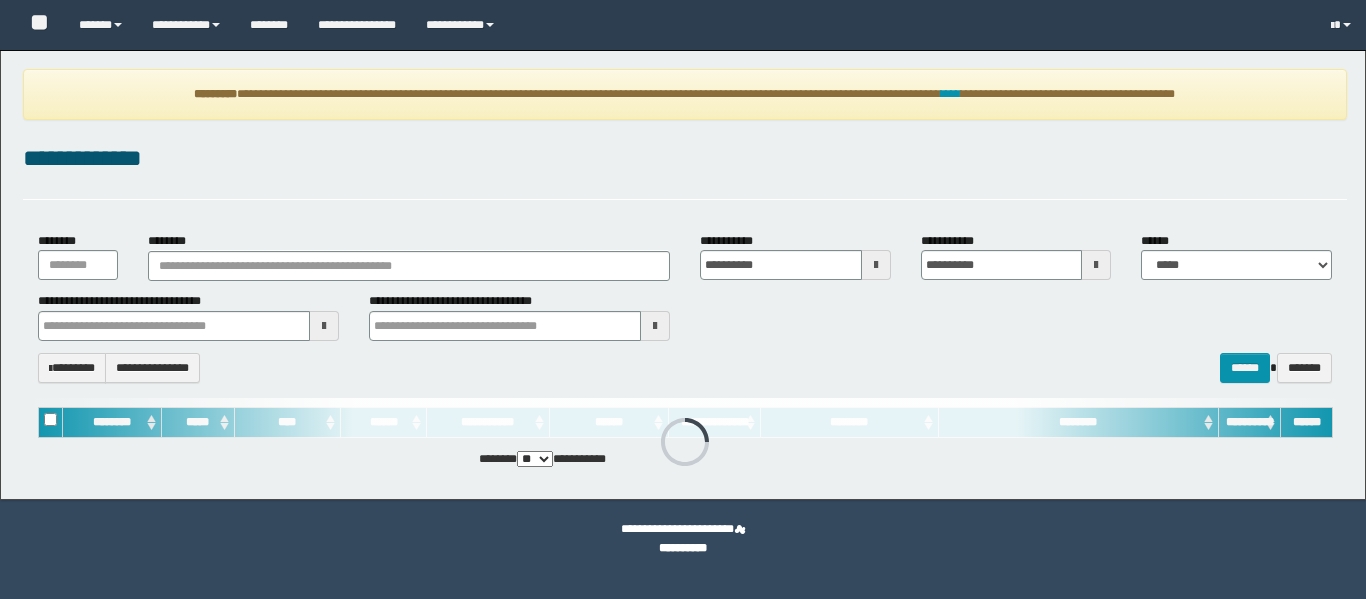 click on "****" at bounding box center (951, 94) 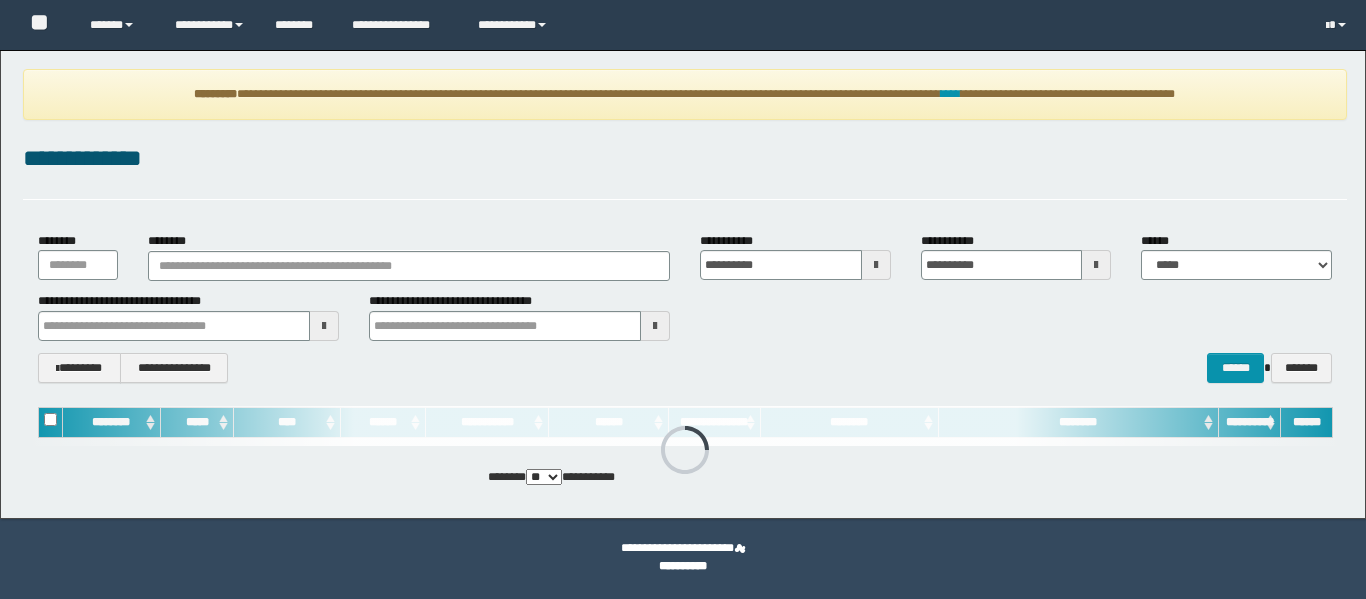 scroll, scrollTop: 0, scrollLeft: 0, axis: both 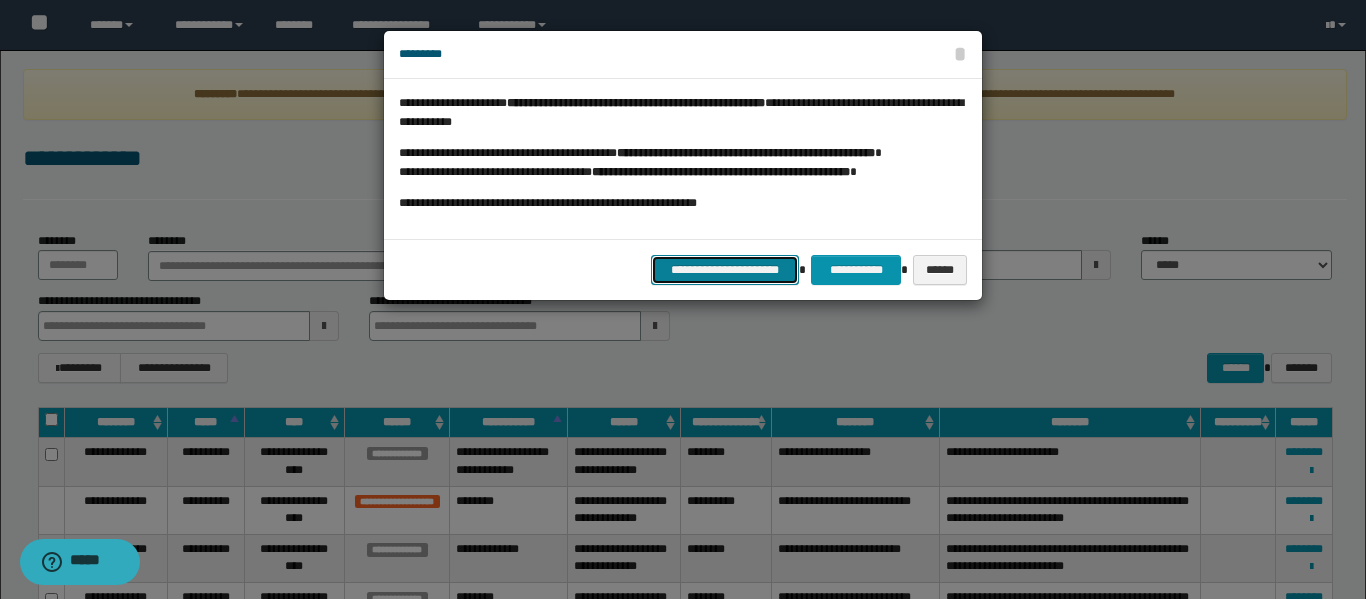 click on "**********" at bounding box center (725, 270) 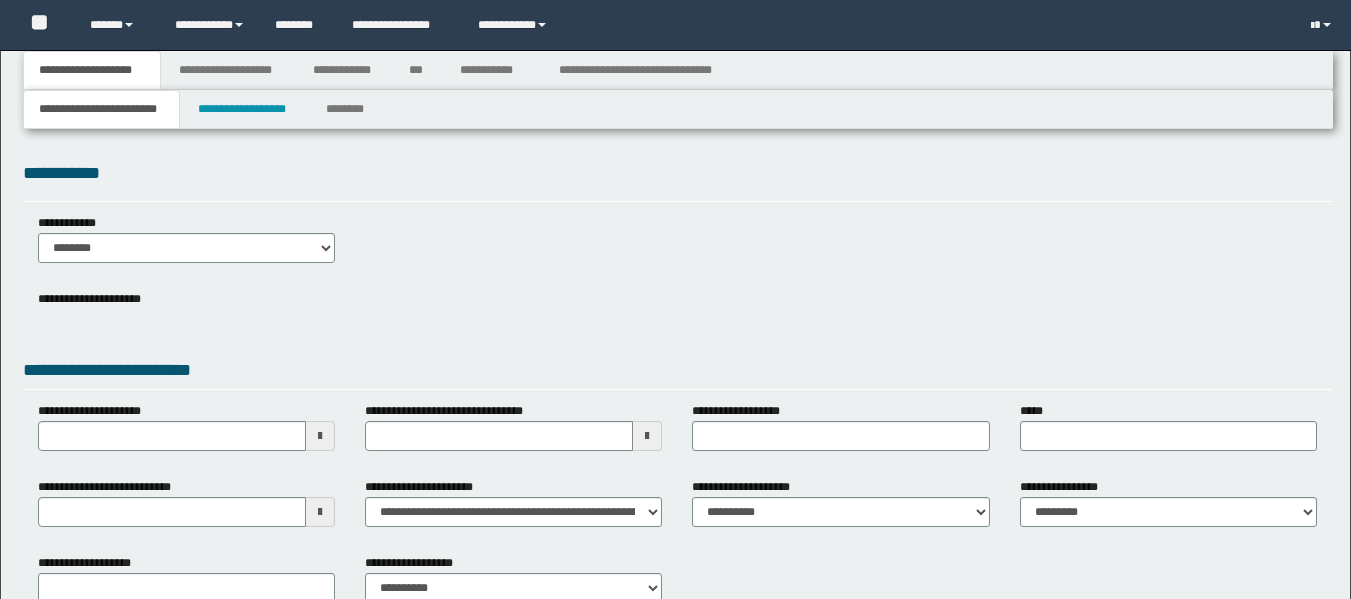 type 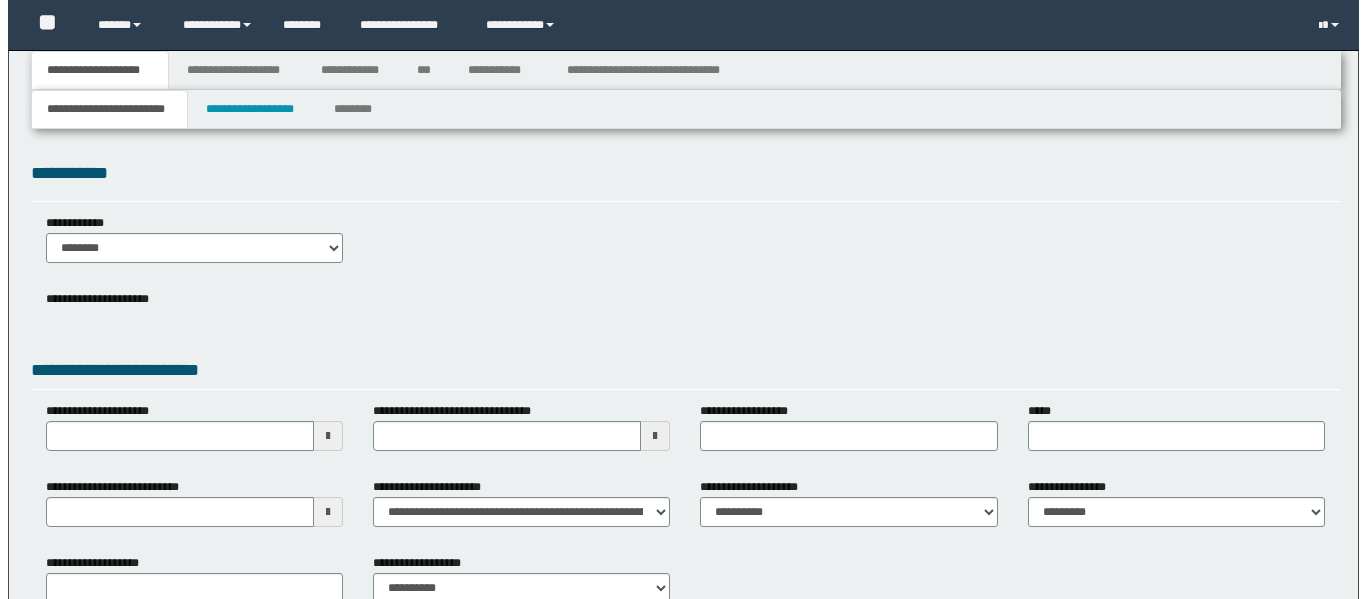 scroll, scrollTop: 0, scrollLeft: 0, axis: both 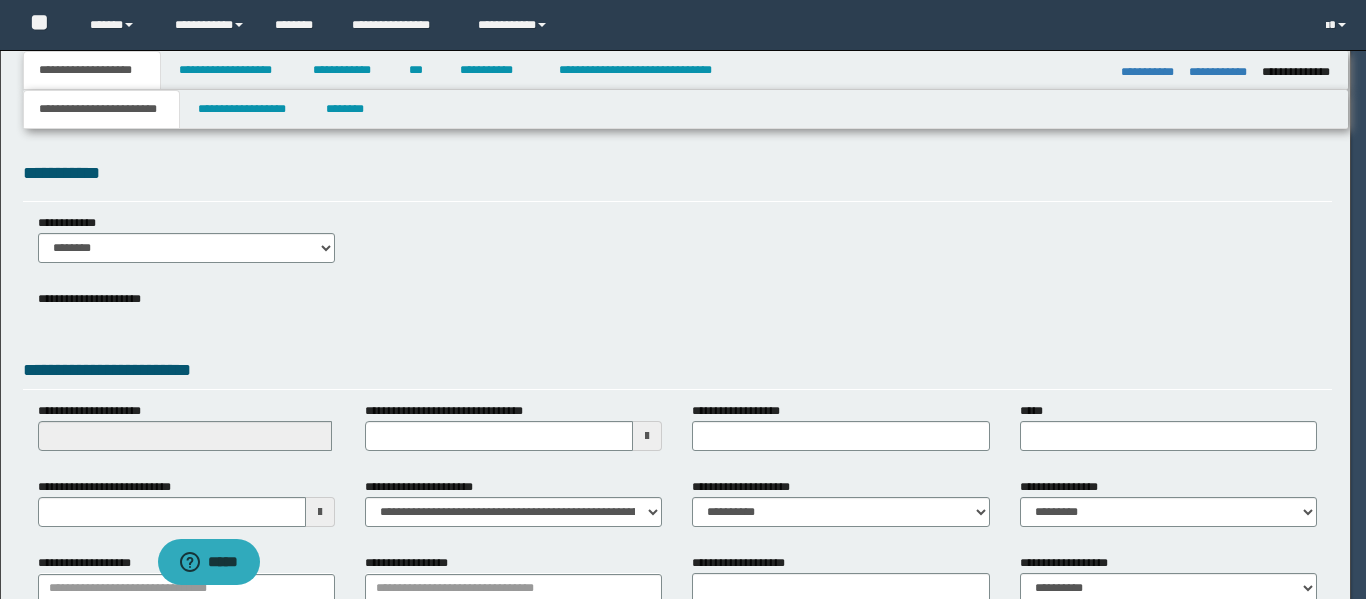 type on "**********" 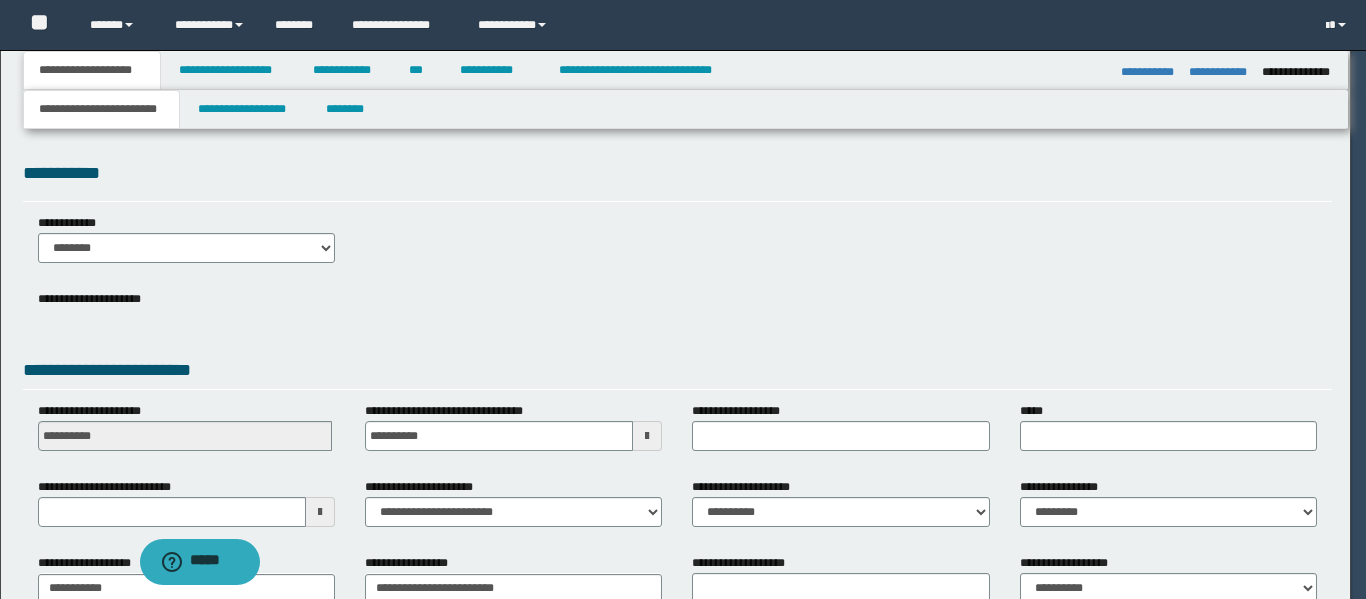 scroll, scrollTop: 0, scrollLeft: 0, axis: both 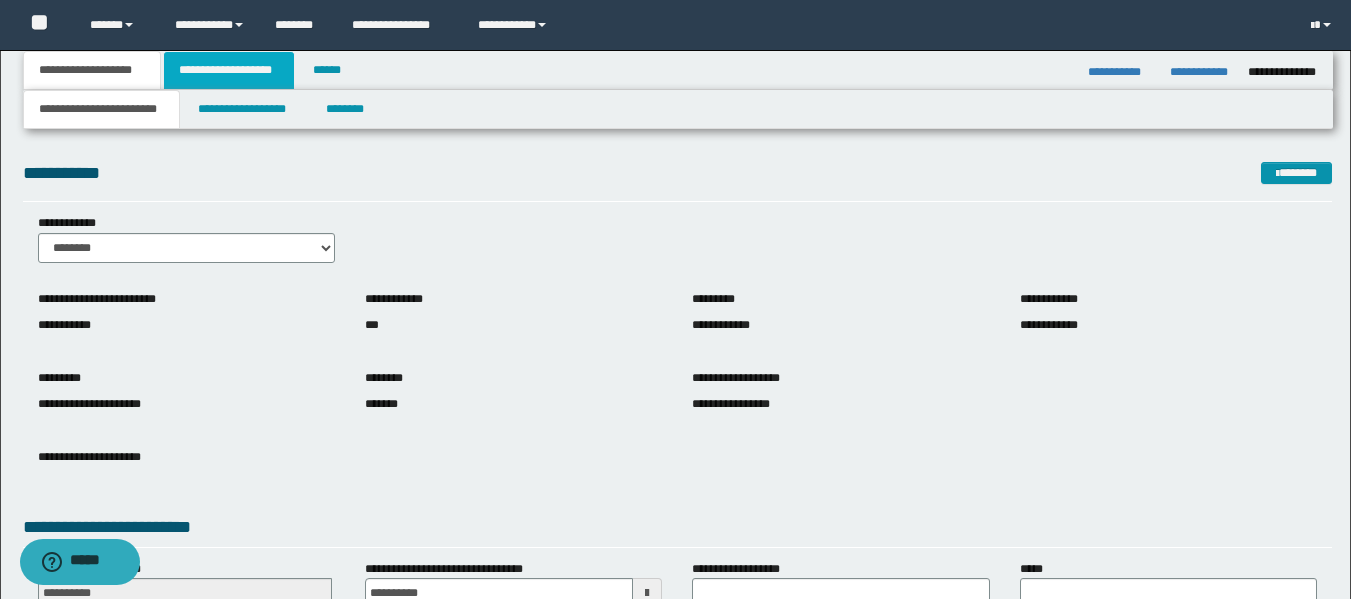click on "**********" at bounding box center [229, 70] 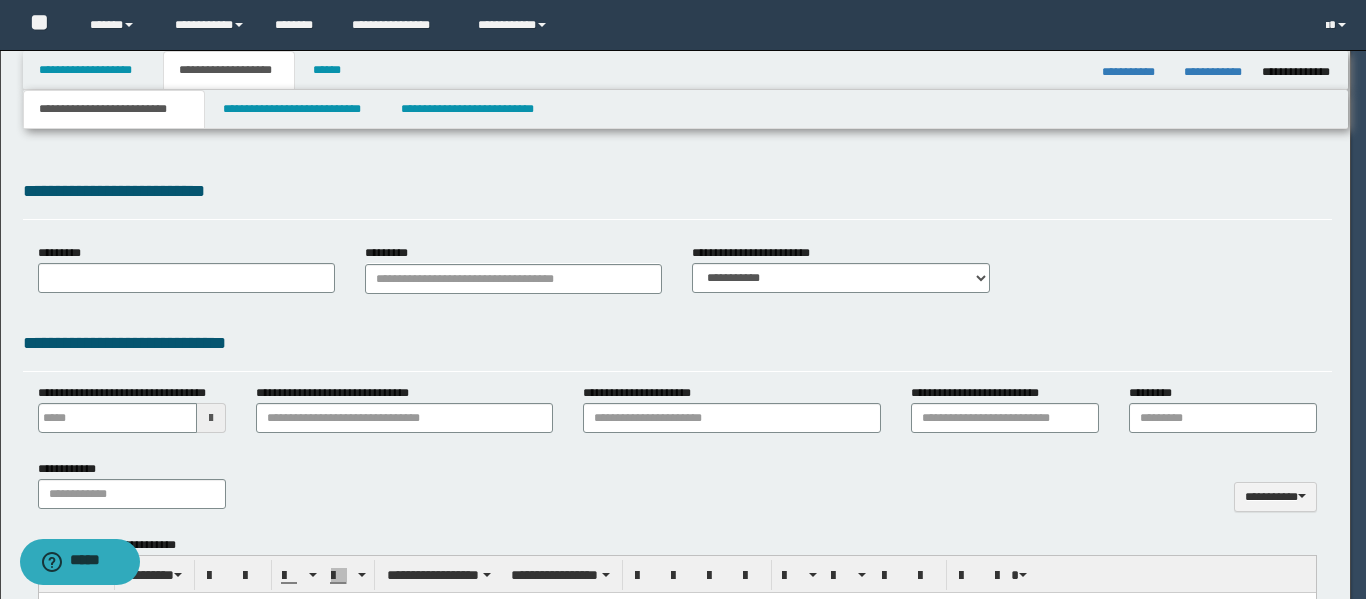 type 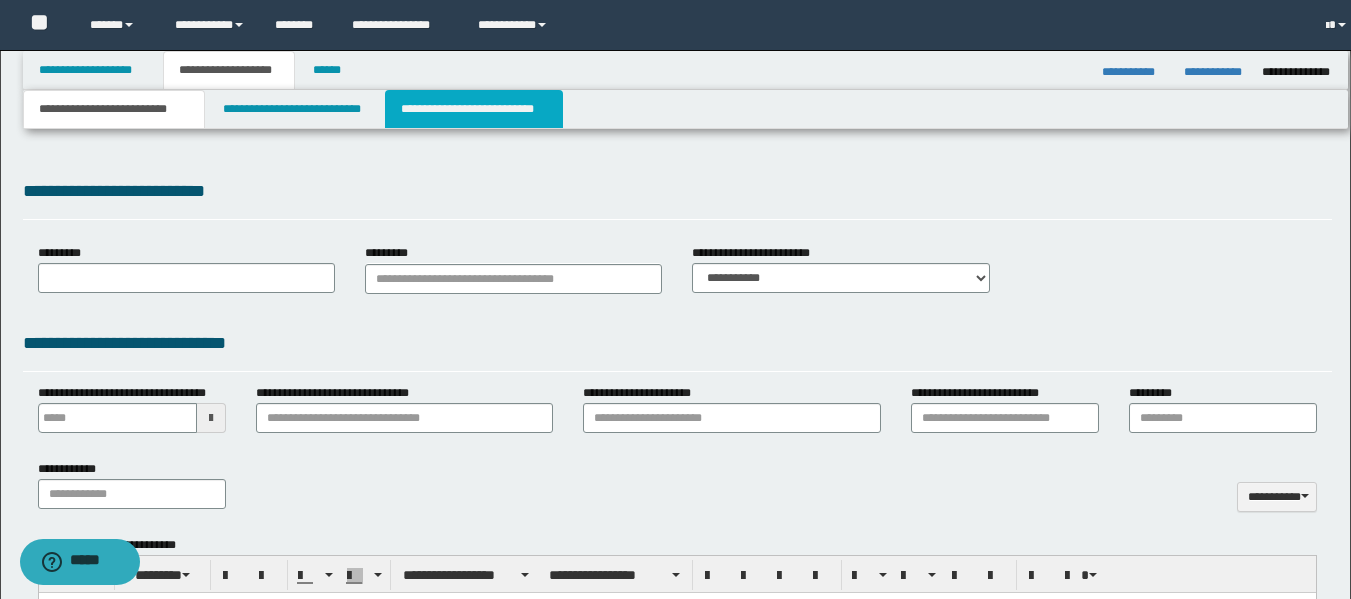 type on "**********" 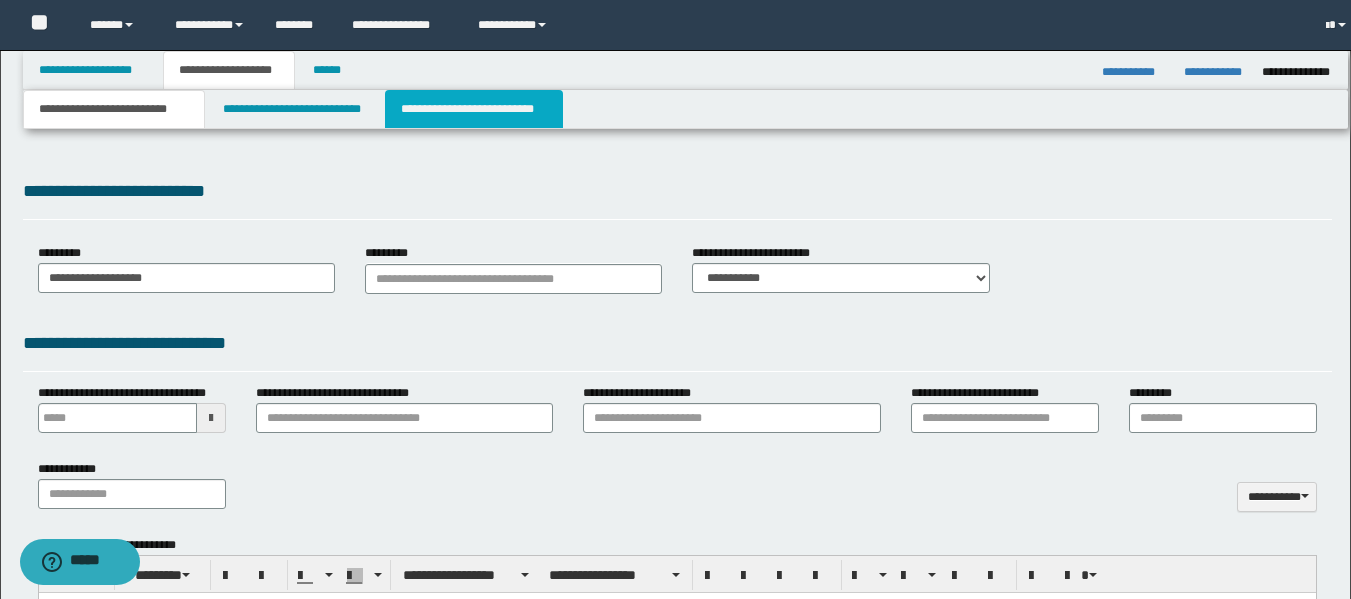 type 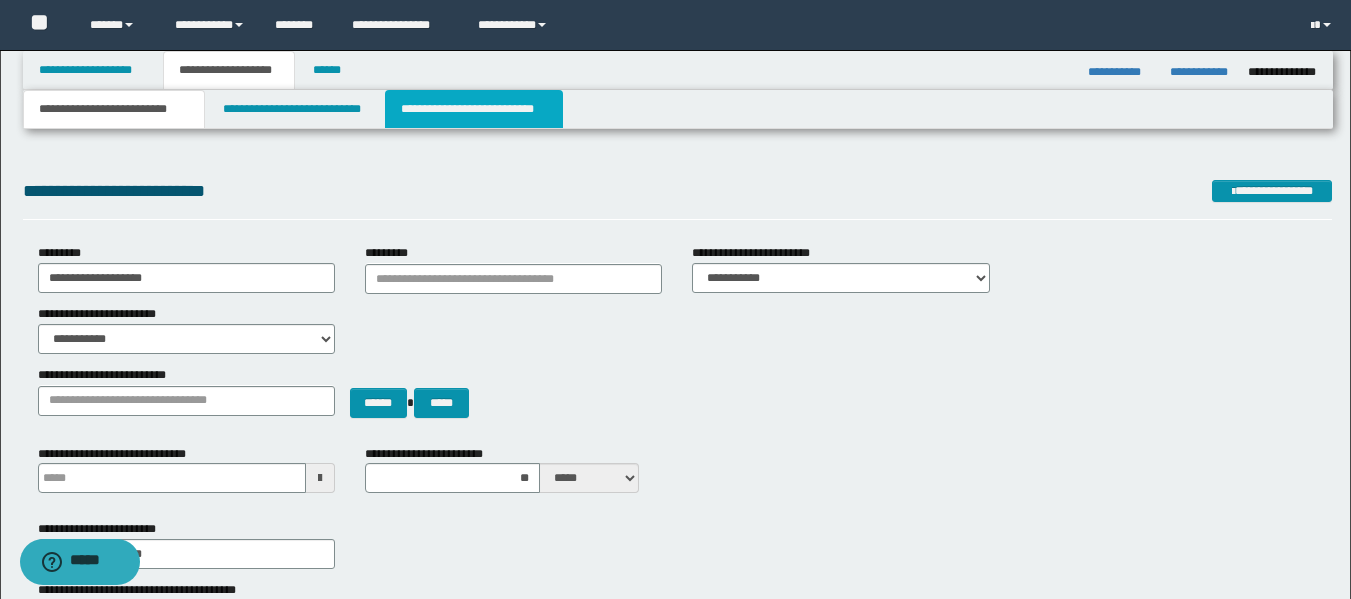 click on "**********" at bounding box center [474, 109] 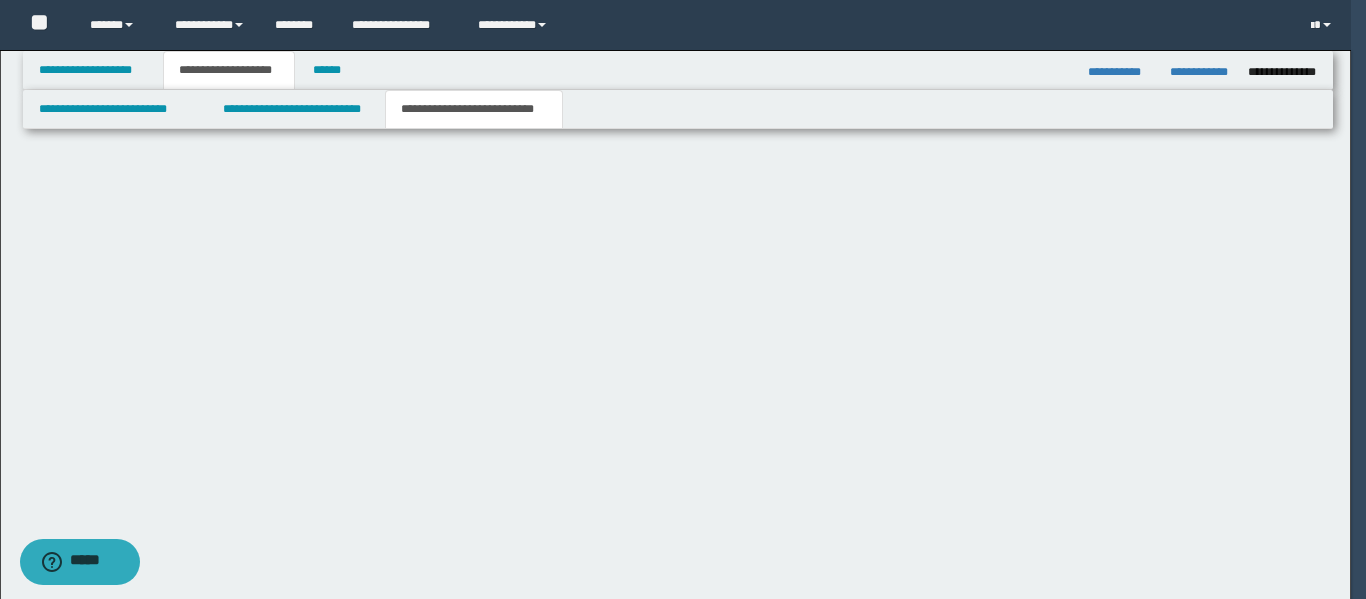 scroll, scrollTop: 0, scrollLeft: 0, axis: both 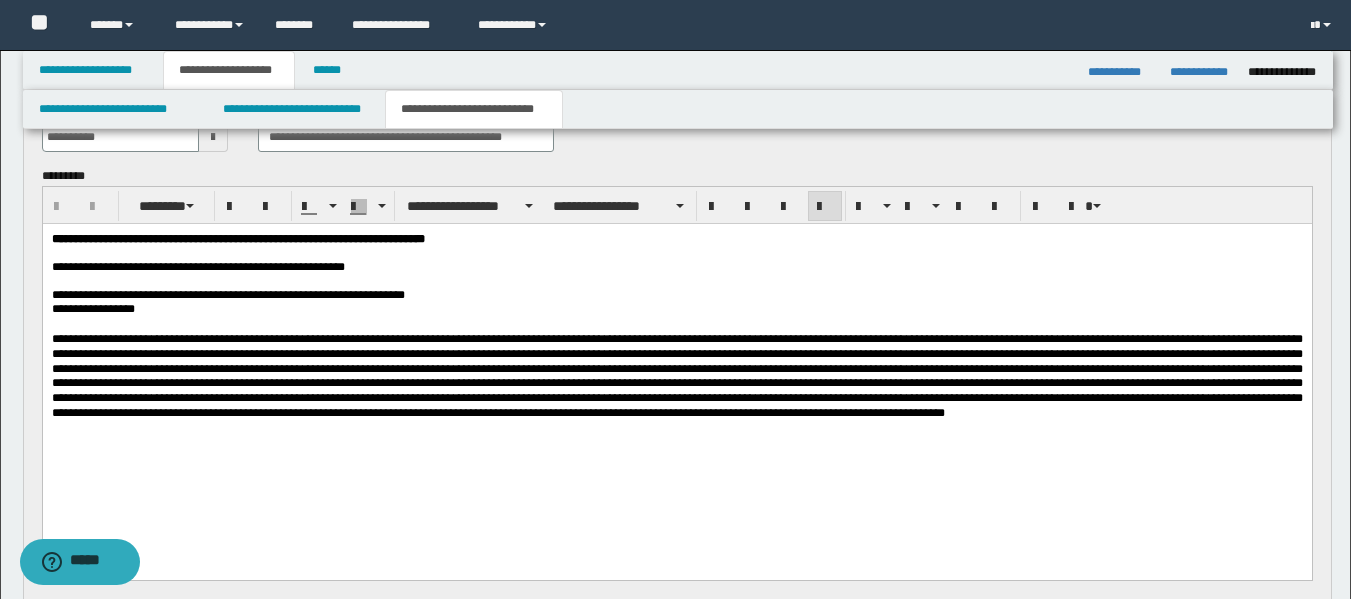 click at bounding box center (676, 376) 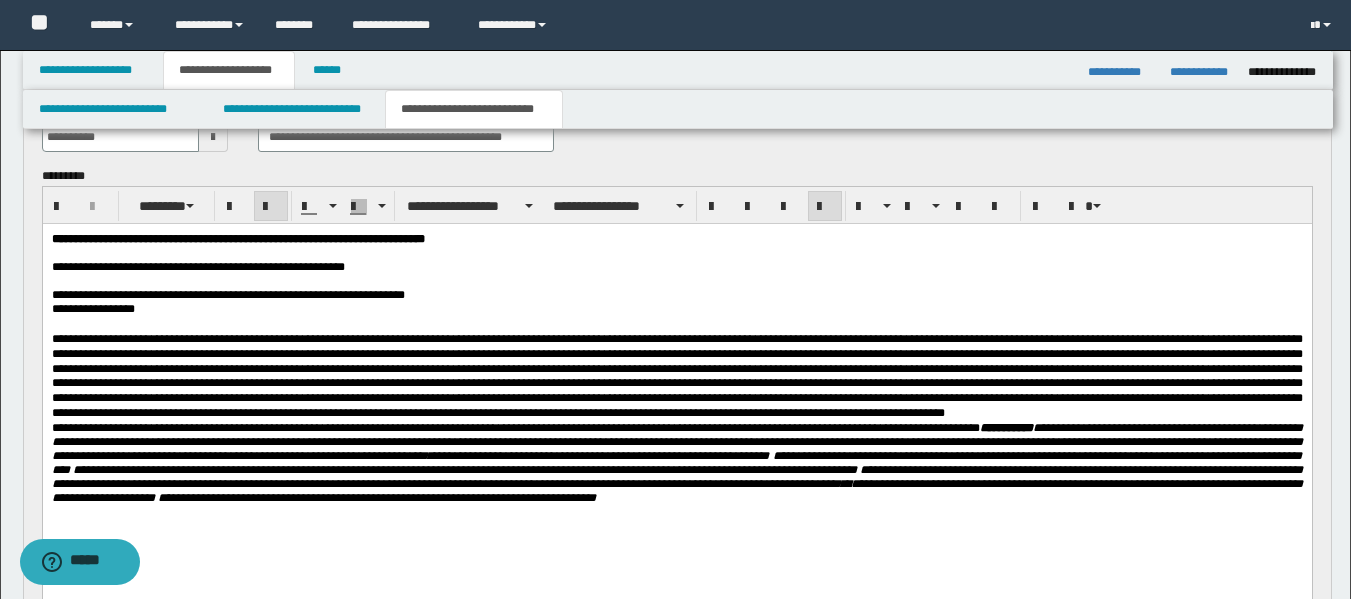 click at bounding box center (676, 376) 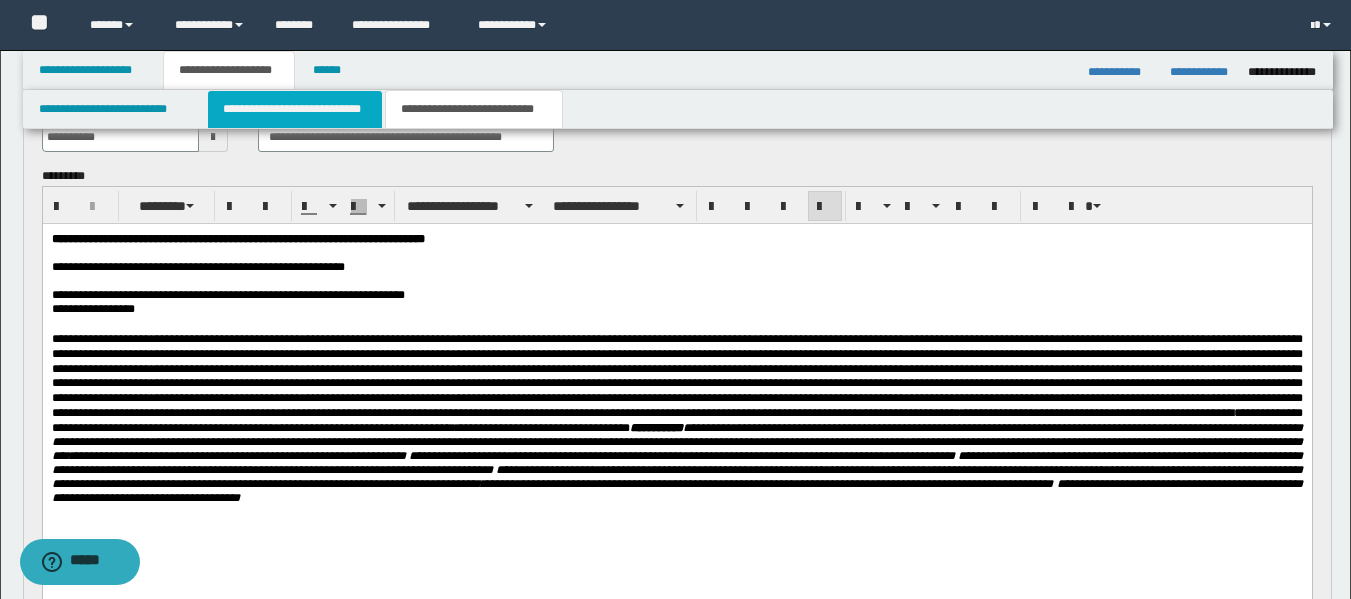 click on "**********" at bounding box center [295, 109] 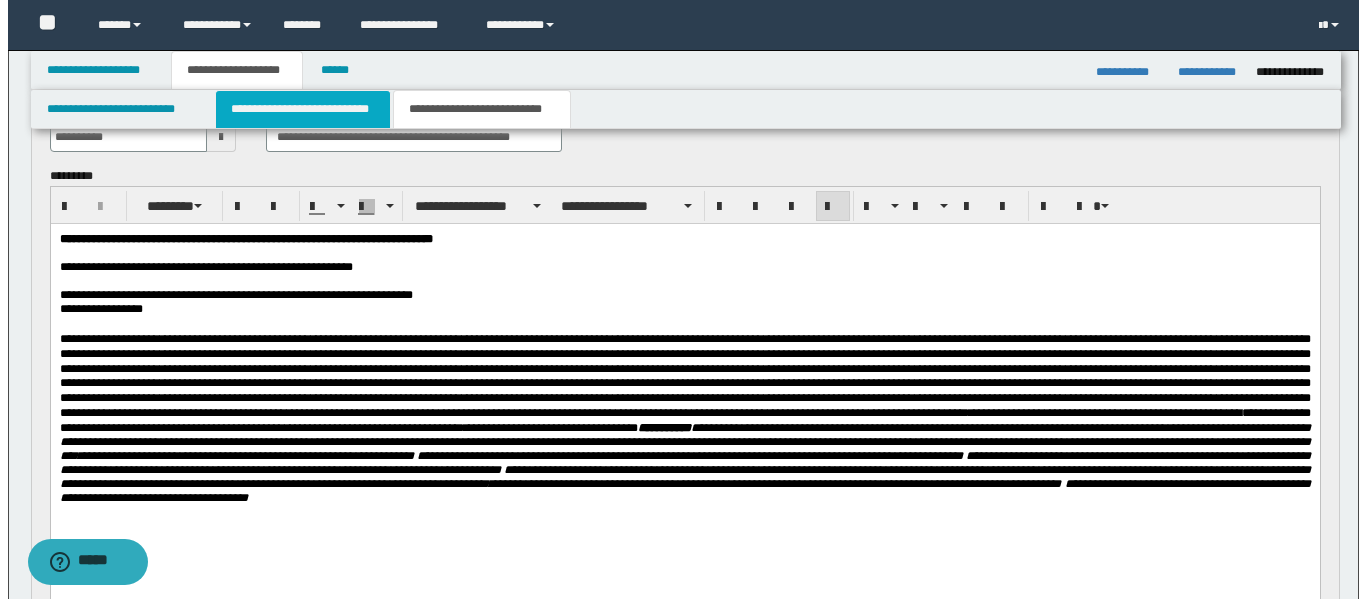 scroll, scrollTop: 0, scrollLeft: 0, axis: both 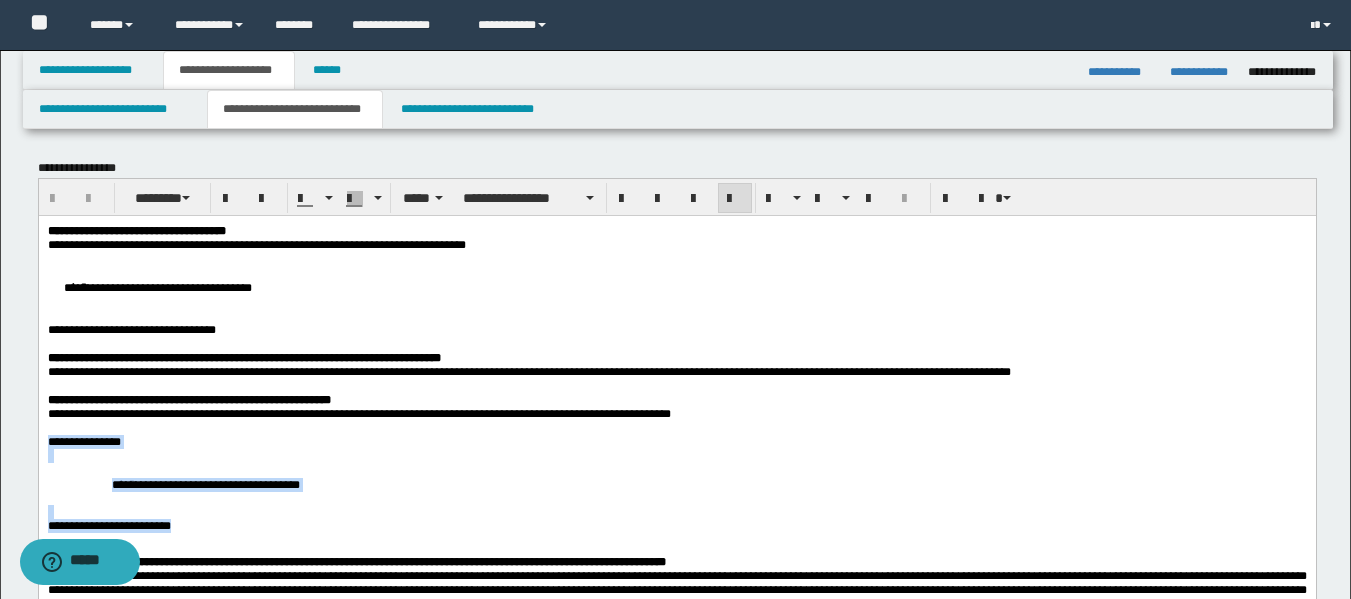 drag, startPoint x: 198, startPoint y: 556, endPoint x: 40, endPoint y: 464, distance: 182.83325 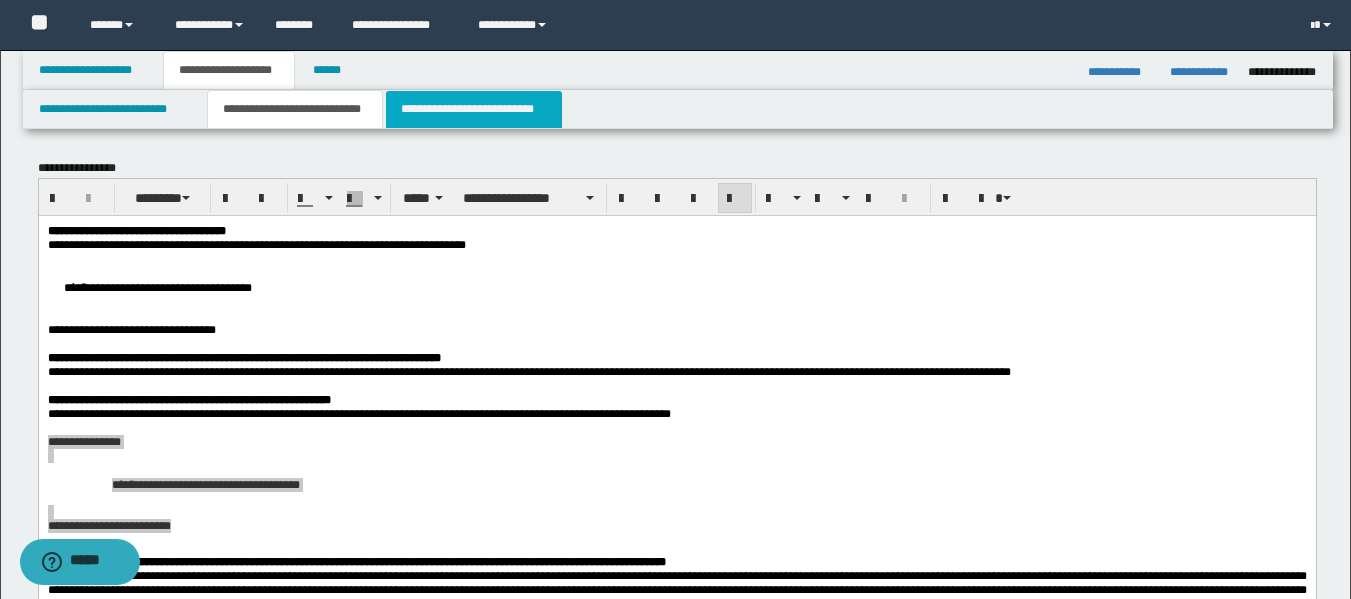 click on "**********" at bounding box center [474, 109] 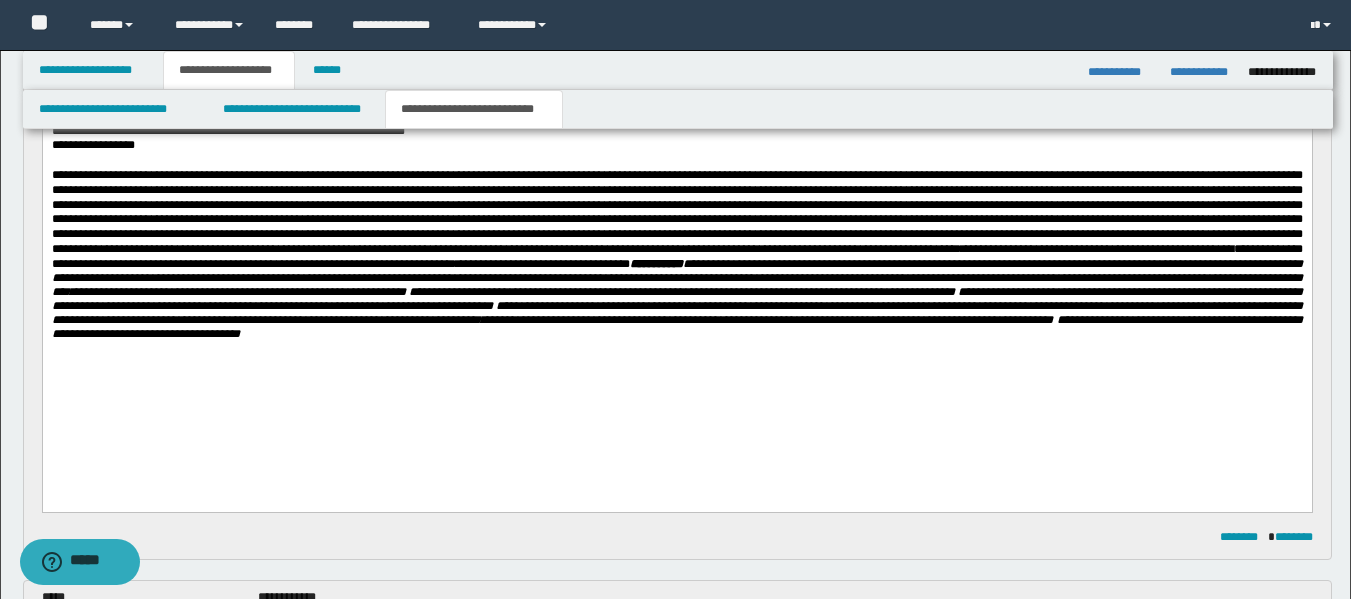 scroll, scrollTop: 308, scrollLeft: 0, axis: vertical 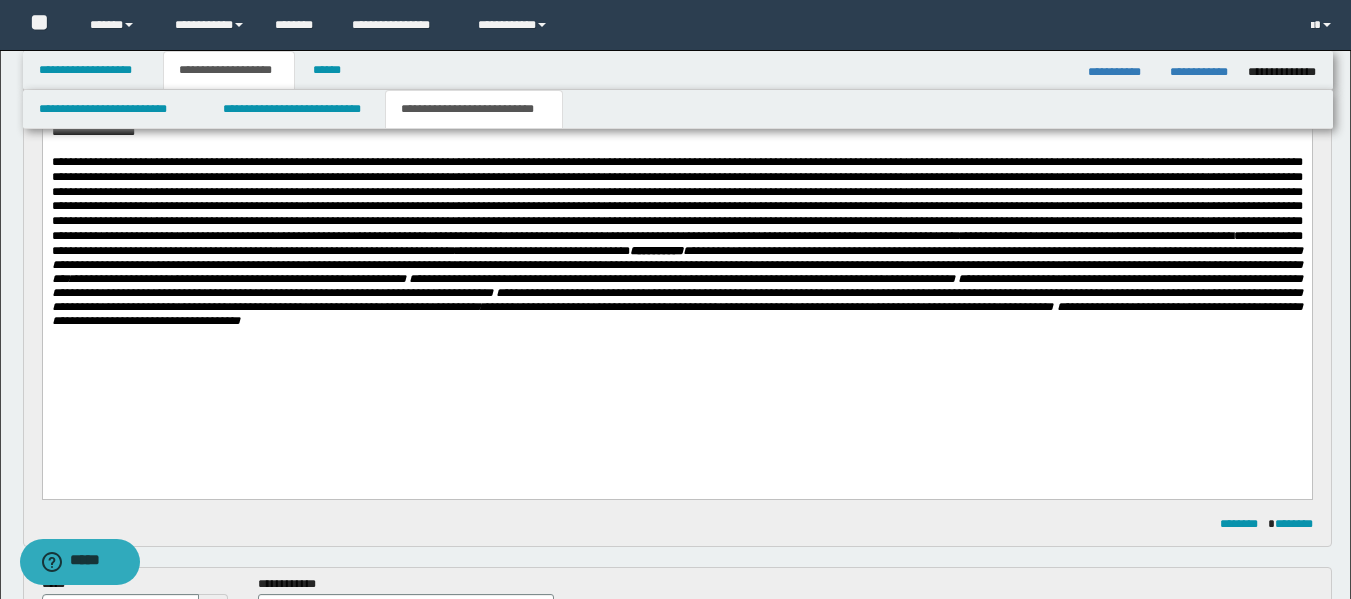 click on "**********" at bounding box center [676, 241] 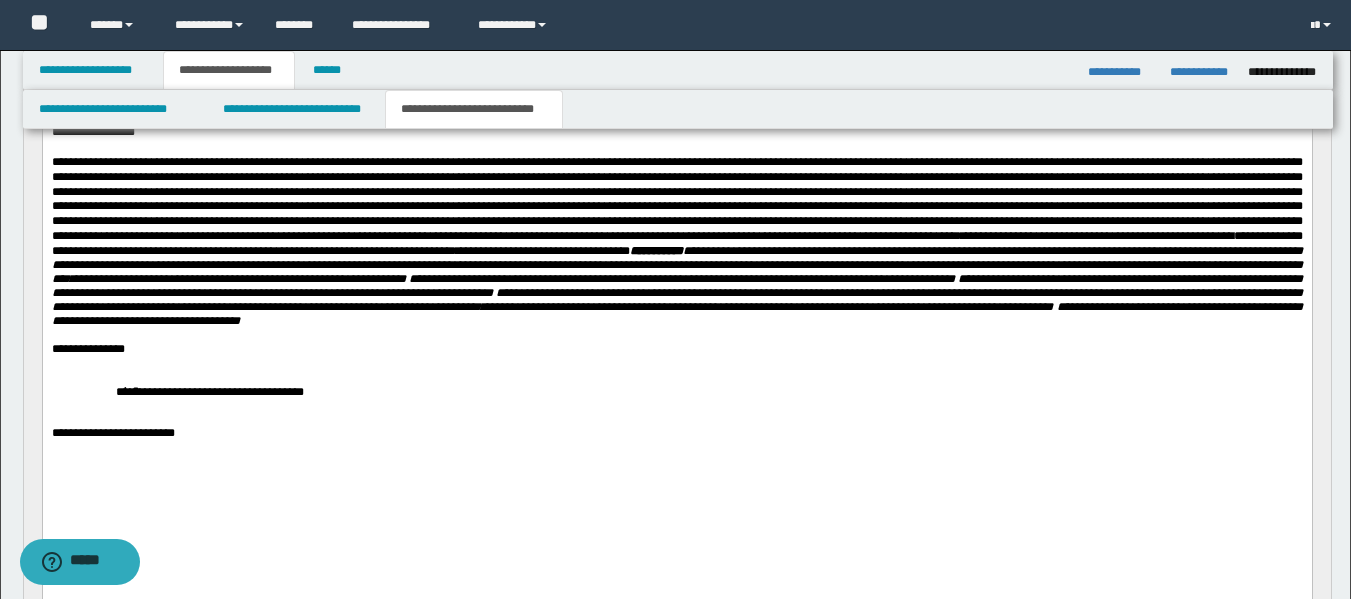 click on "**********" at bounding box center (676, 241) 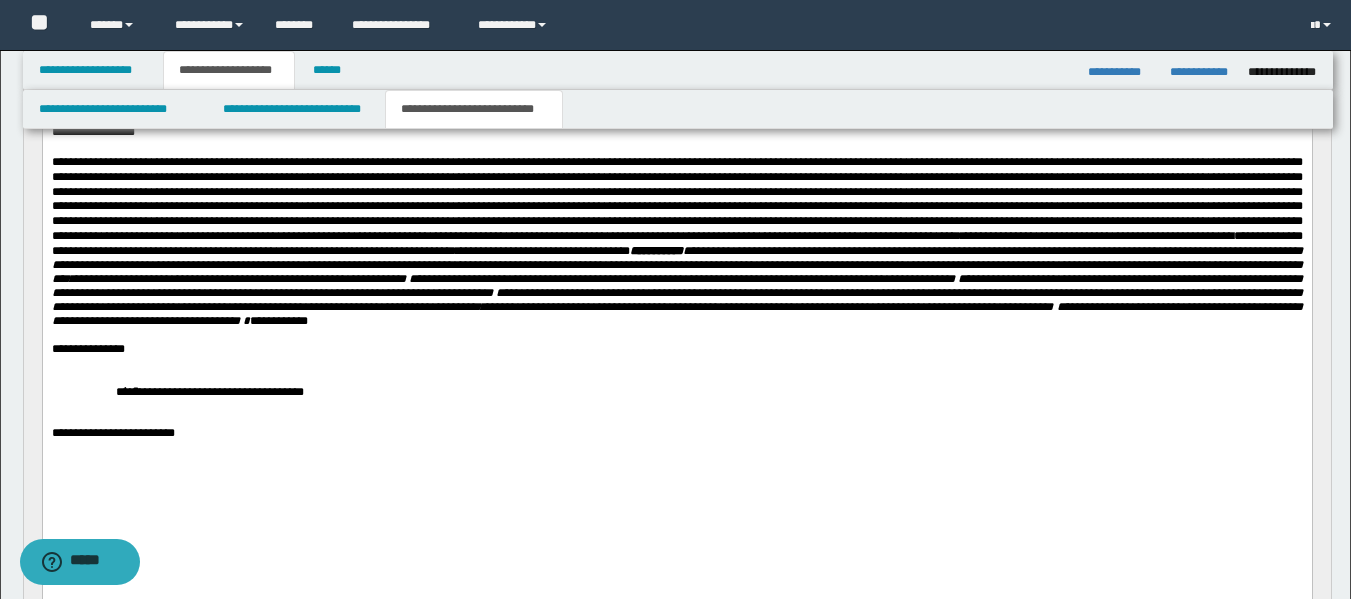 click on "**********" at bounding box center (676, 241) 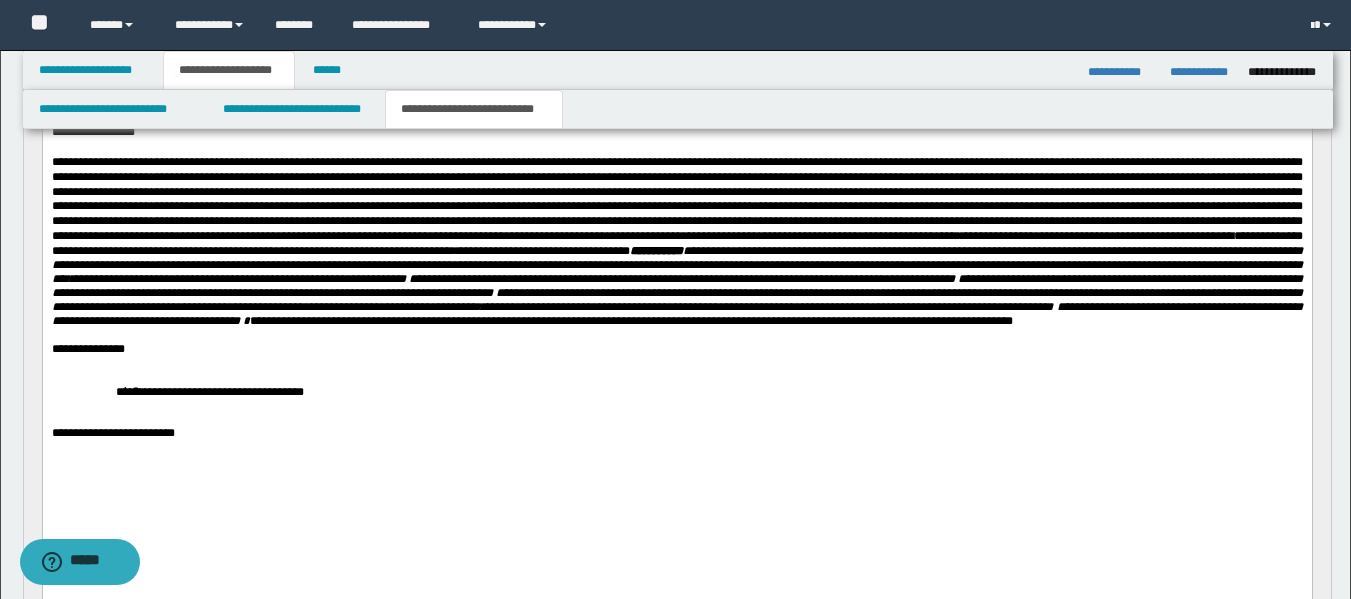 click on "**********" at bounding box center [630, 321] 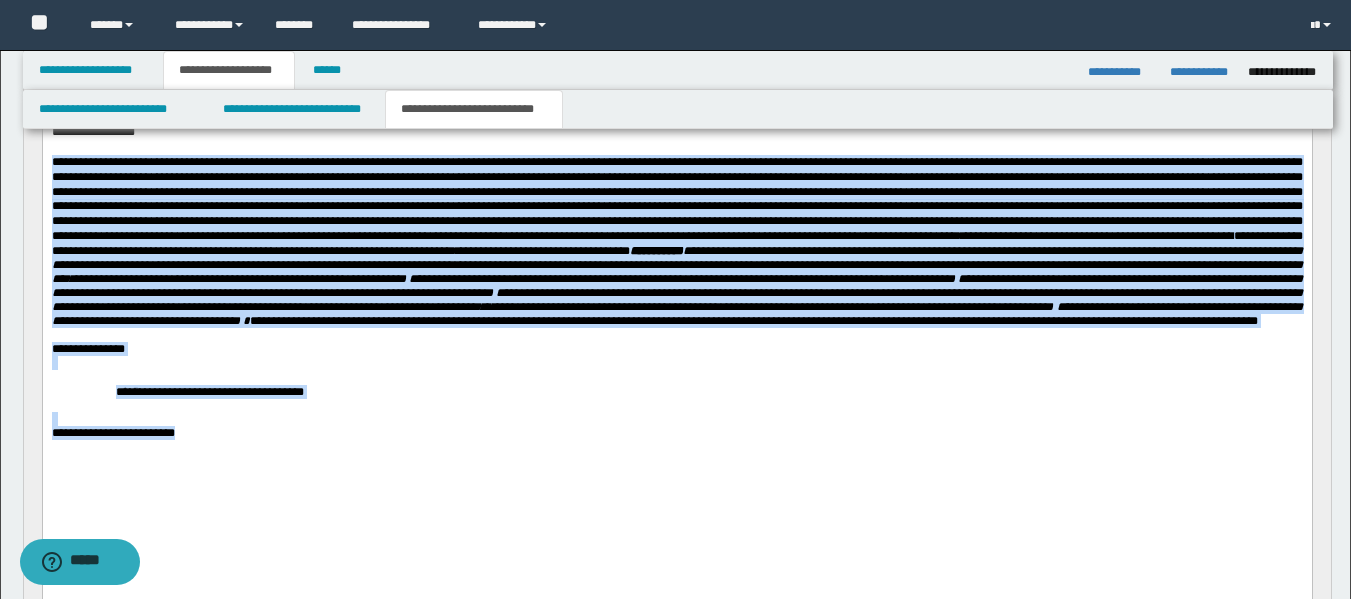 drag, startPoint x: 164, startPoint y: 436, endPoint x: 48, endPoint y: 178, distance: 282.87805 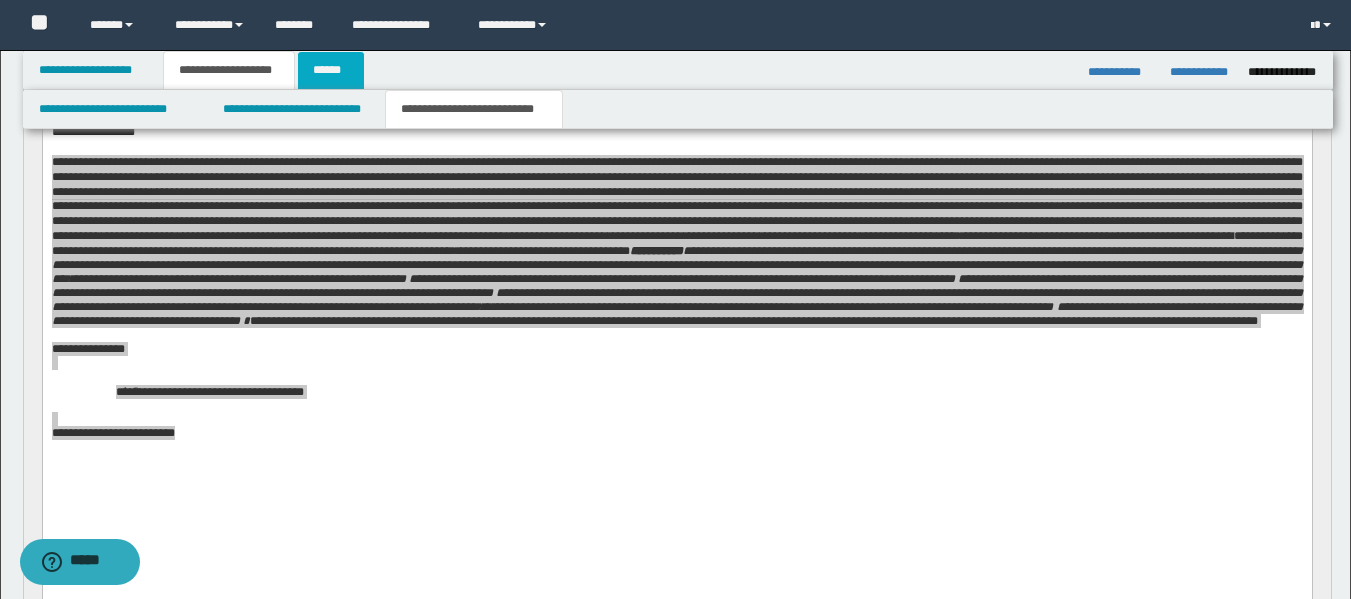 click on "******" at bounding box center [331, 70] 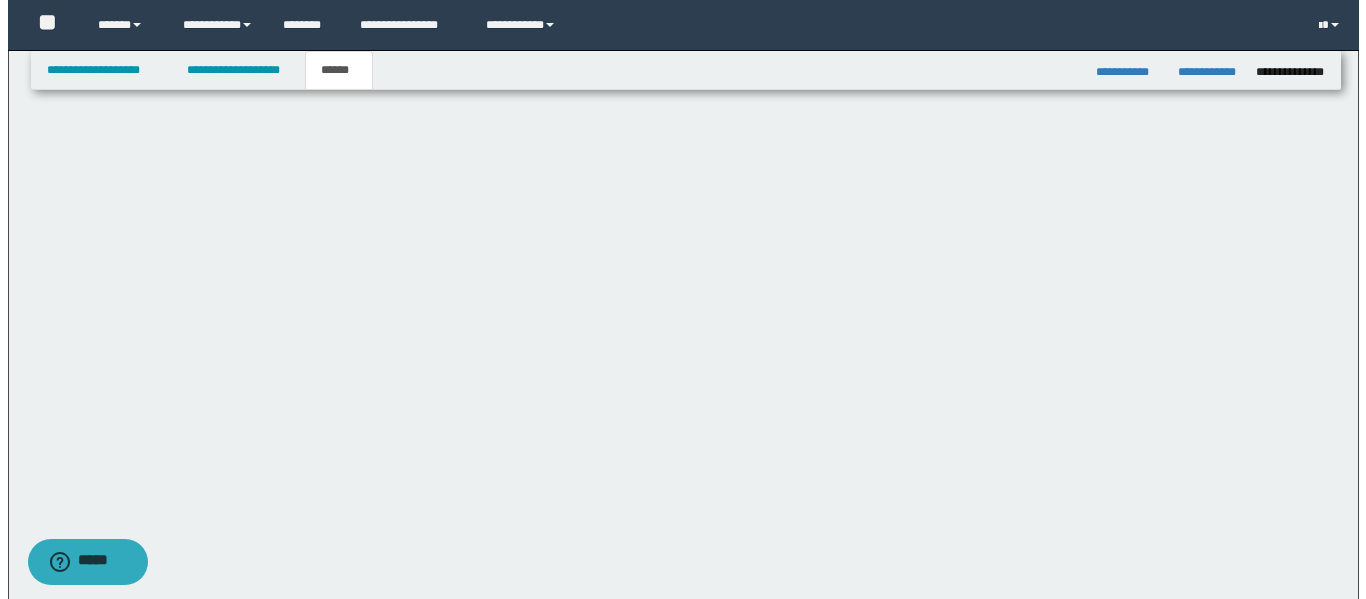 scroll, scrollTop: 0, scrollLeft: 0, axis: both 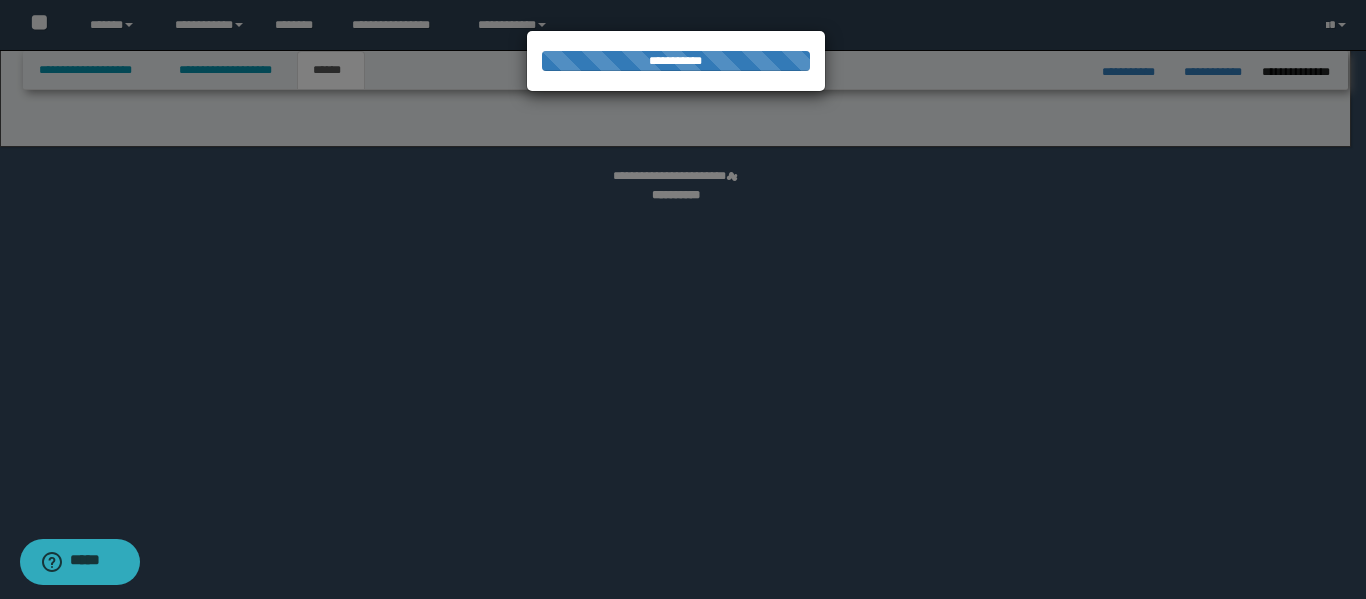 select on "*" 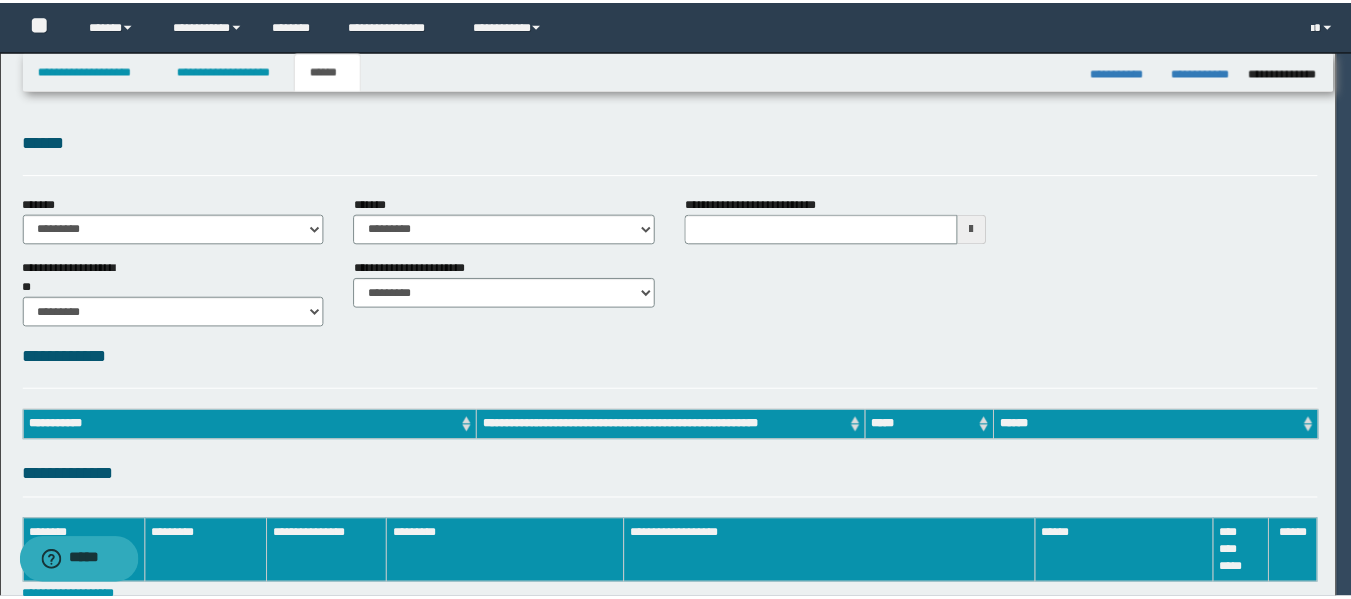 scroll, scrollTop: 0, scrollLeft: 0, axis: both 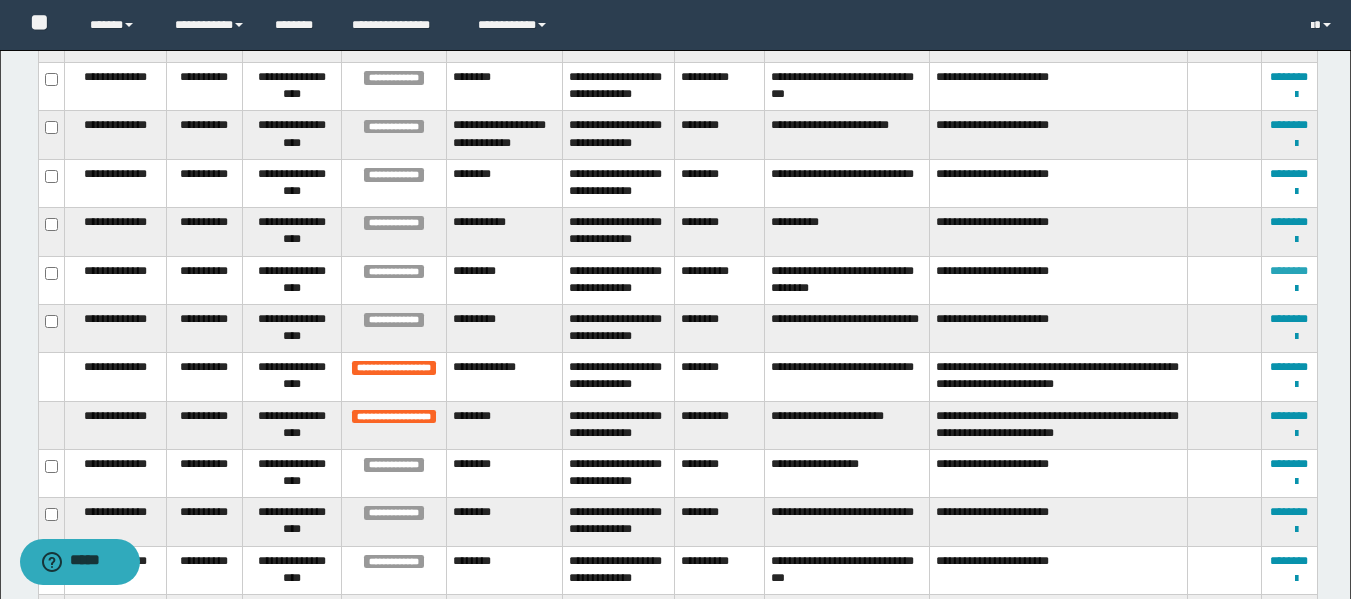 click on "********" at bounding box center (1289, 271) 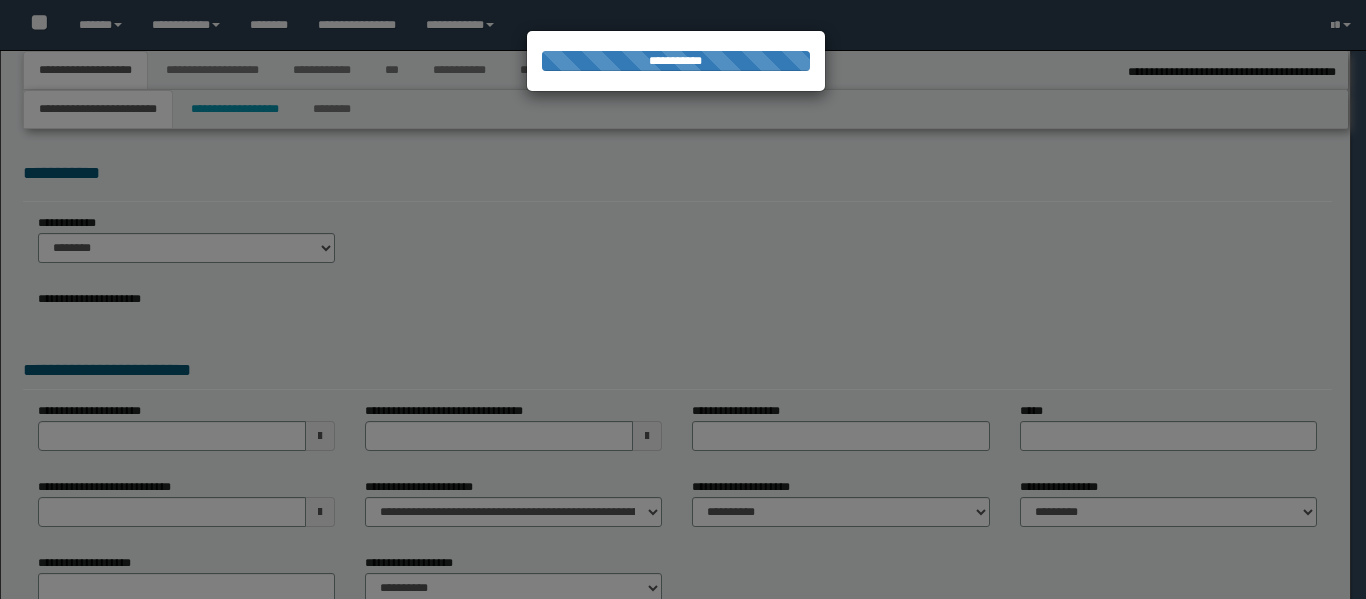 select on "*" 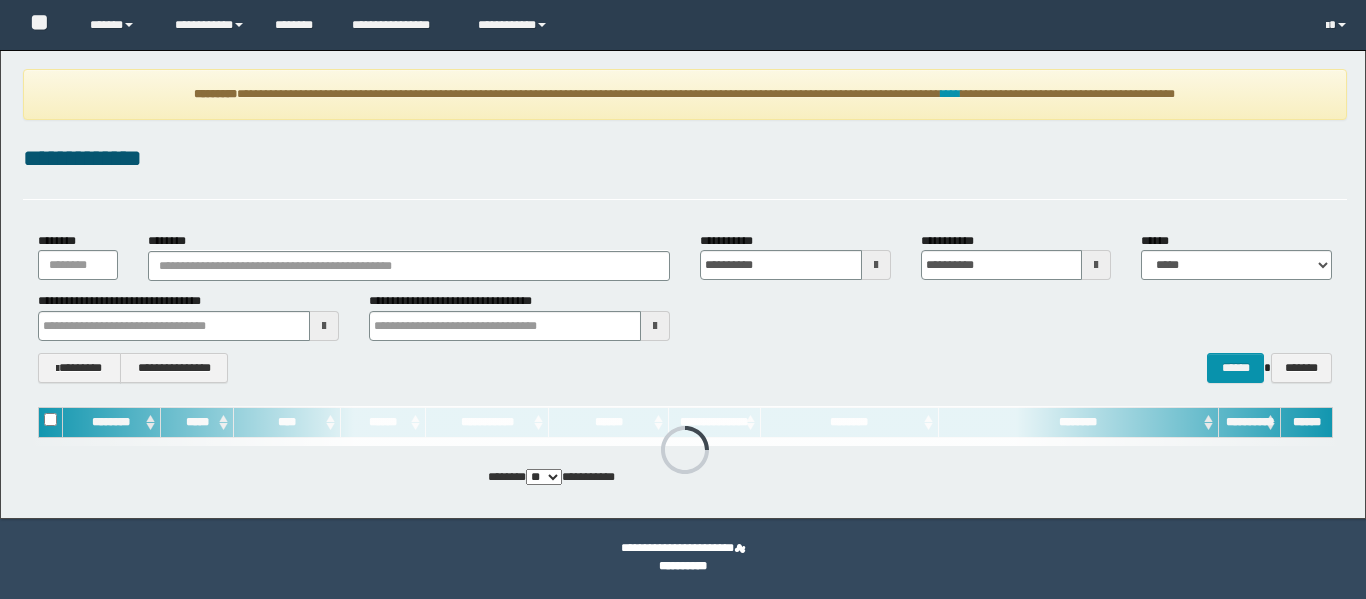 scroll, scrollTop: 0, scrollLeft: 0, axis: both 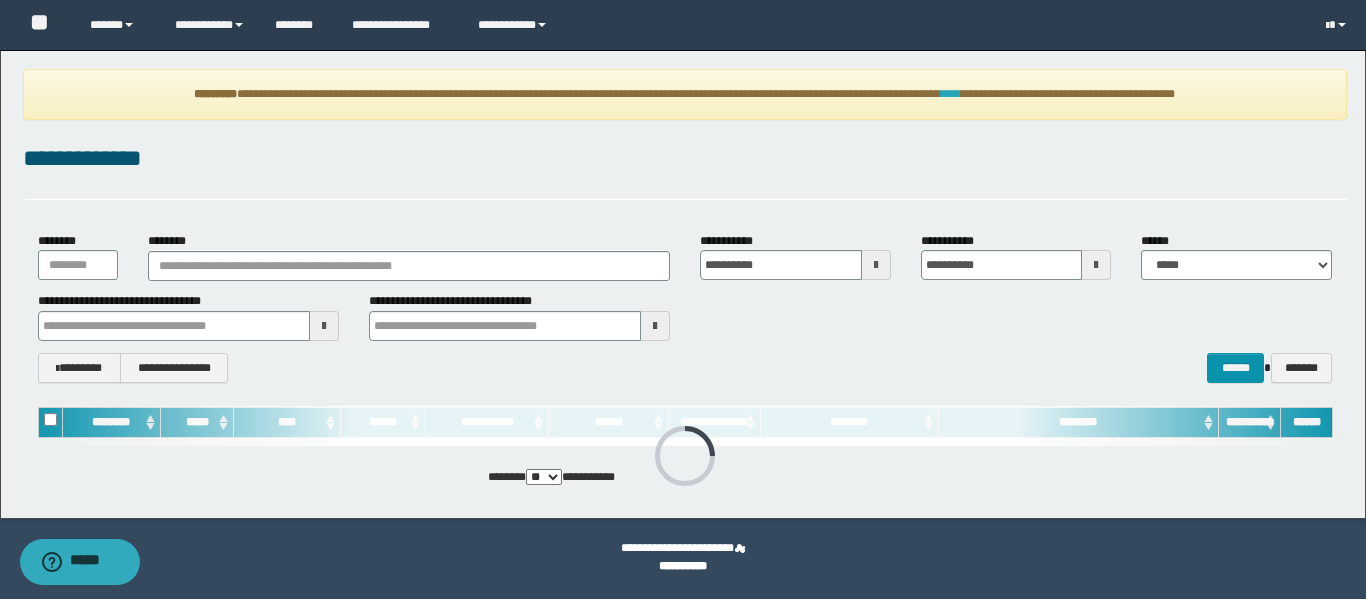 click on "****" at bounding box center [951, 94] 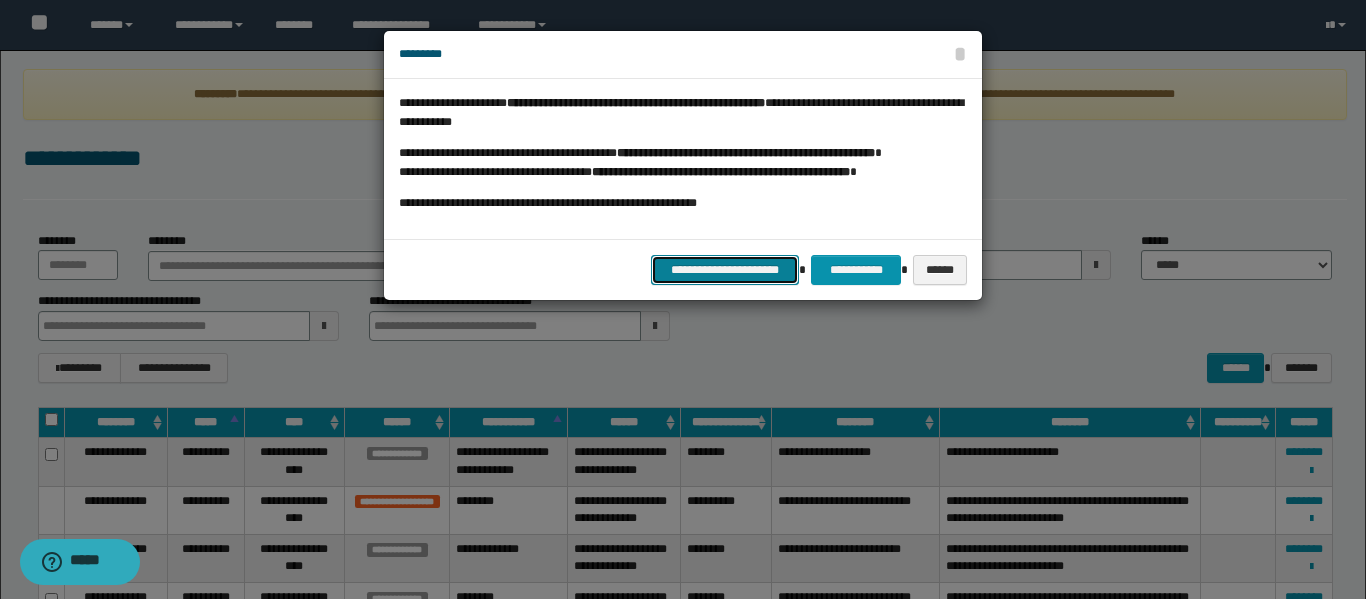 click on "**********" at bounding box center (725, 270) 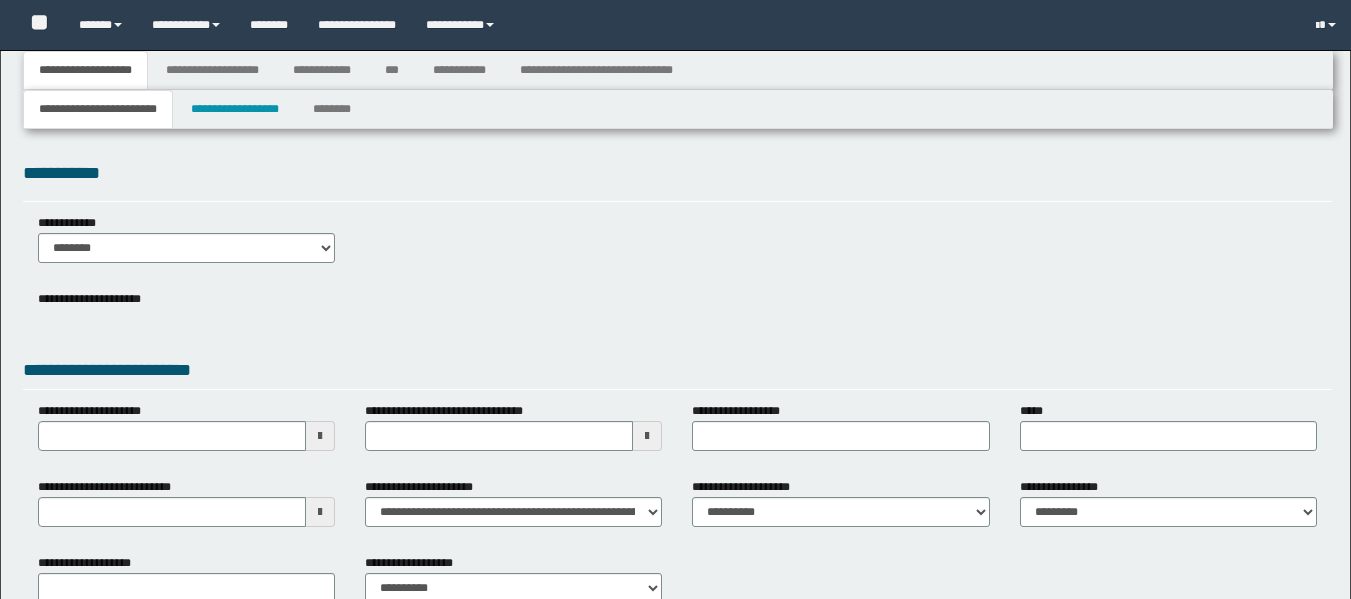 type 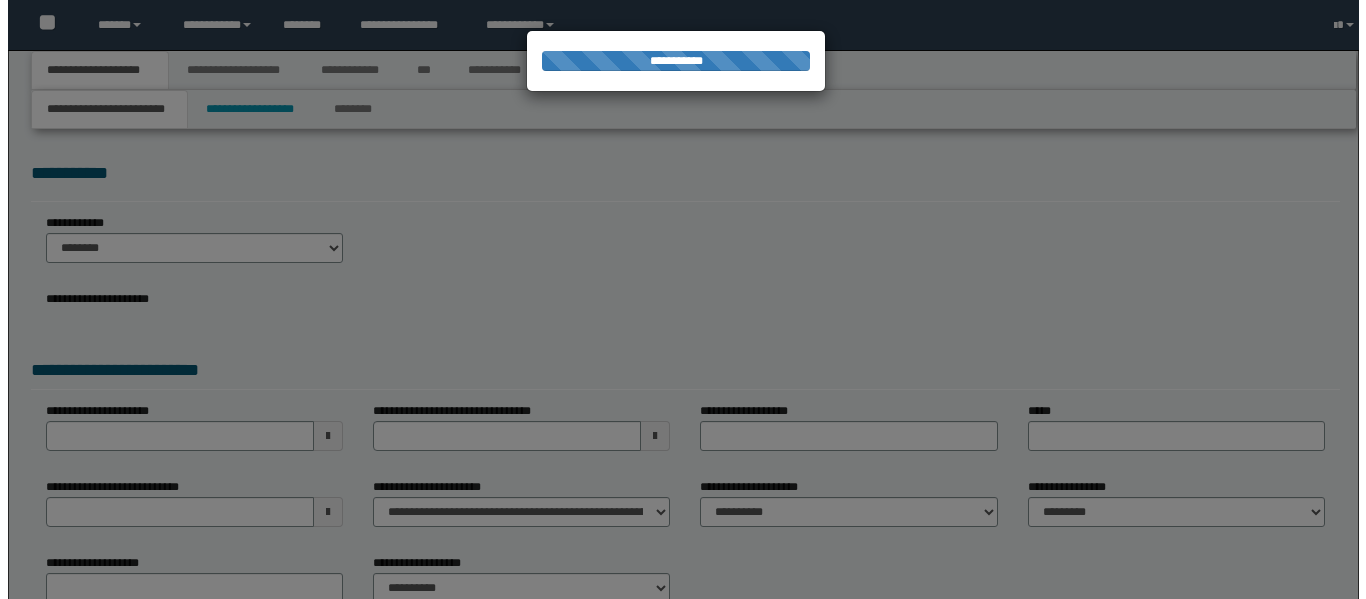 scroll, scrollTop: 0, scrollLeft: 0, axis: both 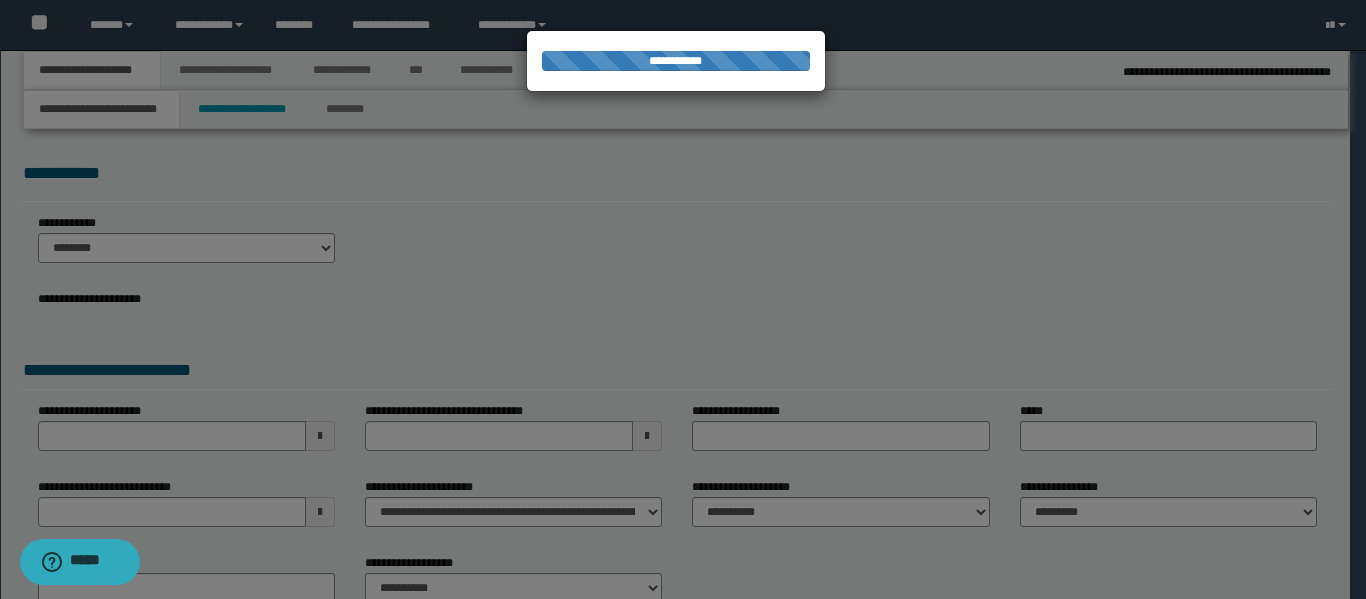 type on "**********" 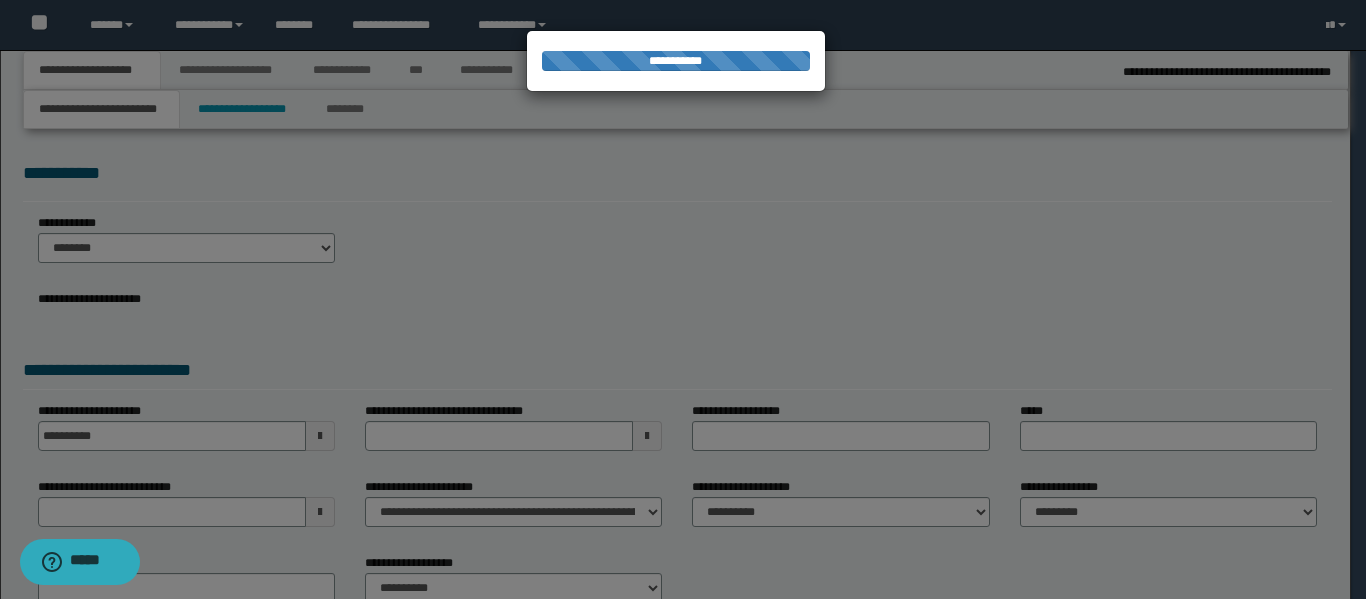 type on "**********" 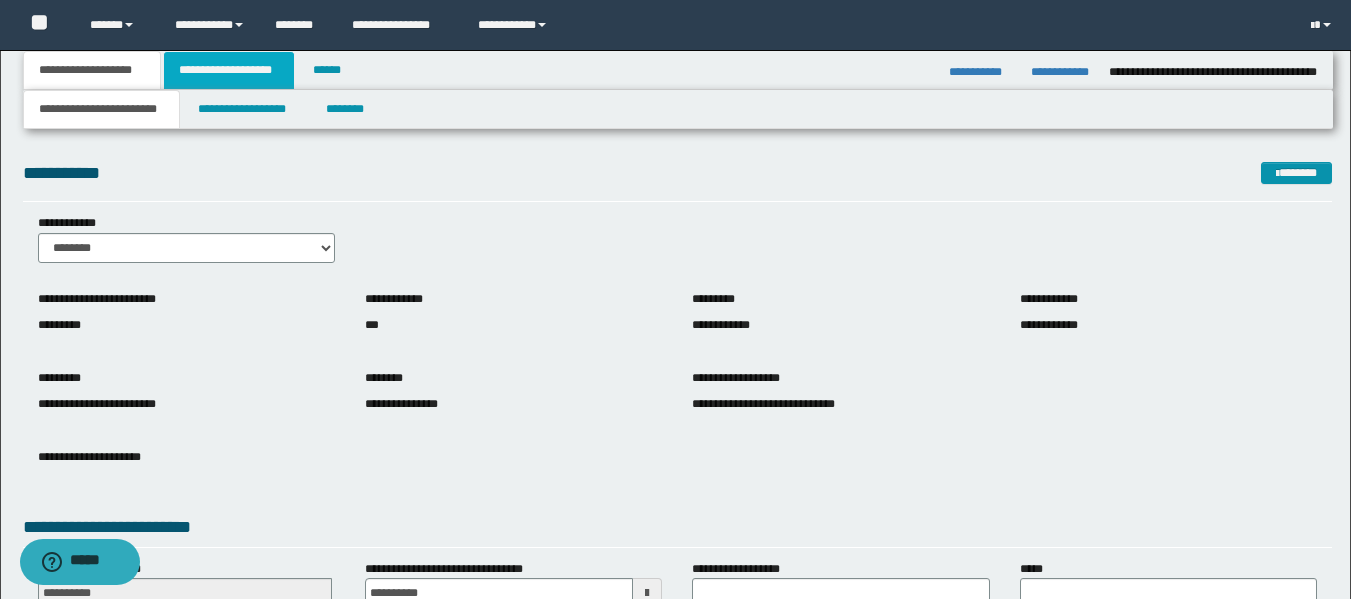 click on "**********" at bounding box center [229, 70] 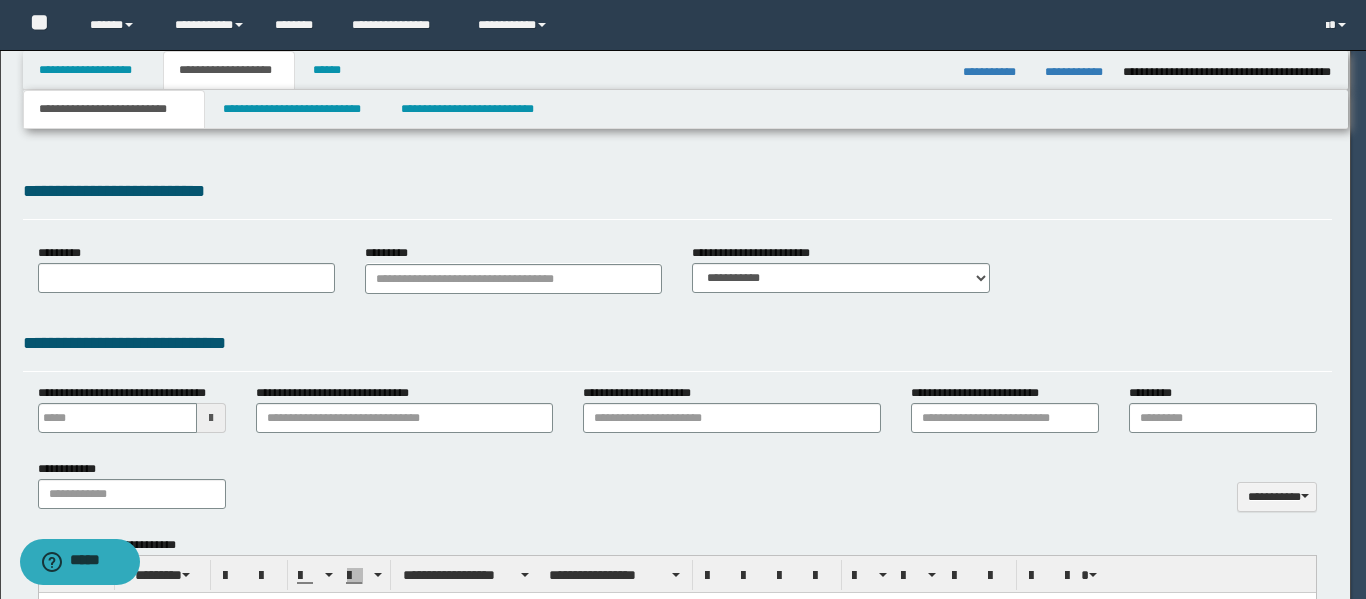 type on "**********" 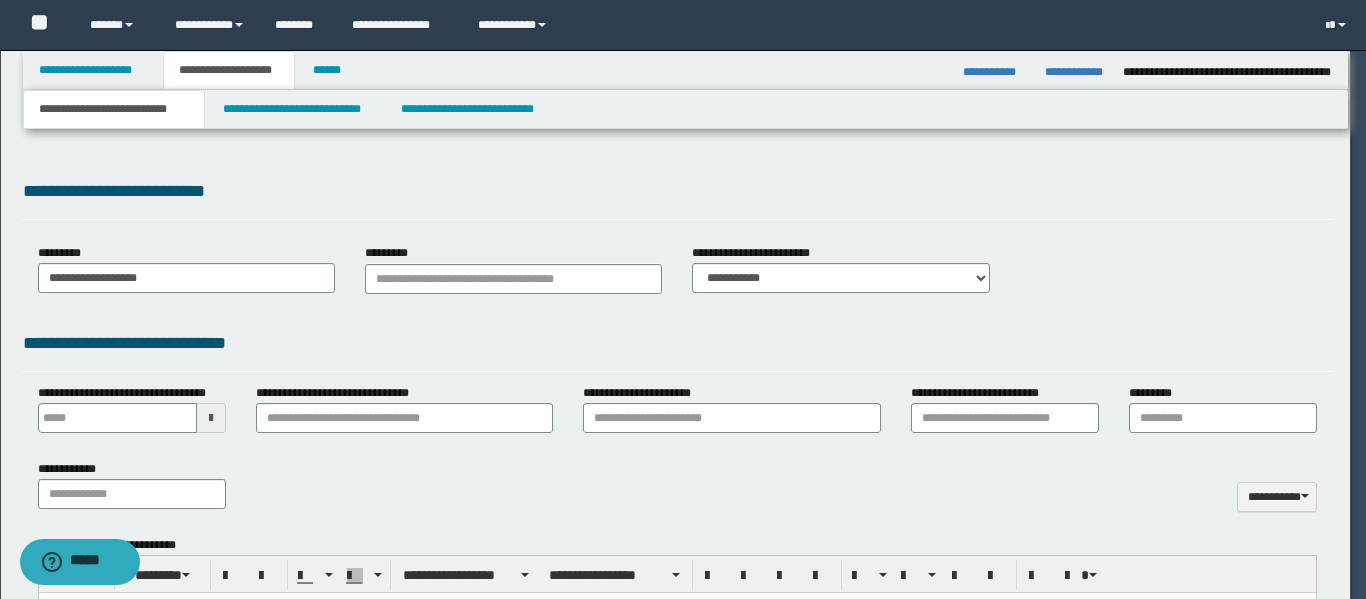 scroll, scrollTop: 0, scrollLeft: 0, axis: both 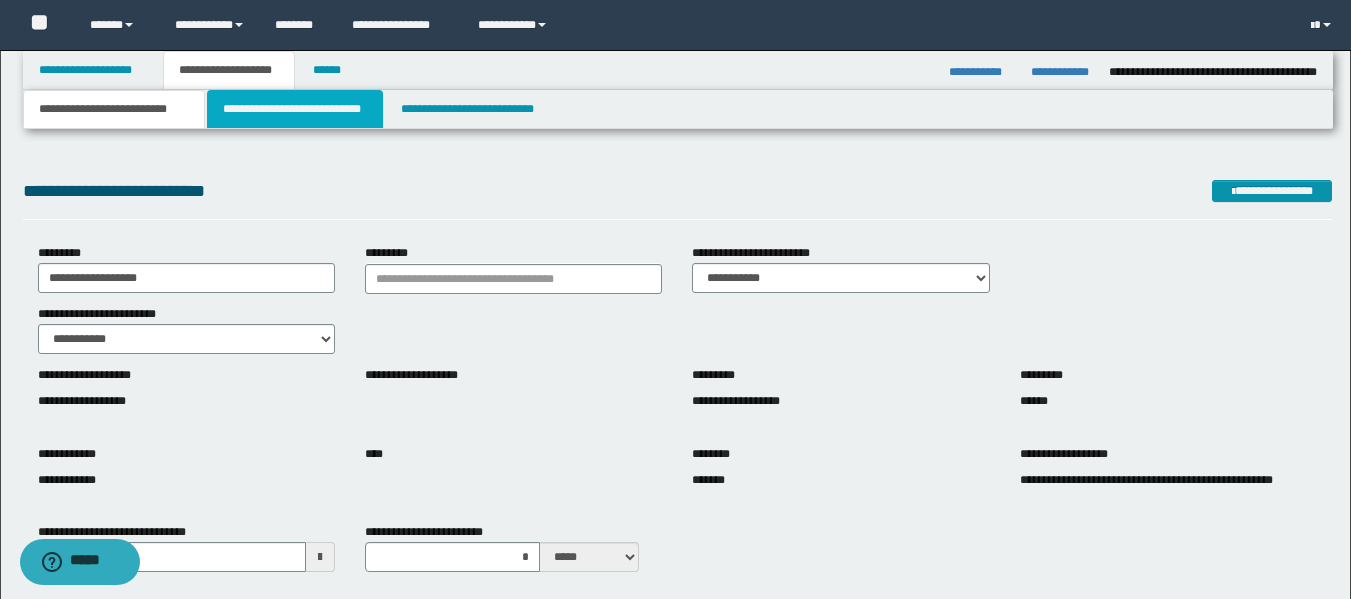click on "**********" at bounding box center (295, 109) 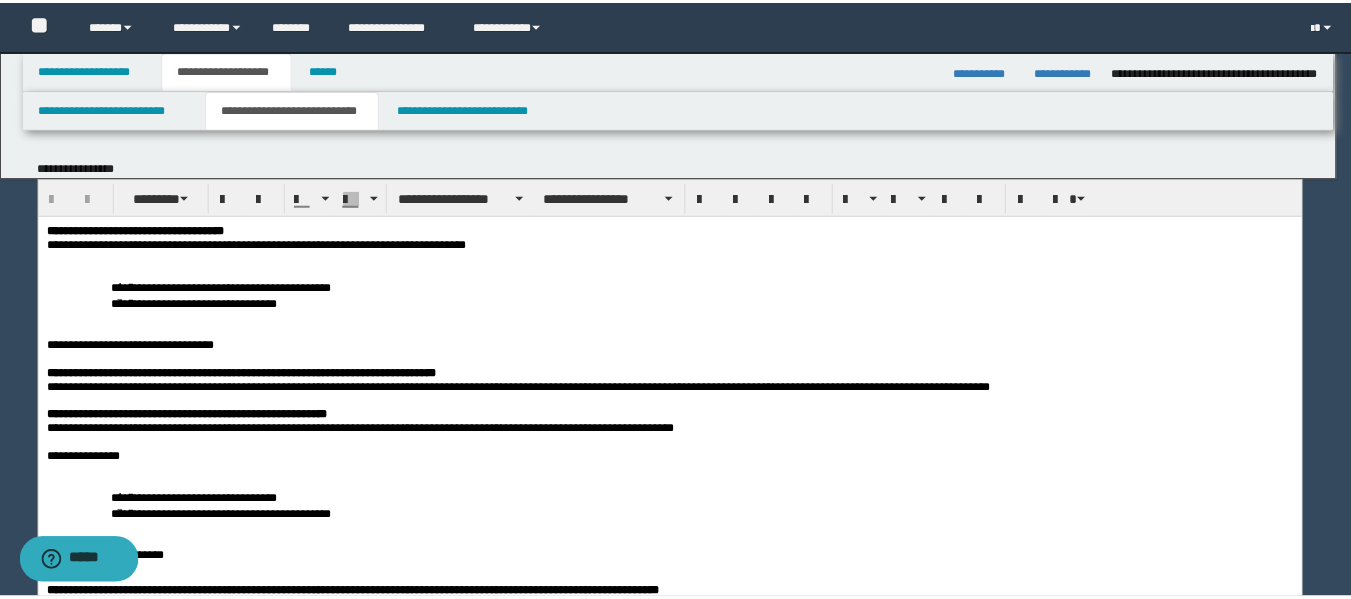 scroll, scrollTop: 0, scrollLeft: 0, axis: both 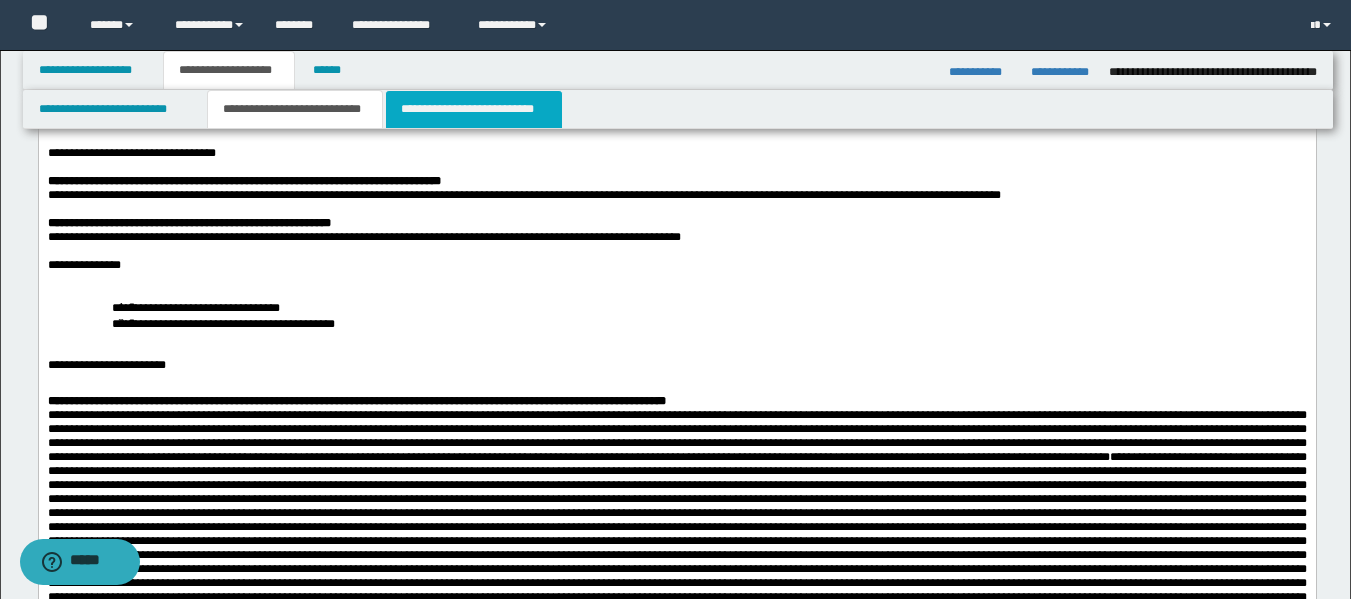 click on "**********" at bounding box center (474, 109) 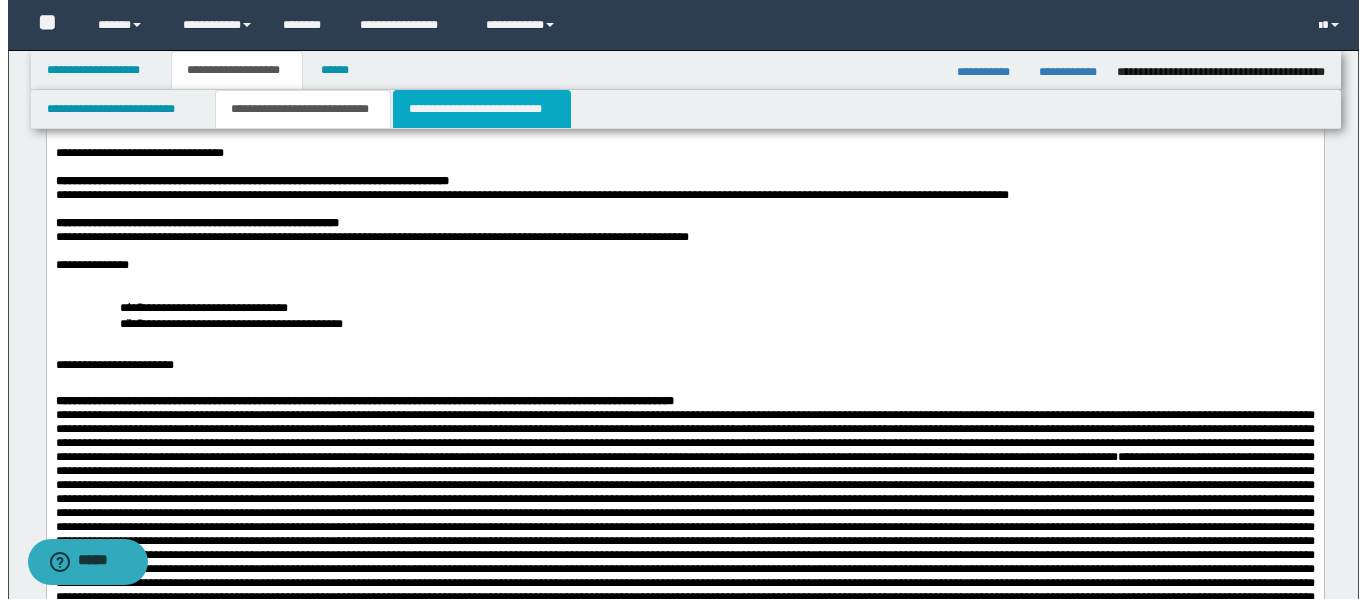 scroll, scrollTop: 0, scrollLeft: 0, axis: both 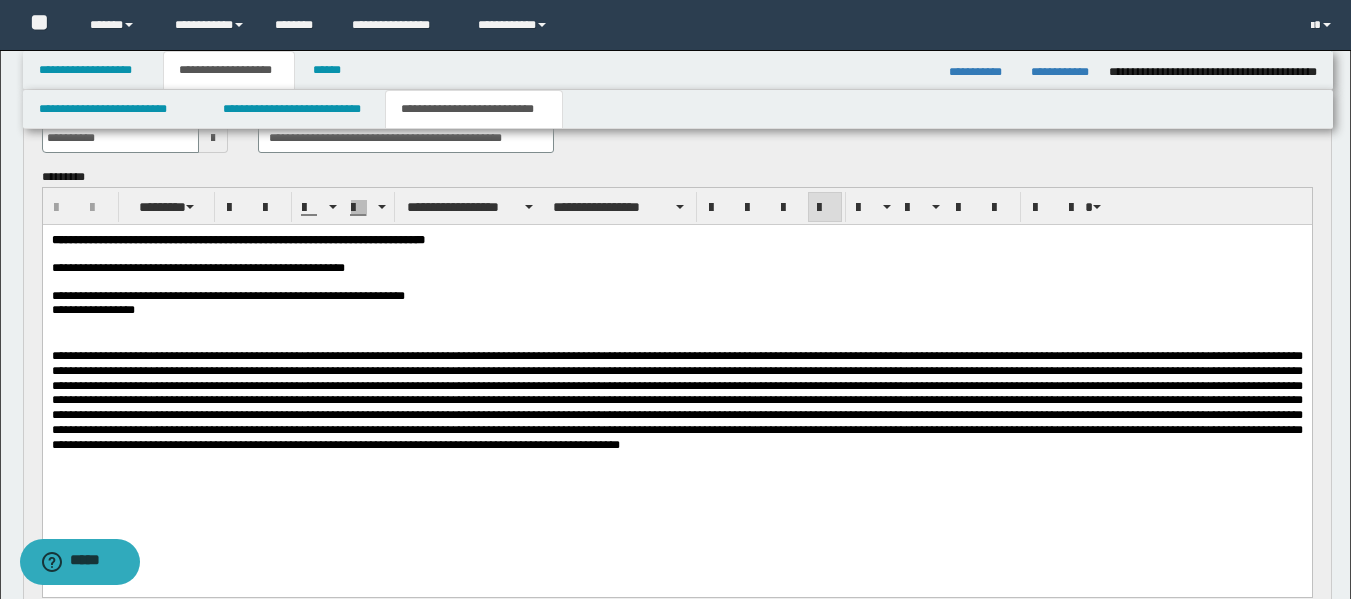 click at bounding box center (676, 400) 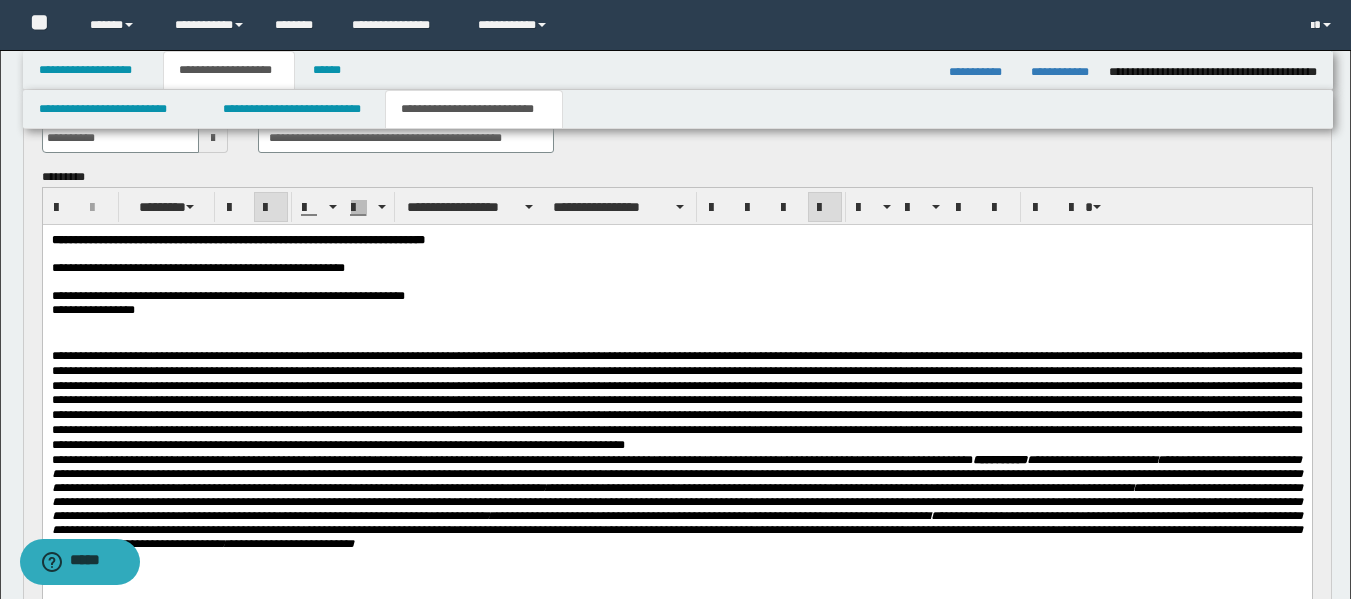 click at bounding box center (676, 400) 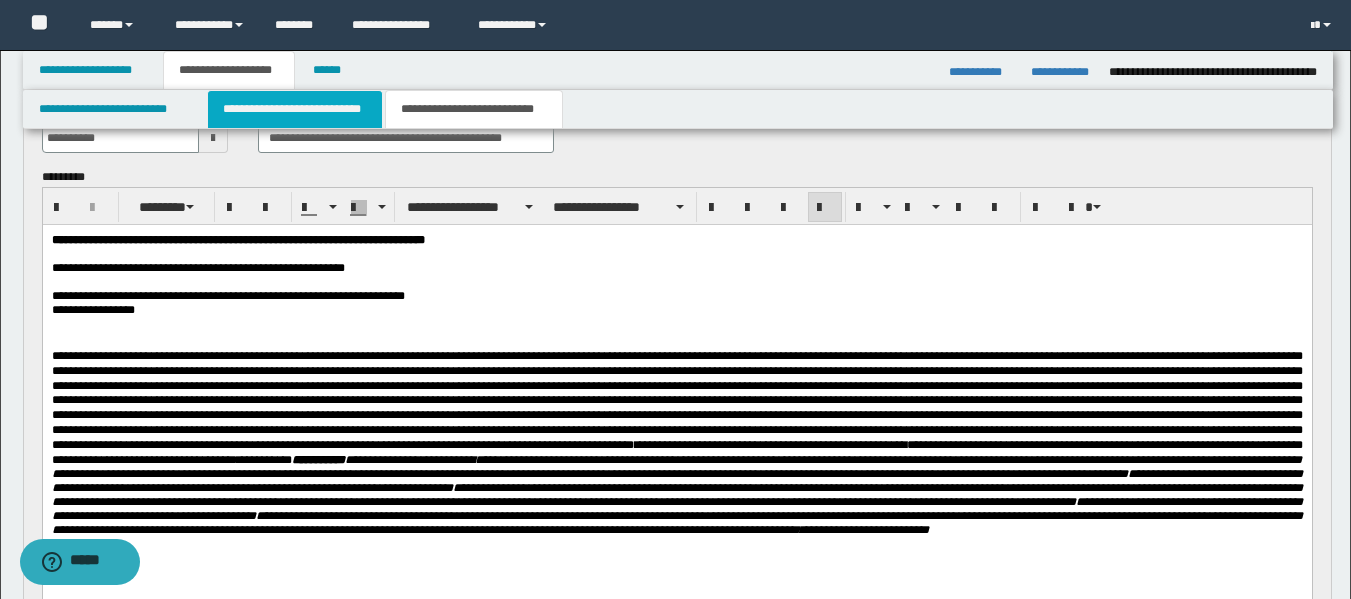 click on "**********" at bounding box center (295, 109) 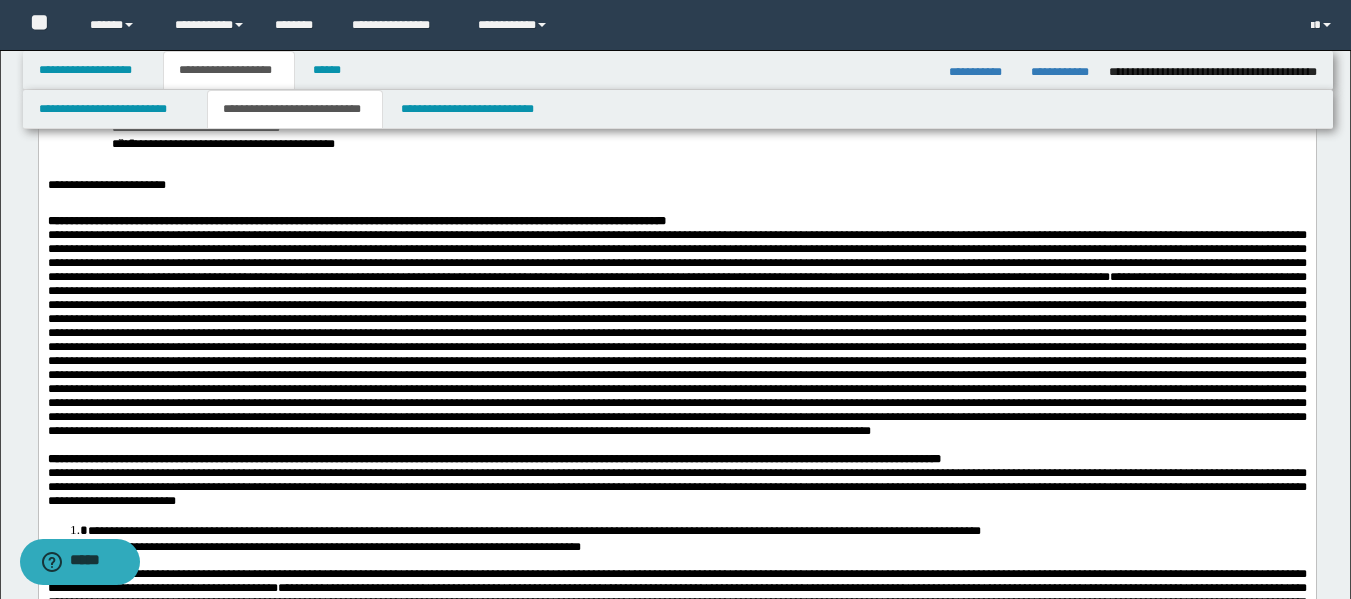 scroll, scrollTop: 384, scrollLeft: 0, axis: vertical 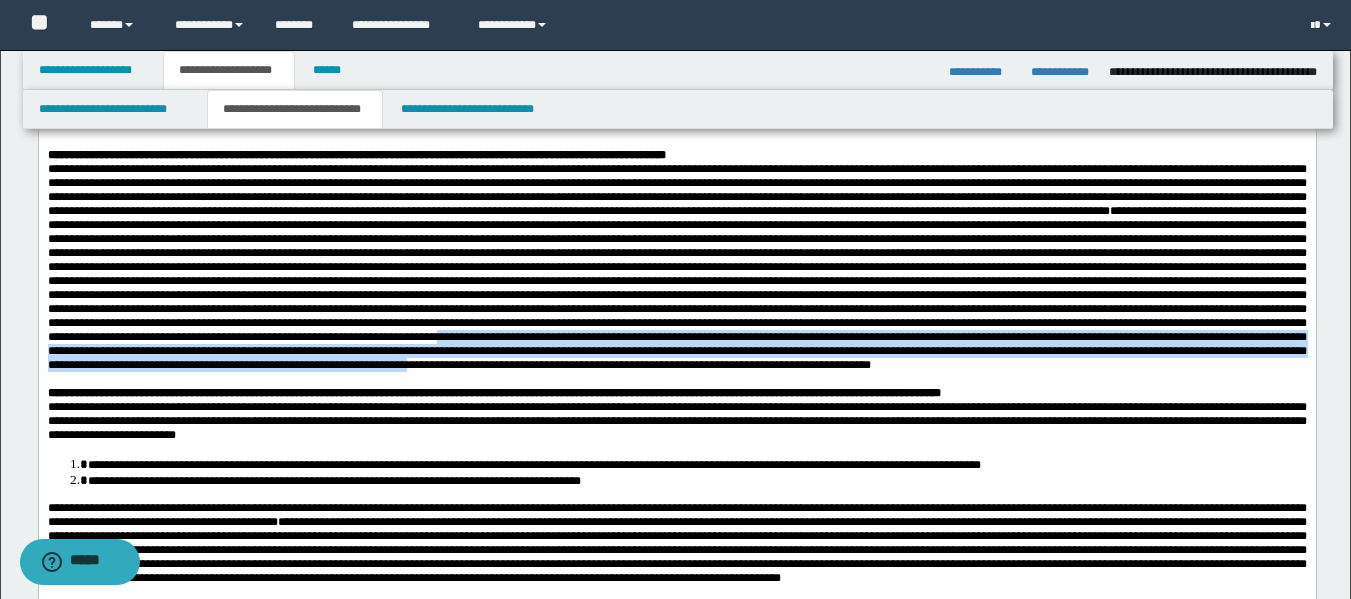 drag, startPoint x: 540, startPoint y: 411, endPoint x: 711, endPoint y: 444, distance: 174.1551 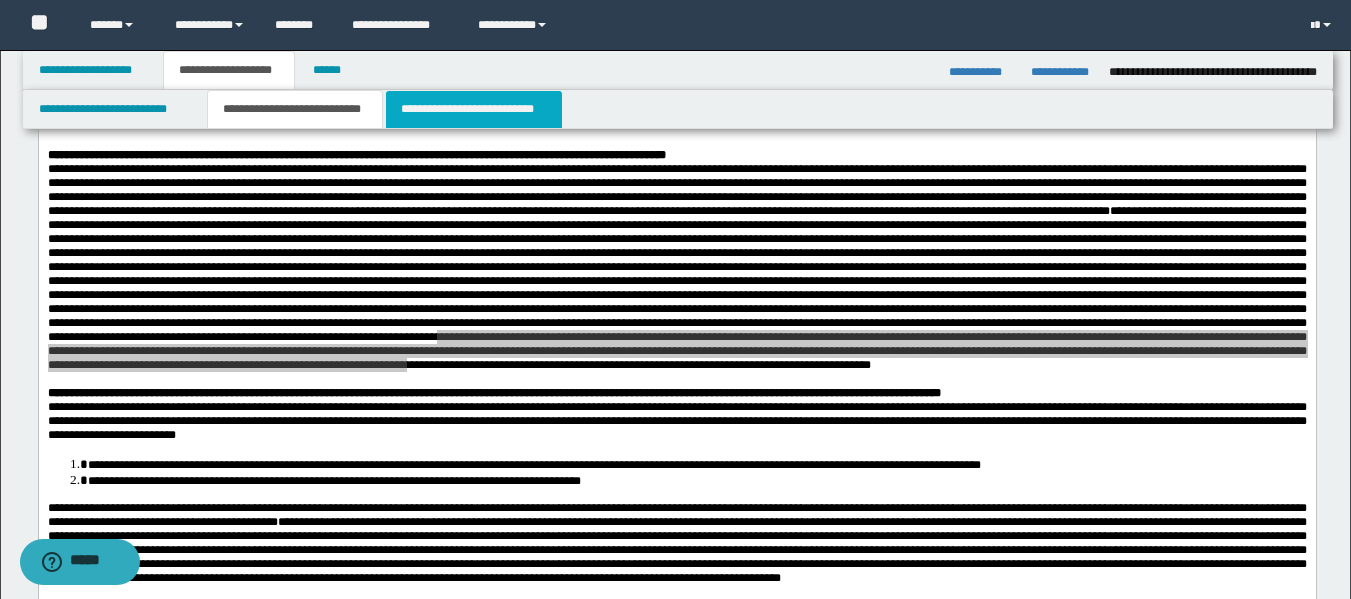 click on "**********" at bounding box center (474, 109) 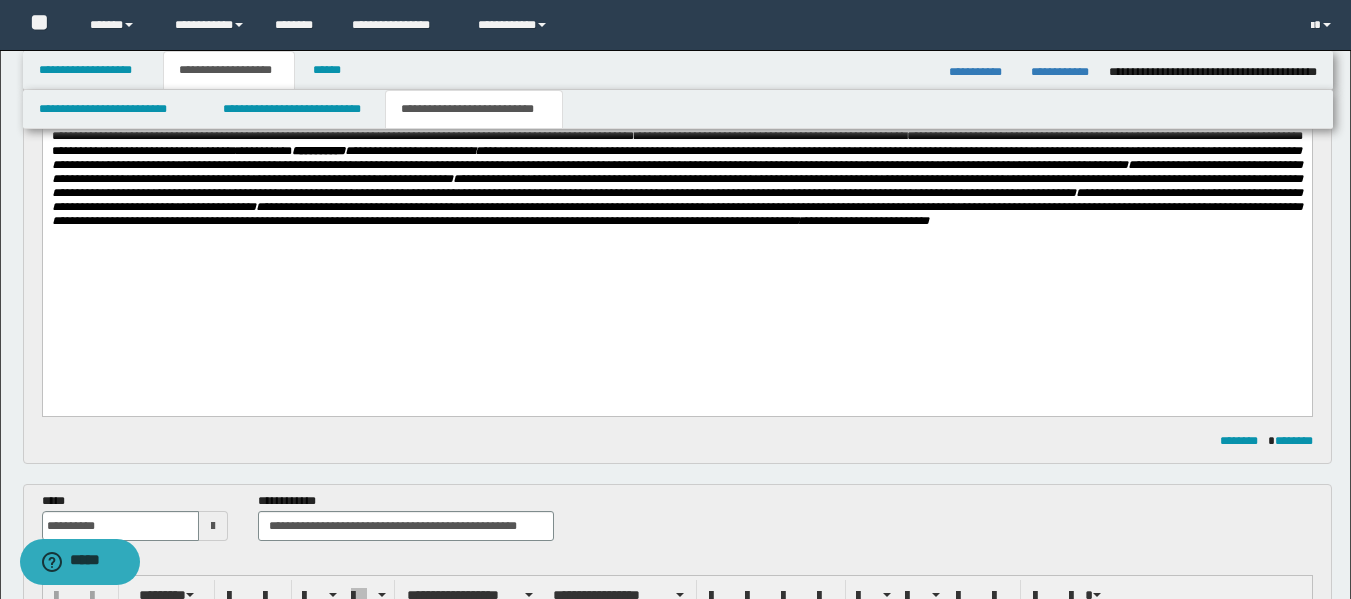 click on "**********" at bounding box center [676, 135] 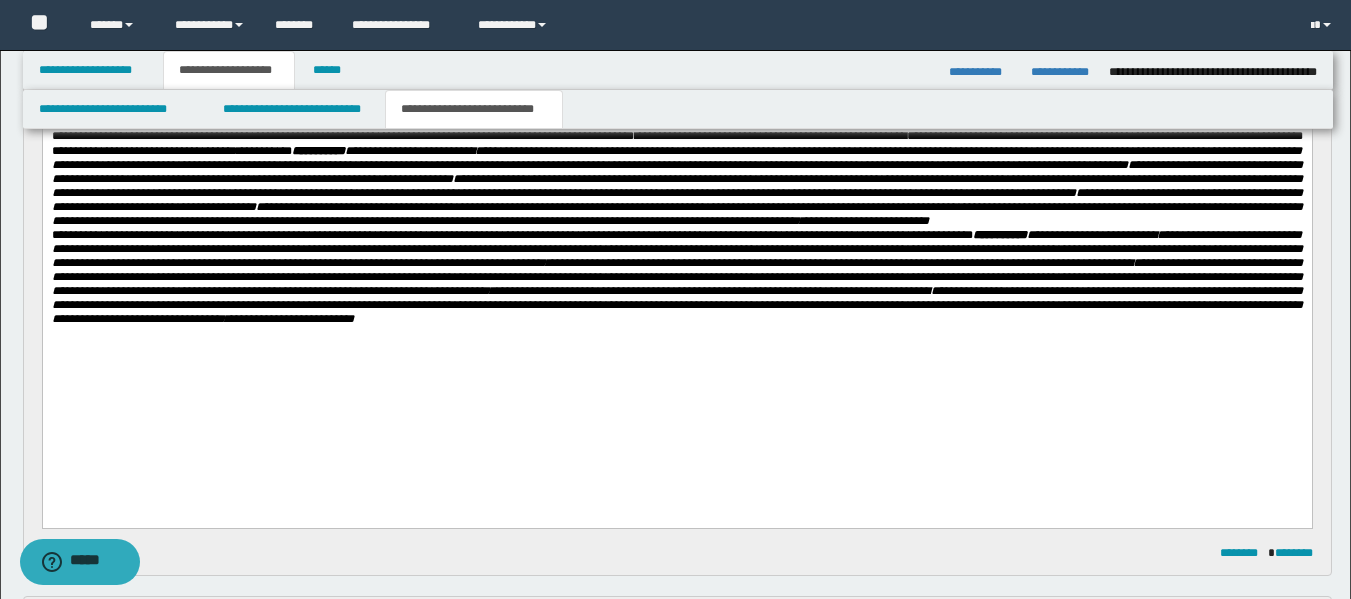 click on "**********" at bounding box center [676, 135] 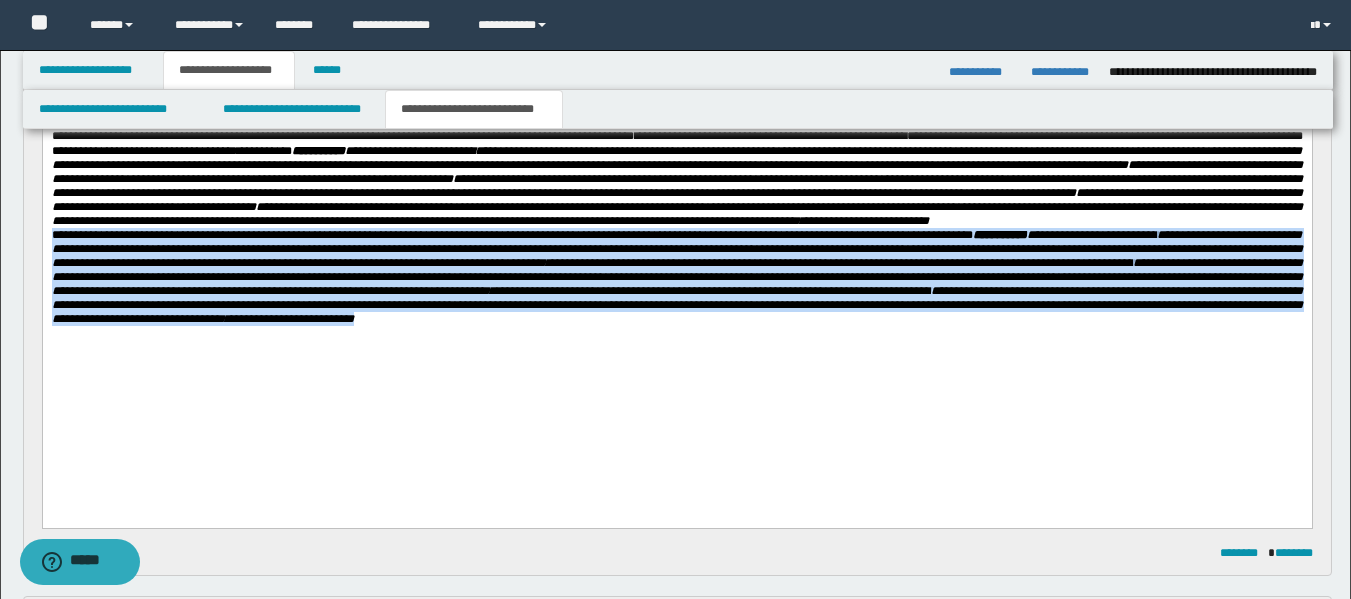 drag, startPoint x: 1109, startPoint y: 381, endPoint x: 46, endPoint y: 287, distance: 1067.1481 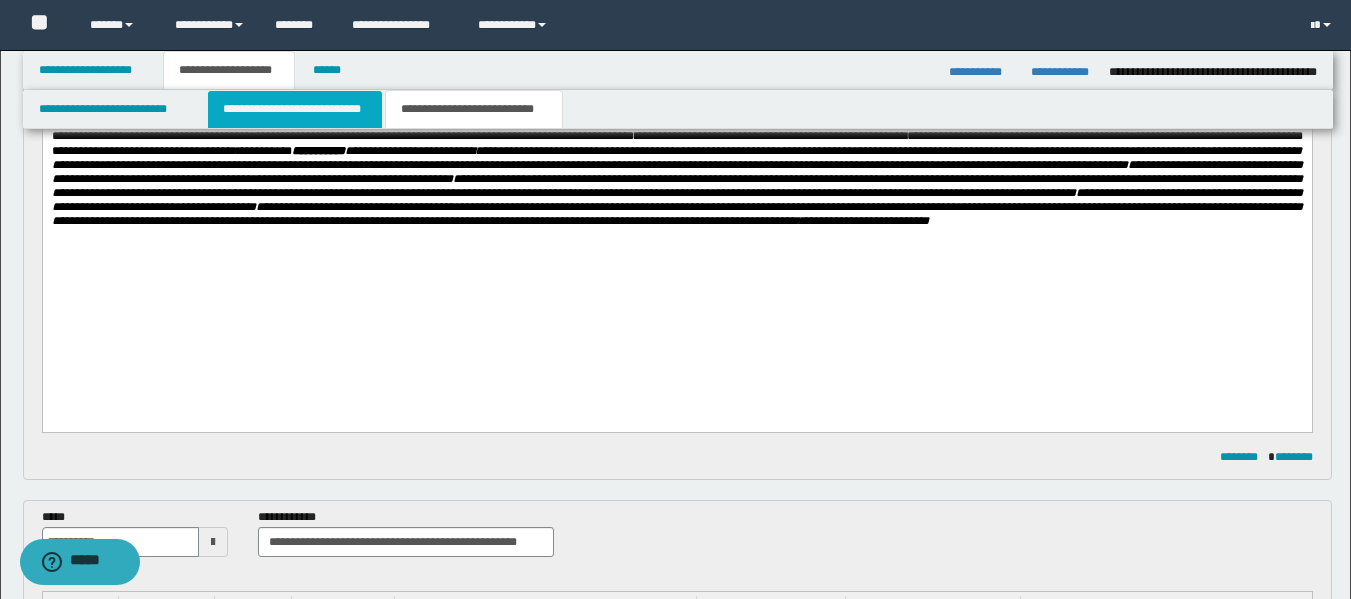 click on "**********" at bounding box center [295, 109] 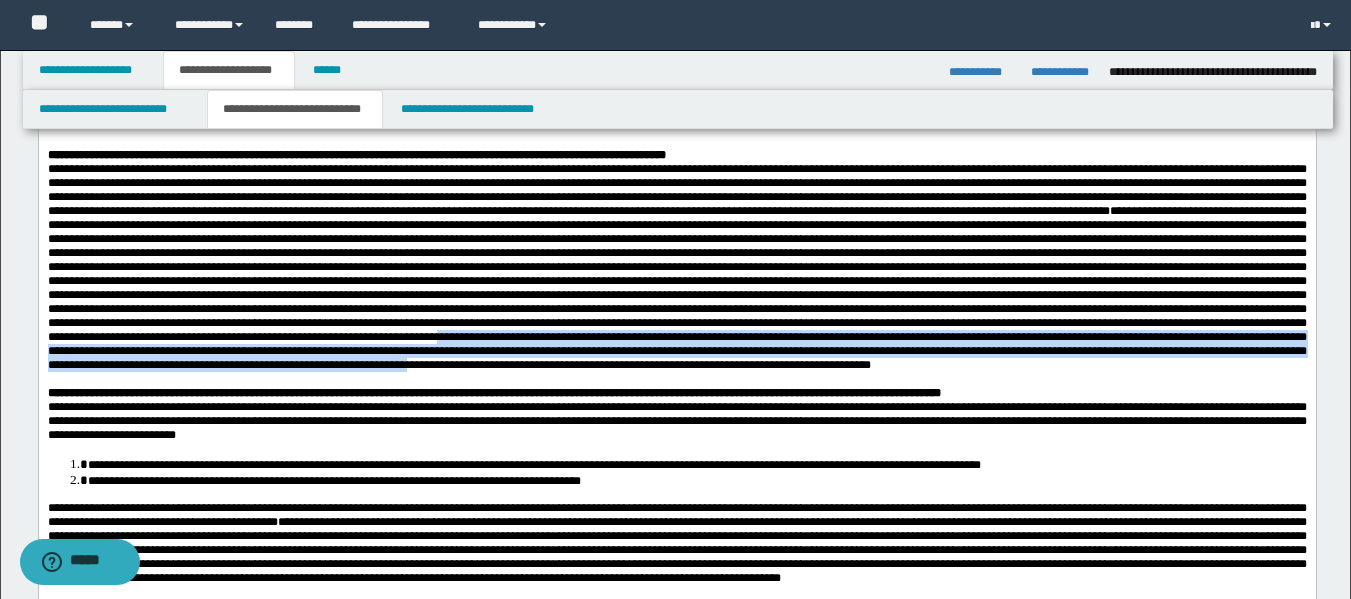 click at bounding box center [688, 379] 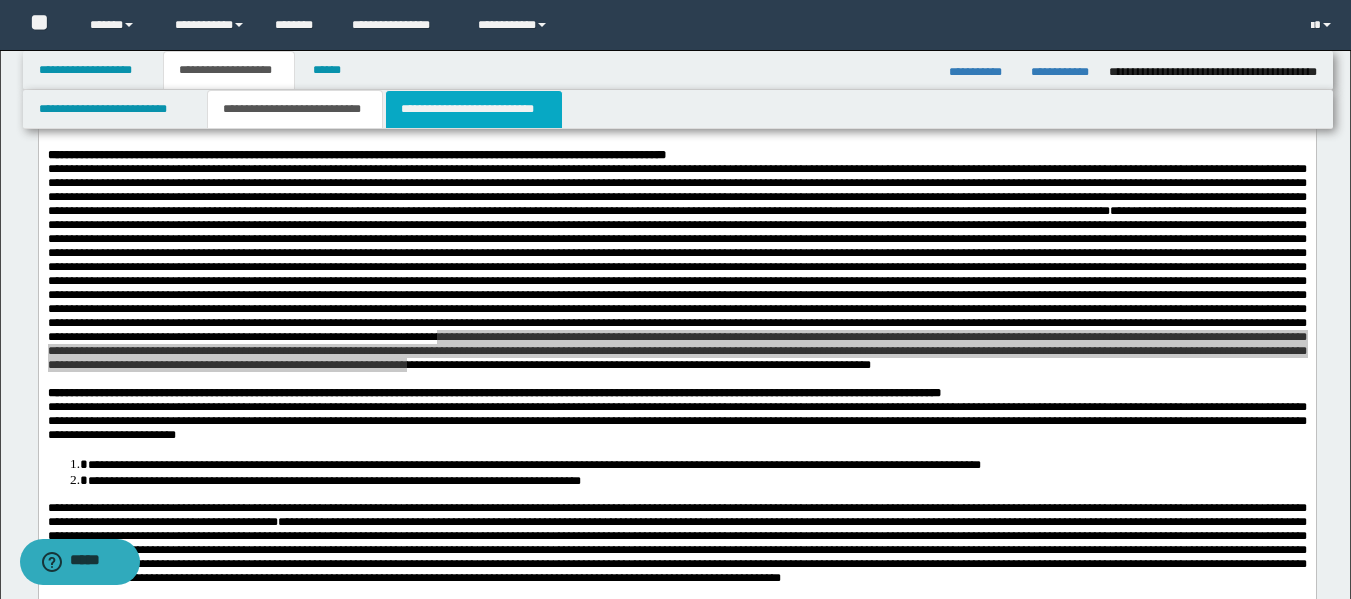 click on "**********" at bounding box center [474, 109] 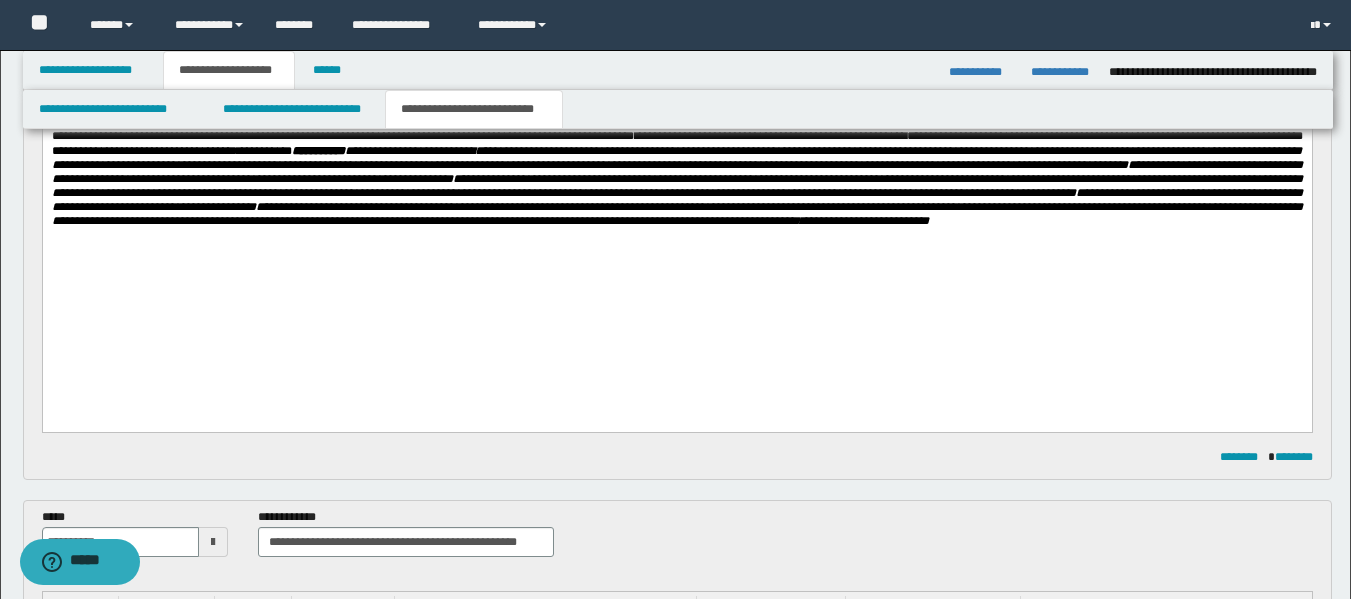 click on "**********" at bounding box center [676, 135] 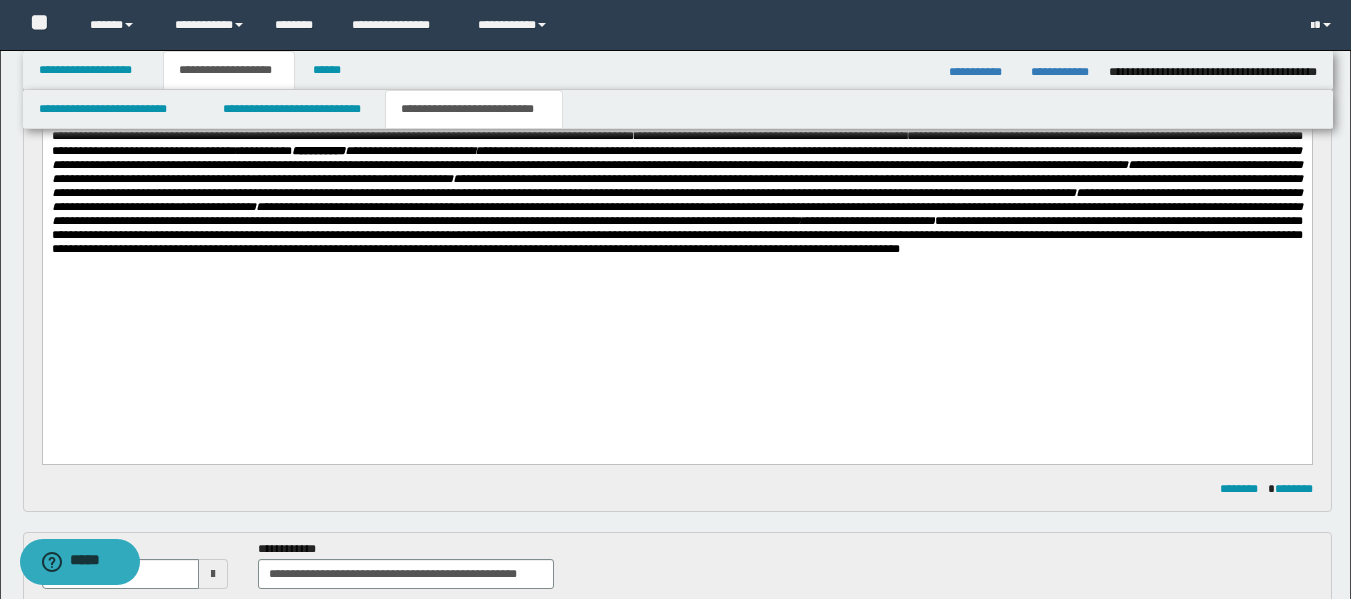 click on "**********" at bounding box center [676, 236] 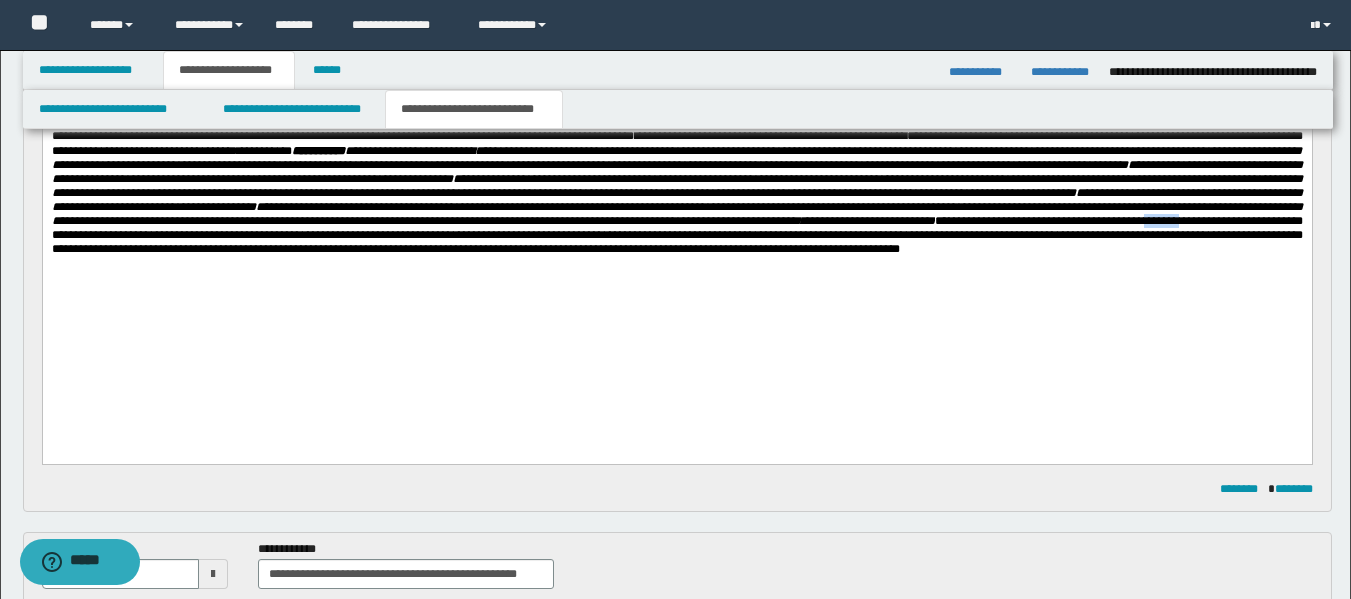 drag, startPoint x: 84, startPoint y: 286, endPoint x: 122, endPoint y: 284, distance: 38.052597 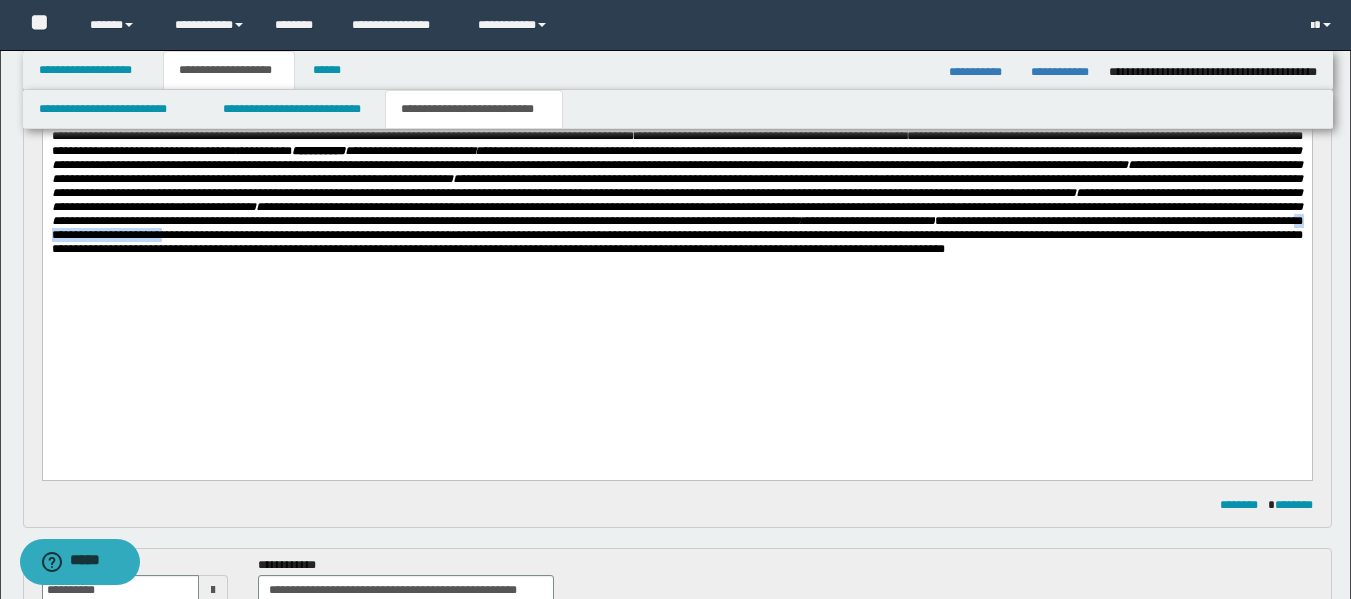 drag, startPoint x: 246, startPoint y: 284, endPoint x: 396, endPoint y: 281, distance: 150.03 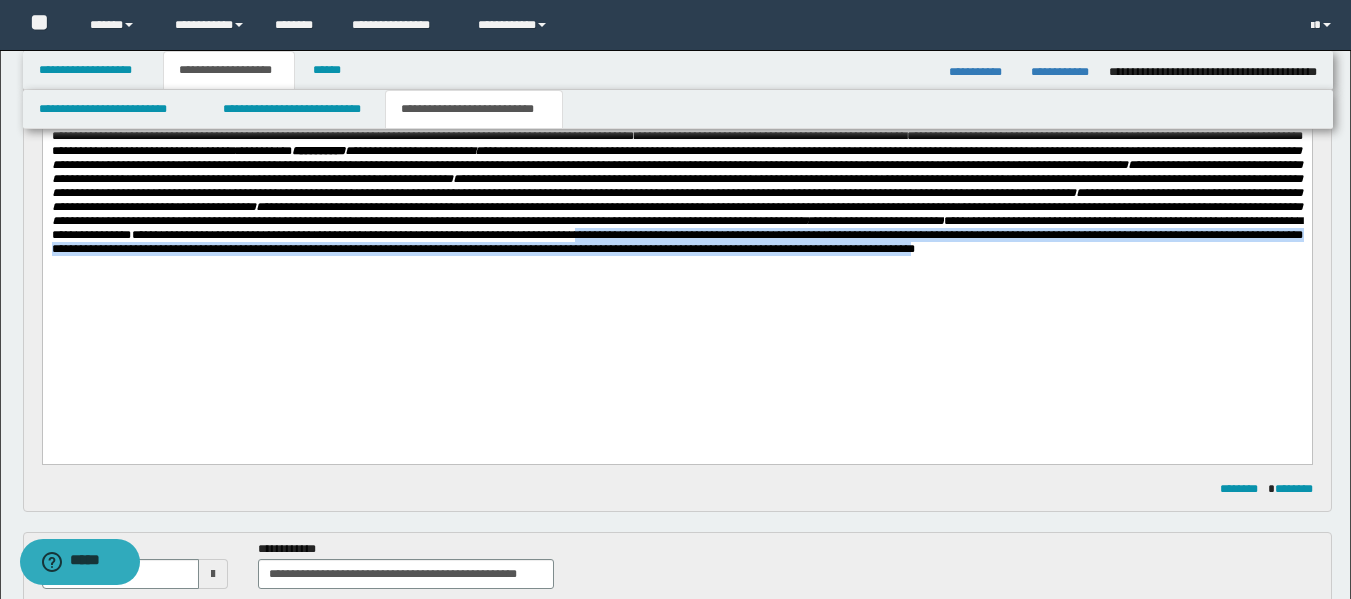 drag, startPoint x: 816, startPoint y: 285, endPoint x: 1277, endPoint y: 302, distance: 461.31335 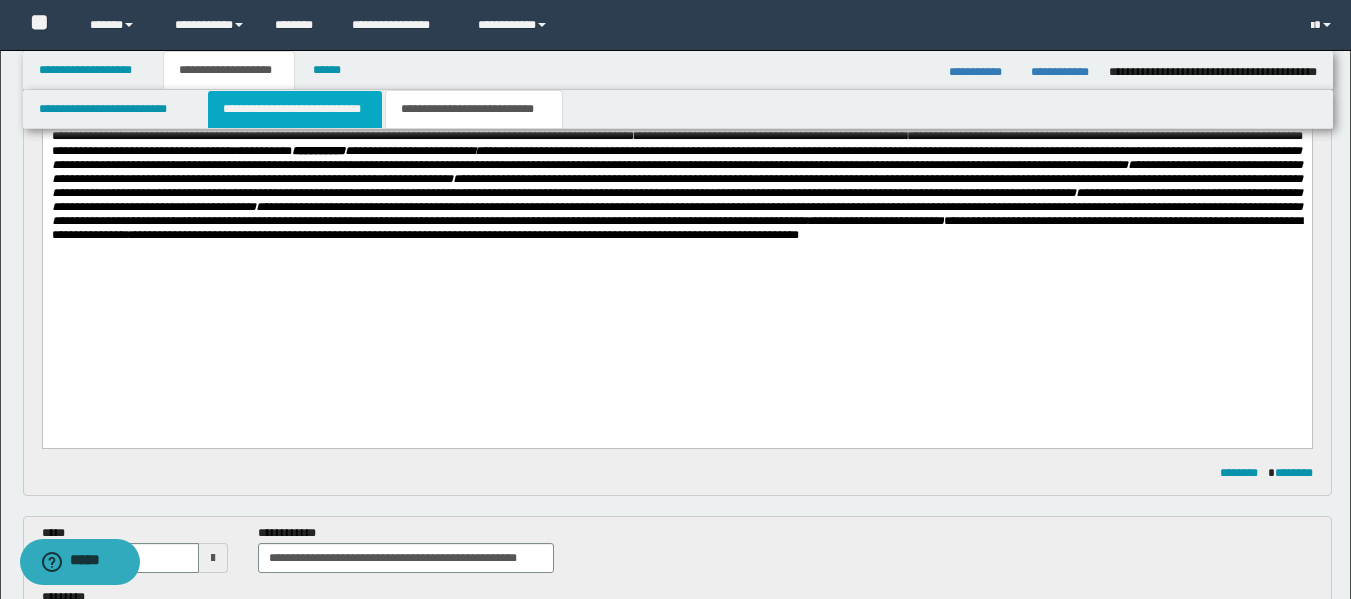 click on "**********" at bounding box center (295, 109) 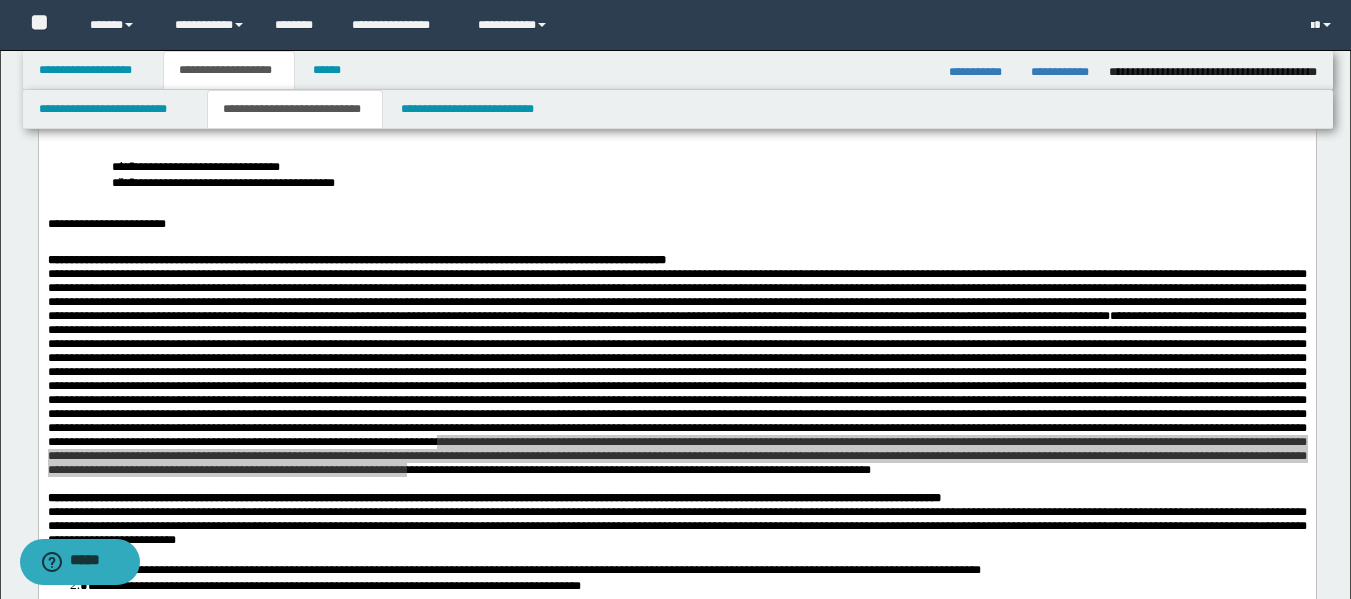 scroll, scrollTop: 323, scrollLeft: 0, axis: vertical 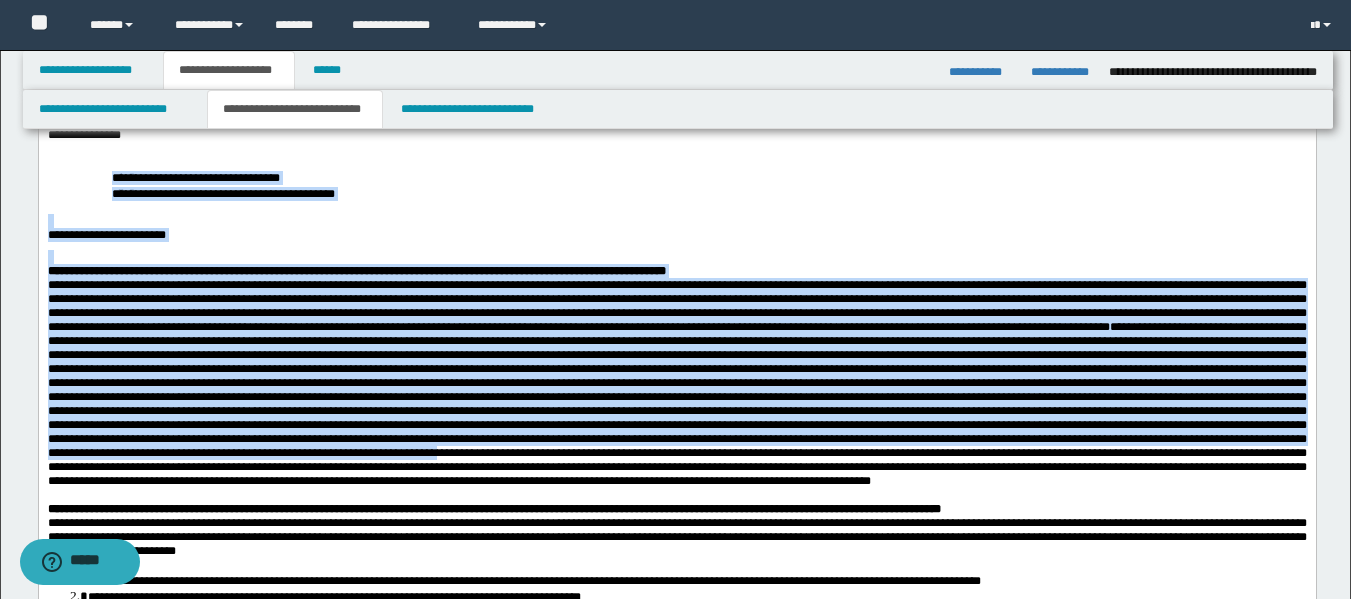 click on "**********" at bounding box center [676, 417] 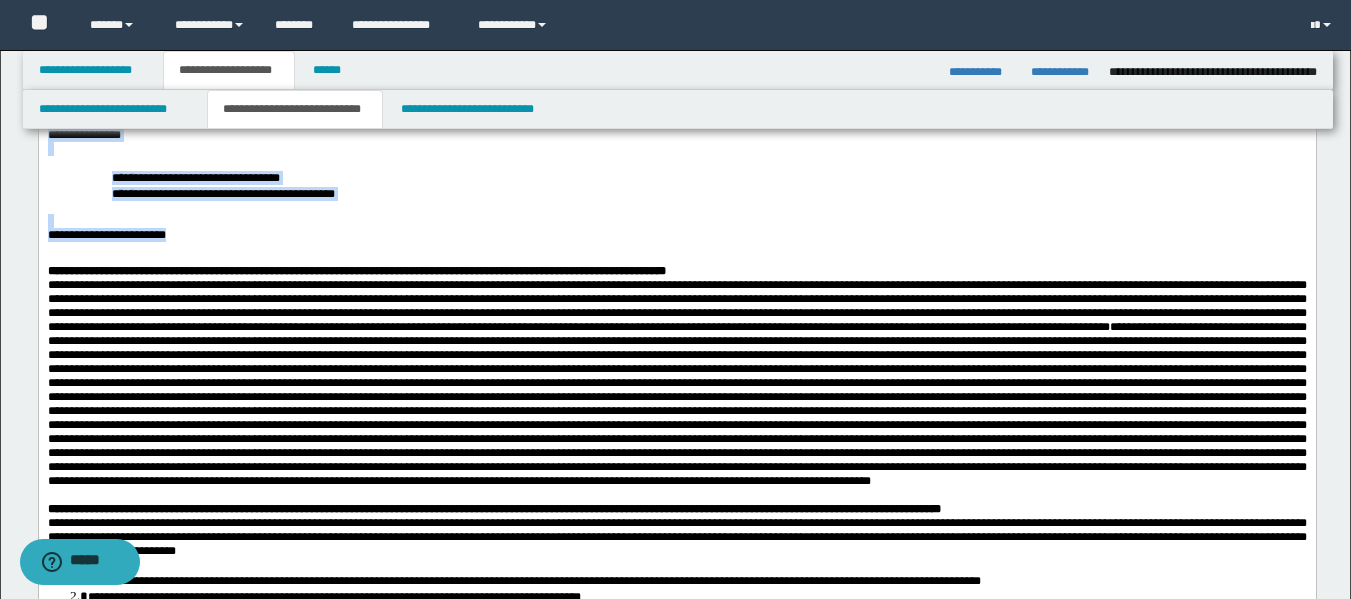 drag, startPoint x: 202, startPoint y: 271, endPoint x: 41, endPoint y: 159, distance: 196.12495 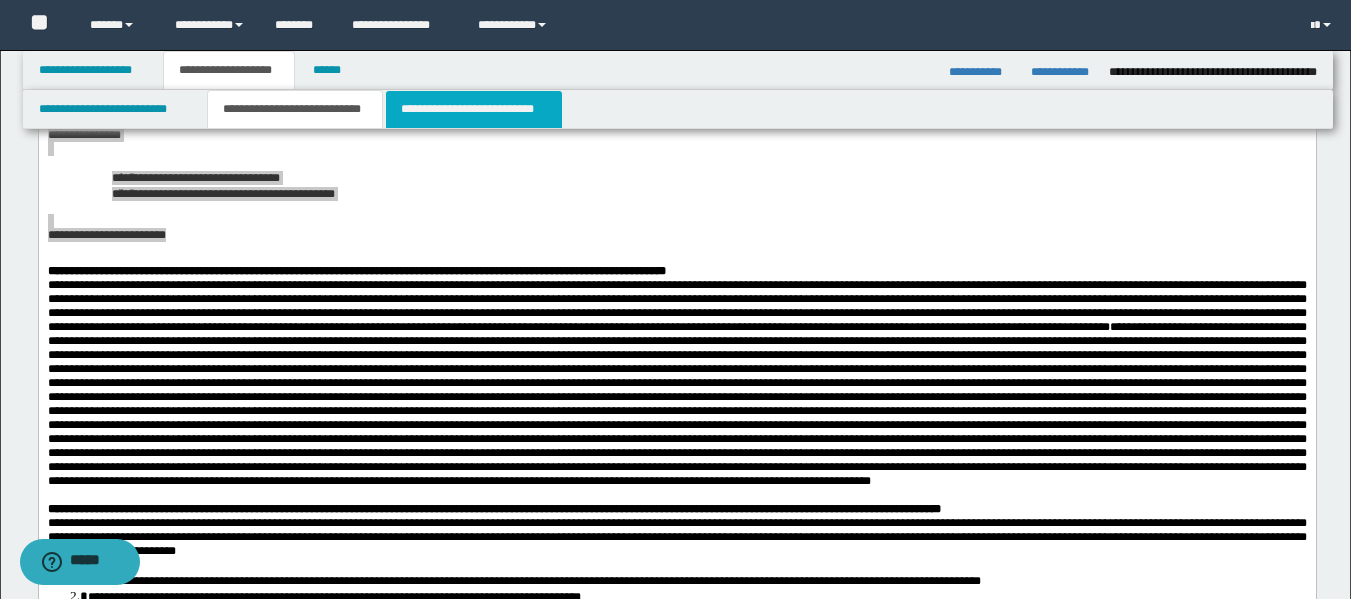 click on "**********" at bounding box center (474, 109) 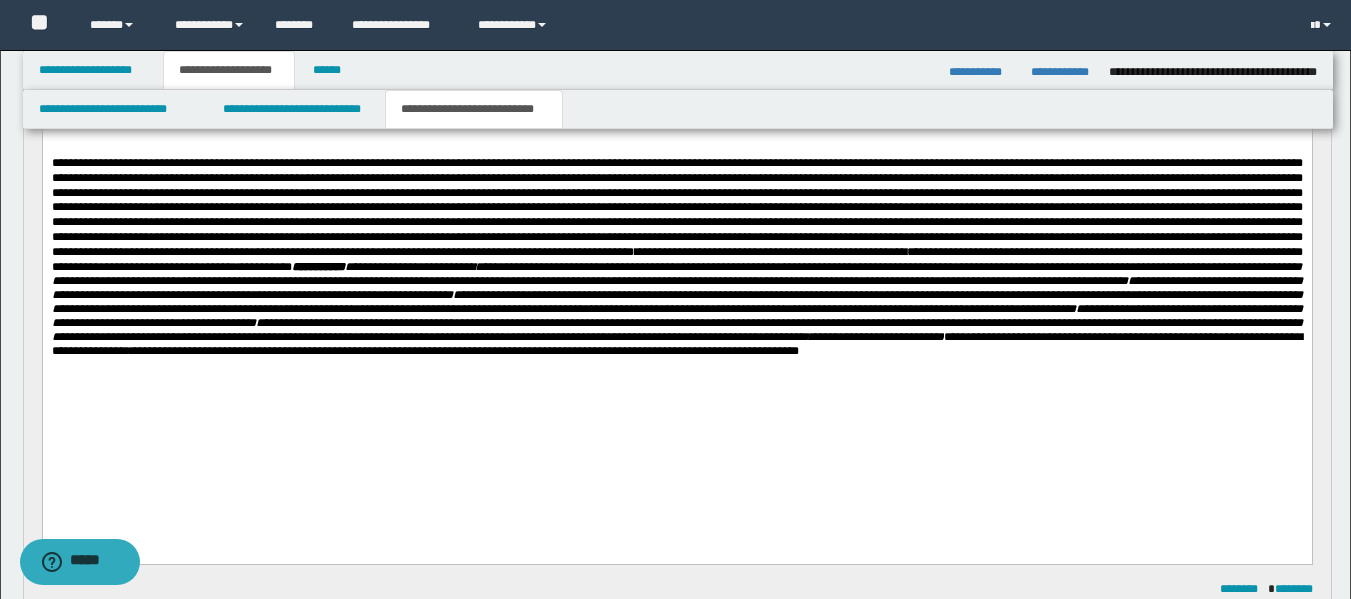 click on "**********" at bounding box center [676, 257] 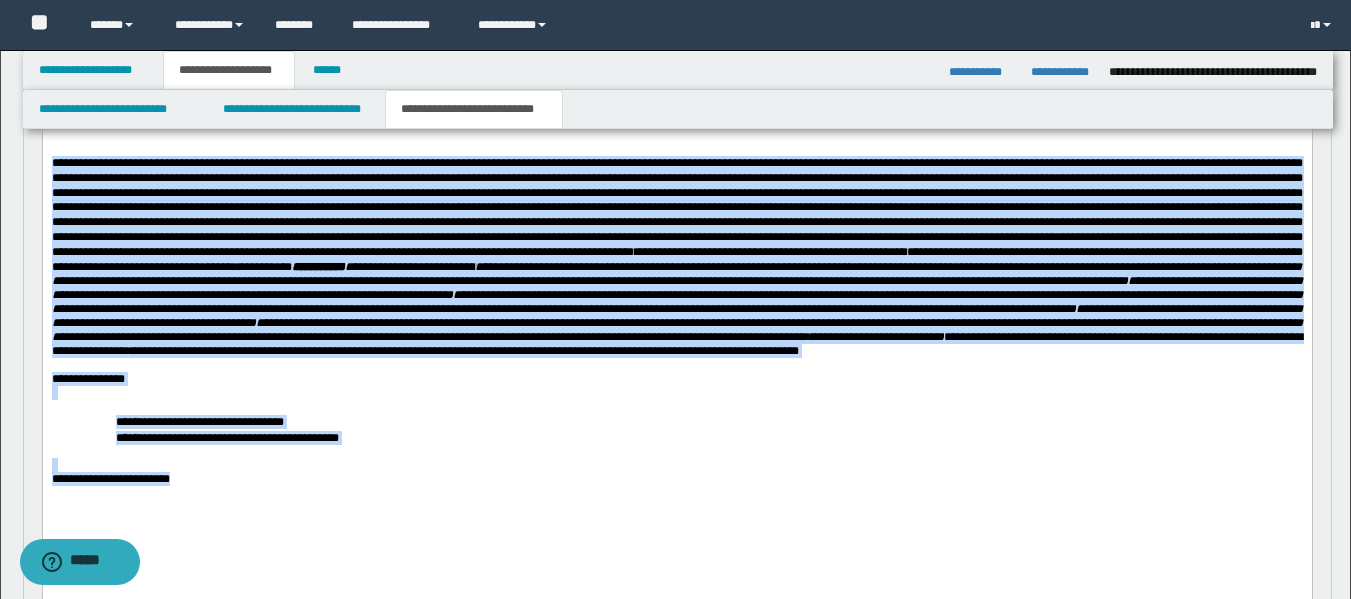 drag, startPoint x: 200, startPoint y: 544, endPoint x: 22, endPoint y: 171, distance: 413.2953 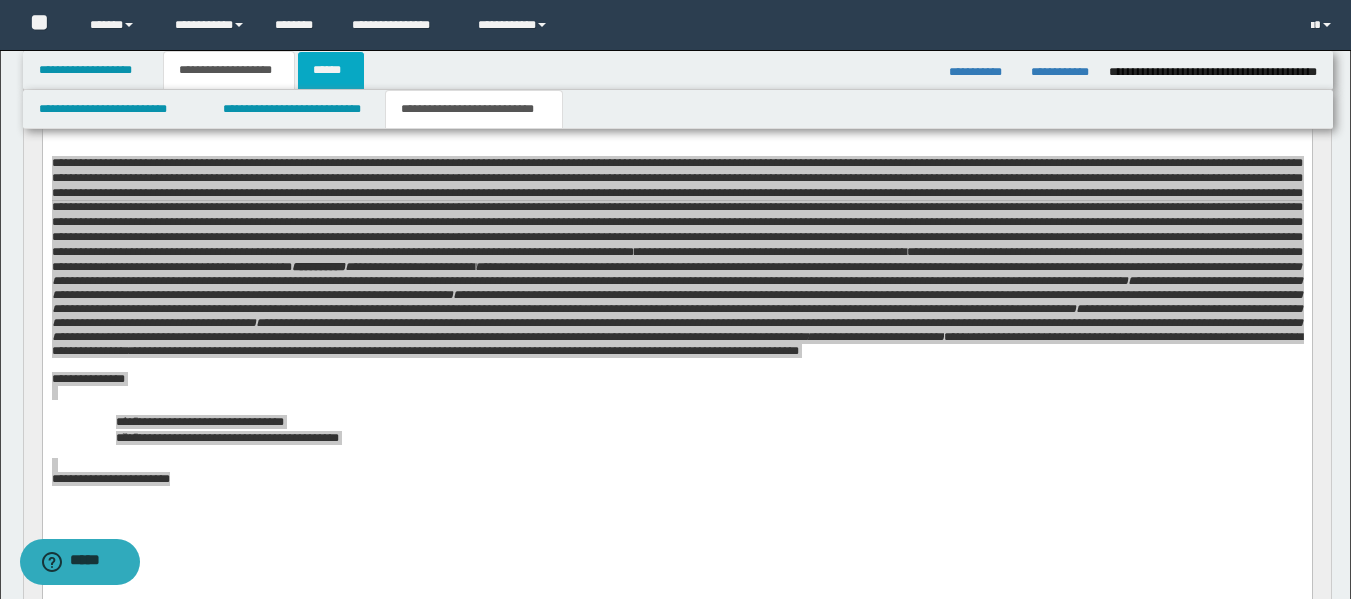 click on "******" at bounding box center (331, 70) 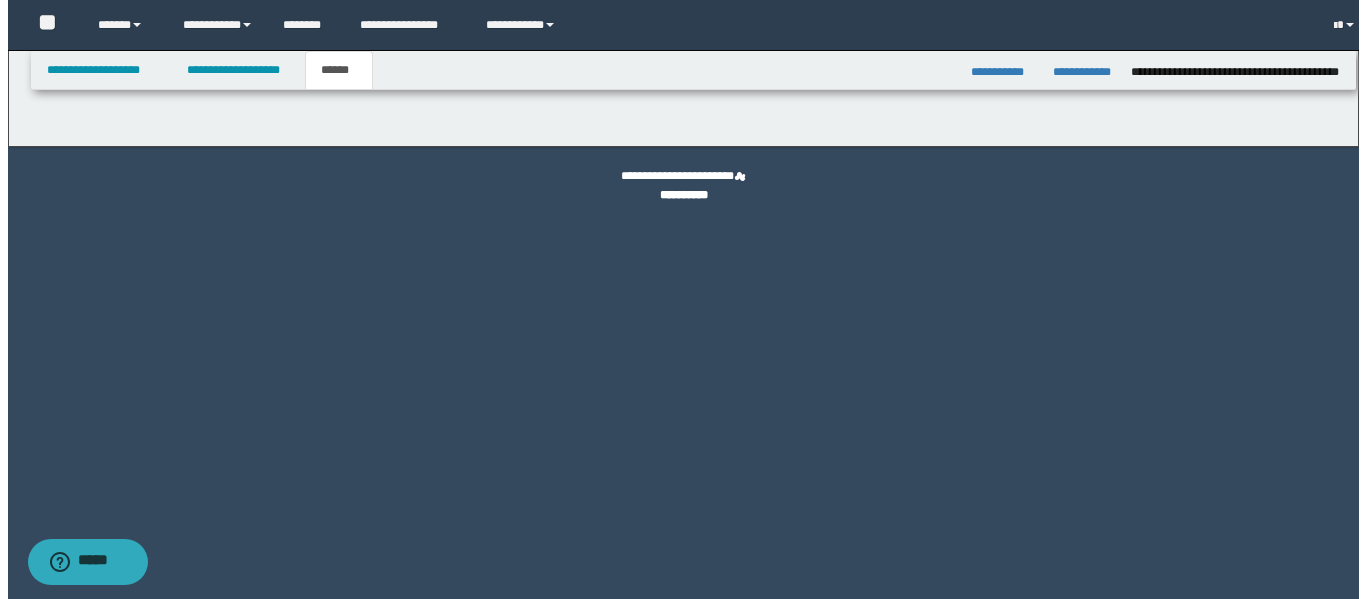 scroll, scrollTop: 0, scrollLeft: 0, axis: both 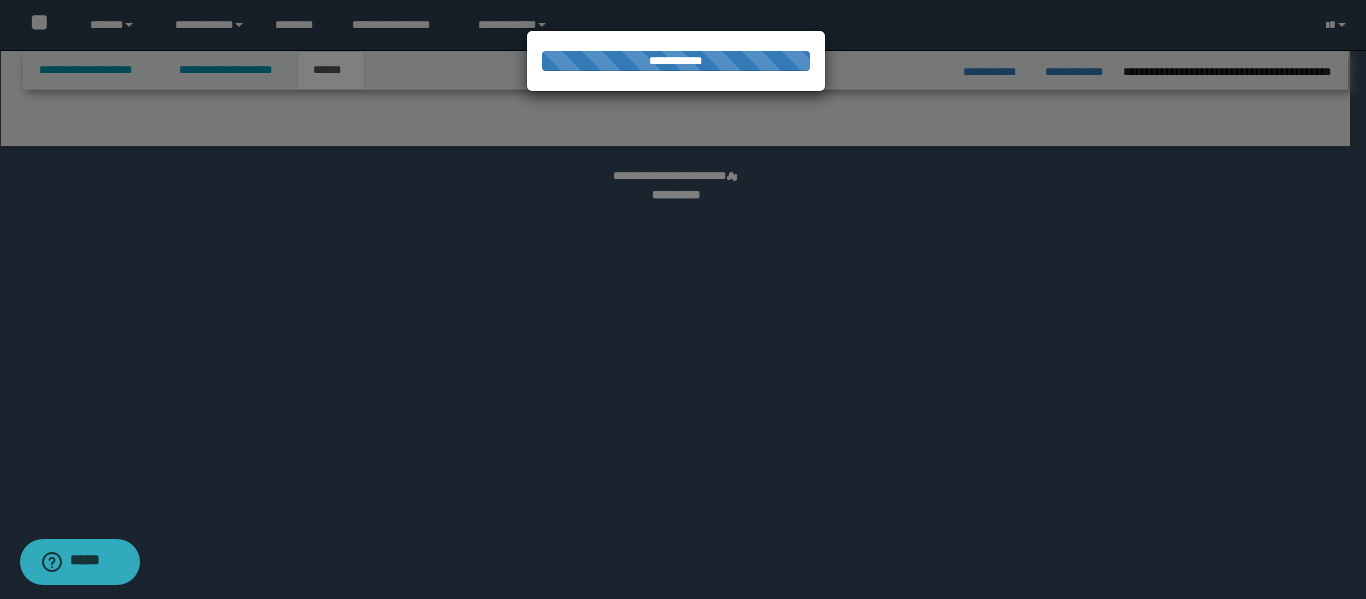 select on "*" 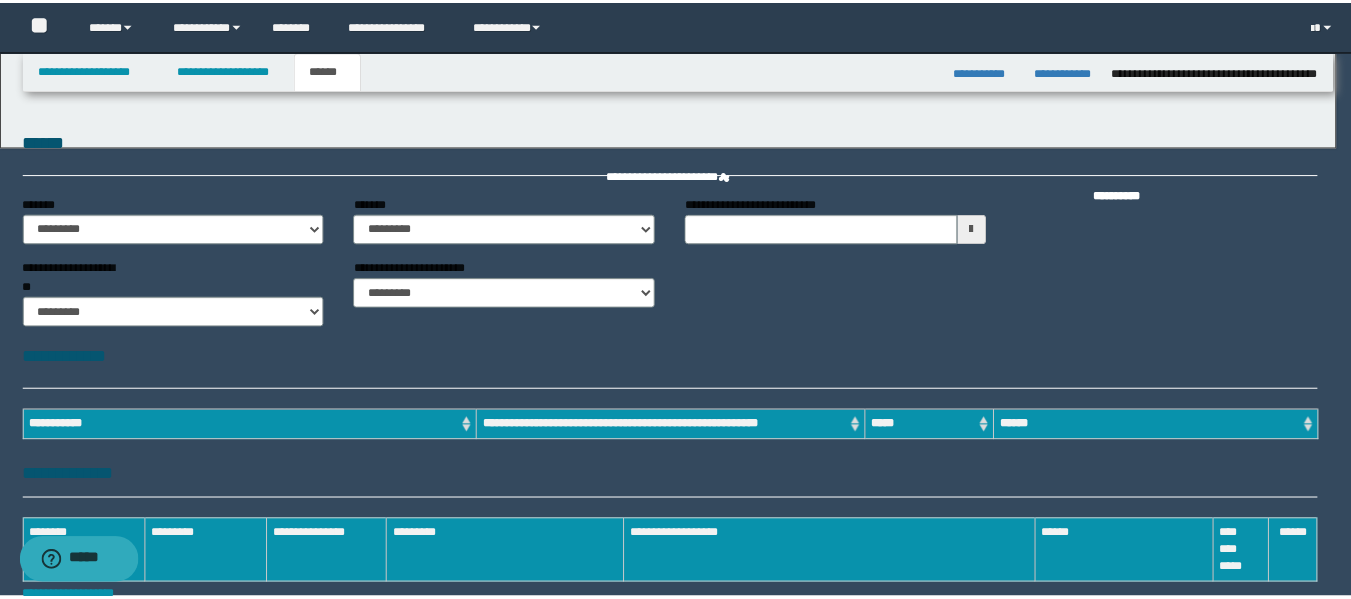 scroll, scrollTop: 0, scrollLeft: 0, axis: both 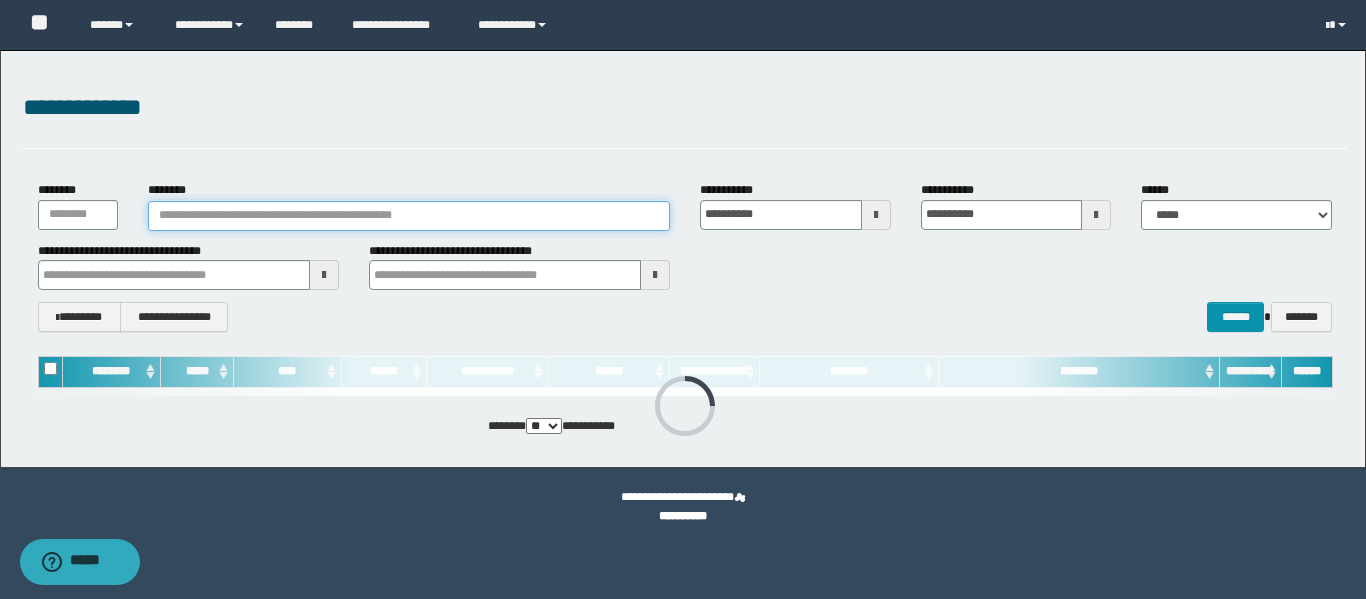 click on "********" at bounding box center (409, 216) 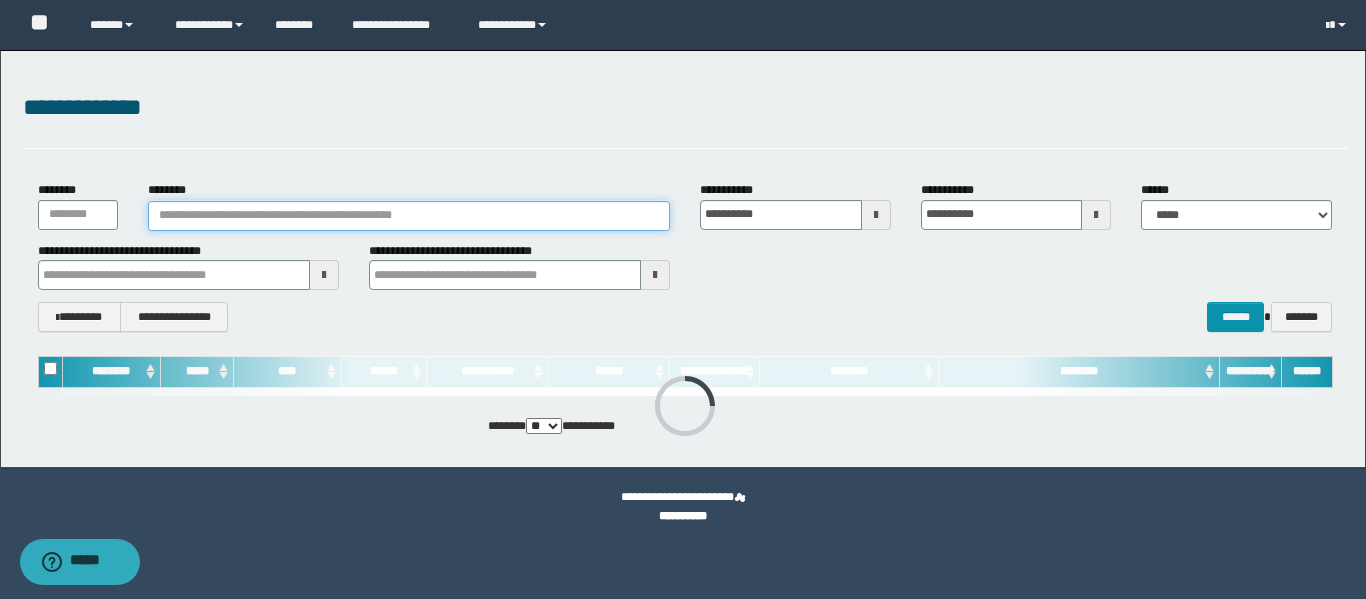 paste on "**********" 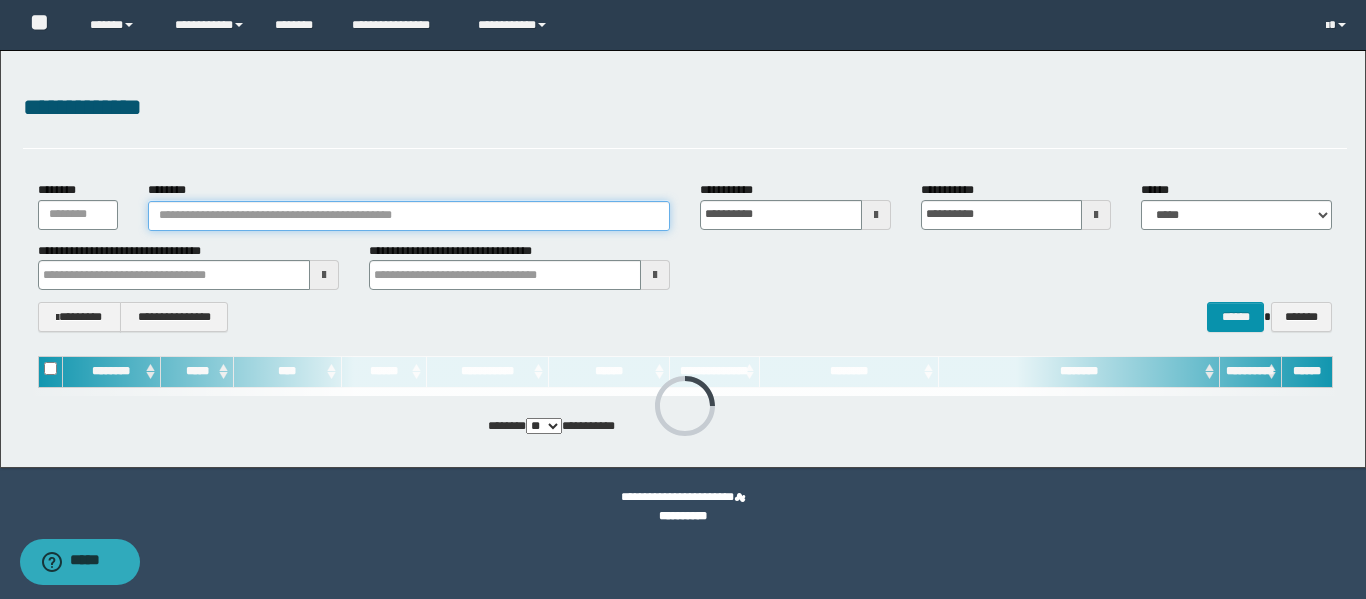 type on "**********" 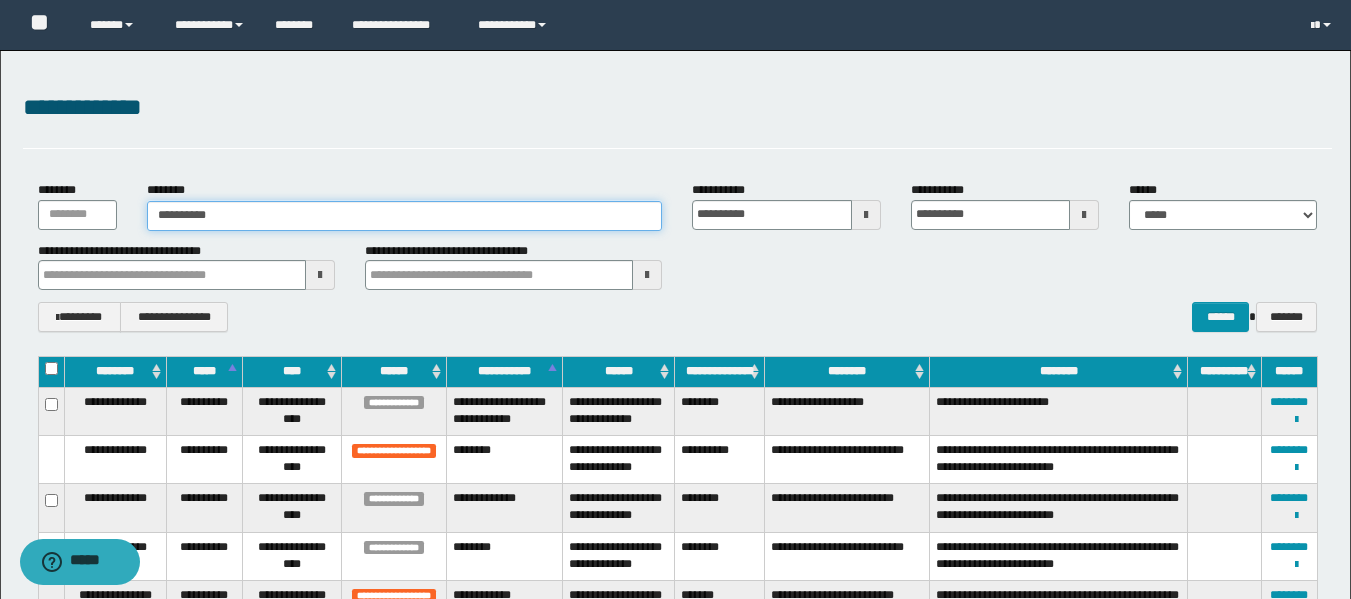 type on "**********" 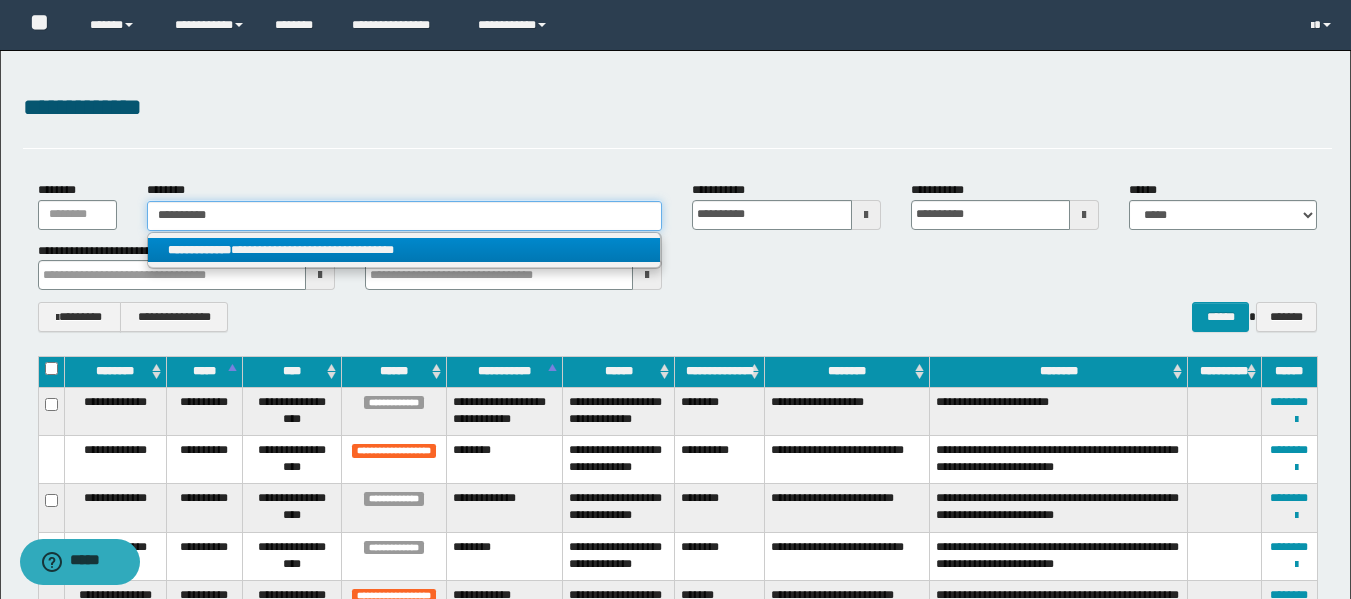 type on "**********" 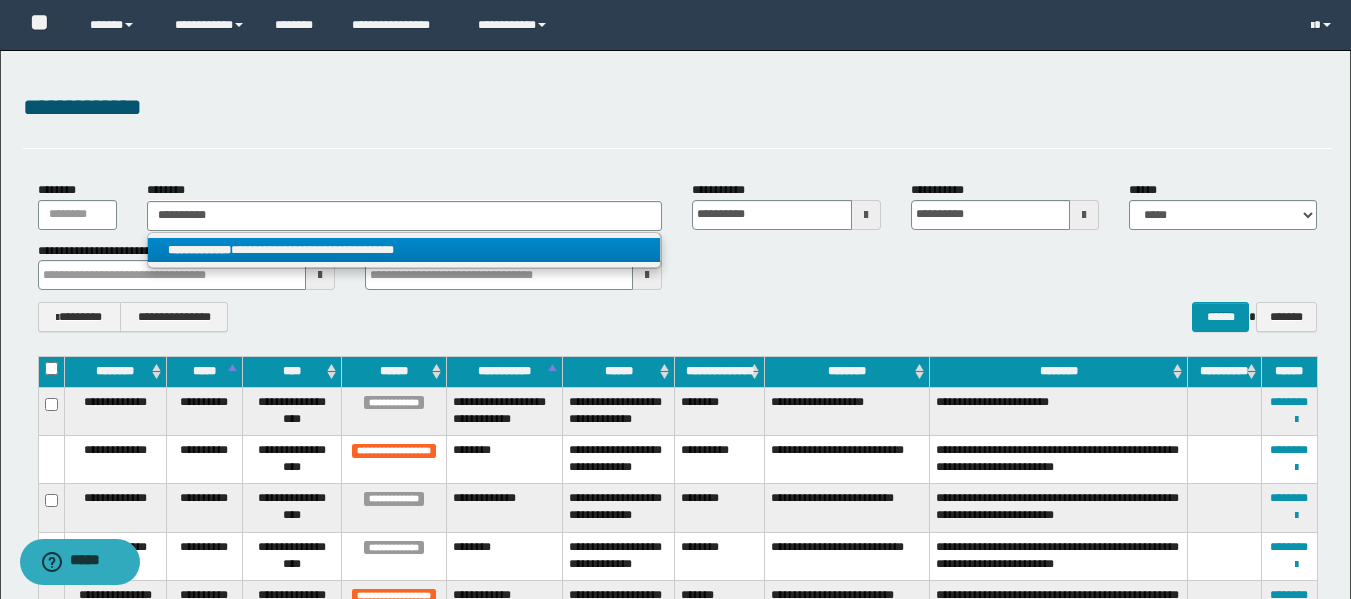 click on "**********" at bounding box center [199, 250] 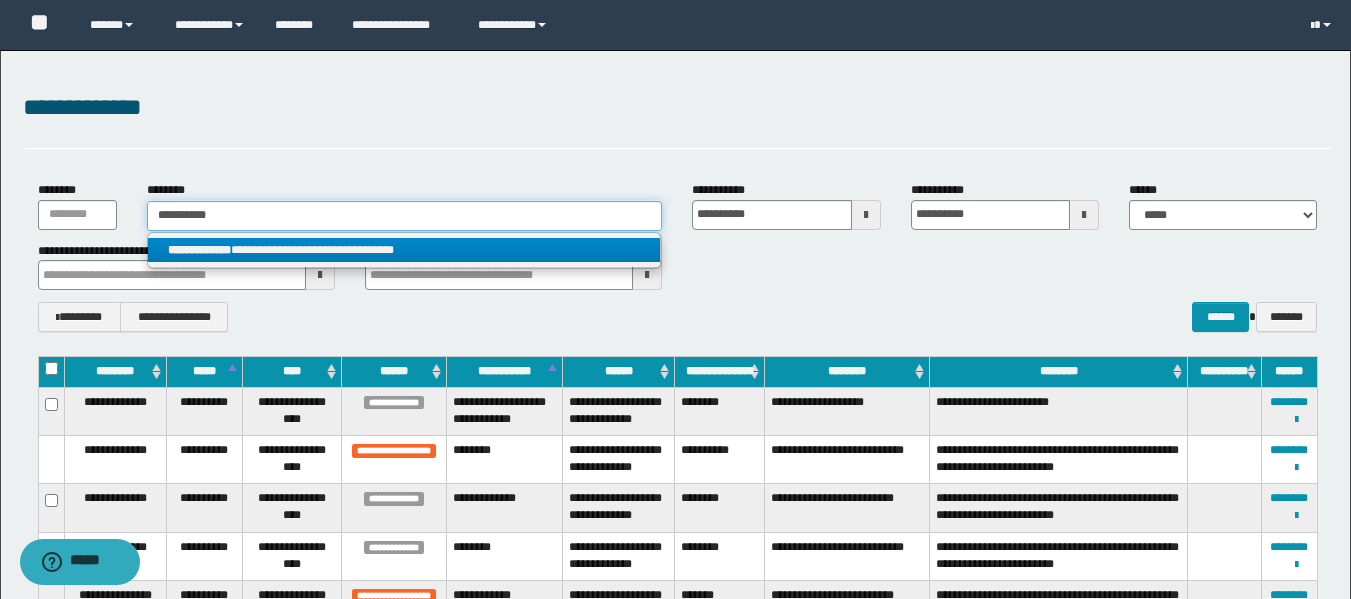 type 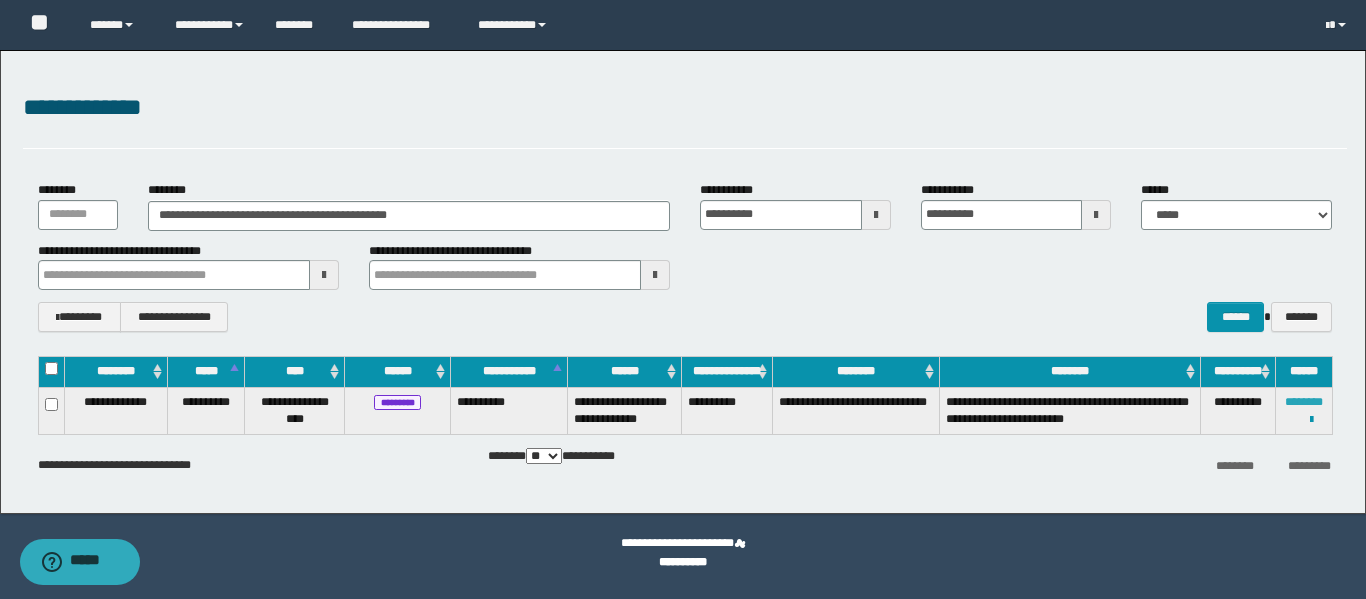 click on "********" at bounding box center [1304, 402] 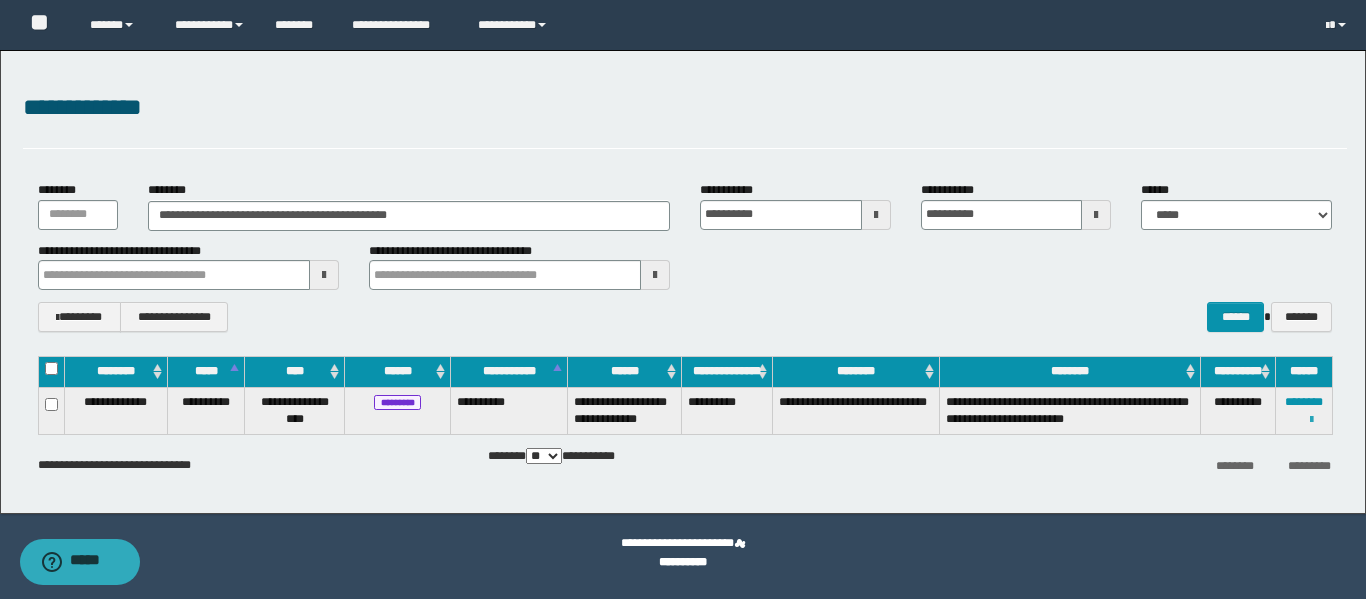 click at bounding box center [1311, 420] 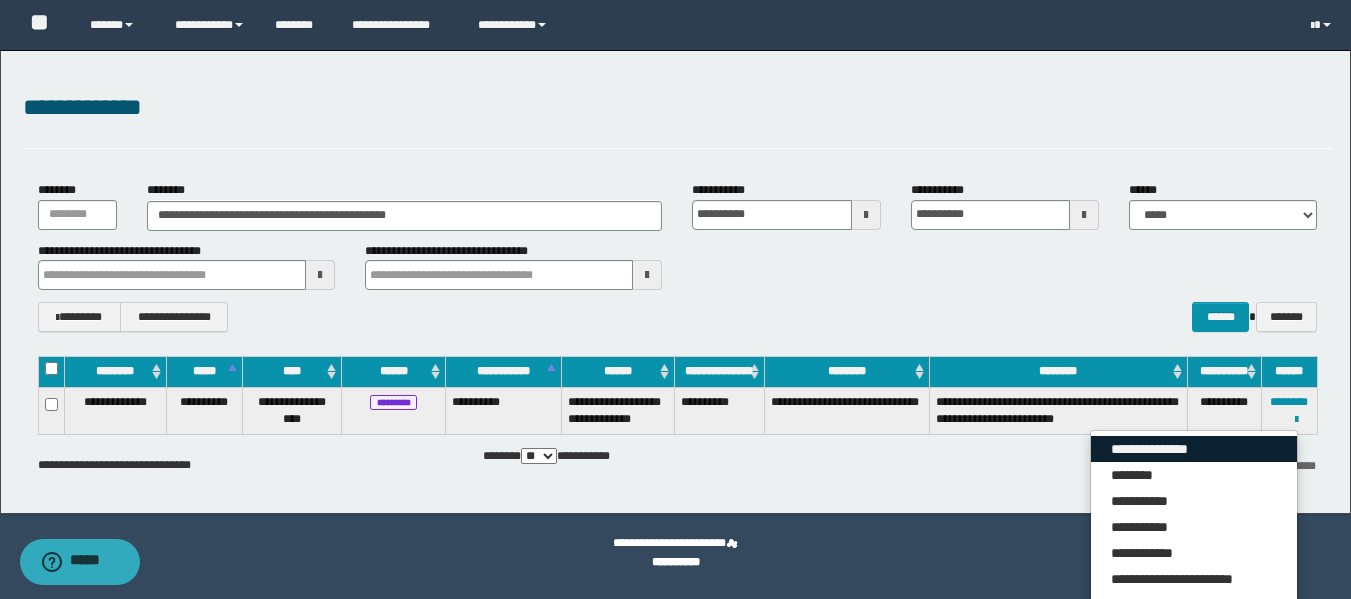 click on "**********" at bounding box center (1194, 449) 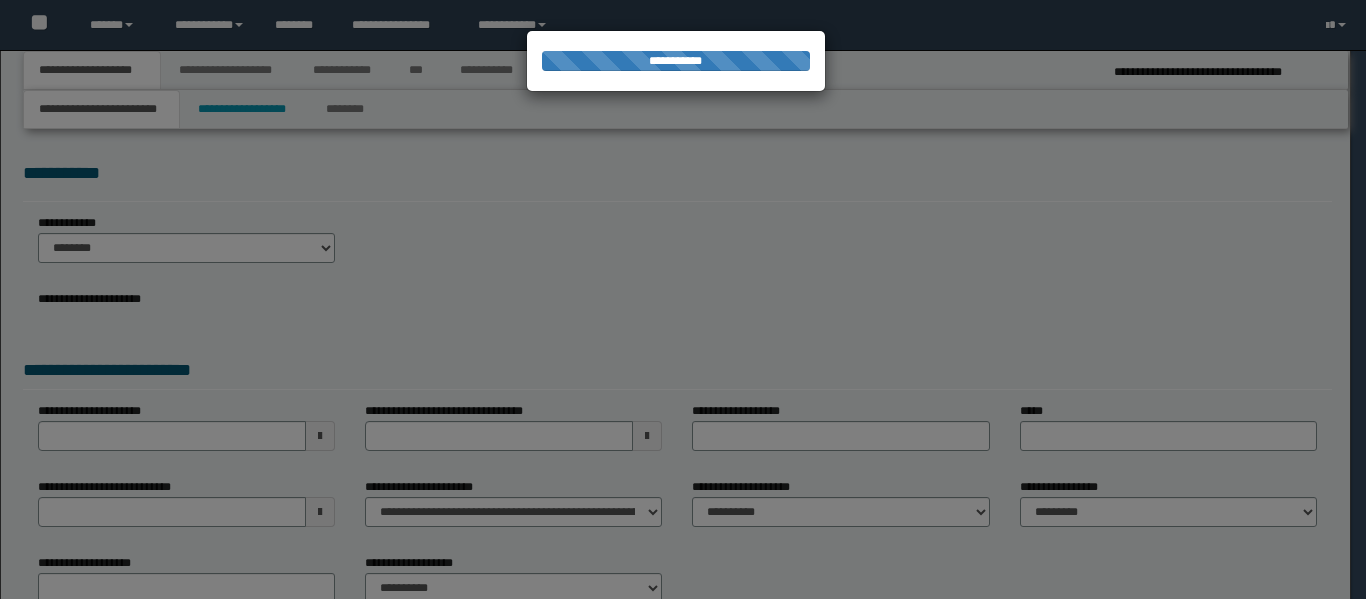 scroll, scrollTop: 0, scrollLeft: 0, axis: both 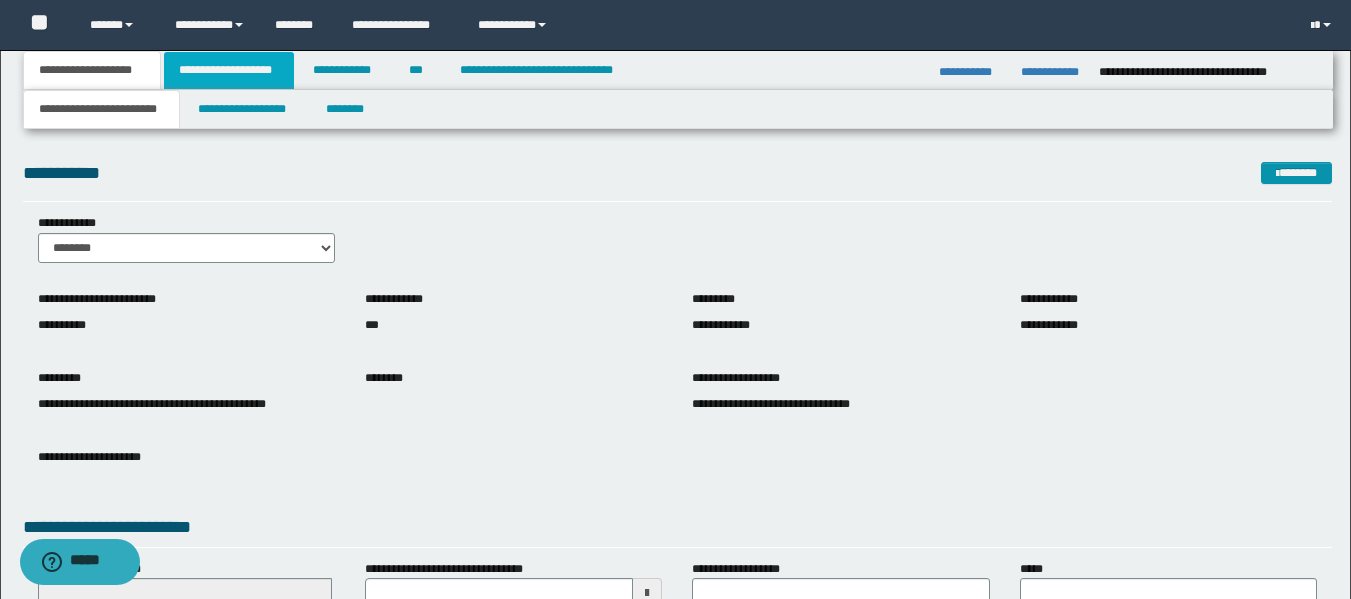click on "**********" at bounding box center (229, 70) 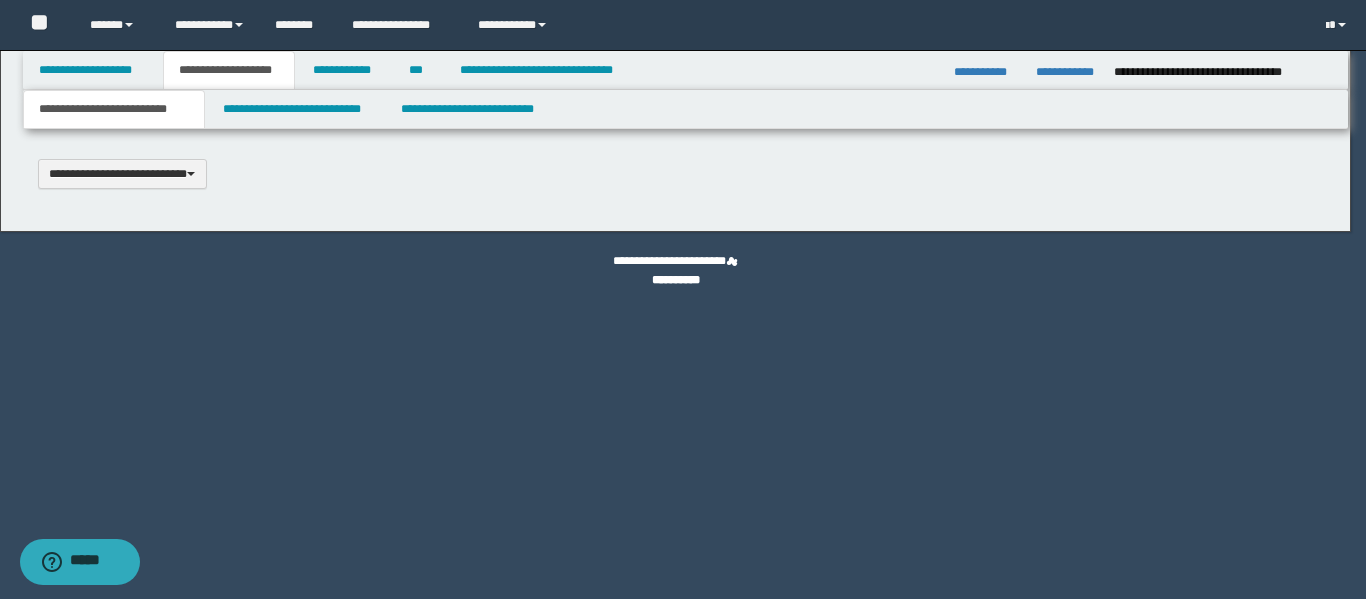 type 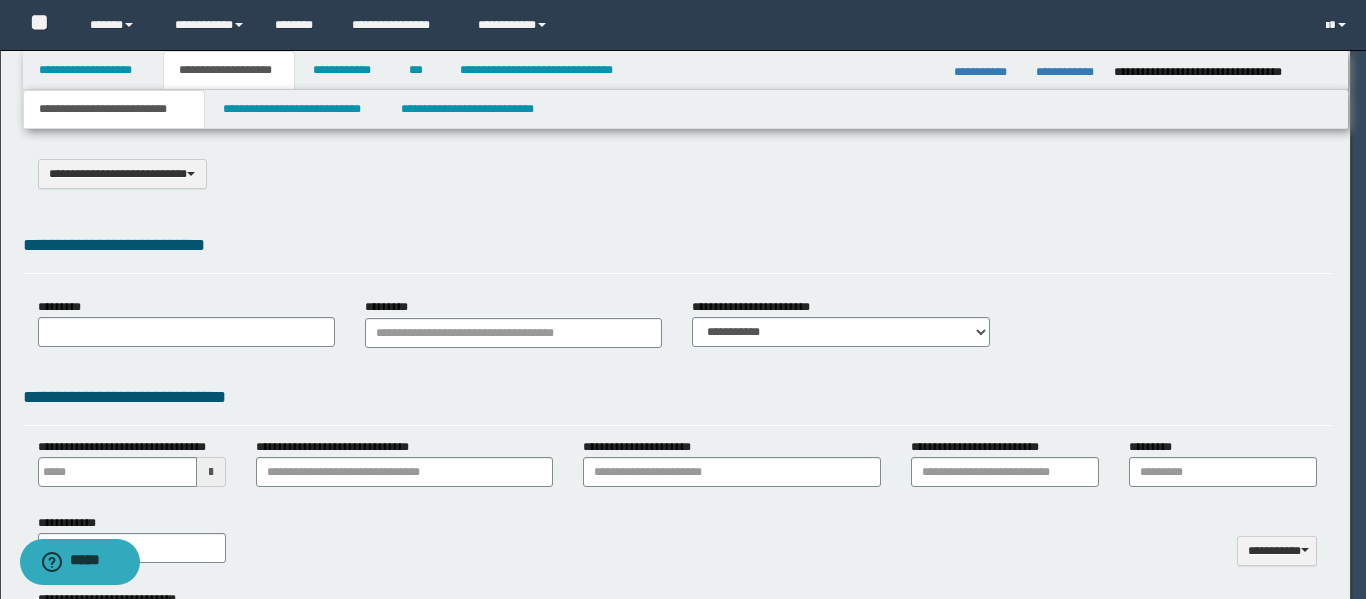 type on "**********" 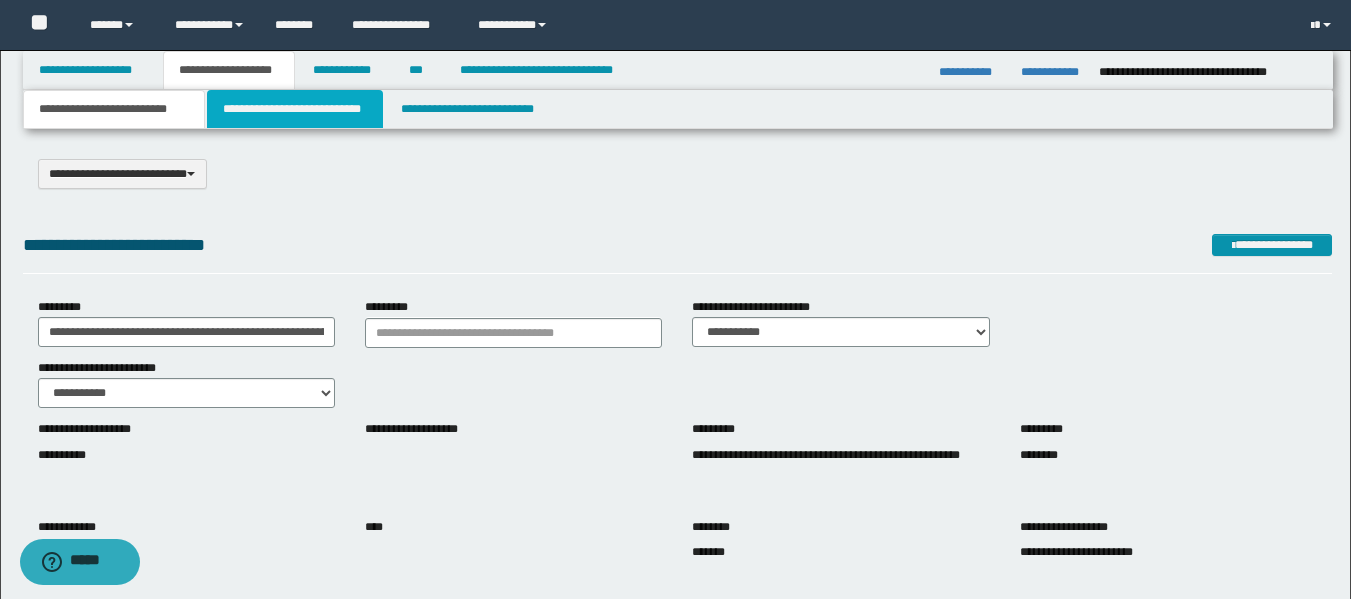 click on "**********" at bounding box center [295, 109] 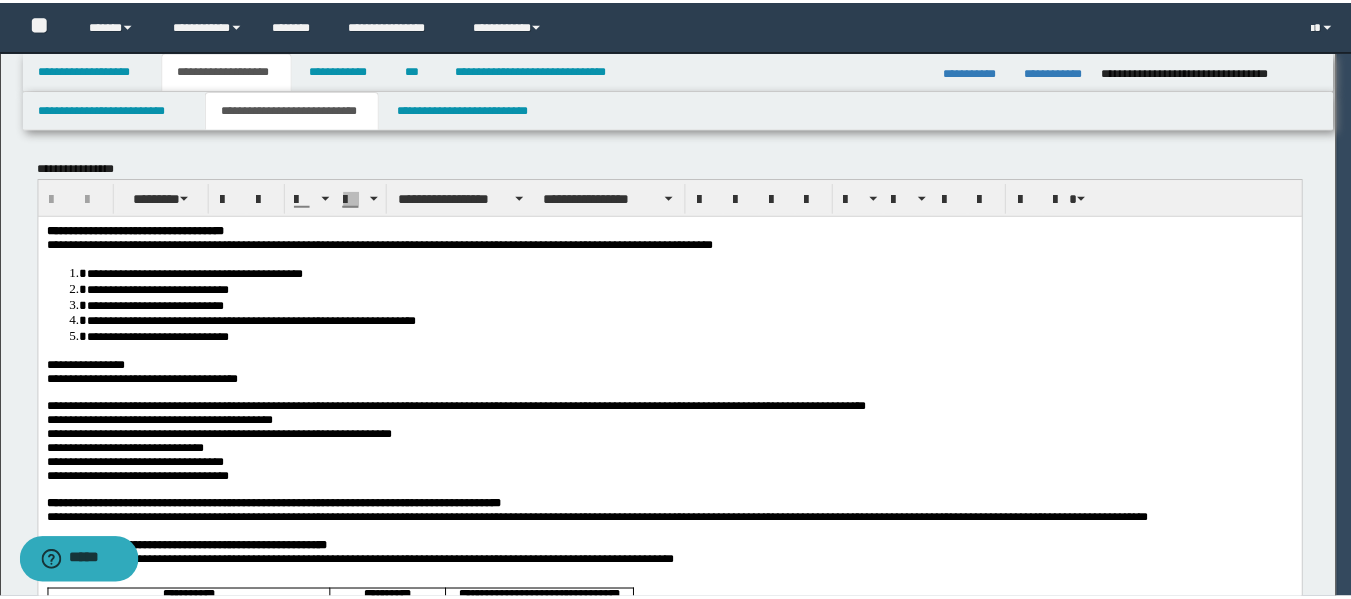 scroll, scrollTop: 0, scrollLeft: 0, axis: both 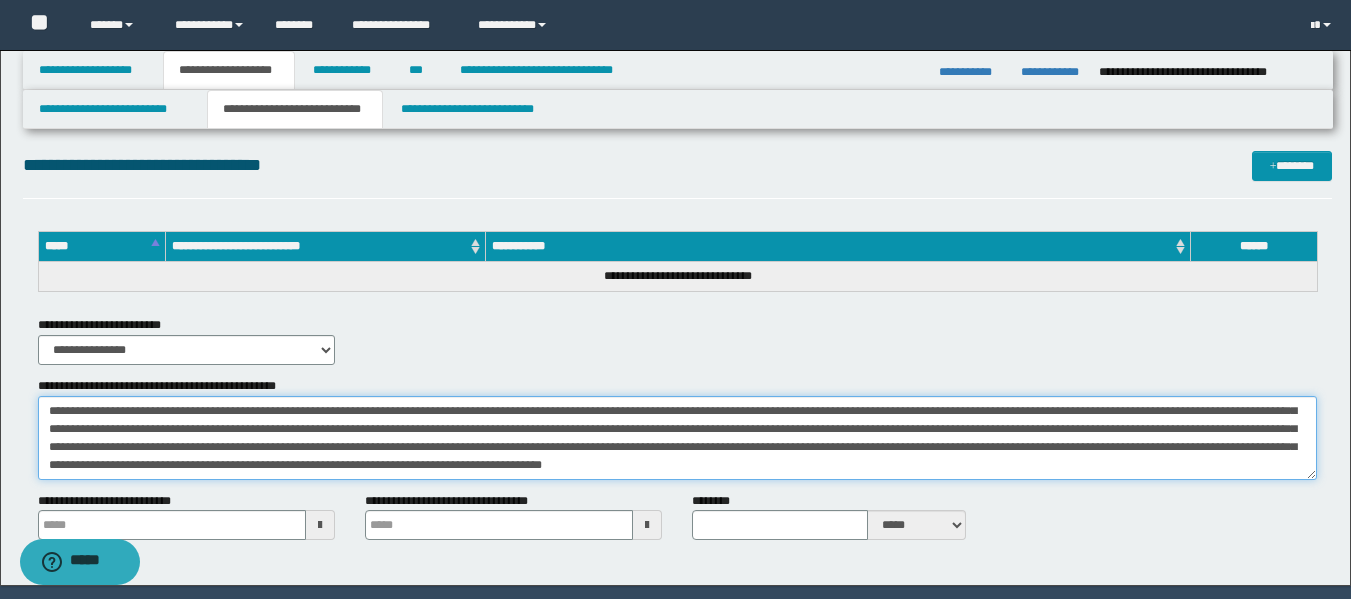 drag, startPoint x: 246, startPoint y: 431, endPoint x: 696, endPoint y: 474, distance: 452.04977 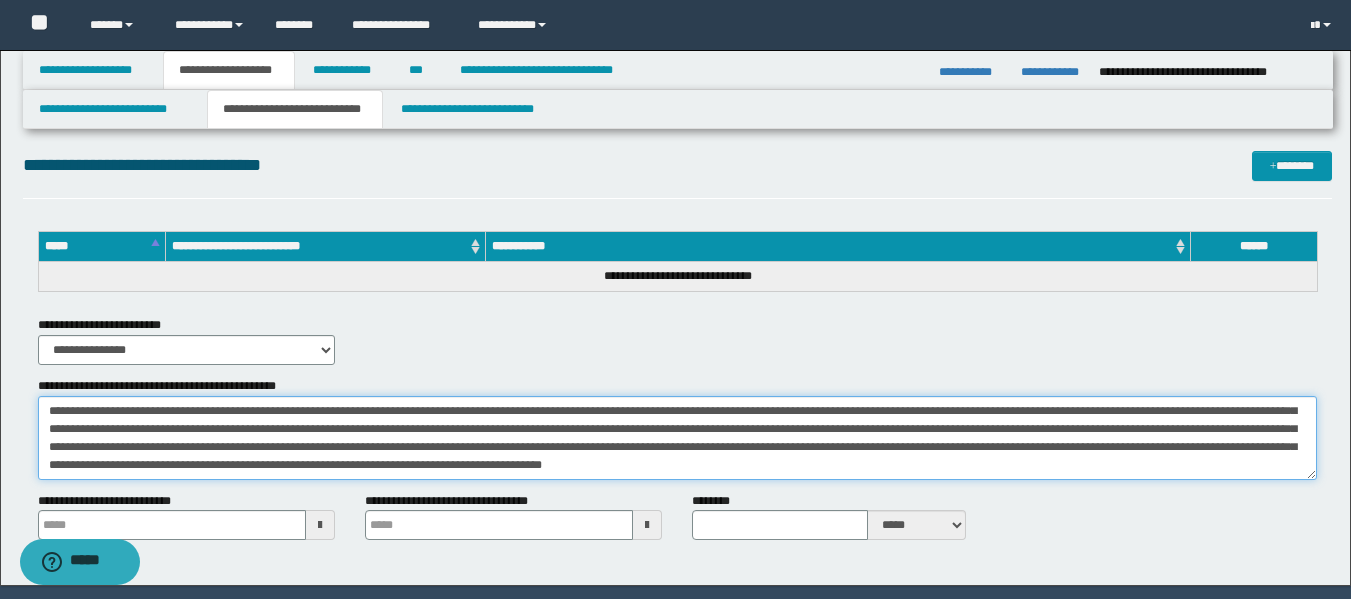 click on "**********" at bounding box center (677, 438) 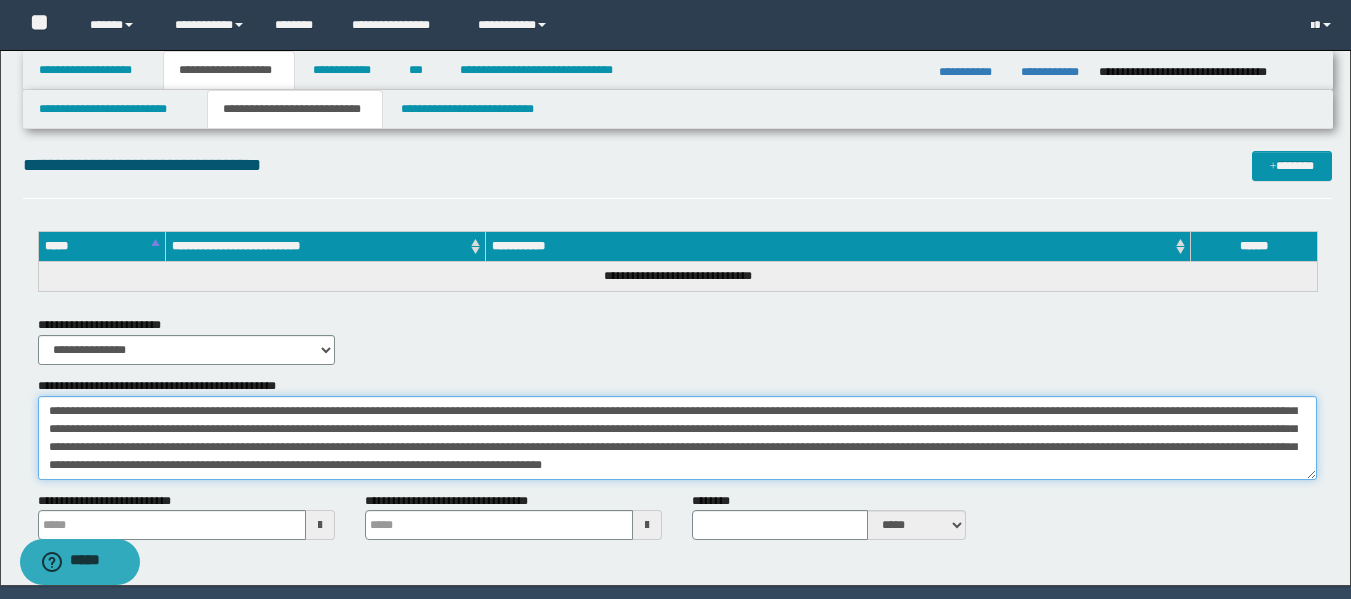 type 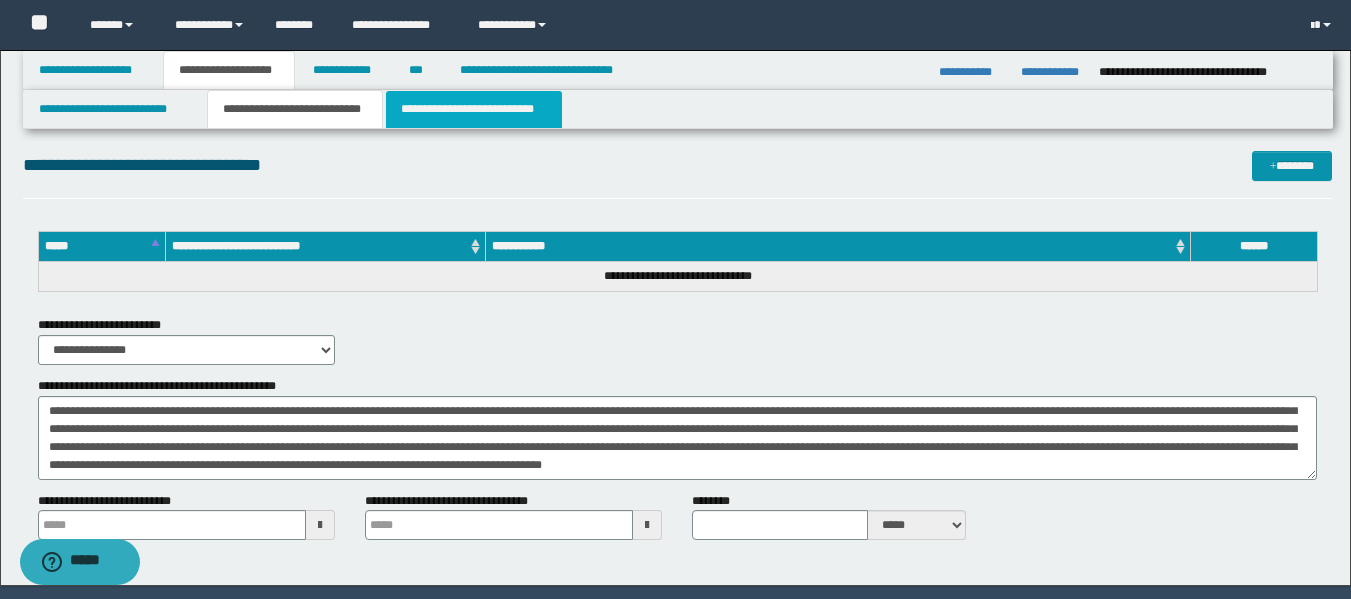 click on "**********" at bounding box center (474, 109) 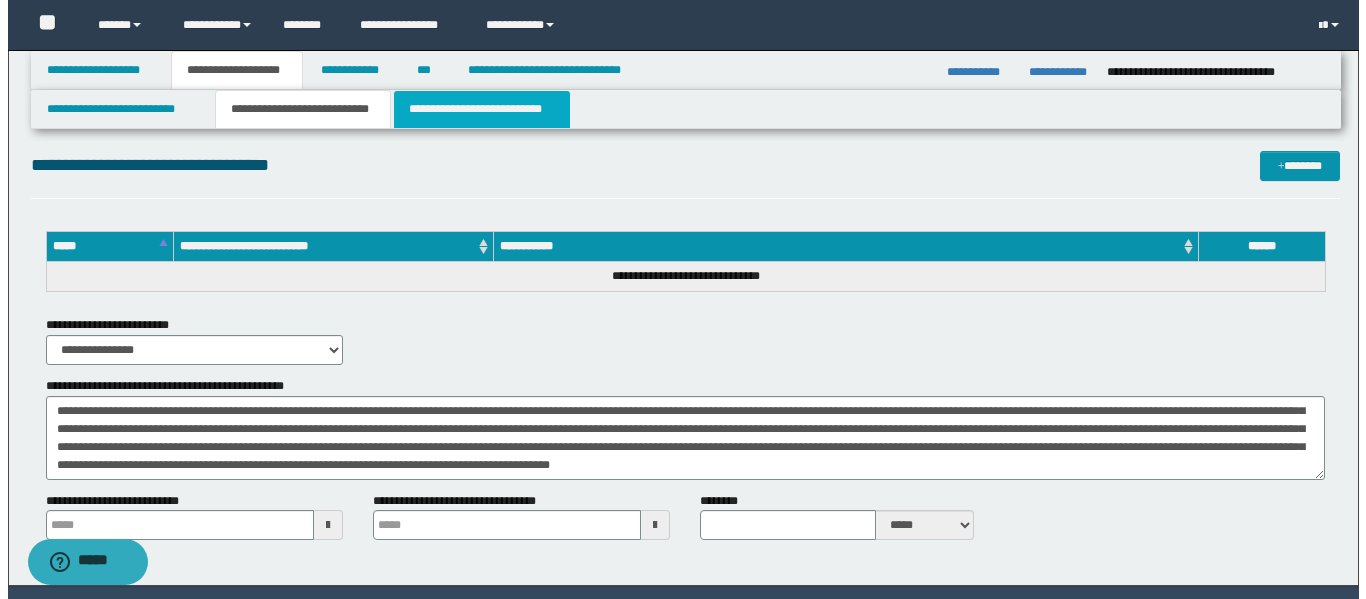 scroll, scrollTop: 0, scrollLeft: 0, axis: both 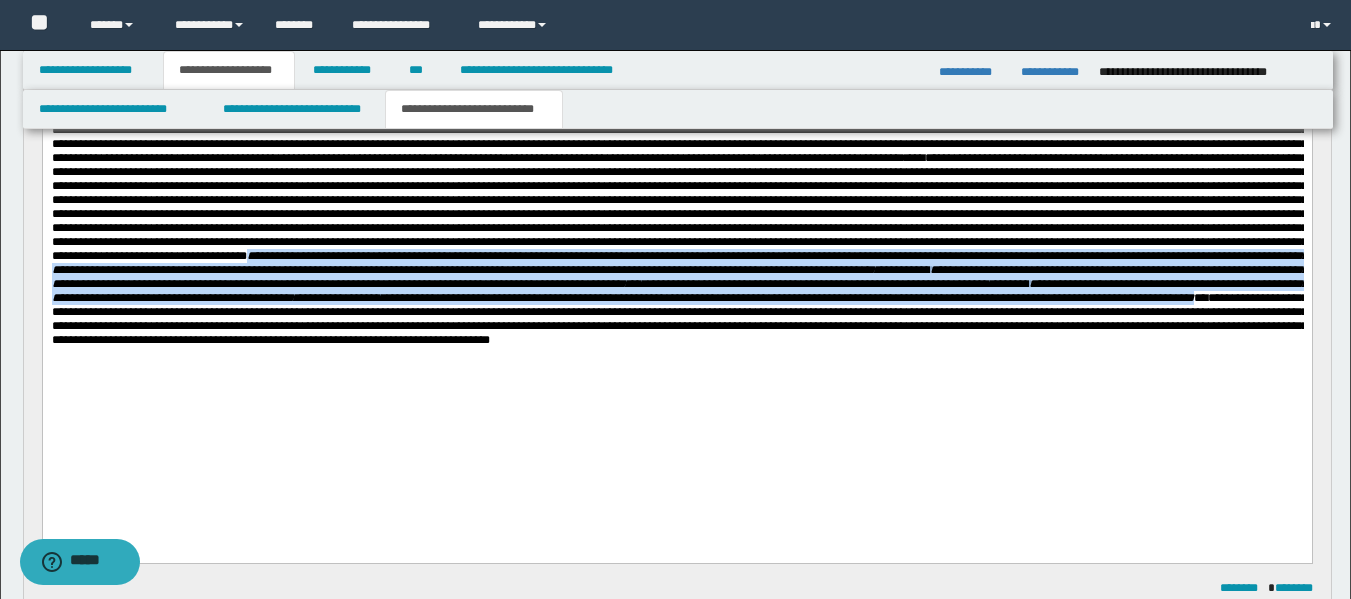 drag, startPoint x: 136, startPoint y: 297, endPoint x: 256, endPoint y: 362, distance: 136.47343 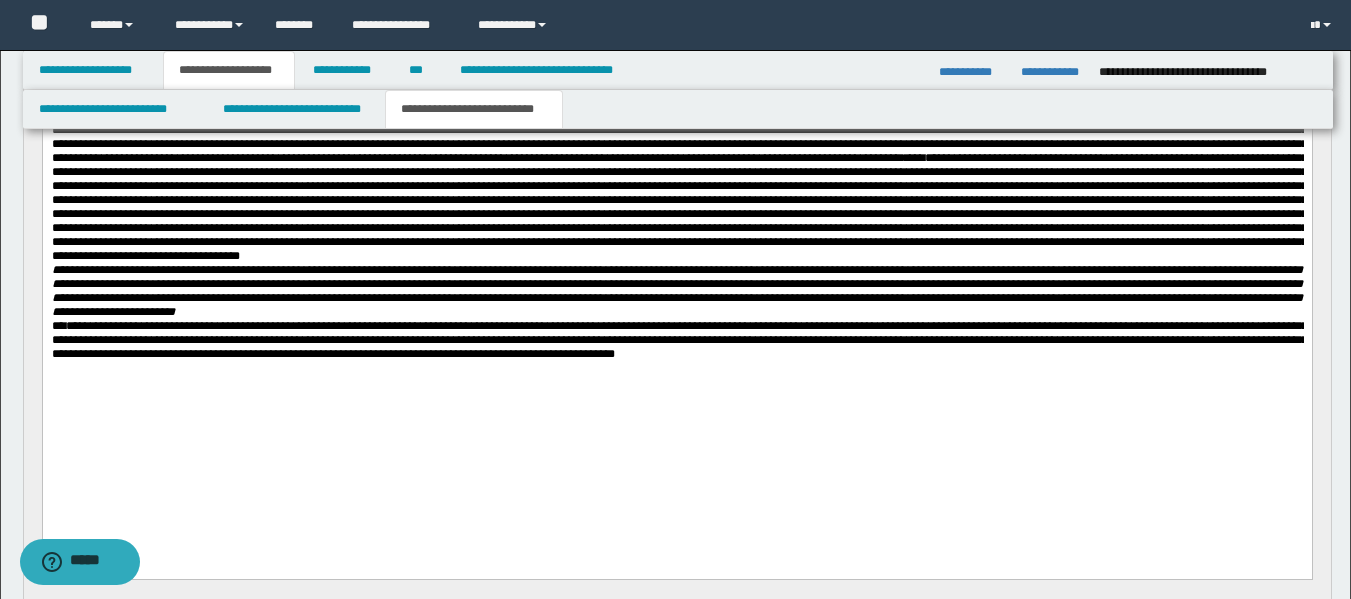 click on "**********" at bounding box center (676, 290) 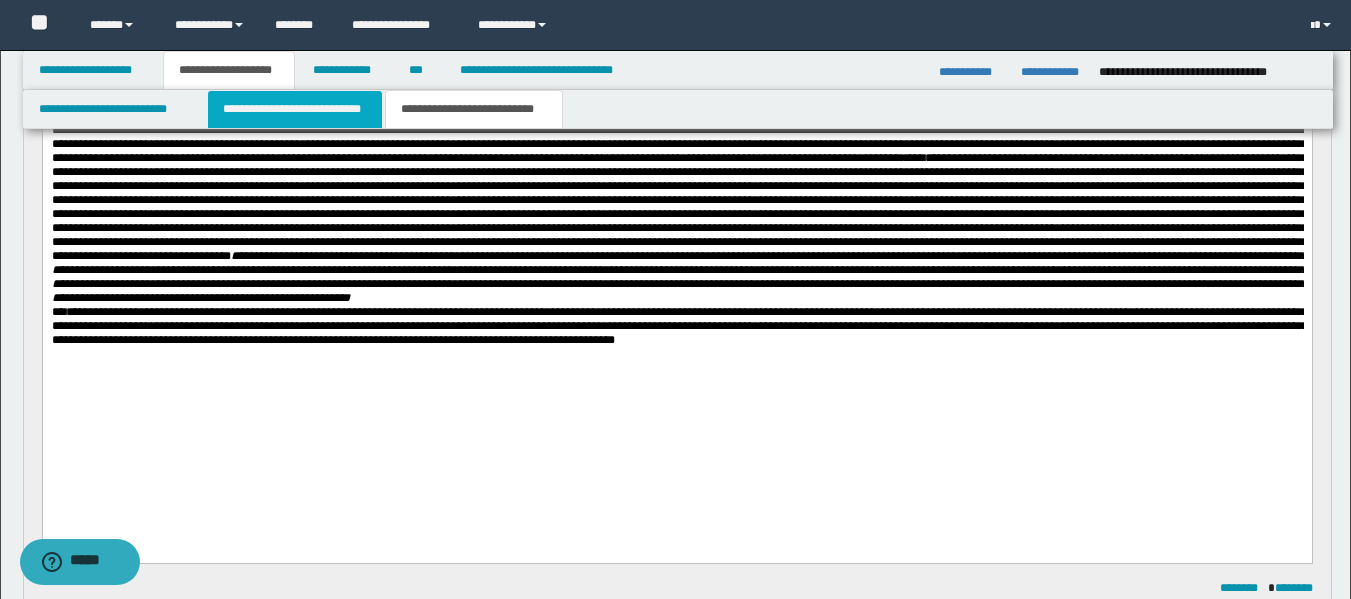 click on "**********" at bounding box center [295, 109] 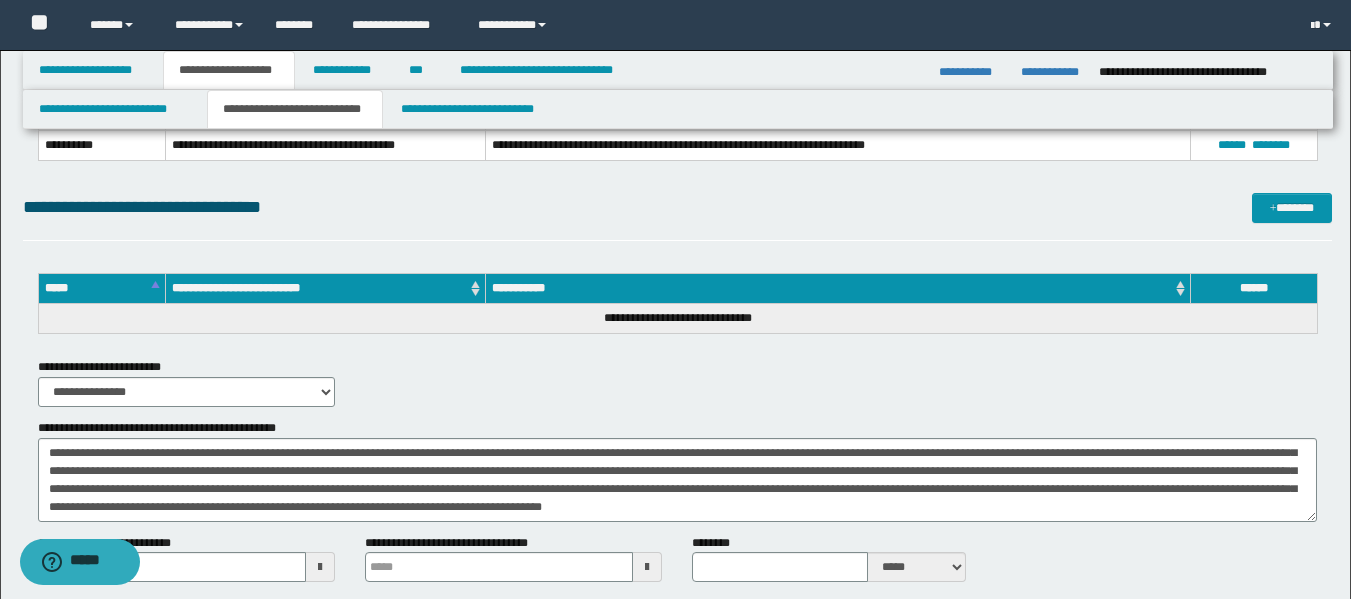 scroll, scrollTop: 4484, scrollLeft: 0, axis: vertical 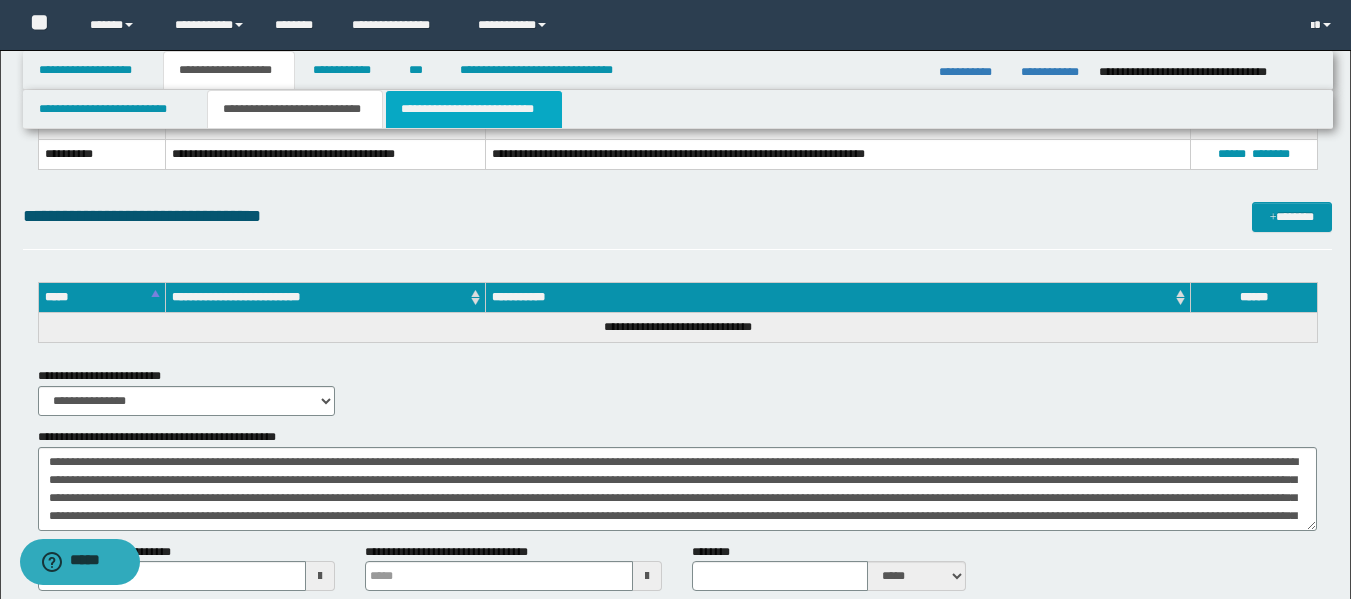 click on "**********" at bounding box center [474, 109] 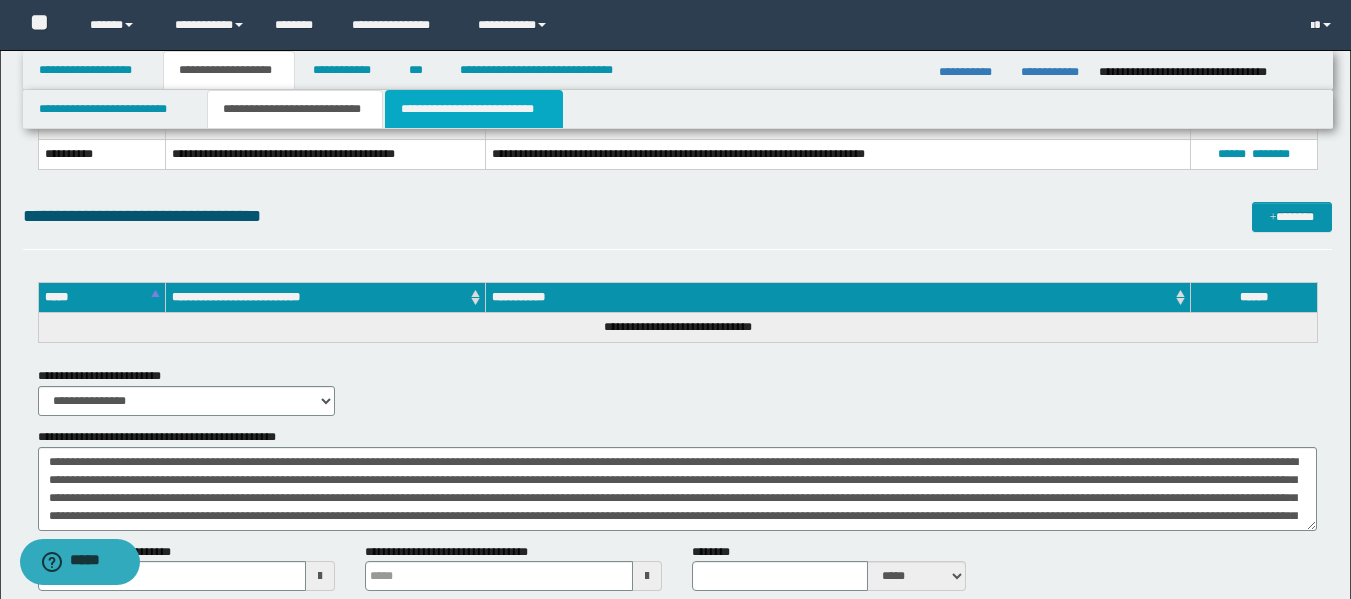 scroll, scrollTop: 3855, scrollLeft: 0, axis: vertical 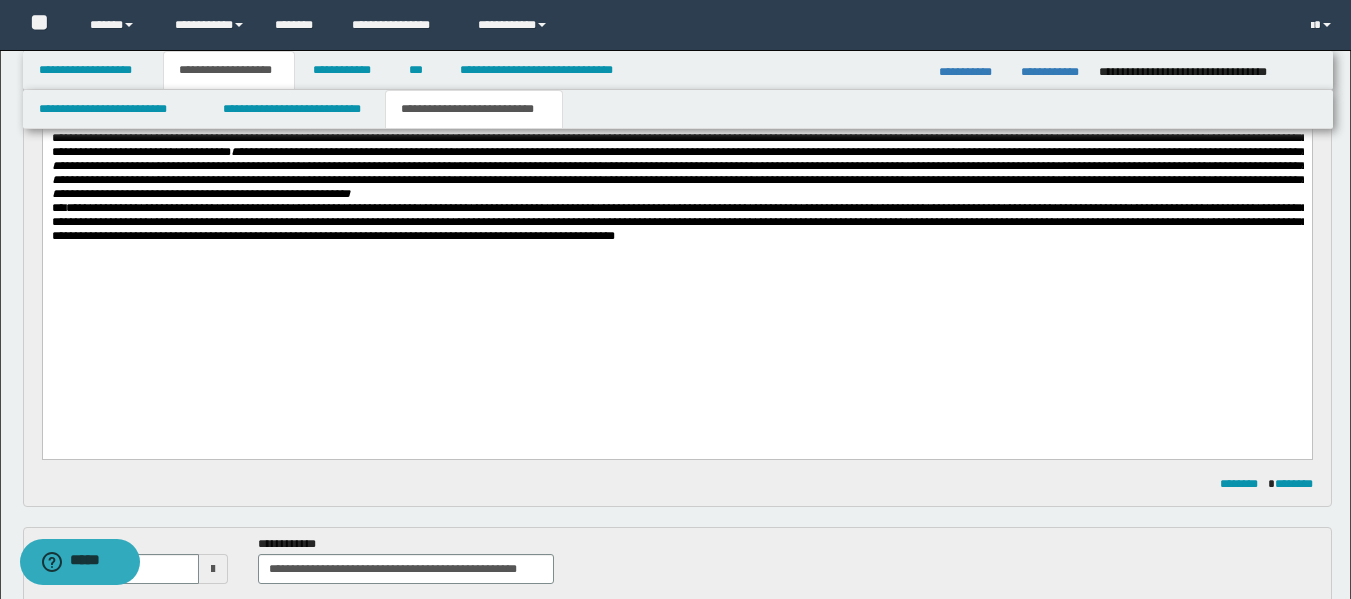 click at bounding box center [679, 104] 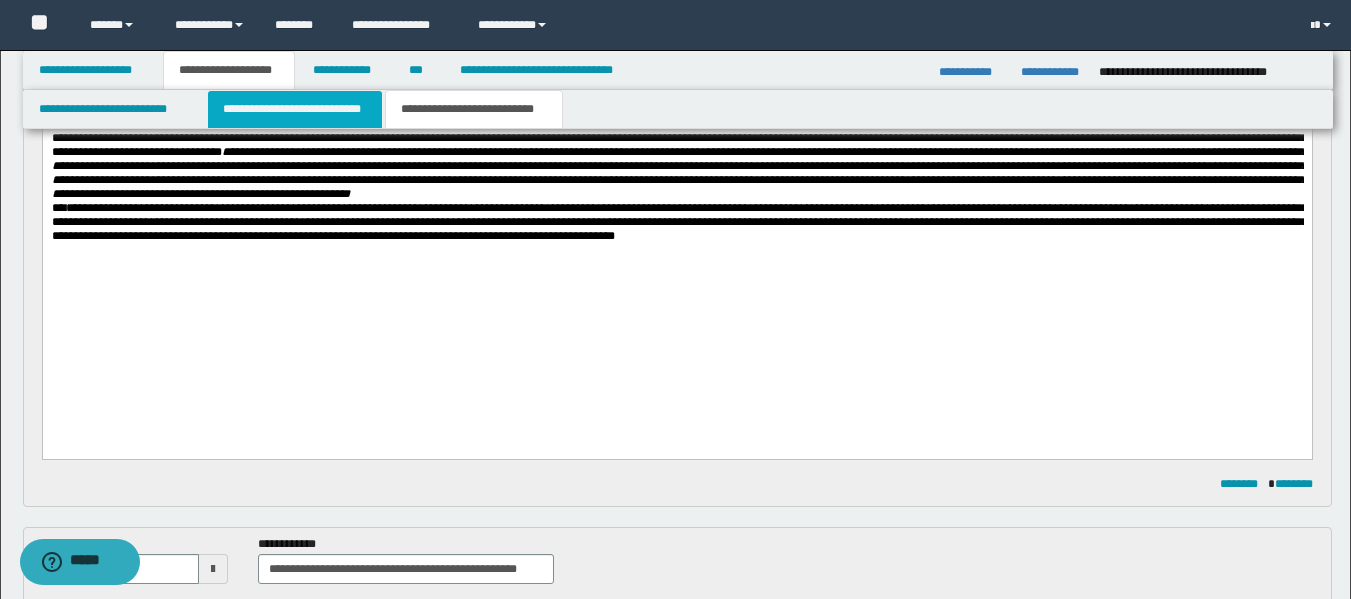 click on "**********" at bounding box center (295, 109) 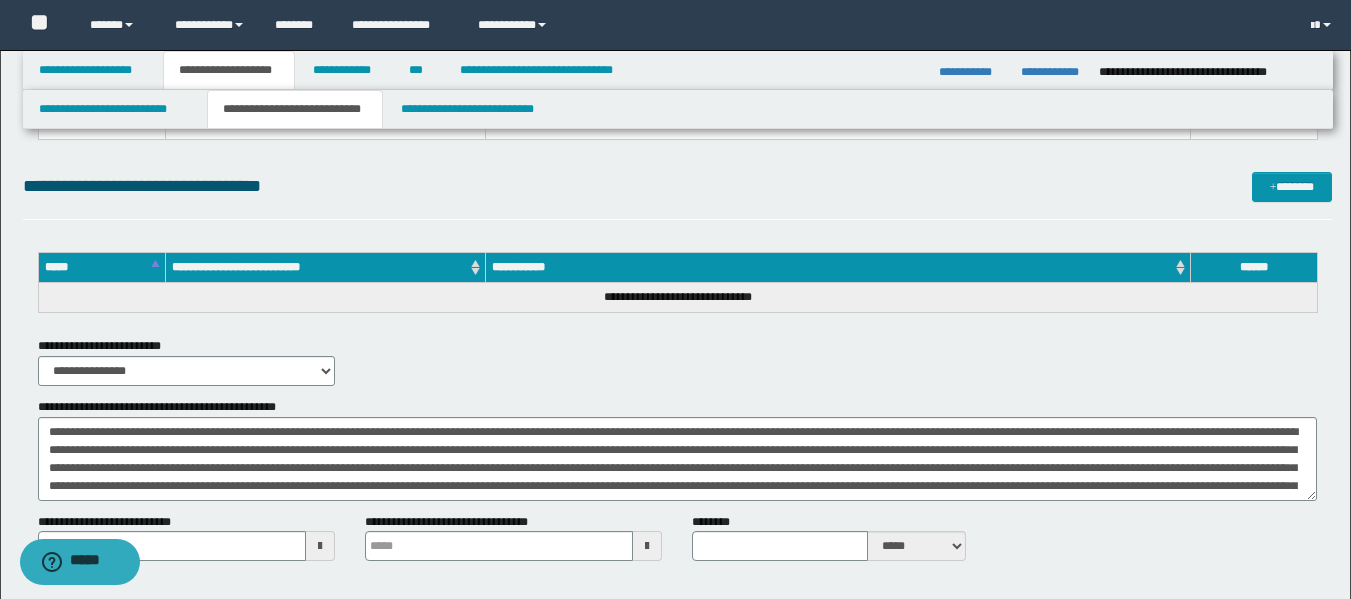 scroll, scrollTop: 4496, scrollLeft: 0, axis: vertical 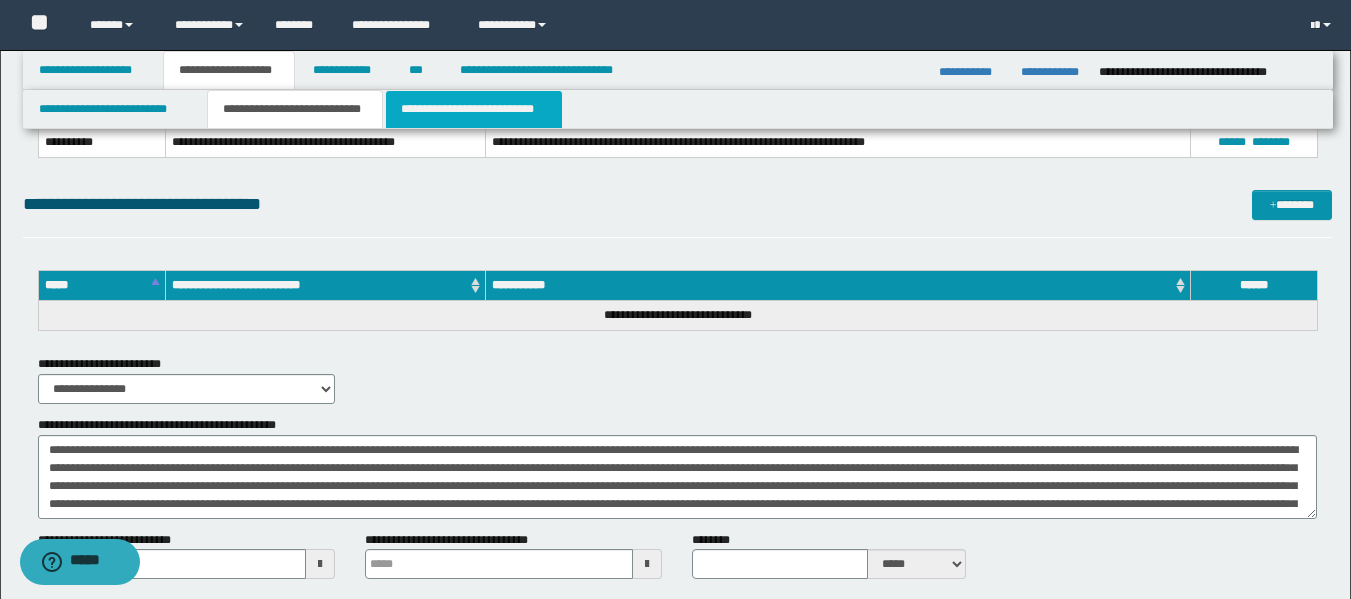 click on "**********" at bounding box center (474, 109) 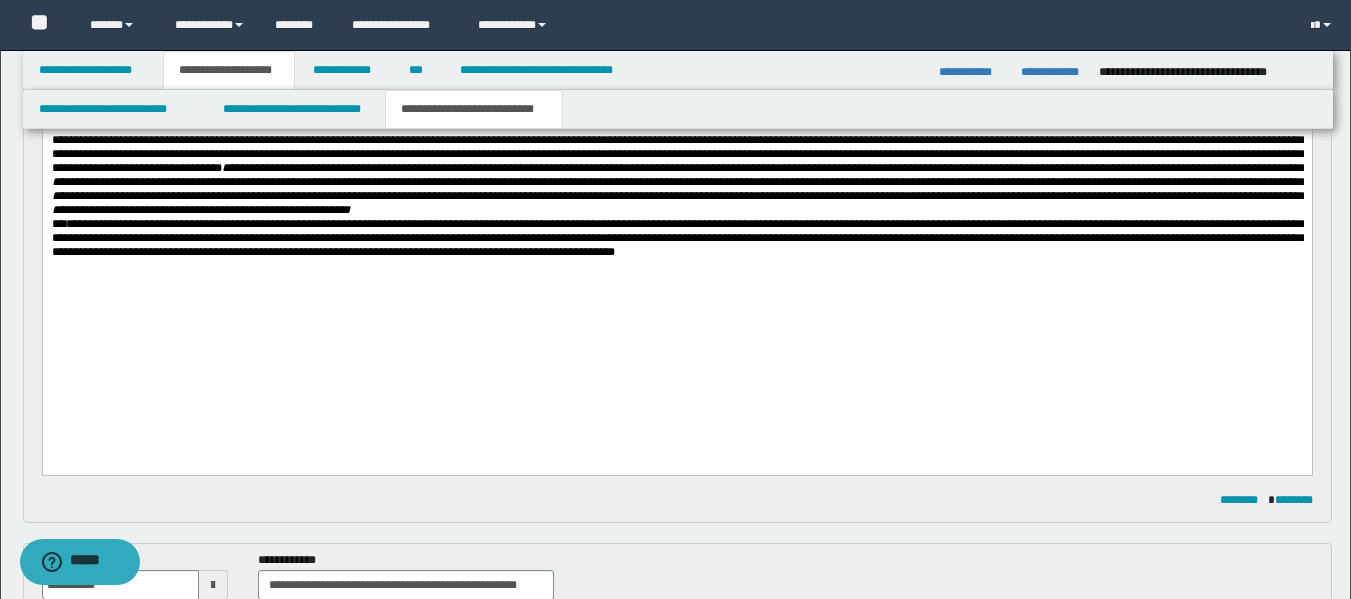 scroll, scrollTop: 356, scrollLeft: 0, axis: vertical 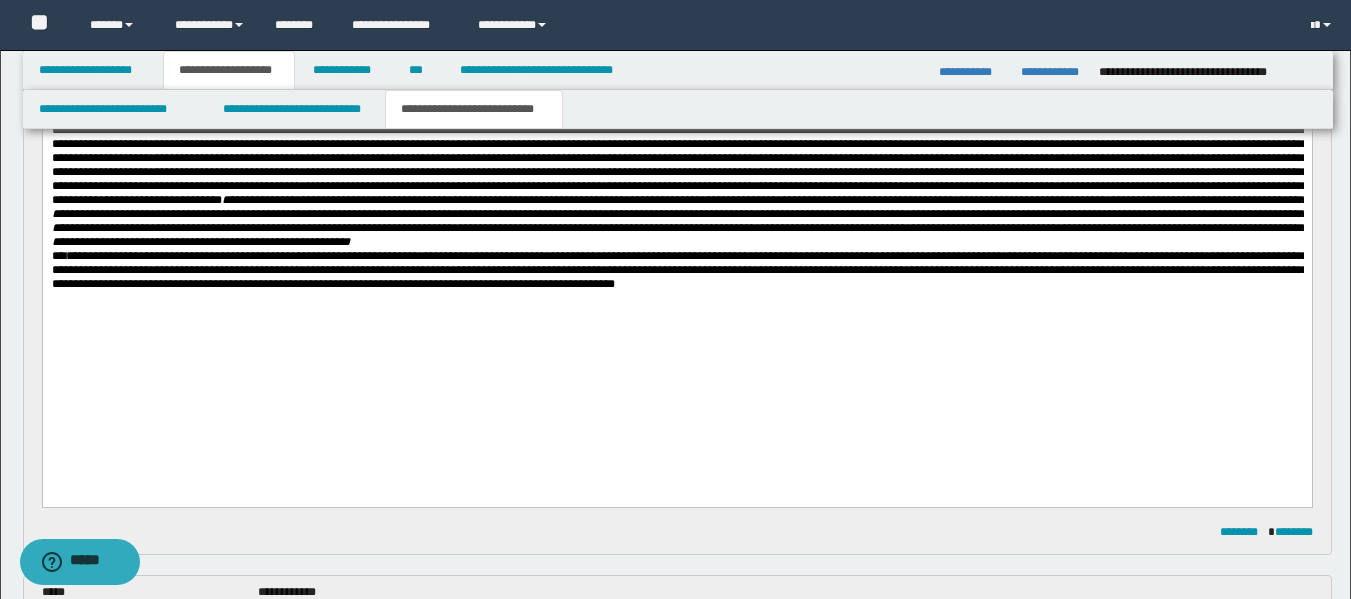 click at bounding box center [679, 152] 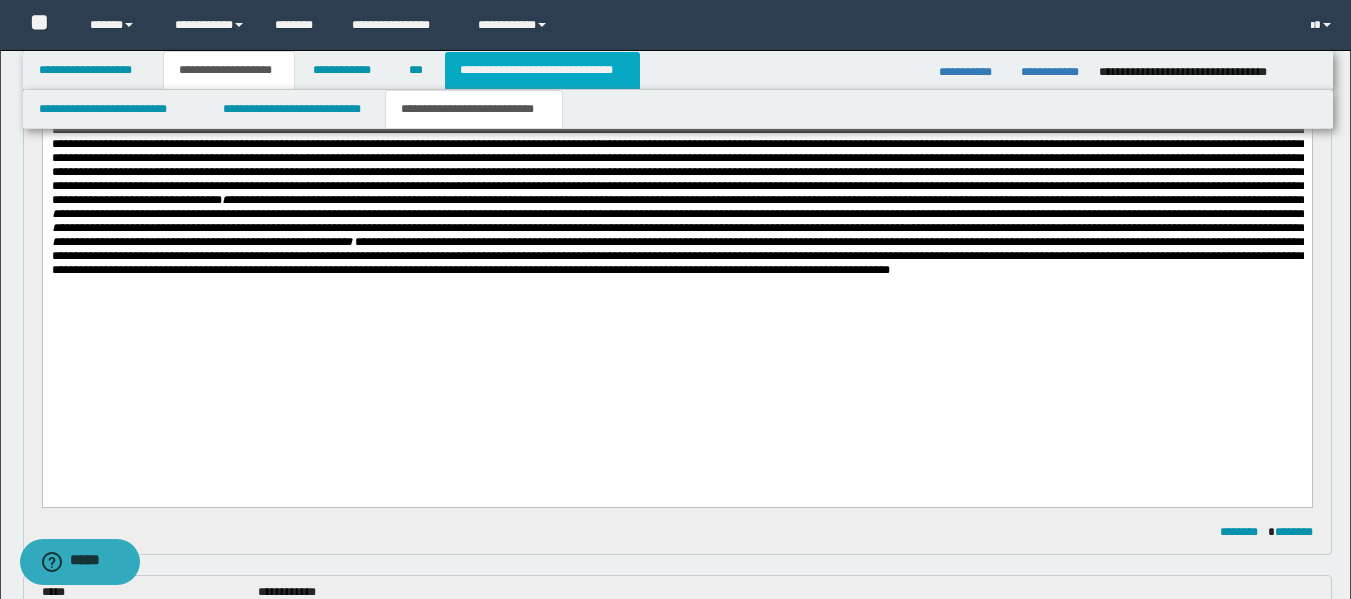 click on "**********" at bounding box center (542, 70) 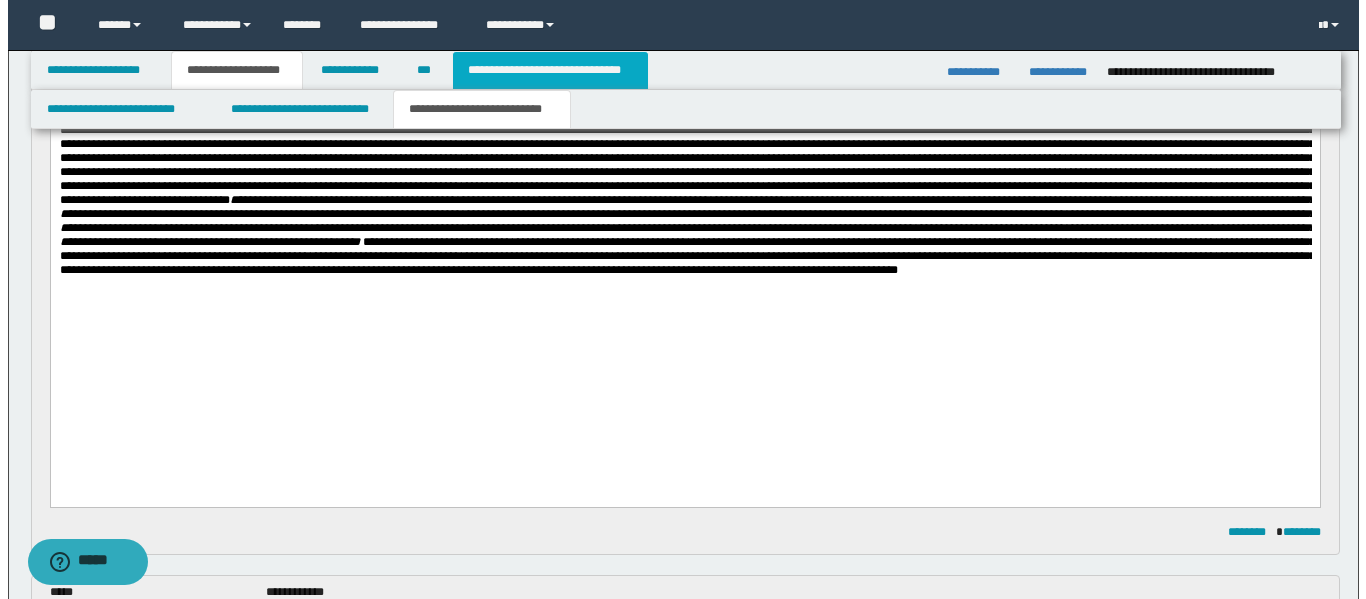 scroll, scrollTop: 0, scrollLeft: 0, axis: both 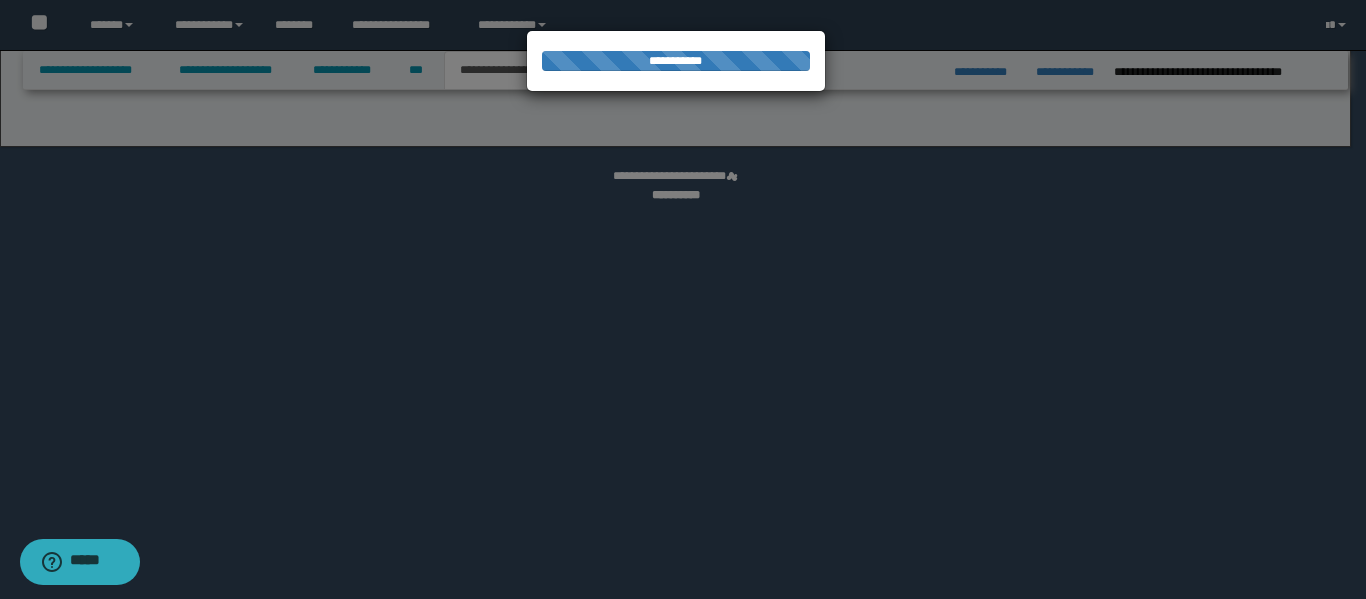 select on "*" 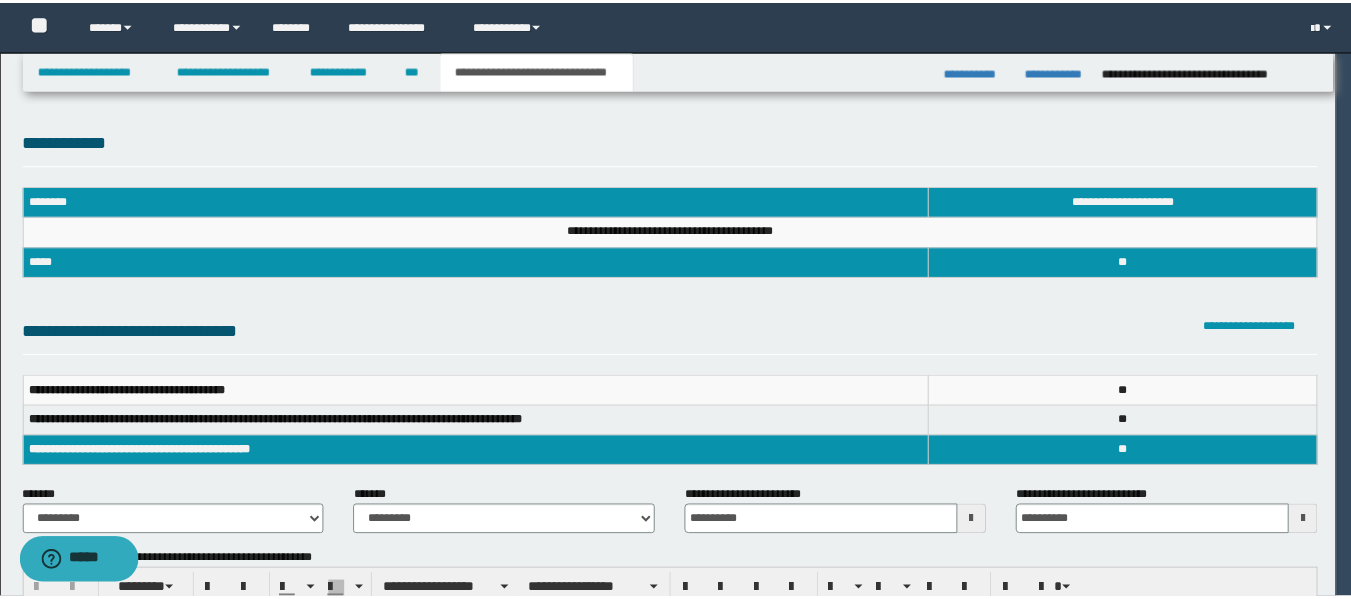 scroll, scrollTop: 0, scrollLeft: 0, axis: both 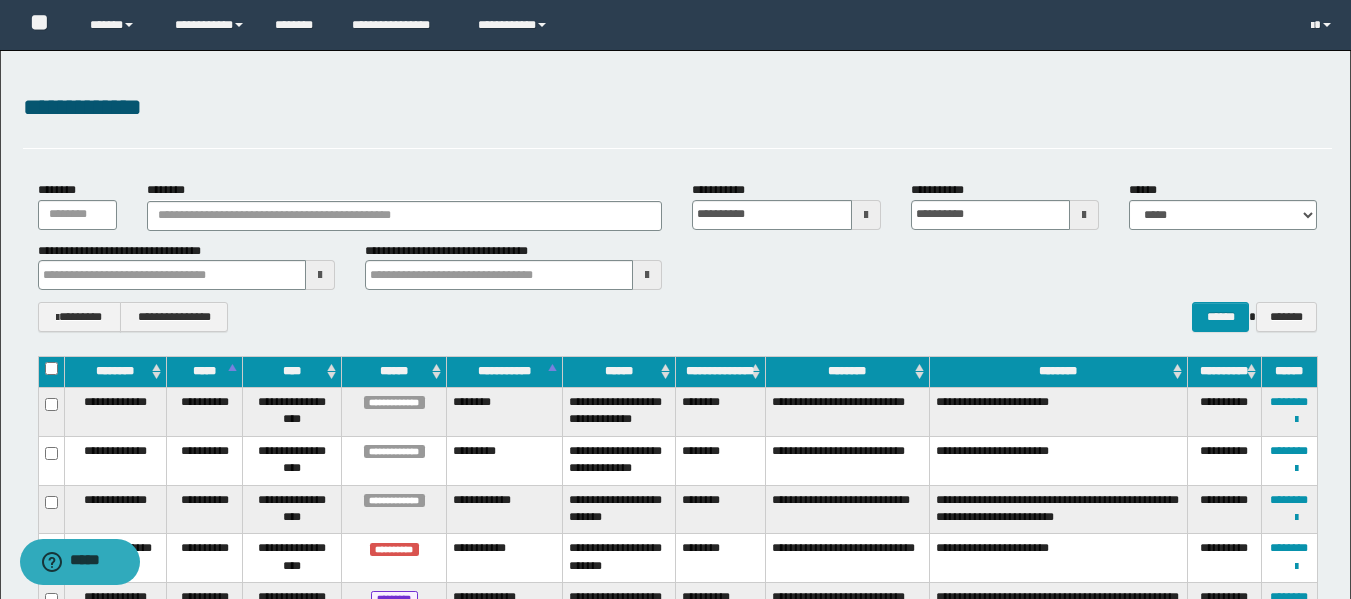 click at bounding box center [866, 215] 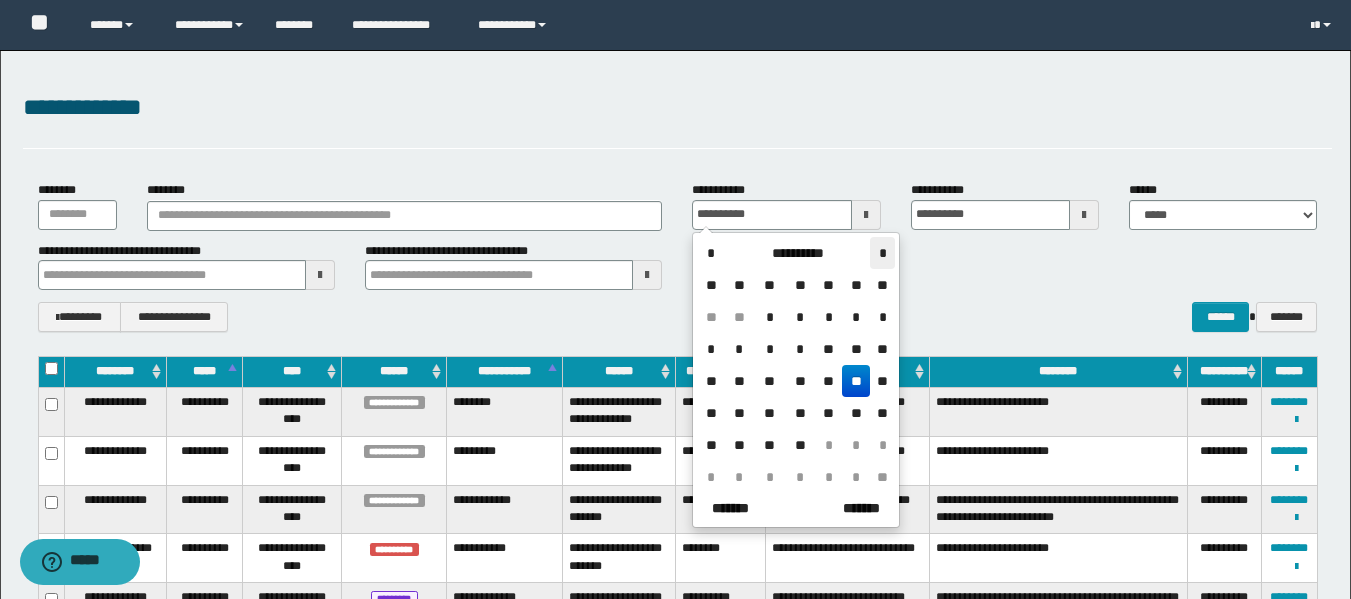 click on "*" at bounding box center [882, 253] 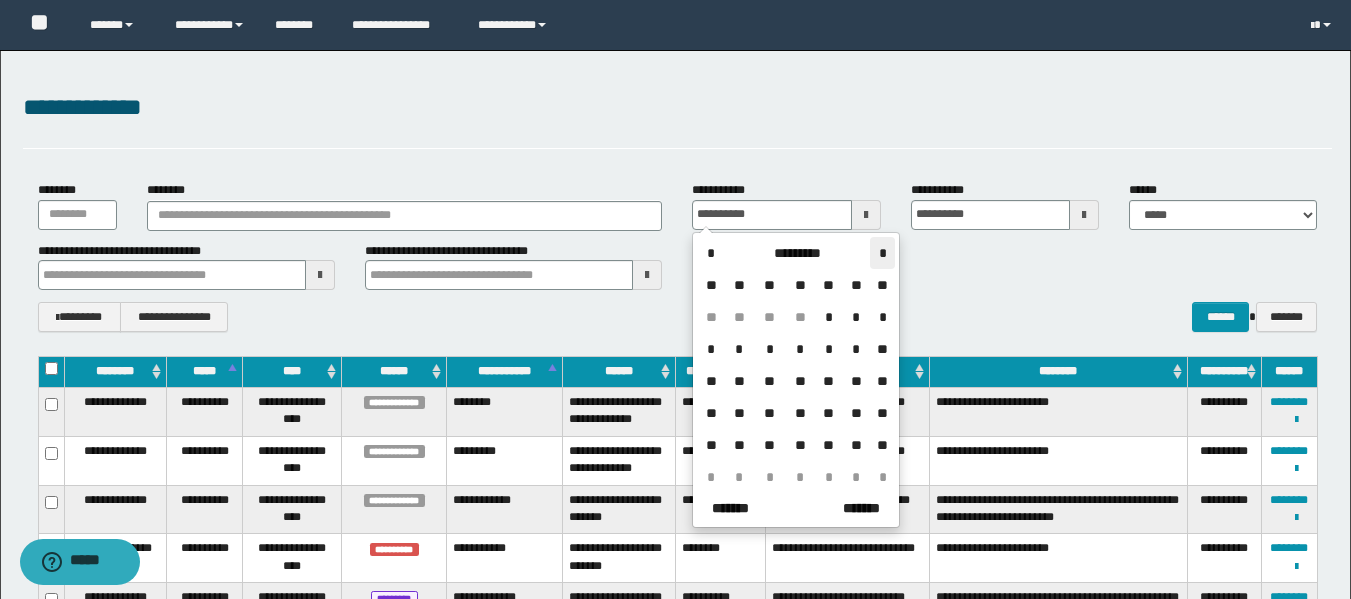 click on "*" at bounding box center (882, 253) 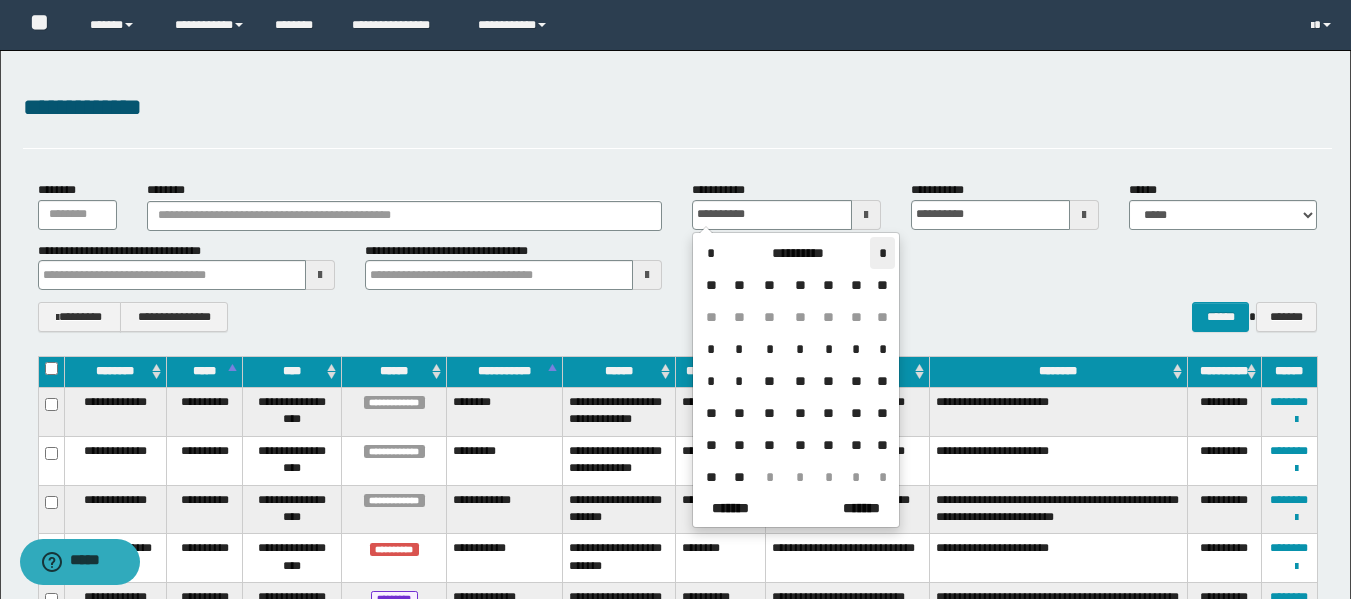 click on "*" at bounding box center [882, 253] 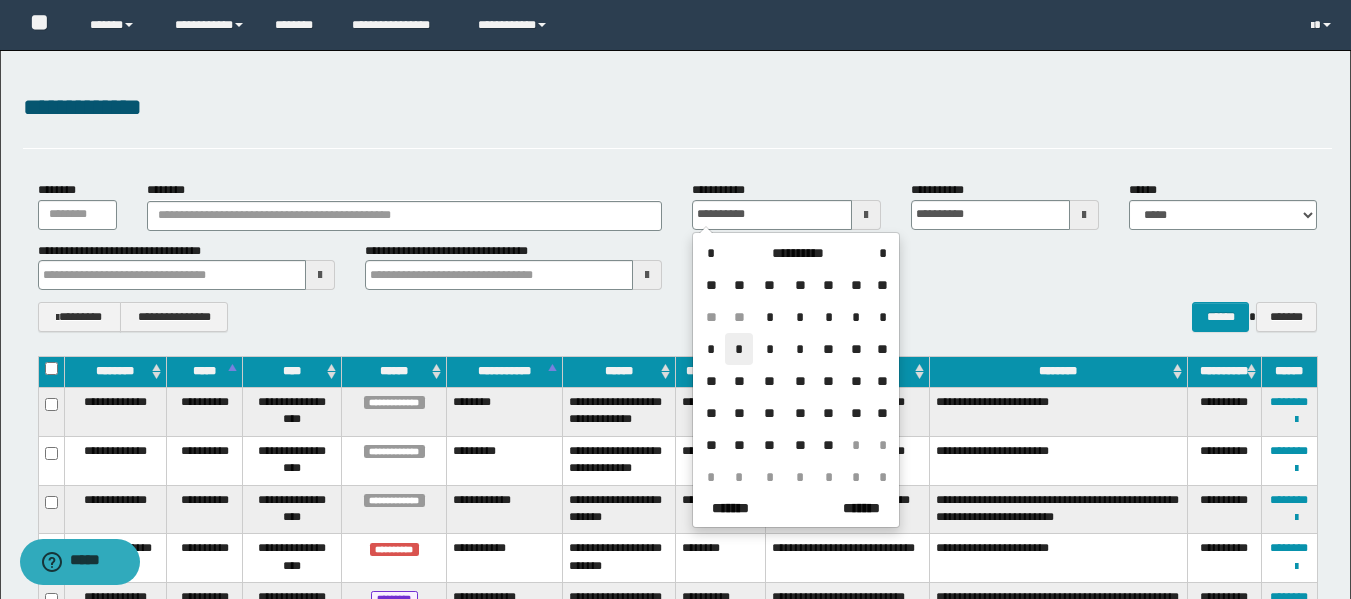 click on "*" at bounding box center [739, 349] 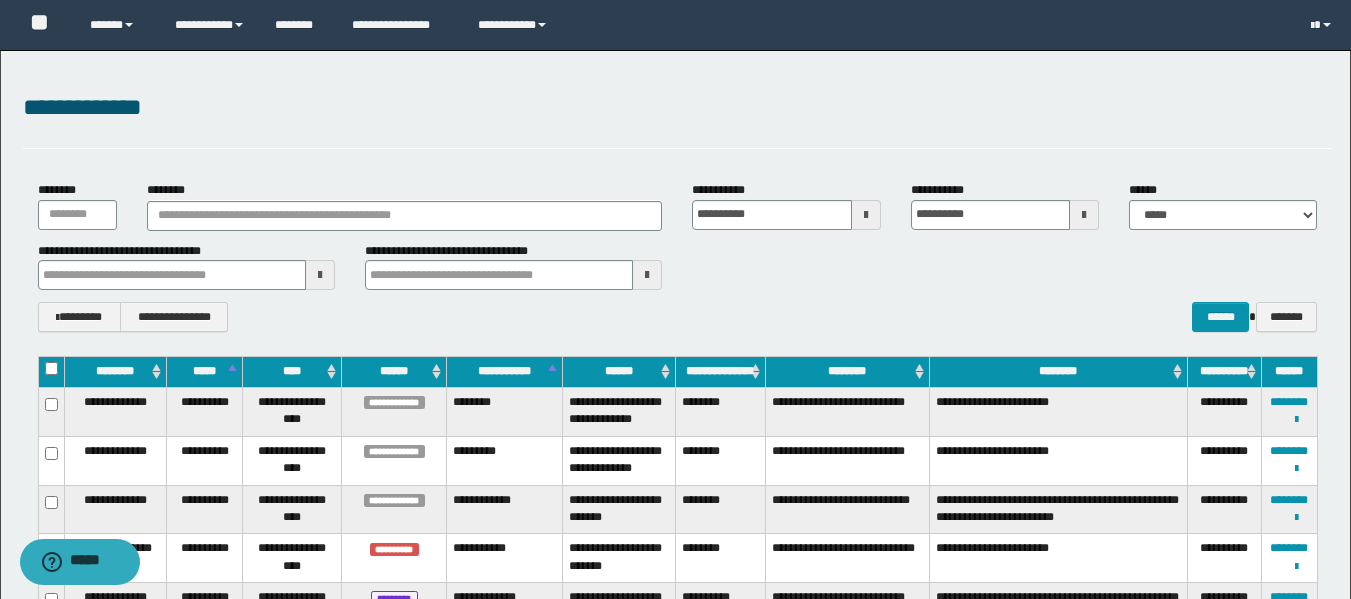 click at bounding box center [1084, 215] 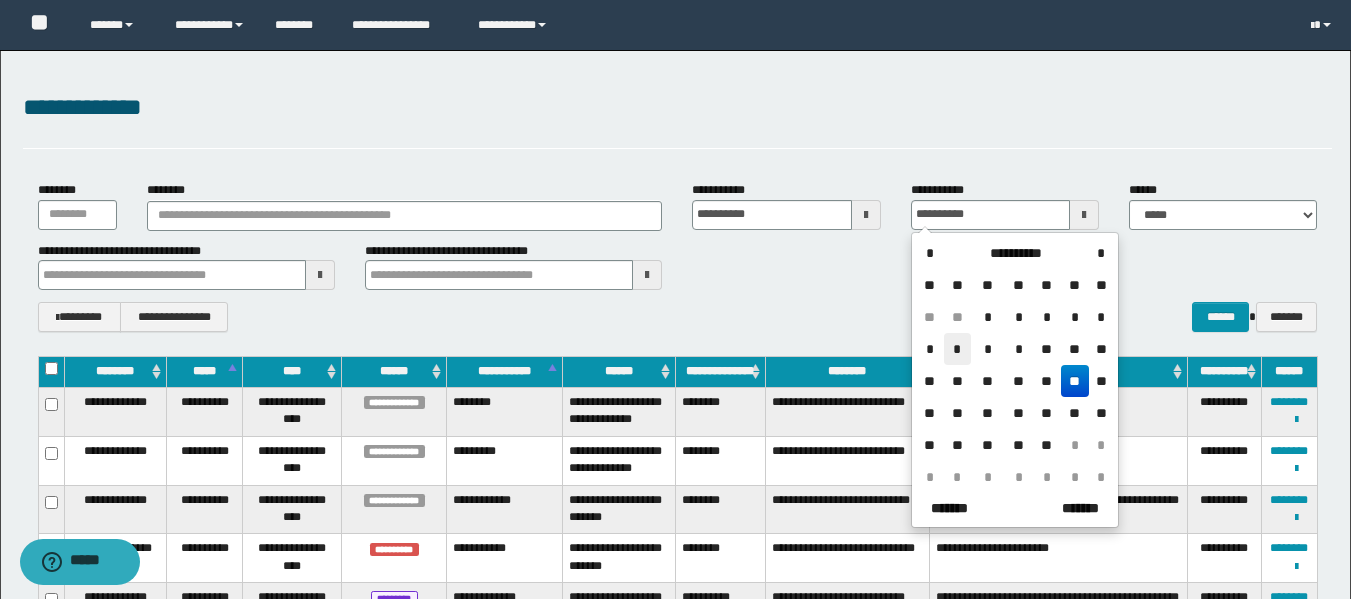 click on "*" at bounding box center [958, 349] 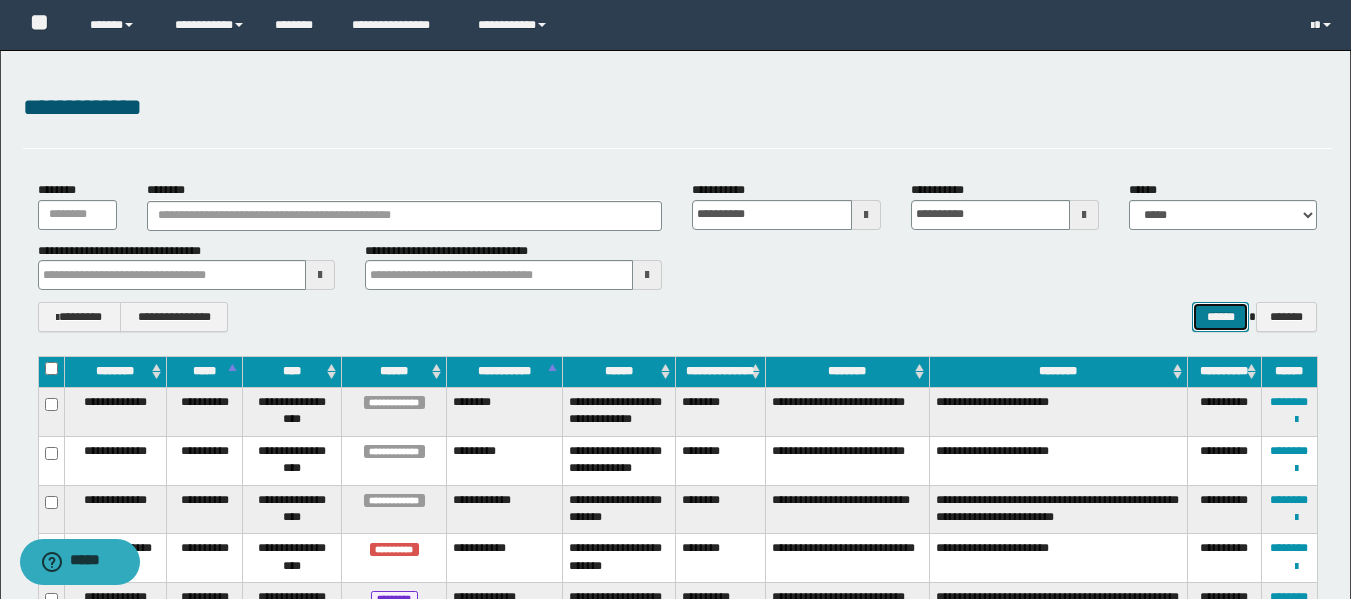 click on "******" at bounding box center (1220, 317) 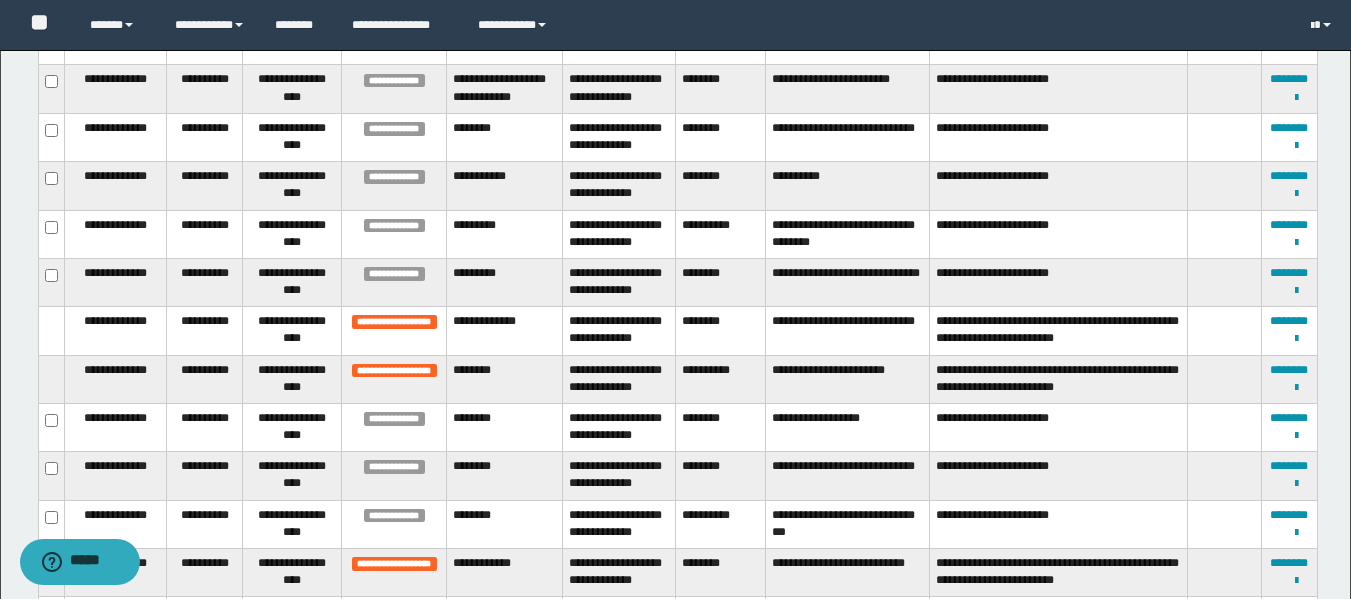 scroll, scrollTop: 1589, scrollLeft: 0, axis: vertical 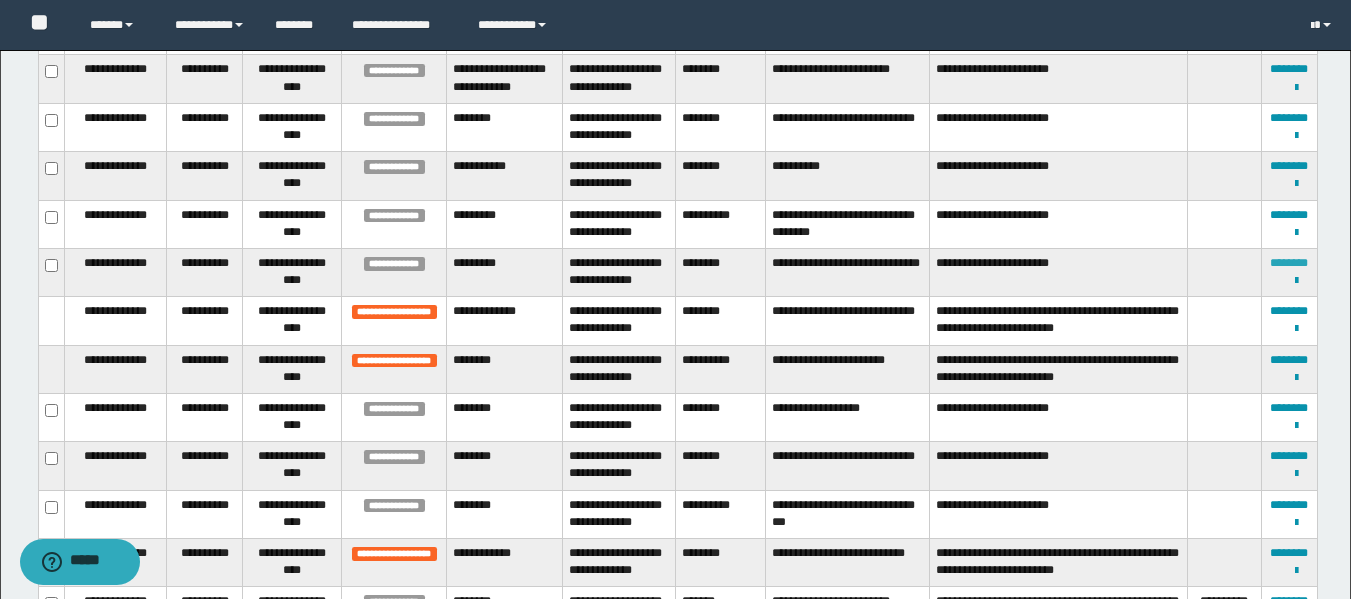 click on "********" at bounding box center [1289, 263] 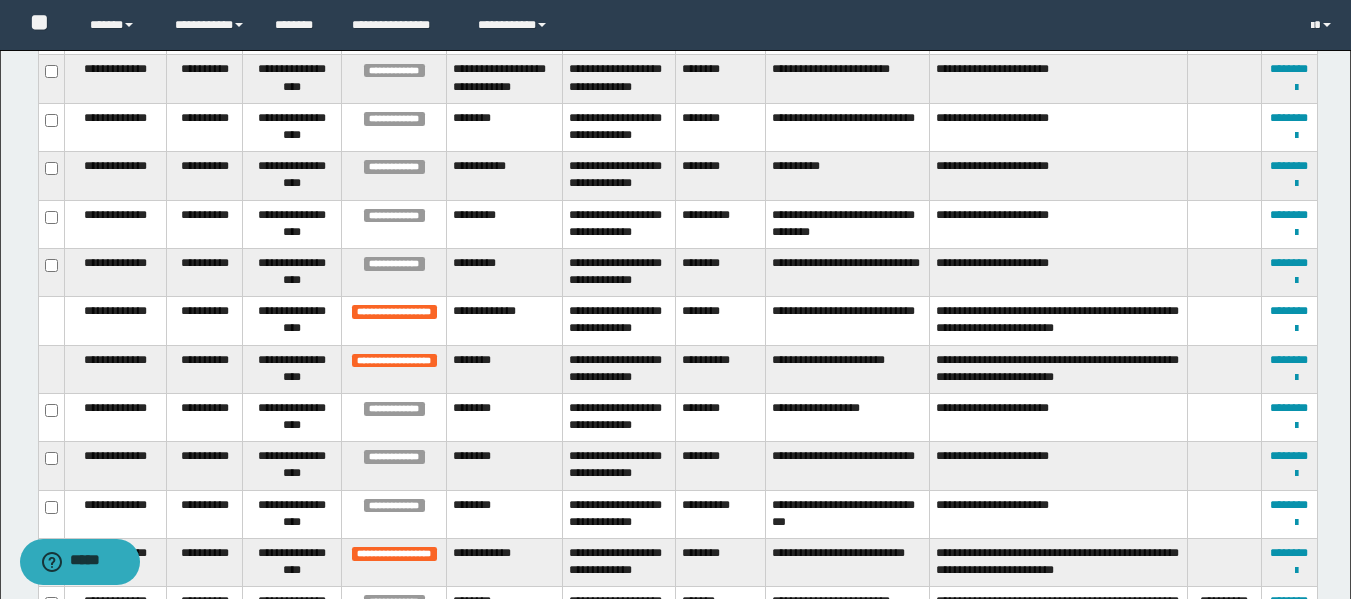 scroll, scrollTop: 136, scrollLeft: 0, axis: vertical 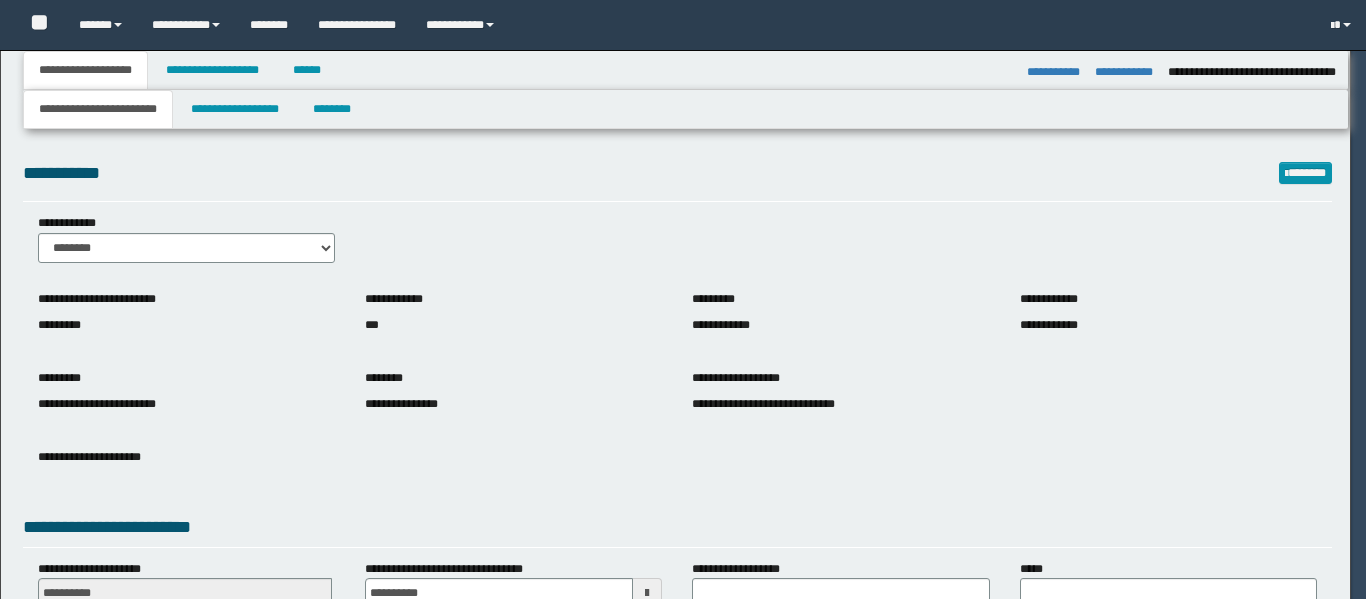 select on "*" 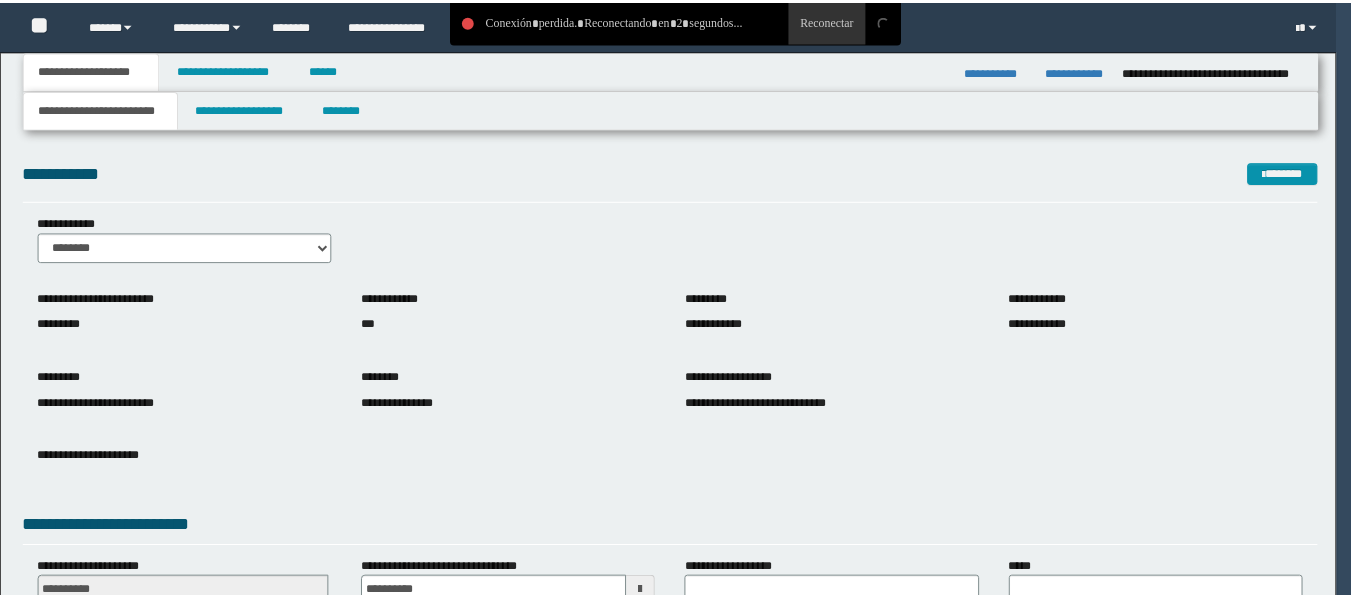 scroll, scrollTop: 0, scrollLeft: 0, axis: both 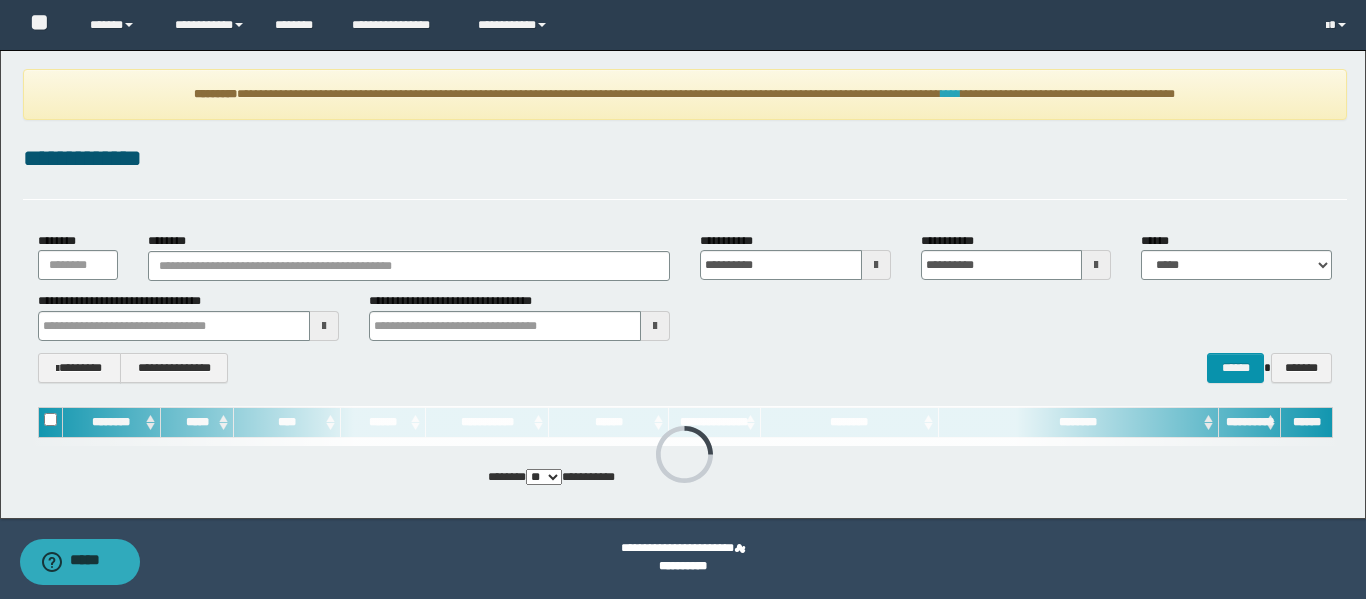 click on "****" at bounding box center [951, 94] 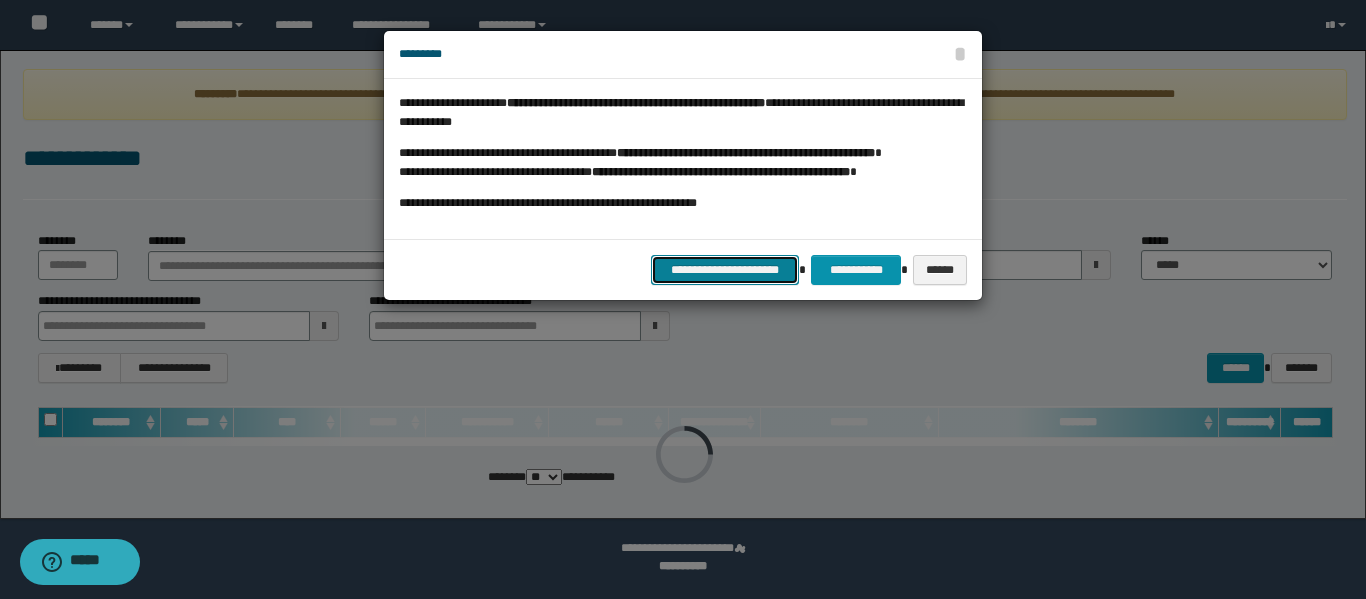 click on "**********" at bounding box center (725, 270) 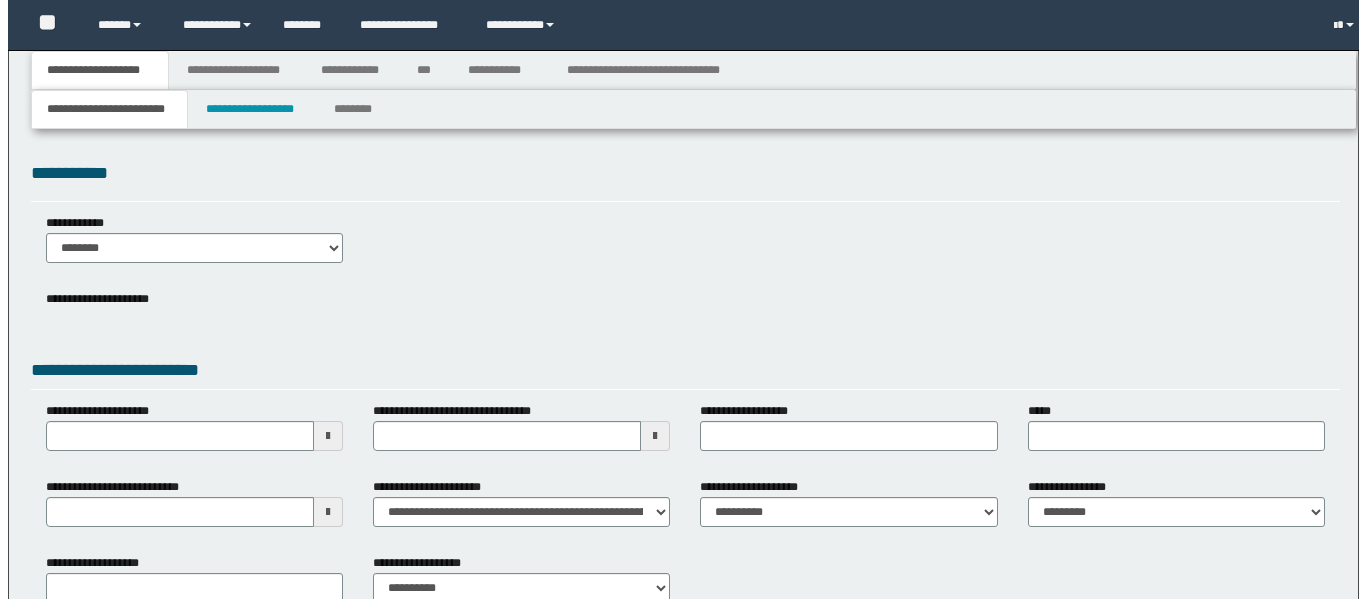 scroll, scrollTop: 0, scrollLeft: 0, axis: both 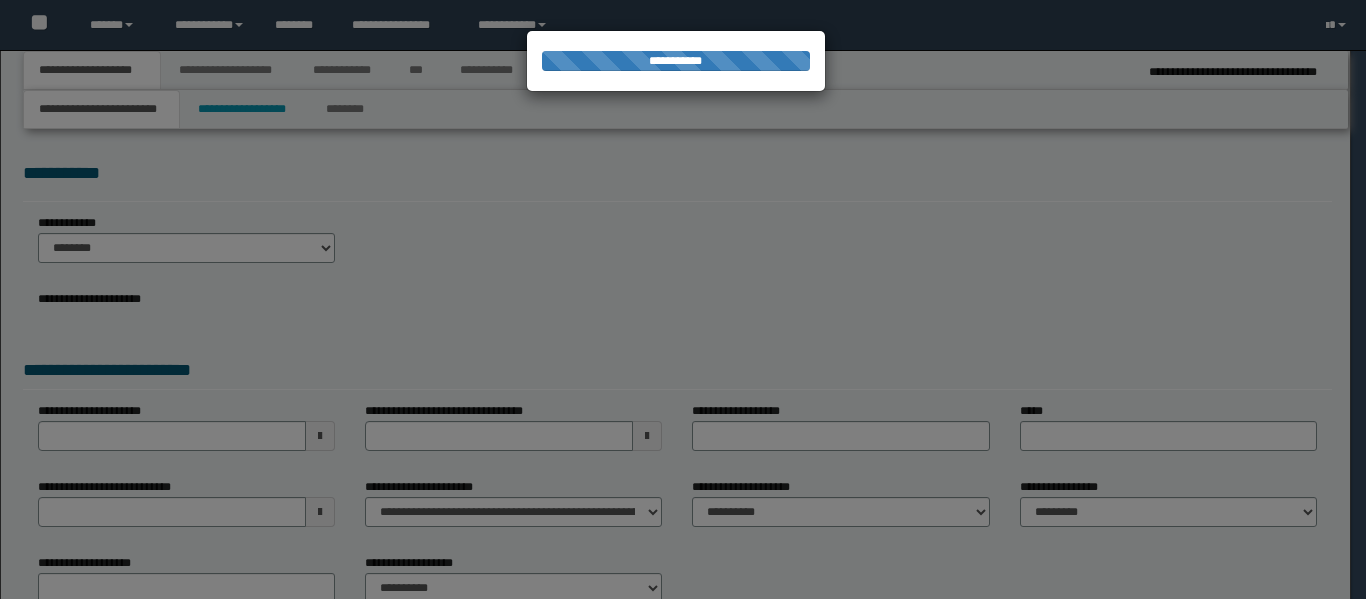 select on "*" 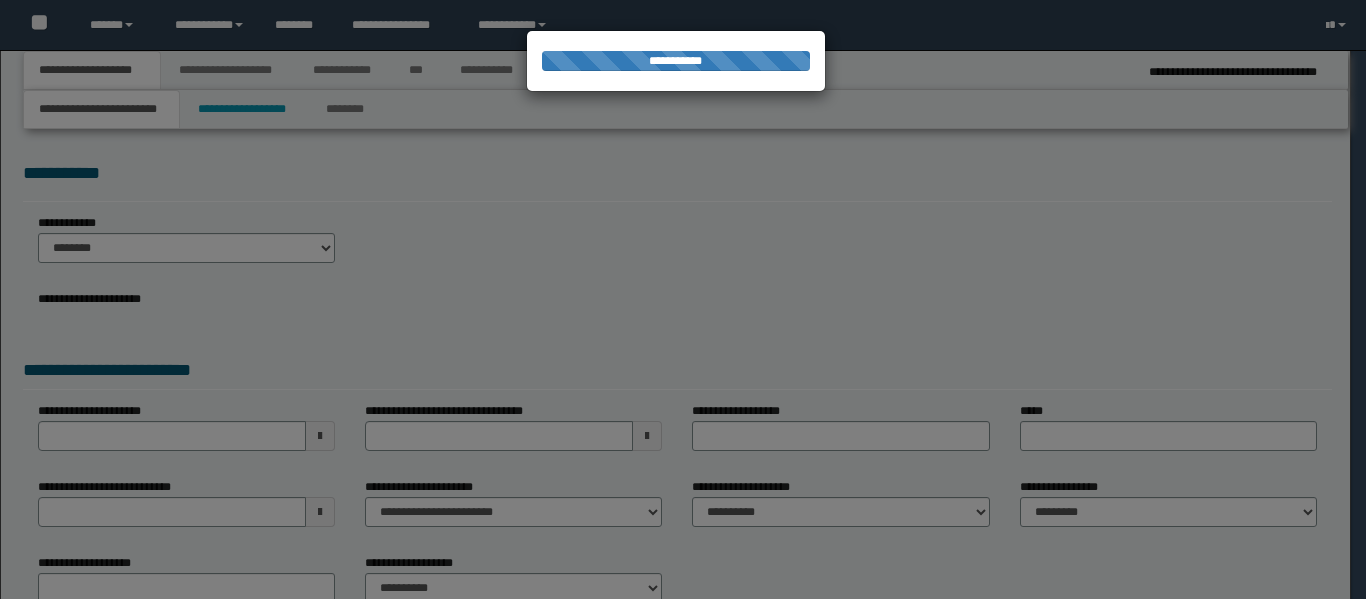 select on "*" 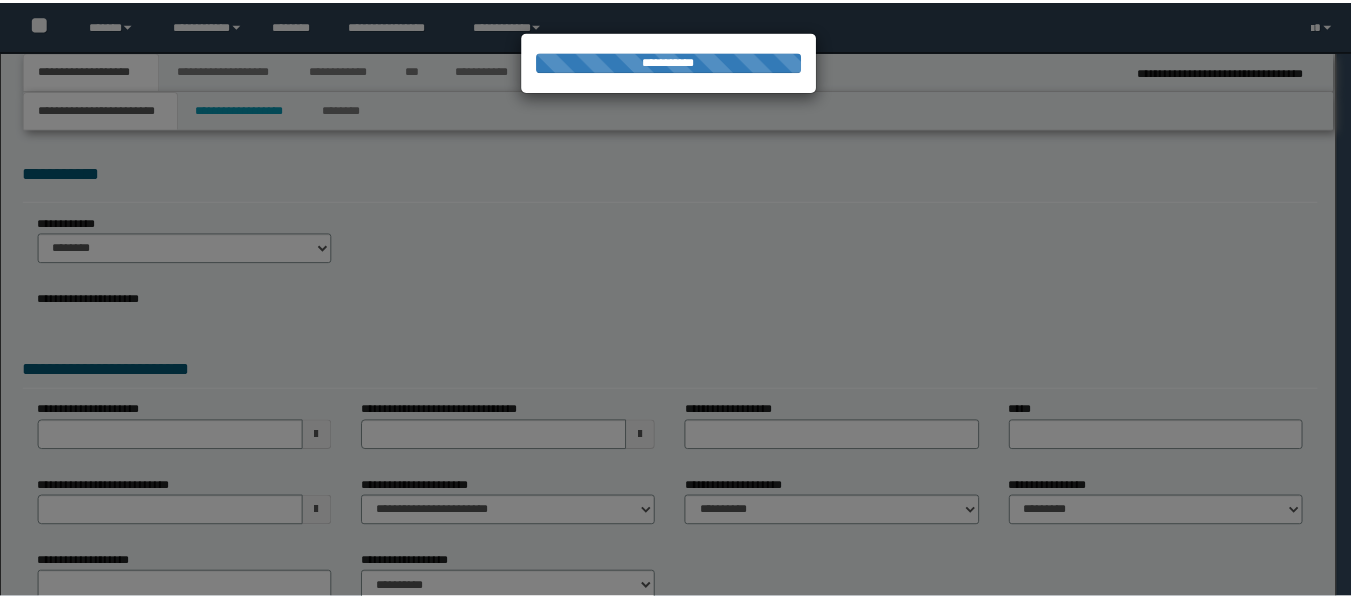 scroll, scrollTop: 0, scrollLeft: 0, axis: both 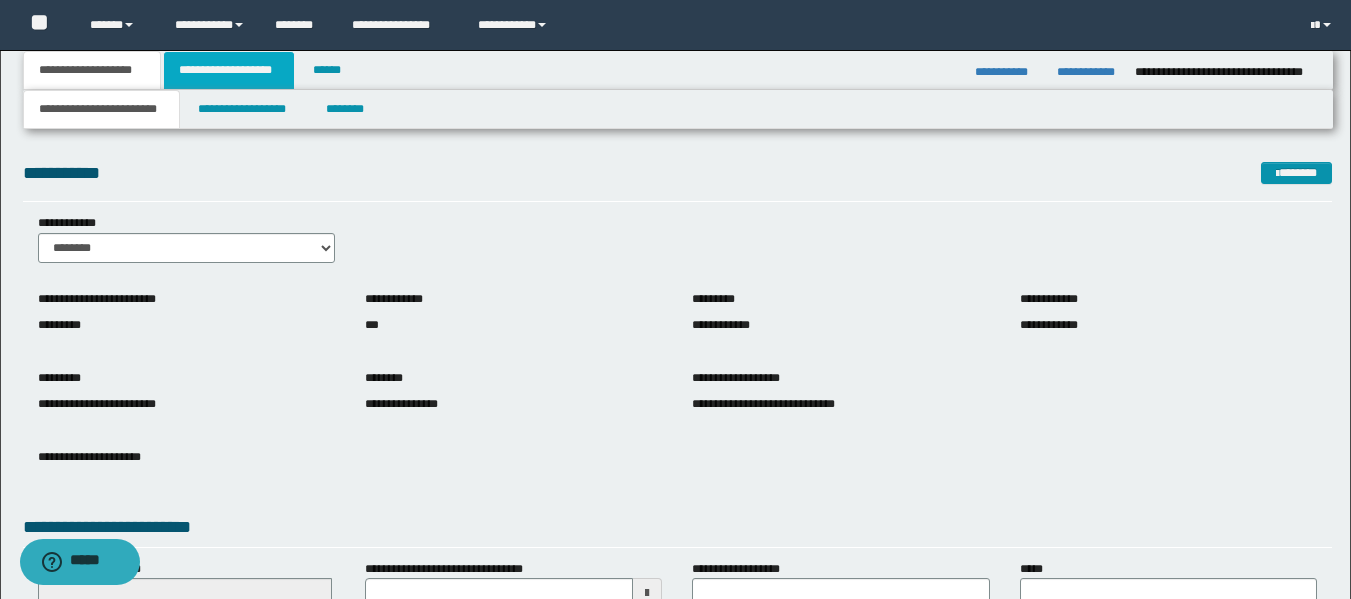 click on "**********" at bounding box center (229, 70) 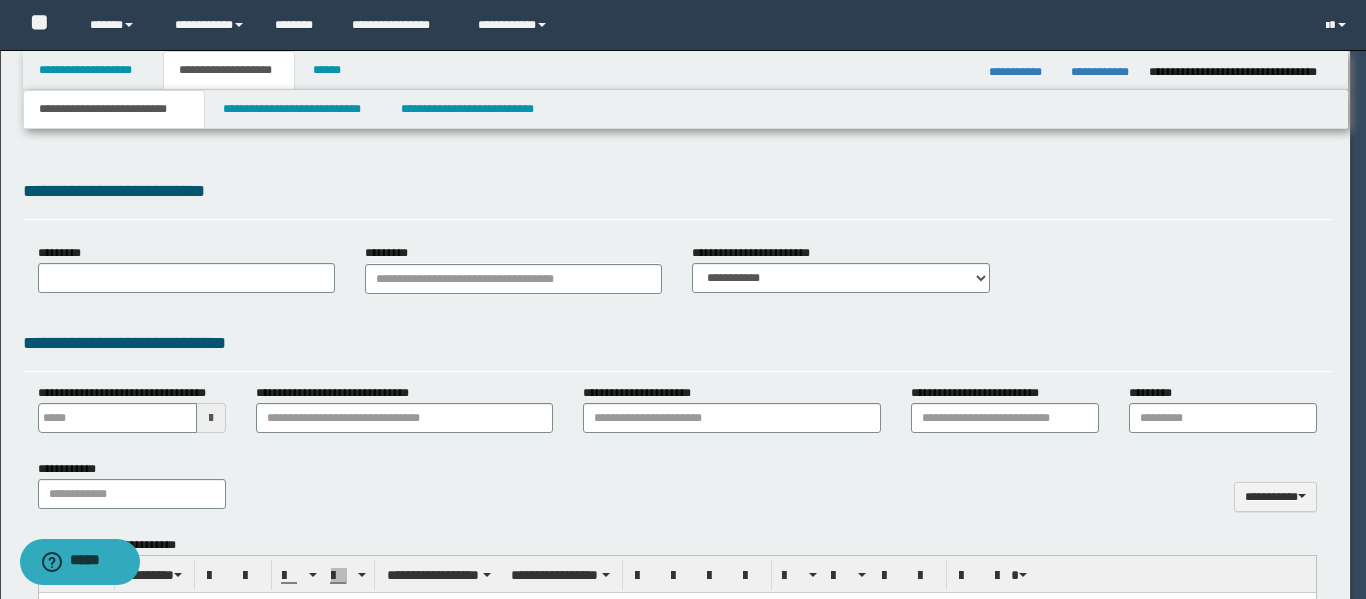 type on "**********" 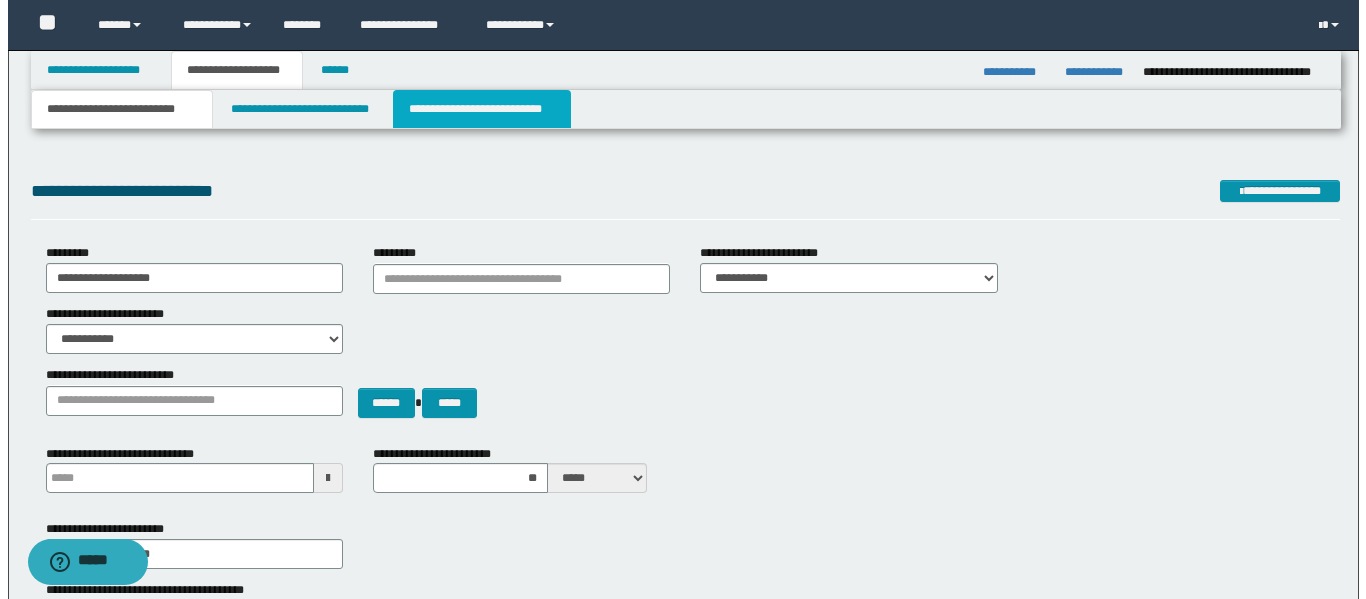 scroll, scrollTop: 0, scrollLeft: 0, axis: both 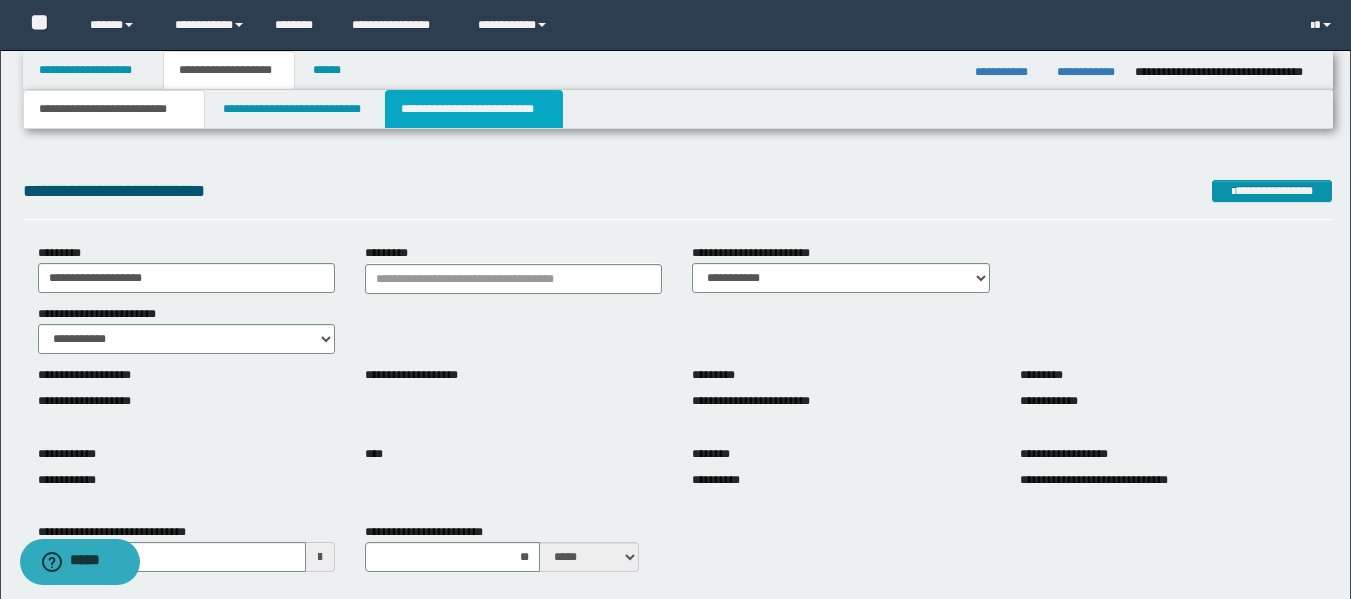 click on "**********" at bounding box center [474, 109] 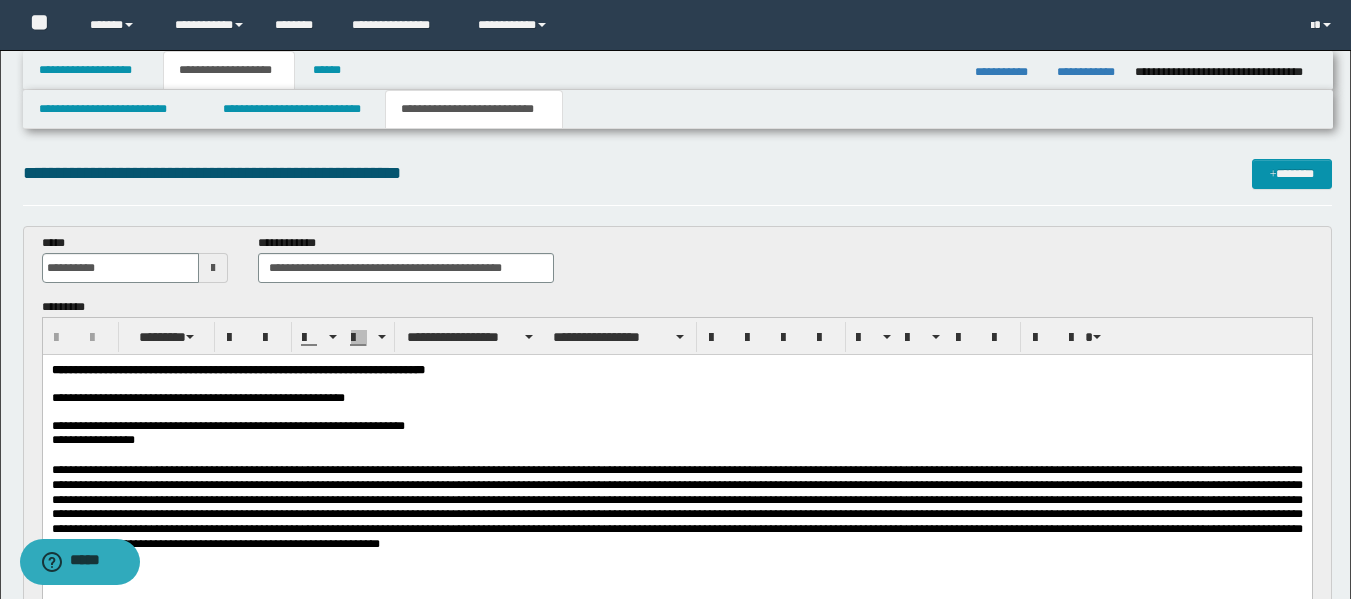 scroll, scrollTop: 0, scrollLeft: 0, axis: both 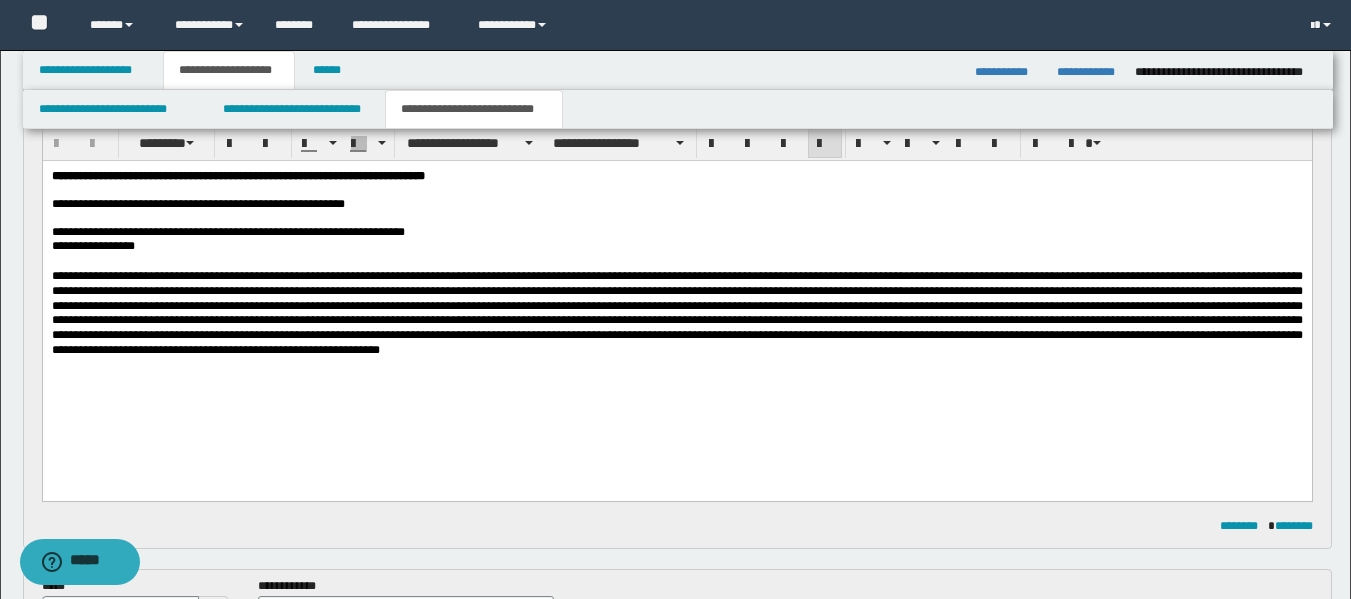 click at bounding box center [676, 313] 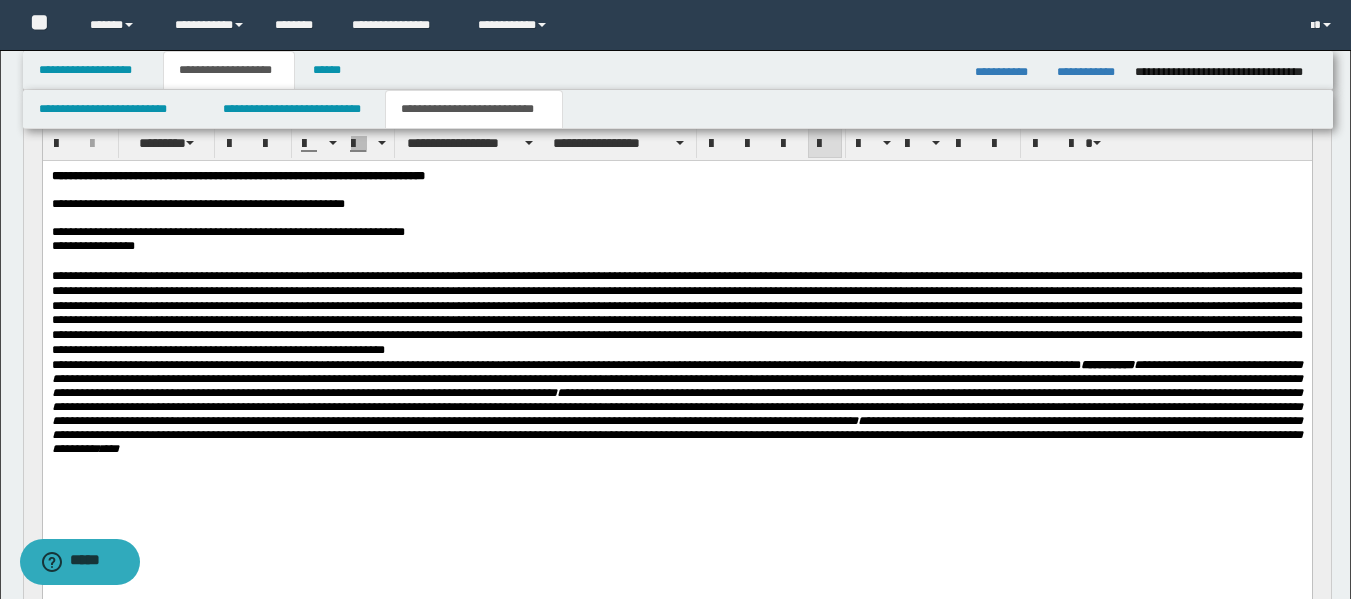 click at bounding box center (676, 313) 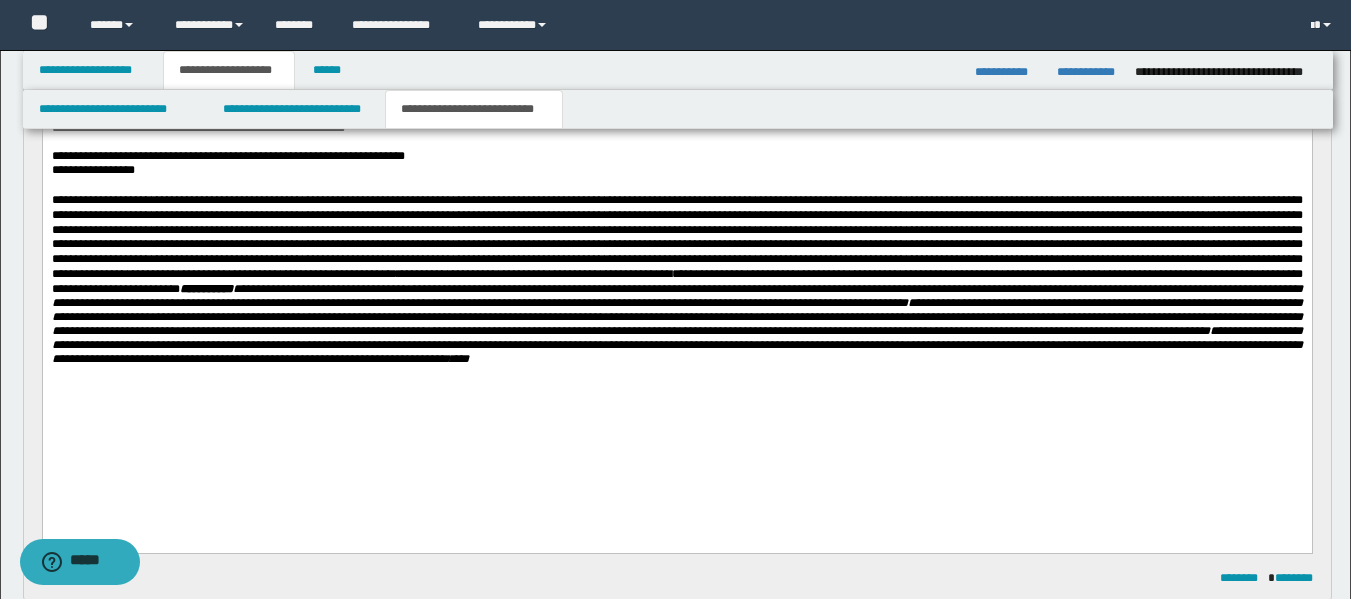 scroll, scrollTop: 276, scrollLeft: 0, axis: vertical 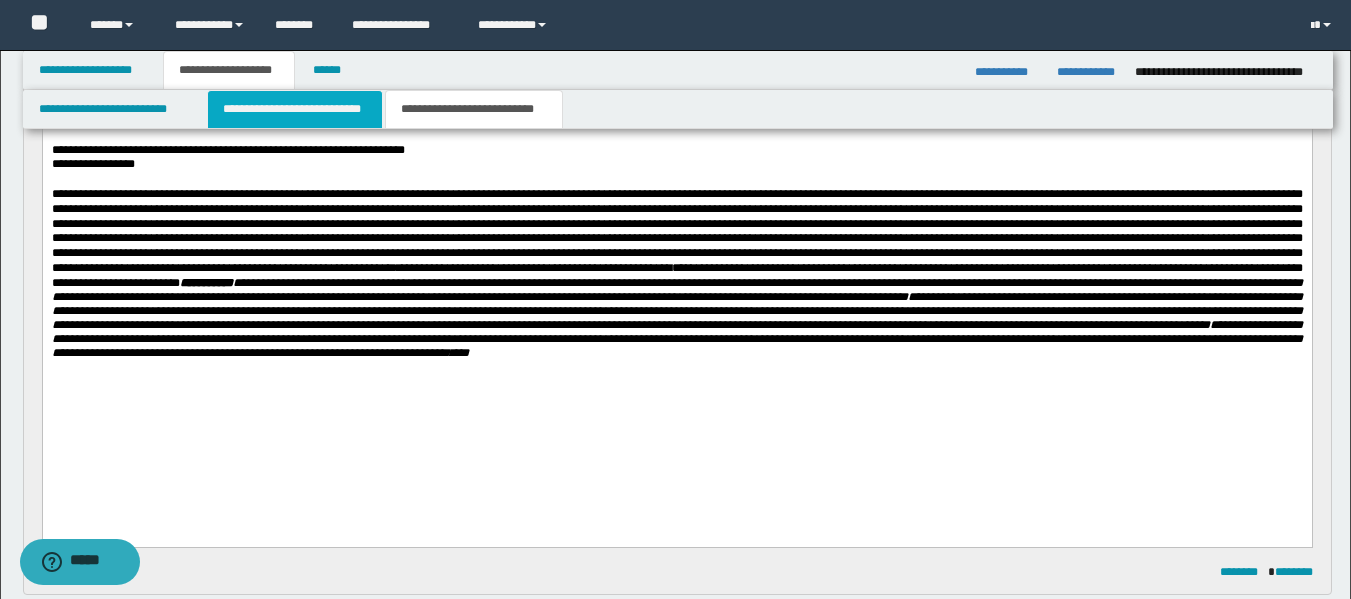 click on "**********" at bounding box center (295, 109) 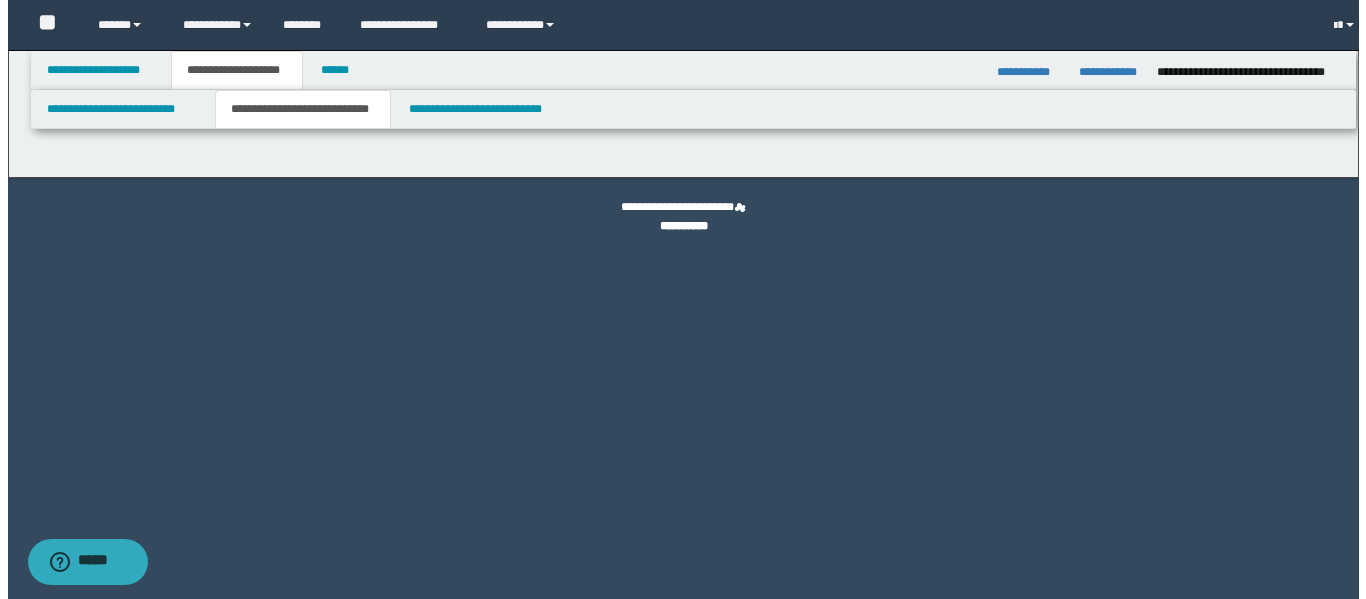 scroll, scrollTop: 0, scrollLeft: 0, axis: both 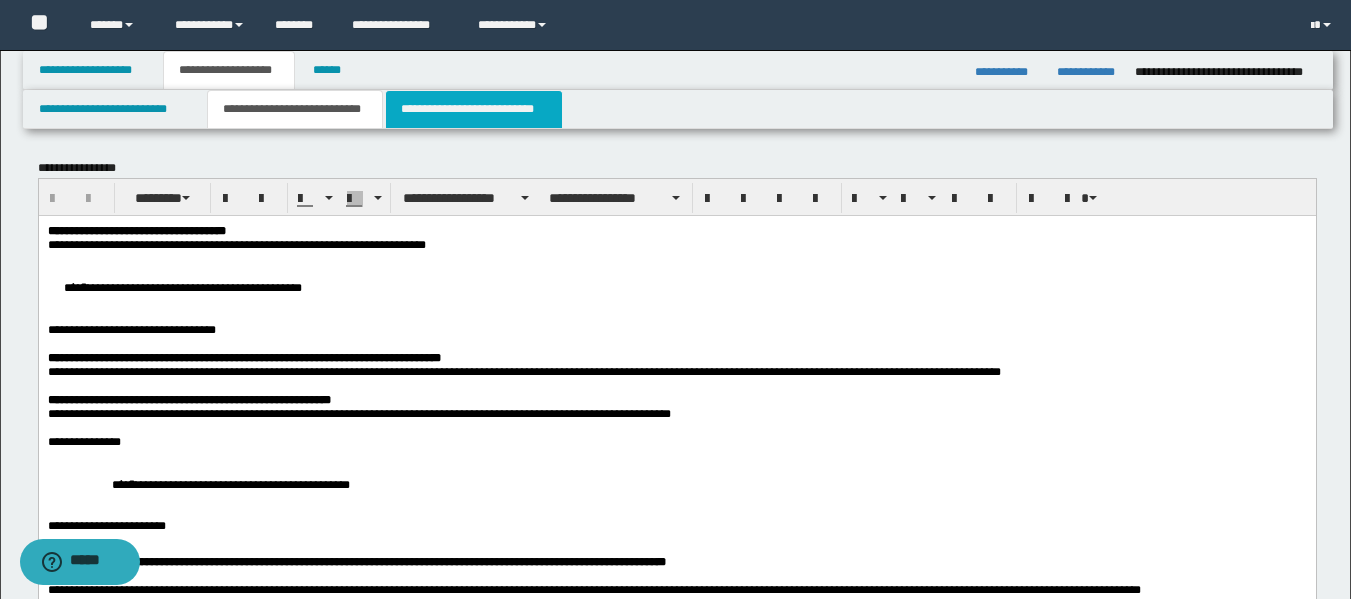 click on "**********" at bounding box center (474, 109) 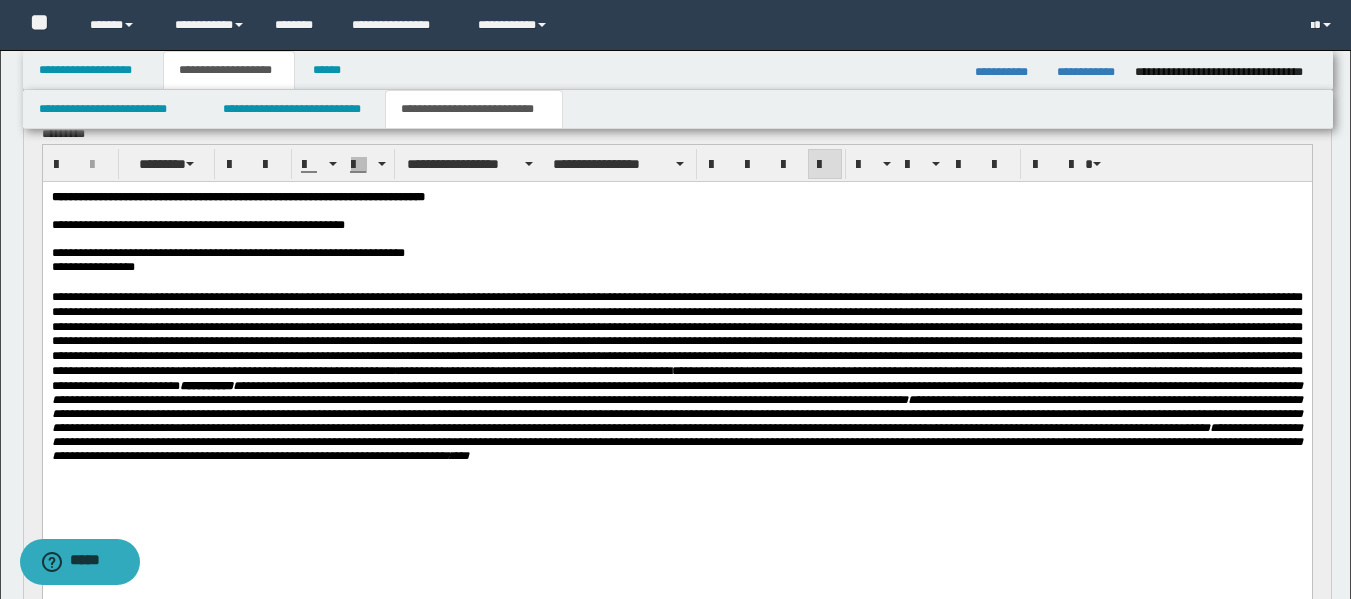 scroll, scrollTop: 178, scrollLeft: 0, axis: vertical 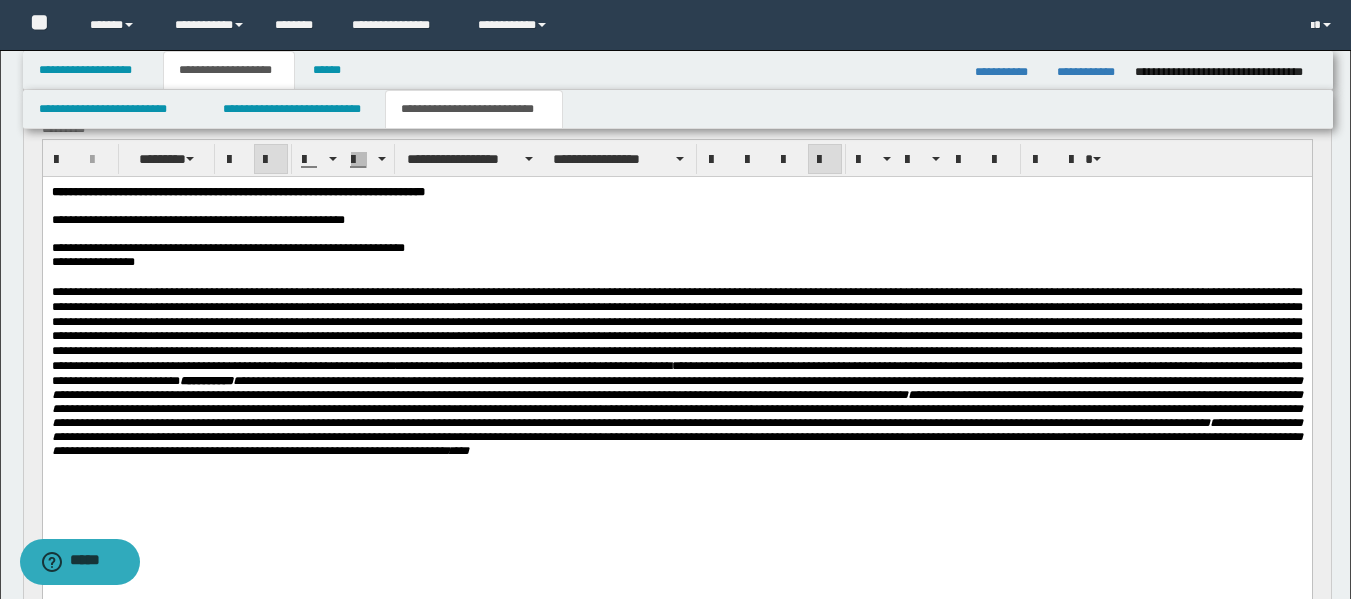 click on "****" at bounding box center (458, 451) 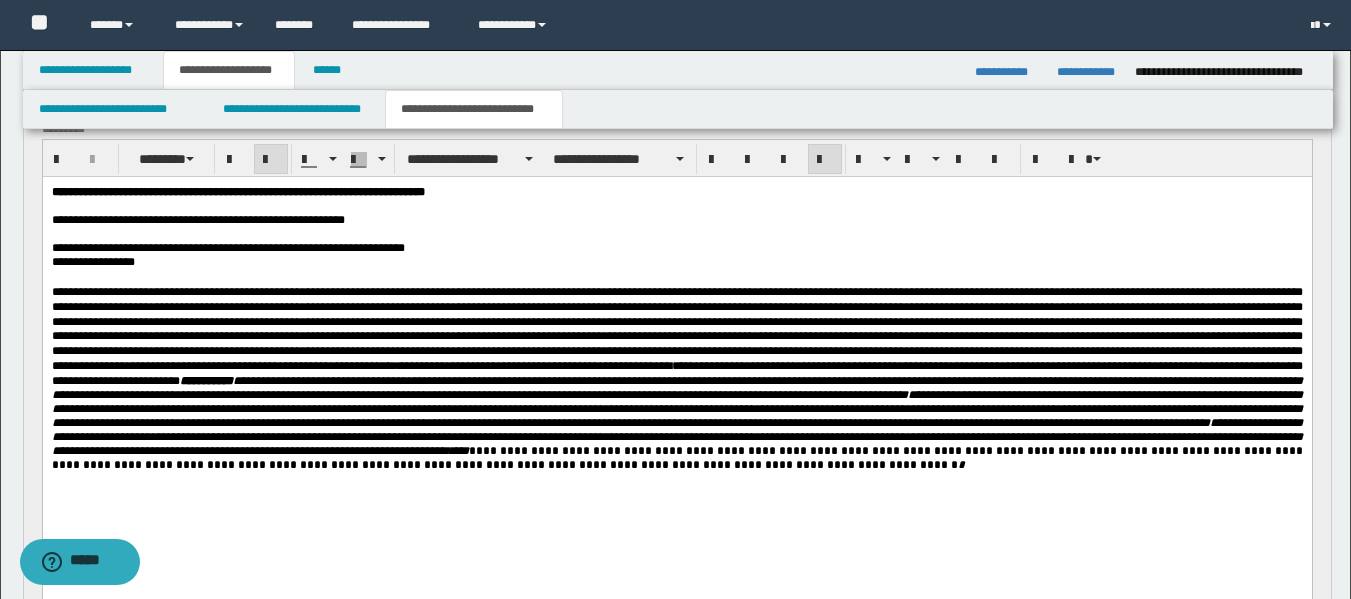 drag, startPoint x: 599, startPoint y: 496, endPoint x: 709, endPoint y: 512, distance: 111.15755 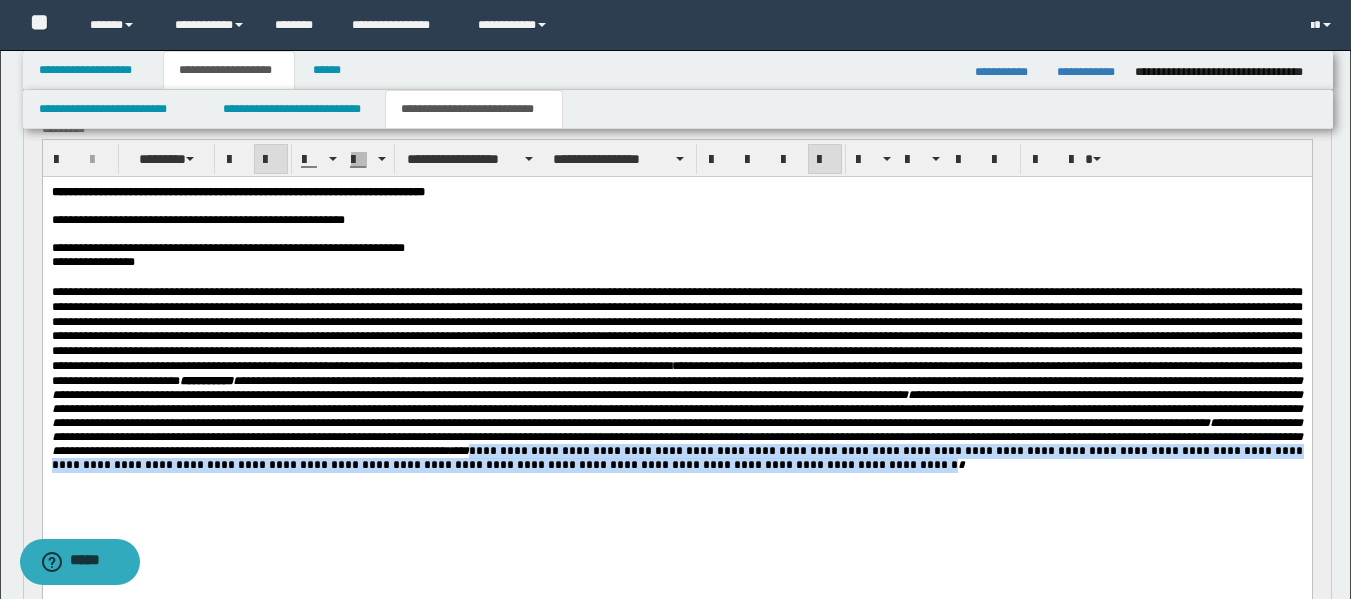 drag, startPoint x: 873, startPoint y: 513, endPoint x: 770, endPoint y: 495, distance: 104.56099 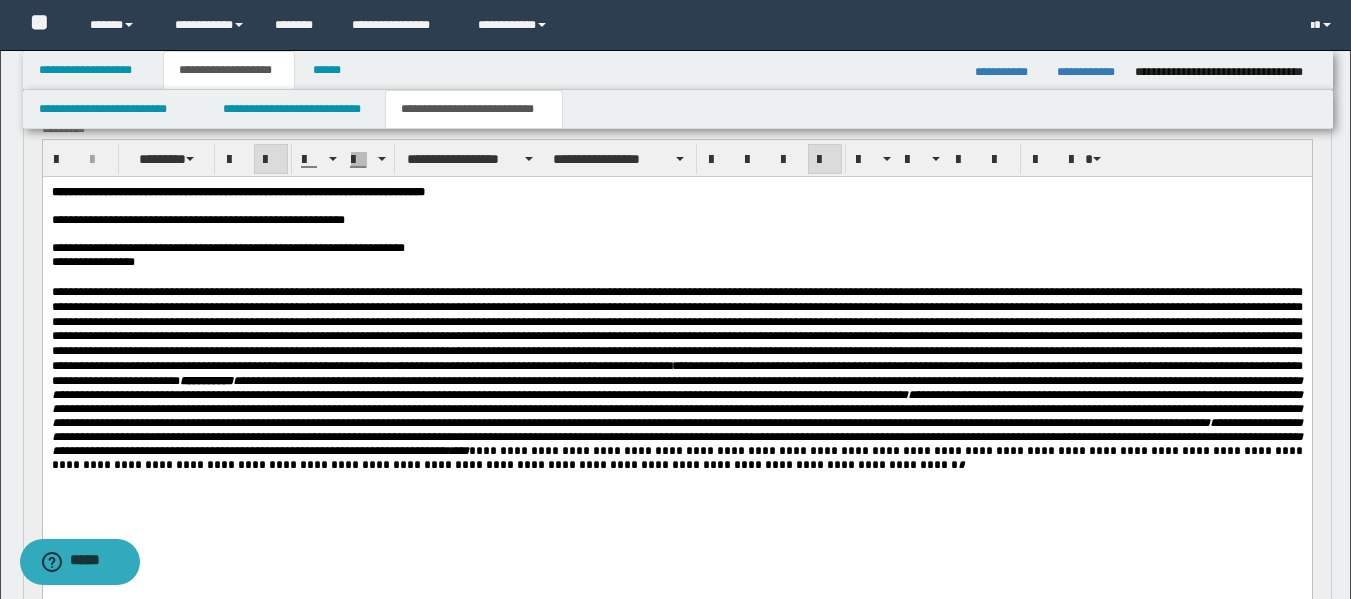 click on "**********" at bounding box center (678, 458) 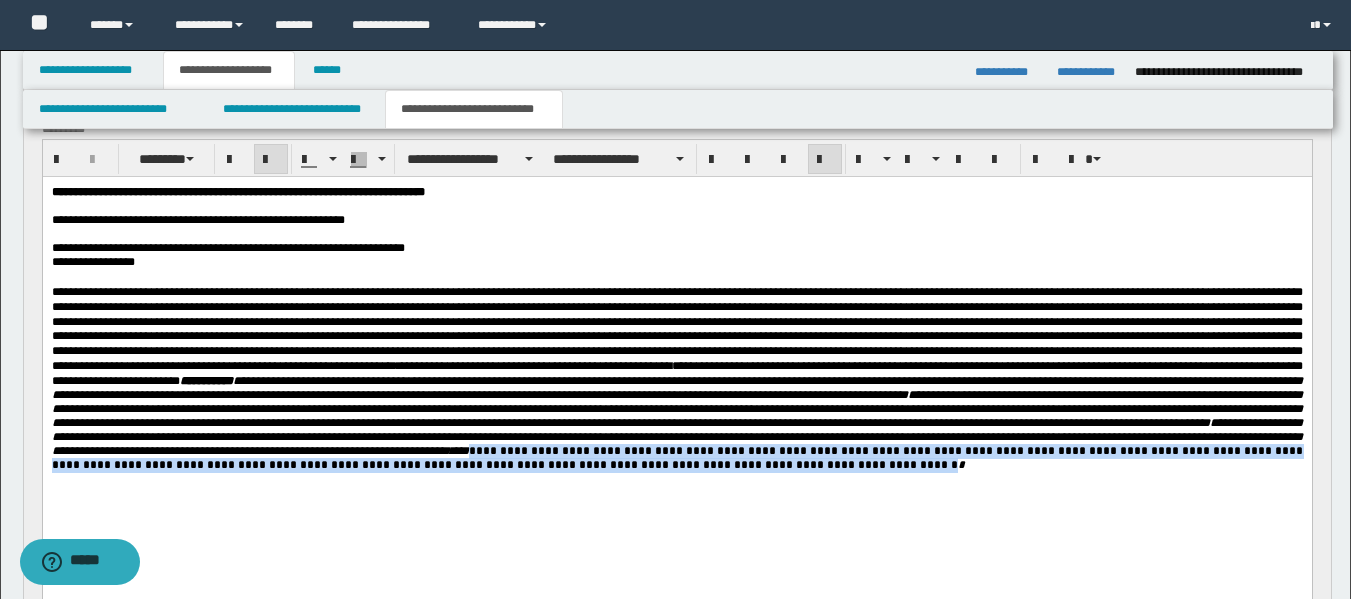 drag, startPoint x: 874, startPoint y: 515, endPoint x: 671, endPoint y: 496, distance: 203.88722 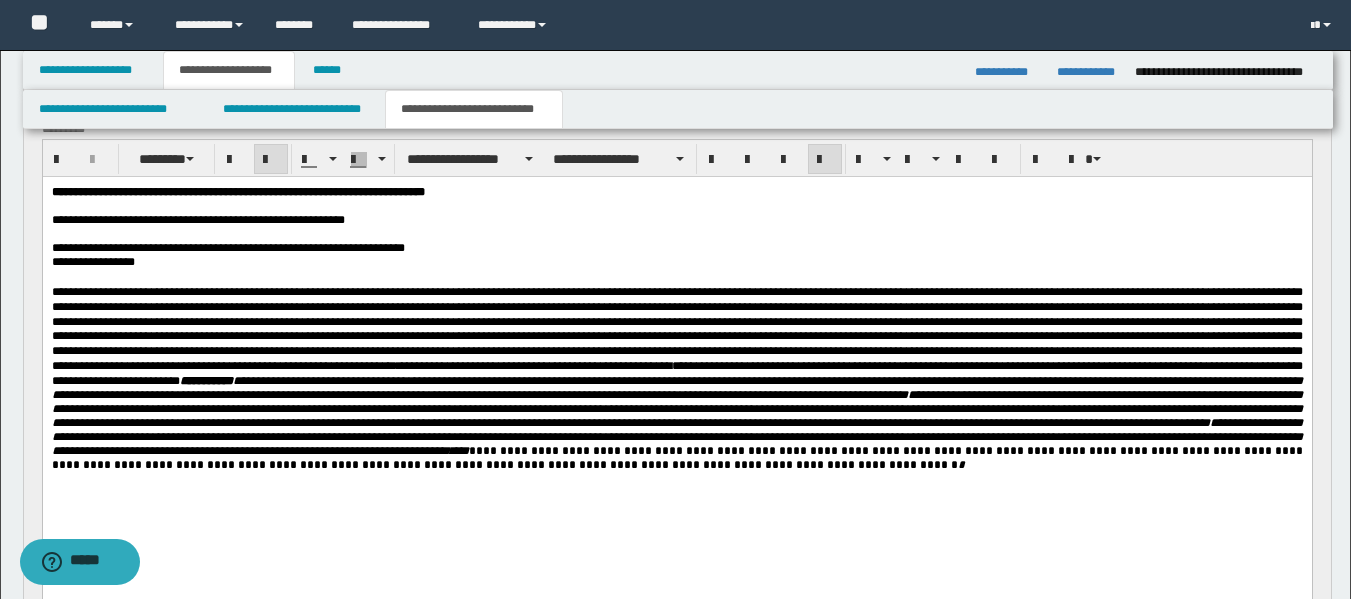 click on "**********" at bounding box center [678, 458] 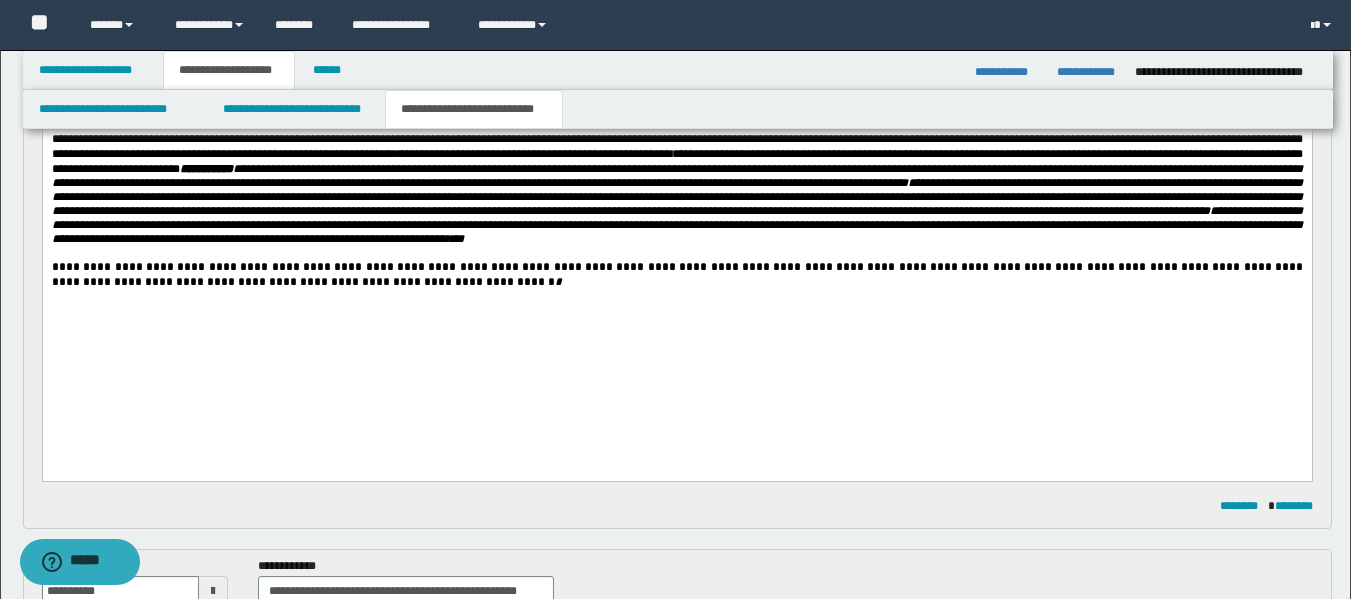 drag, startPoint x: 1362, startPoint y: 123, endPoint x: 833, endPoint y: 243, distance: 542.4399 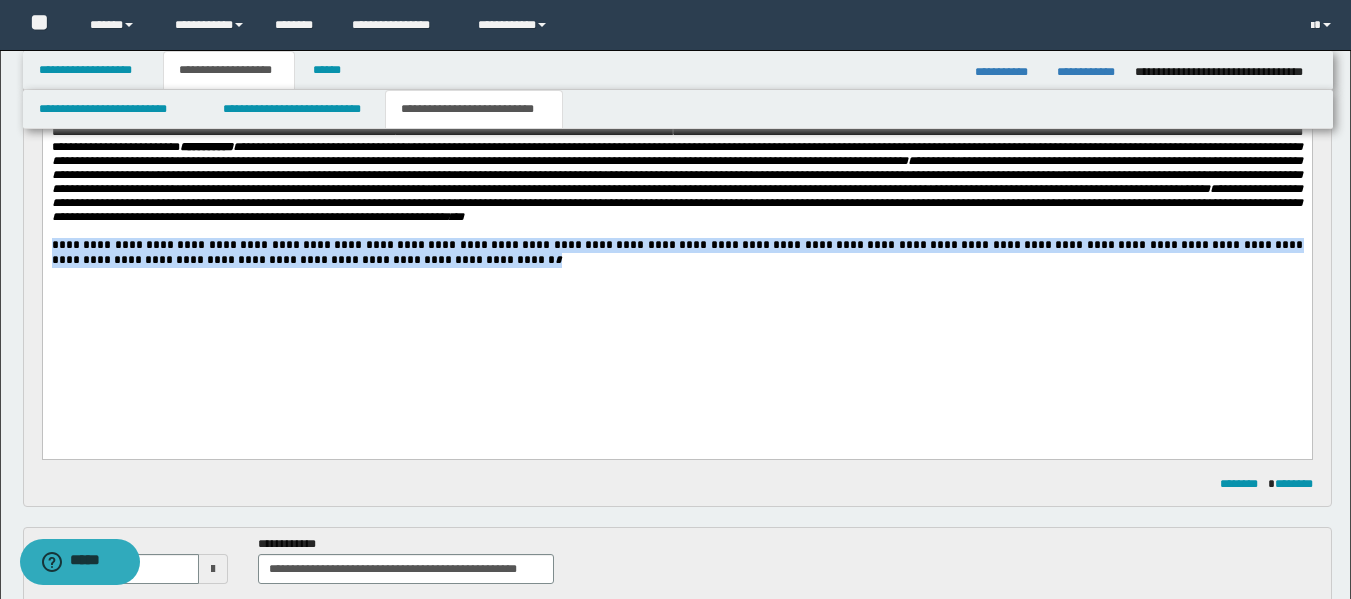 drag, startPoint x: 378, startPoint y: 317, endPoint x: 155, endPoint y: 281, distance: 225.88715 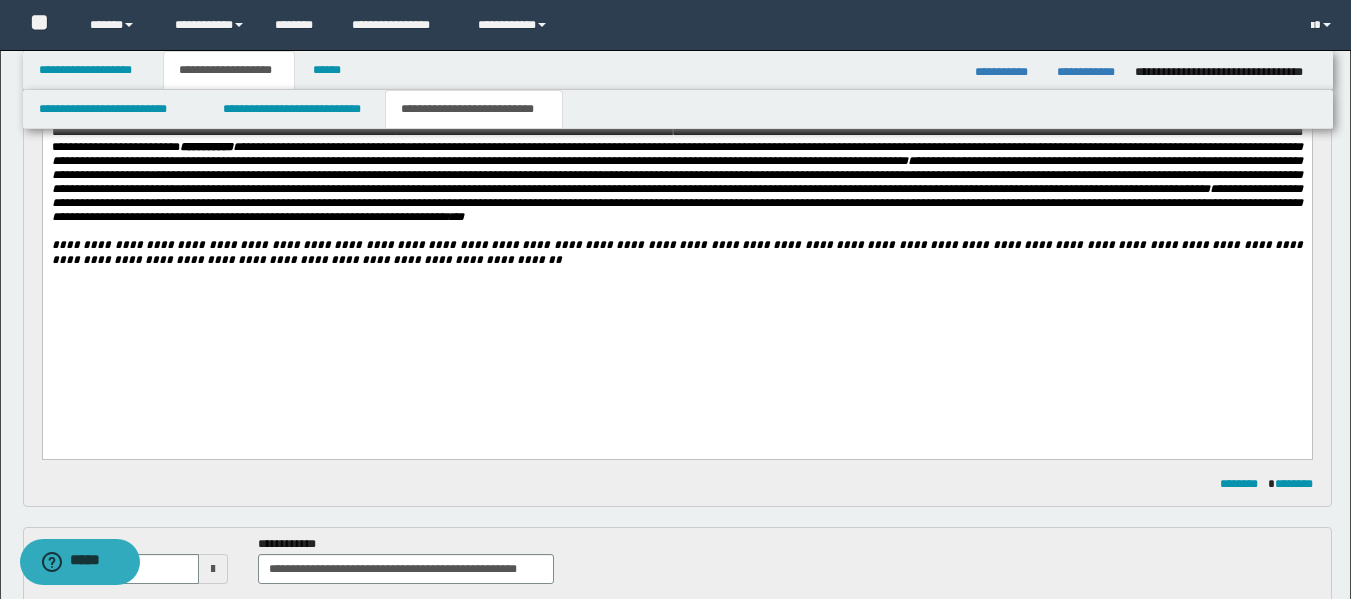 click on "**********" at bounding box center [676, 138] 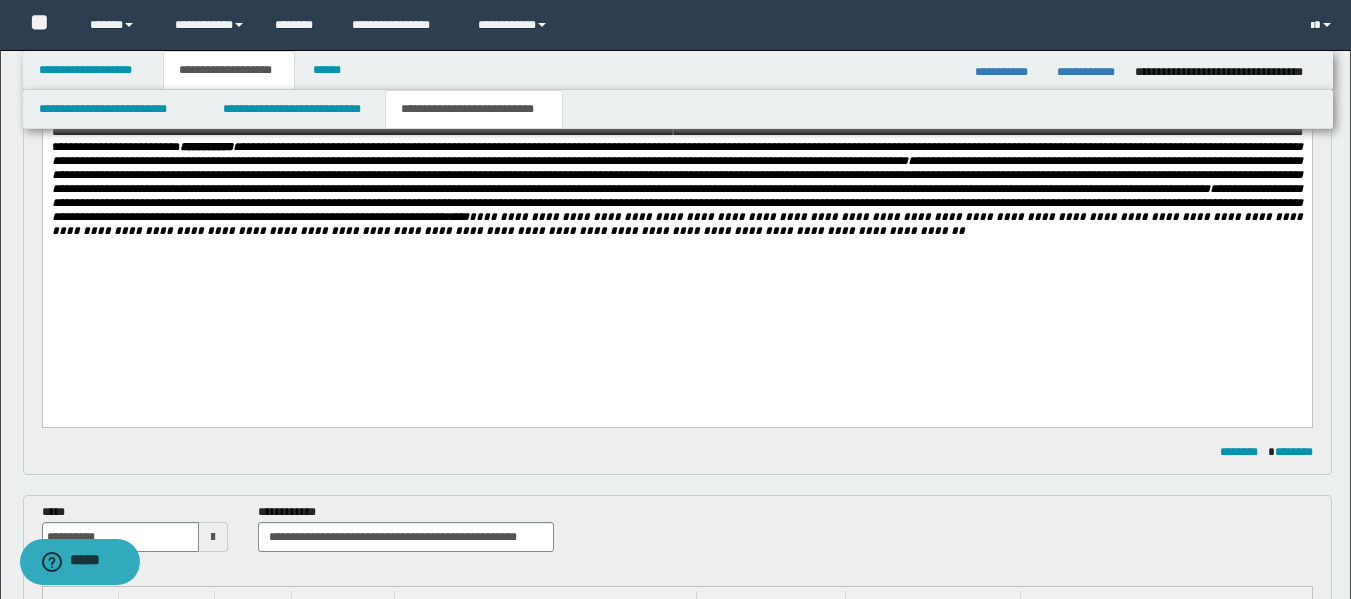 click on "**********" at bounding box center [678, 225] 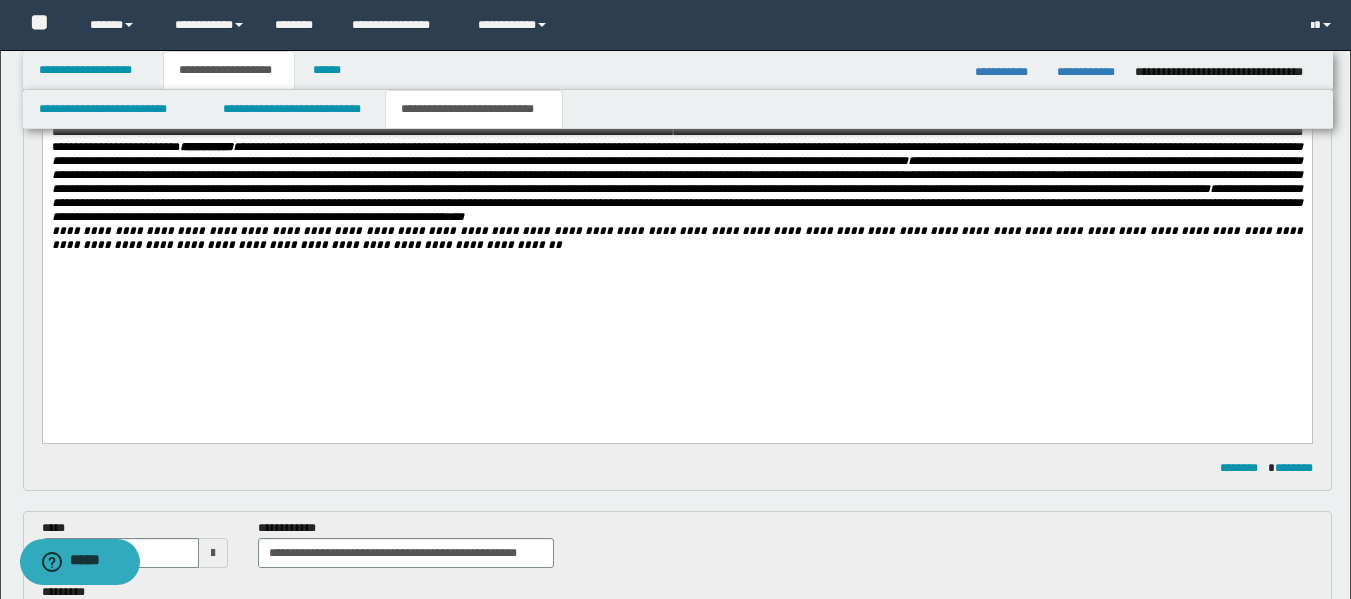 click on "**********" at bounding box center (678, 239) 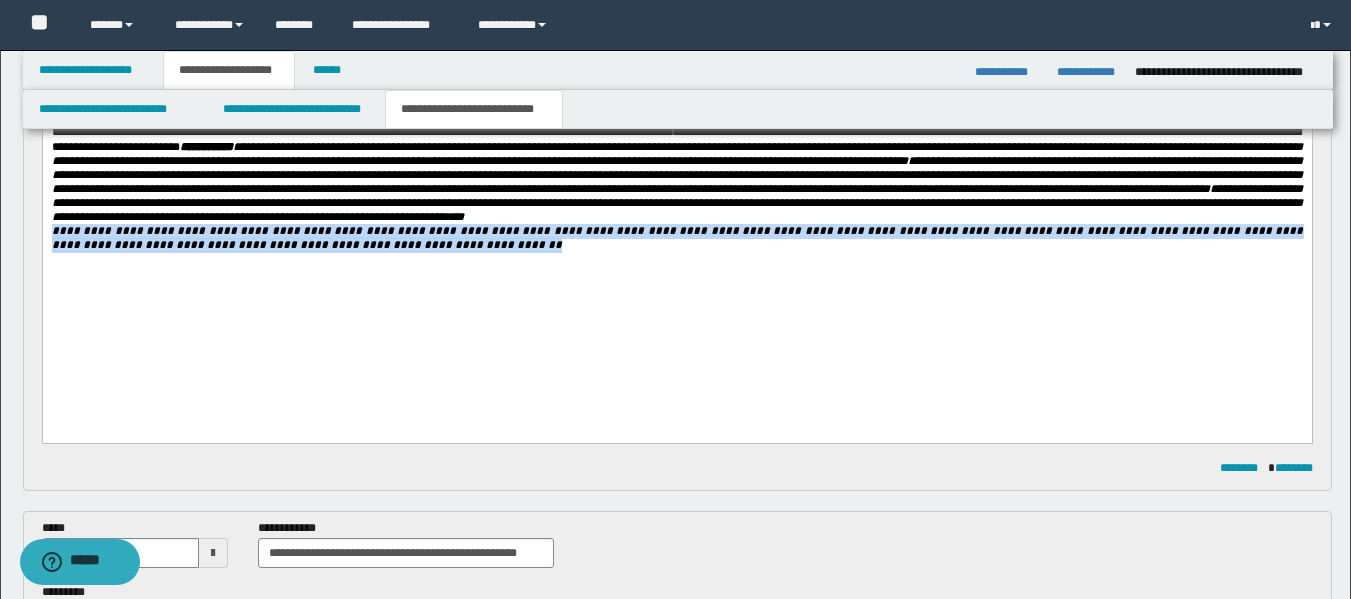 drag, startPoint x: 374, startPoint y: 294, endPoint x: 160, endPoint y: 285, distance: 214.18916 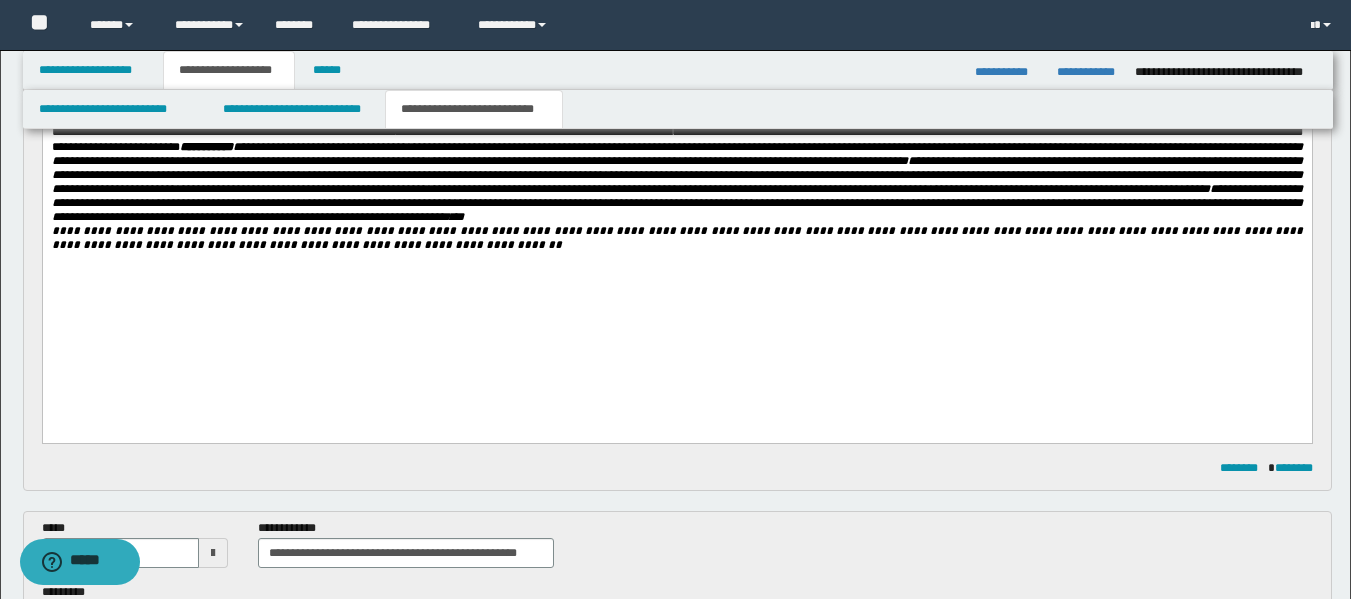 click on "**********" at bounding box center [676, 138] 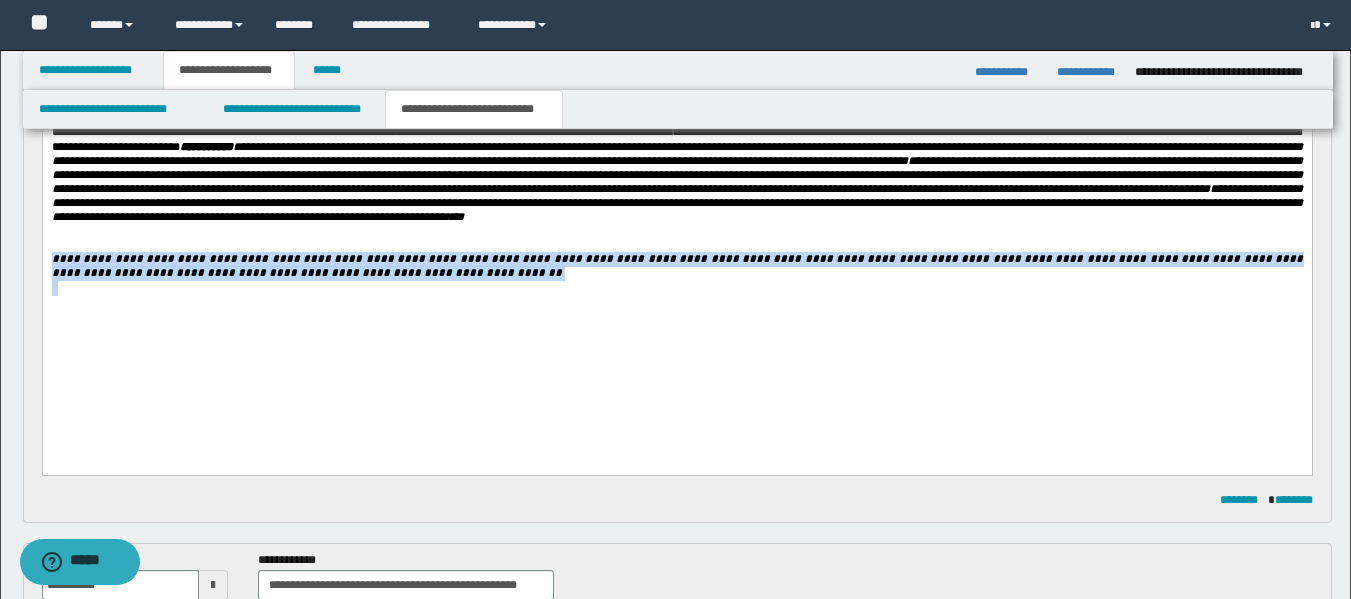 drag, startPoint x: 376, startPoint y: 339, endPoint x: 49, endPoint y: 308, distance: 328.46613 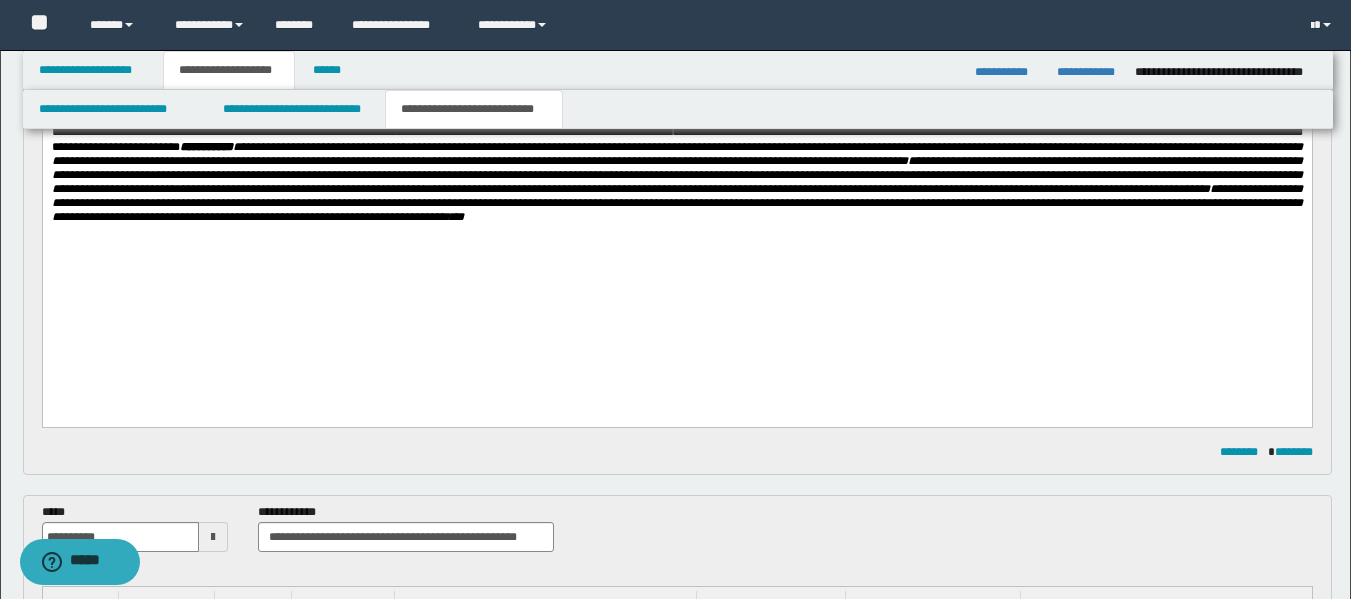 click on "**********" at bounding box center [676, 138] 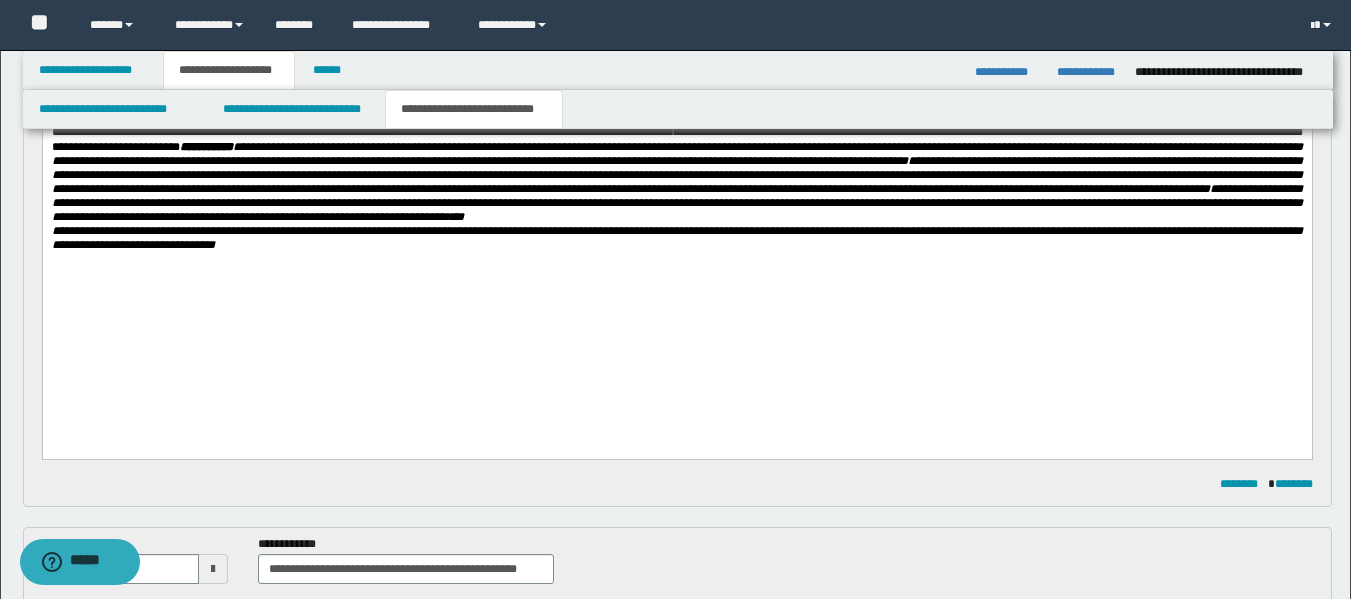 click on "**********" at bounding box center [676, 138] 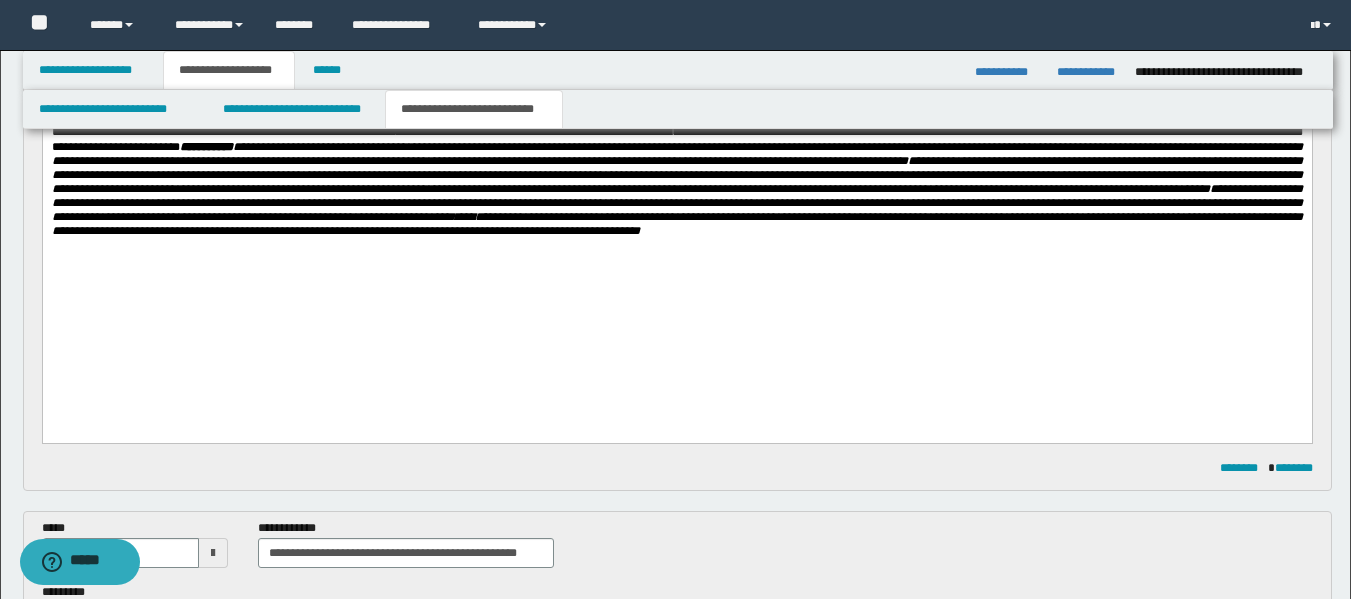 click on "**********" at bounding box center (676, 145) 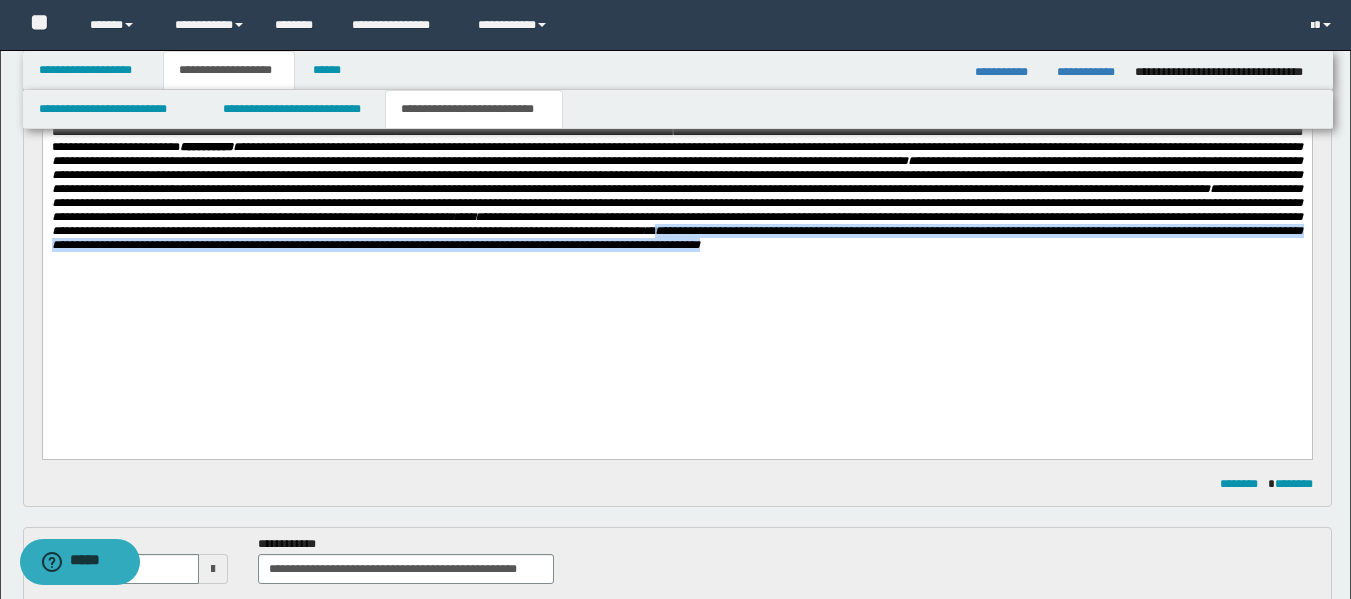 drag, startPoint x: 925, startPoint y: 280, endPoint x: 1110, endPoint y: 302, distance: 186.30351 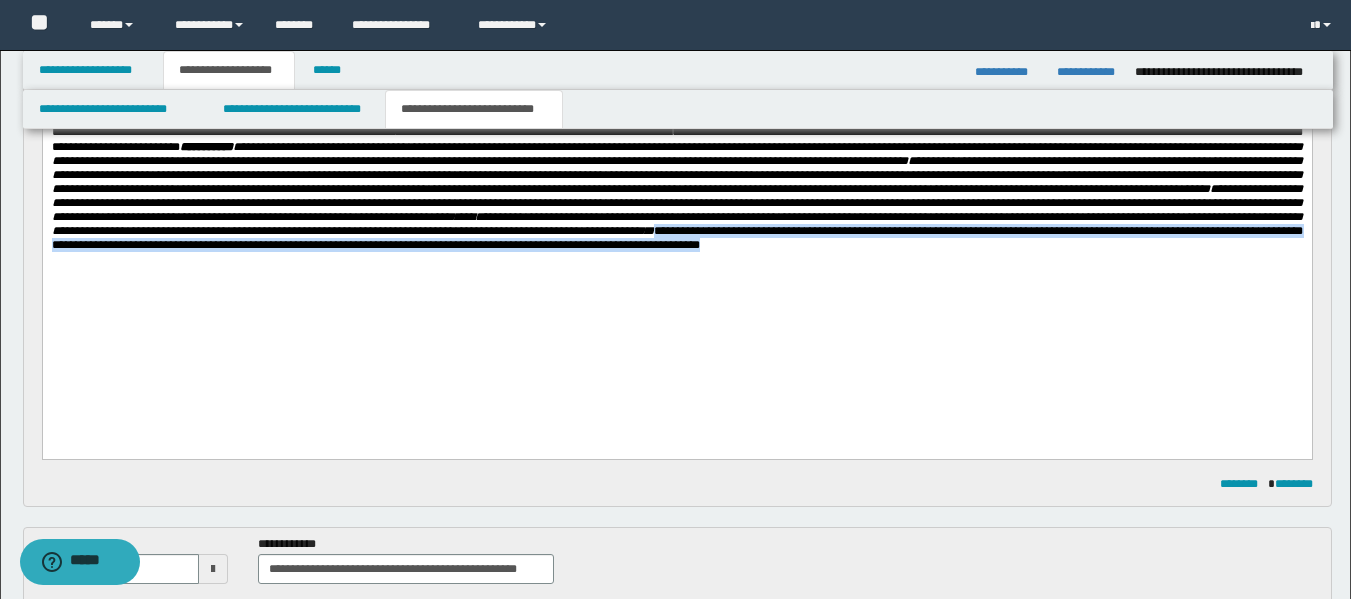 click on "**********" at bounding box center [676, 152] 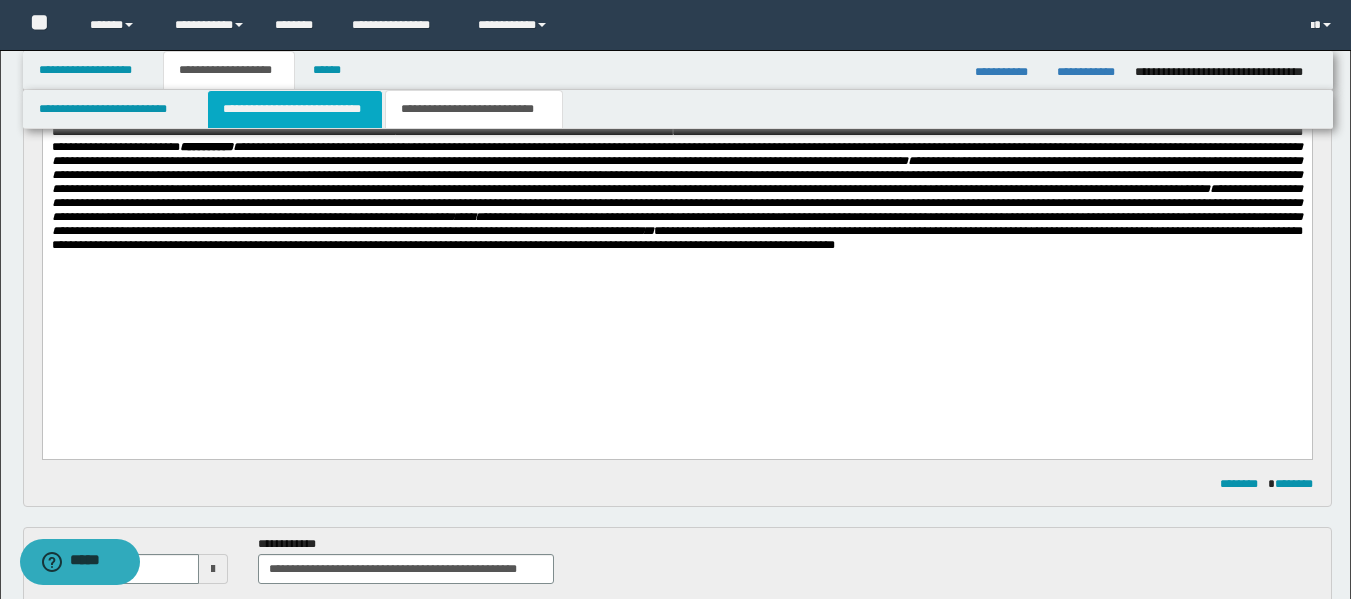 click on "**********" at bounding box center [295, 109] 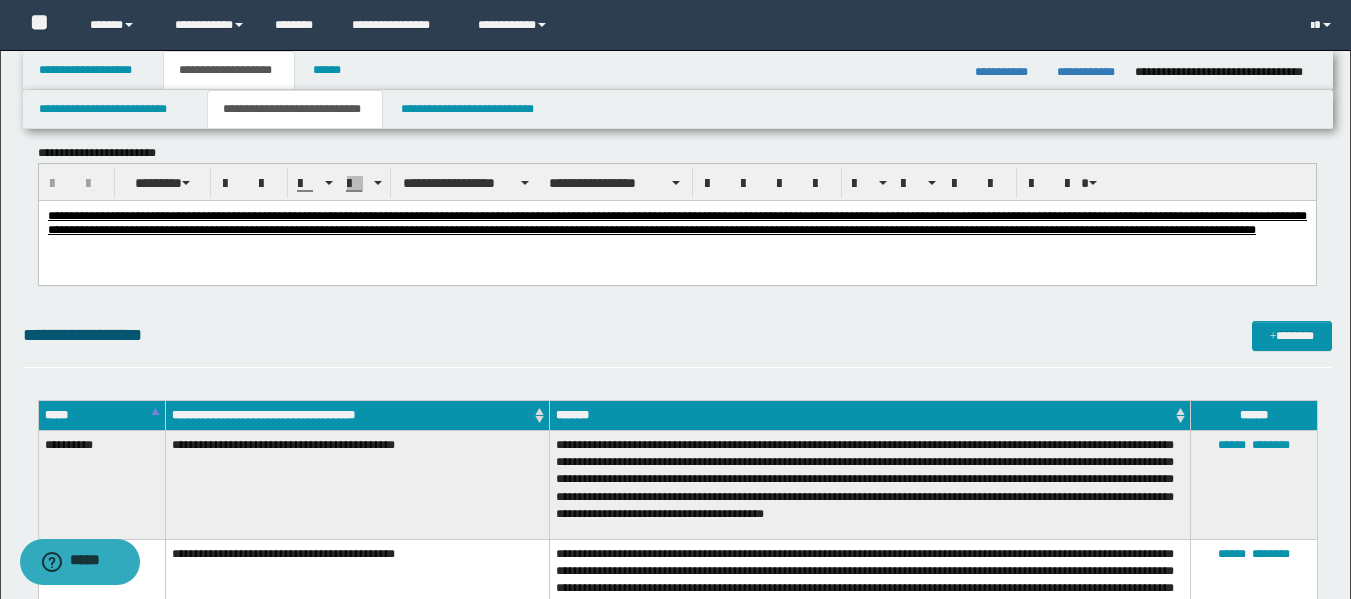 scroll, scrollTop: 0, scrollLeft: 0, axis: both 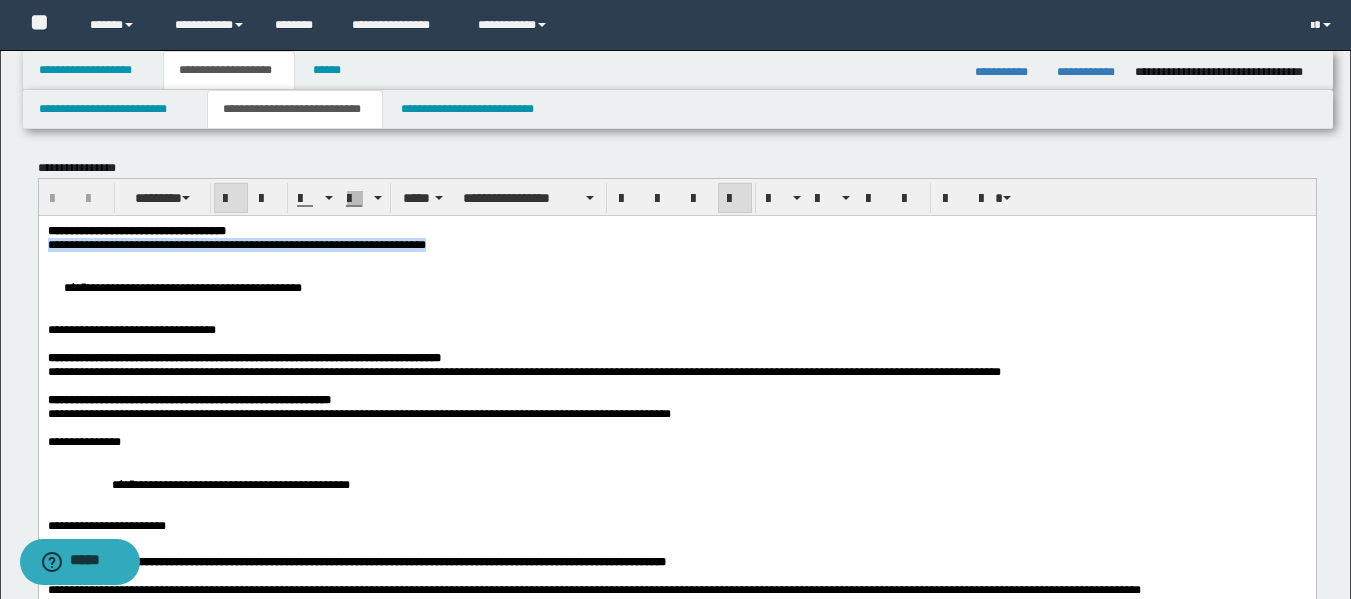 click on "**********" at bounding box center [676, 586] 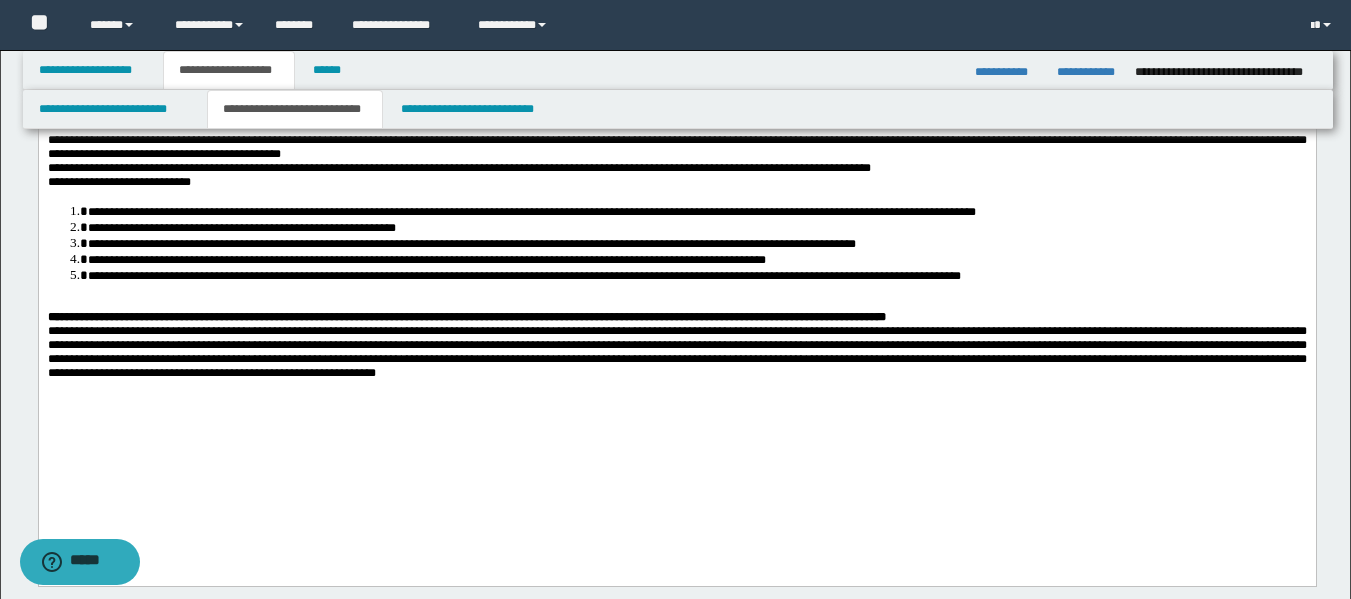 scroll, scrollTop: 487, scrollLeft: 0, axis: vertical 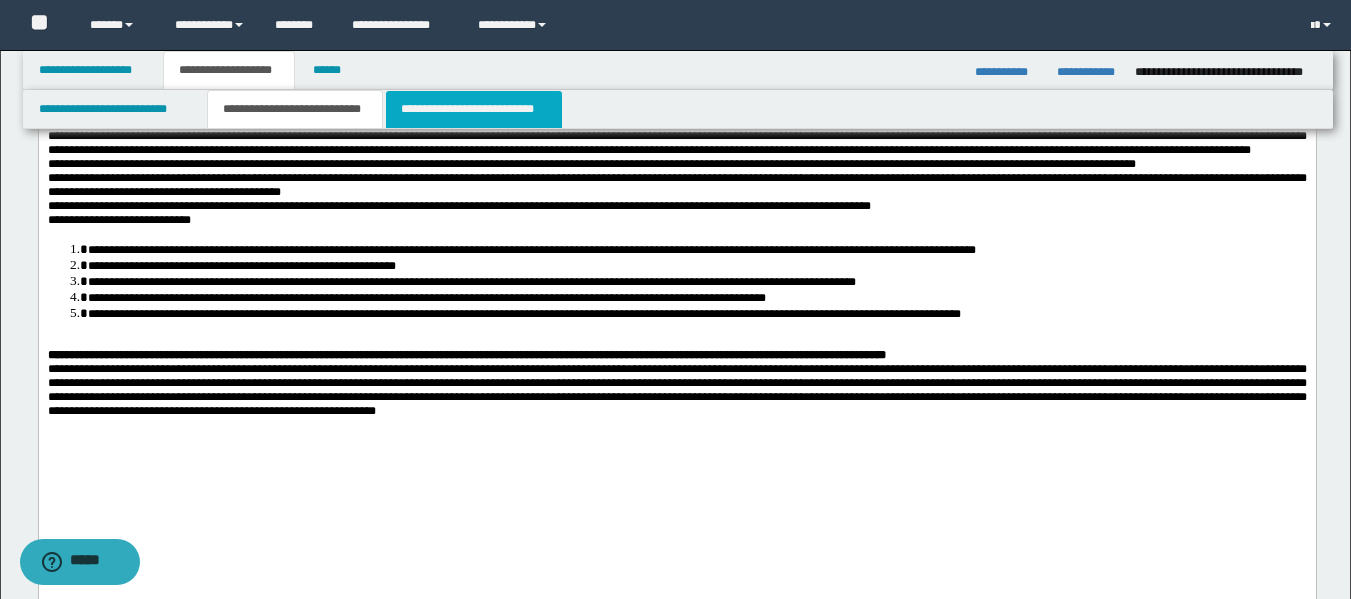 click on "**********" at bounding box center (474, 109) 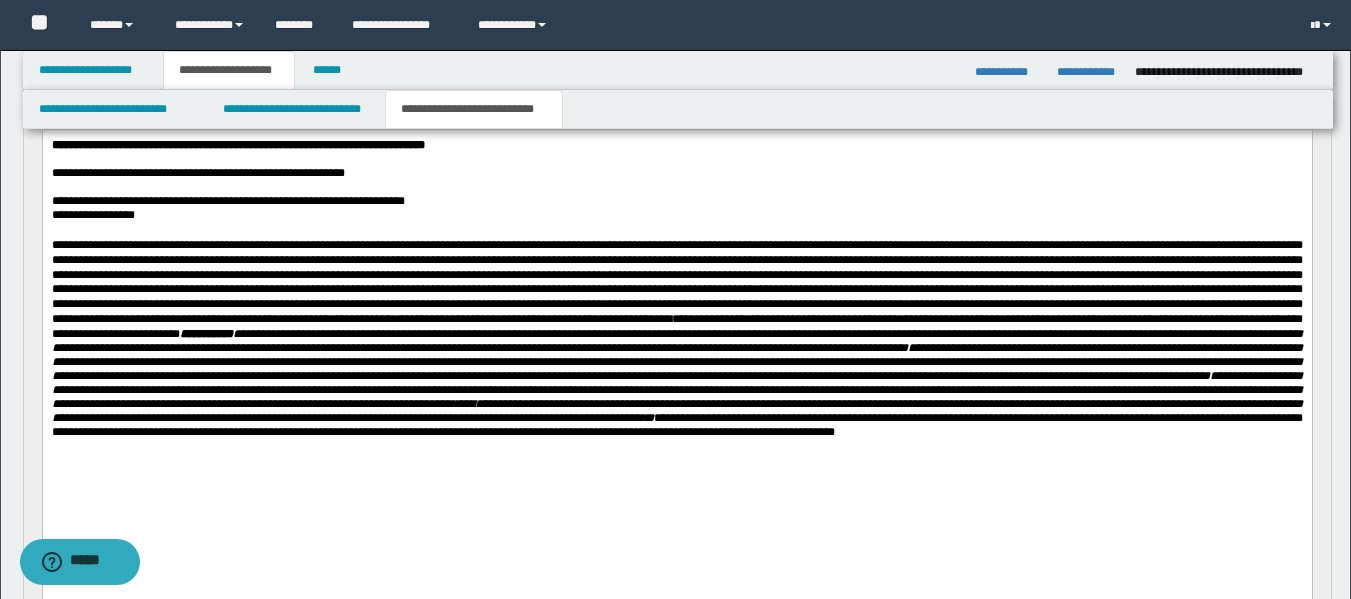 scroll, scrollTop: 230, scrollLeft: 0, axis: vertical 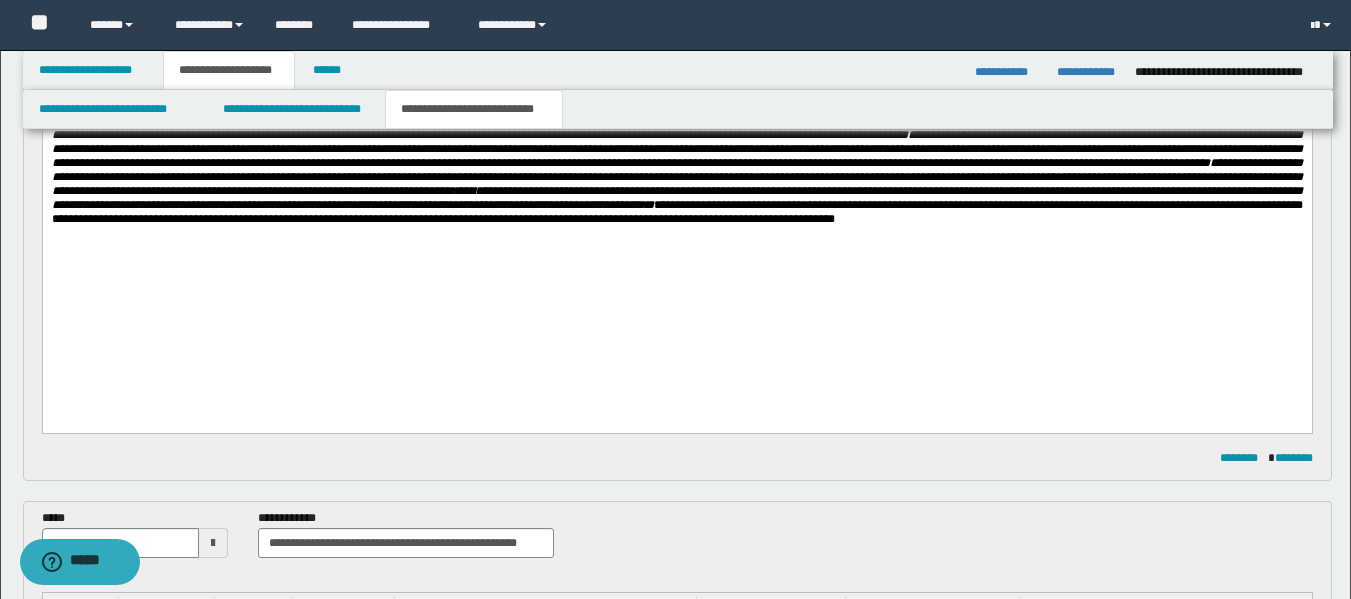 click on "**********" at bounding box center [676, 126] 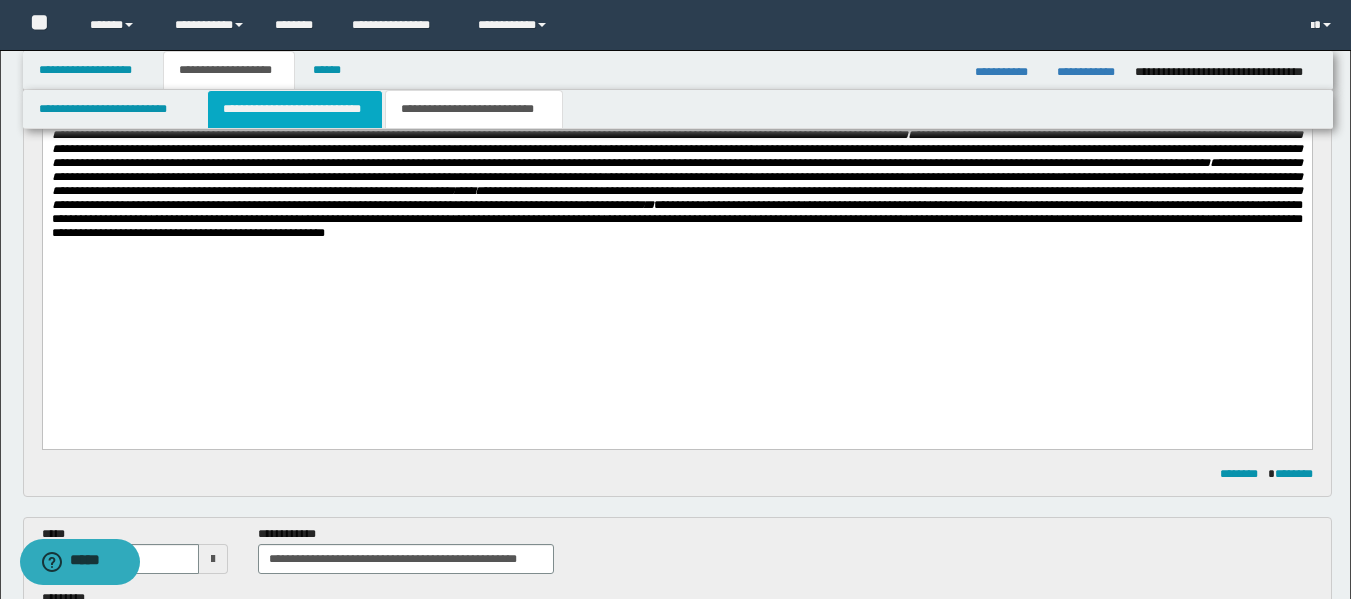 click on "**********" at bounding box center (295, 109) 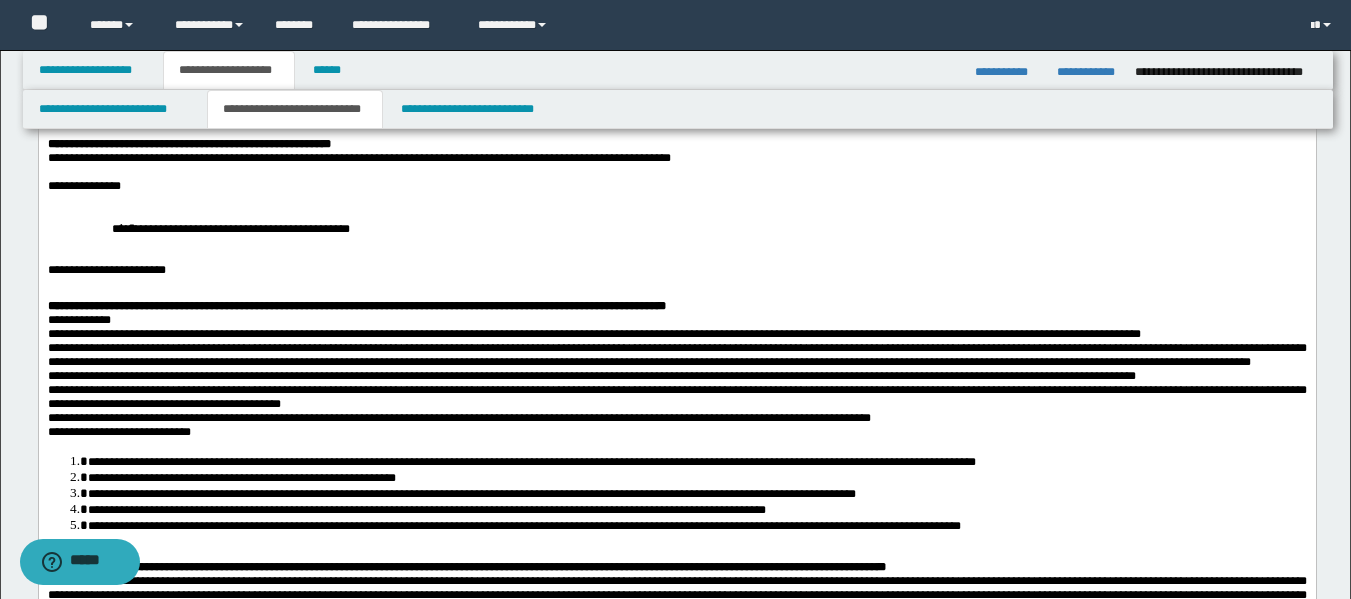 scroll, scrollTop: 194, scrollLeft: 0, axis: vertical 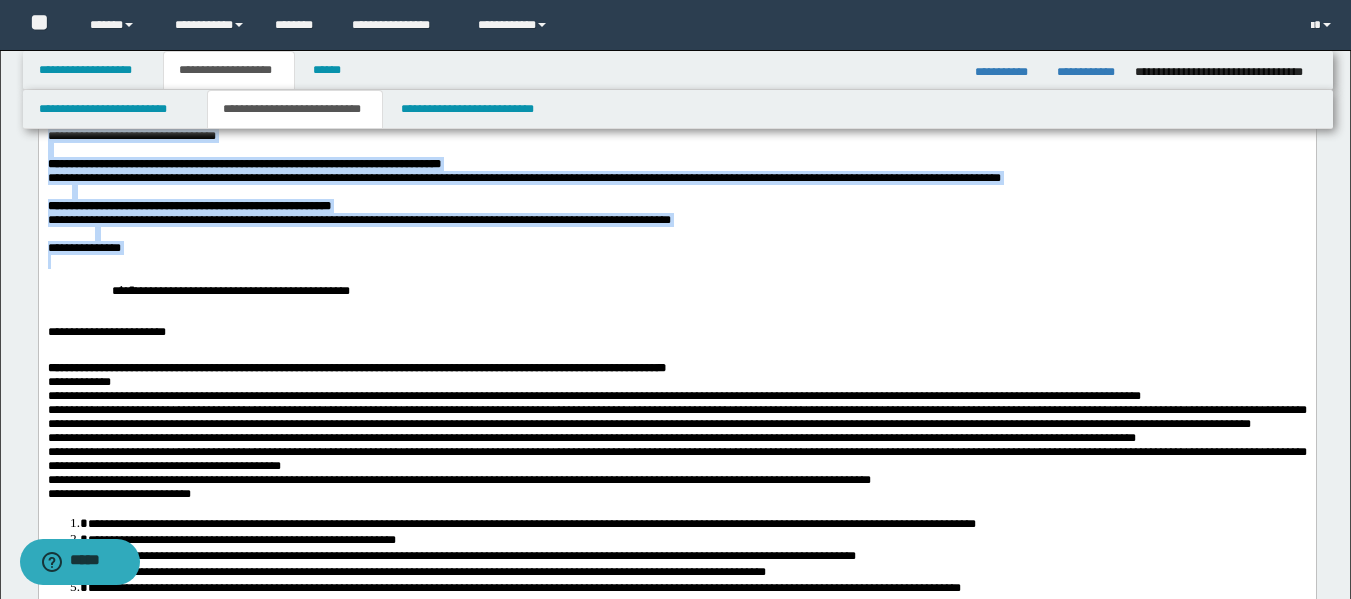 drag, startPoint x: 195, startPoint y: 368, endPoint x: 79, endPoint y: 300, distance: 134.46188 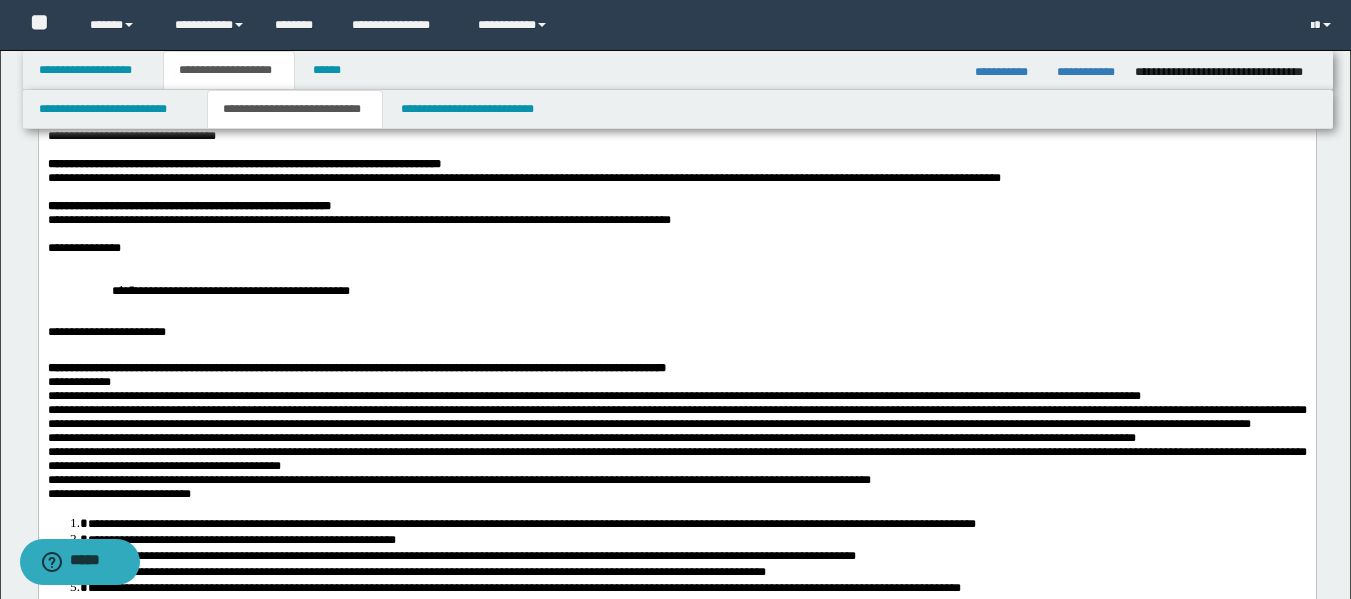 click on "**********" at bounding box center (676, 331) 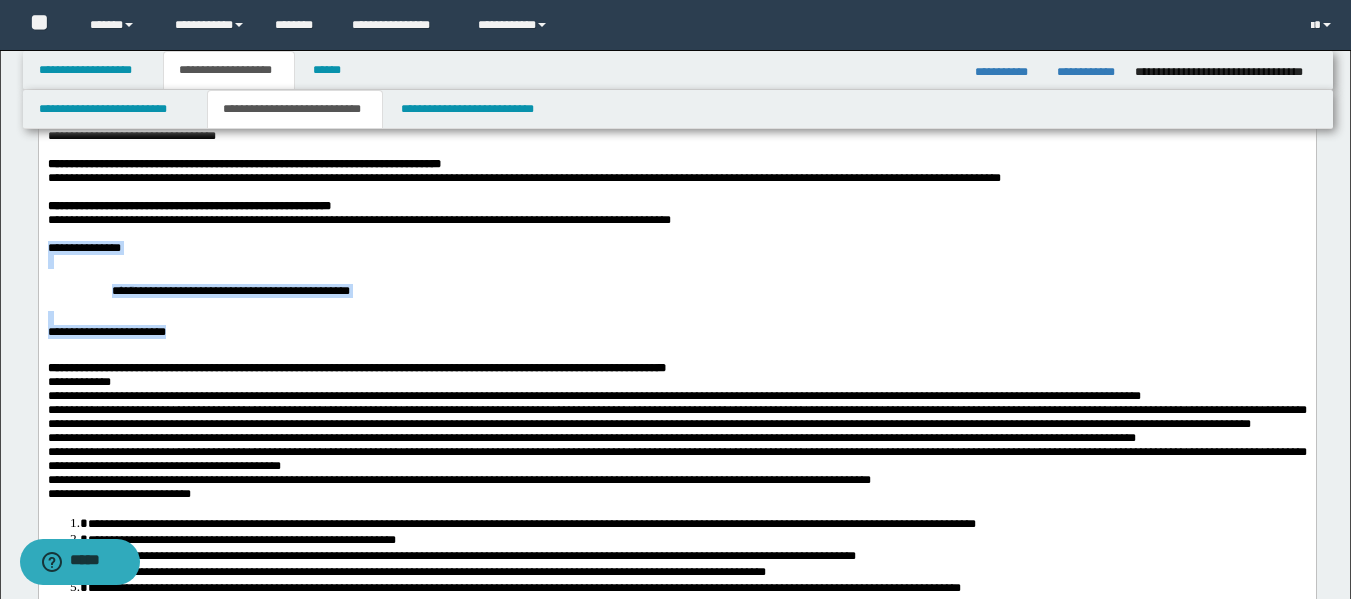 drag, startPoint x: 196, startPoint y: 368, endPoint x: 39, endPoint y: 276, distance: 181.96977 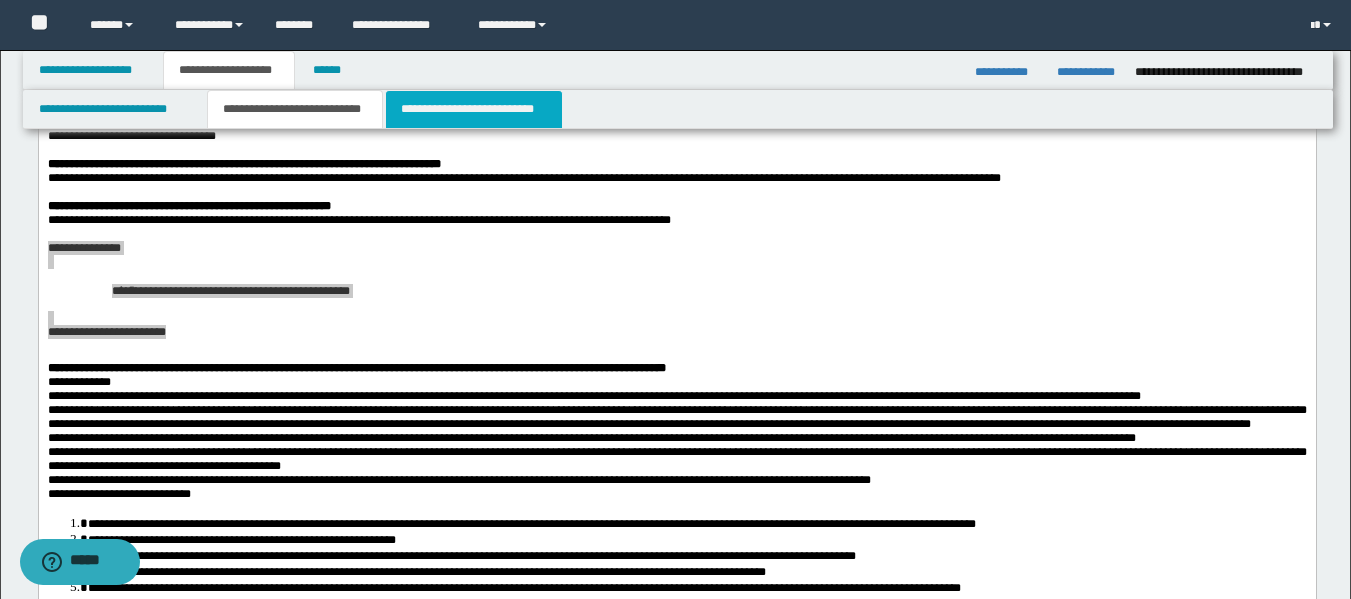 click on "**********" at bounding box center (474, 109) 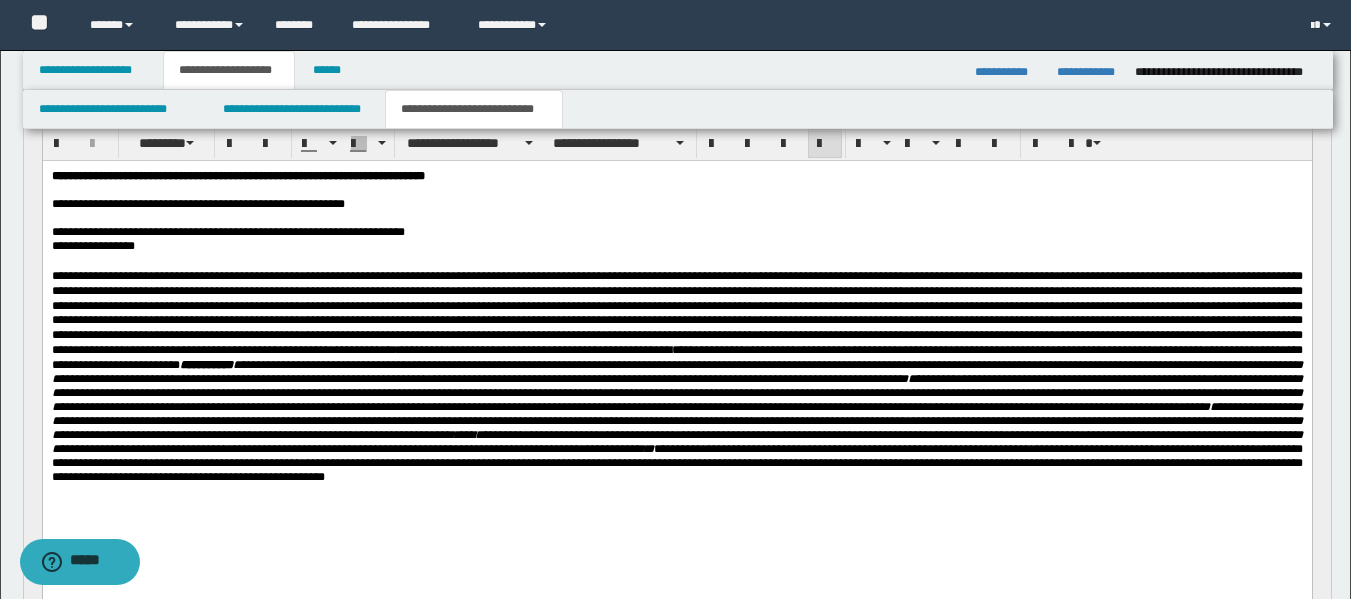 click on "**********" at bounding box center [676, 376] 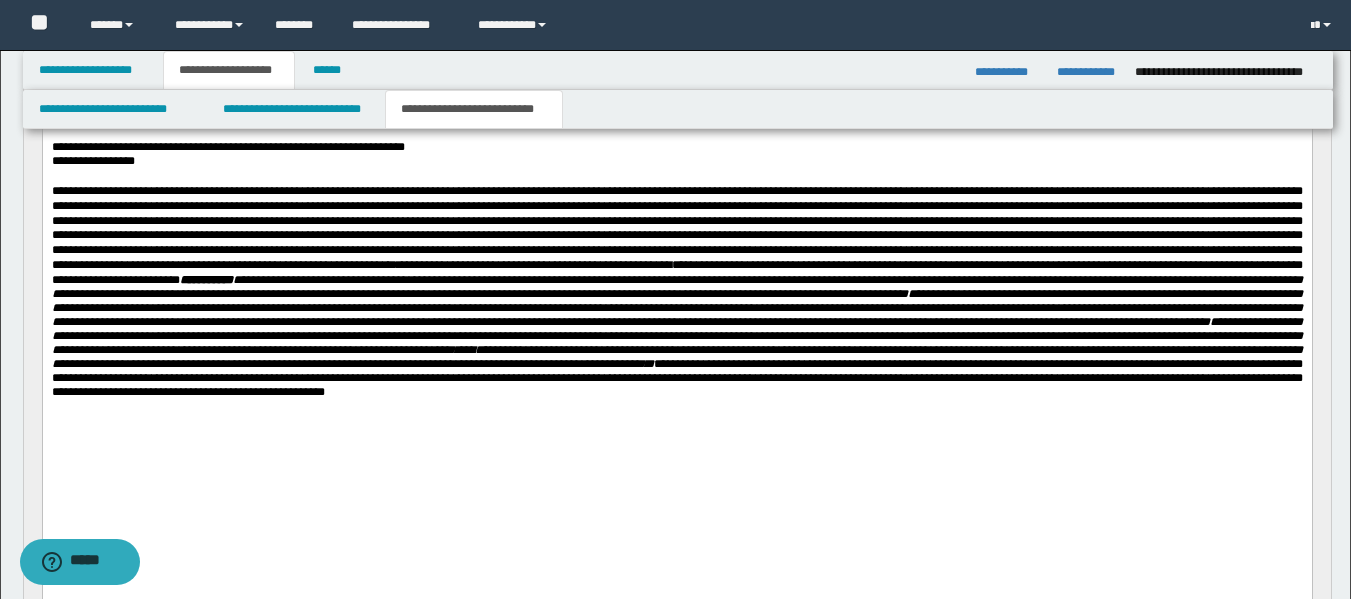 scroll, scrollTop: 301, scrollLeft: 0, axis: vertical 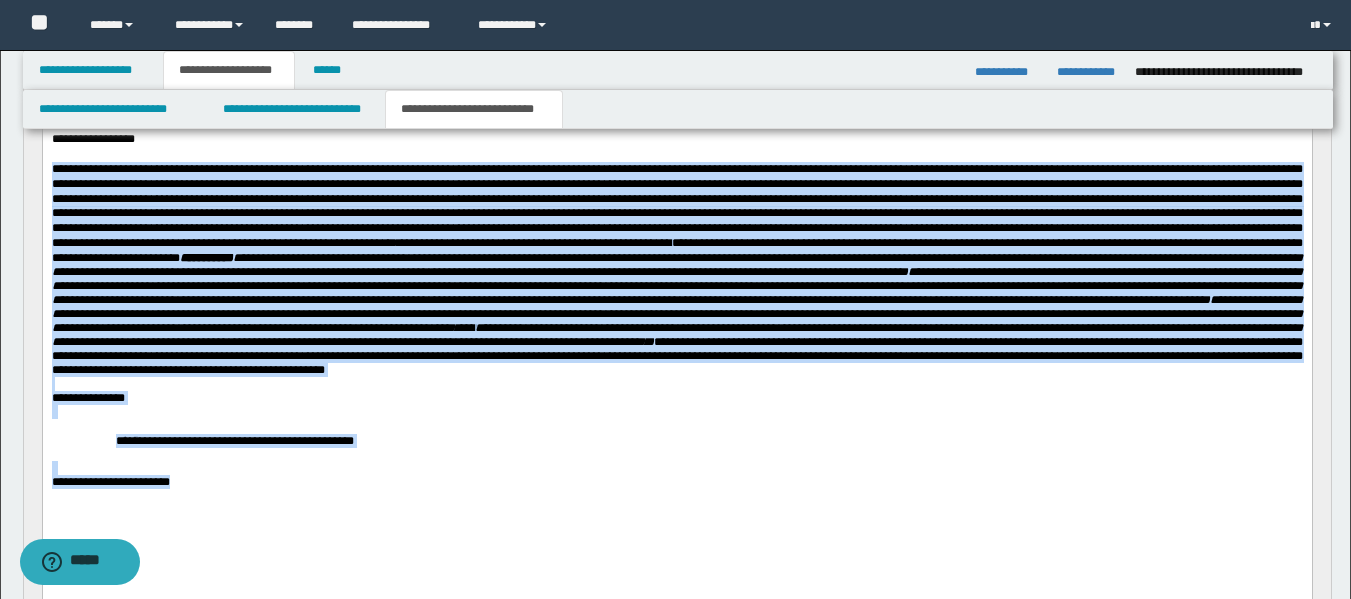 drag, startPoint x: 183, startPoint y: 522, endPoint x: 46, endPoint y: 178, distance: 370.27692 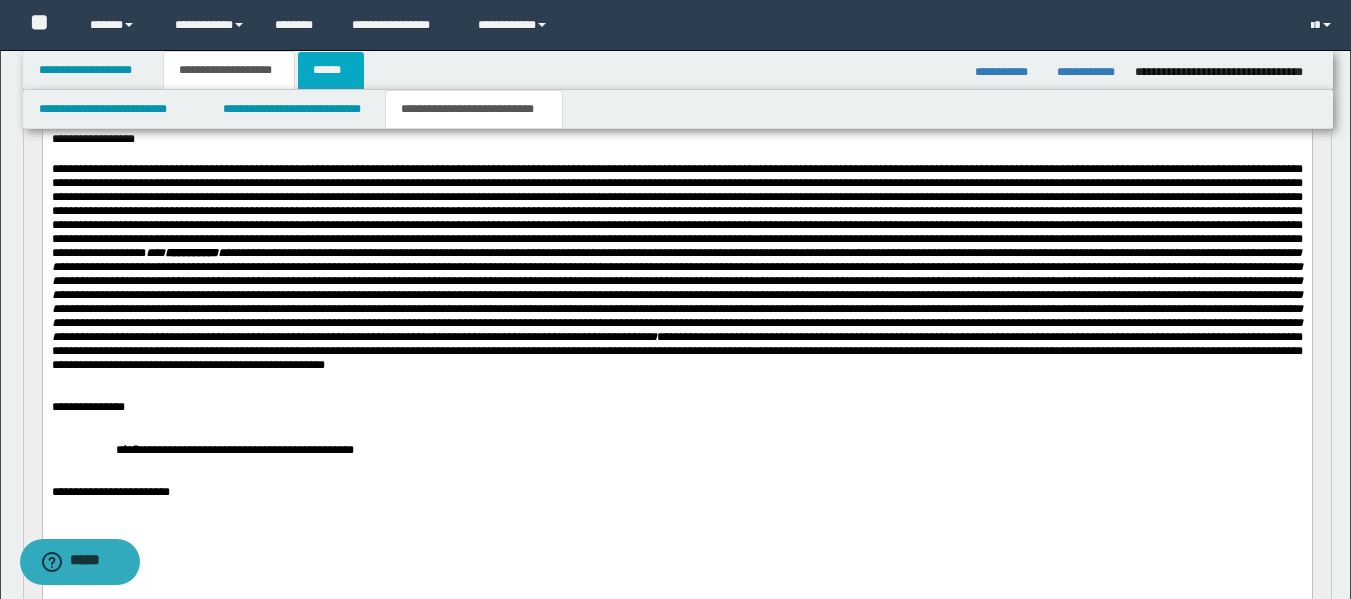 click on "******" at bounding box center [331, 70] 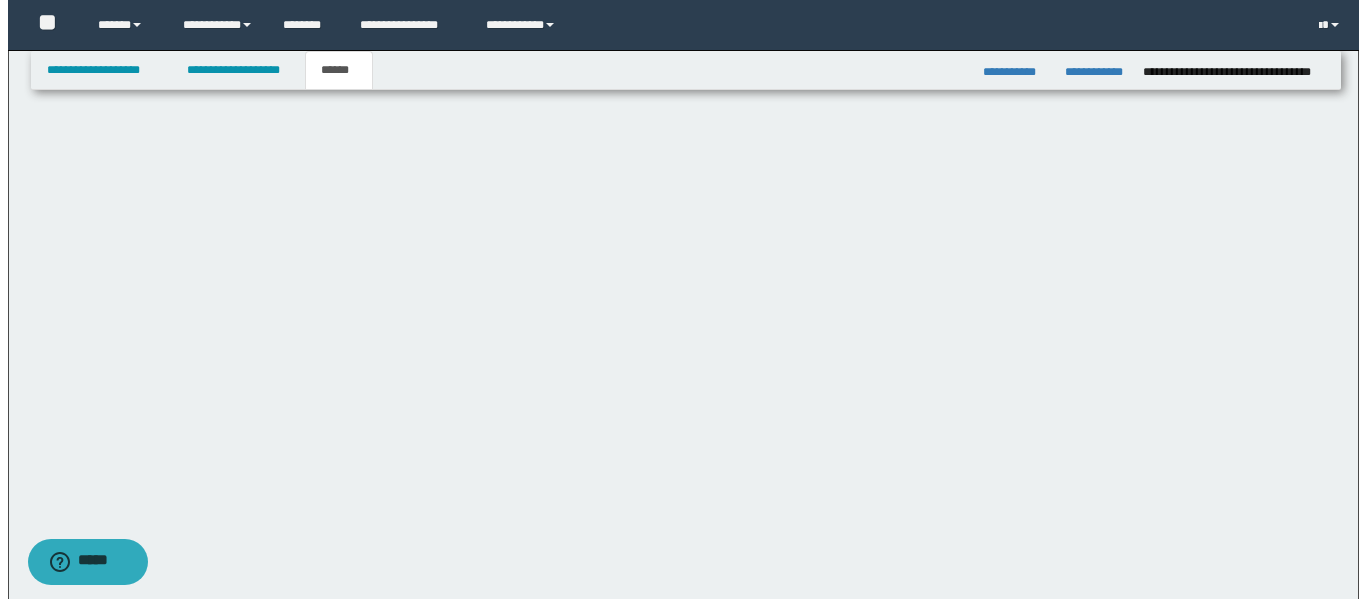 scroll, scrollTop: 0, scrollLeft: 0, axis: both 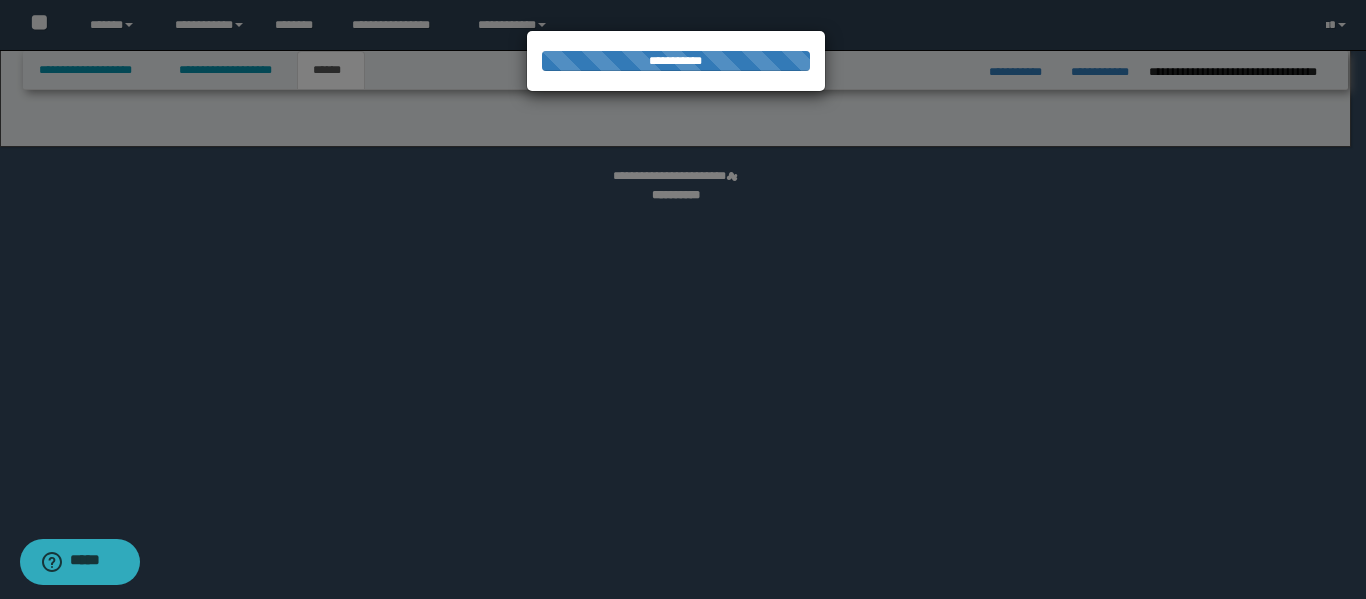 select on "*" 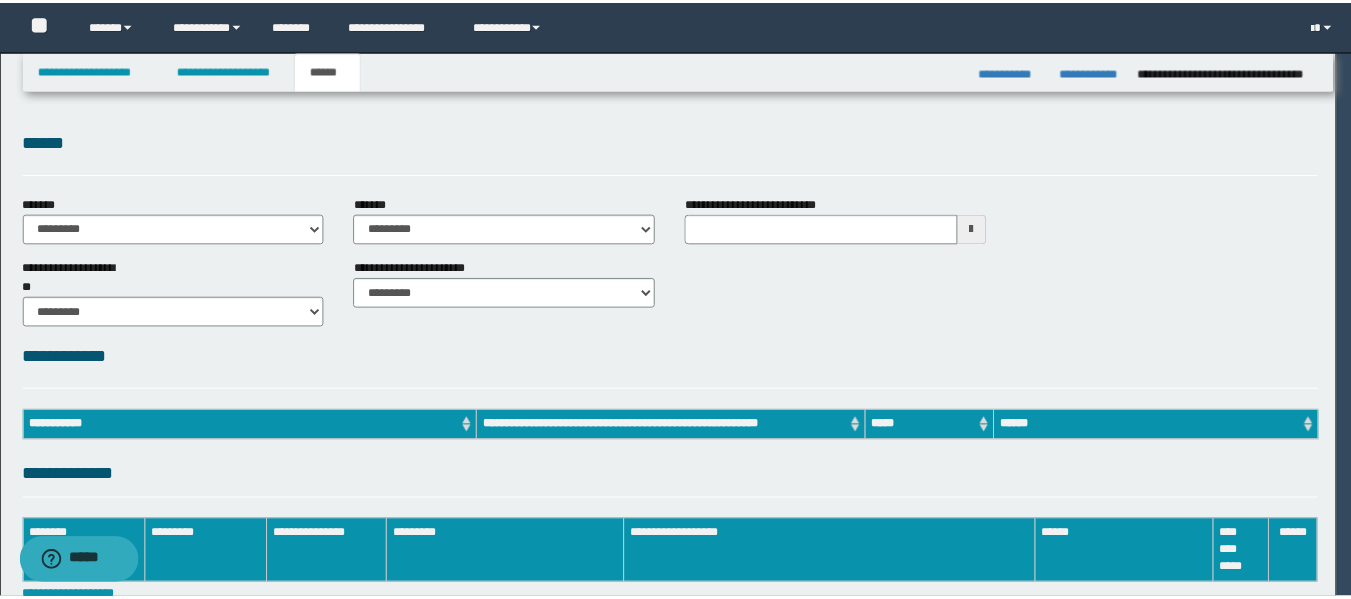 scroll, scrollTop: 0, scrollLeft: 0, axis: both 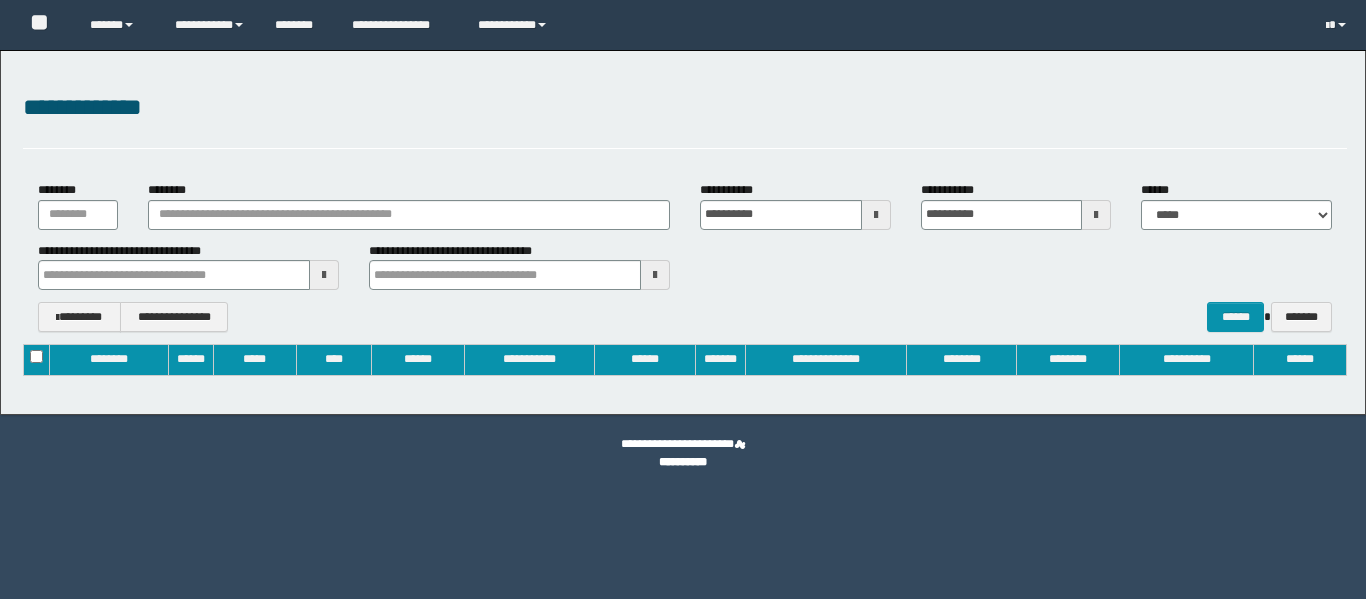 type on "**********" 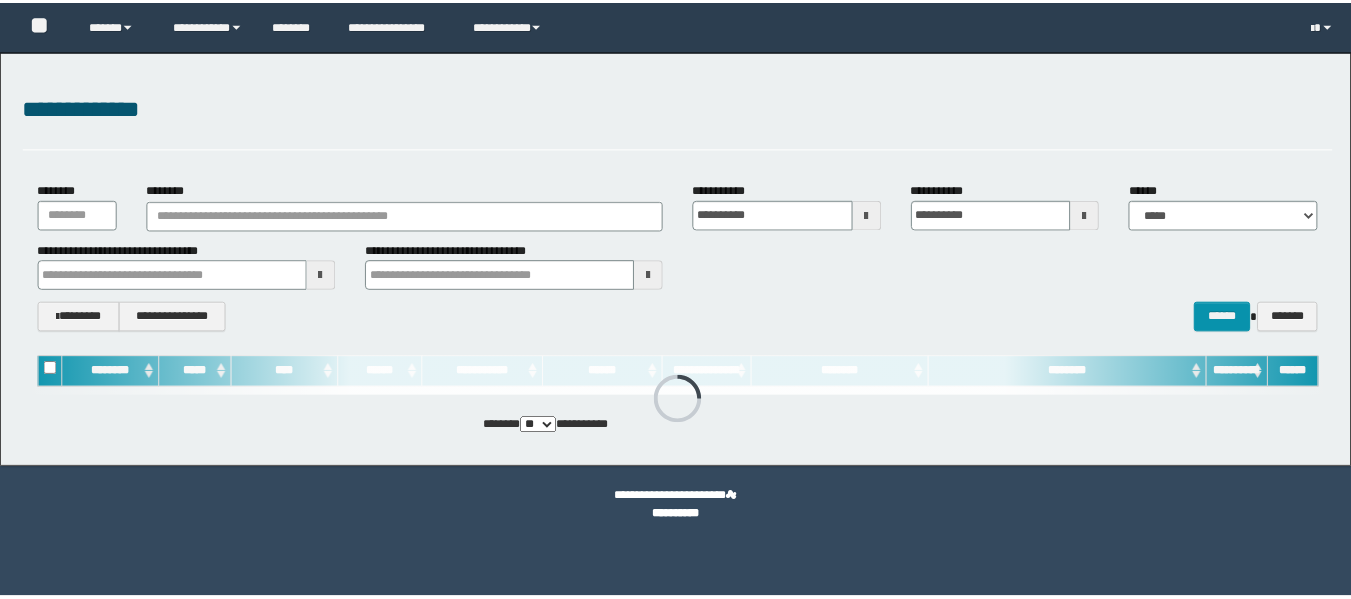 scroll, scrollTop: 0, scrollLeft: 0, axis: both 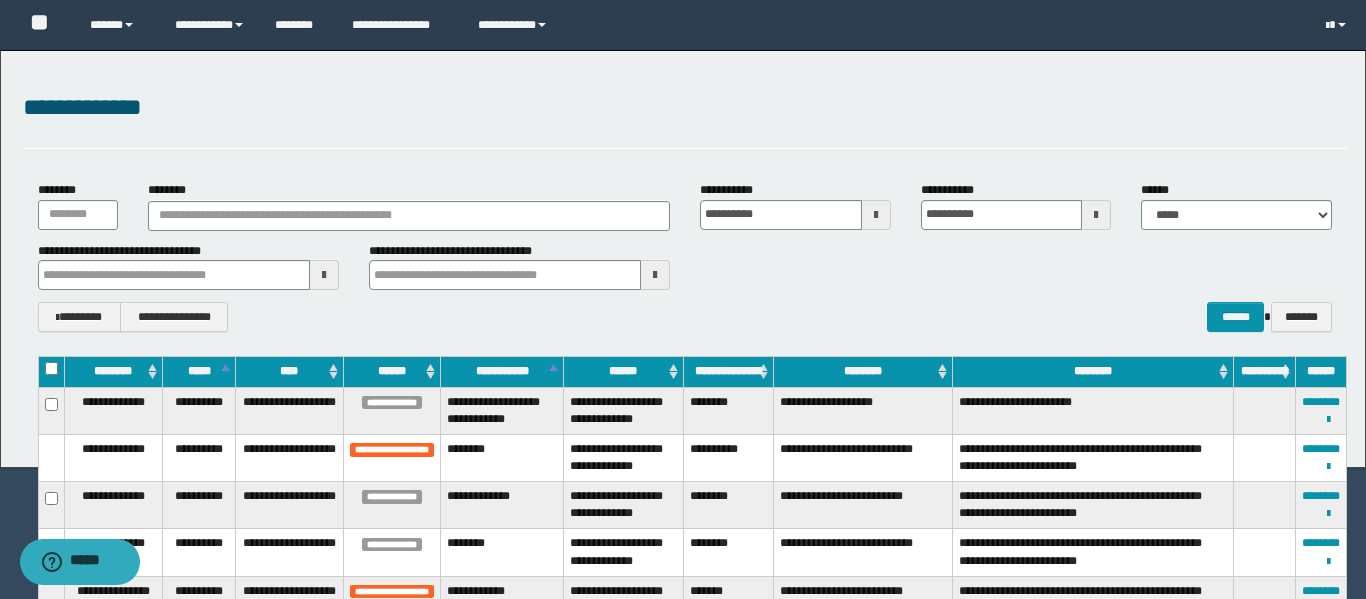 type 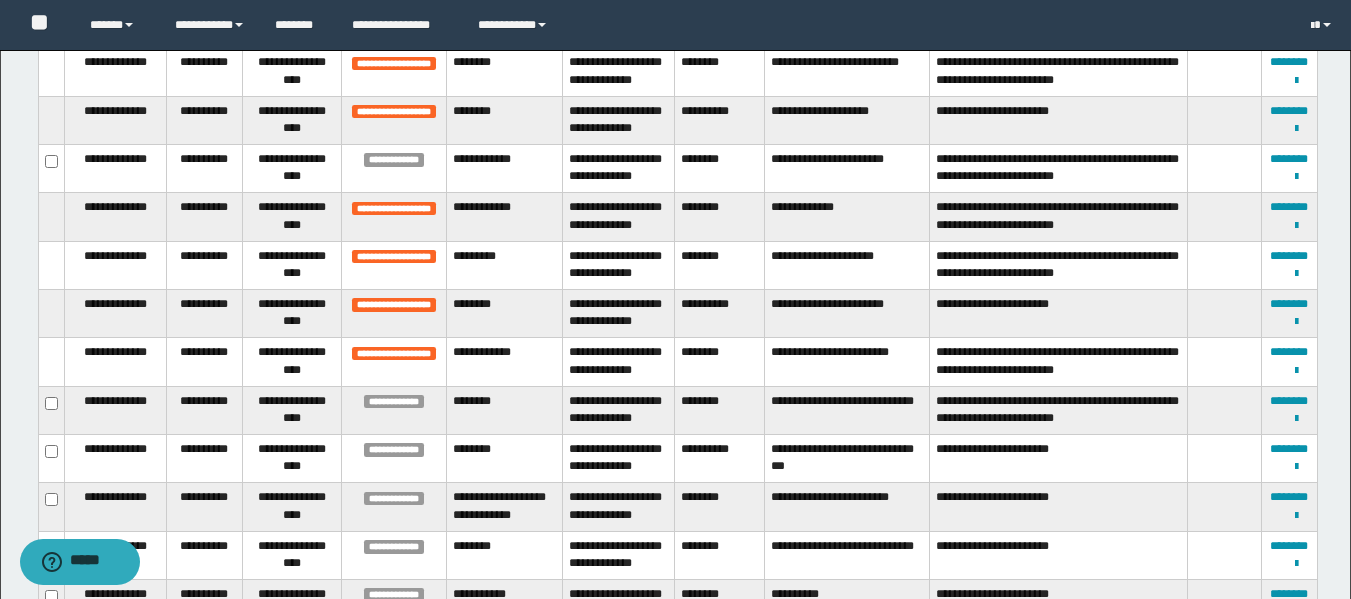 scroll, scrollTop: 1176, scrollLeft: 0, axis: vertical 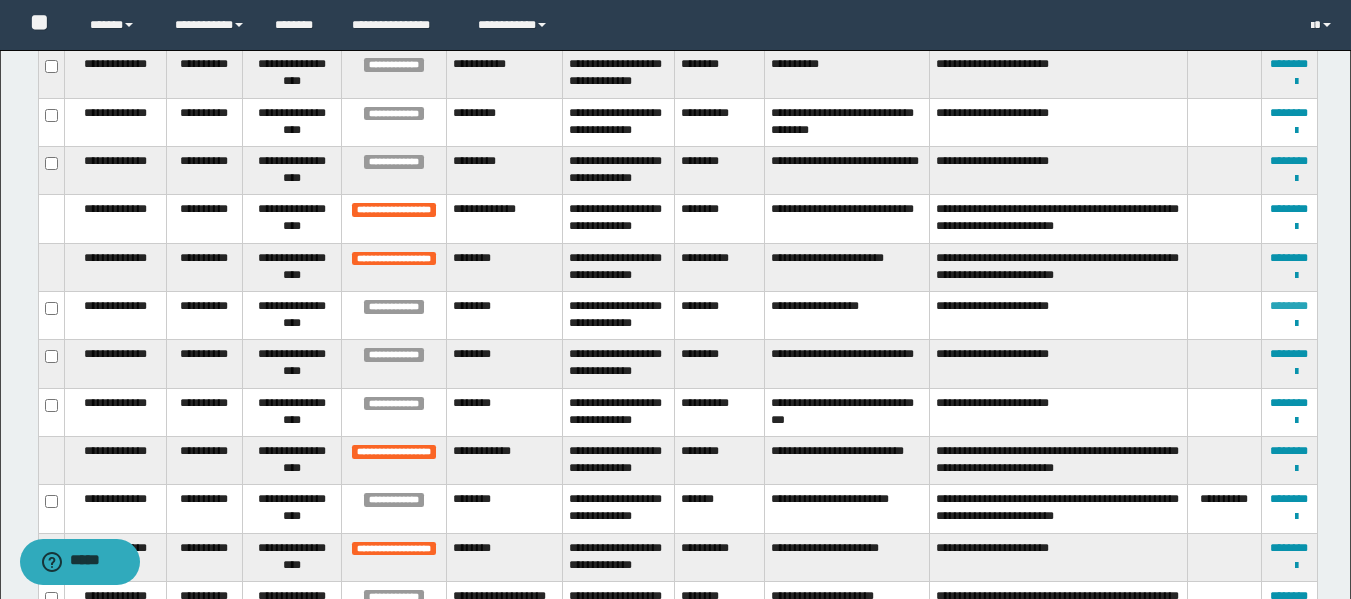 click on "********" at bounding box center (1289, 306) 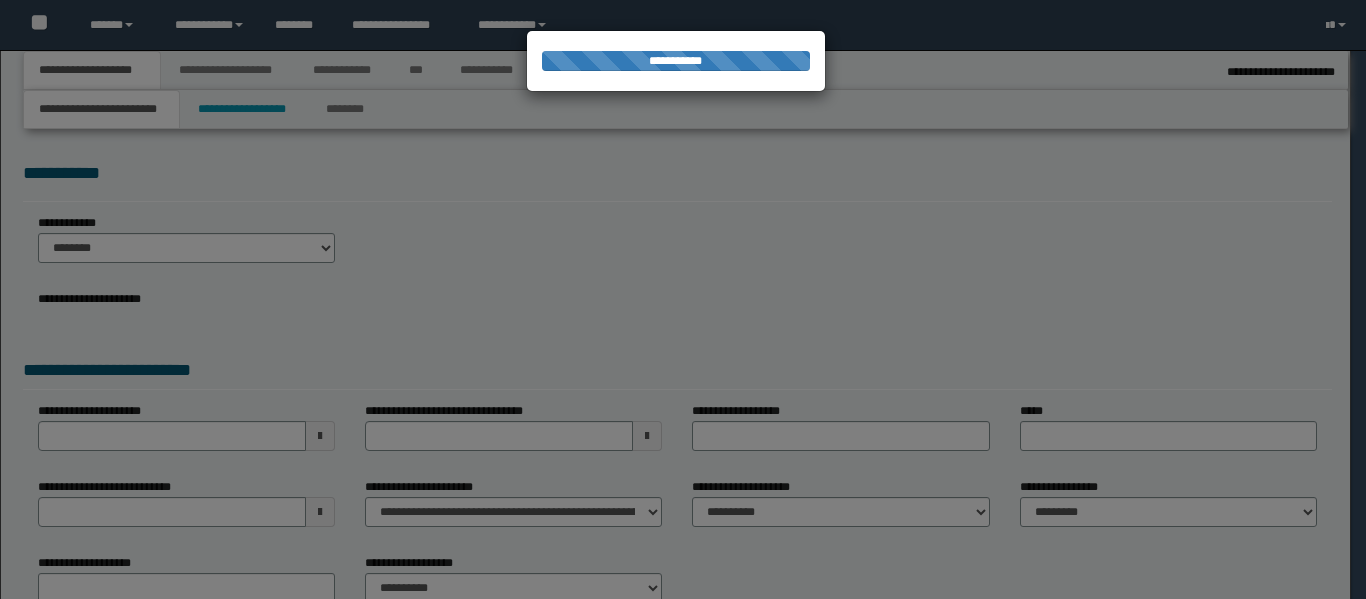 scroll, scrollTop: 0, scrollLeft: 0, axis: both 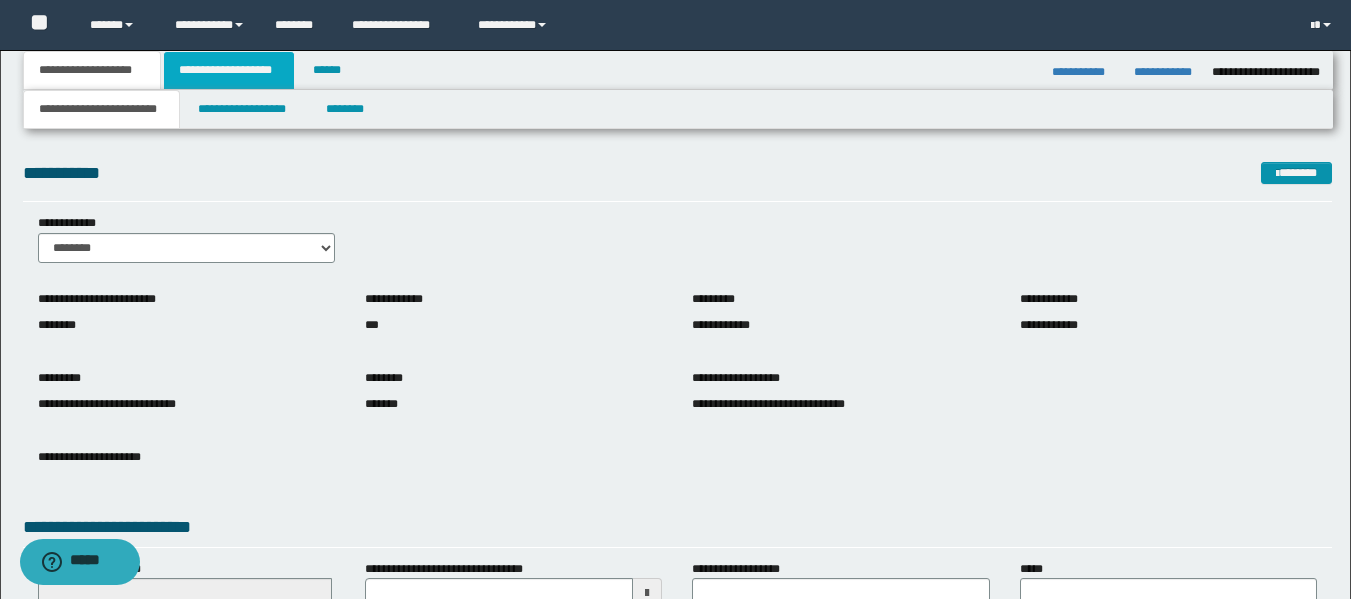 click on "**********" at bounding box center (229, 70) 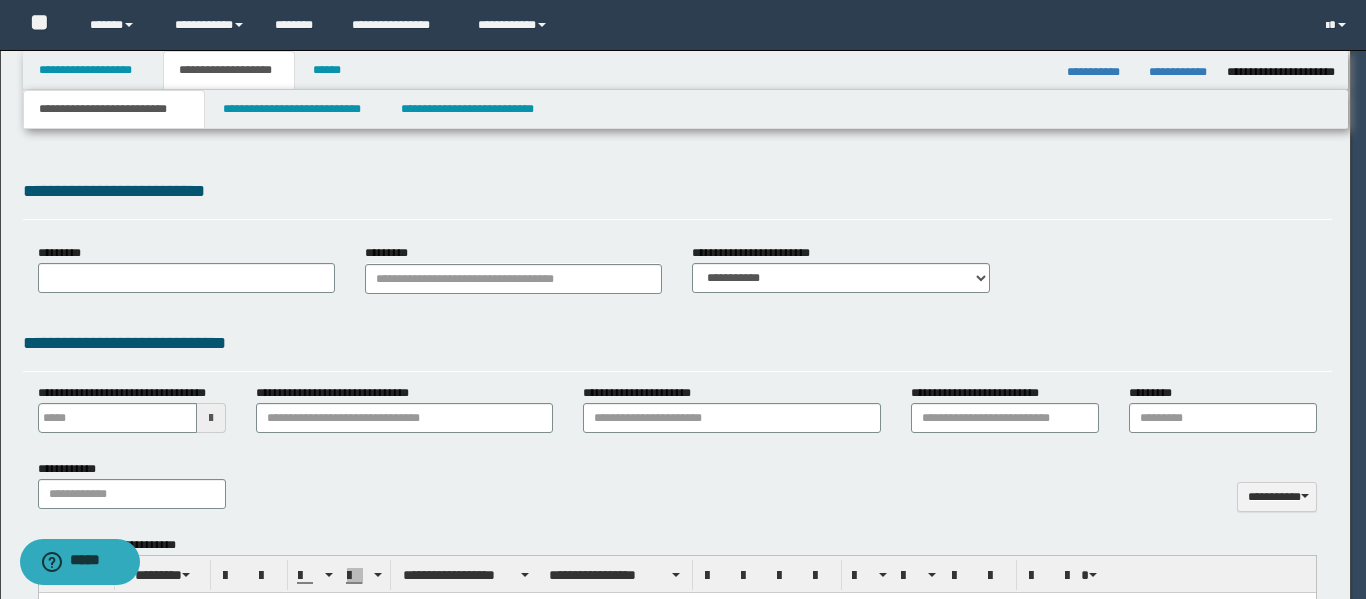 type on "**********" 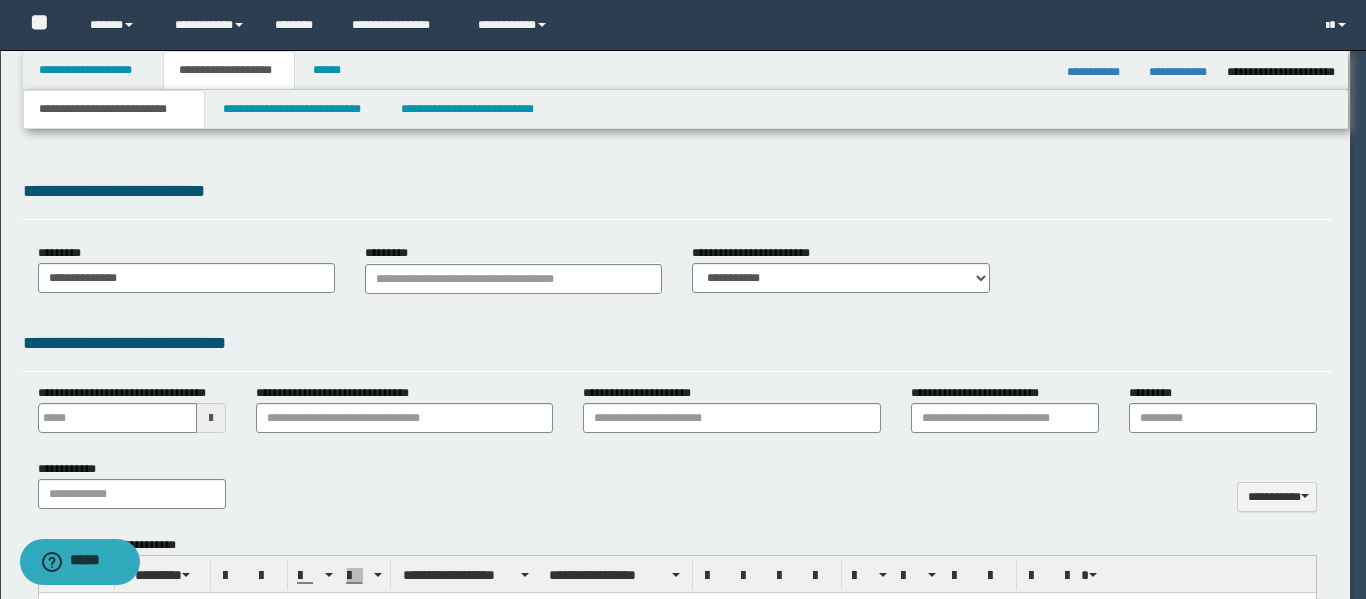 select on "*" 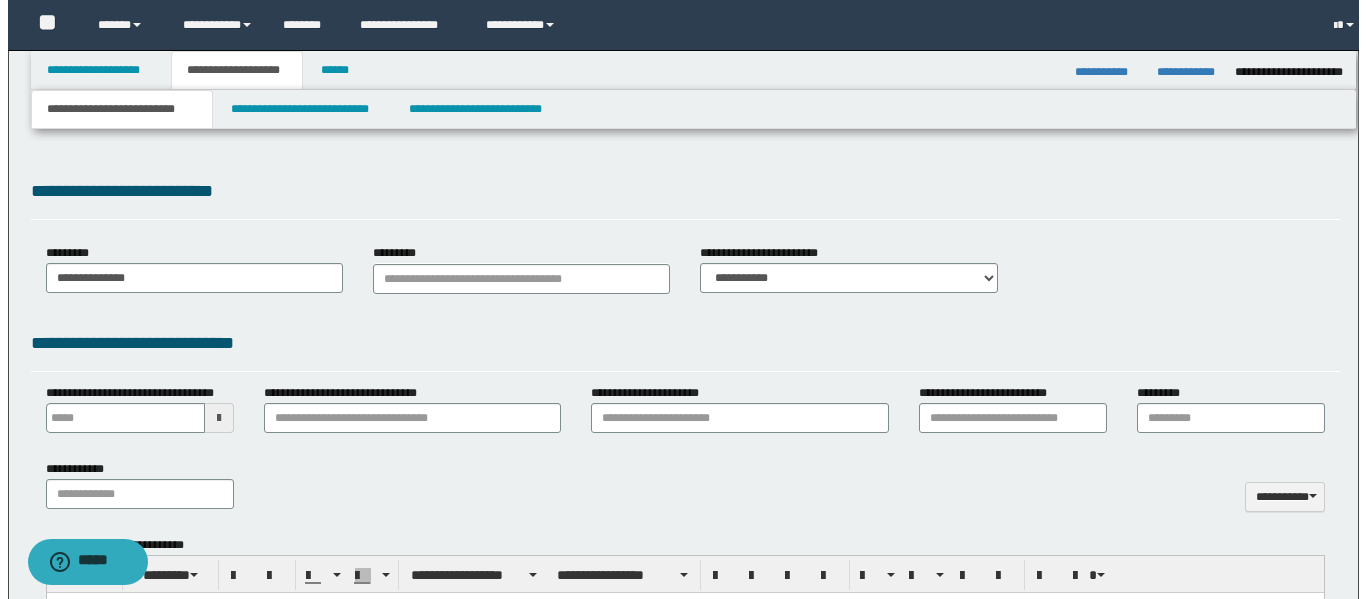 scroll, scrollTop: 0, scrollLeft: 0, axis: both 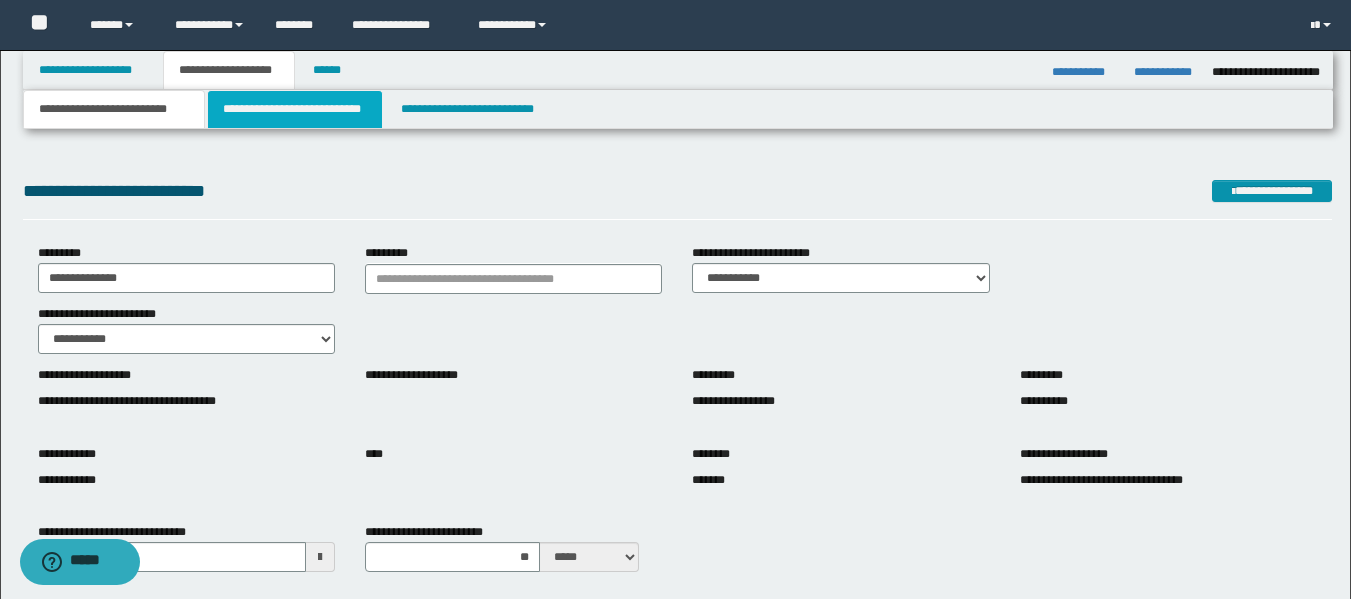 click on "**********" at bounding box center [295, 109] 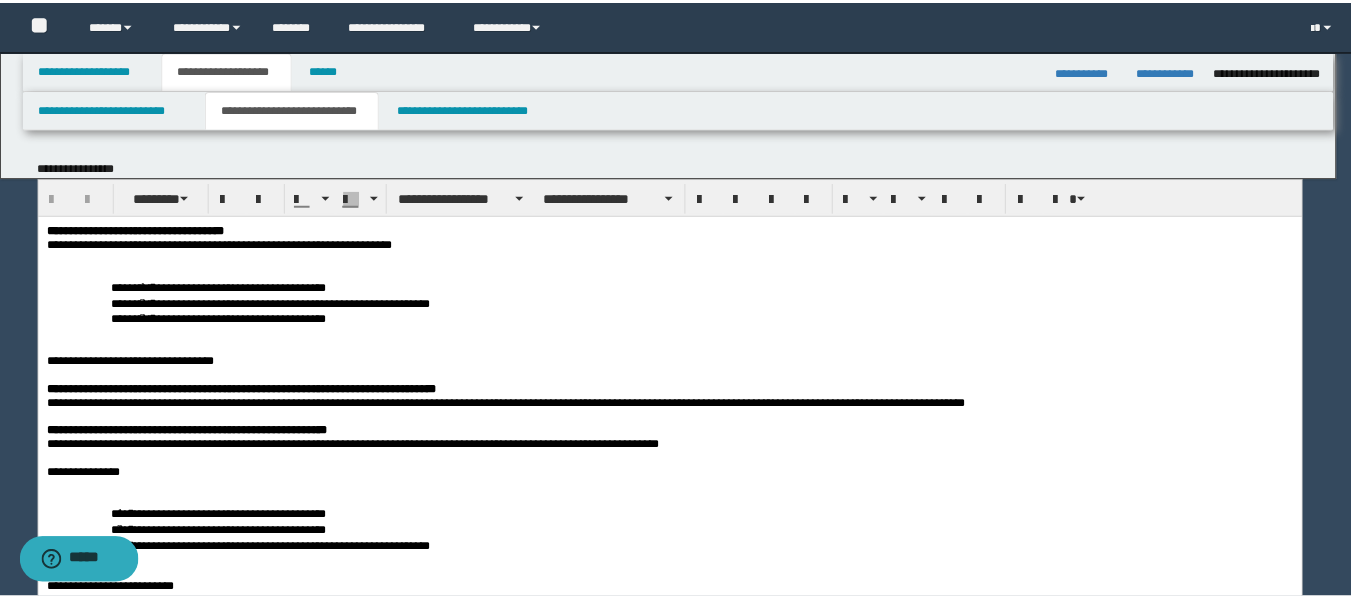 scroll, scrollTop: 0, scrollLeft: 0, axis: both 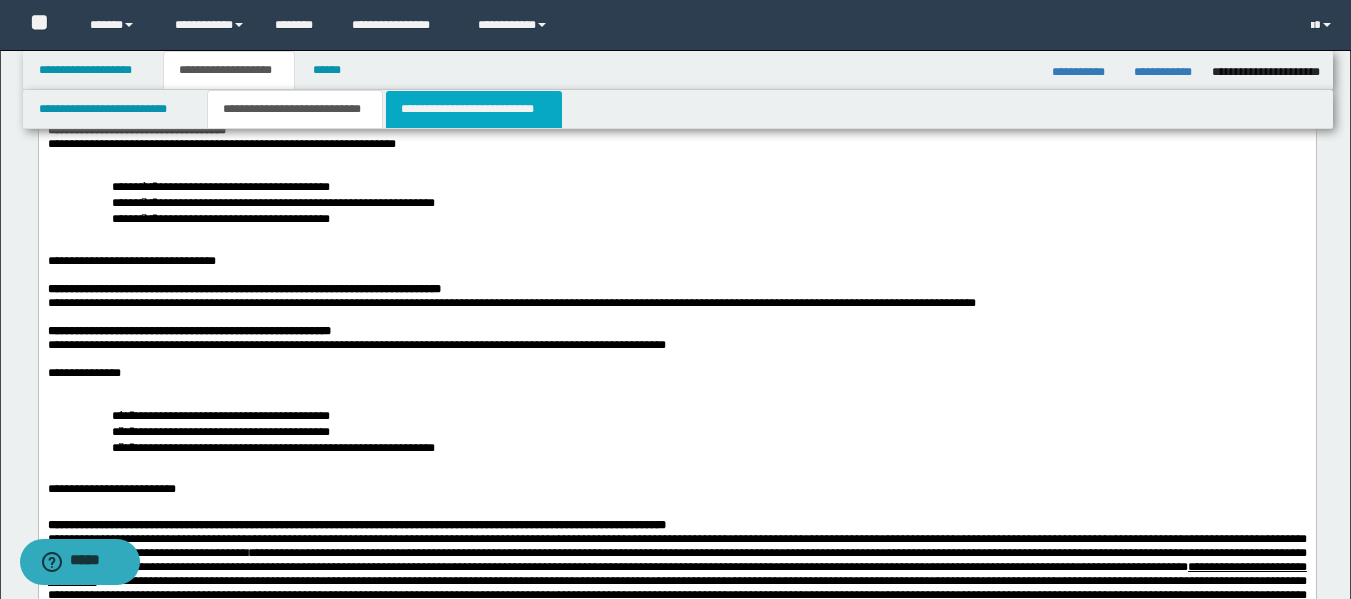 click on "**********" at bounding box center (474, 109) 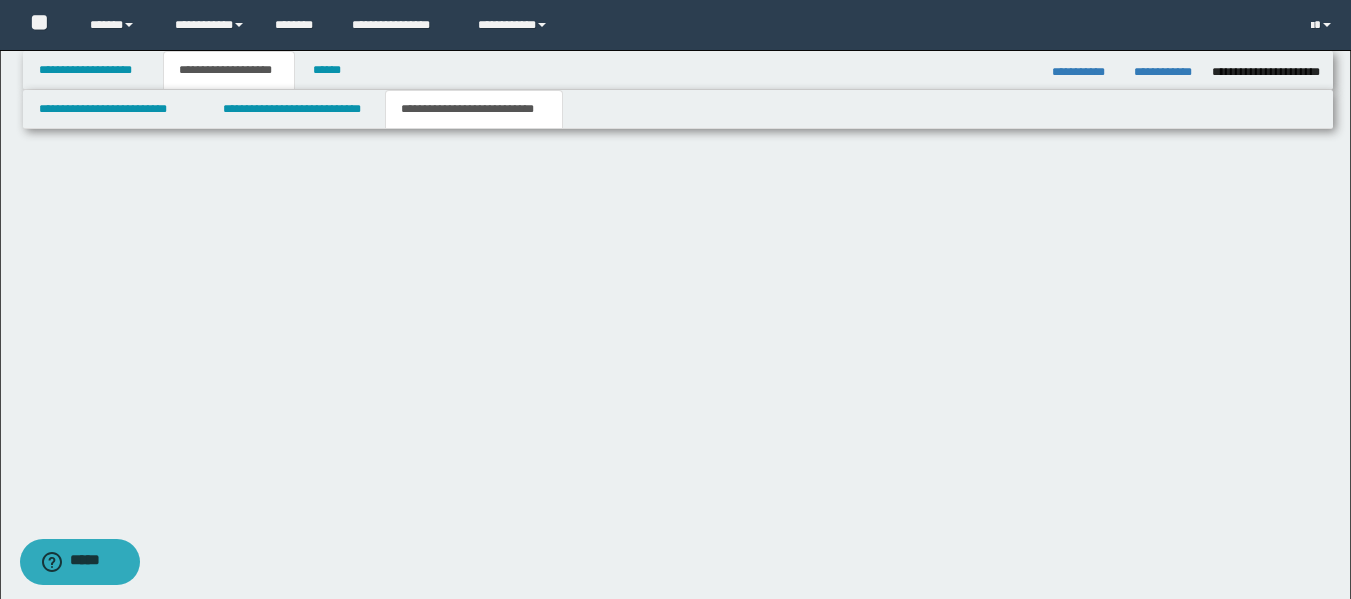 scroll, scrollTop: 0, scrollLeft: 0, axis: both 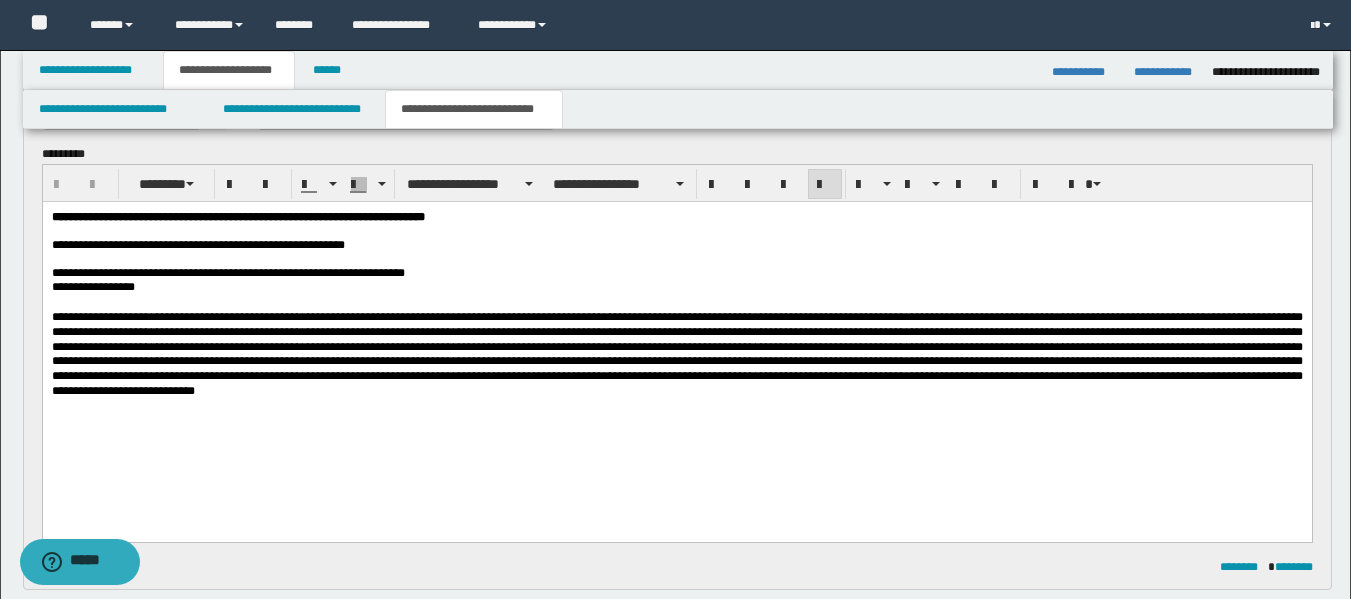 click at bounding box center [676, 354] 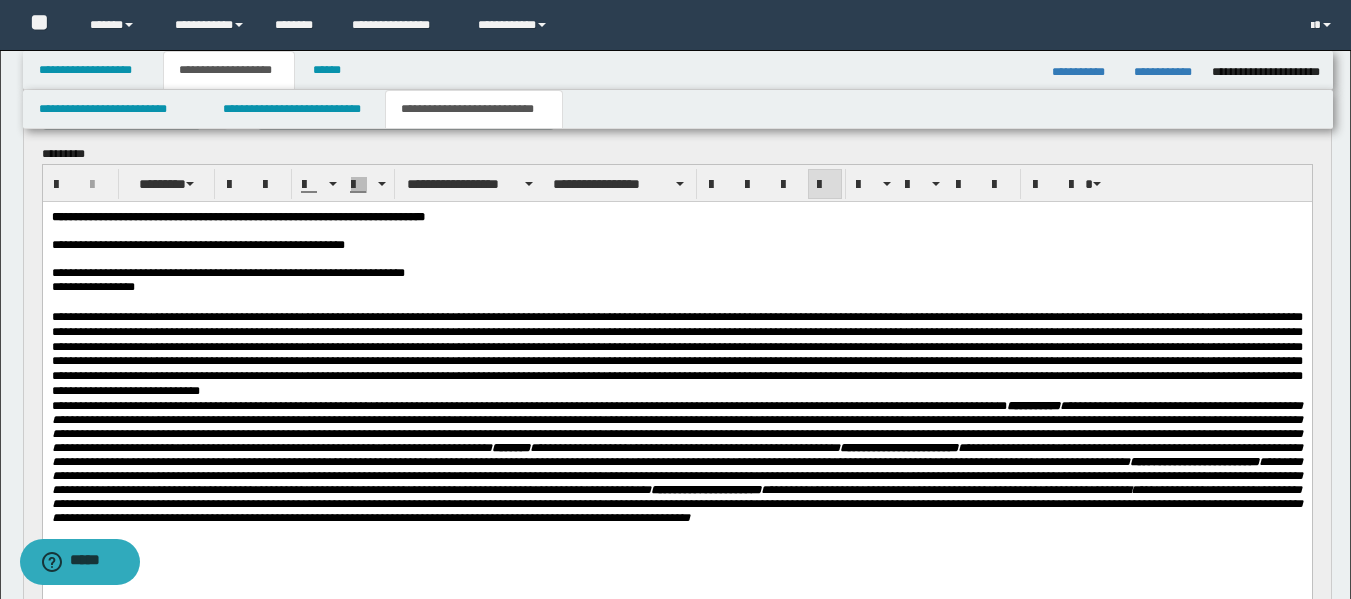 click at bounding box center (676, 354) 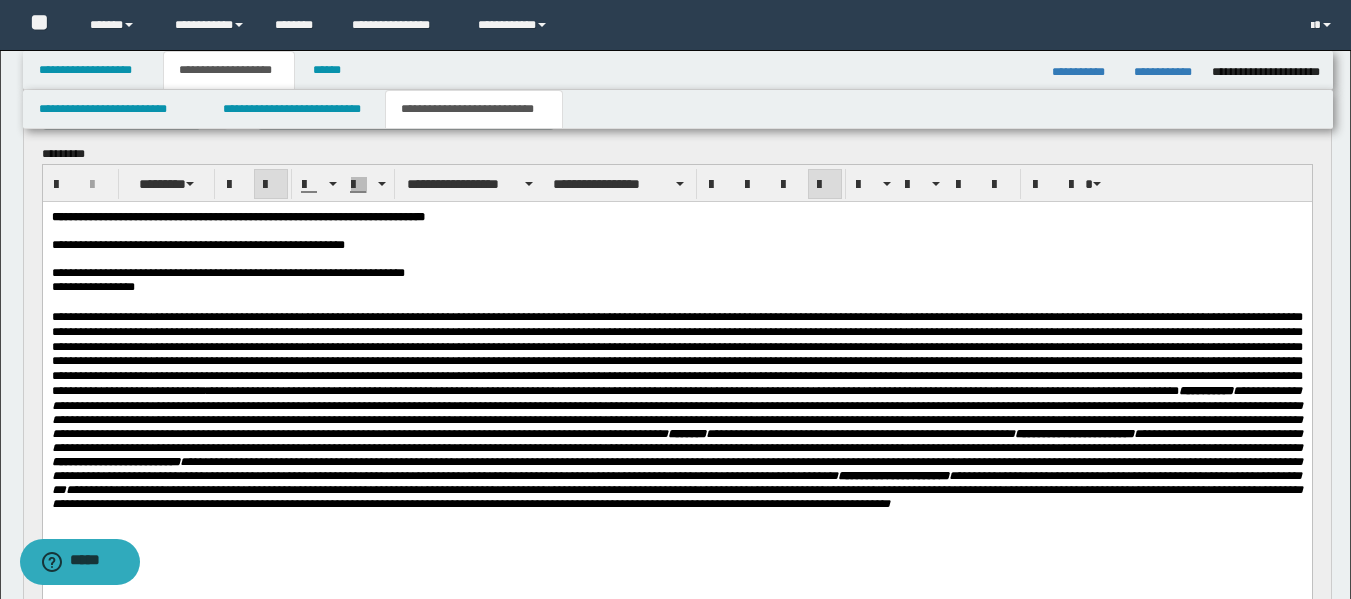 click on "**********" at bounding box center (676, 410) 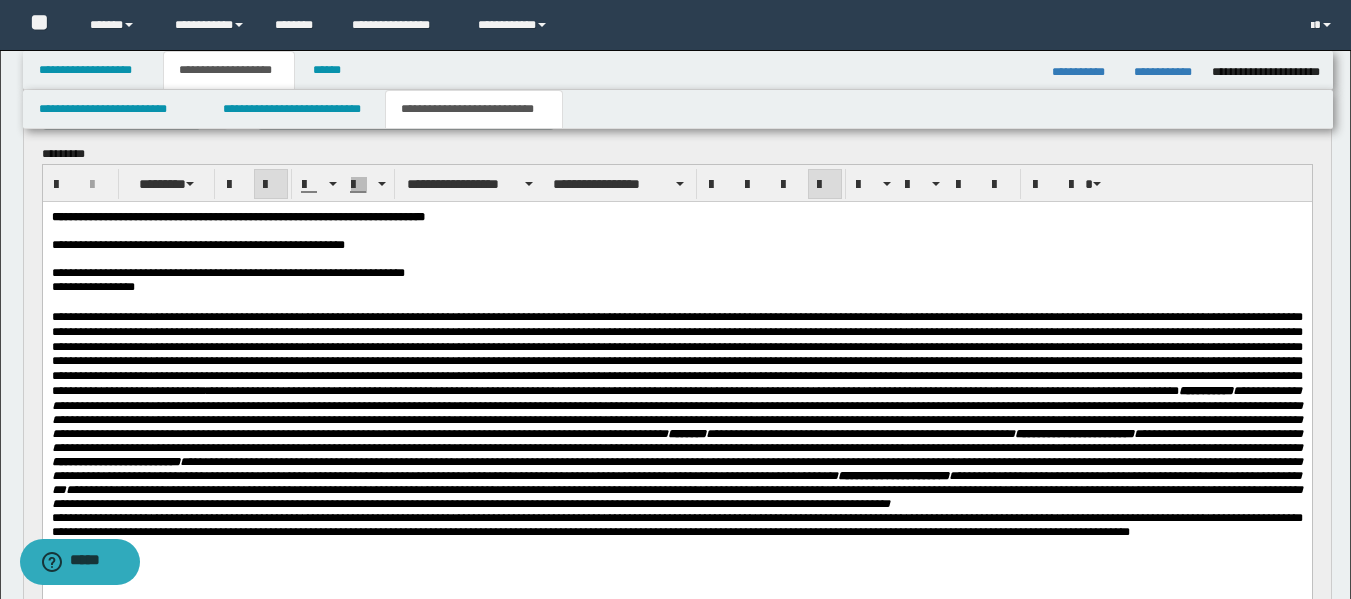 click on "**********" at bounding box center [676, 410] 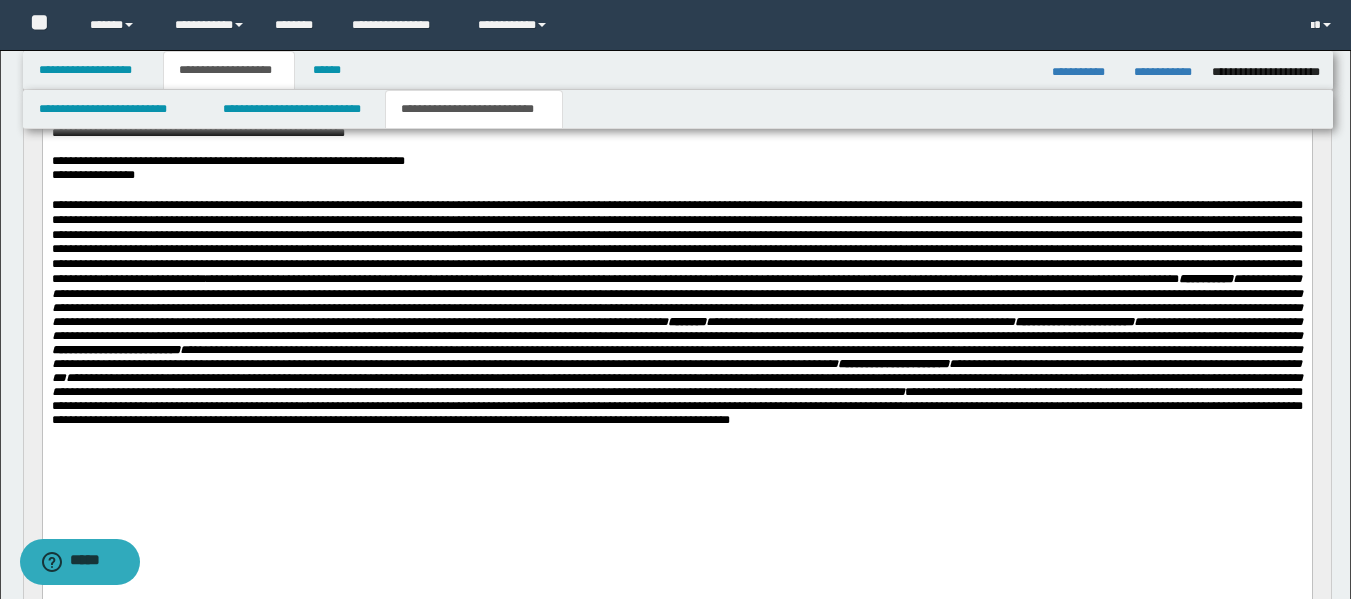 scroll, scrollTop: 270, scrollLeft: 0, axis: vertical 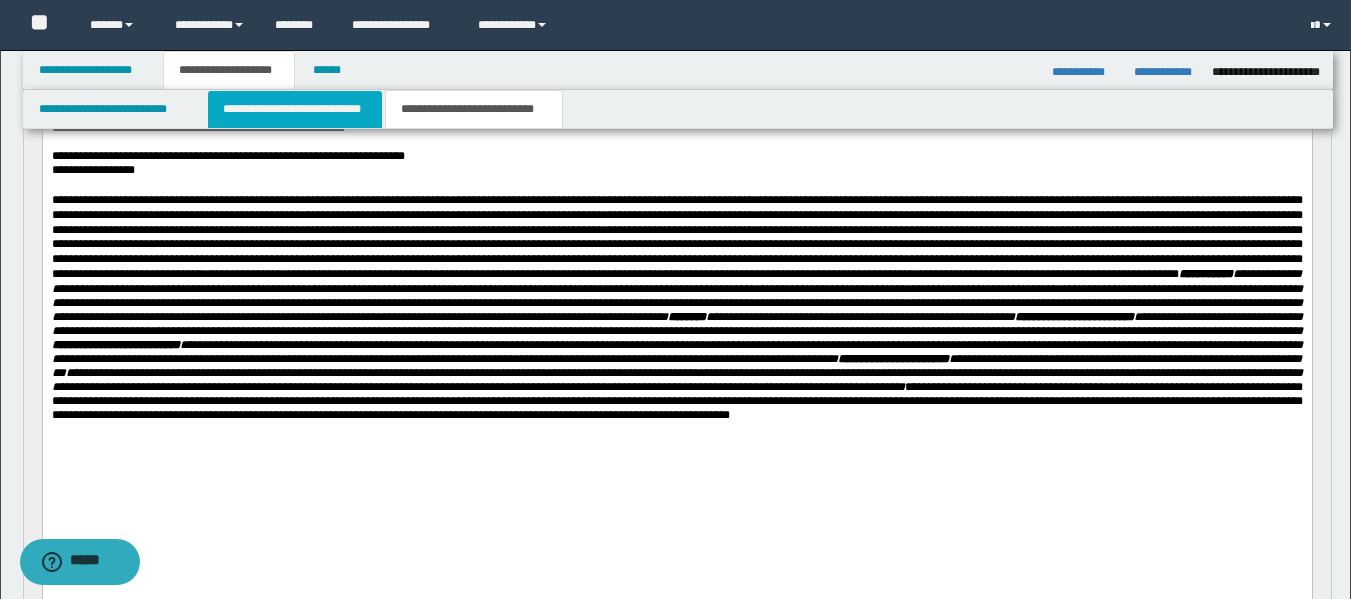 click on "**********" at bounding box center [295, 109] 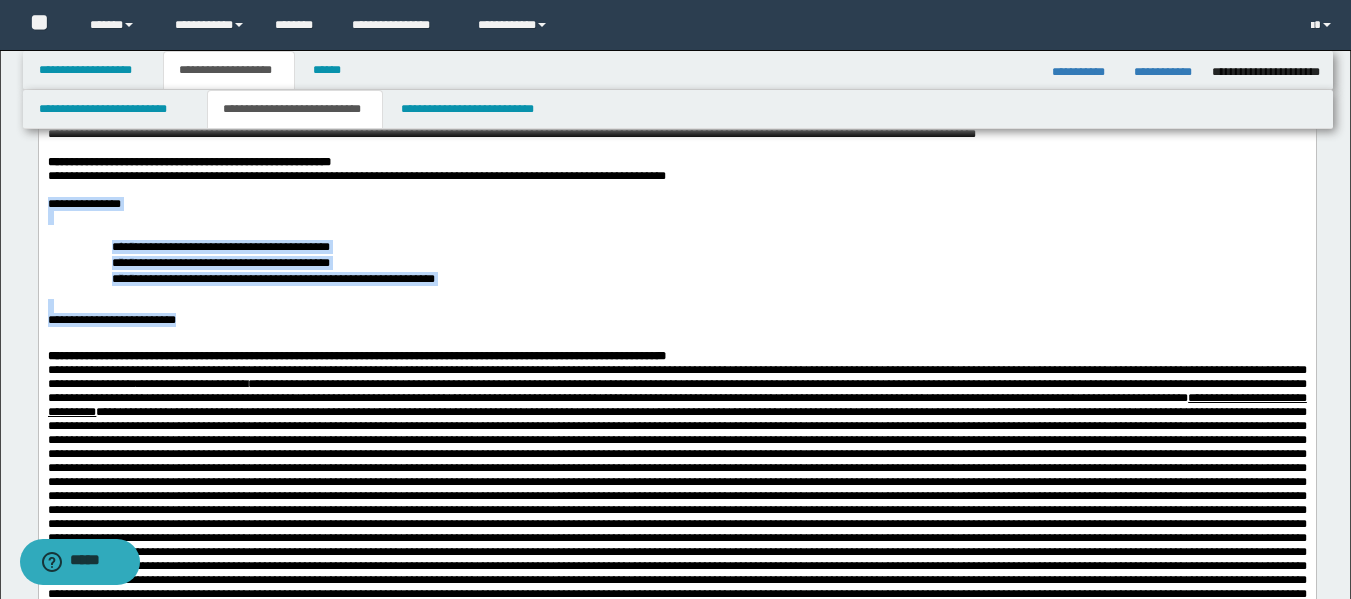 drag, startPoint x: 202, startPoint y: 352, endPoint x: 43, endPoint y: 227, distance: 202.25232 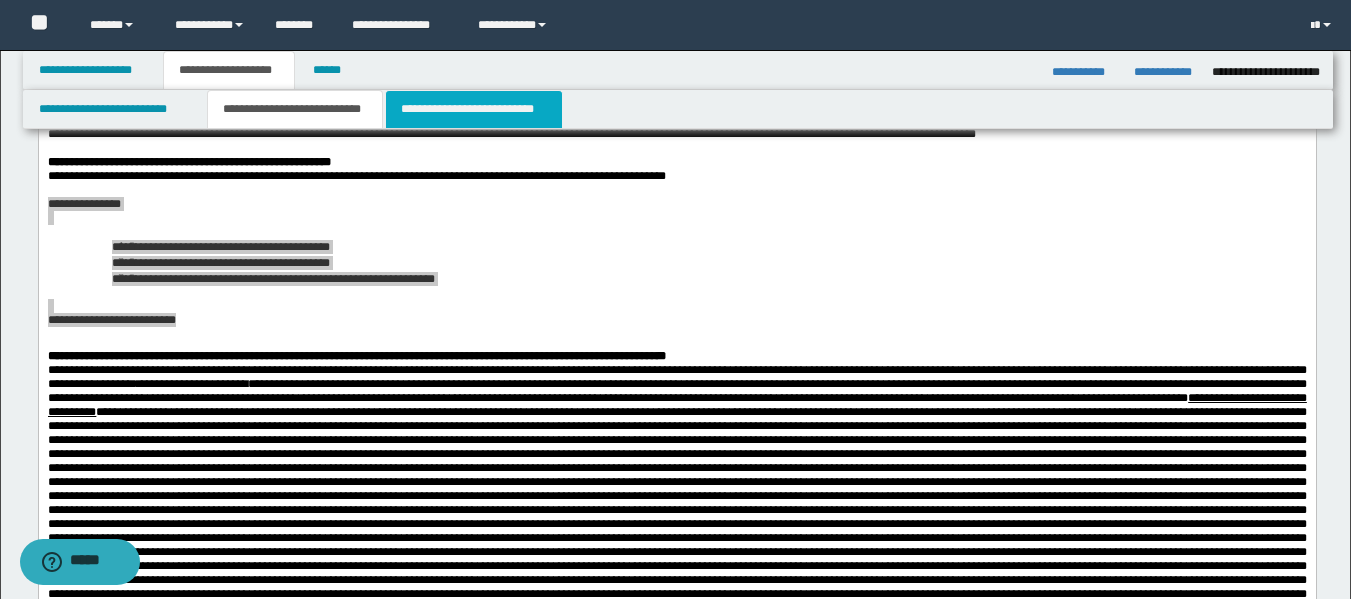 click on "**********" at bounding box center [474, 109] 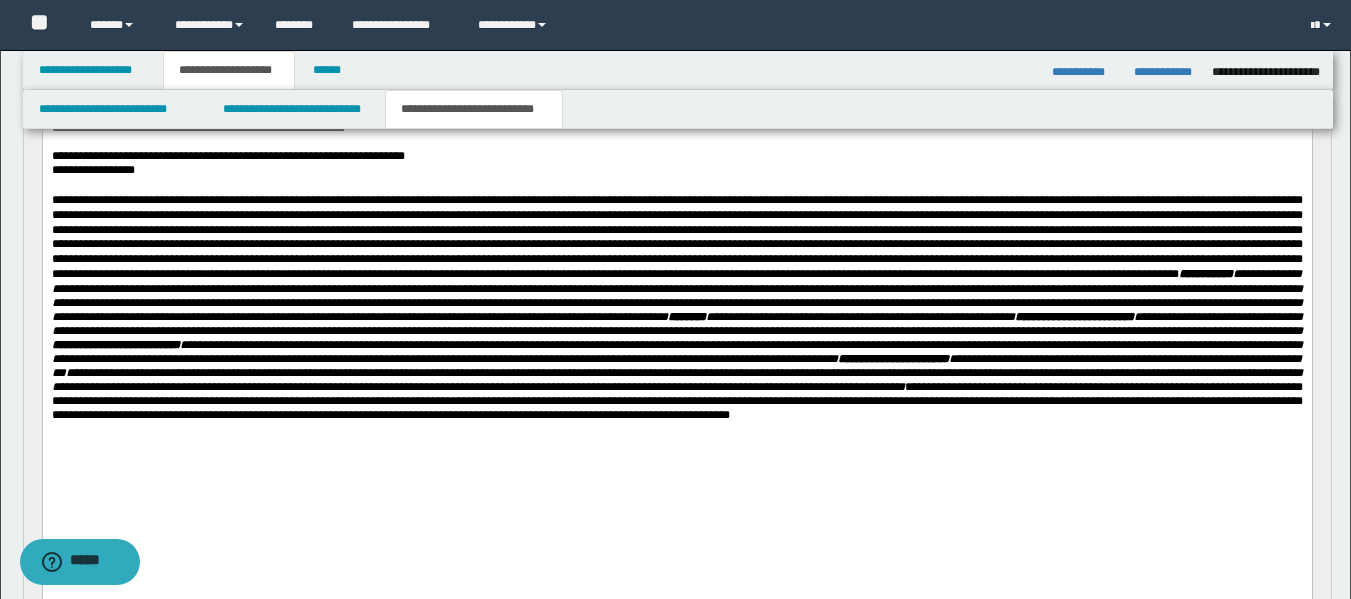 click on "**********" at bounding box center (676, 307) 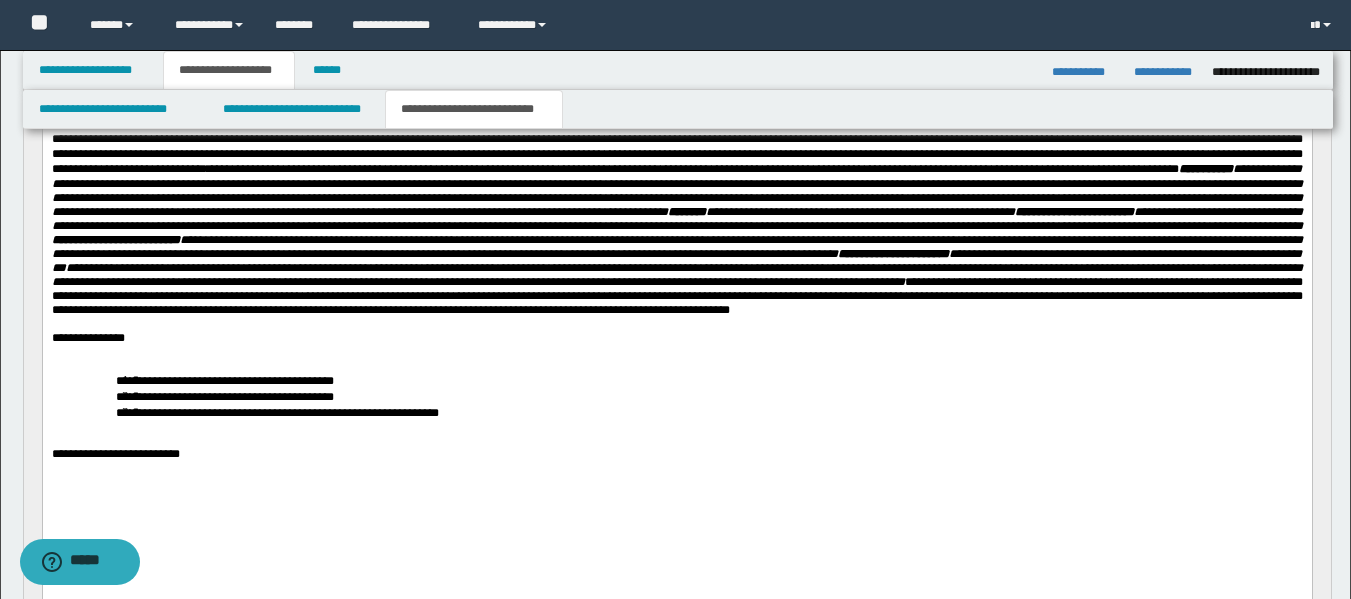 scroll, scrollTop: 389, scrollLeft: 0, axis: vertical 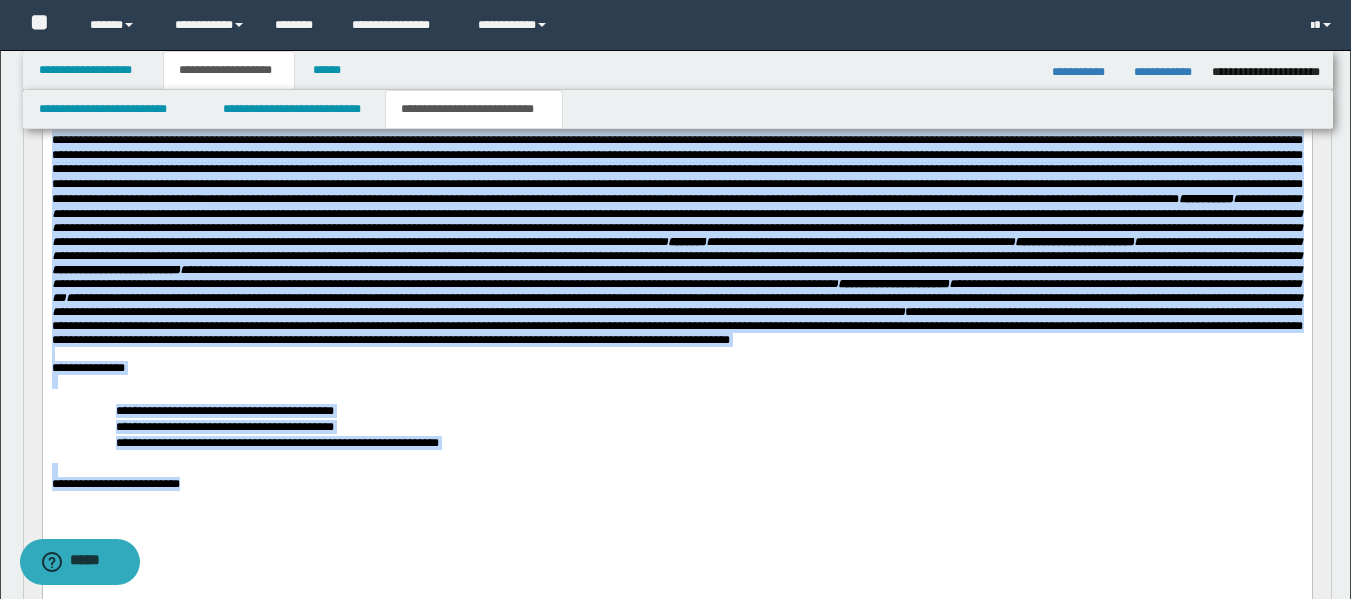 drag, startPoint x: 204, startPoint y: 544, endPoint x: 761, endPoint y: 116, distance: 702.4479 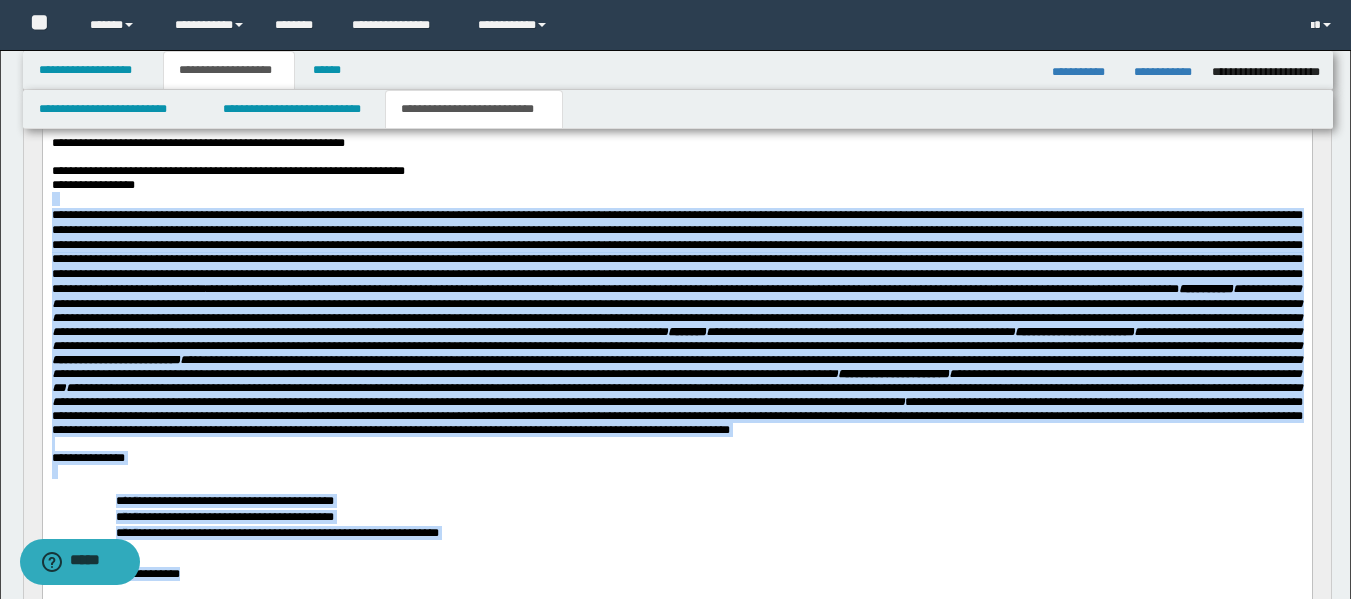 scroll, scrollTop: 250, scrollLeft: 0, axis: vertical 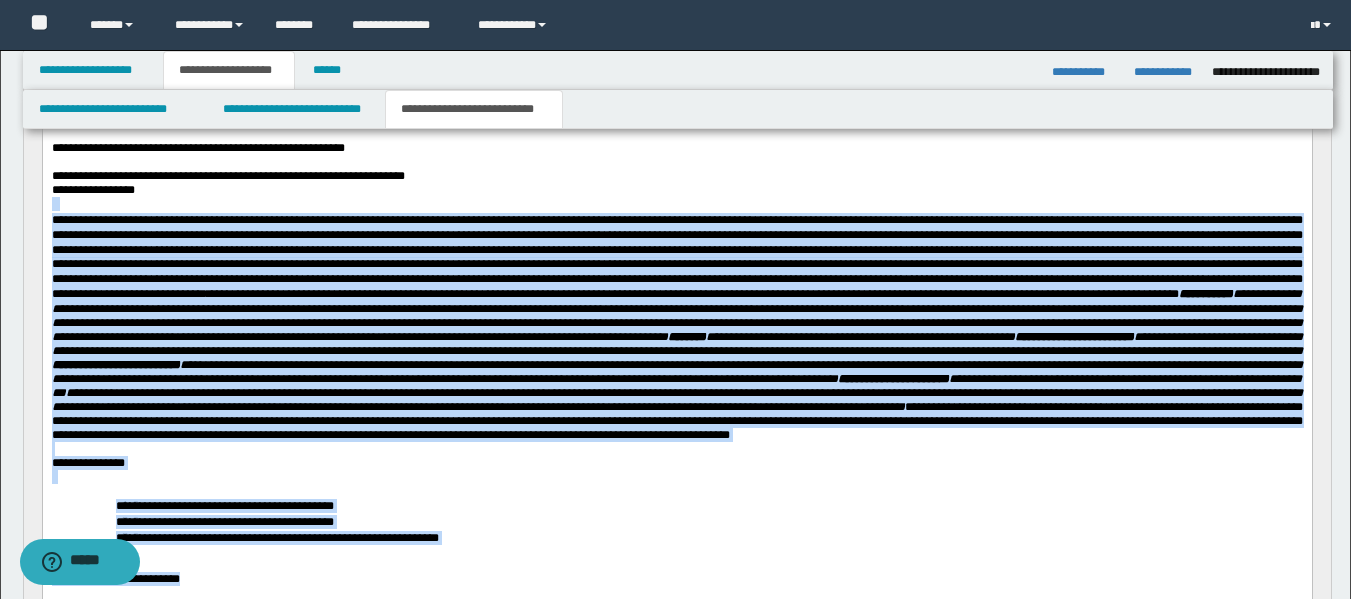 copy on "**********" 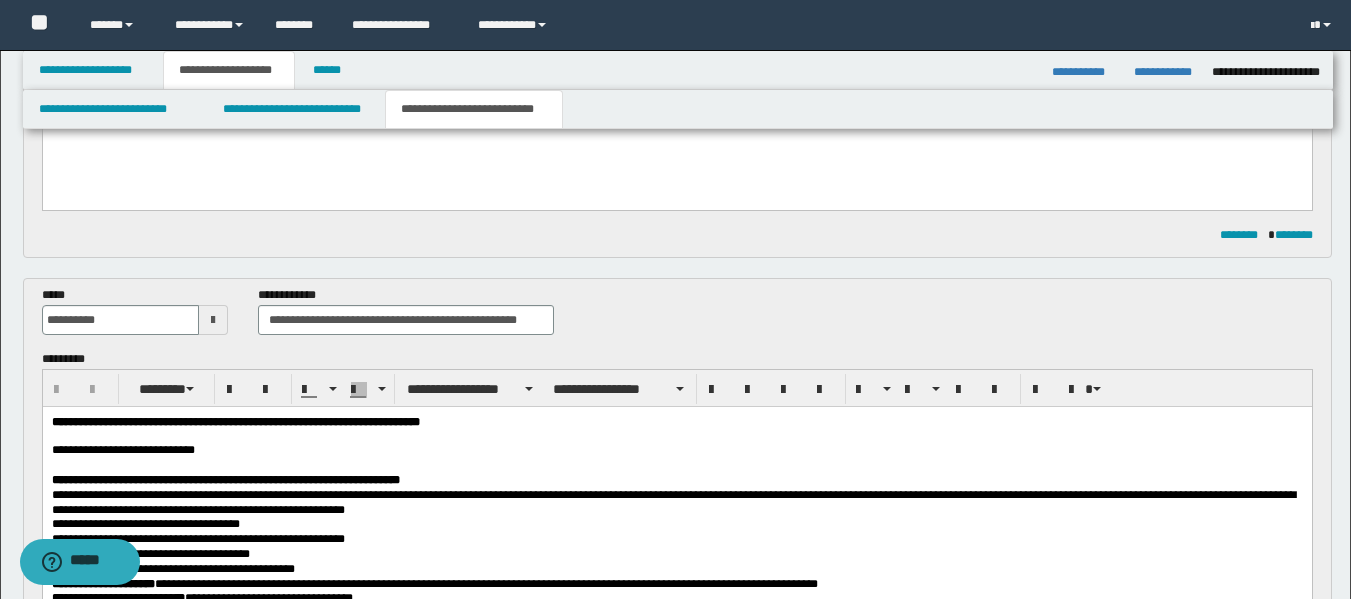 scroll, scrollTop: 931, scrollLeft: 0, axis: vertical 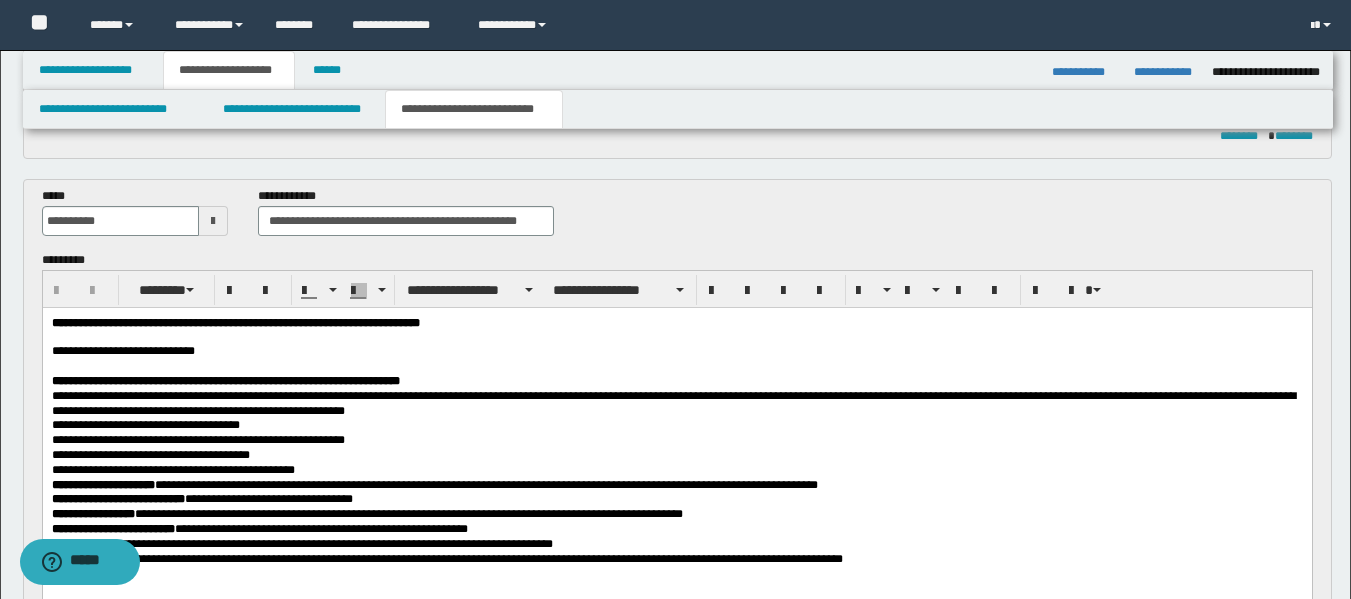 drag, startPoint x: 51, startPoint y: -450, endPoint x: 1136, endPoint y: -270, distance: 1099.8296 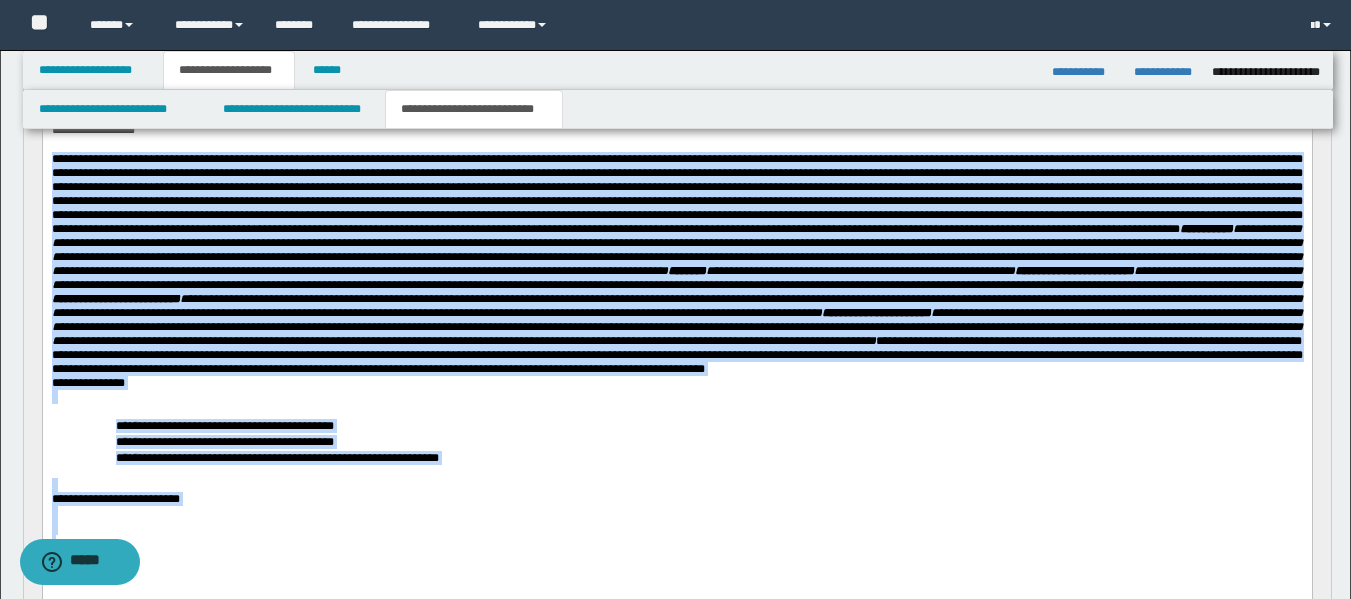scroll, scrollTop: 306, scrollLeft: 0, axis: vertical 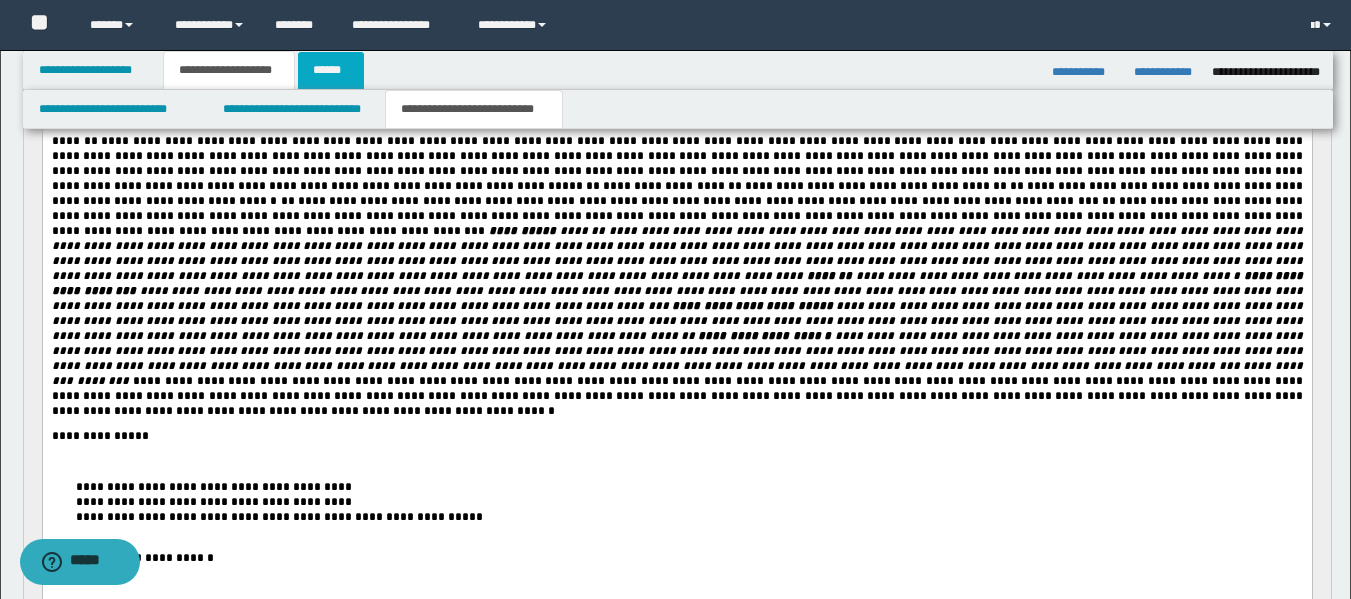 click on "******" at bounding box center (331, 70) 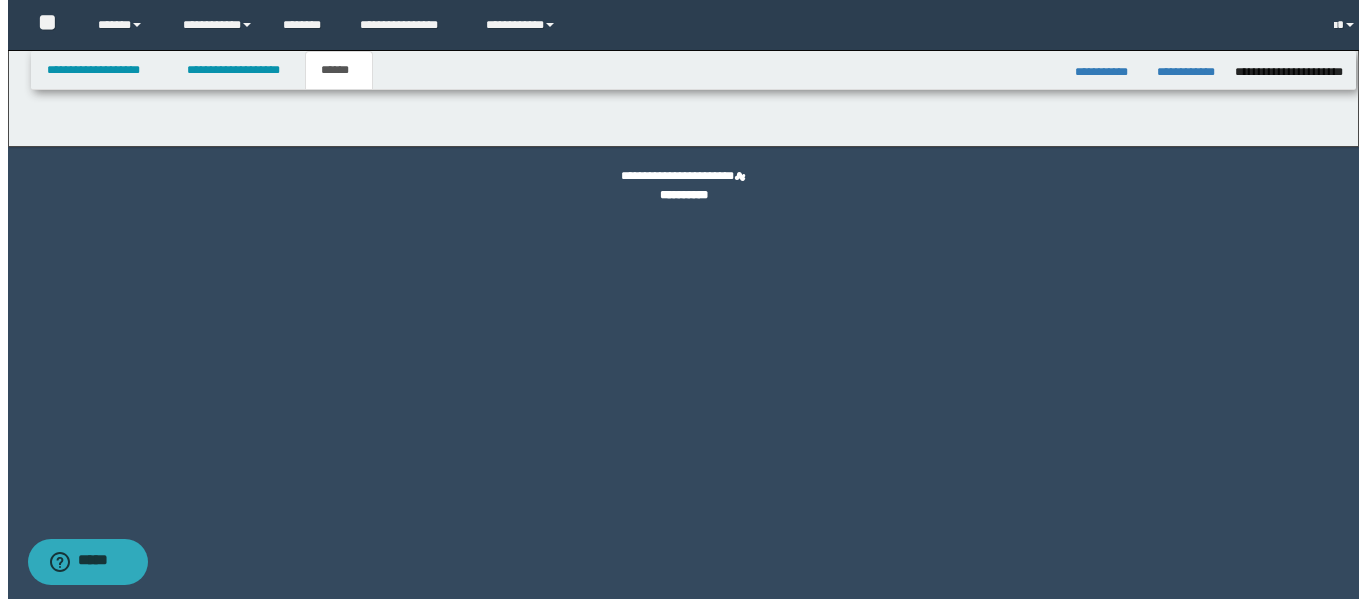 scroll, scrollTop: 0, scrollLeft: 0, axis: both 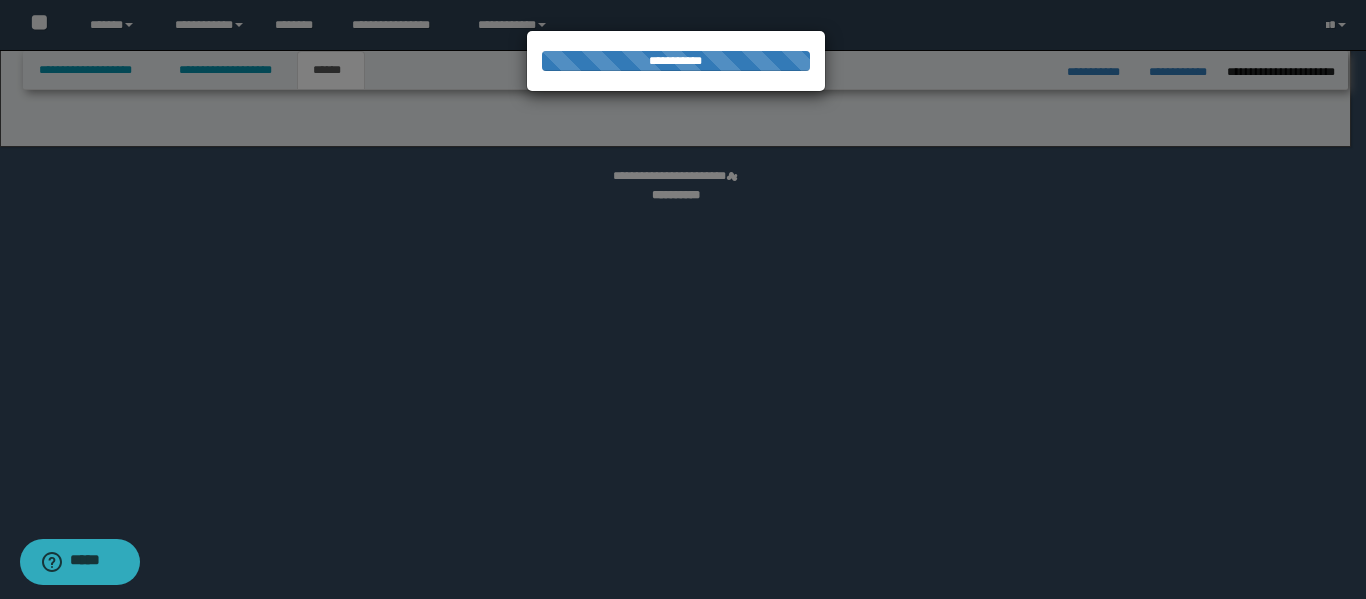 select on "*" 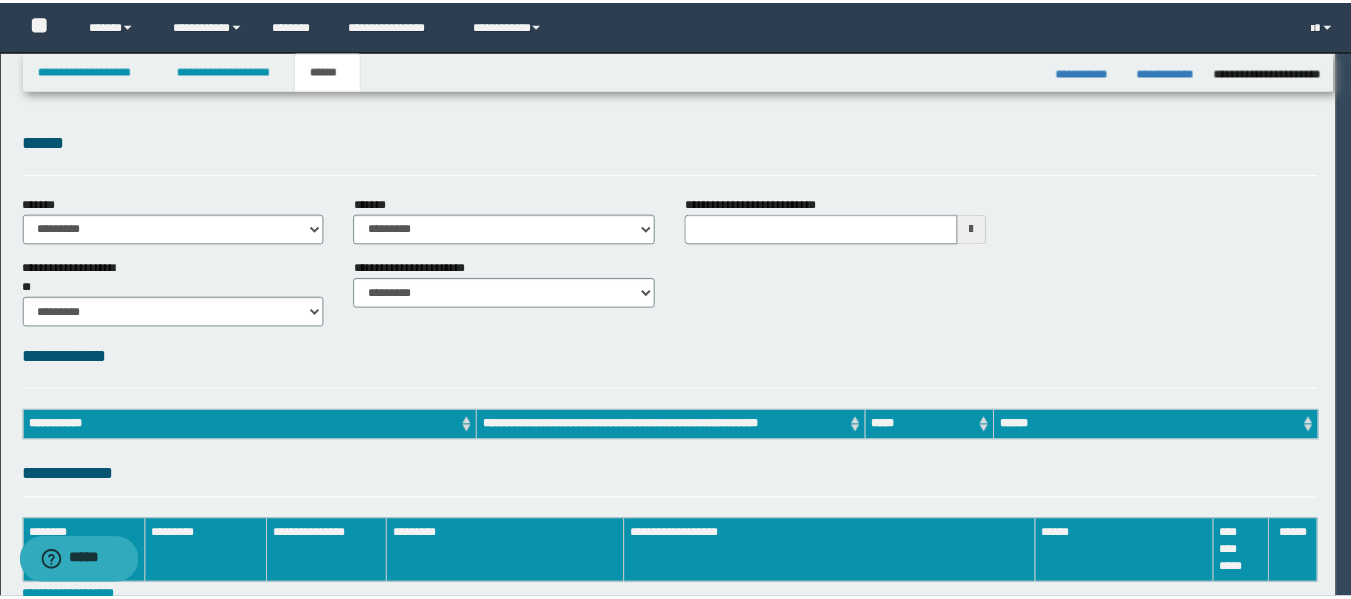 scroll, scrollTop: 0, scrollLeft: 0, axis: both 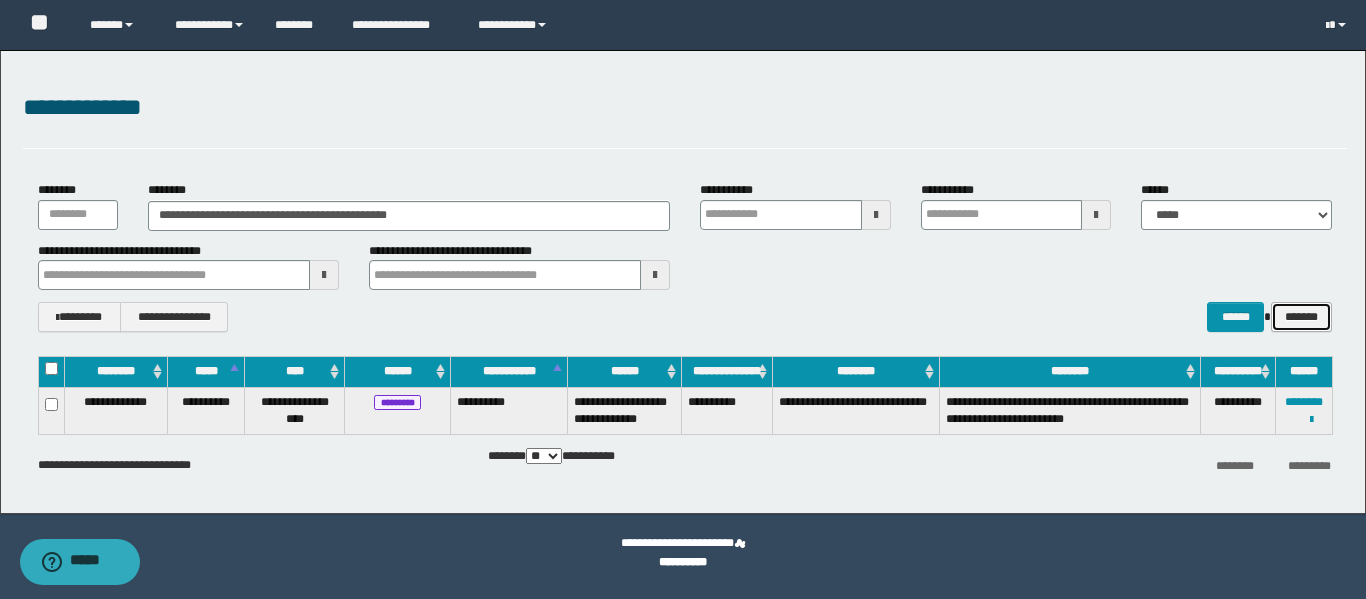 click on "*******" at bounding box center [1301, 317] 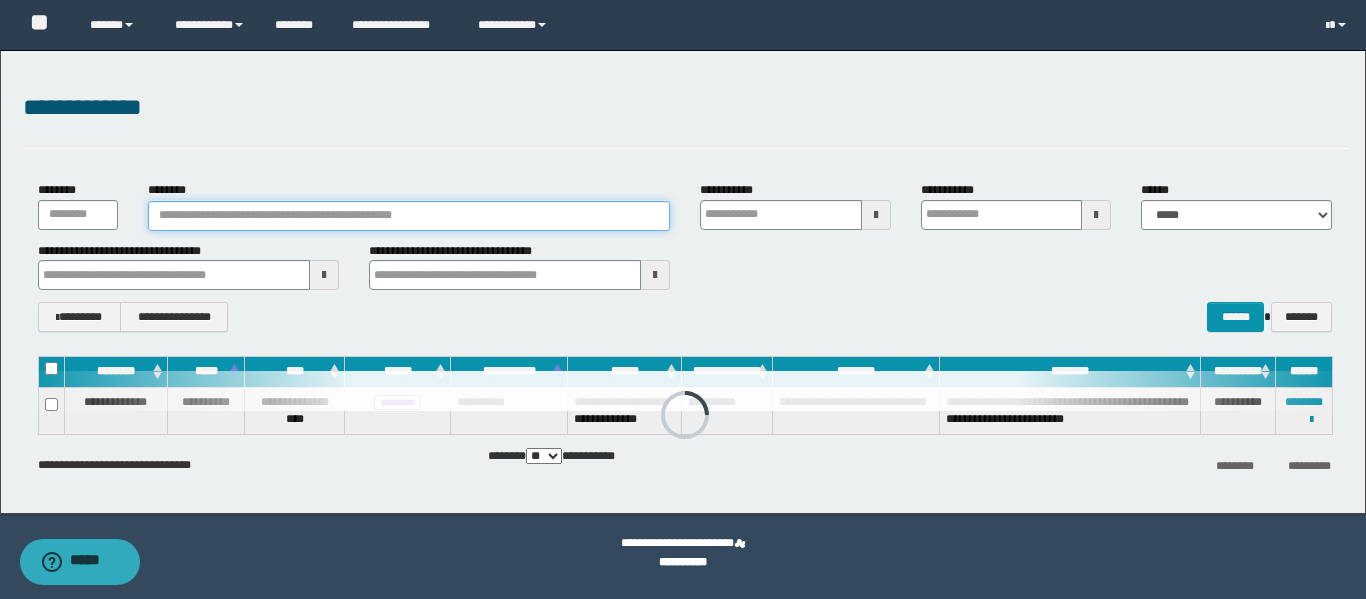 click on "********" at bounding box center [409, 216] 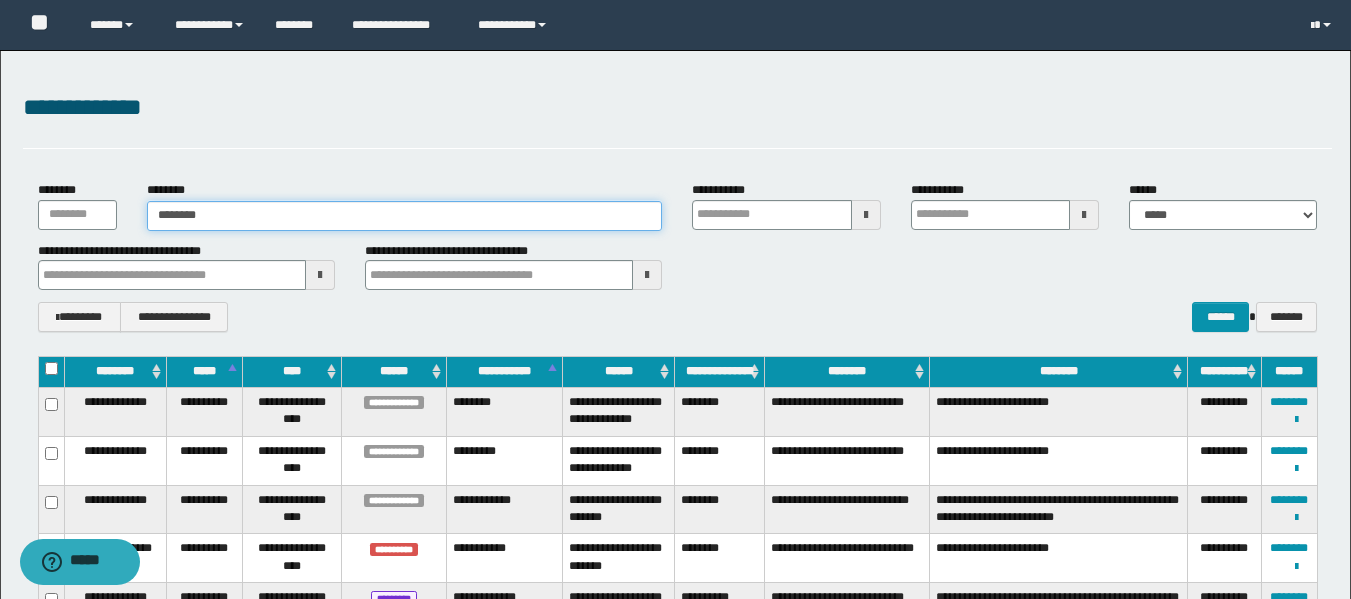 click on "********" at bounding box center (405, 216) 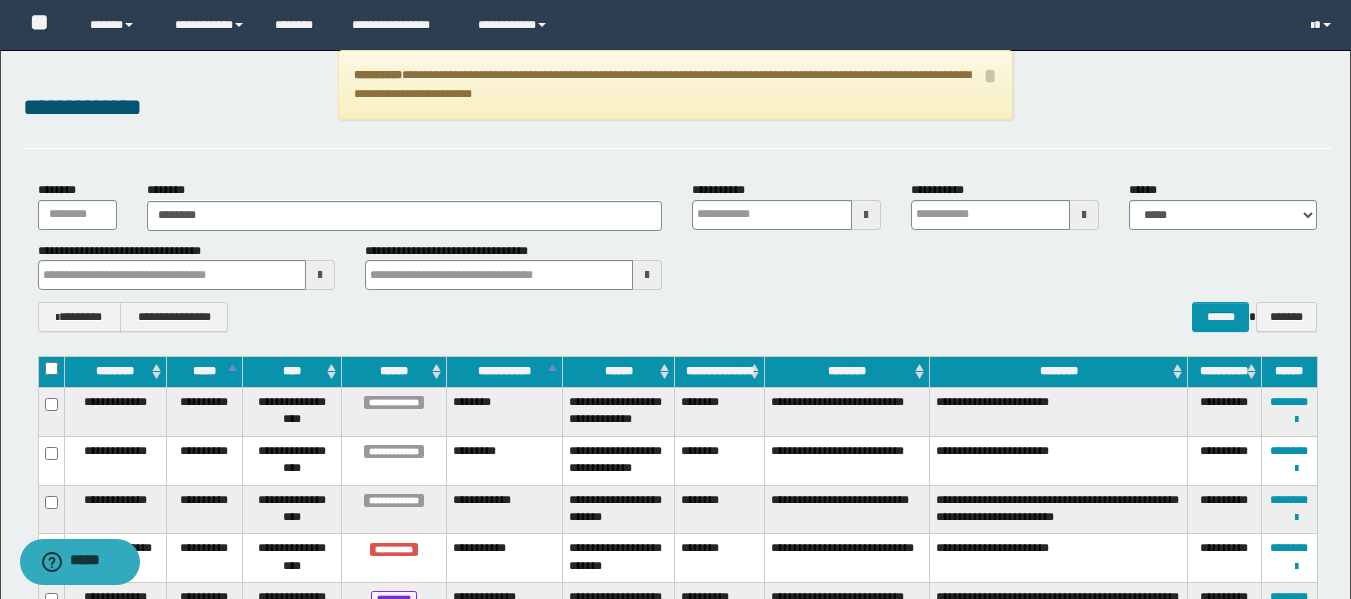 click on "**********" at bounding box center [677, 317] 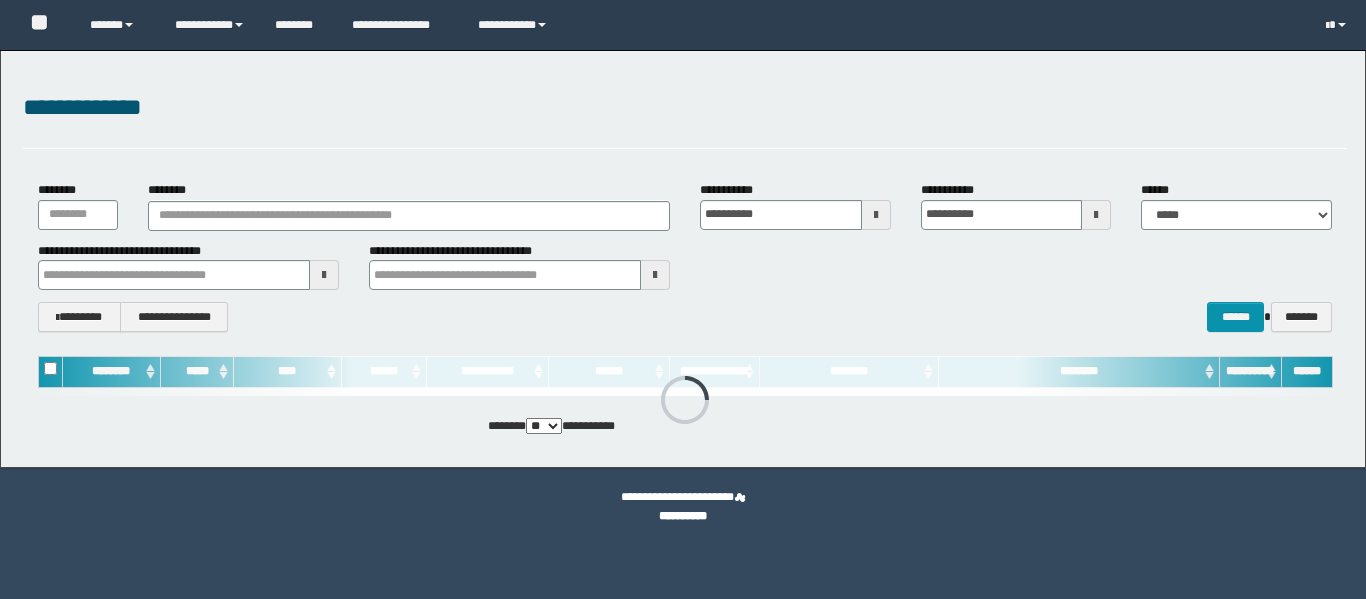 scroll, scrollTop: 0, scrollLeft: 0, axis: both 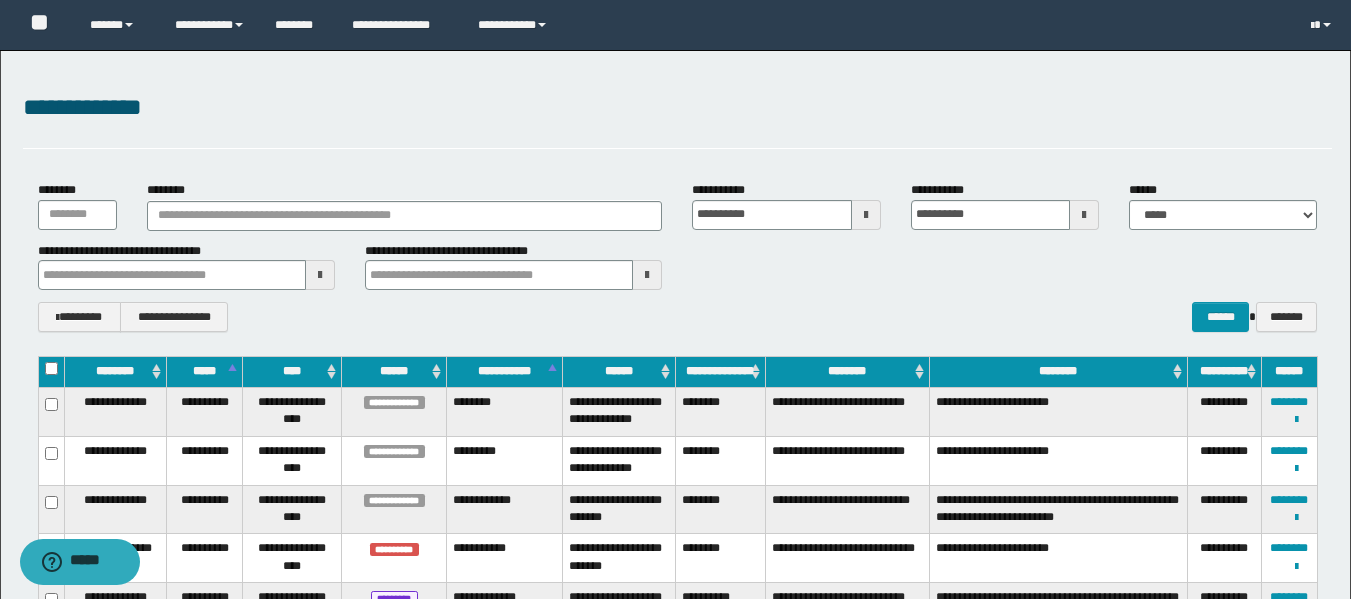 click at bounding box center [866, 215] 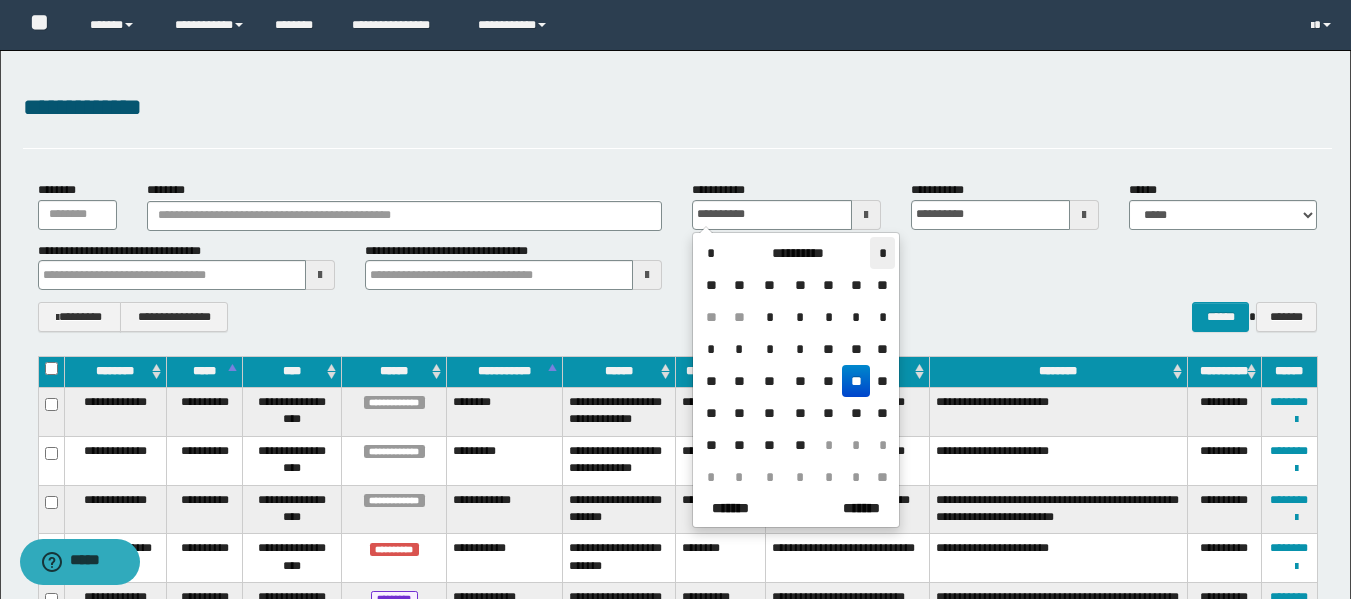 click on "*" at bounding box center [882, 253] 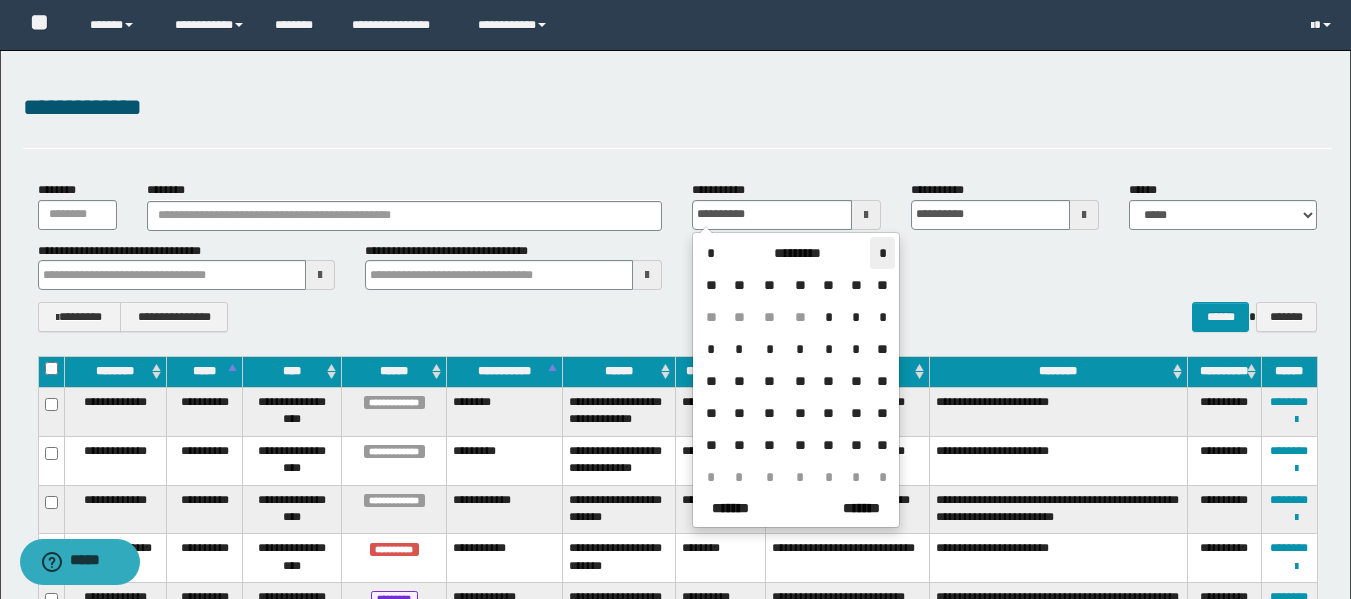click on "*" at bounding box center [882, 253] 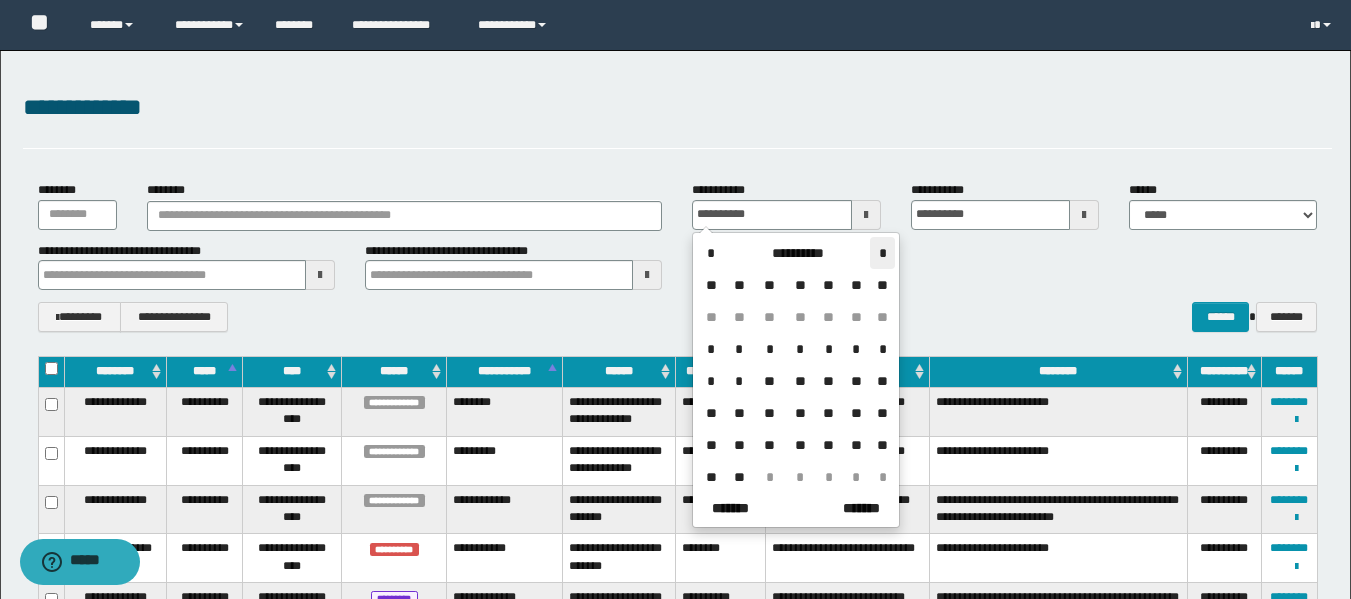 click on "*" at bounding box center [882, 253] 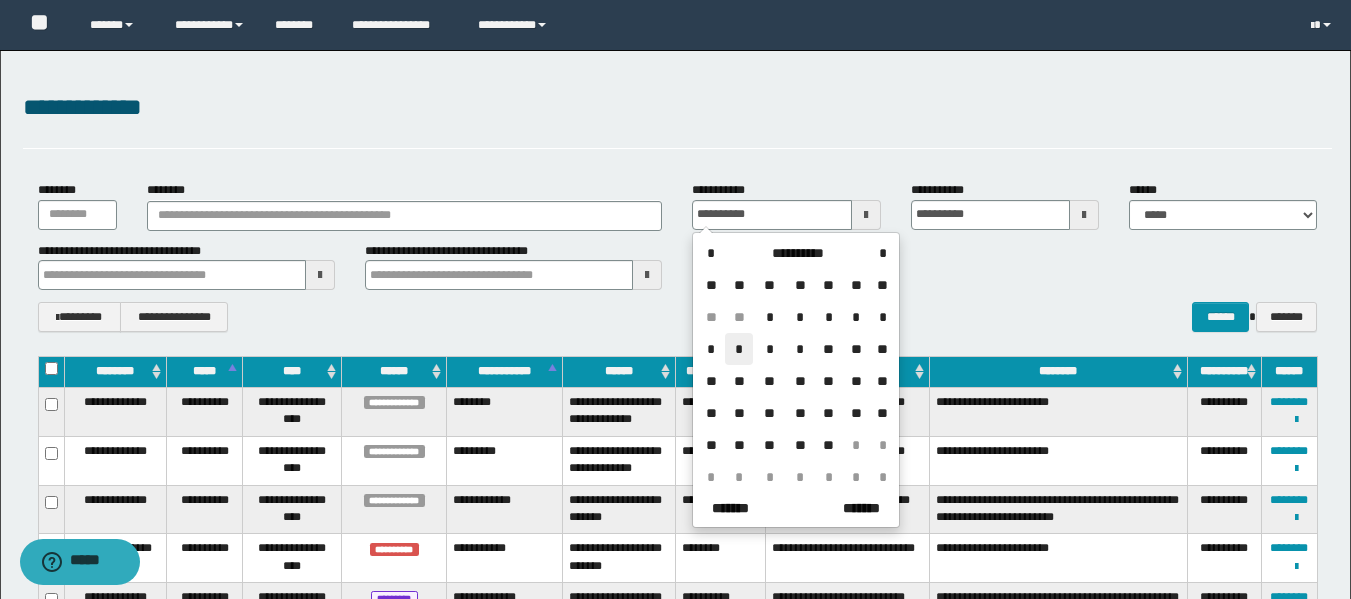 click on "*" at bounding box center (739, 349) 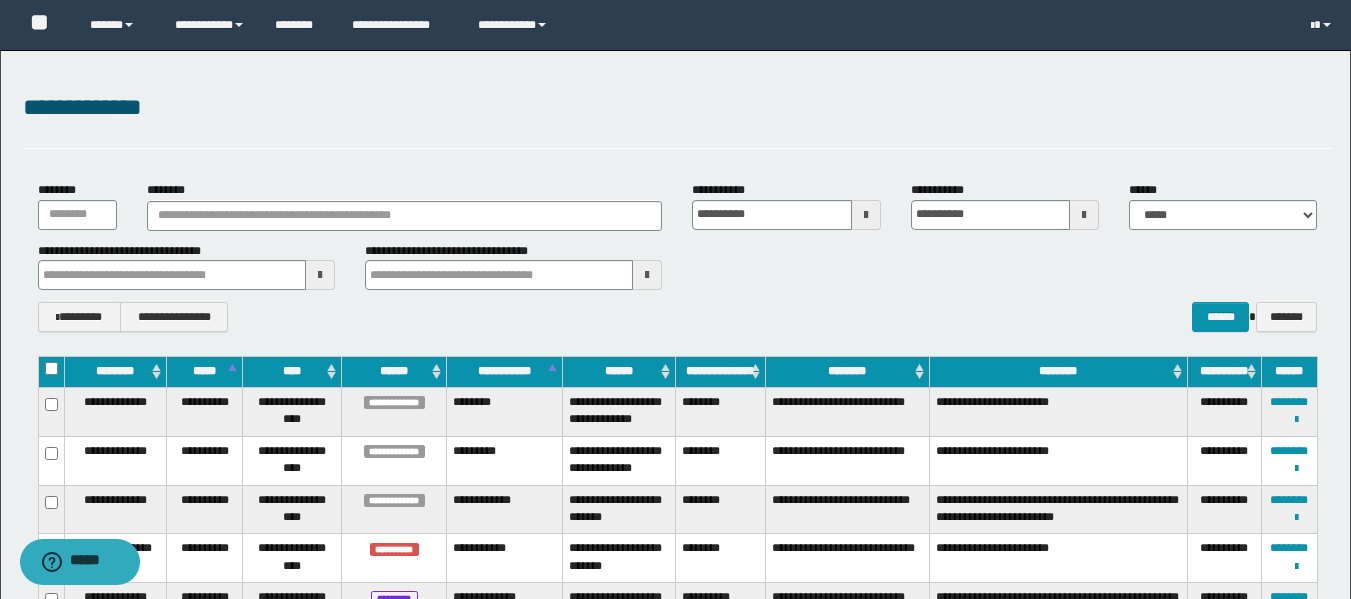 click at bounding box center [1084, 215] 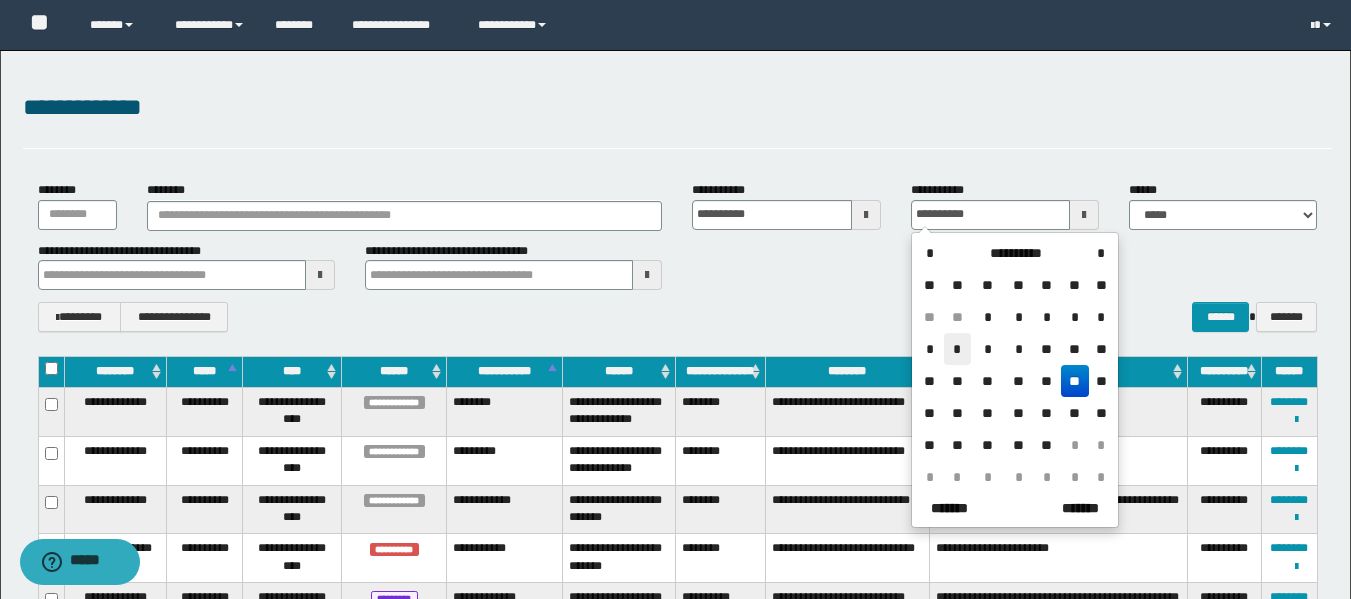 click on "*" at bounding box center (958, 349) 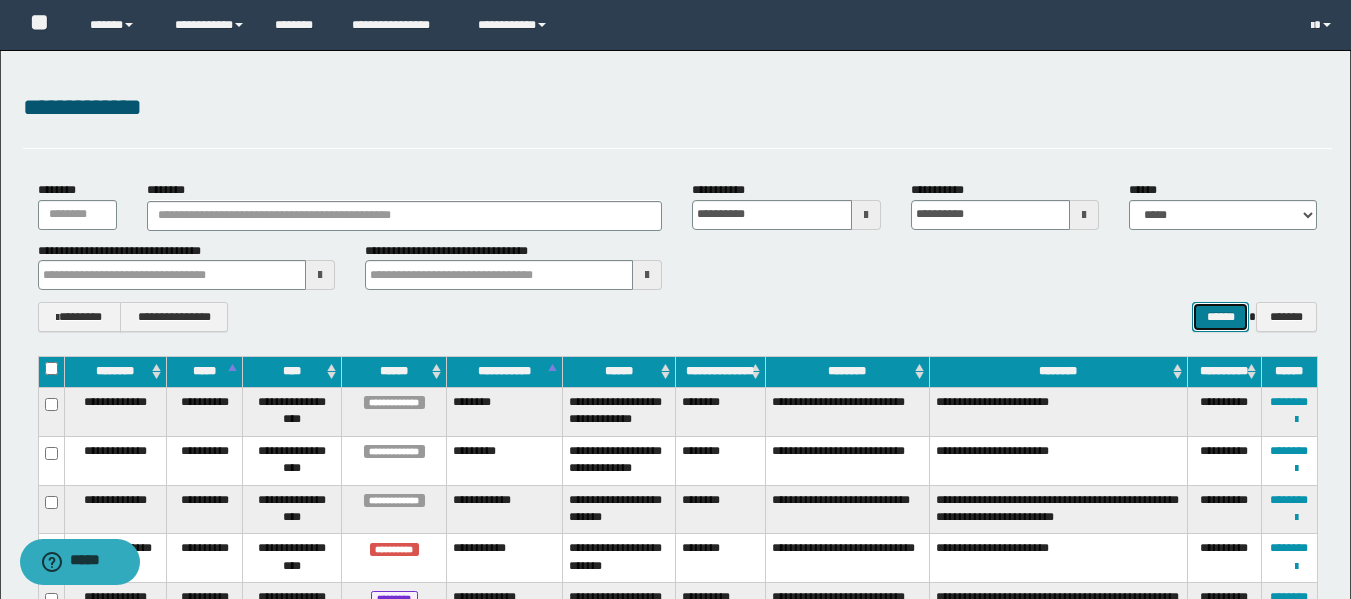 click on "******" at bounding box center (1220, 317) 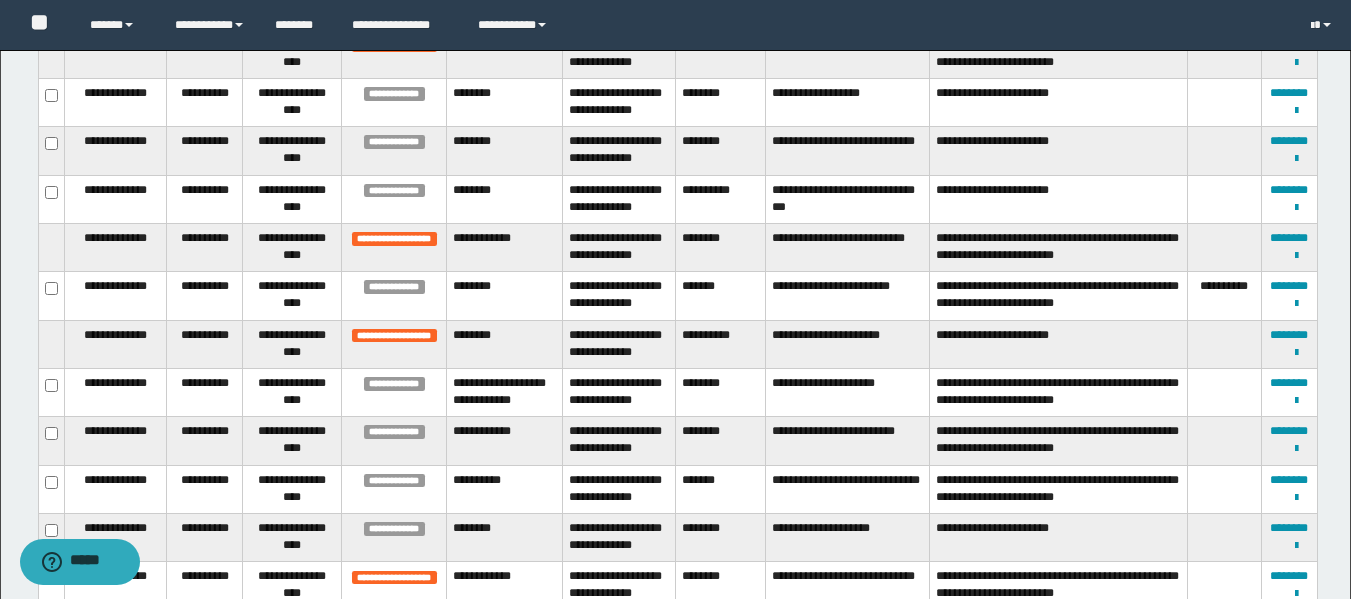 scroll, scrollTop: 1915, scrollLeft: 0, axis: vertical 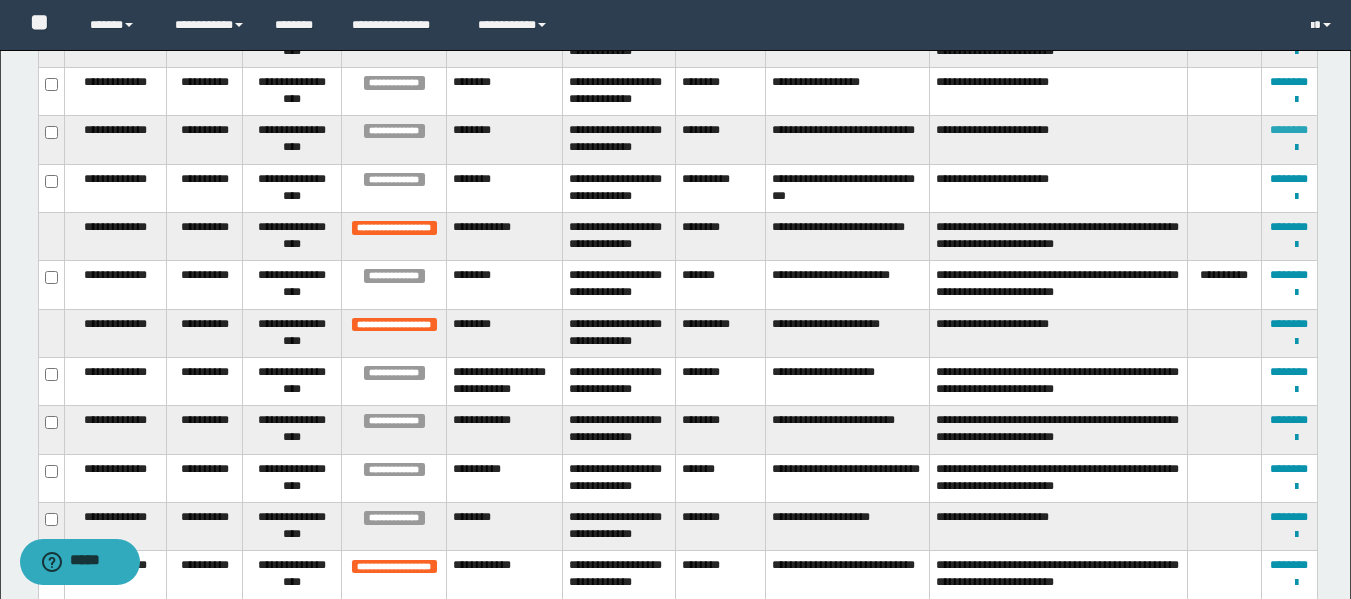 click on "********" at bounding box center (1289, 130) 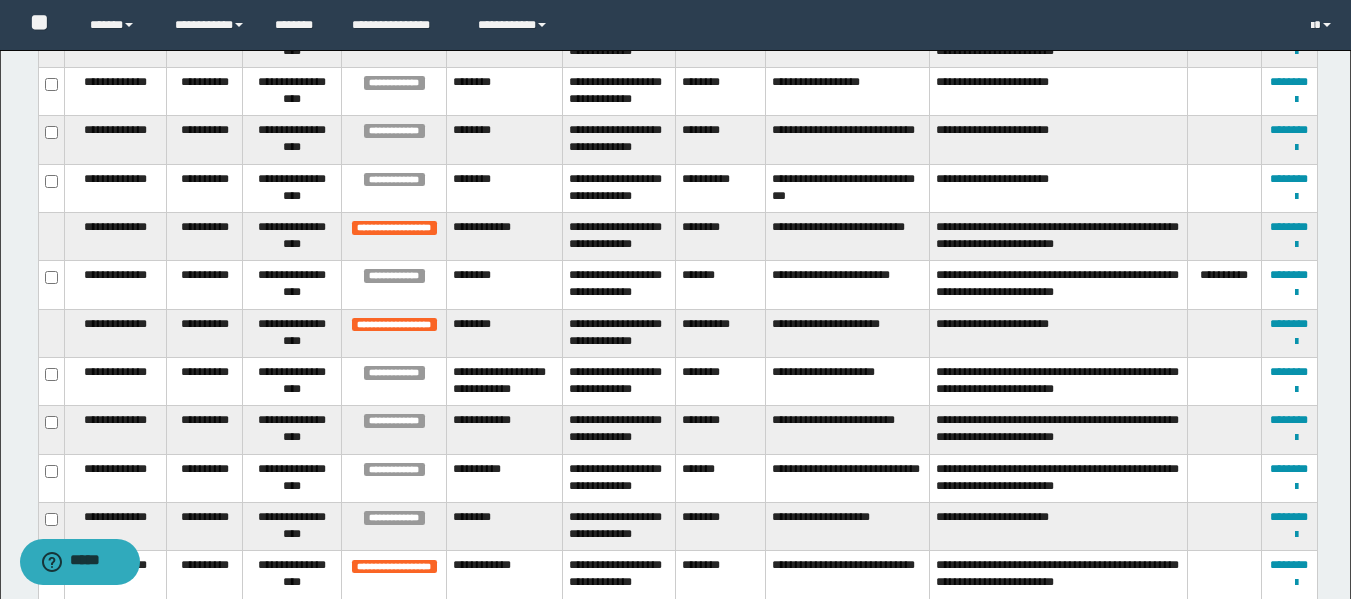 scroll, scrollTop: 273, scrollLeft: 0, axis: vertical 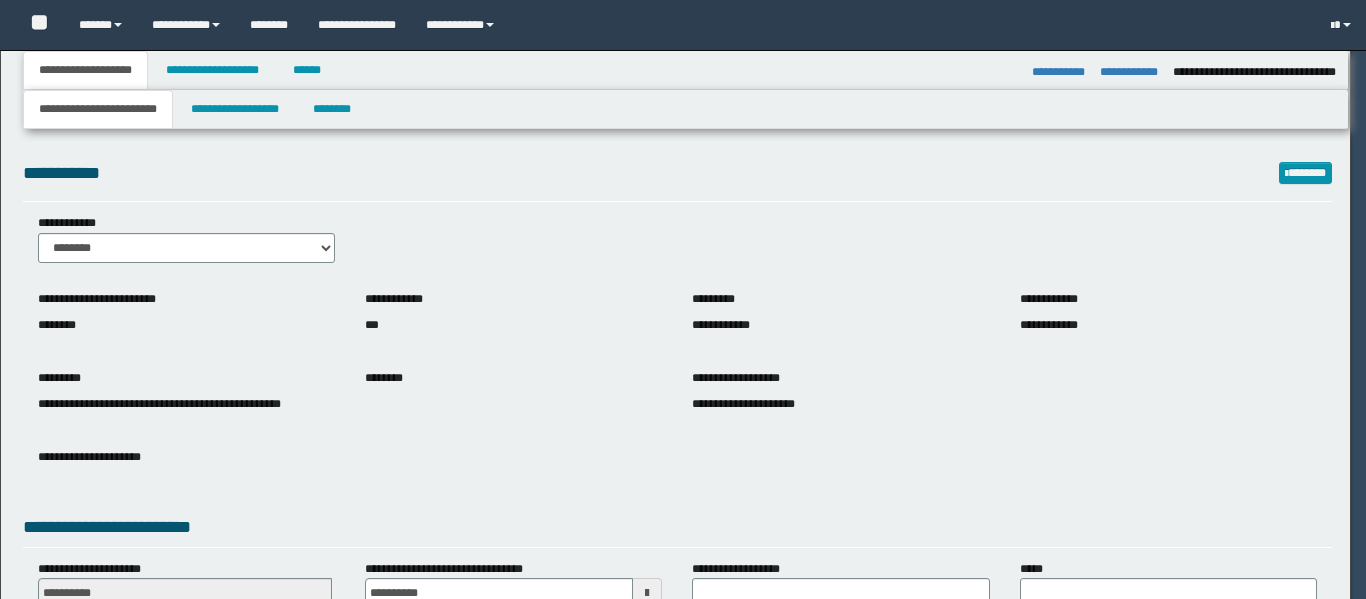 select on "*" 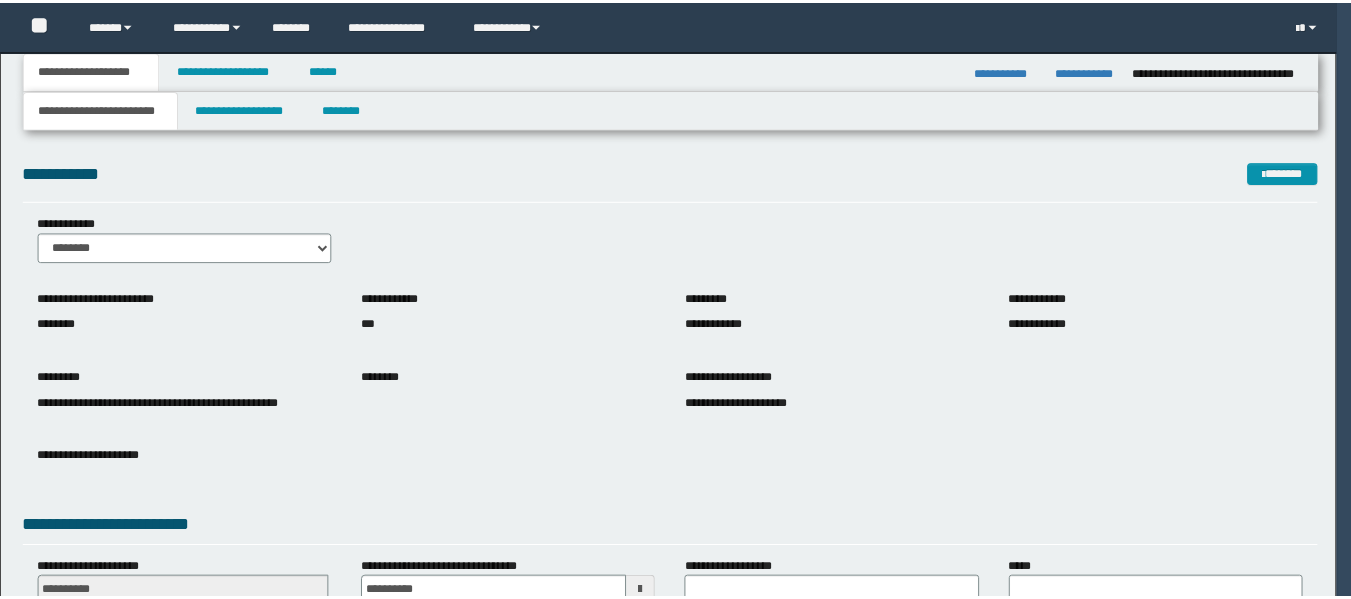 scroll, scrollTop: 0, scrollLeft: 0, axis: both 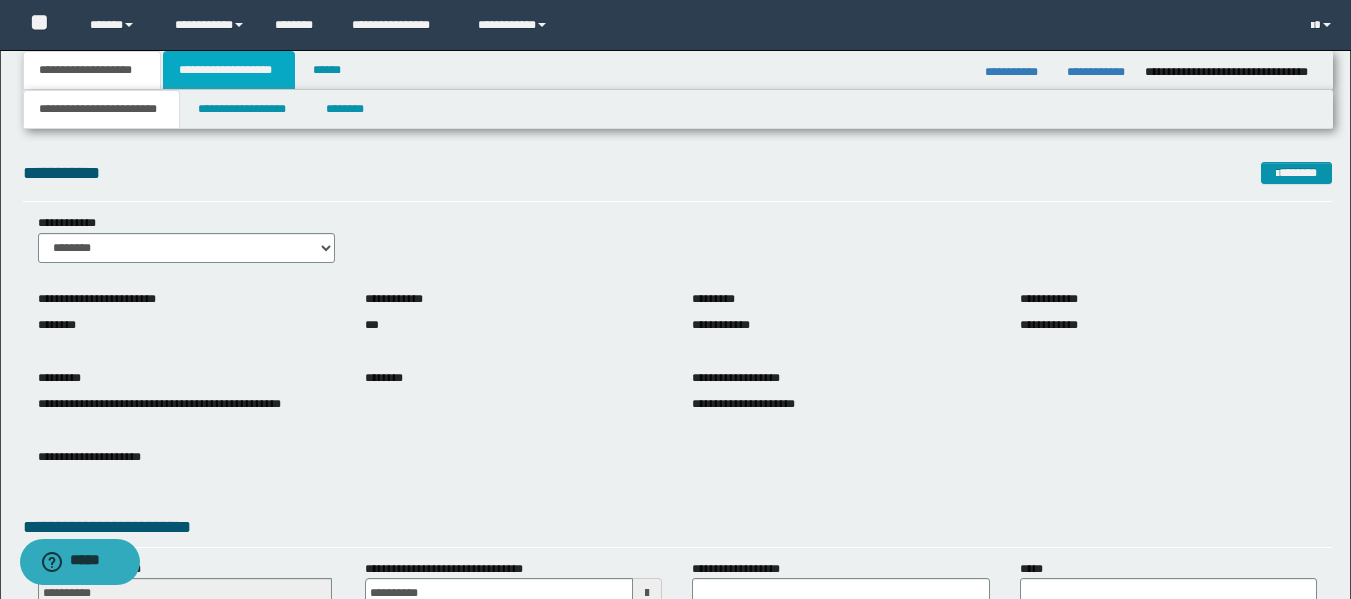drag, startPoint x: 250, startPoint y: 68, endPoint x: 380, endPoint y: 112, distance: 137.24431 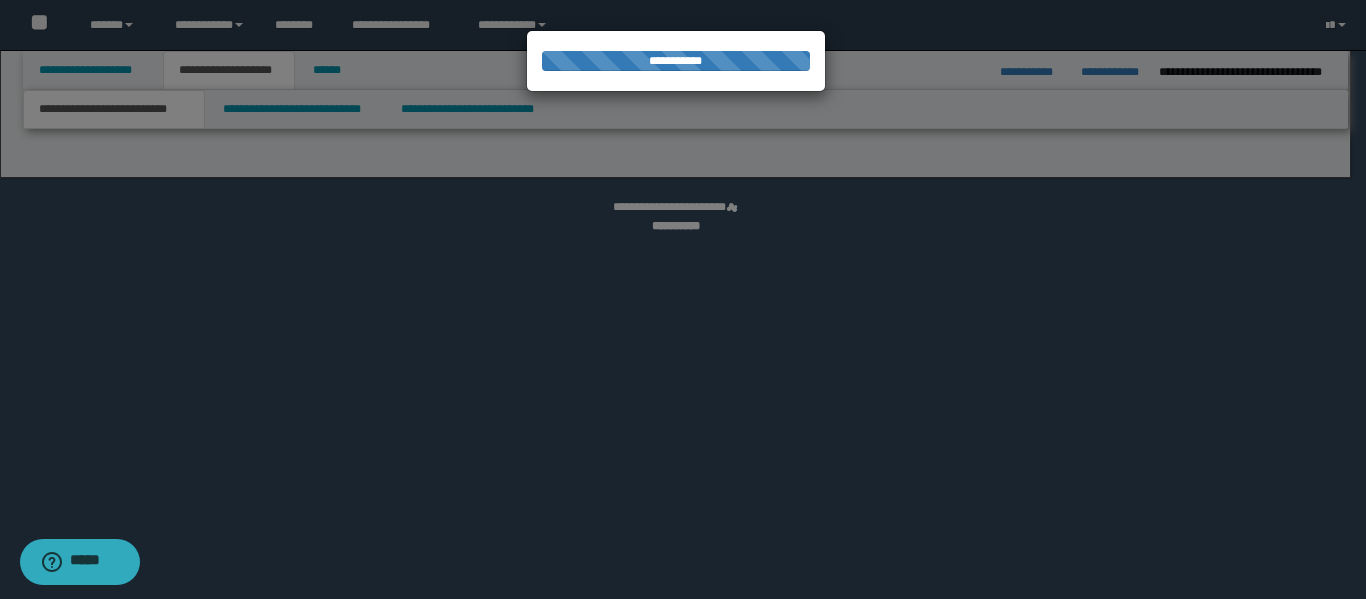 click at bounding box center [683, 299] 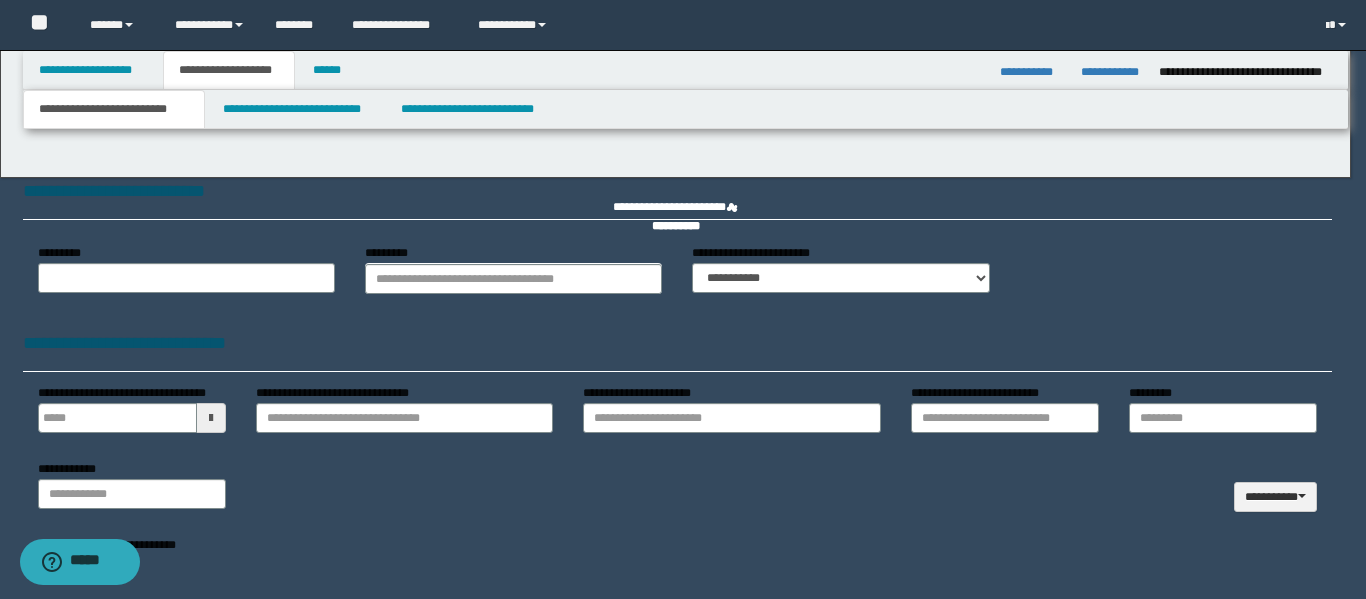 click at bounding box center (683, 299) 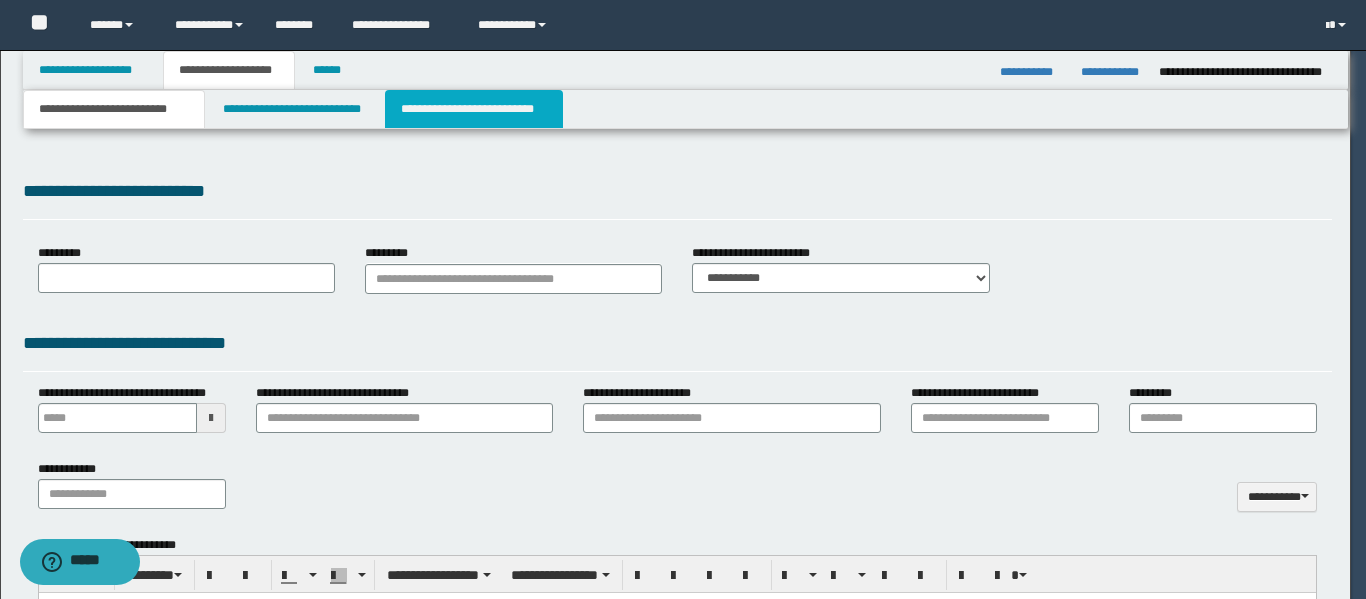 type on "**********" 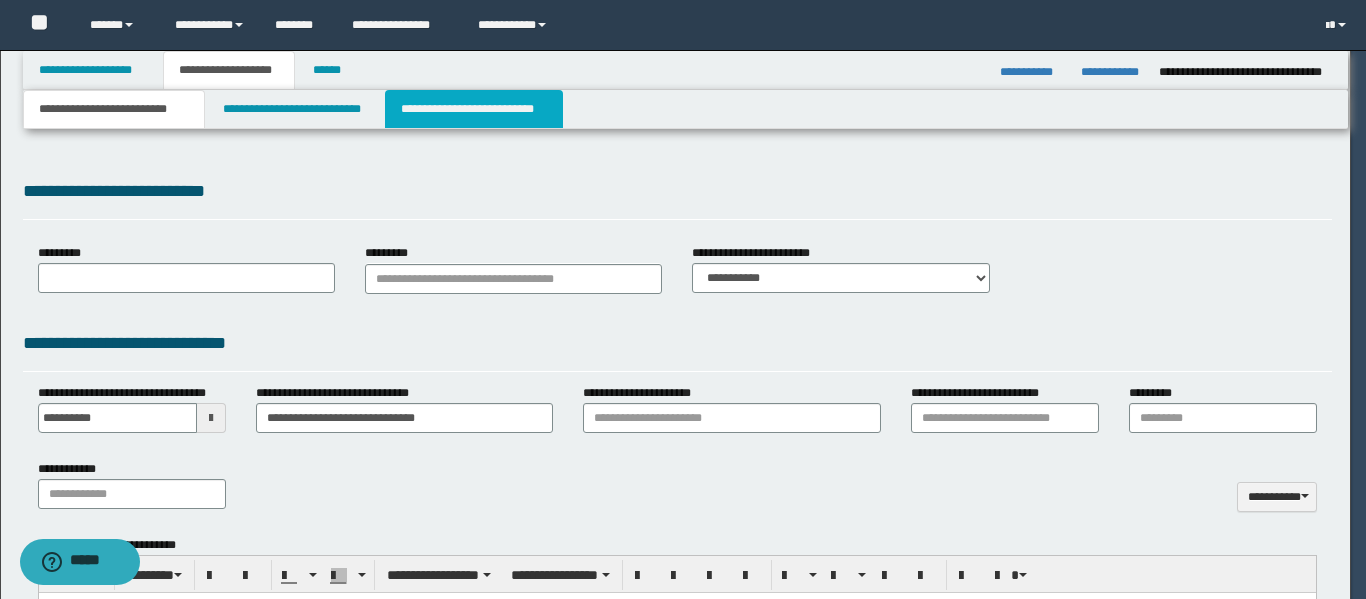 type on "**********" 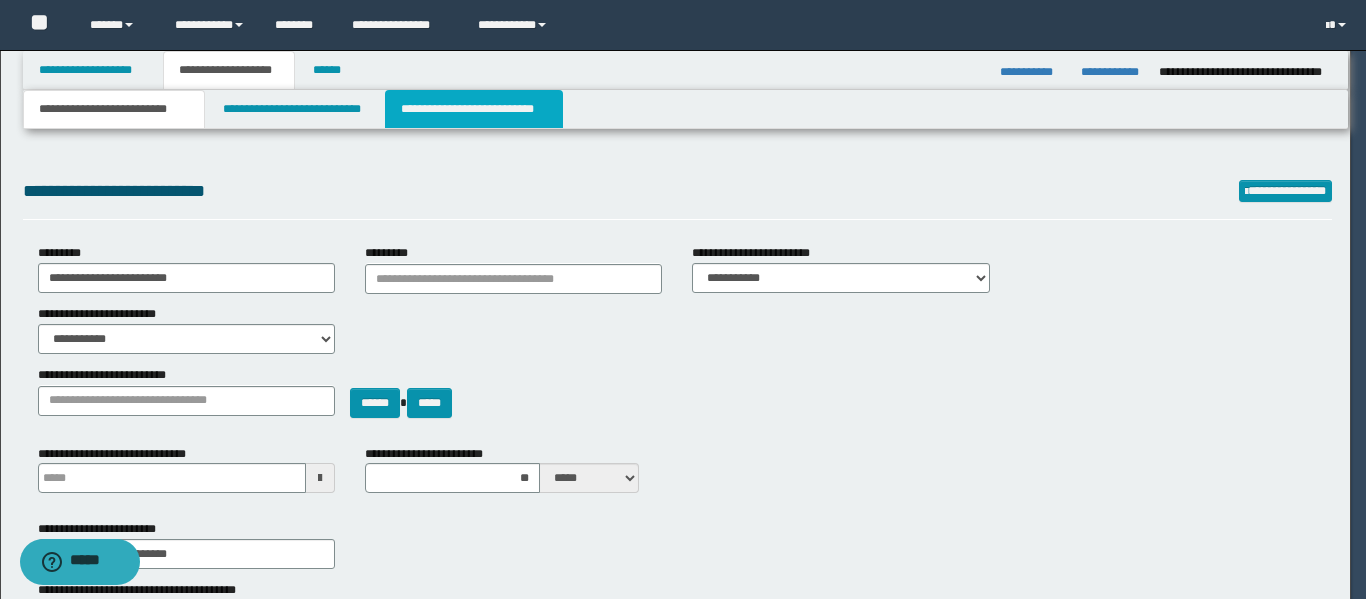 click on "**********" at bounding box center (474, 109) 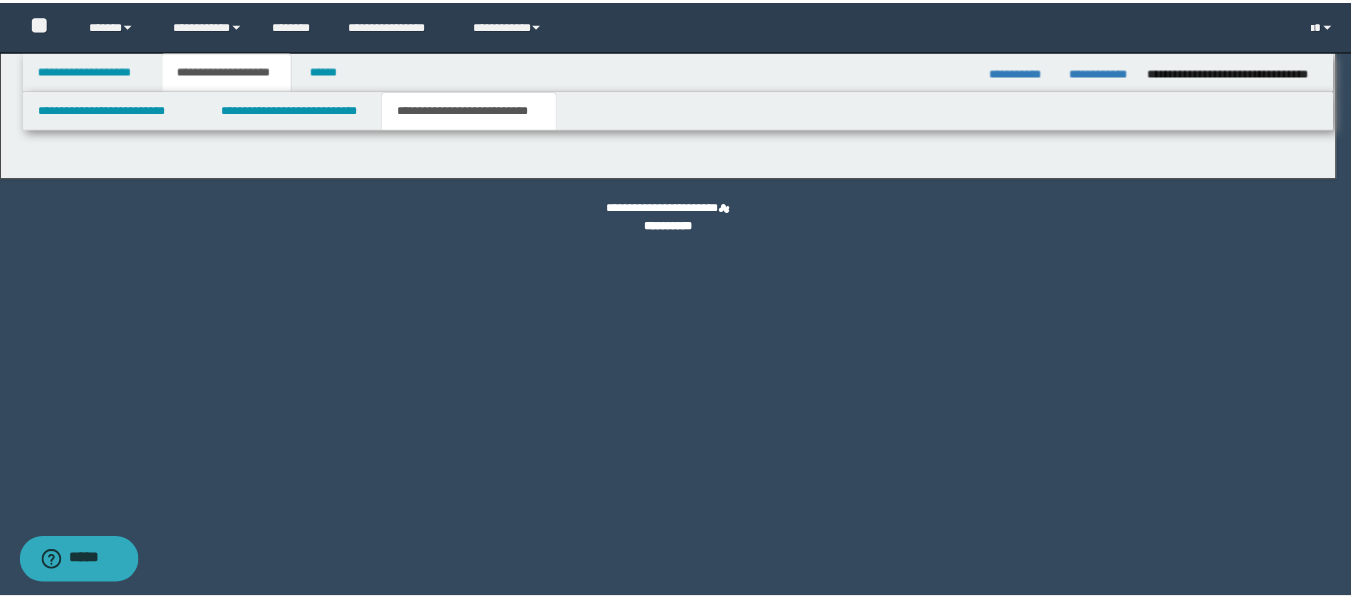 scroll, scrollTop: 0, scrollLeft: 0, axis: both 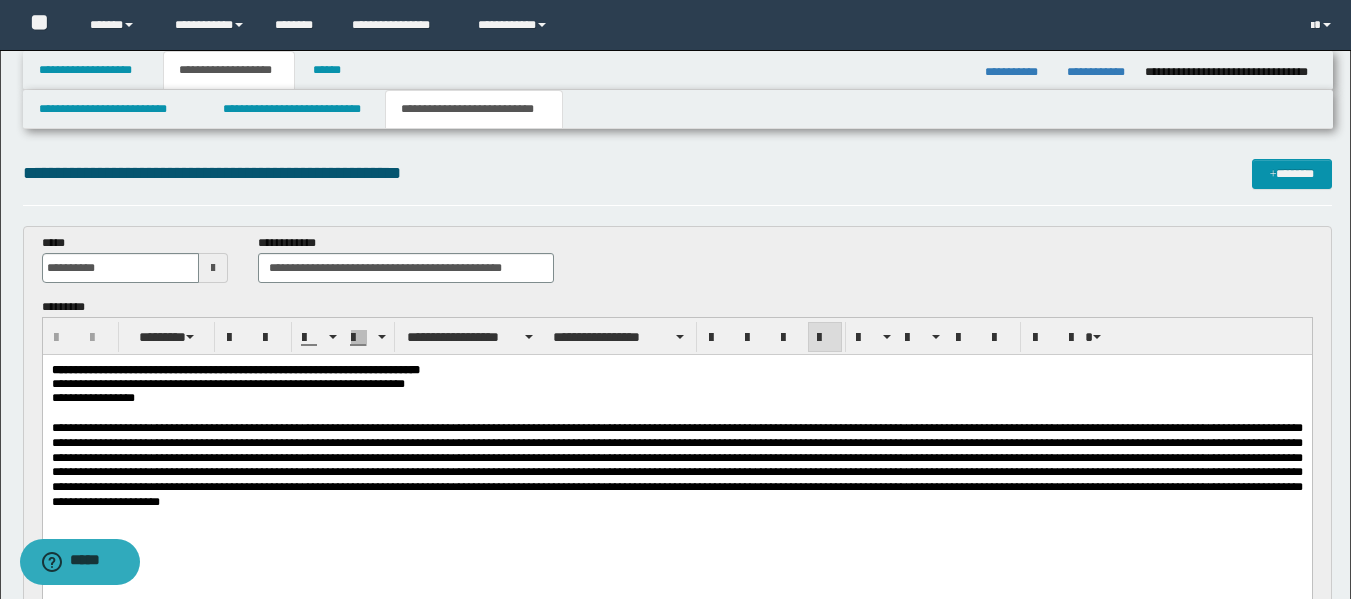 click at bounding box center [676, 465] 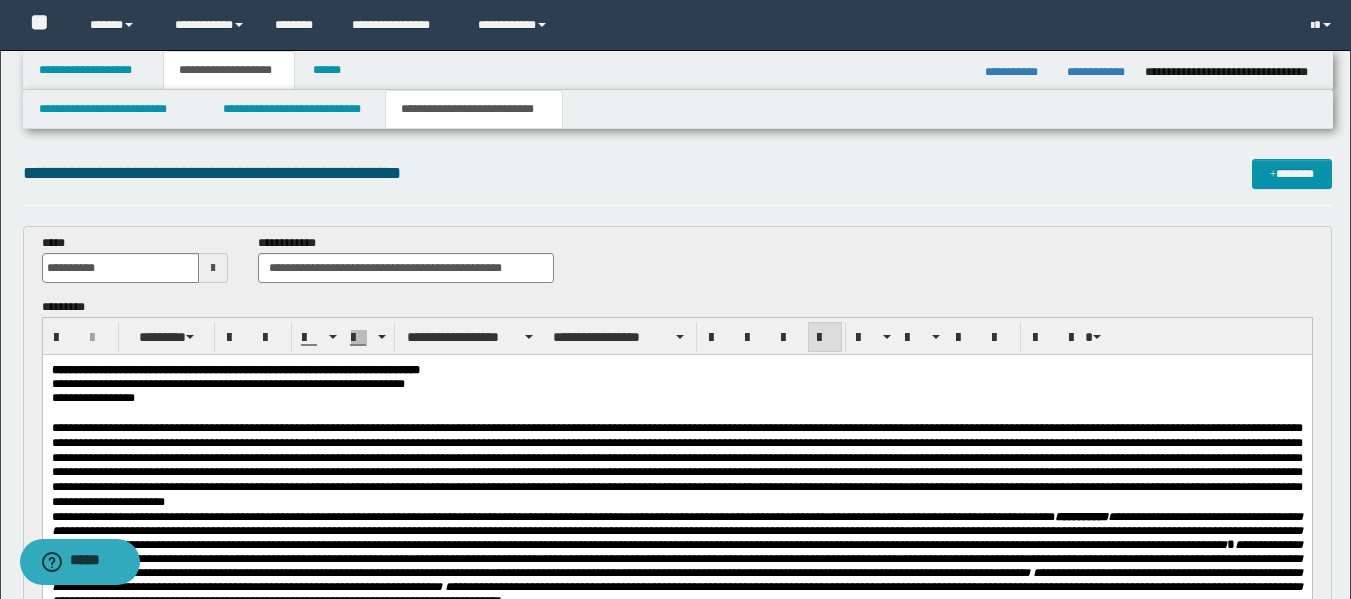 click at bounding box center [676, 465] 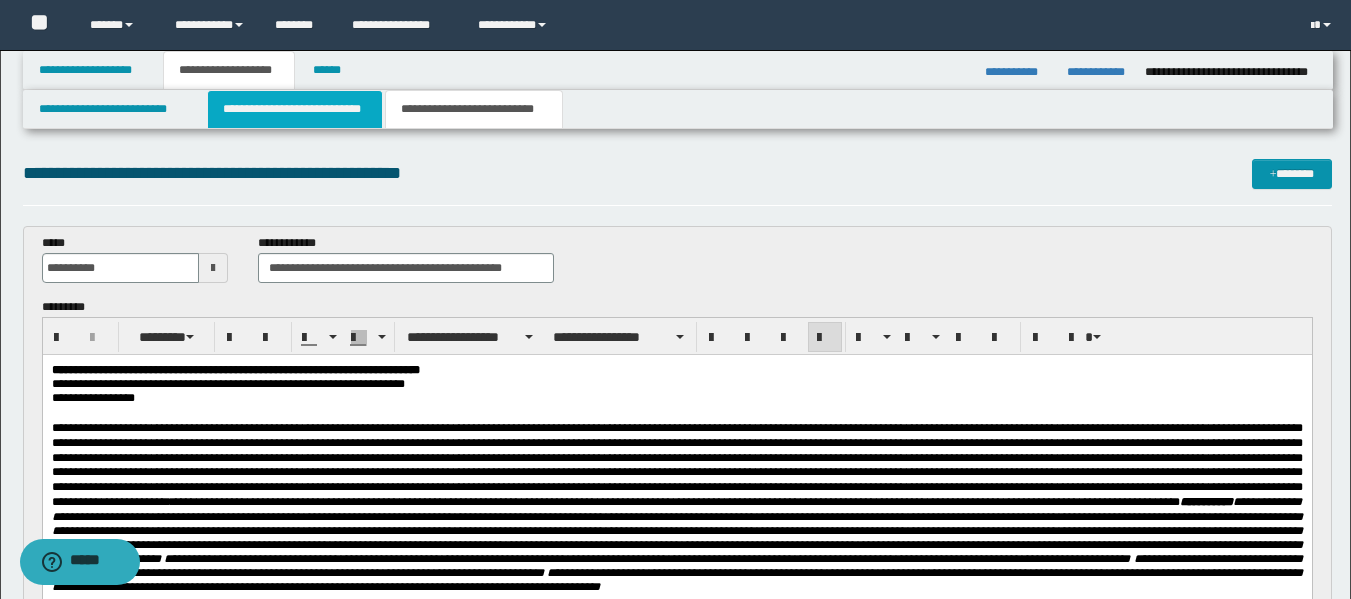 click on "**********" at bounding box center [295, 109] 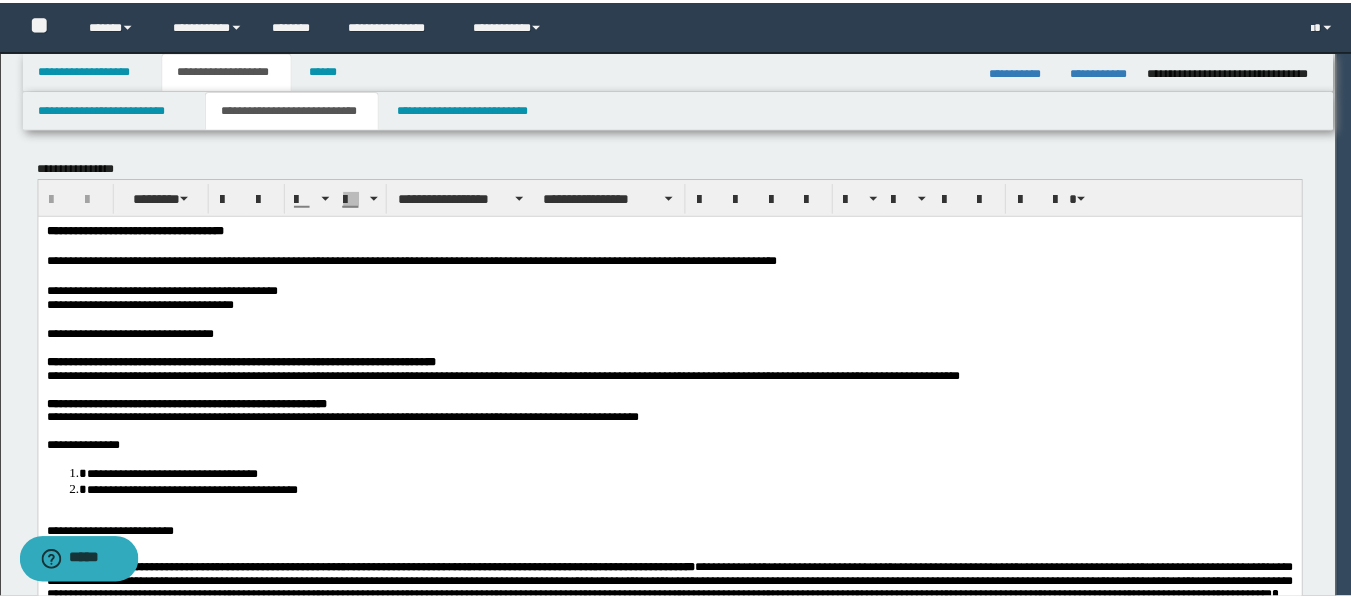 scroll, scrollTop: 0, scrollLeft: 0, axis: both 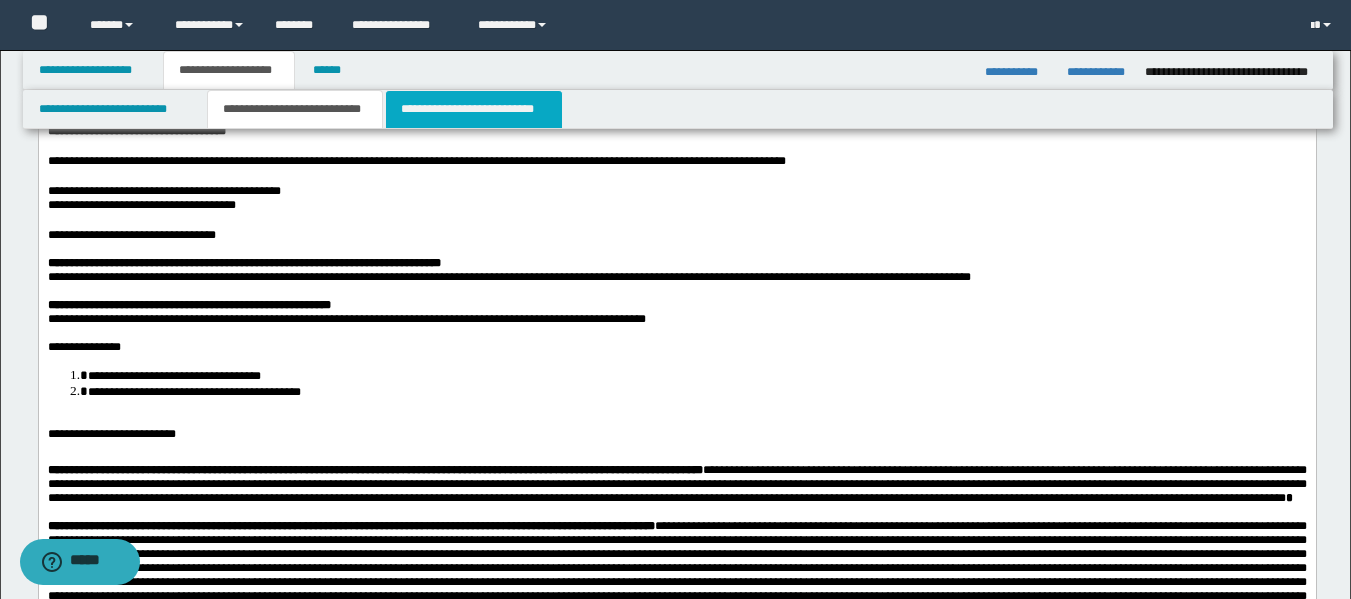 click on "**********" at bounding box center (474, 109) 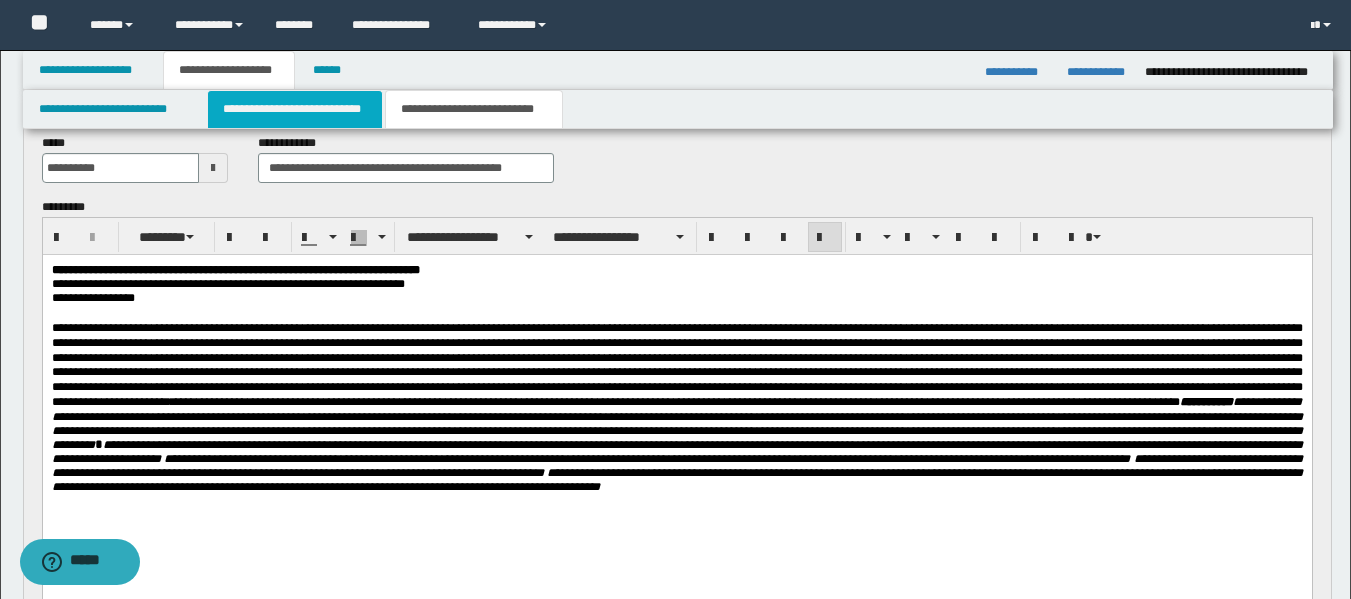 click on "**********" at bounding box center (295, 109) 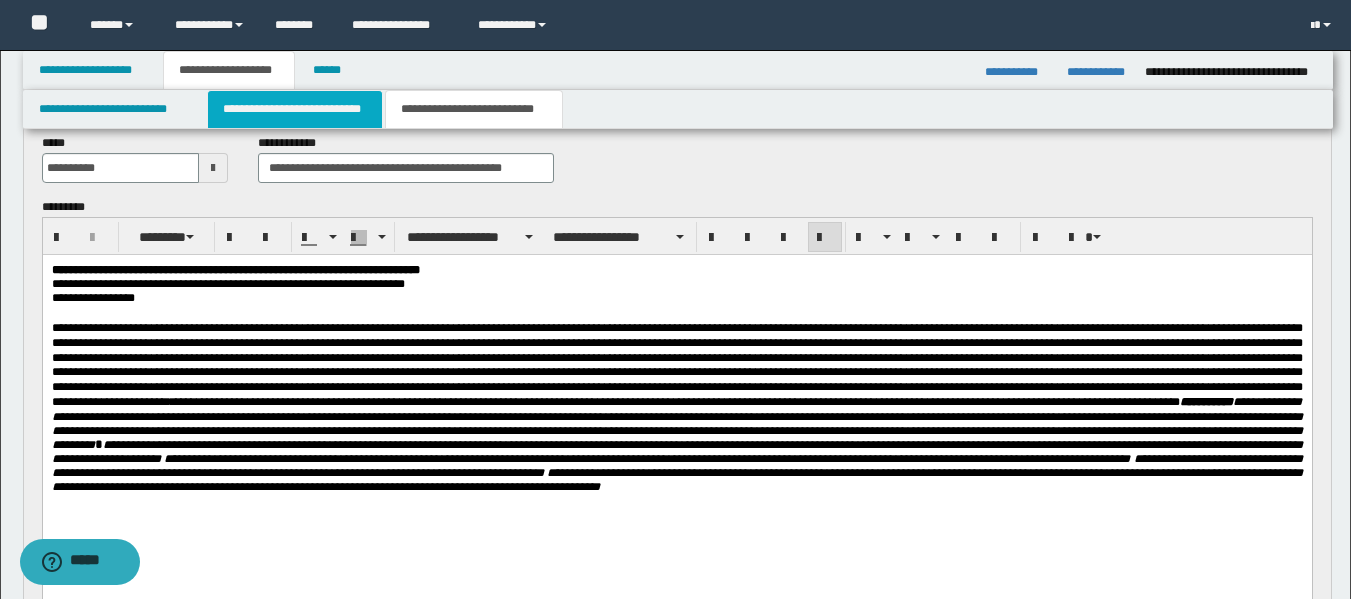 type 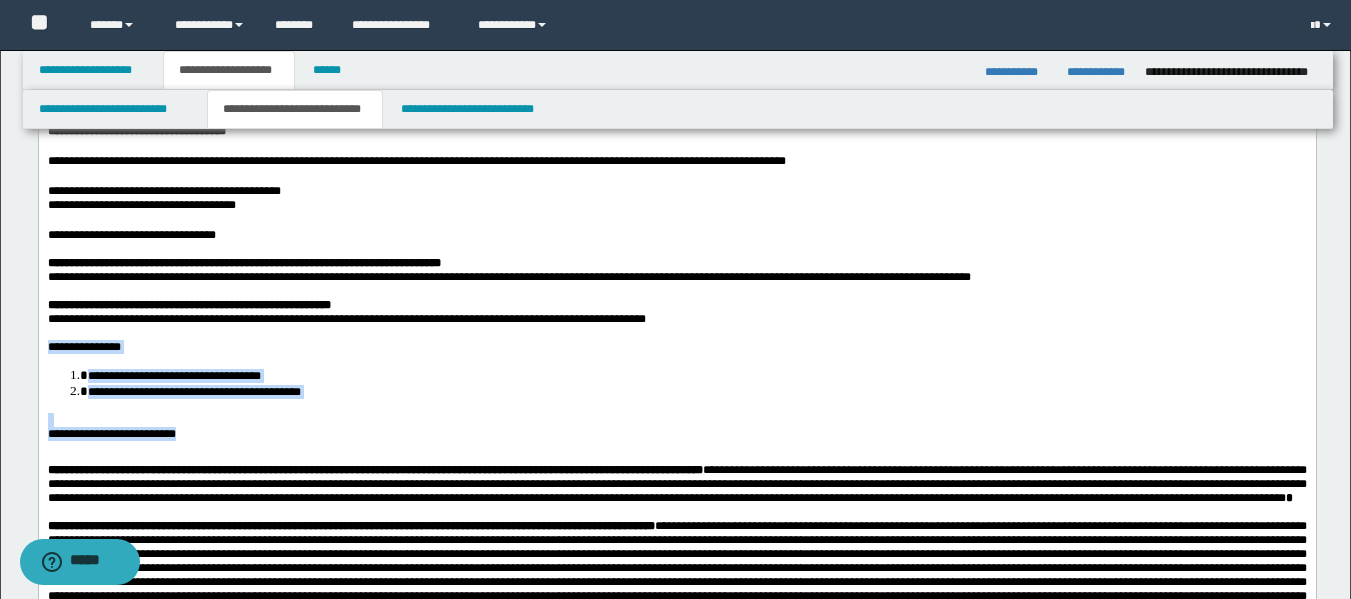 drag, startPoint x: 200, startPoint y: 466, endPoint x: 36, endPoint y: 369, distance: 190.53871 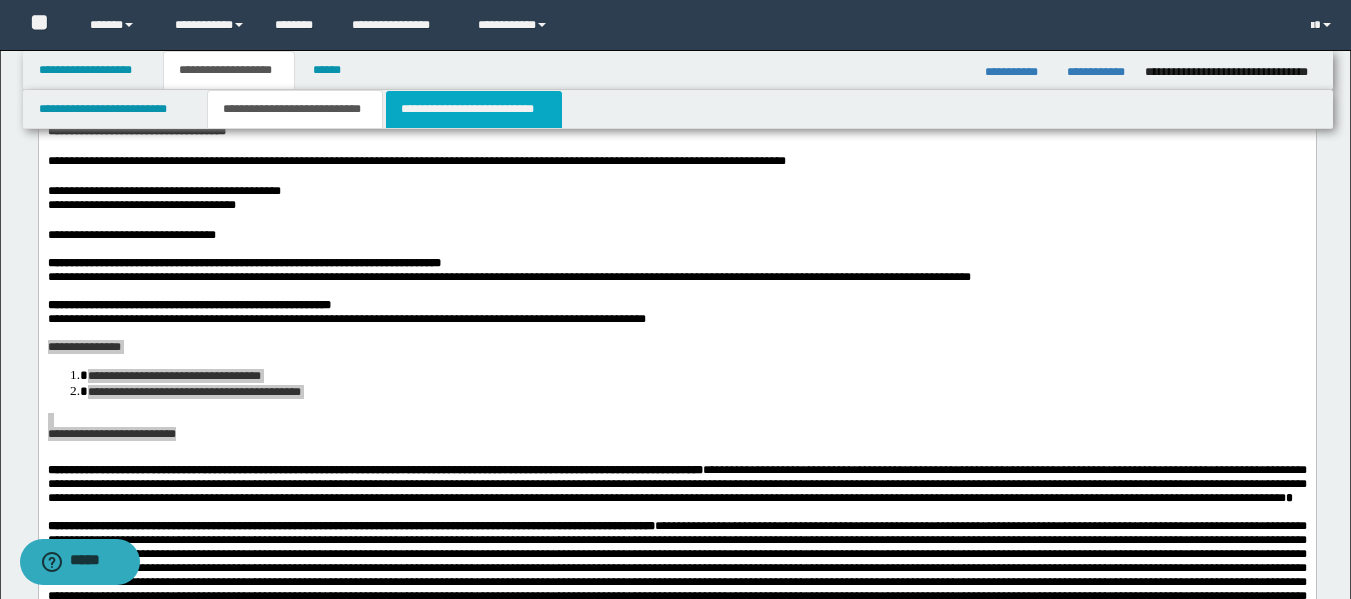 click on "**********" at bounding box center (474, 109) 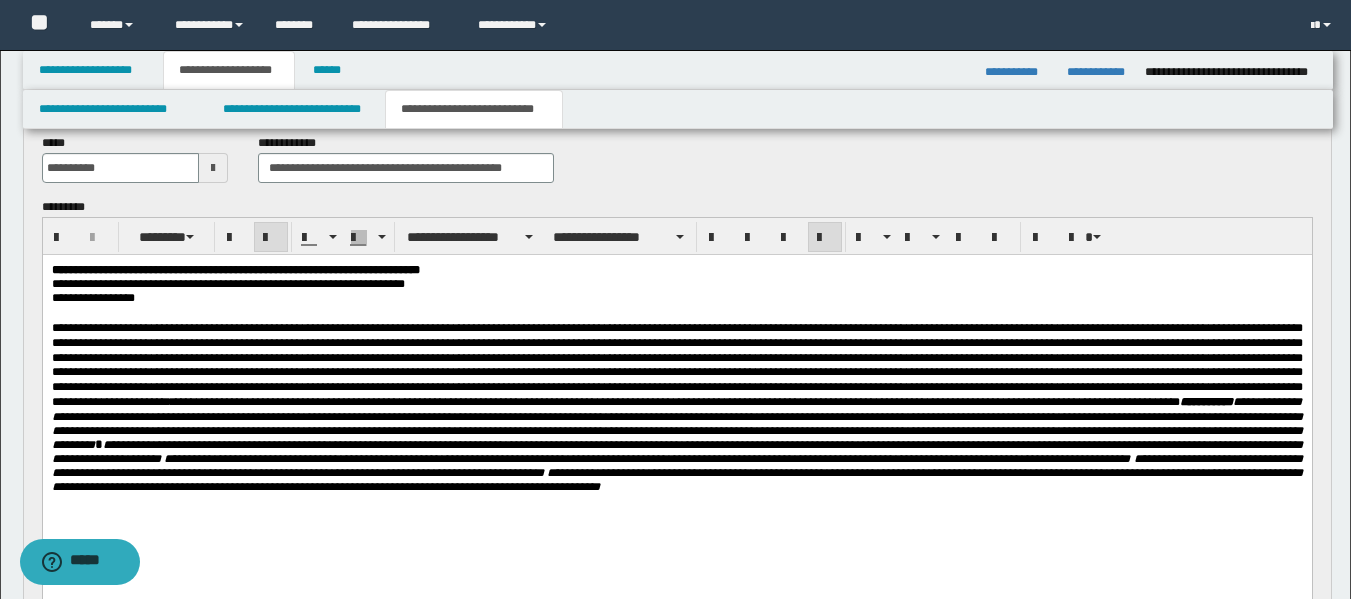 click on "**********" at bounding box center [676, 425] 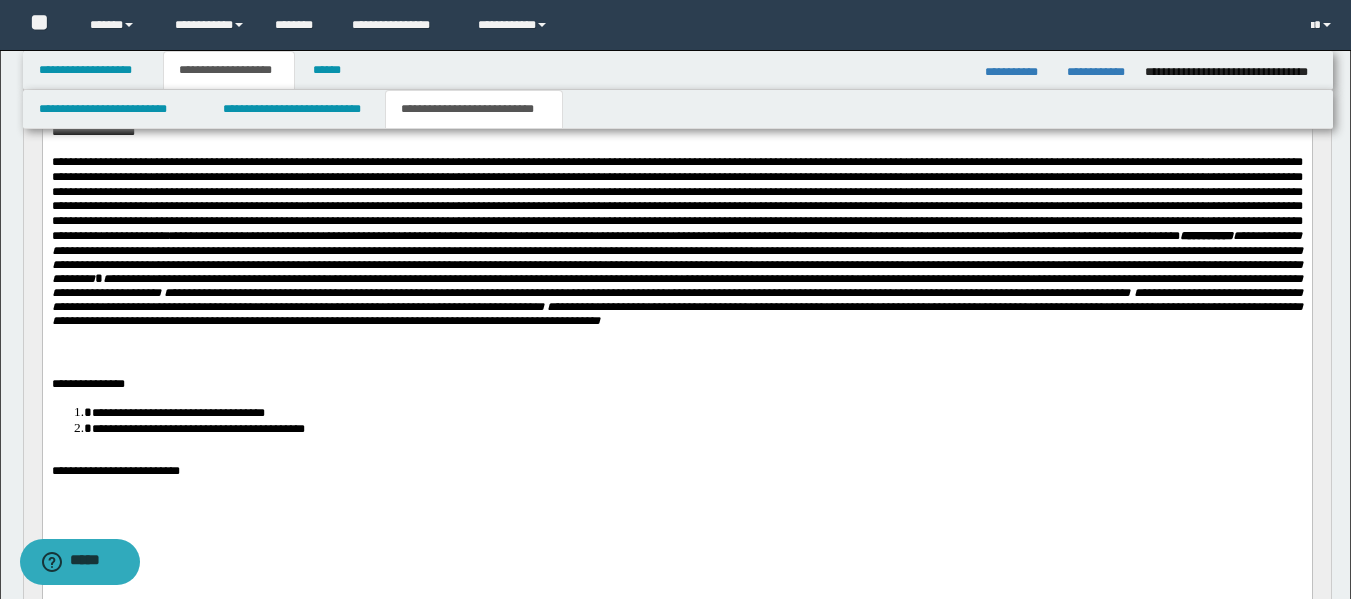 scroll, scrollTop: 262, scrollLeft: 0, axis: vertical 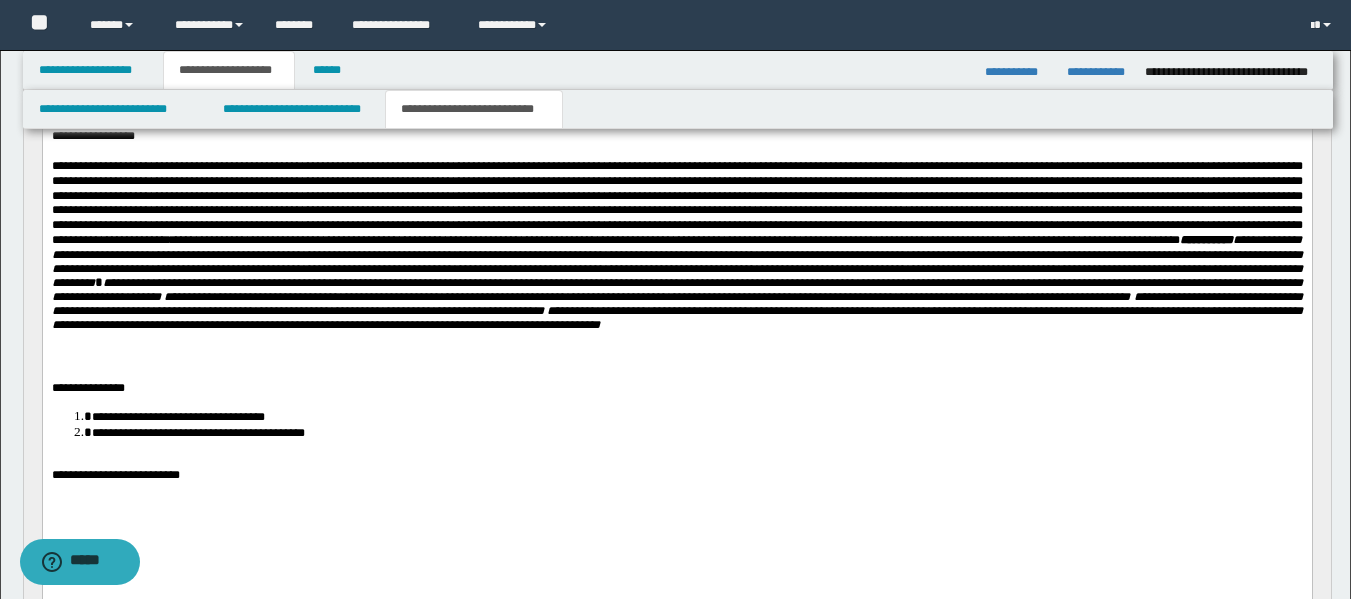 click on "**********" at bounding box center [676, 318] 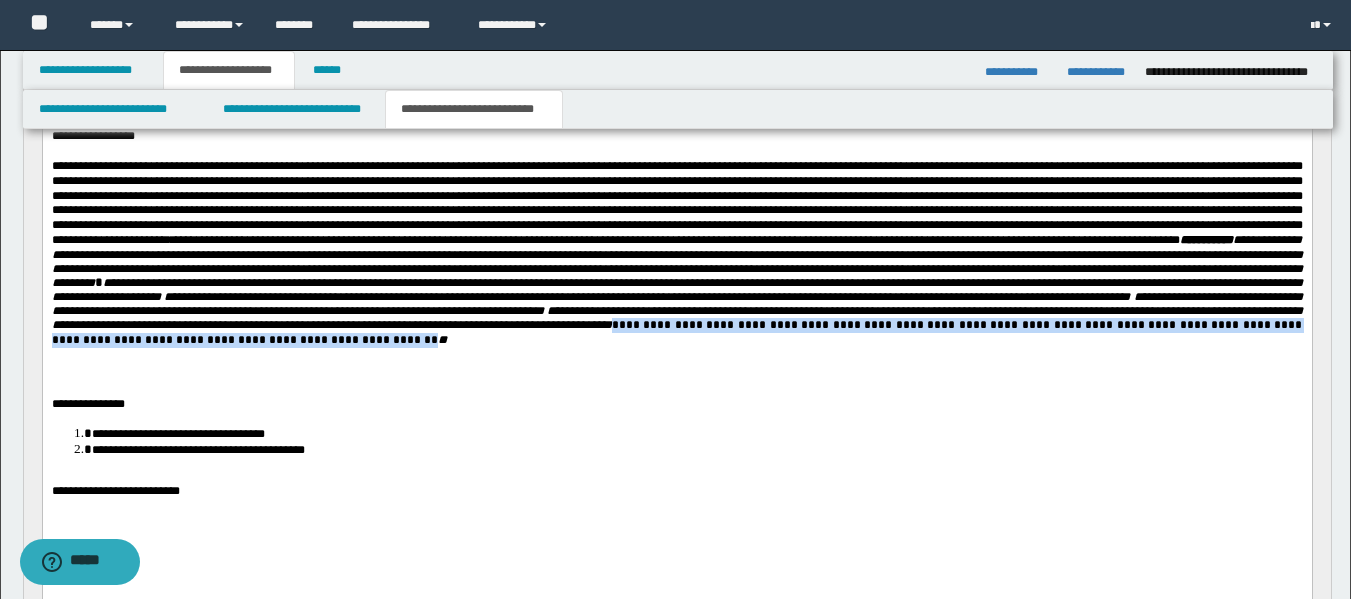 drag, startPoint x: 542, startPoint y: 365, endPoint x: 243, endPoint y: 380, distance: 299.376 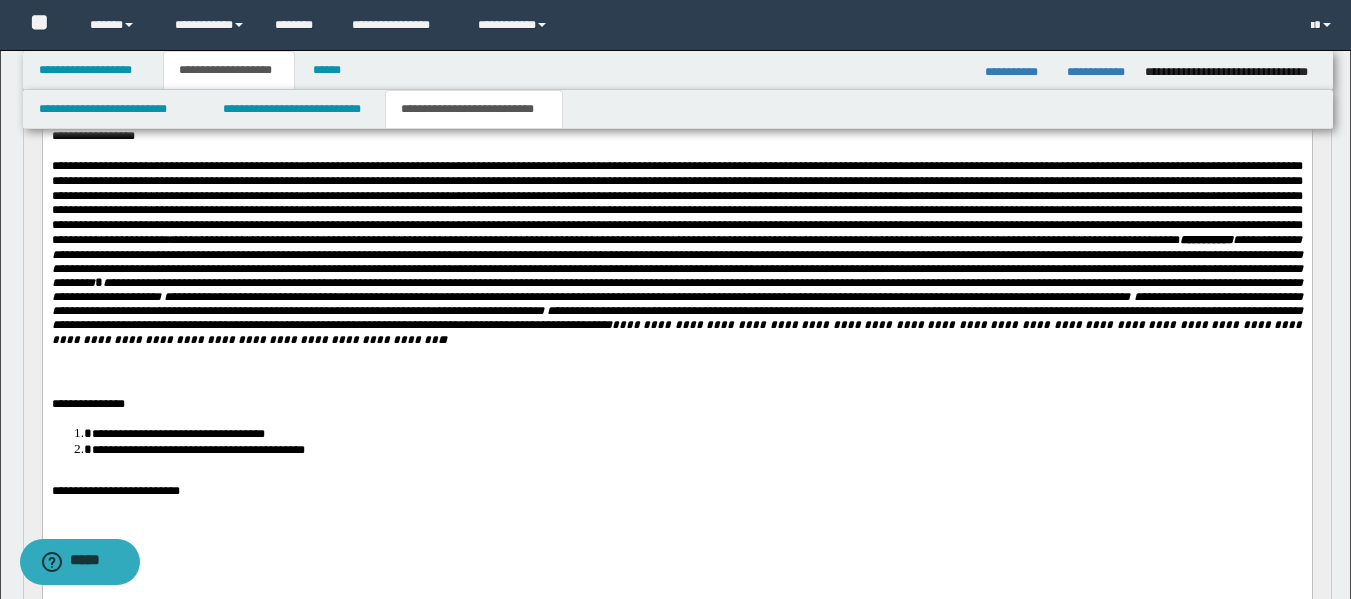 click on "**" at bounding box center [441, 340] 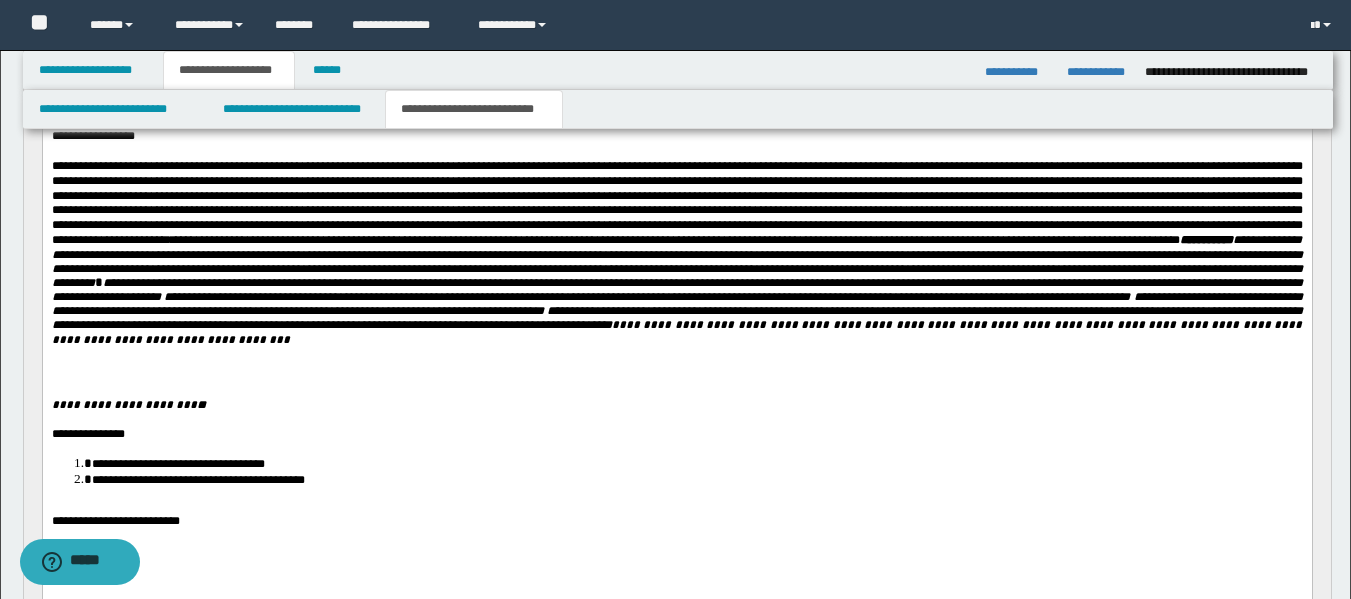 click on "**" at bounding box center (200, 405) 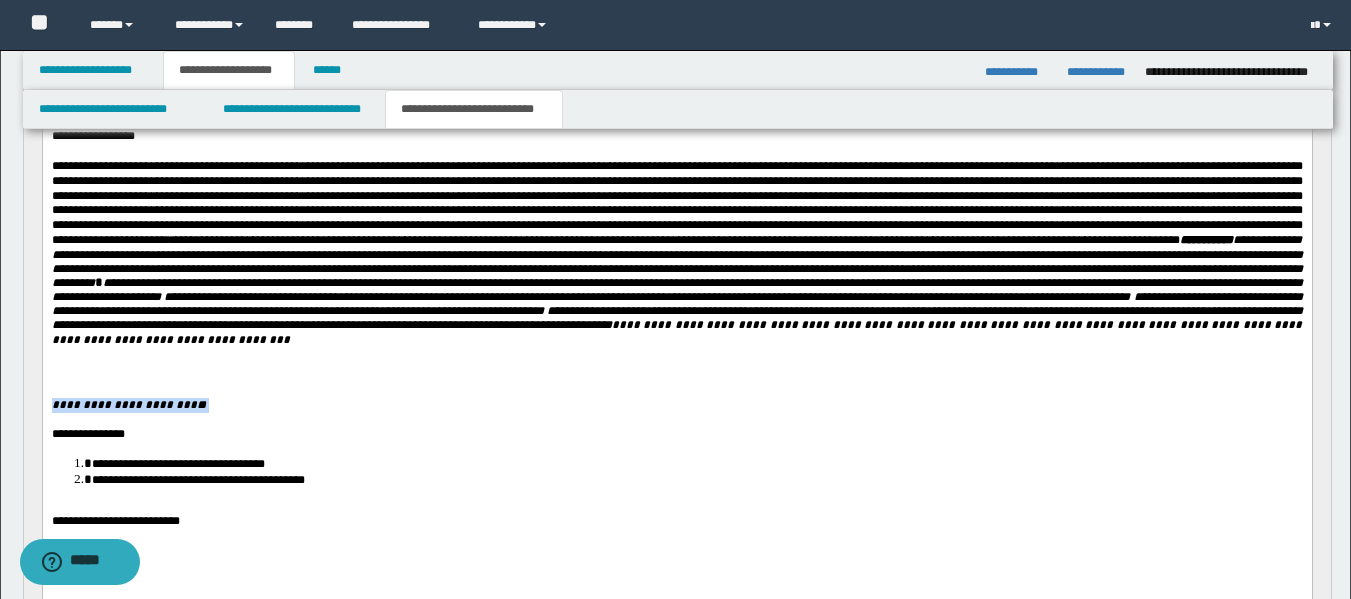 drag, startPoint x: 216, startPoint y: 412, endPoint x: 44, endPoint y: 410, distance: 172.01163 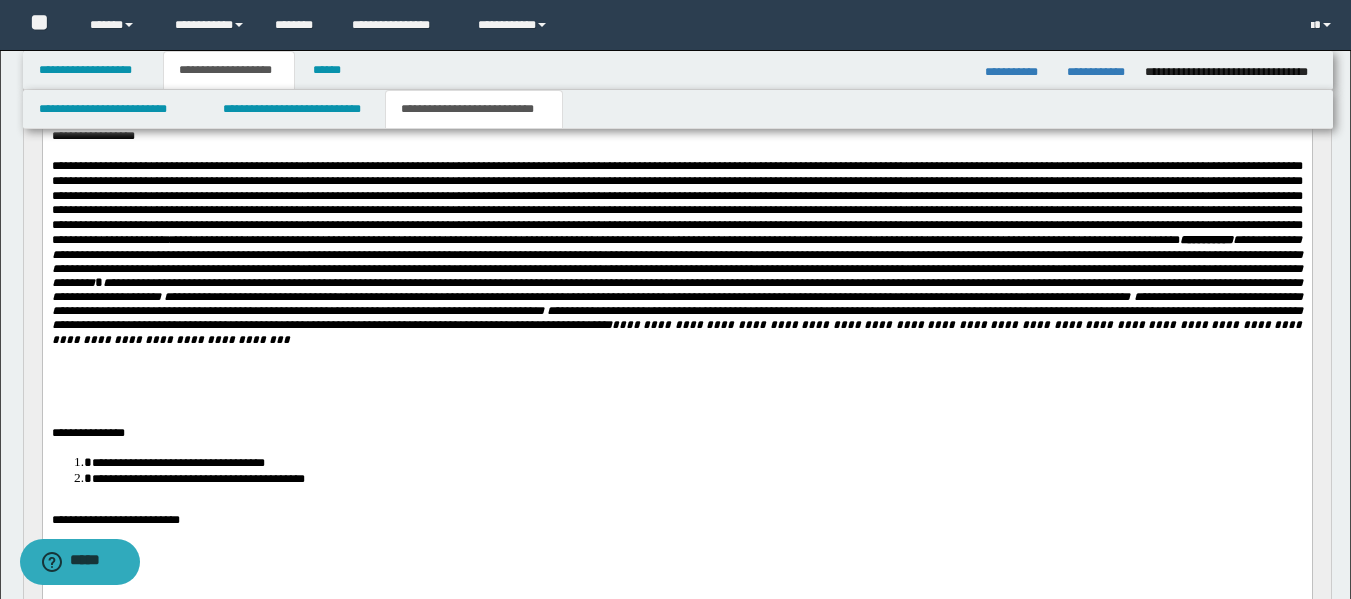 click on "**********" at bounding box center (676, 271) 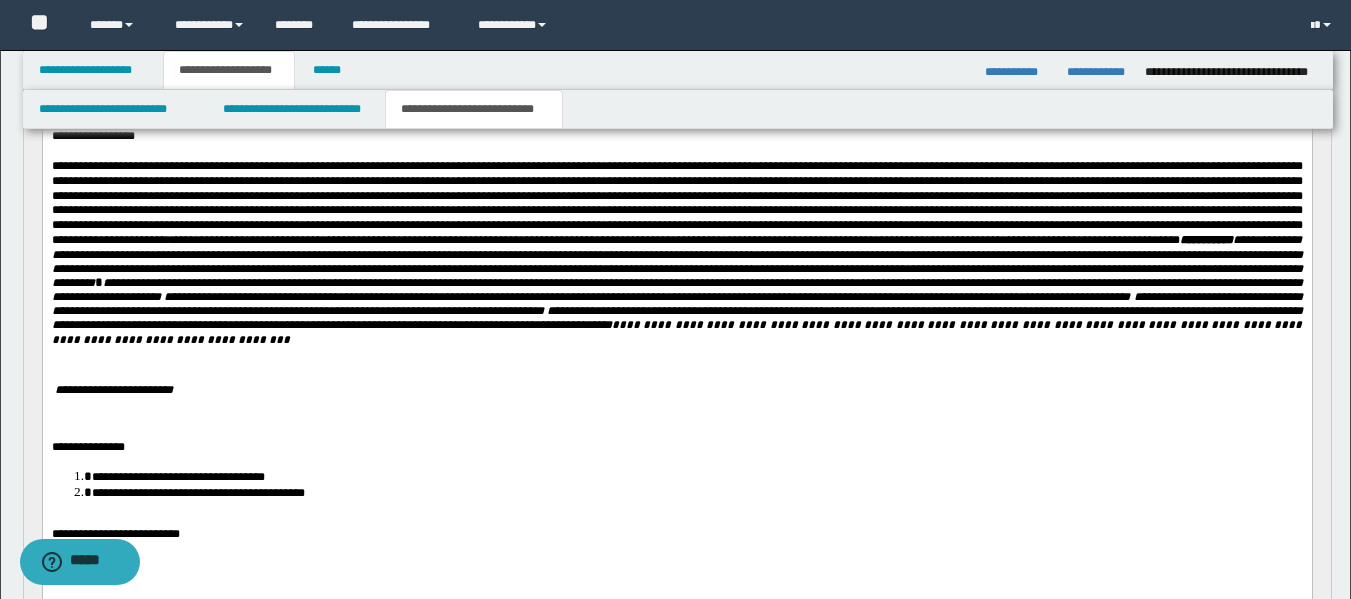 click on "**********" at bounding box center [676, 271] 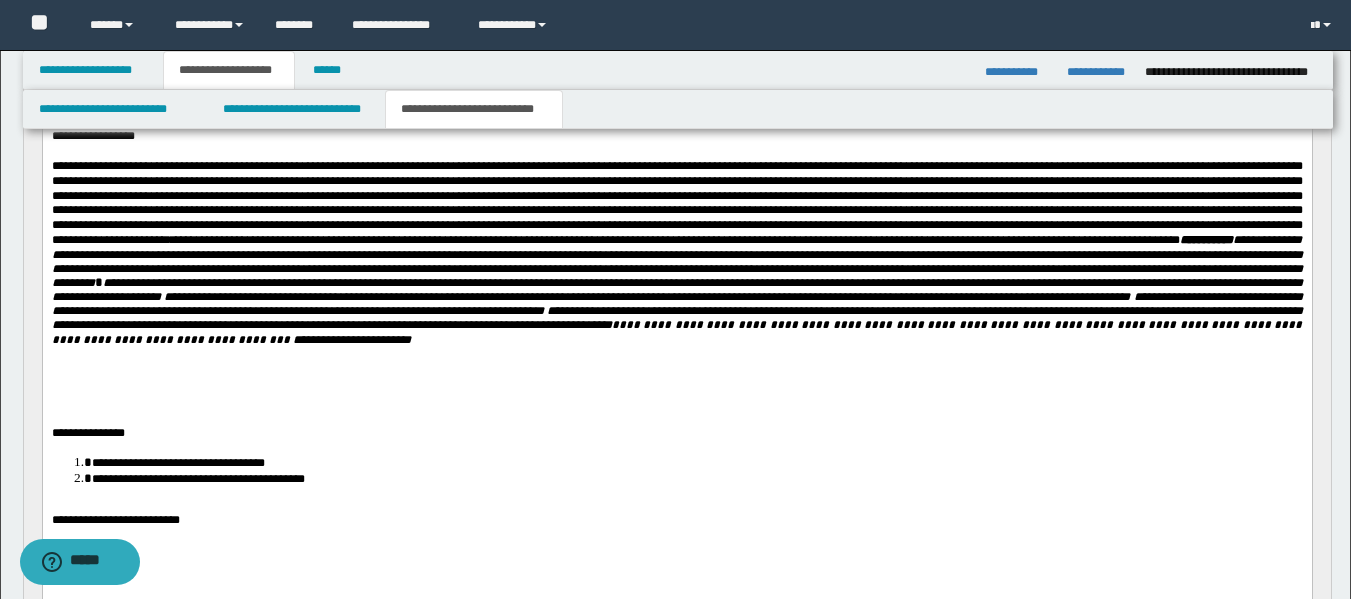 click on "**********" at bounding box center (115, 520) 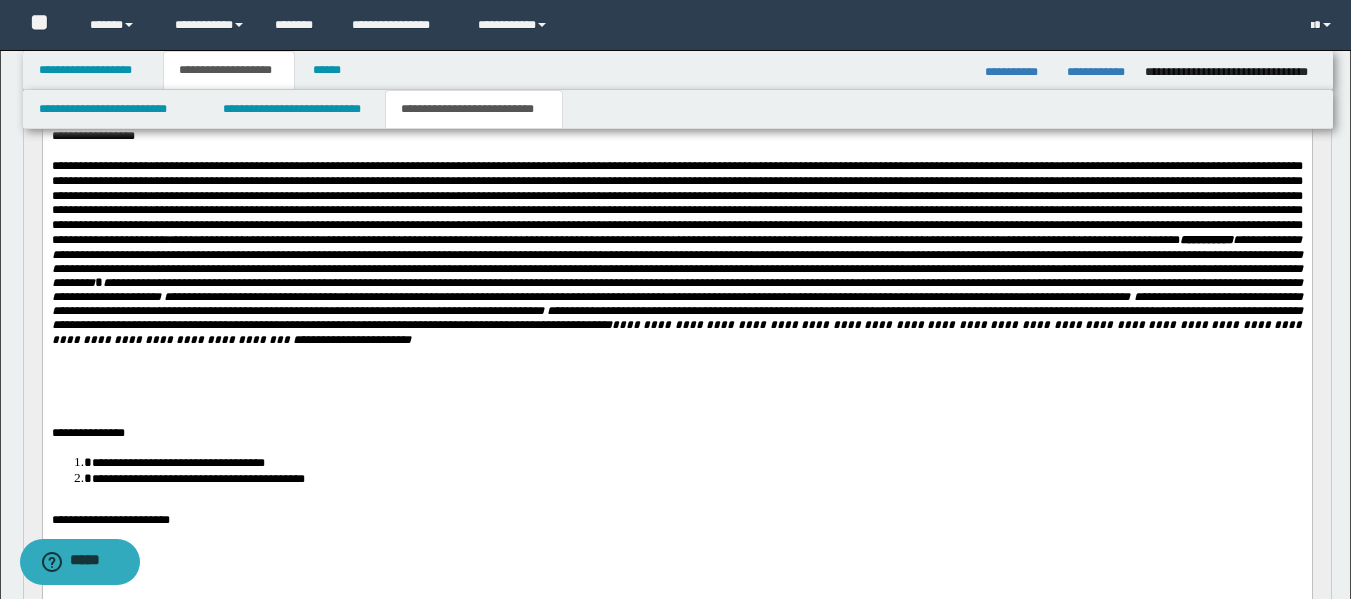click on "**********" at bounding box center [676, 271] 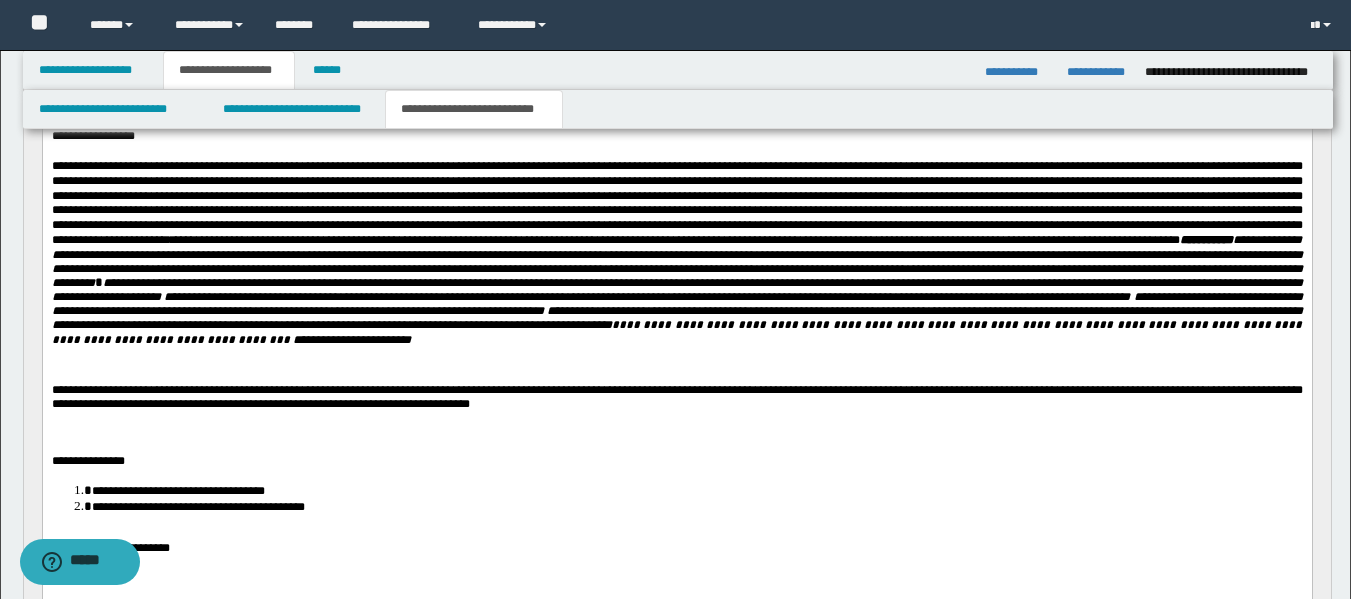 click on "**********" at bounding box center [676, 271] 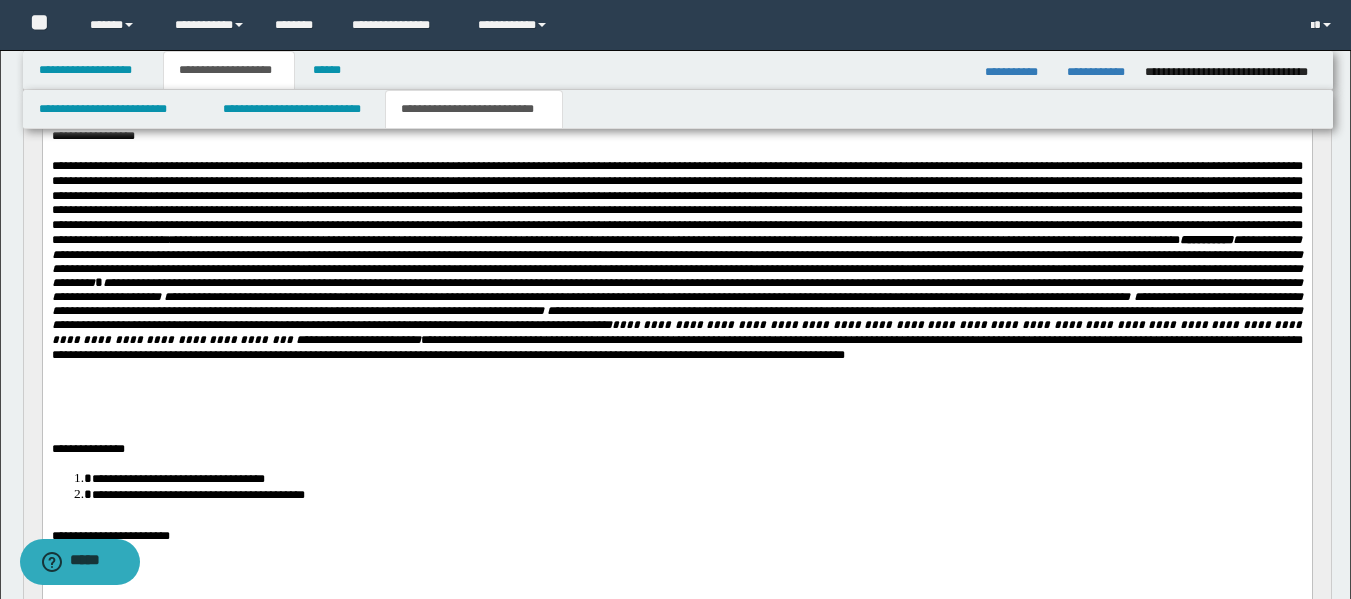 click on "**********" at bounding box center [676, 347] 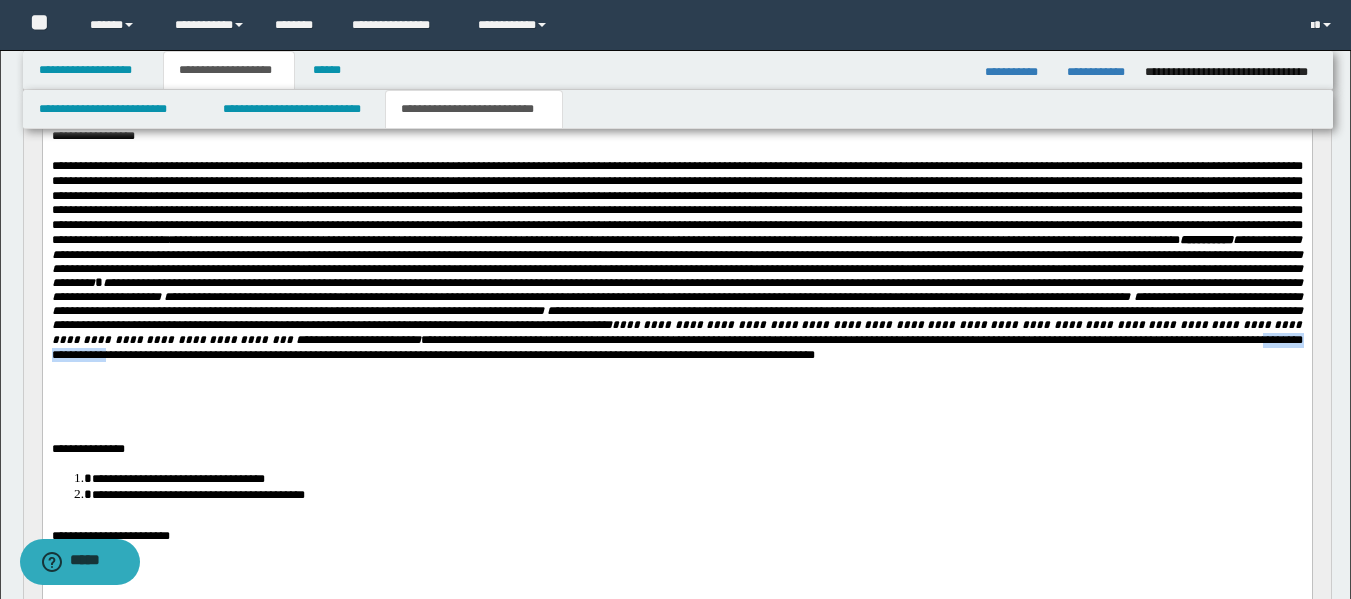 drag, startPoint x: 1176, startPoint y: 384, endPoint x: 1284, endPoint y: 381, distance: 108.04166 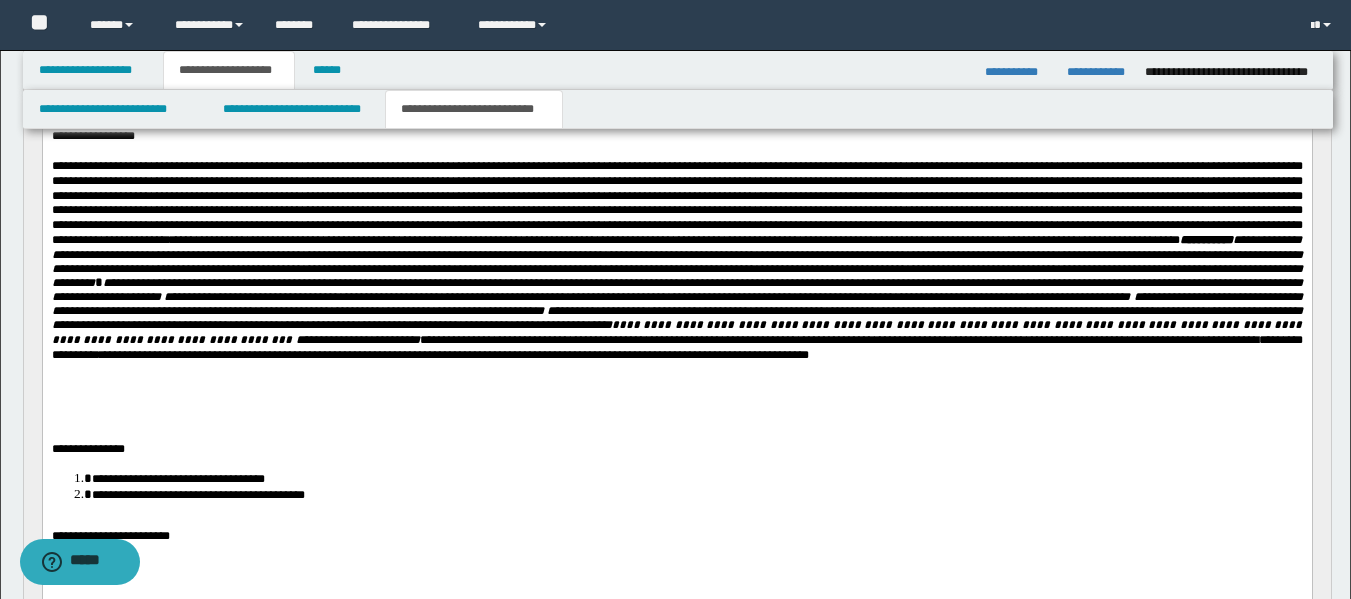 click on "**********" at bounding box center [676, 347] 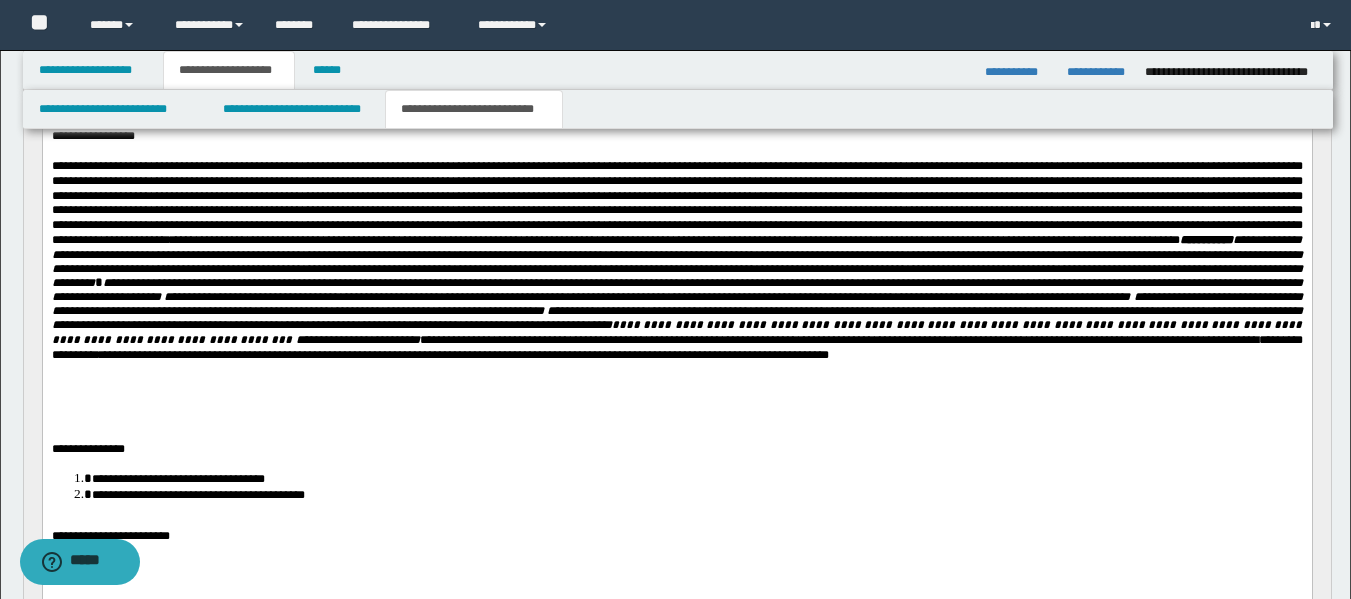click on "**********" at bounding box center (676, 347) 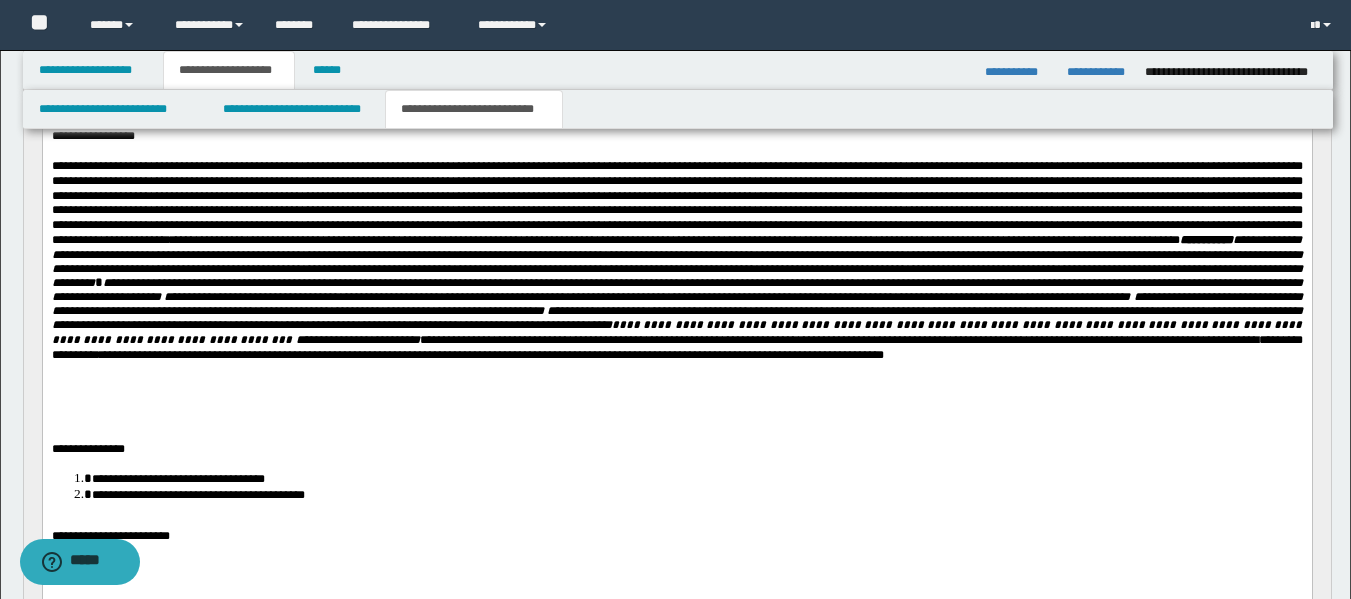 click on "**********" at bounding box center (676, 347) 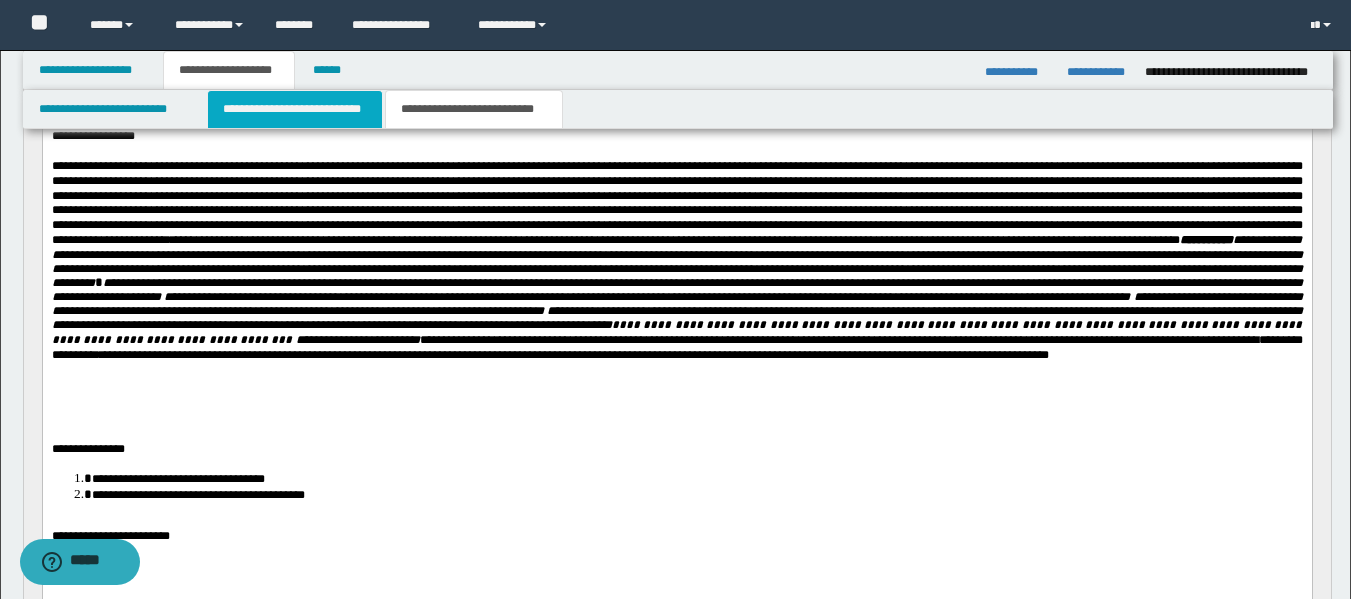 click on "**********" at bounding box center (295, 109) 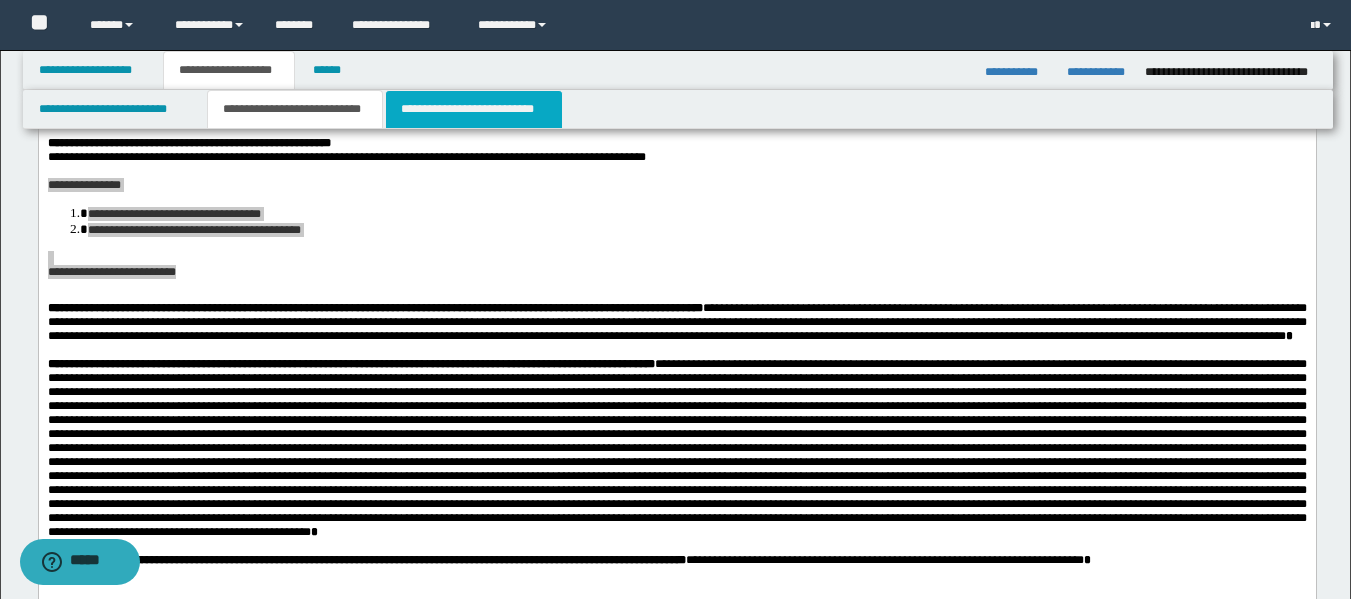 click on "**********" at bounding box center (474, 109) 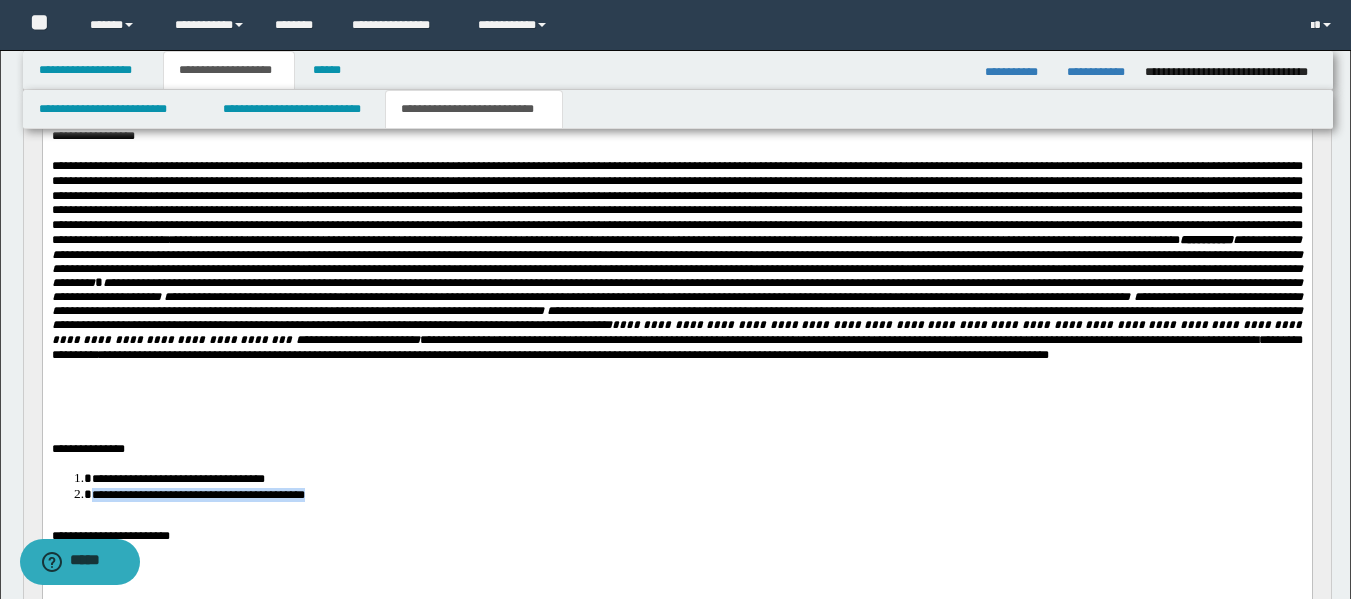 drag, startPoint x: 327, startPoint y: 504, endPoint x: 67, endPoint y: 506, distance: 260.0077 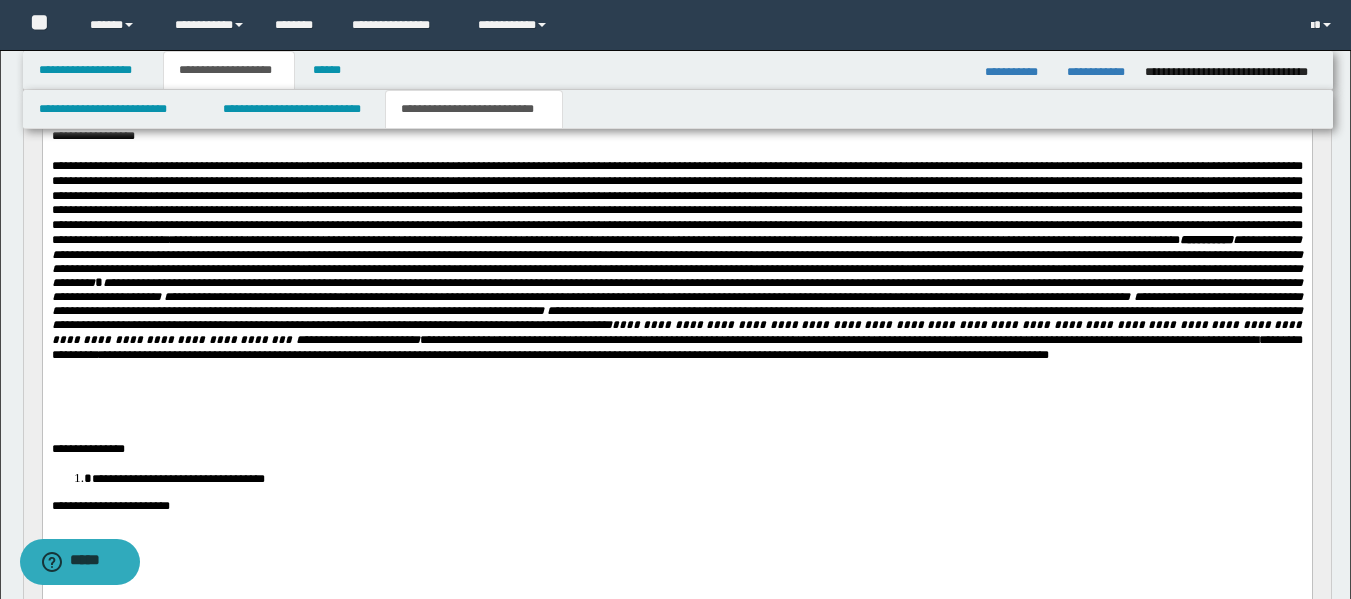 click on "**********" at bounding box center [676, 506] 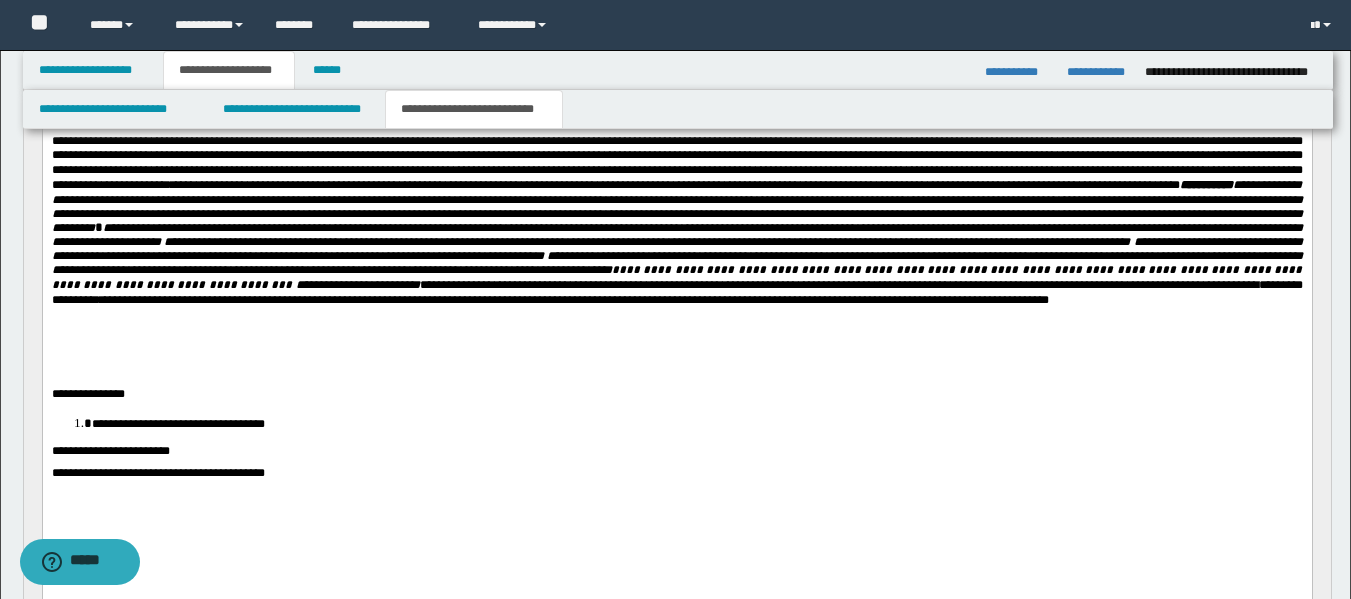 scroll, scrollTop: 326, scrollLeft: 0, axis: vertical 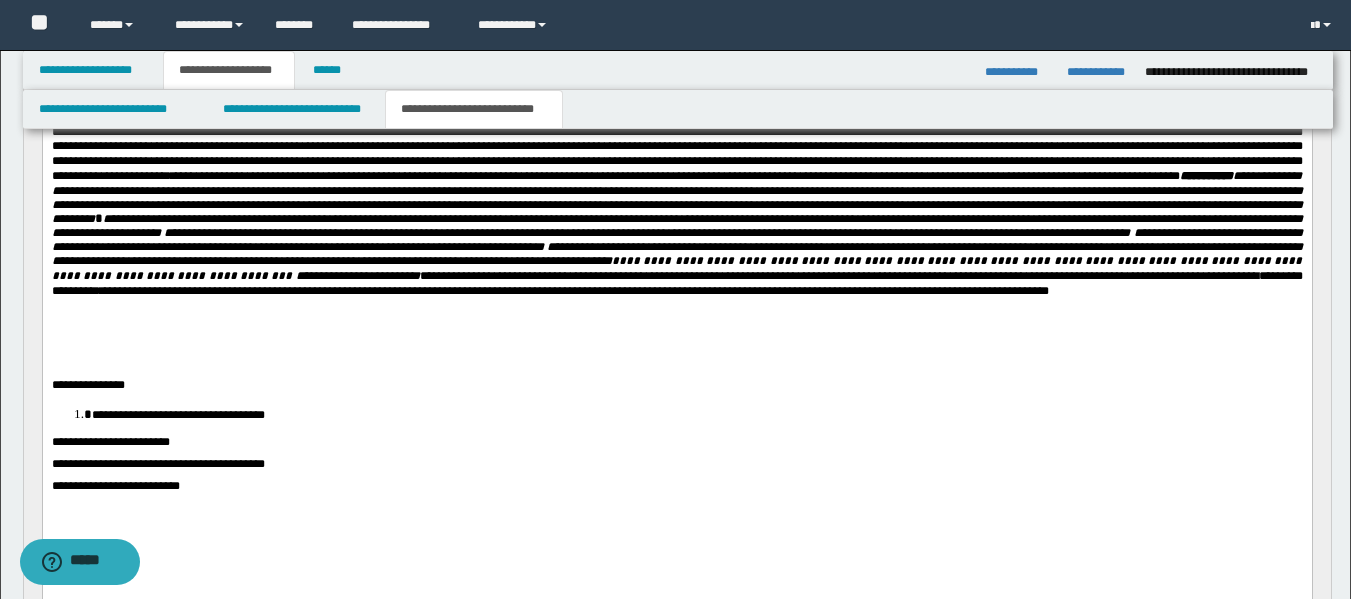 click on "**********" at bounding box center [157, 464] 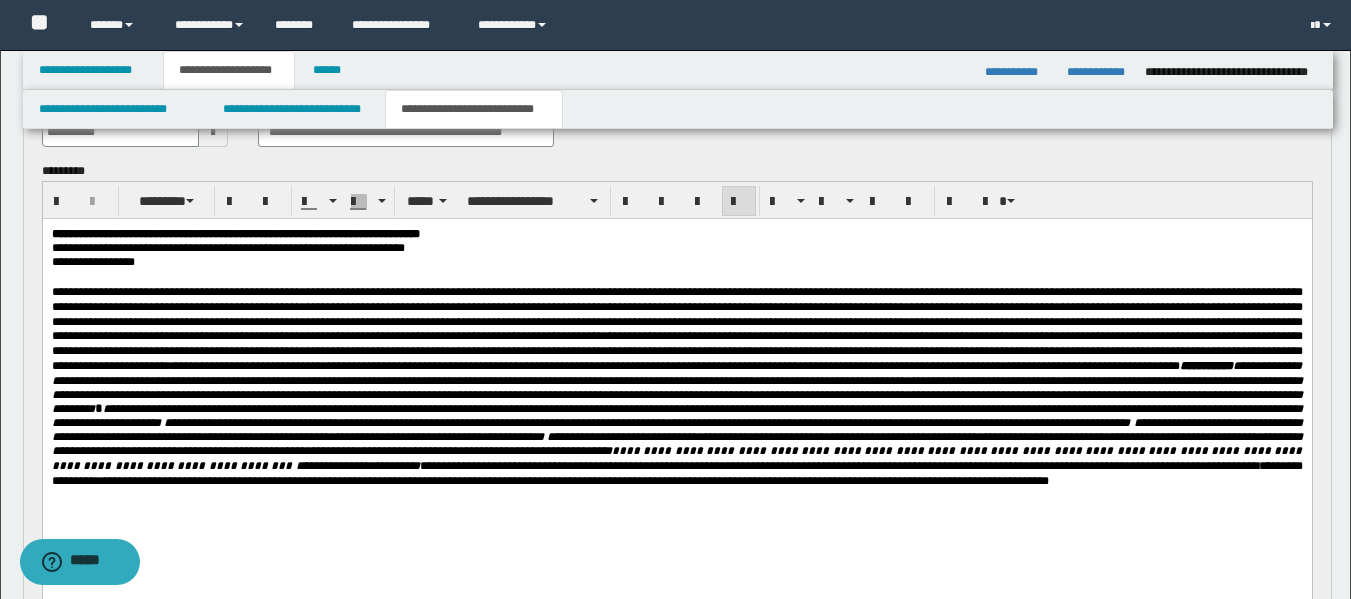 scroll, scrollTop: 122, scrollLeft: 0, axis: vertical 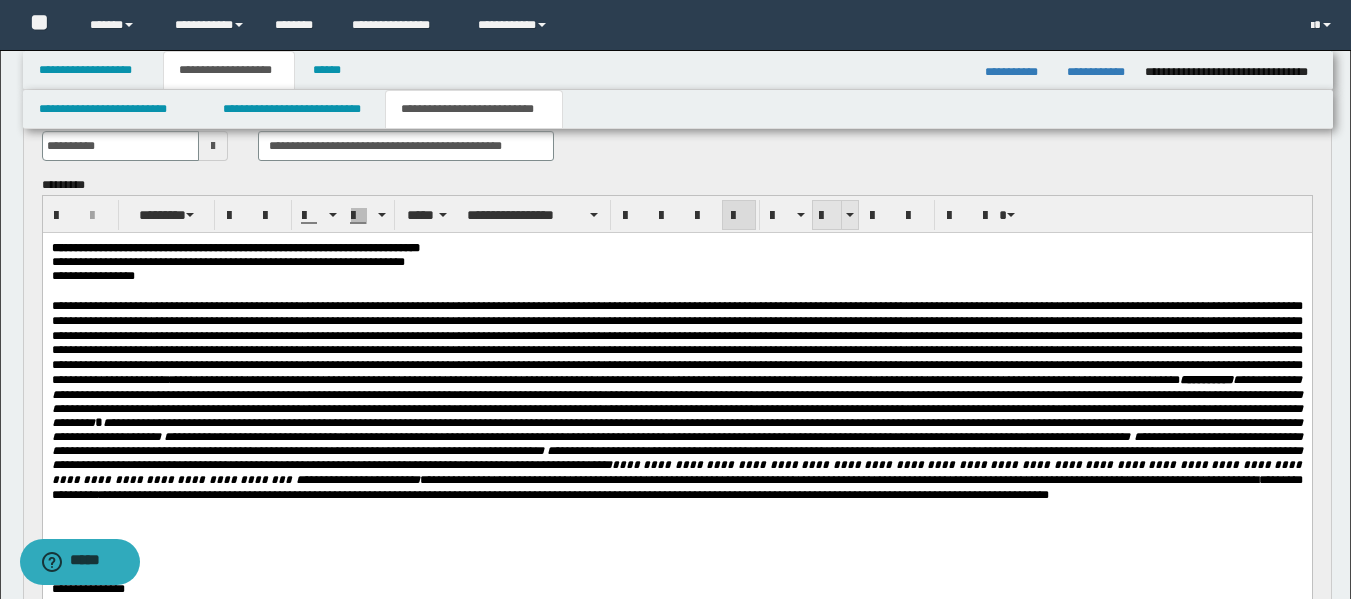 click at bounding box center [827, 216] 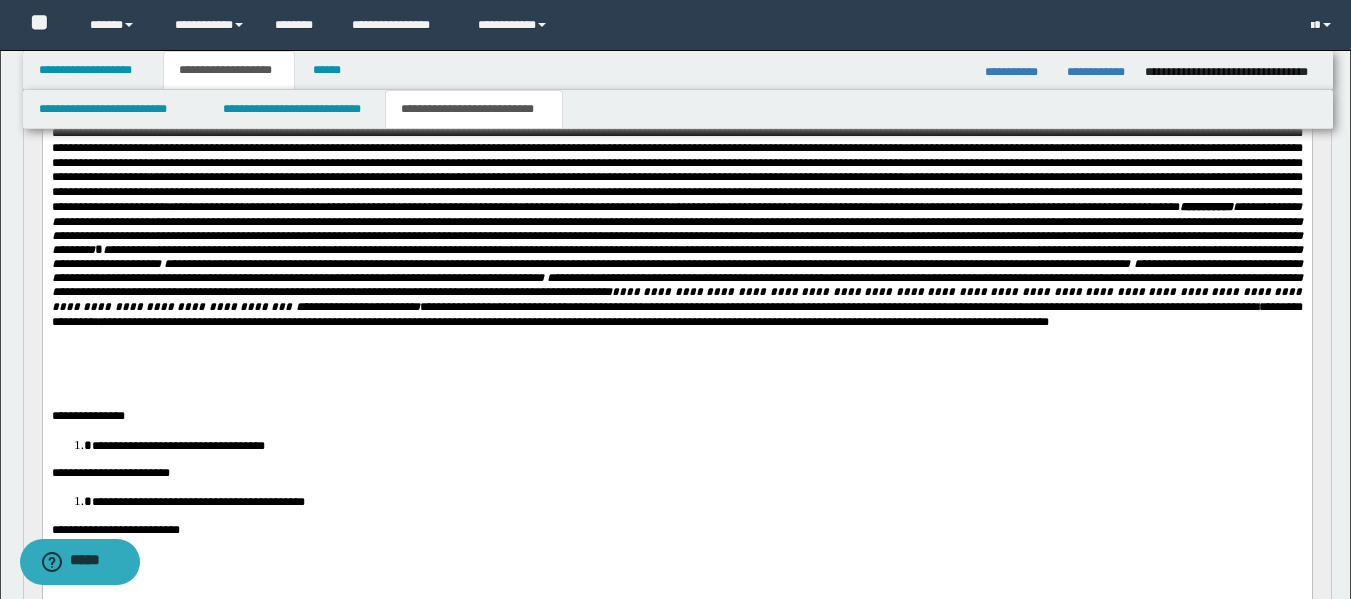 scroll, scrollTop: 323, scrollLeft: 0, axis: vertical 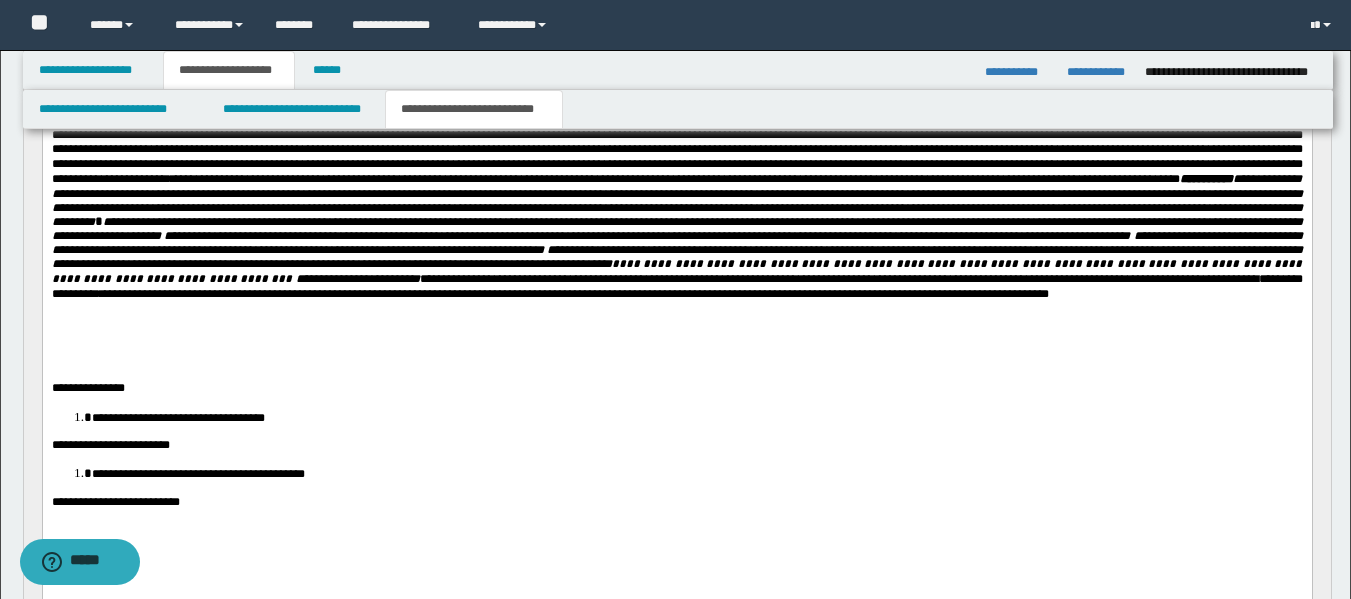 click at bounding box center (676, 345) 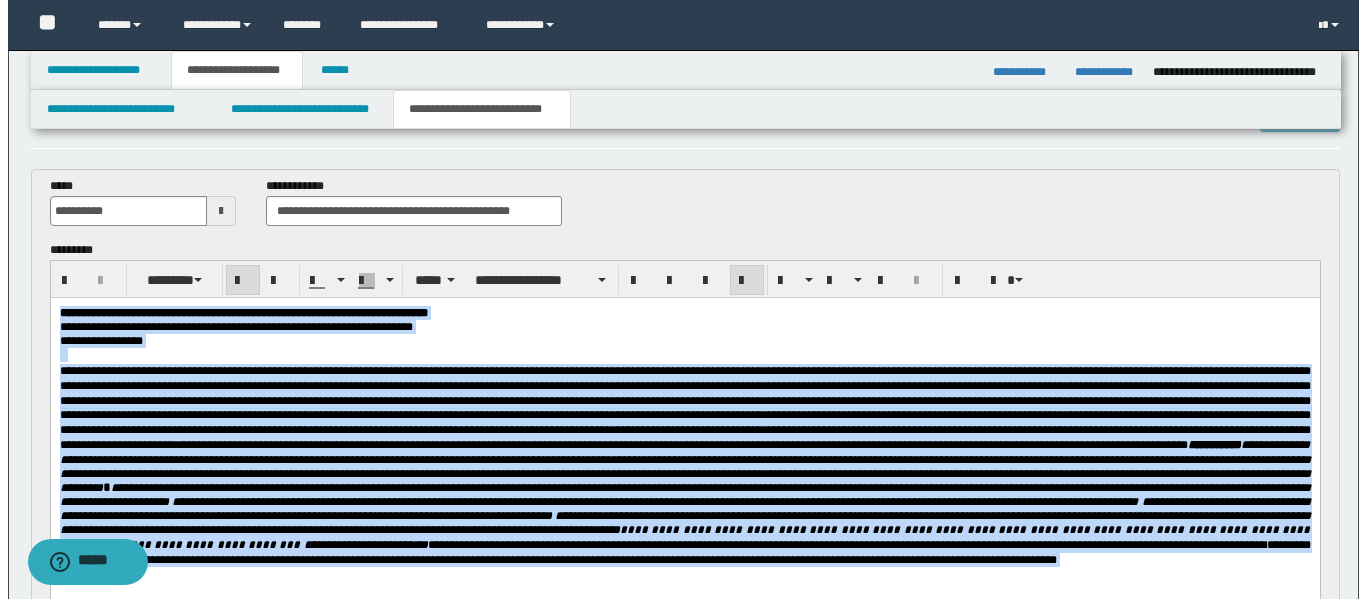 scroll, scrollTop: 0, scrollLeft: 0, axis: both 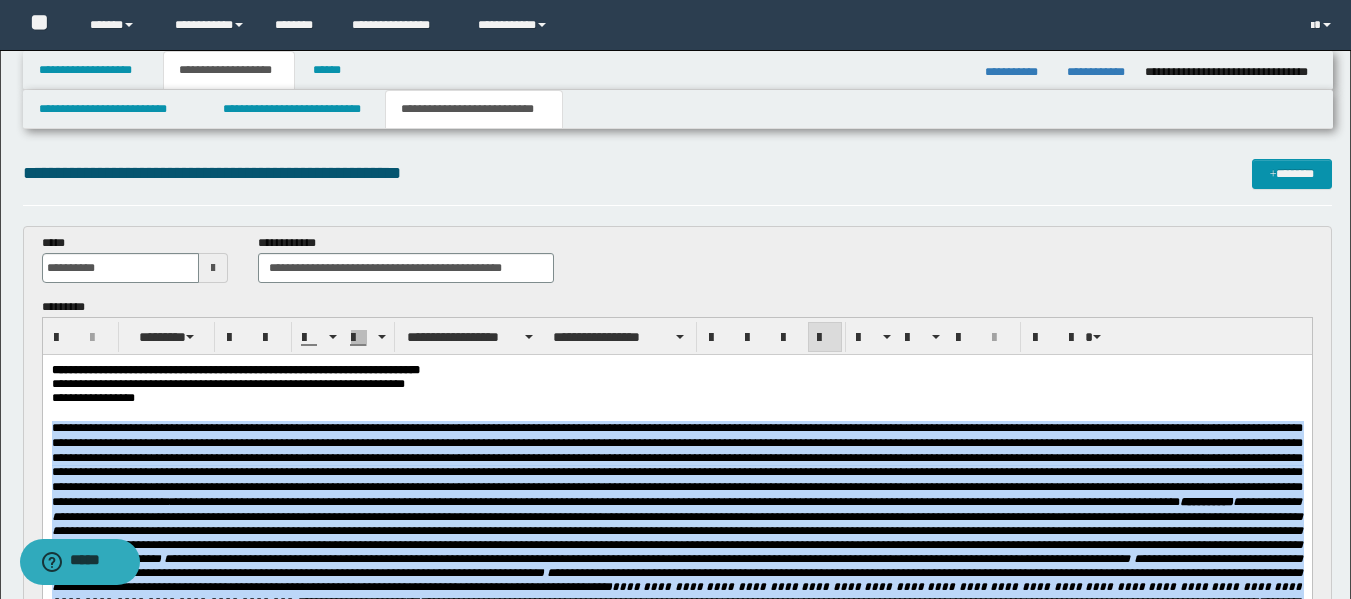 drag, startPoint x: 206, startPoint y: 819, endPoint x: 49, endPoint y: 430, distance: 419.4878 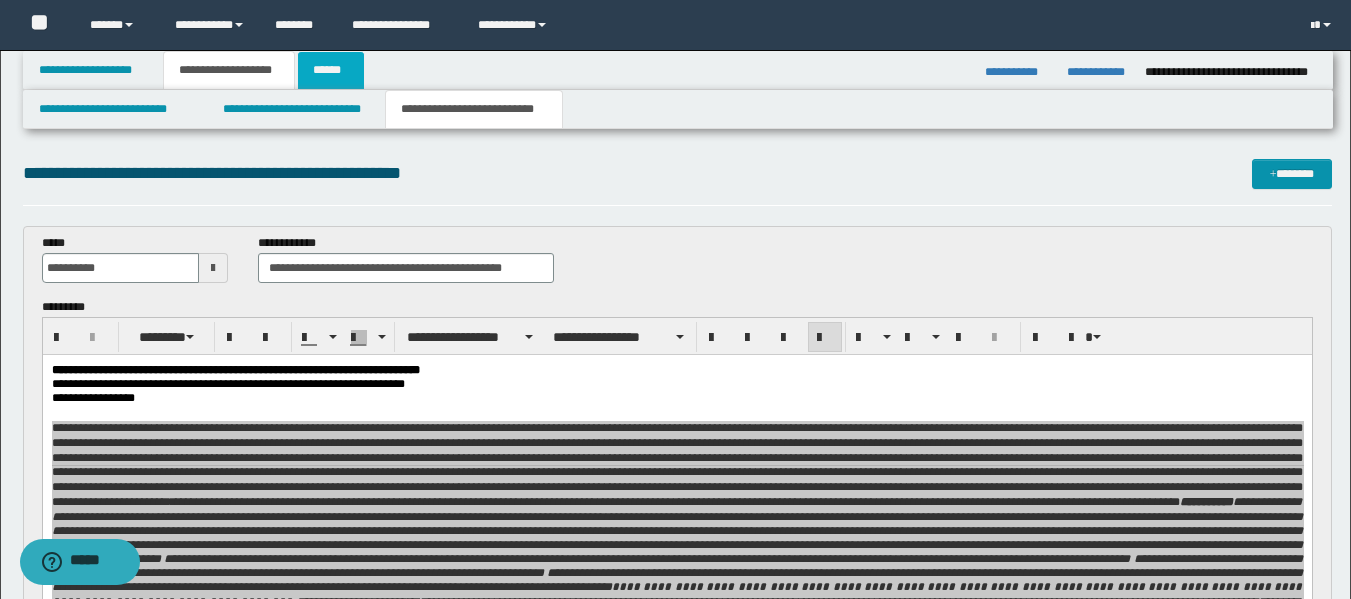 click on "******" at bounding box center (331, 70) 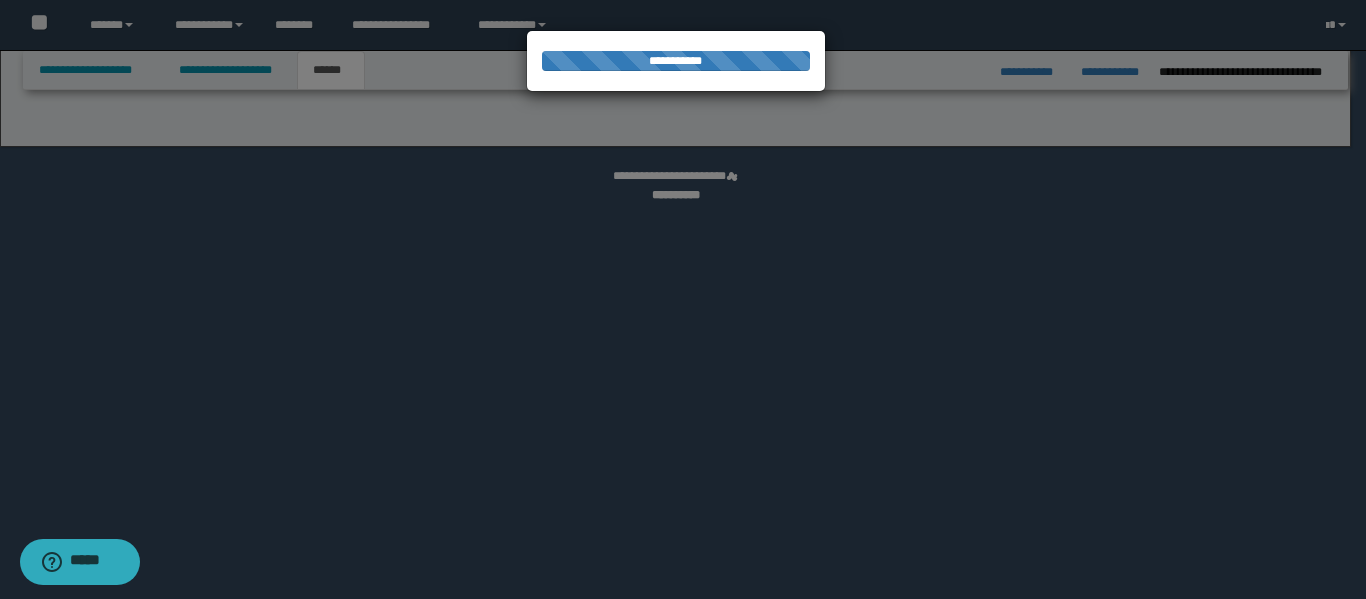 select on "*" 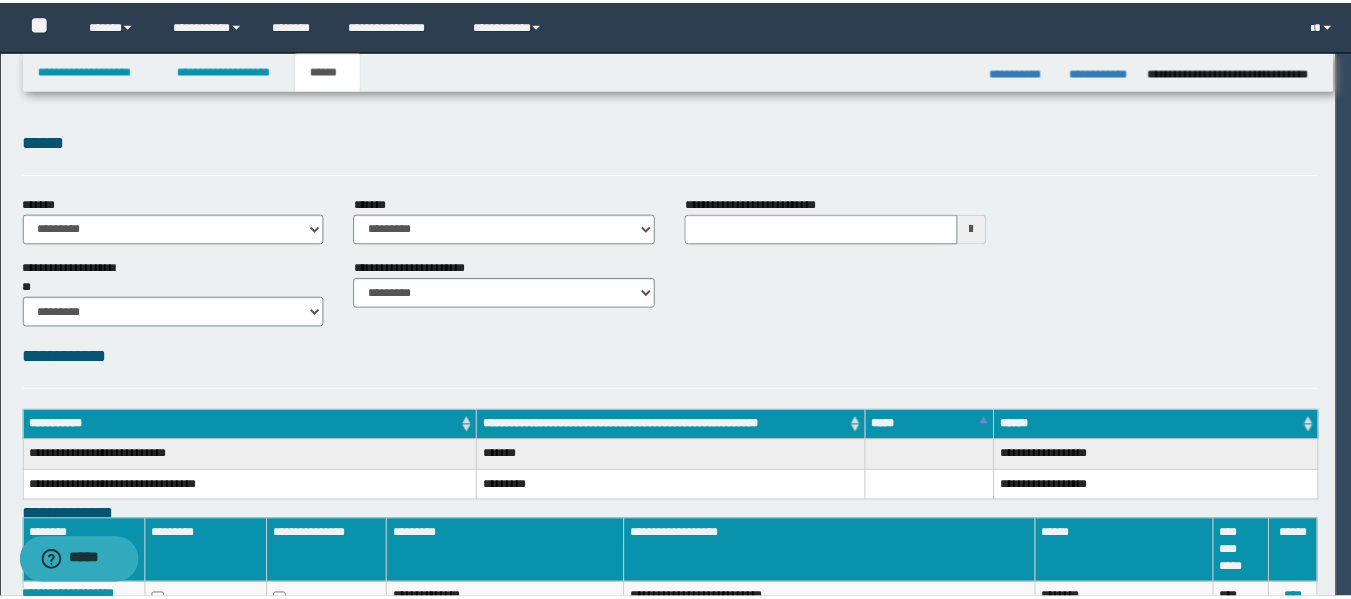 scroll, scrollTop: 0, scrollLeft: 0, axis: both 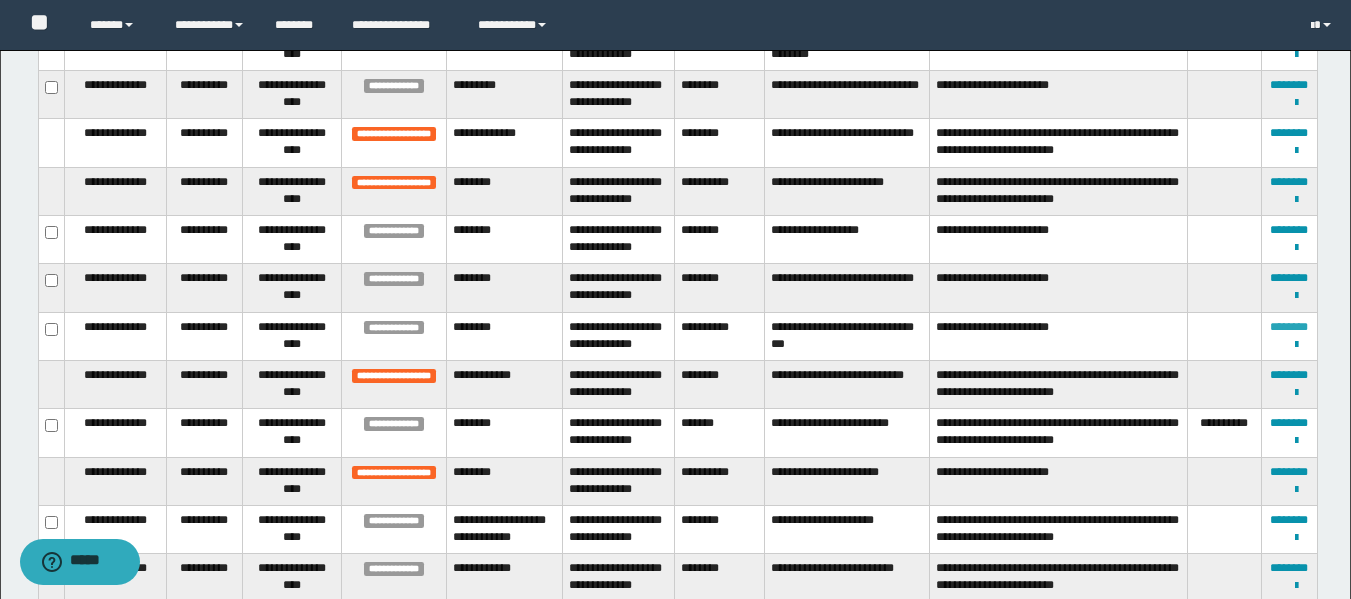 click on "********" at bounding box center (1289, 327) 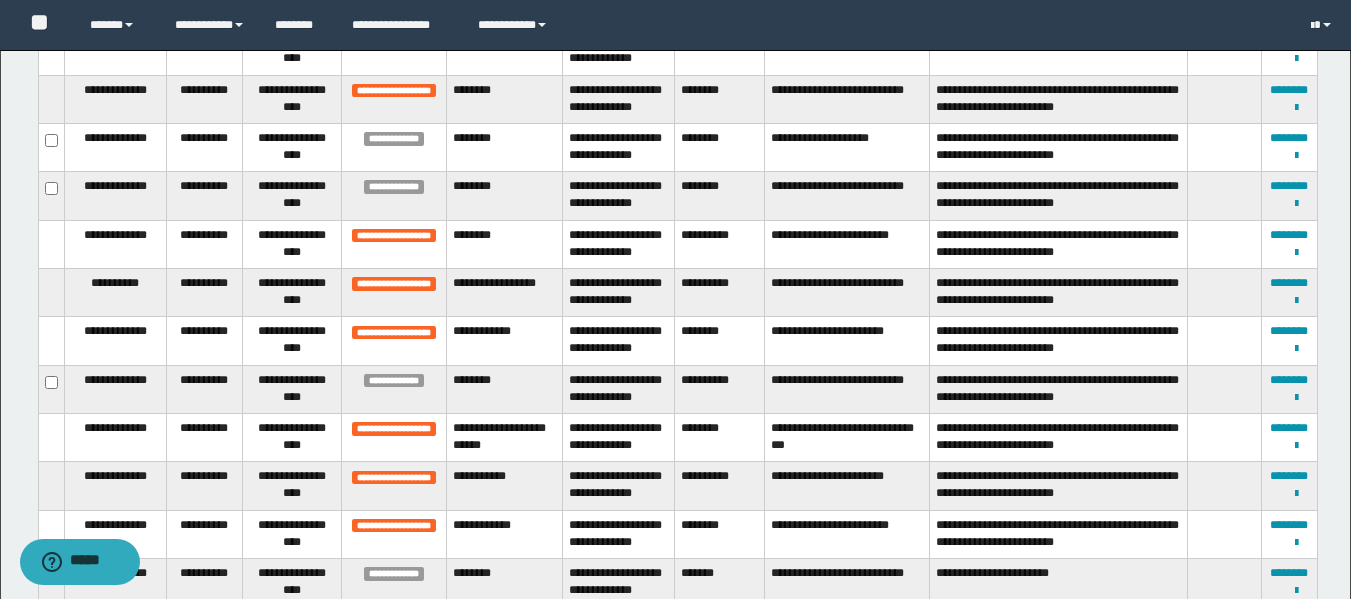 scroll, scrollTop: 951, scrollLeft: 0, axis: vertical 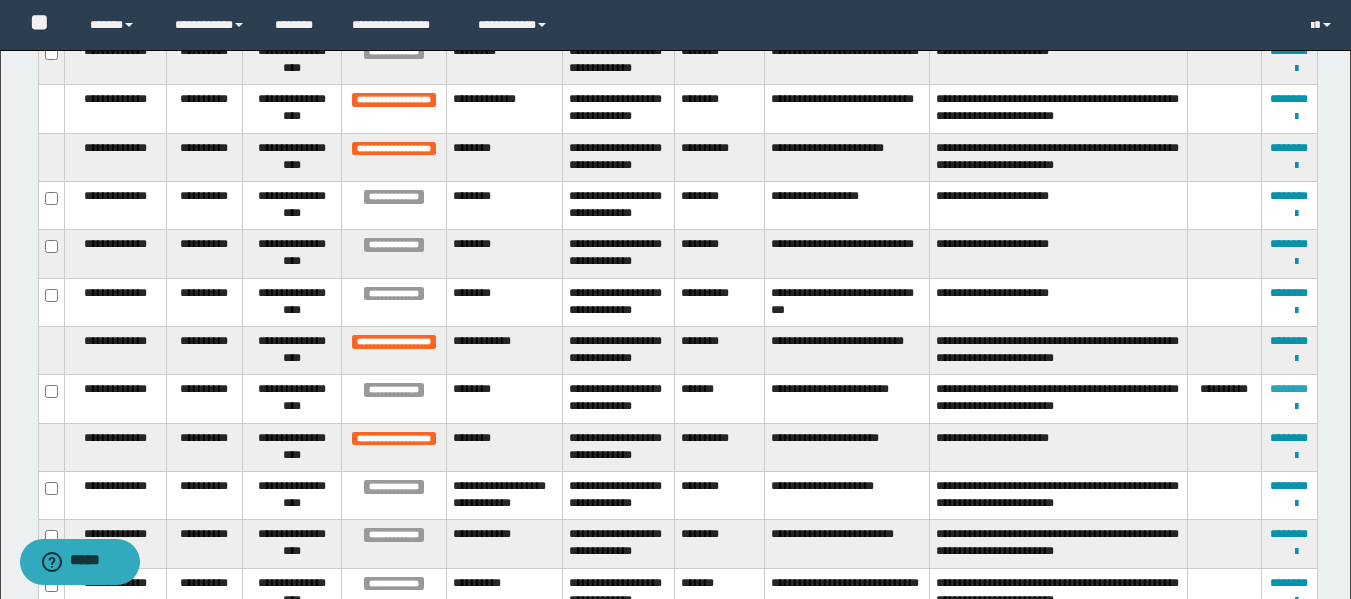 click on "********" at bounding box center [1289, 389] 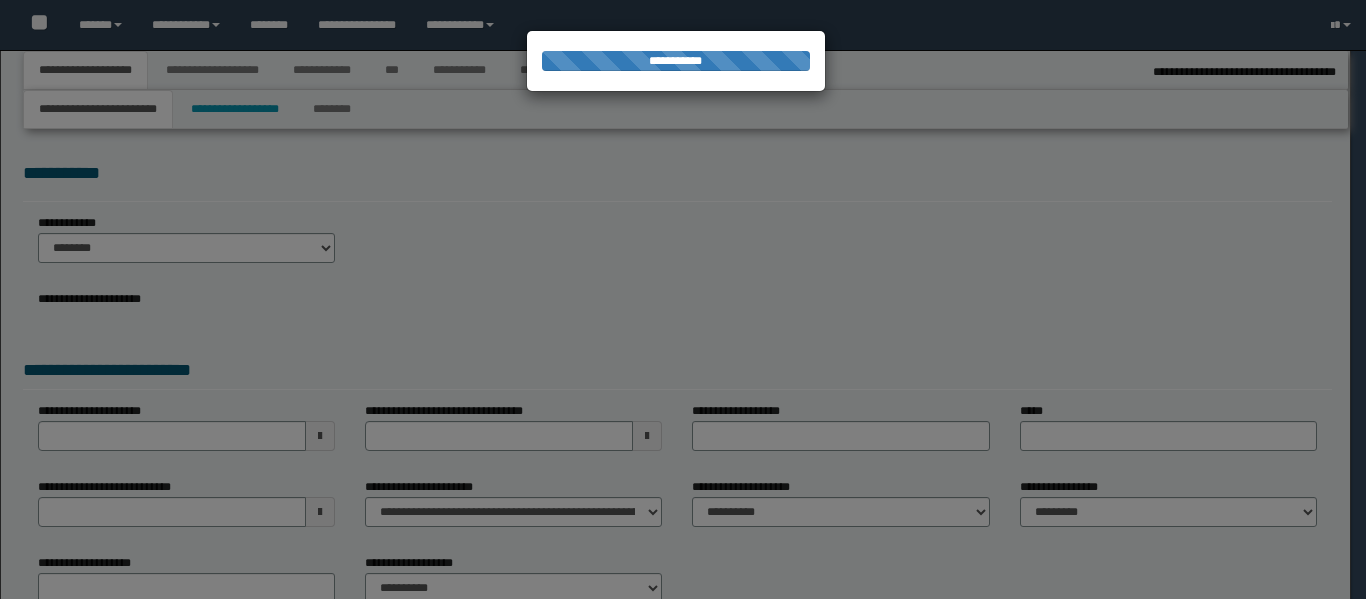 select on "*" 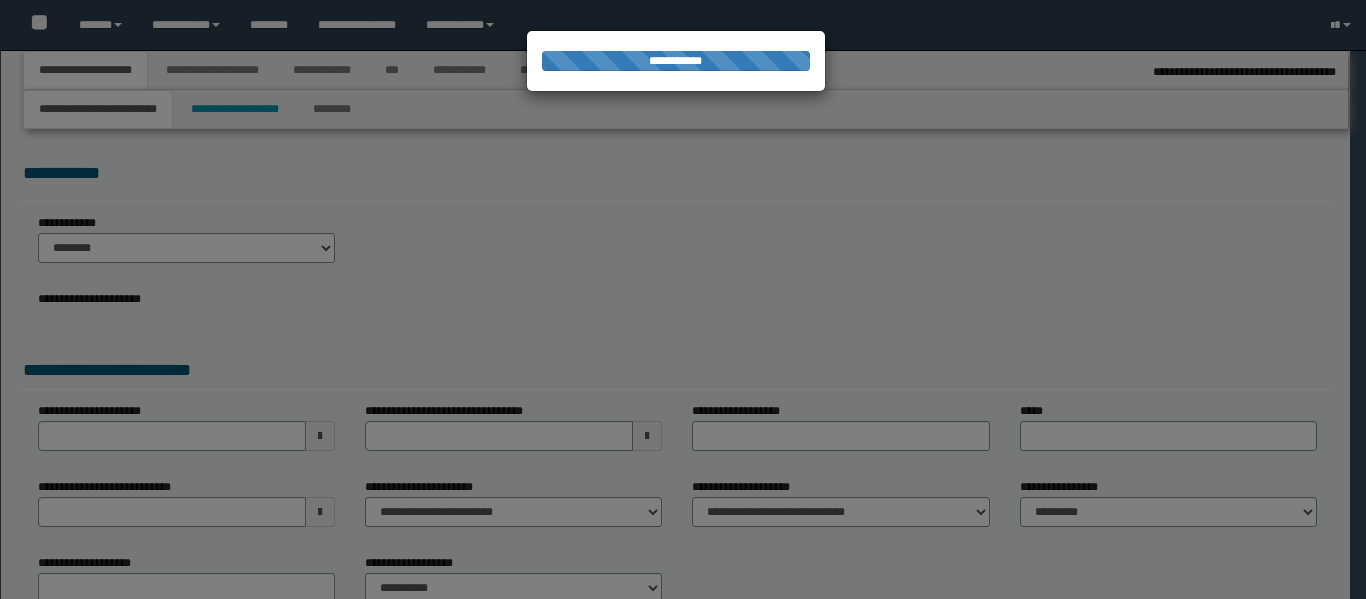 type on "**********" 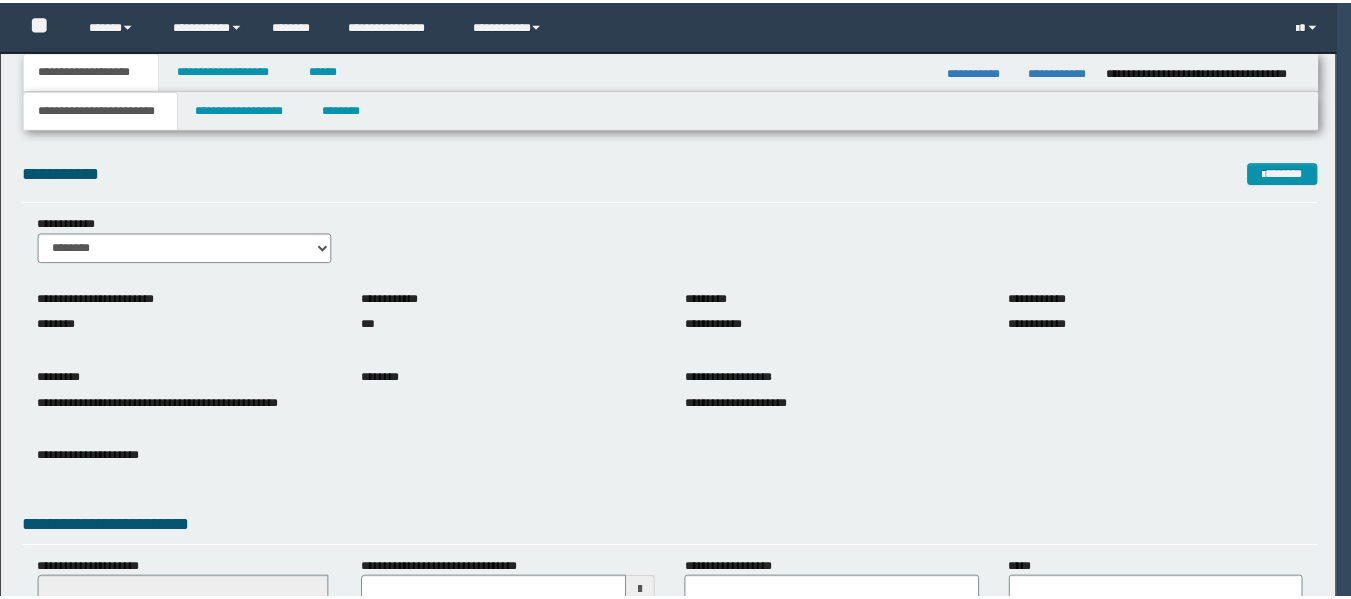 scroll, scrollTop: 0, scrollLeft: 0, axis: both 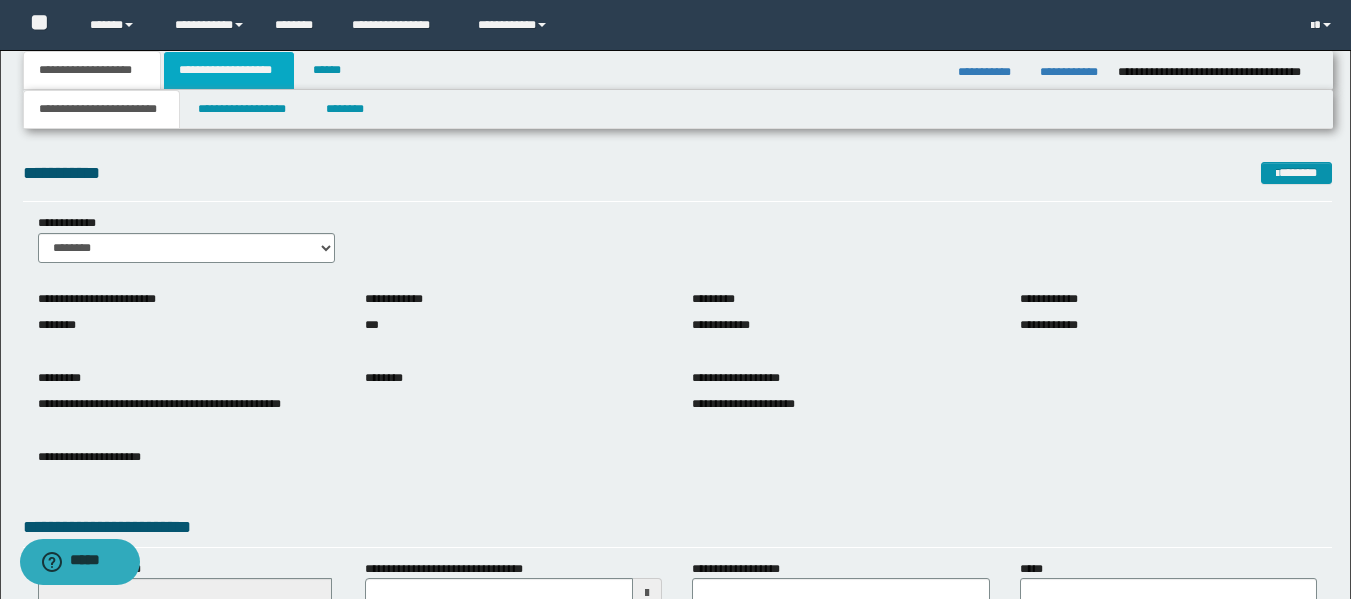 click on "**********" at bounding box center (229, 70) 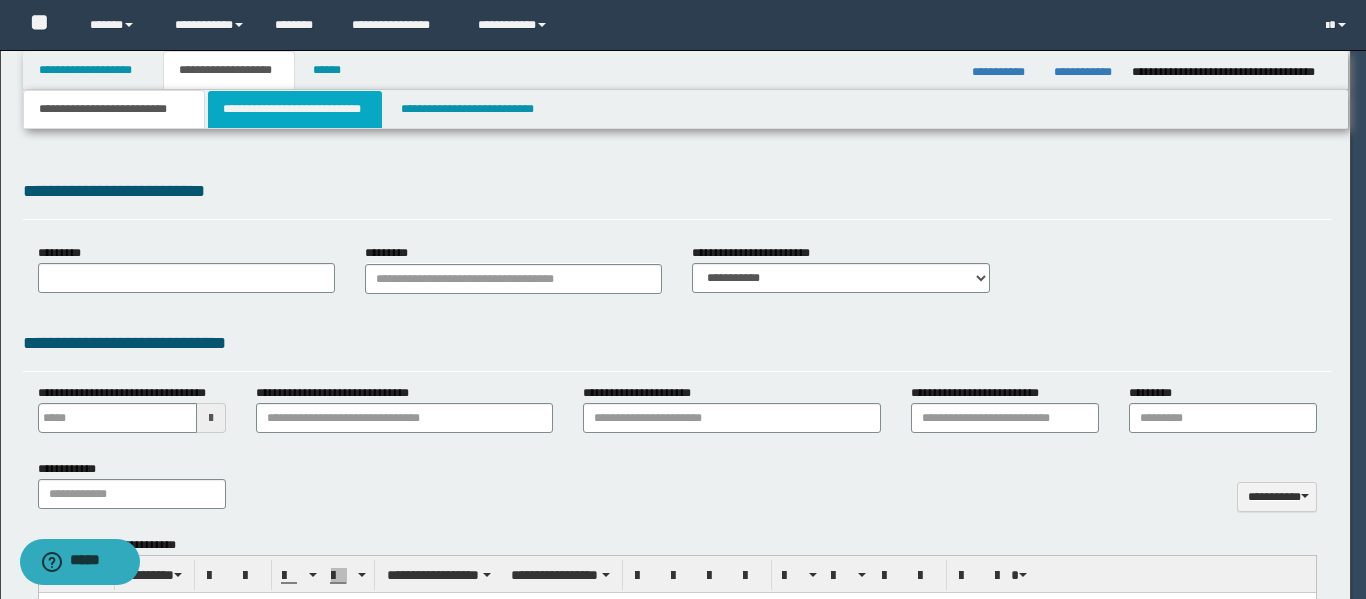 type 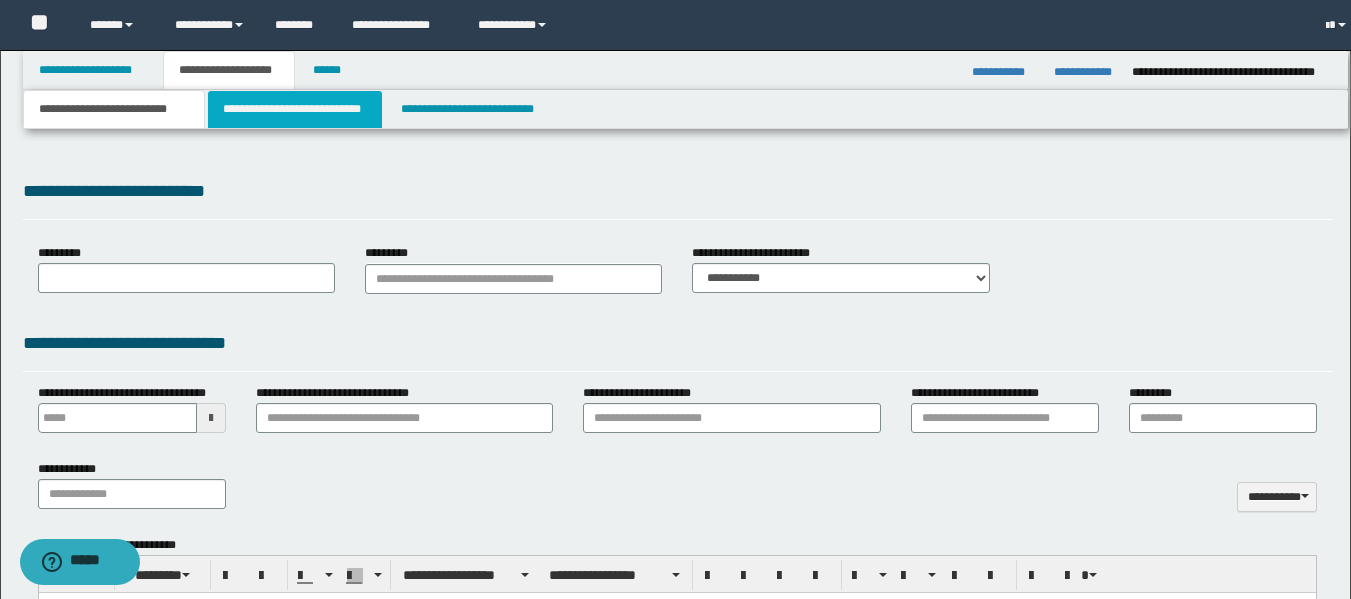 type on "**********" 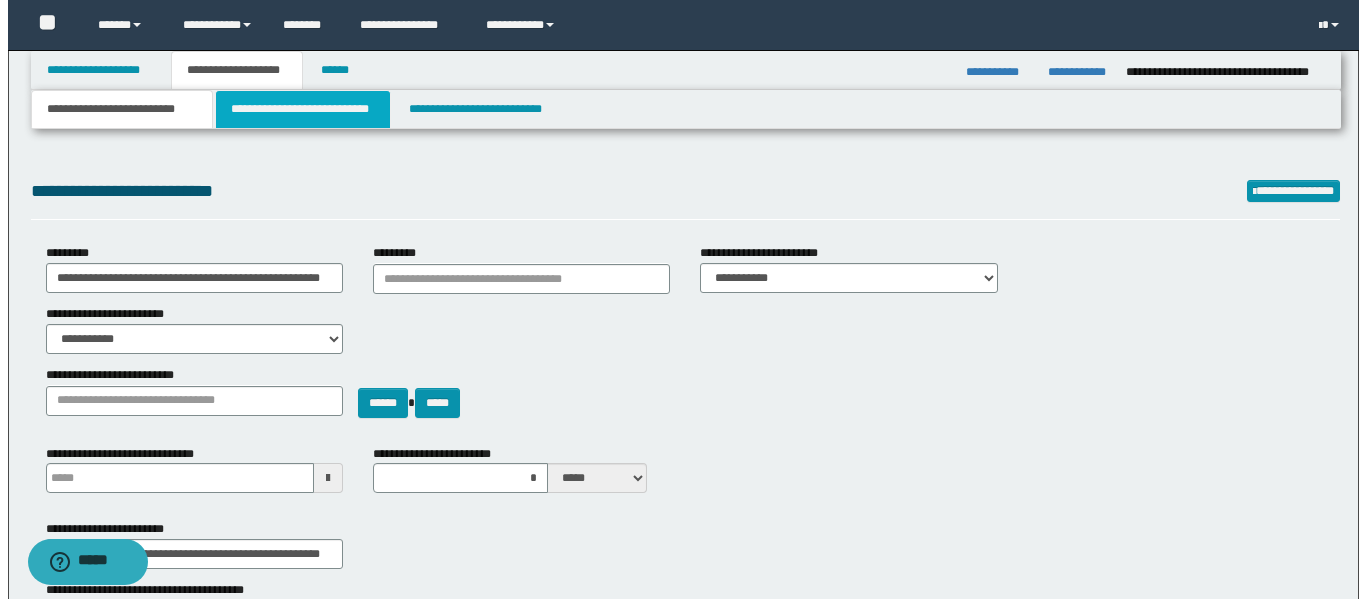 scroll, scrollTop: 0, scrollLeft: 0, axis: both 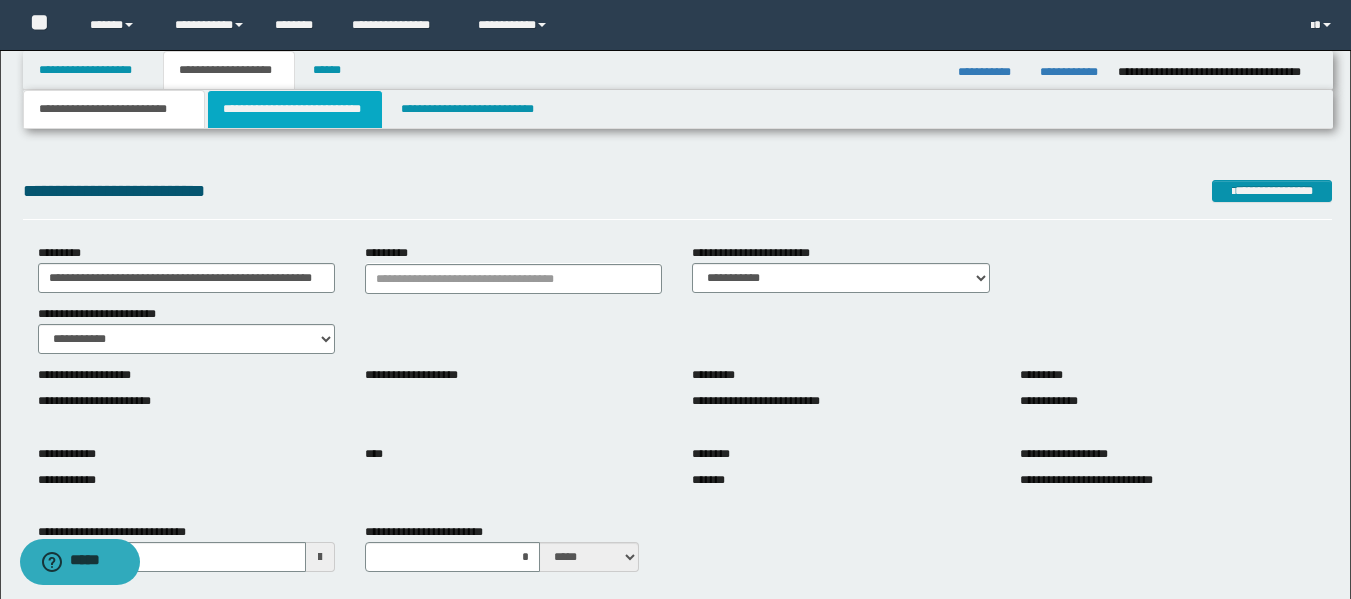 click on "**********" at bounding box center [295, 109] 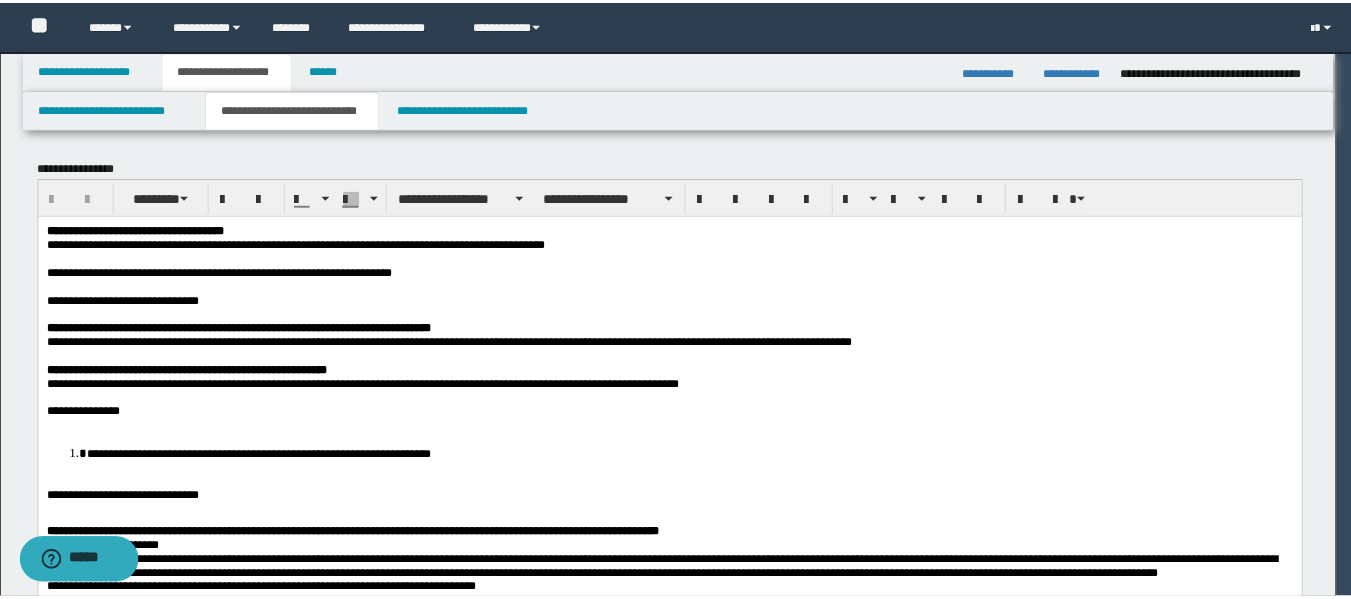 scroll, scrollTop: 0, scrollLeft: 0, axis: both 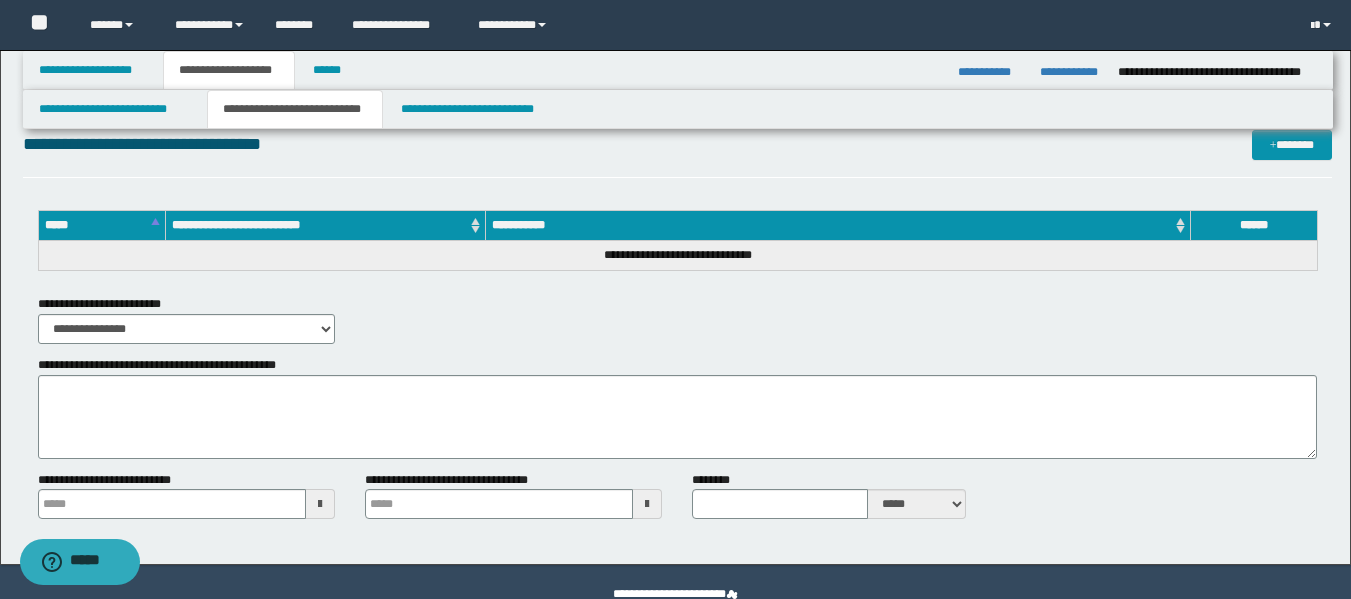 type 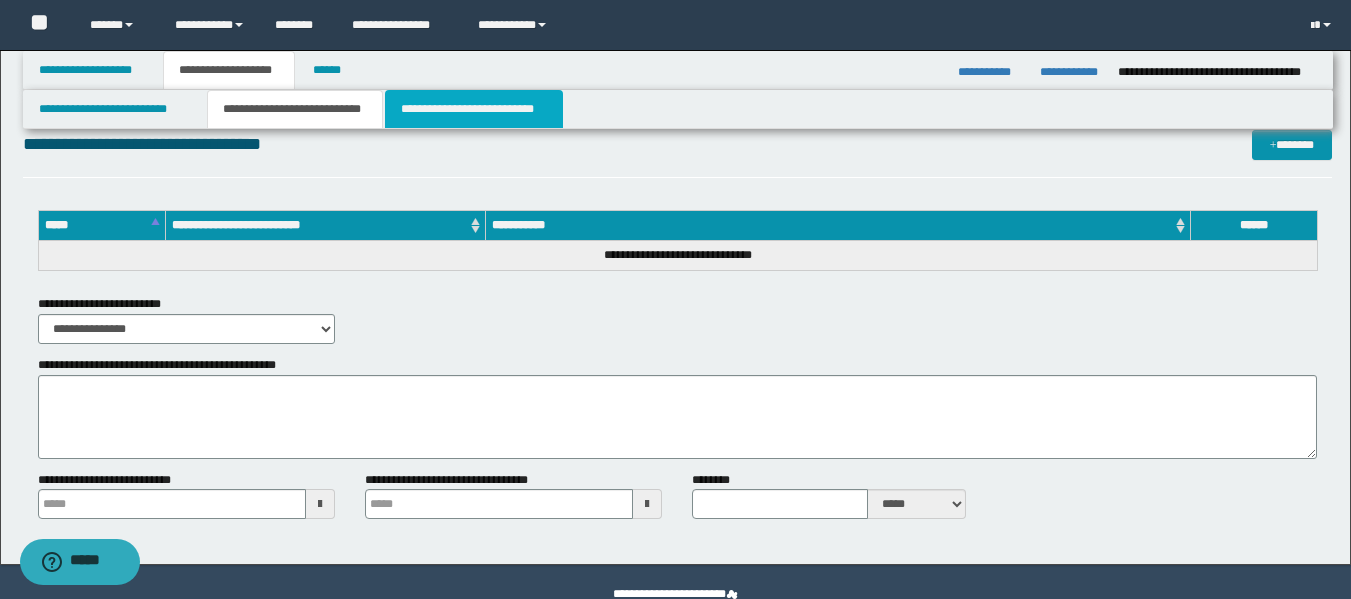 click on "**********" at bounding box center [474, 109] 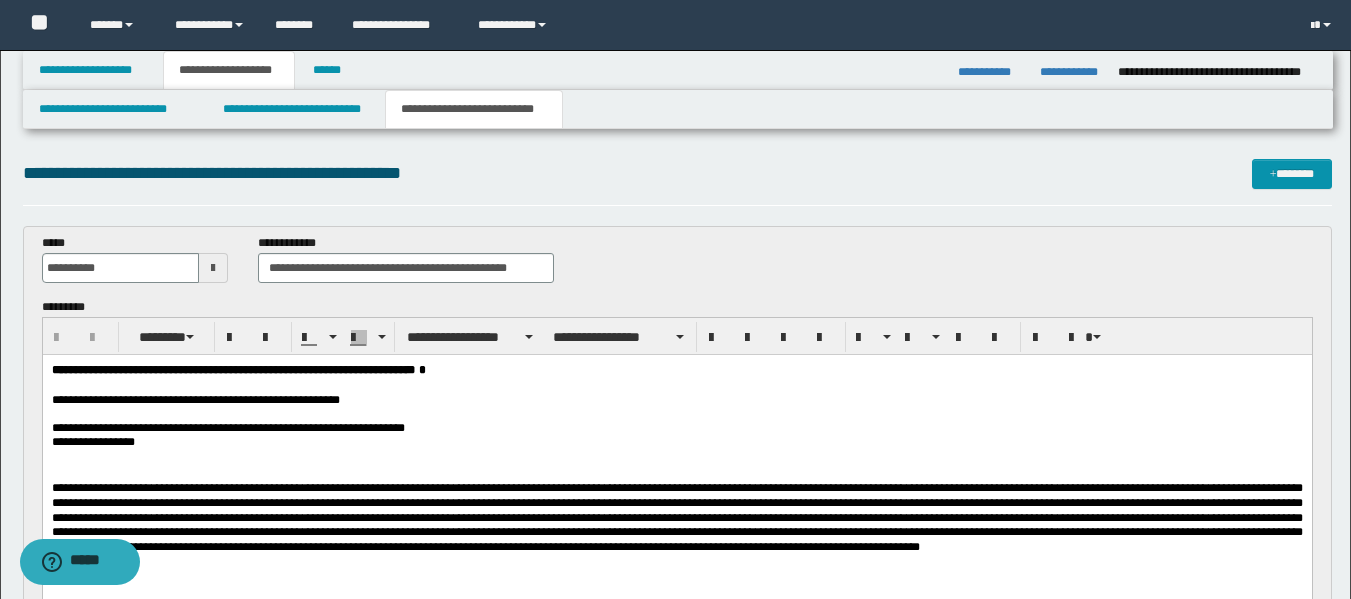 scroll, scrollTop: 0, scrollLeft: 0, axis: both 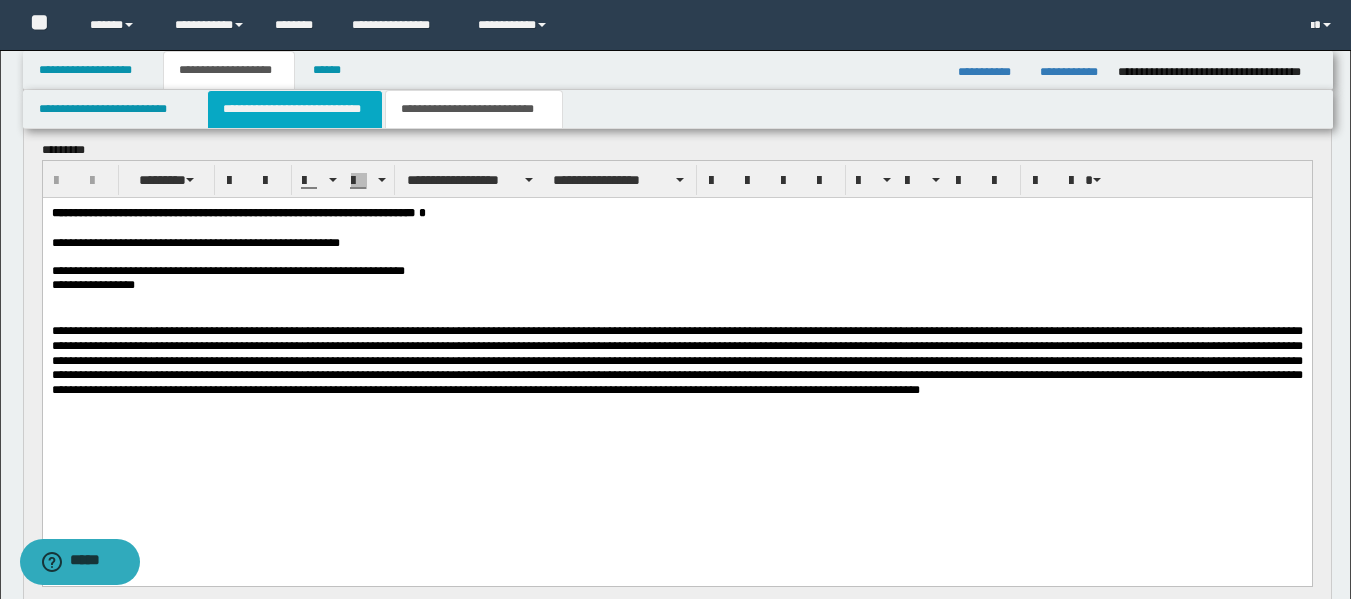 click on "**********" at bounding box center (295, 109) 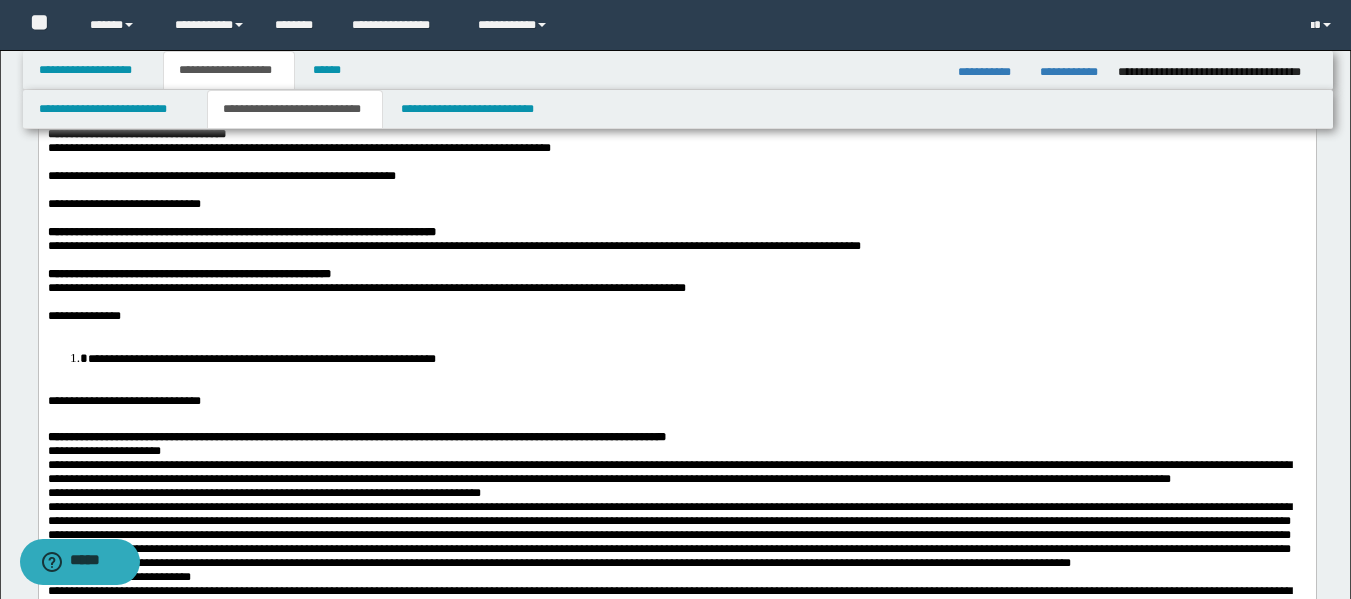 scroll, scrollTop: 0, scrollLeft: 0, axis: both 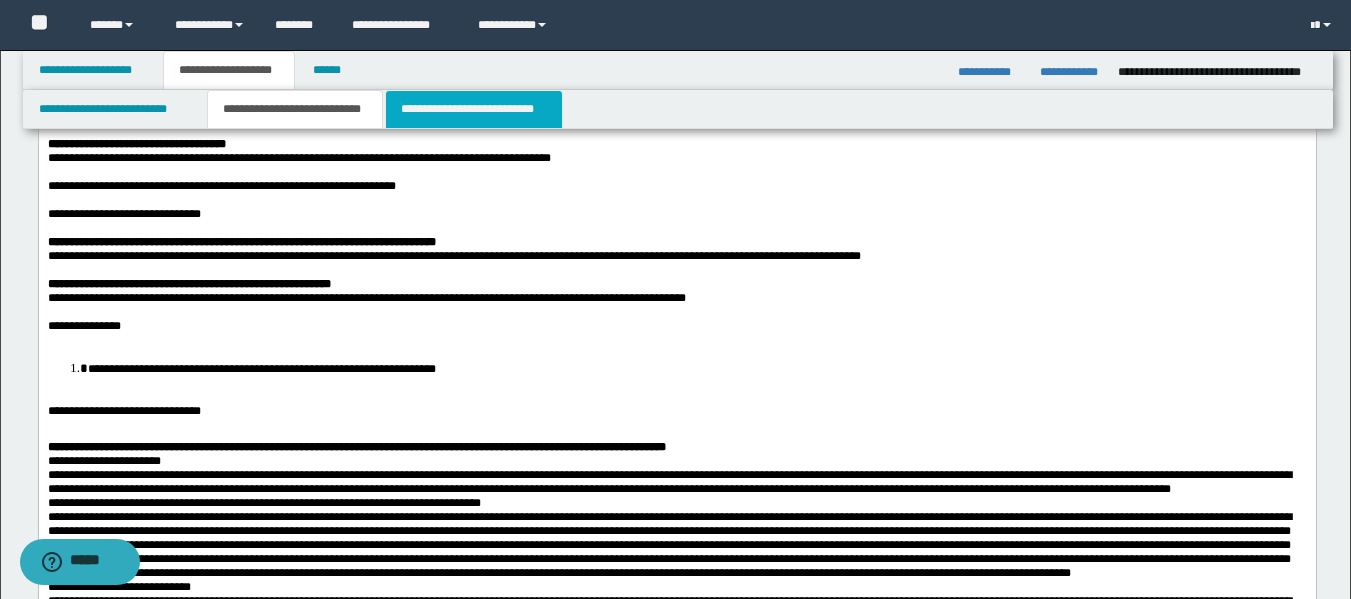 click on "**********" at bounding box center (474, 109) 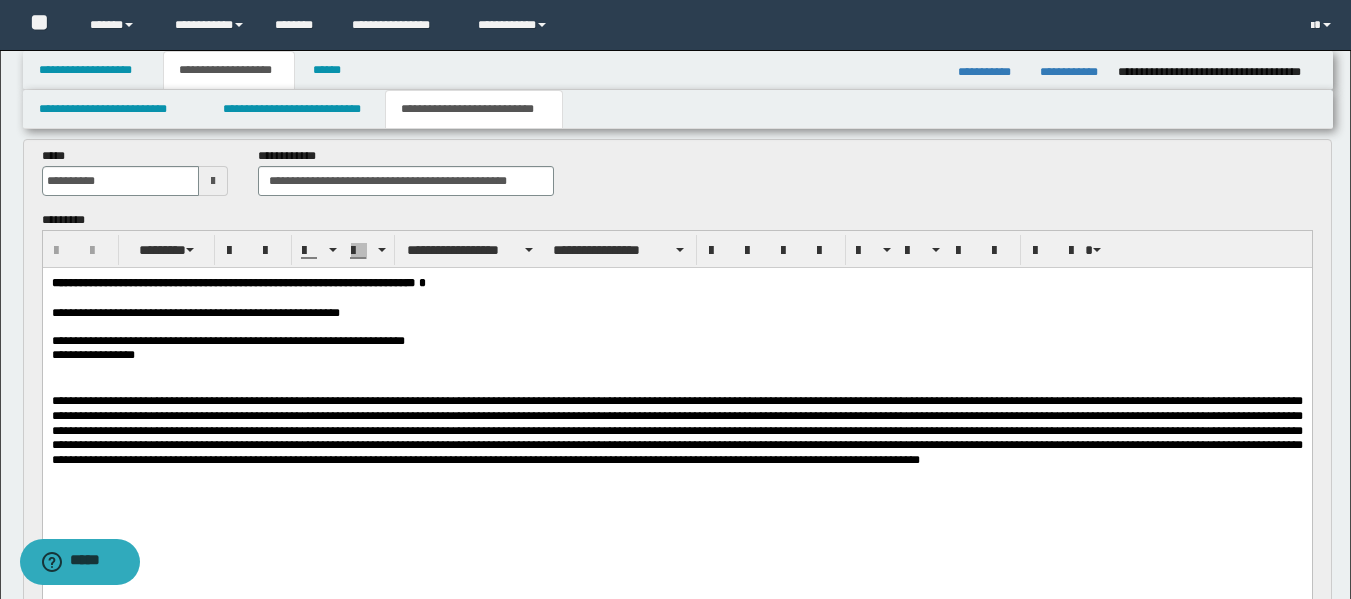 click at bounding box center [676, 430] 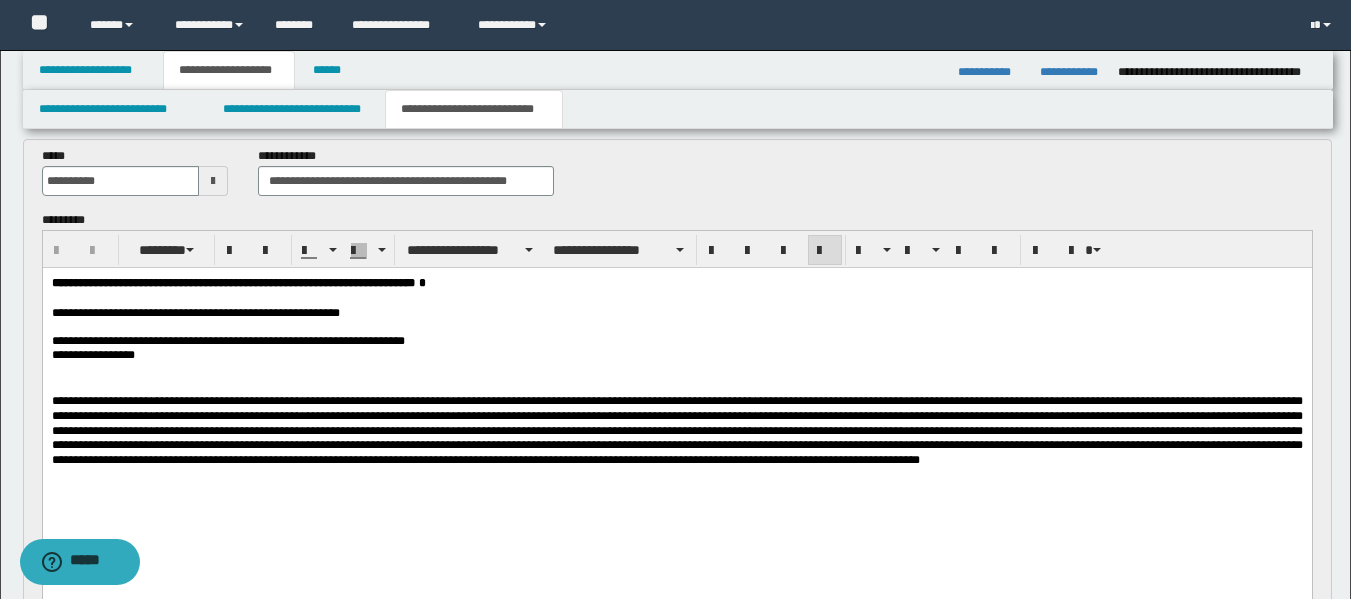 type 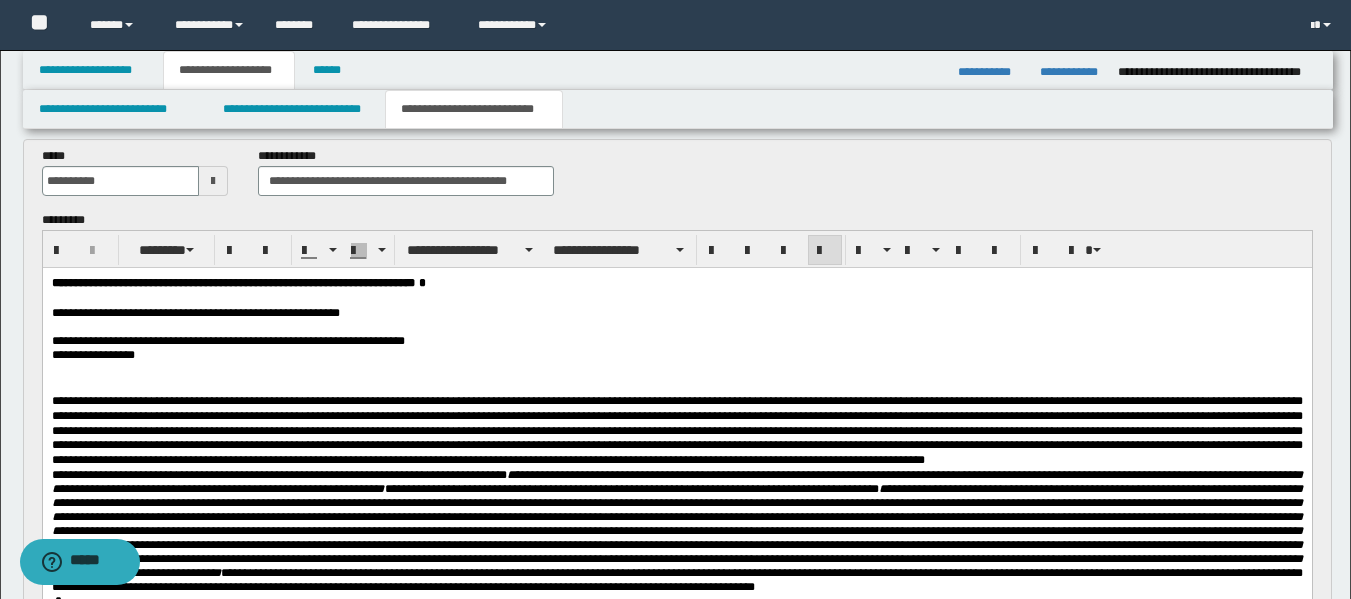 click at bounding box center [676, 431] 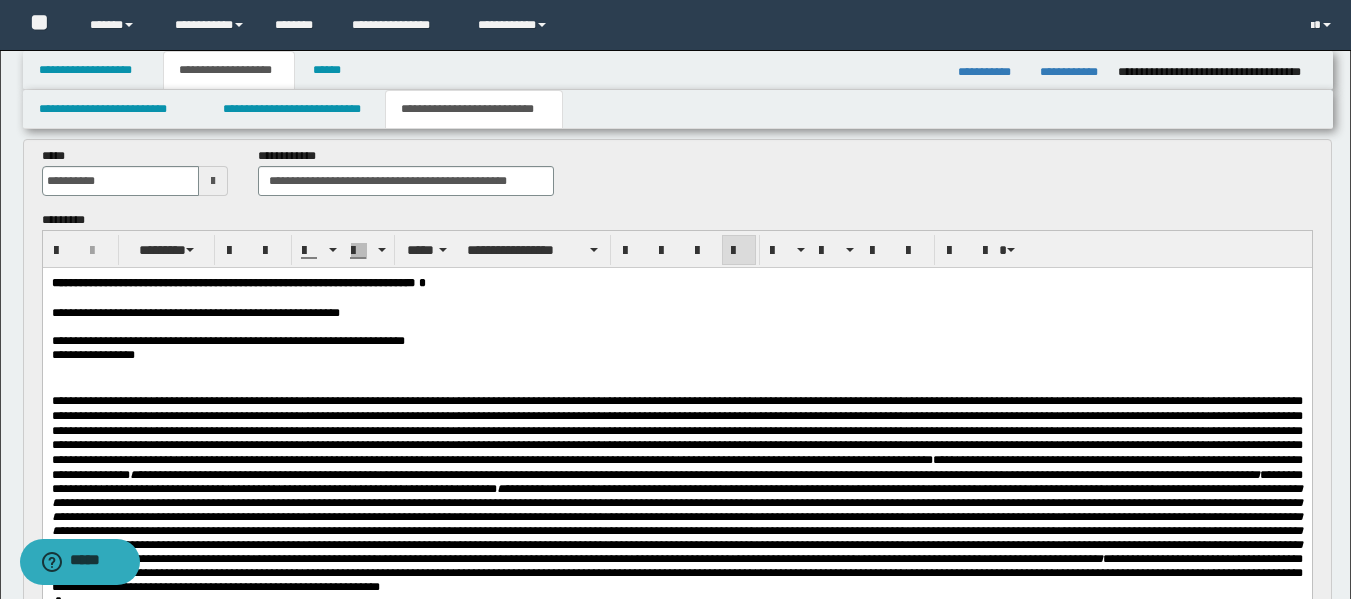 click on "**********" at bounding box center [676, 355] 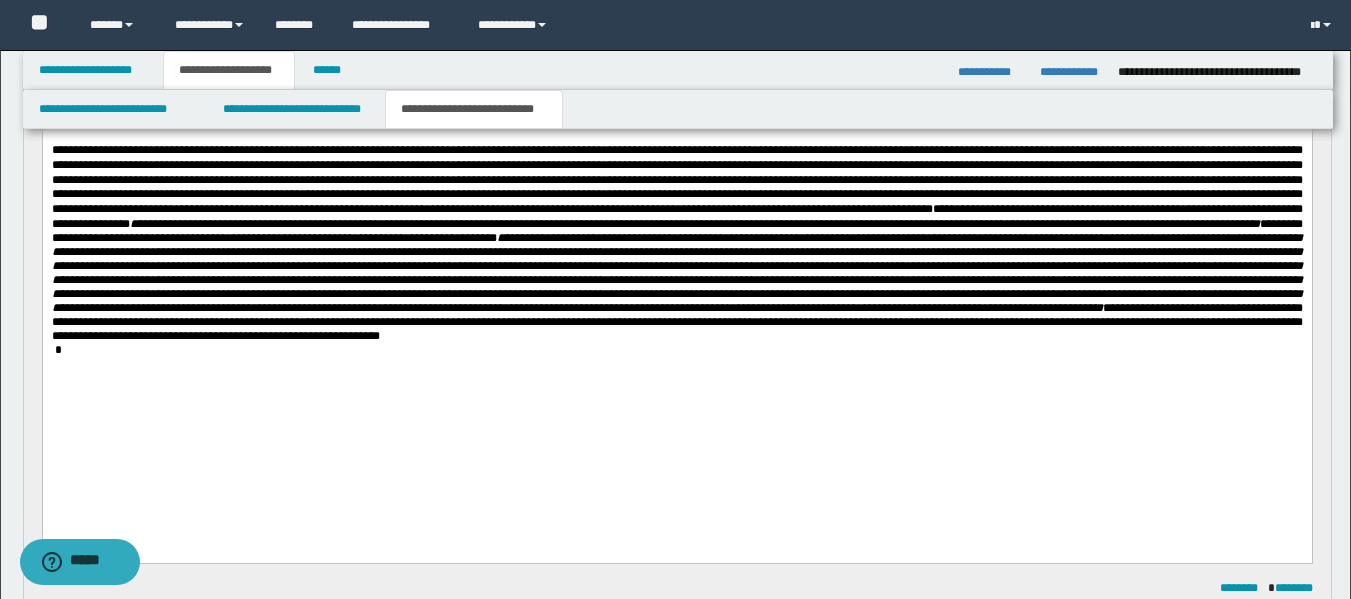 scroll, scrollTop: 320, scrollLeft: 0, axis: vertical 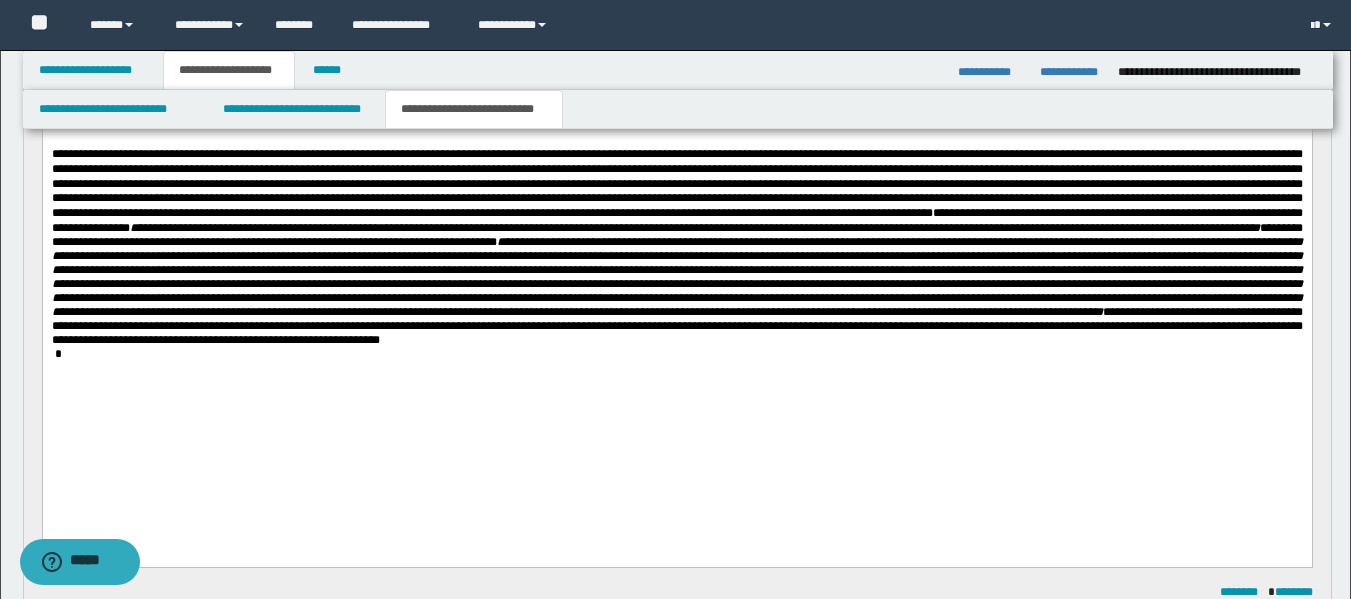 click on "**********" at bounding box center (676, 276) 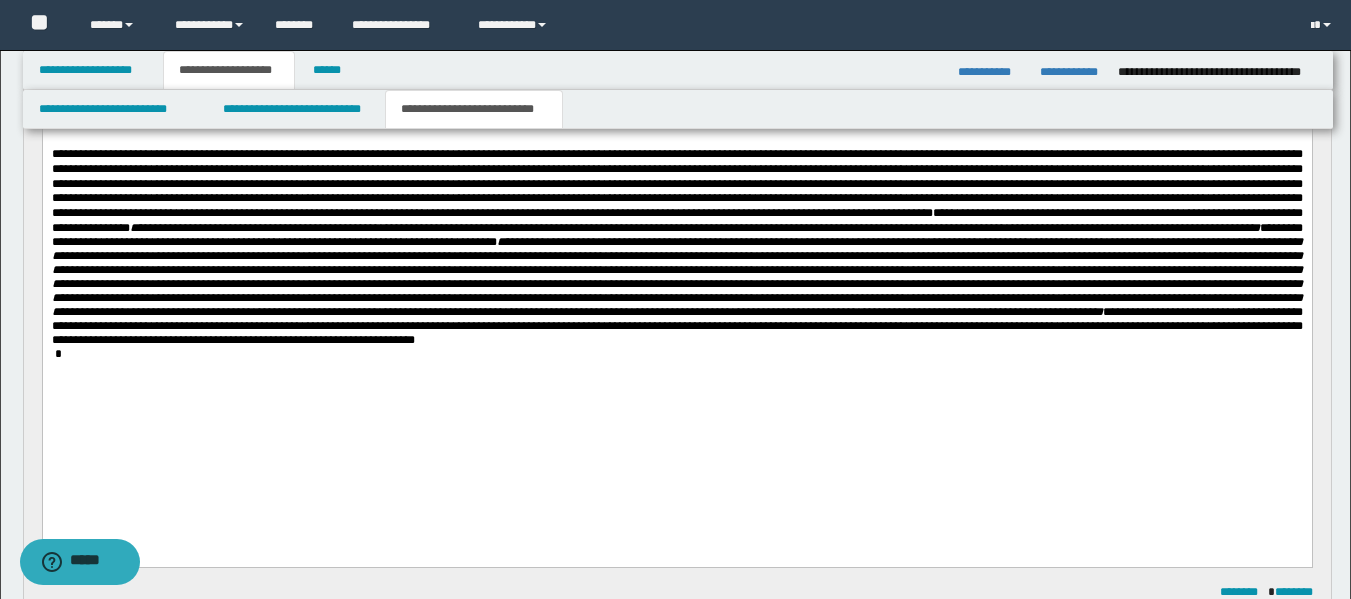 click on "**********" at bounding box center [676, 276] 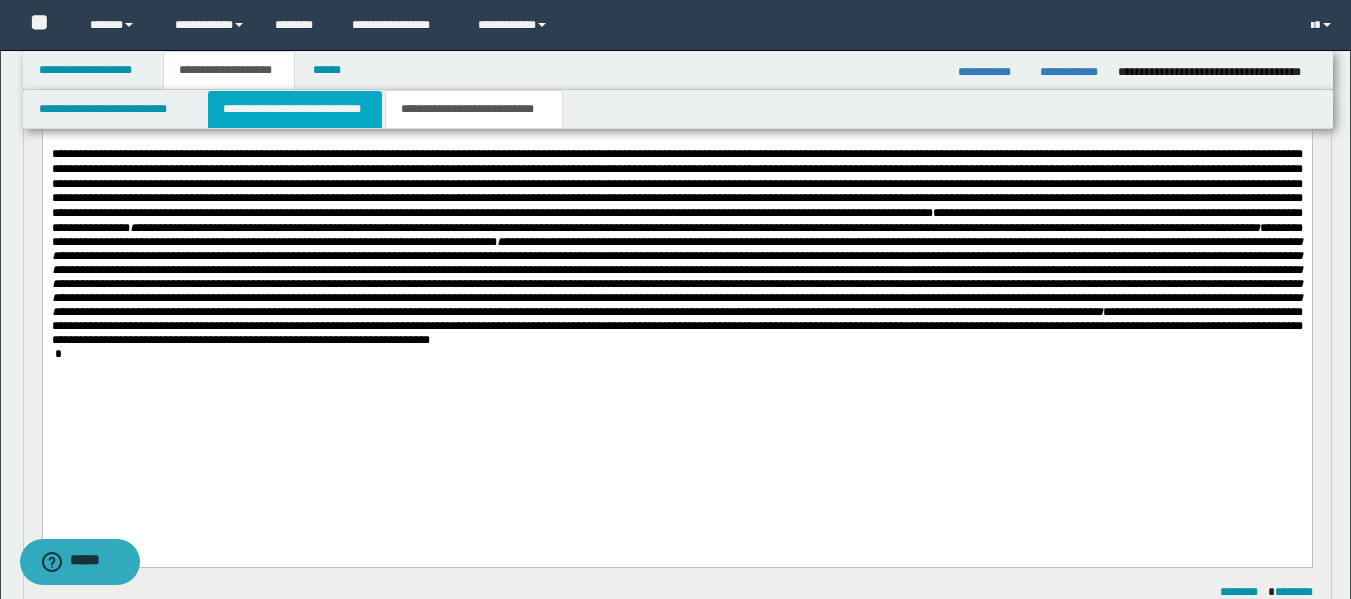 click on "**********" at bounding box center (295, 109) 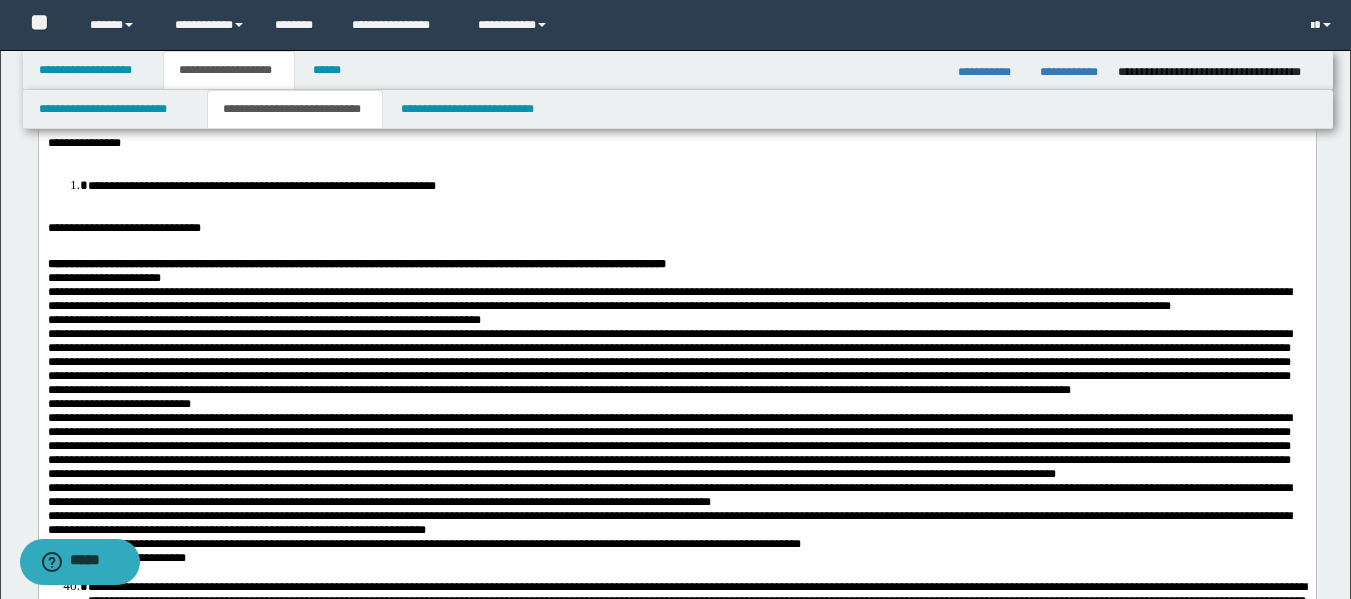 scroll, scrollTop: 227, scrollLeft: 0, axis: vertical 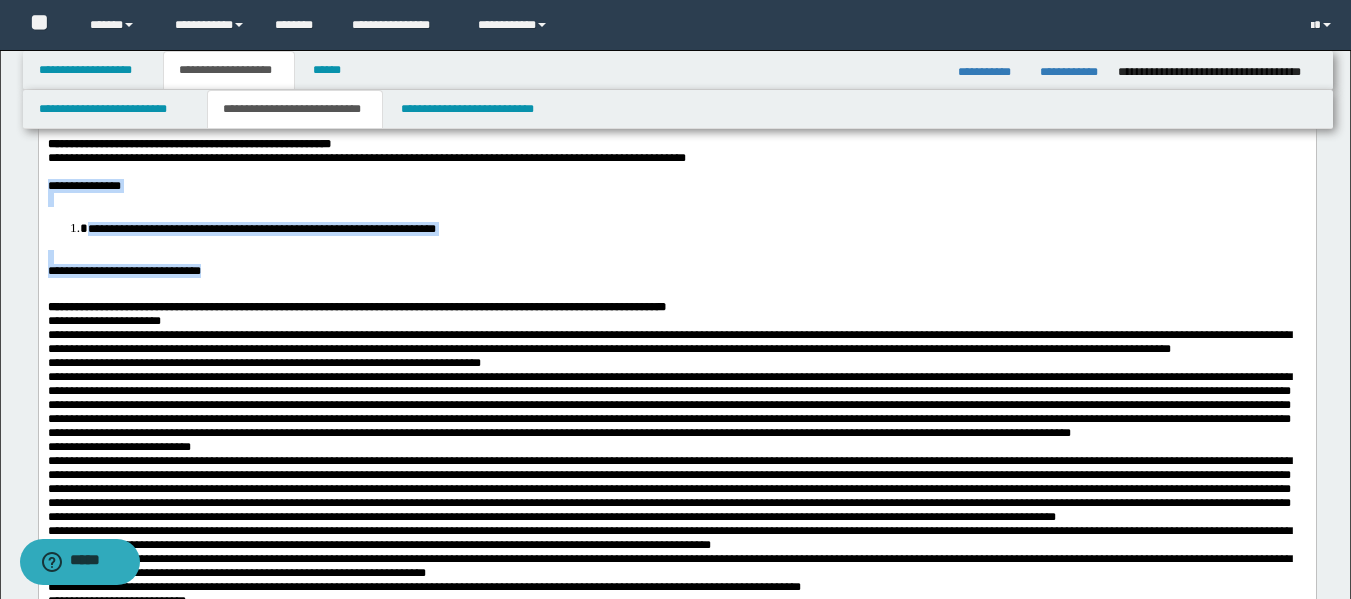 drag, startPoint x: 231, startPoint y: 306, endPoint x: 59, endPoint y: 194, distance: 205.25107 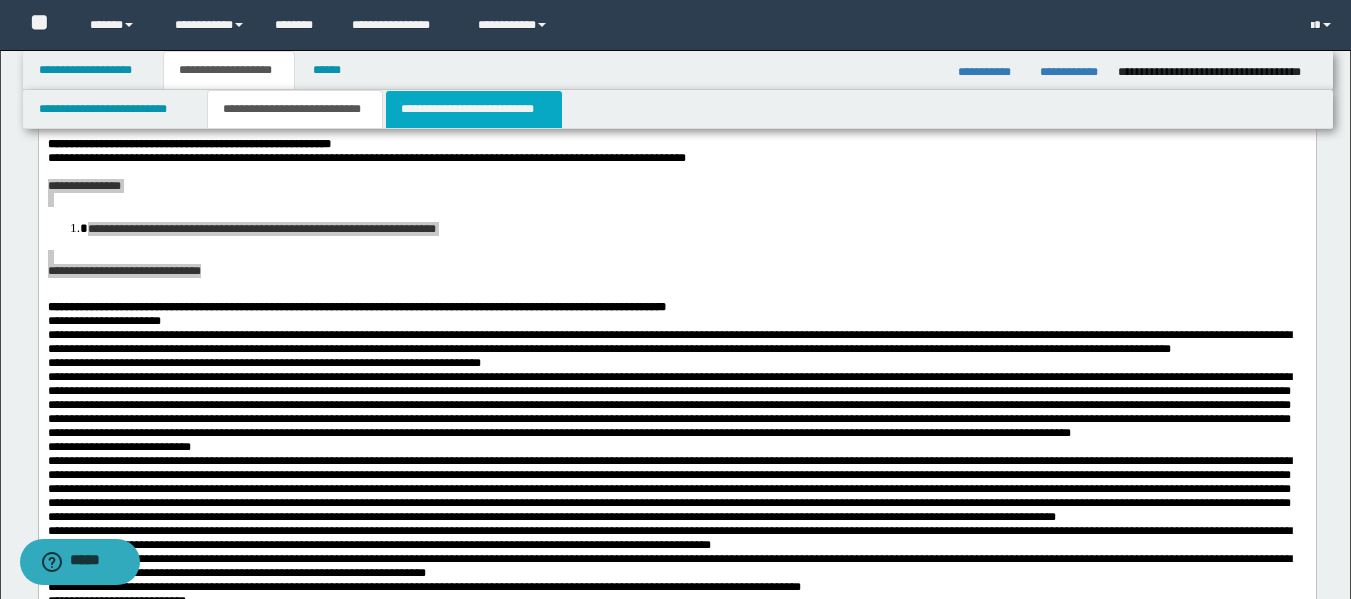 click on "**********" at bounding box center (474, 109) 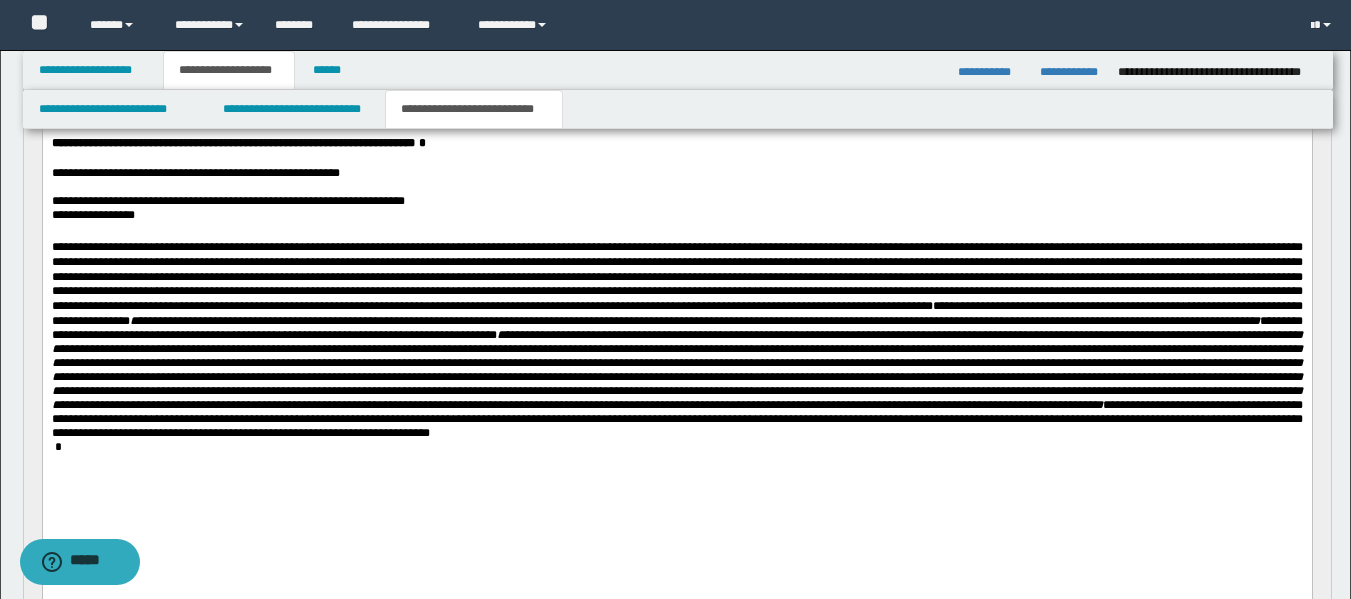 click on "**********" at bounding box center (676, 340) 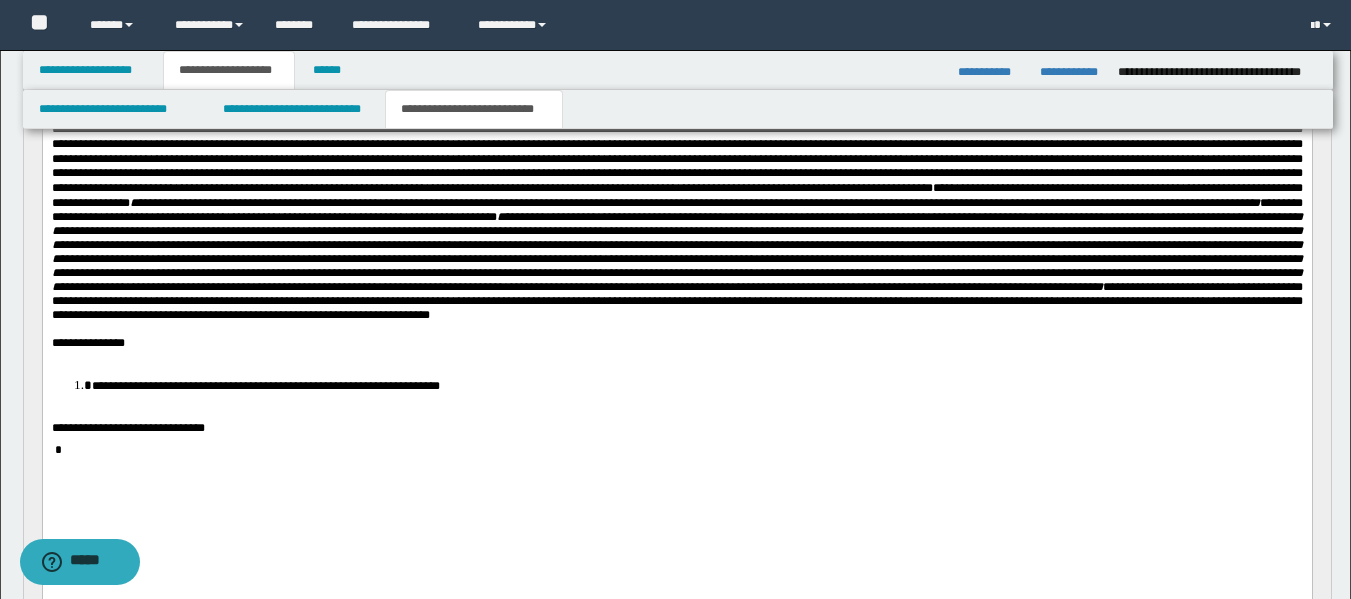 scroll, scrollTop: 340, scrollLeft: 0, axis: vertical 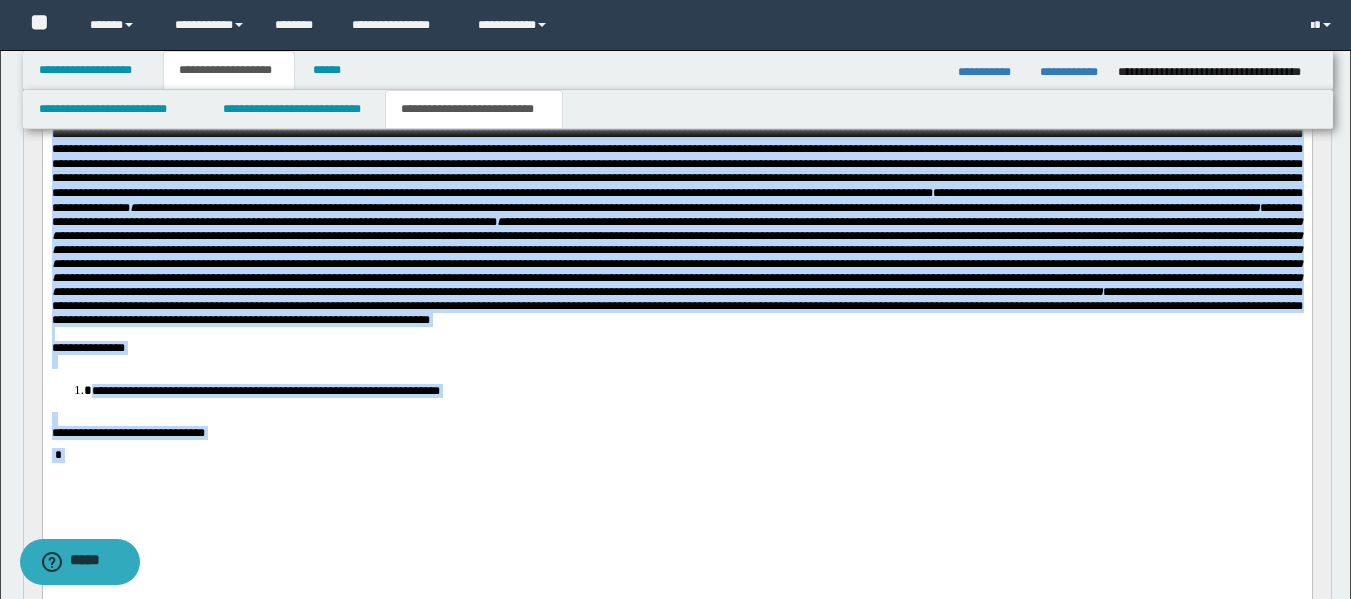 drag, startPoint x: 231, startPoint y: 497, endPoint x: 51, endPoint y: 146, distance: 394.46292 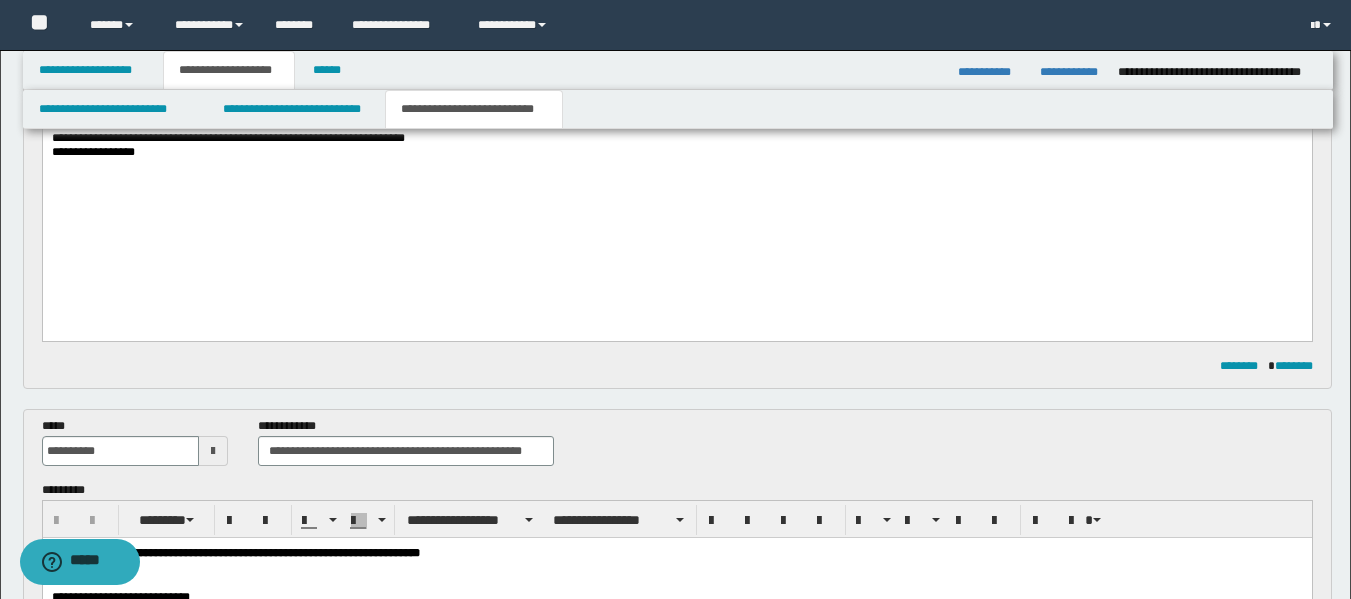 scroll, scrollTop: 286, scrollLeft: 0, axis: vertical 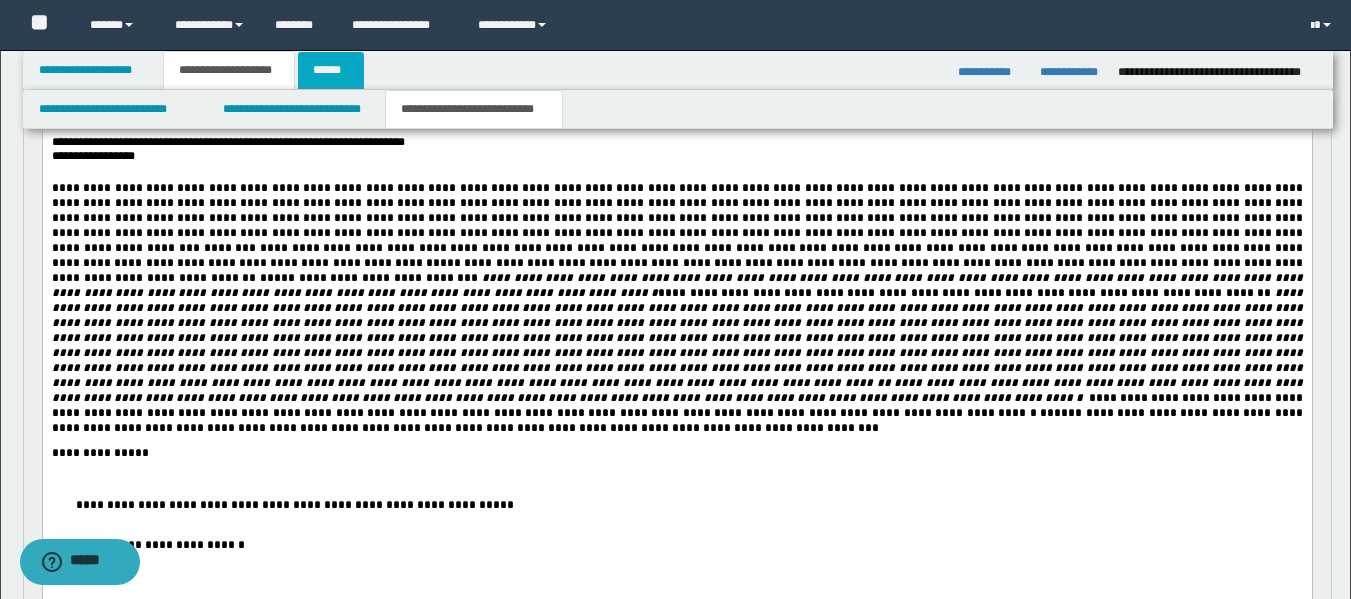 click on "******" at bounding box center (331, 70) 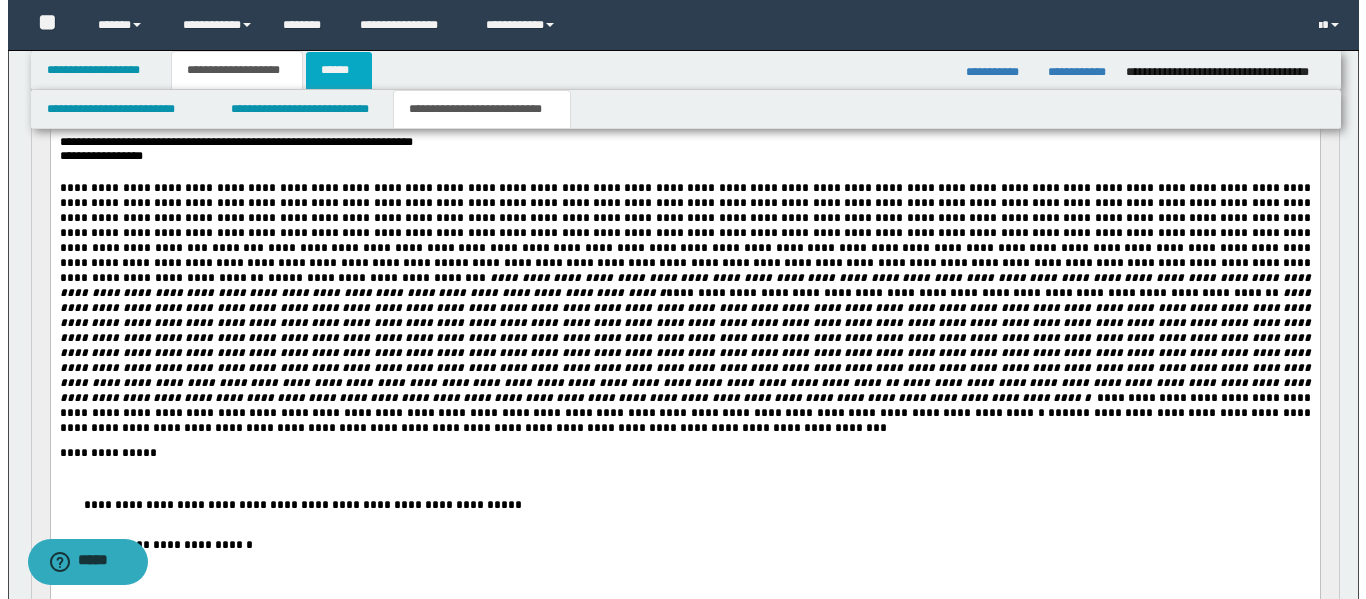 scroll, scrollTop: 0, scrollLeft: 0, axis: both 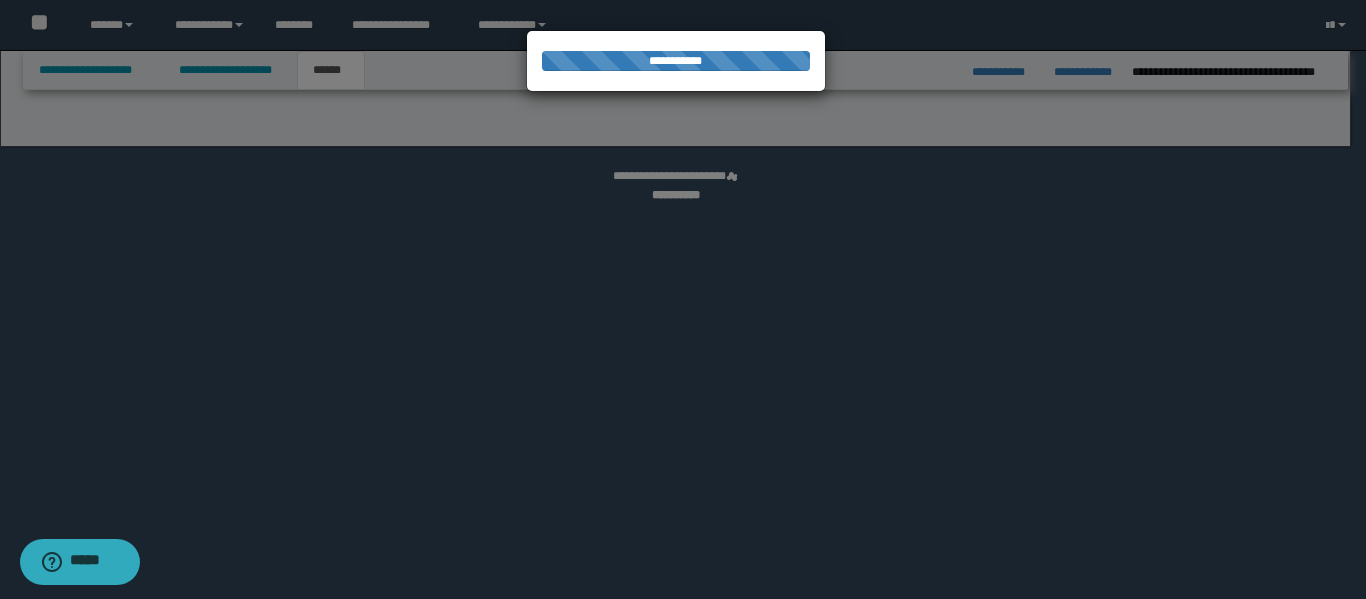 select on "**" 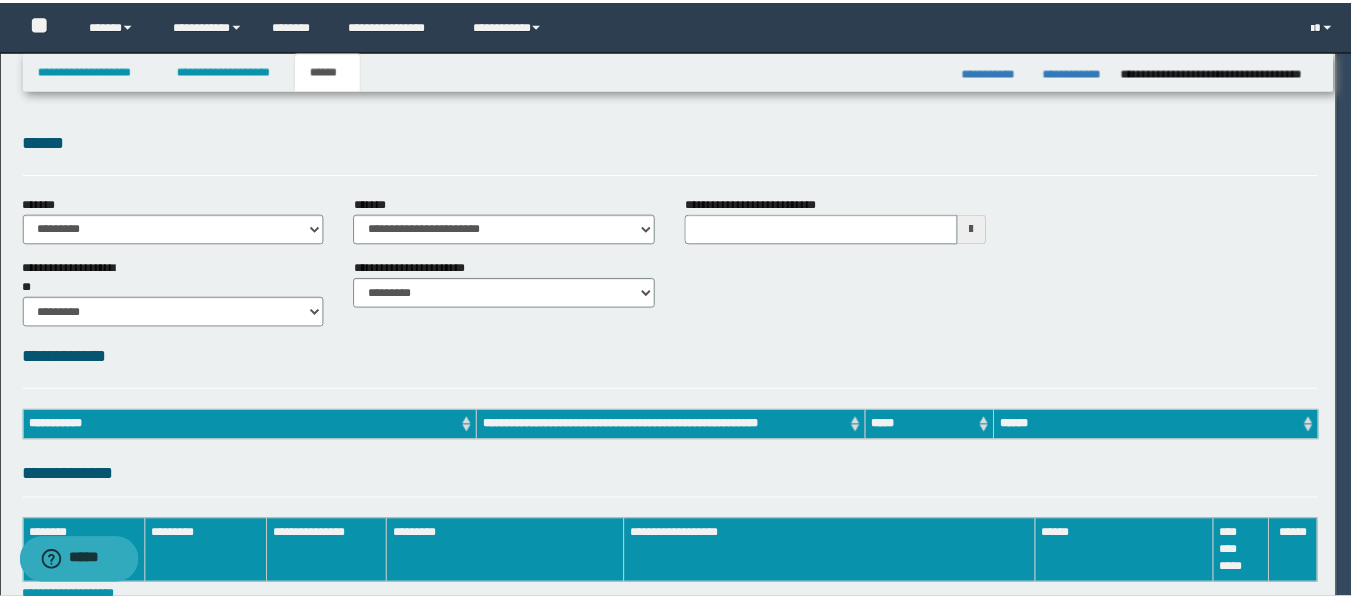 scroll, scrollTop: 0, scrollLeft: 0, axis: both 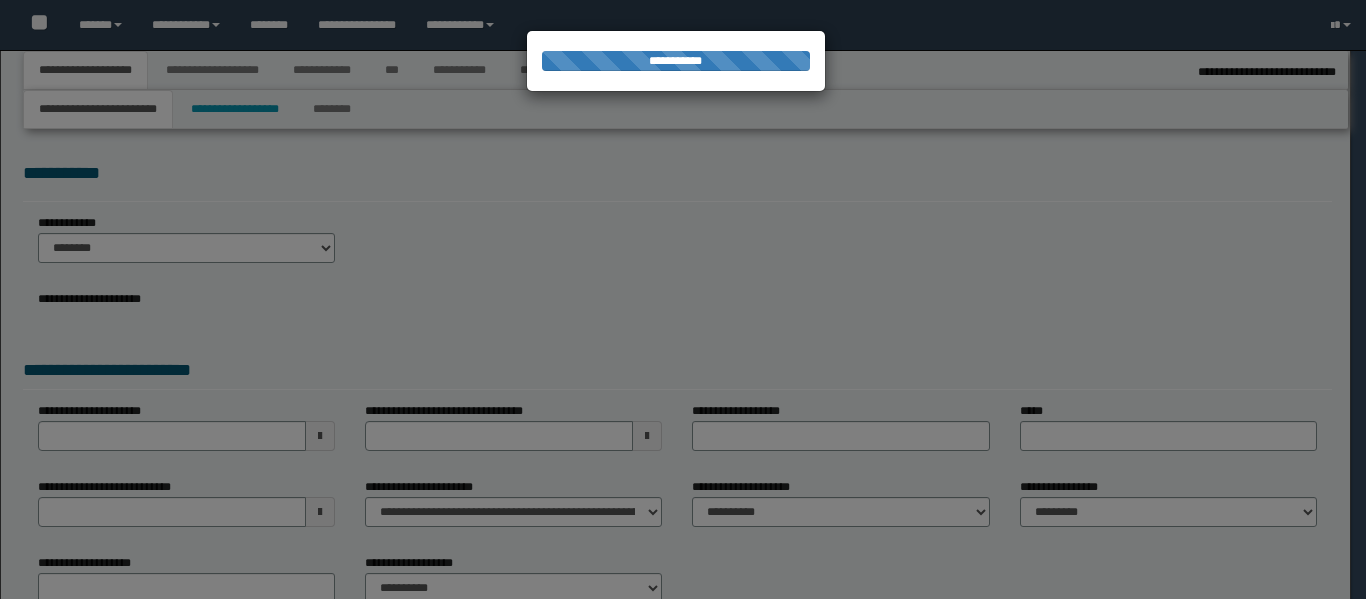 select on "**" 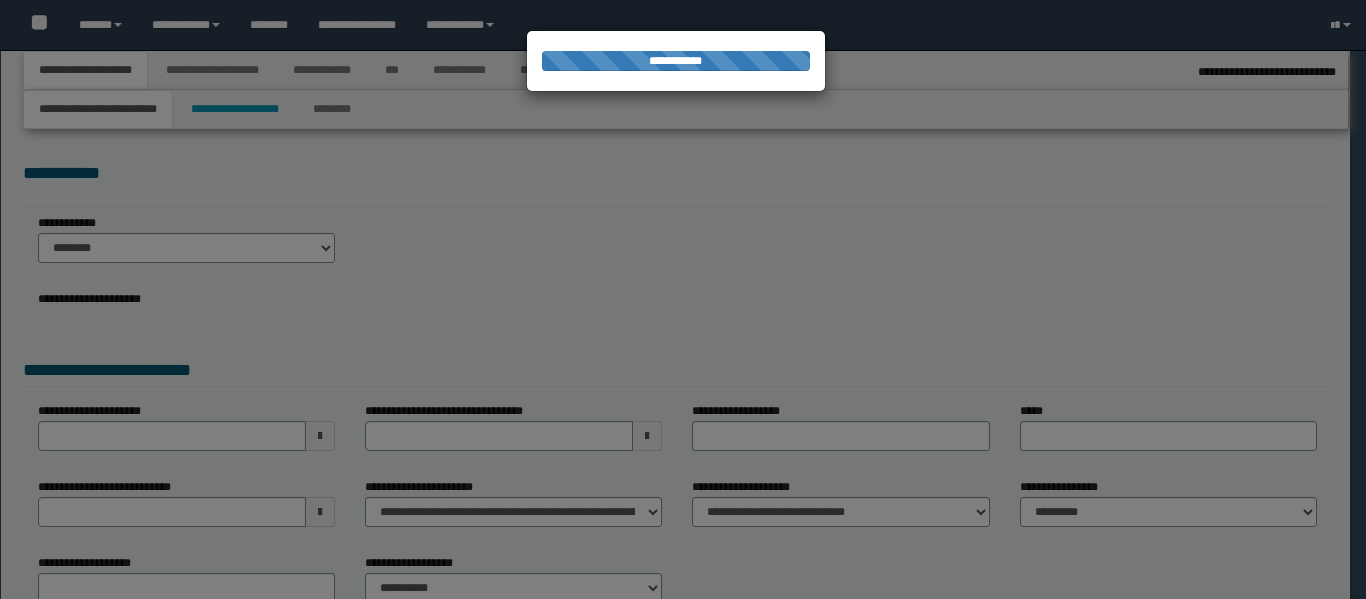 select on "*" 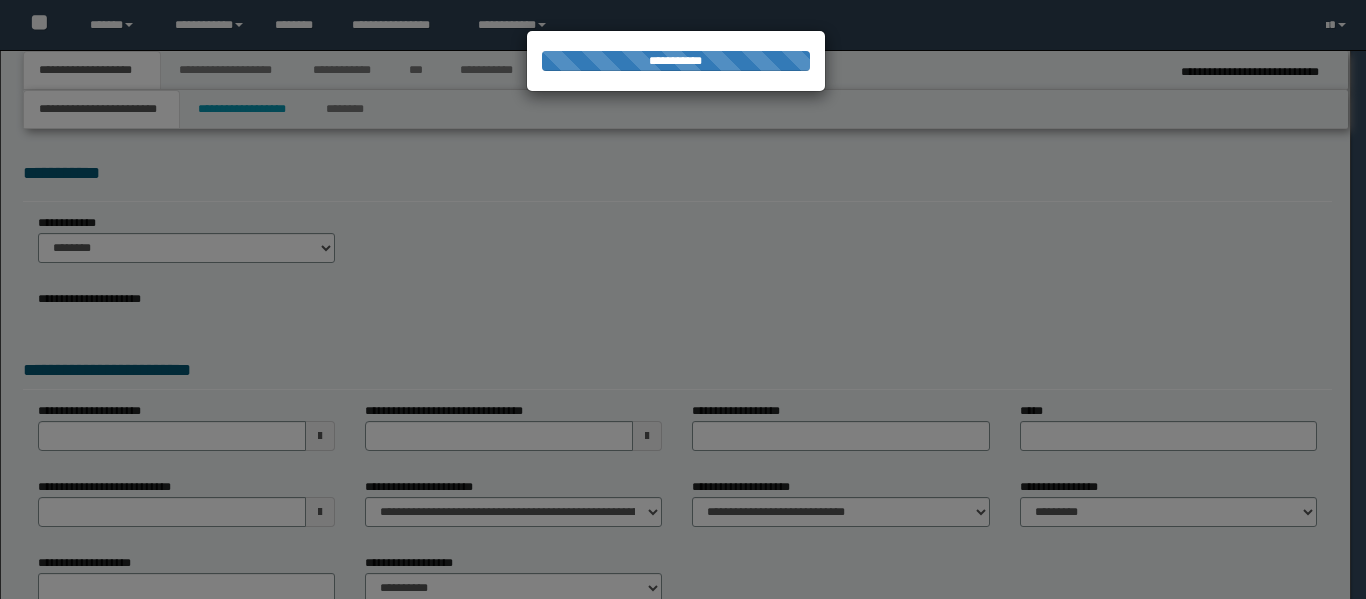 scroll, scrollTop: 0, scrollLeft: 0, axis: both 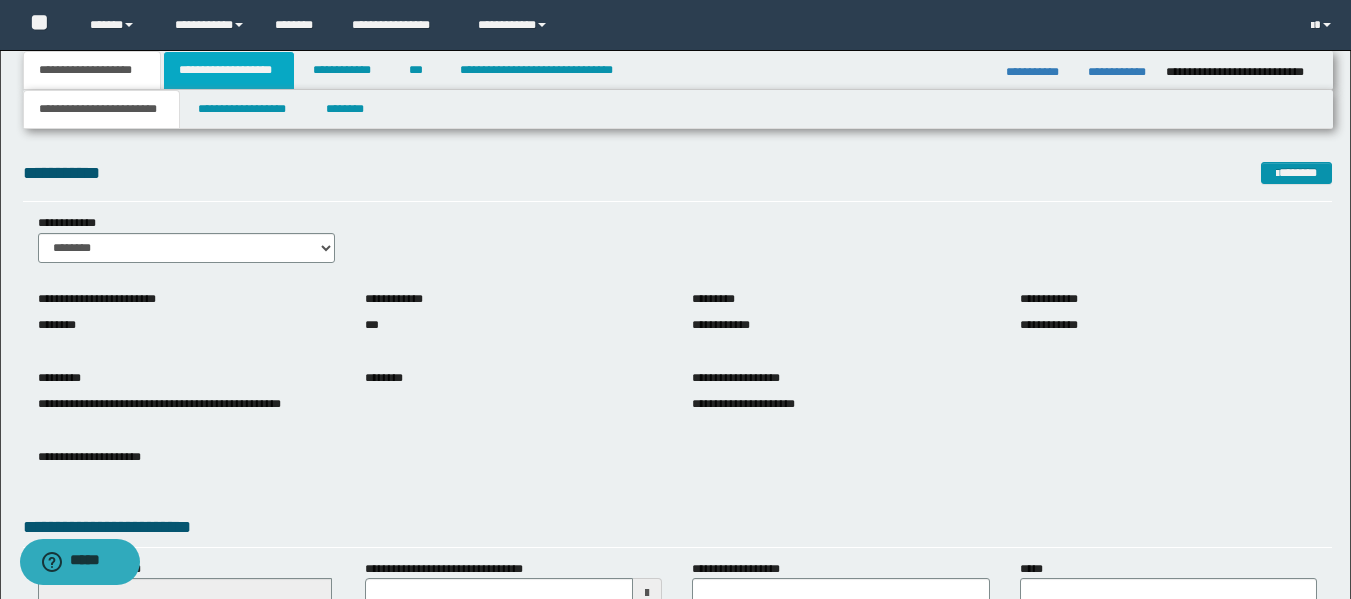click on "**********" at bounding box center (229, 70) 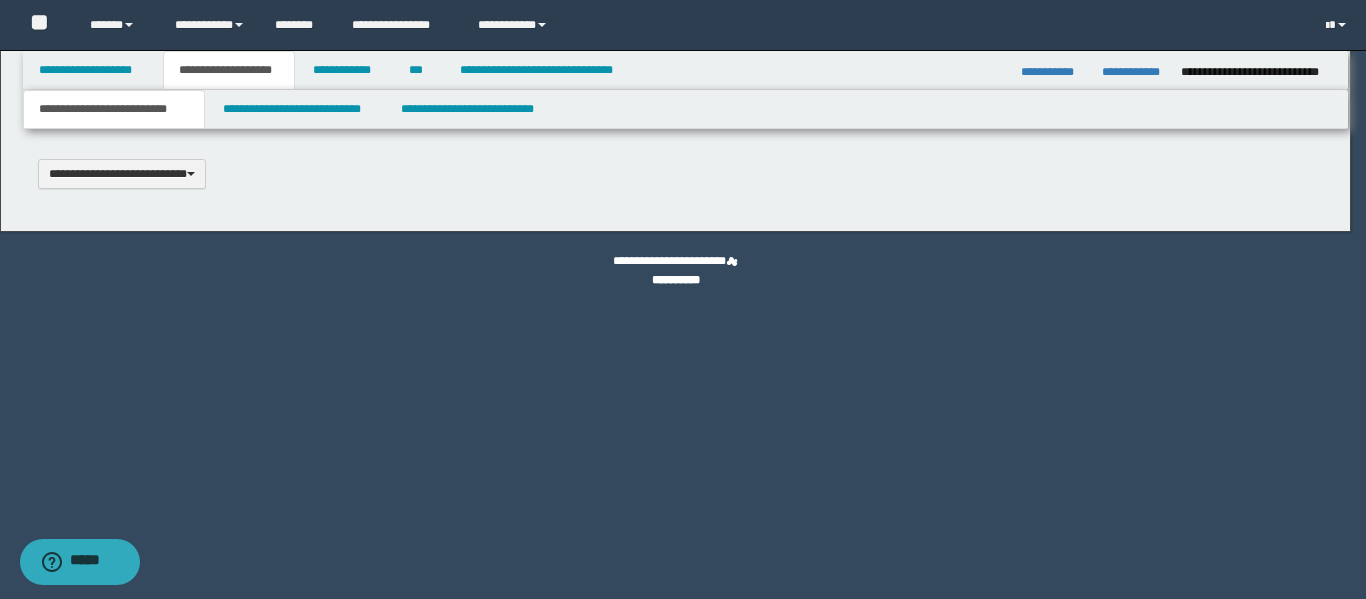 type 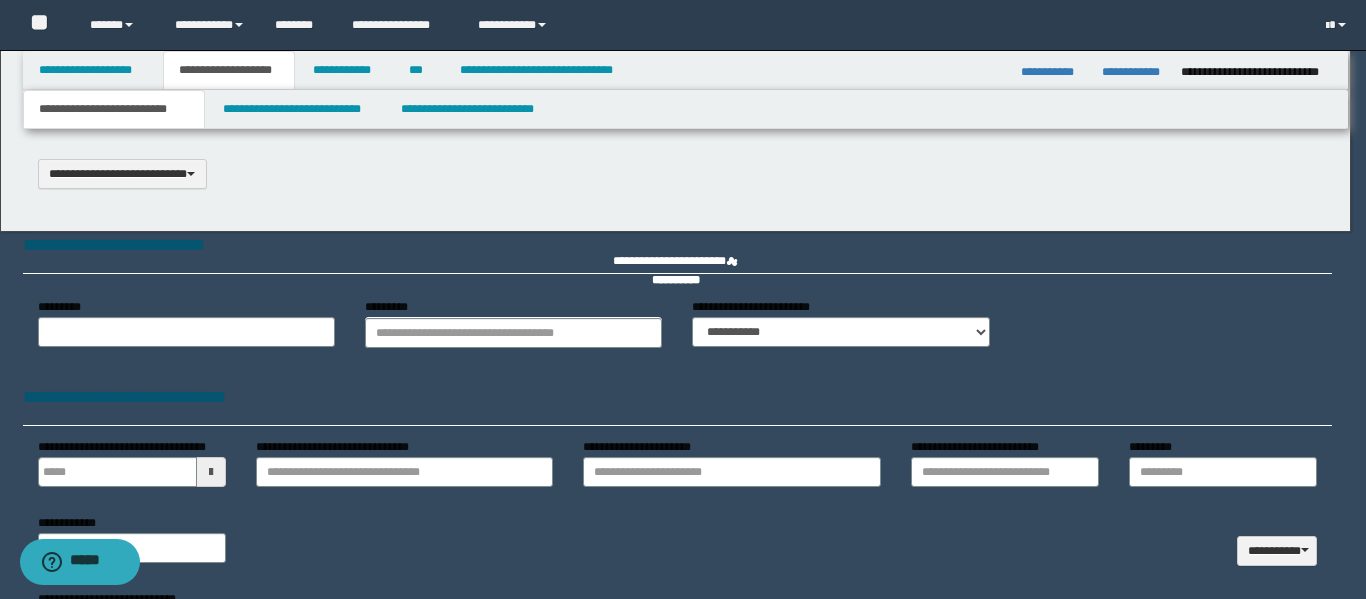 type on "**********" 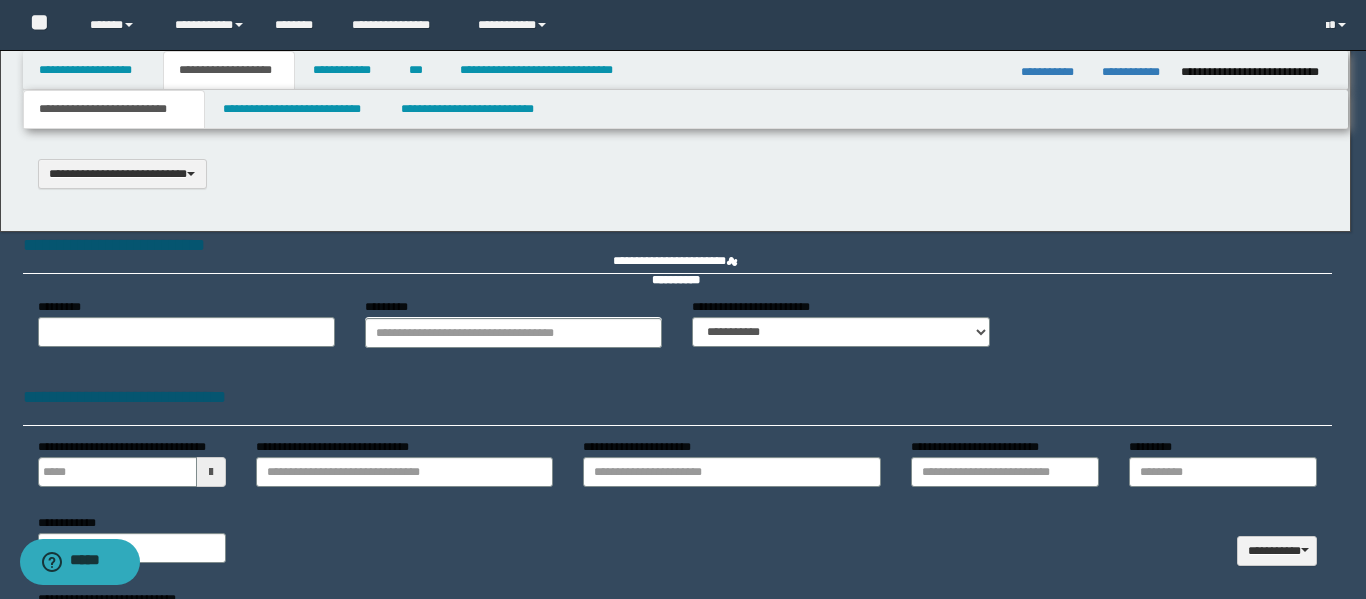 select on "*" 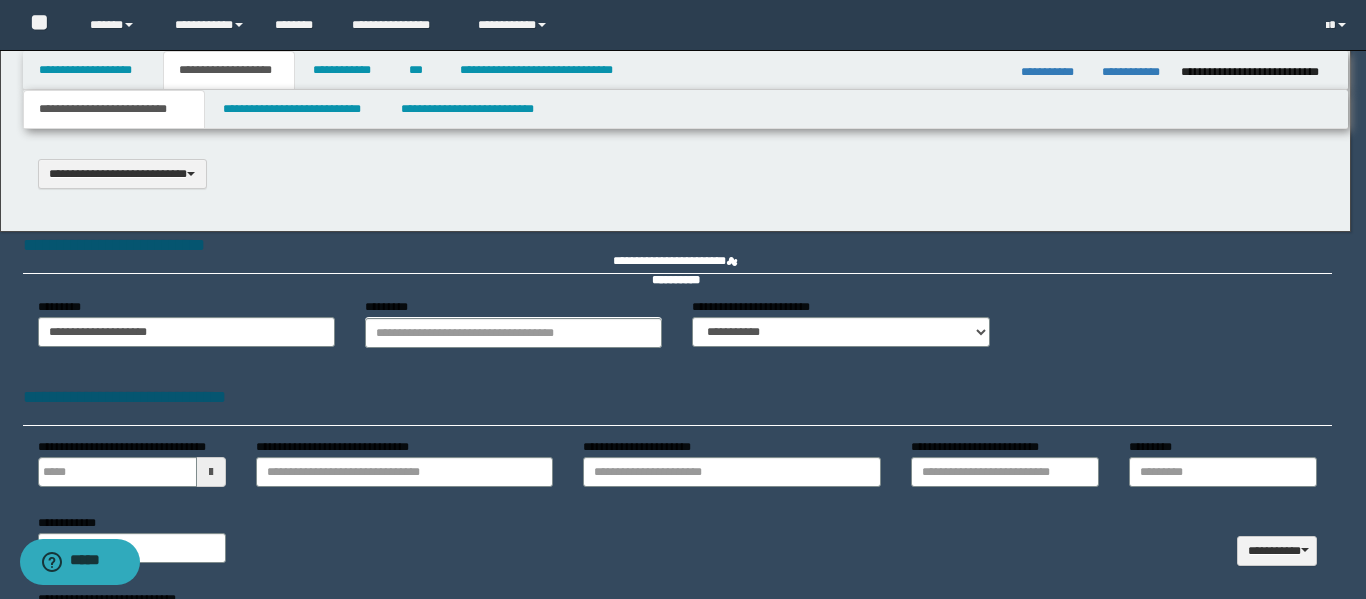 scroll, scrollTop: 0, scrollLeft: 0, axis: both 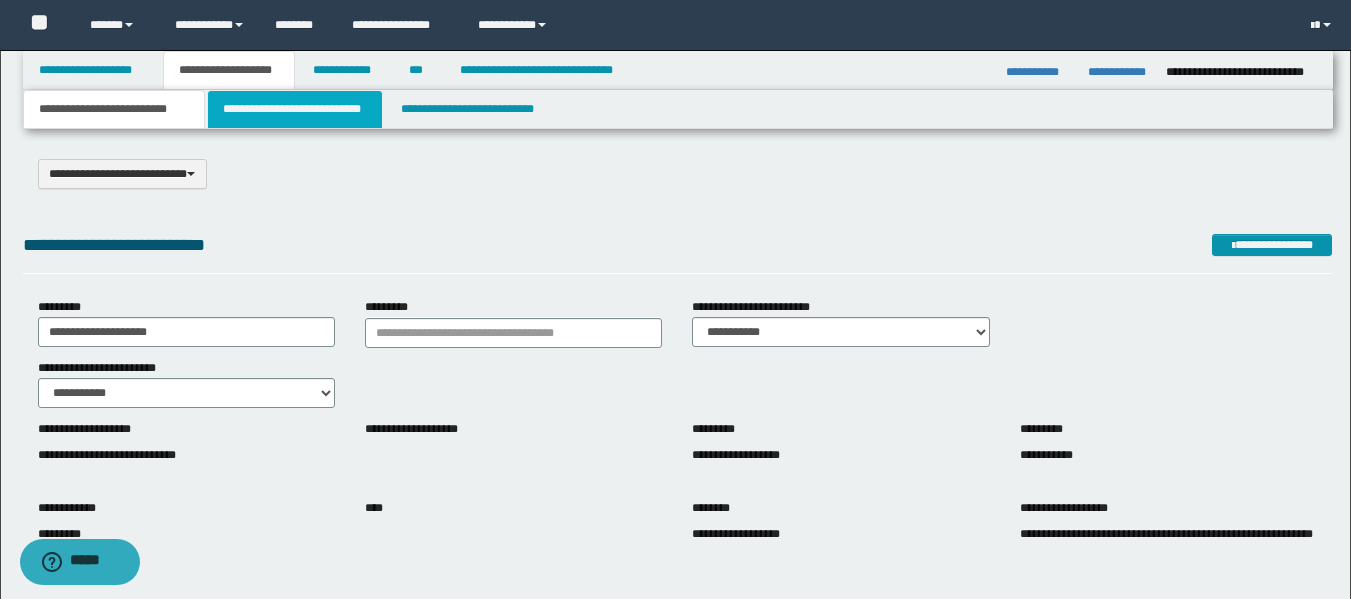 click on "**********" at bounding box center [295, 109] 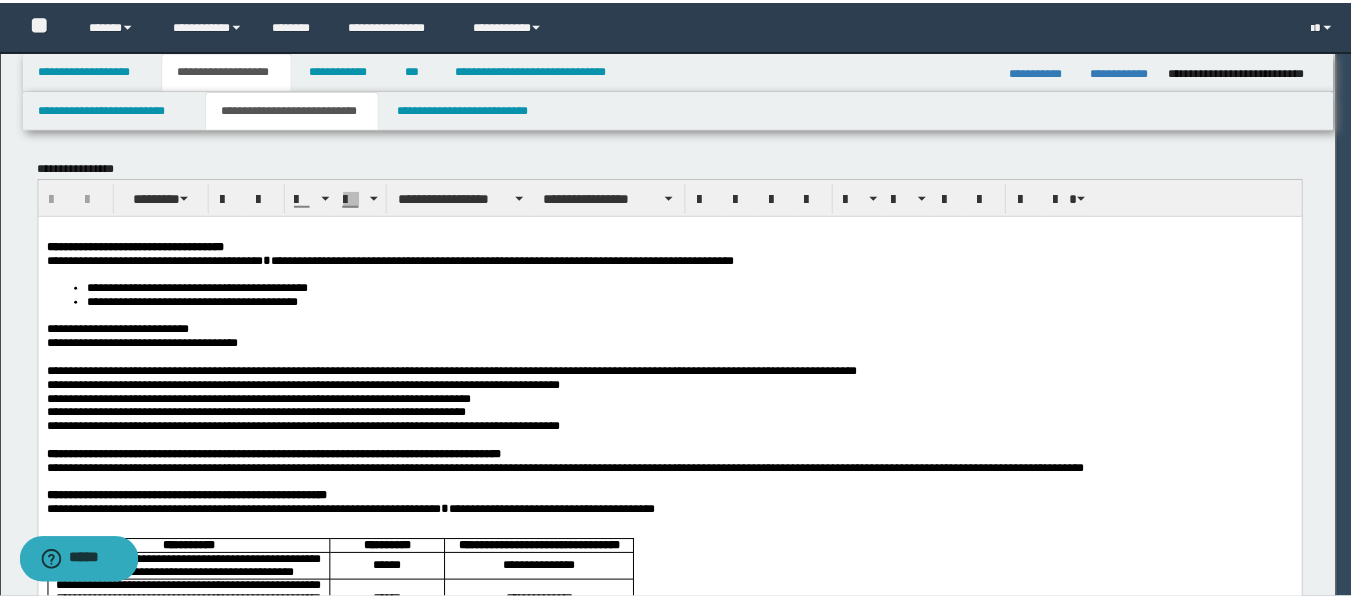 scroll, scrollTop: 0, scrollLeft: 0, axis: both 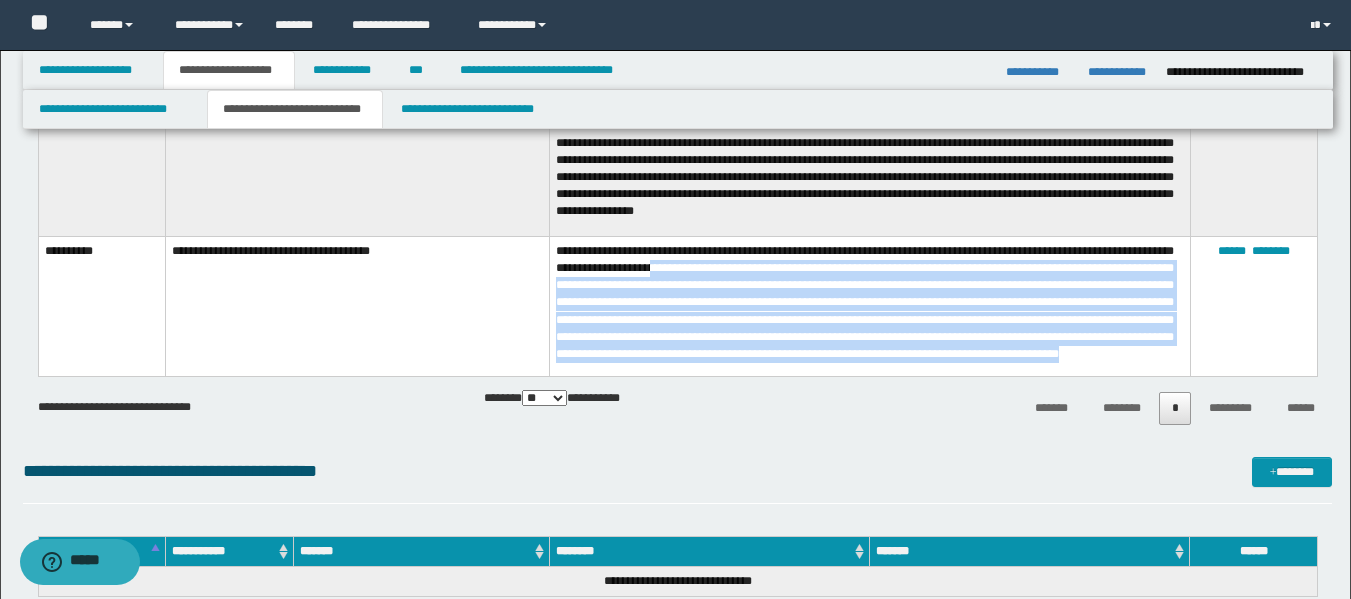 drag, startPoint x: 704, startPoint y: 260, endPoint x: 856, endPoint y: 365, distance: 184.74036 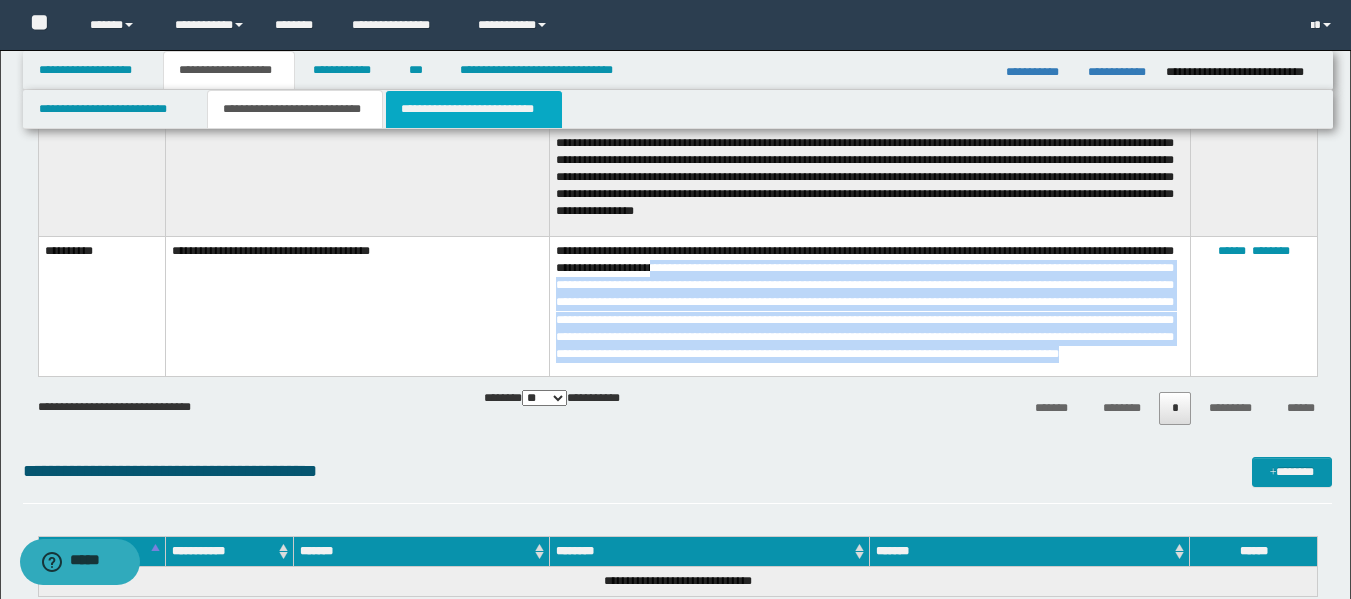 click on "**********" at bounding box center [474, 109] 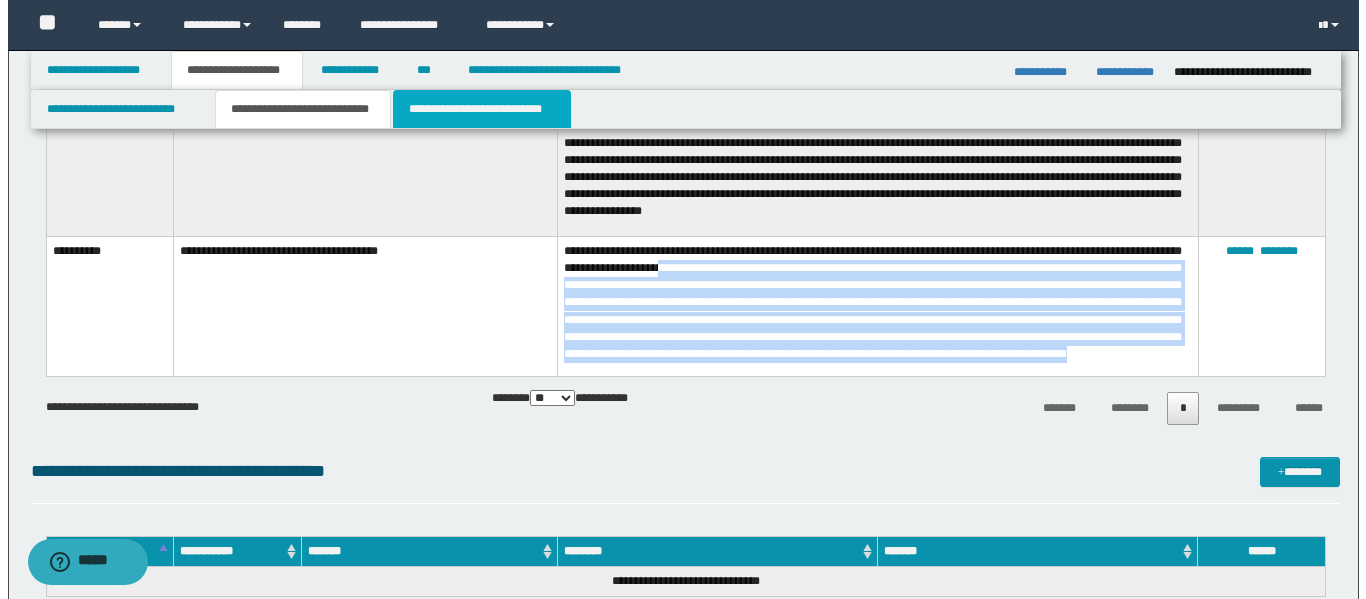scroll, scrollTop: 0, scrollLeft: 0, axis: both 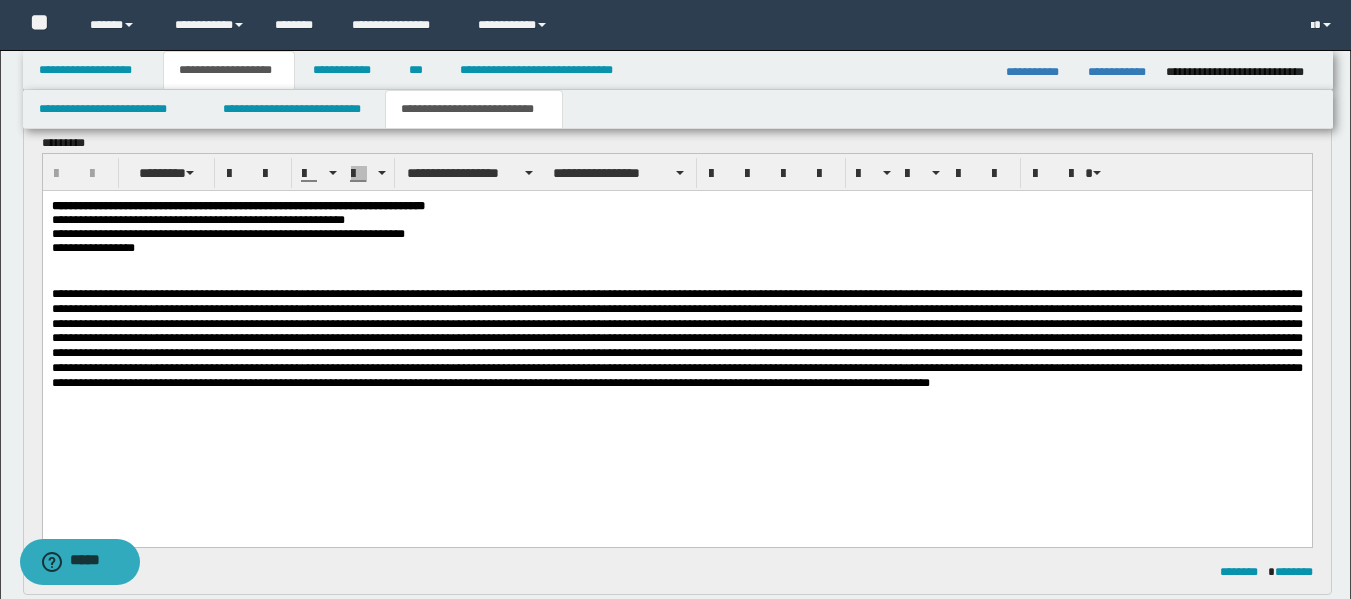 click at bounding box center (676, 263) 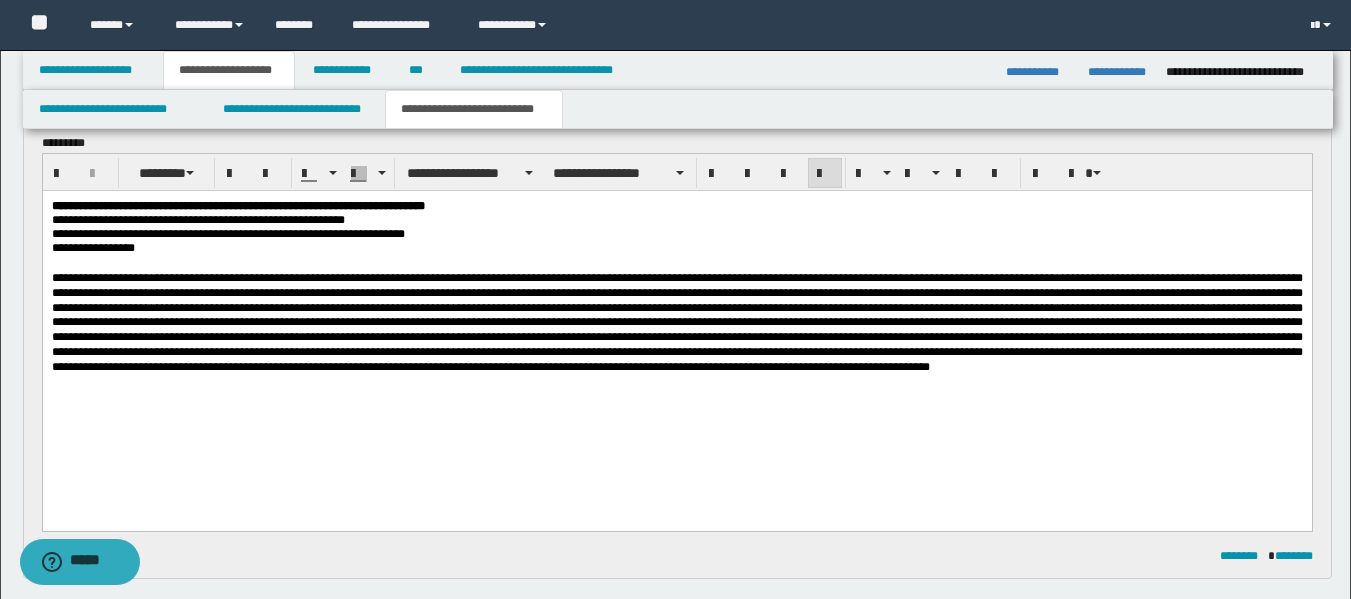 click at bounding box center [676, 322] 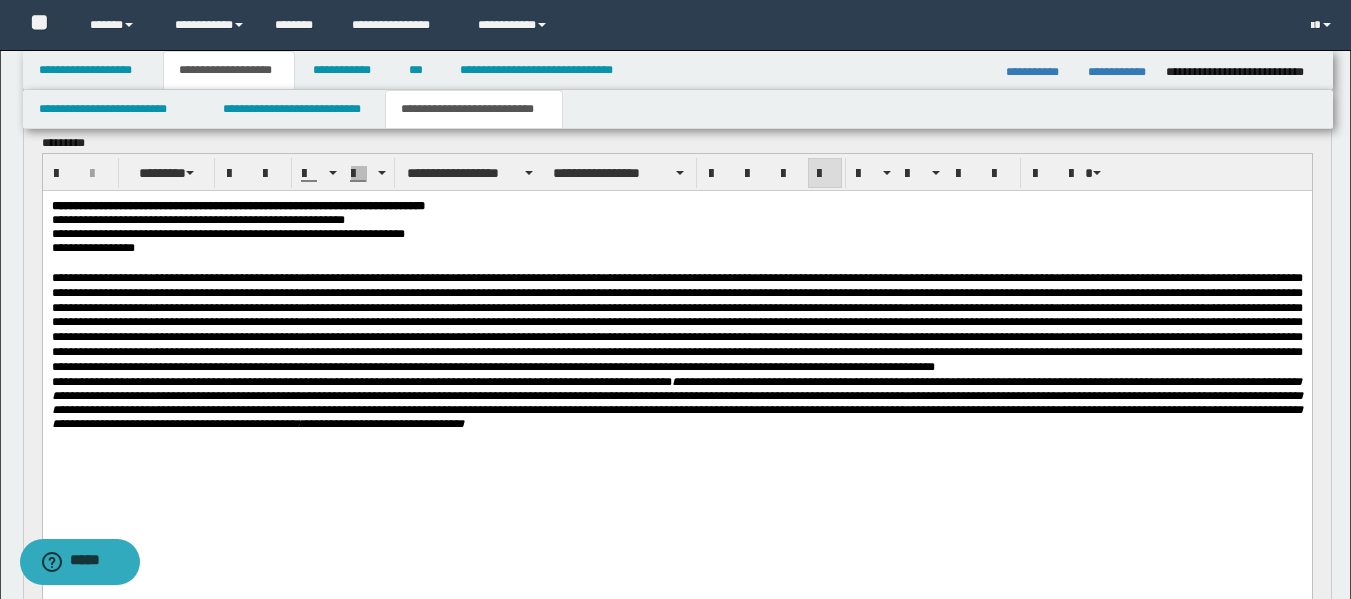 click at bounding box center (676, 322) 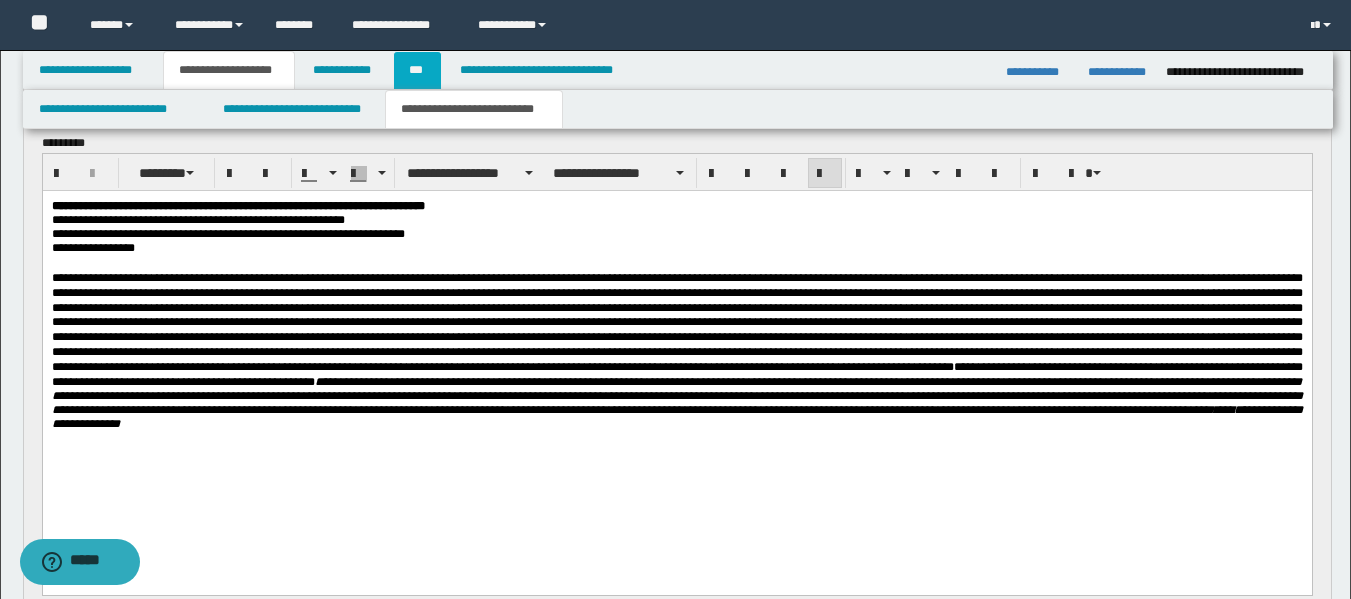 click on "***" at bounding box center (417, 70) 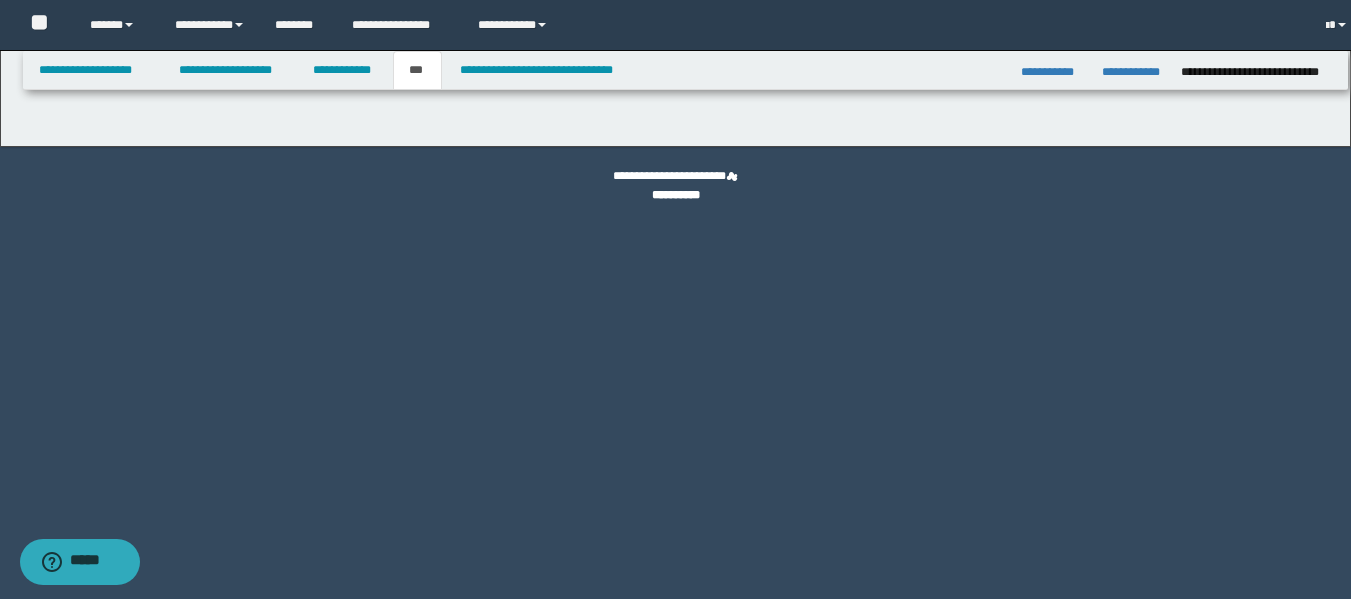 scroll, scrollTop: 0, scrollLeft: 0, axis: both 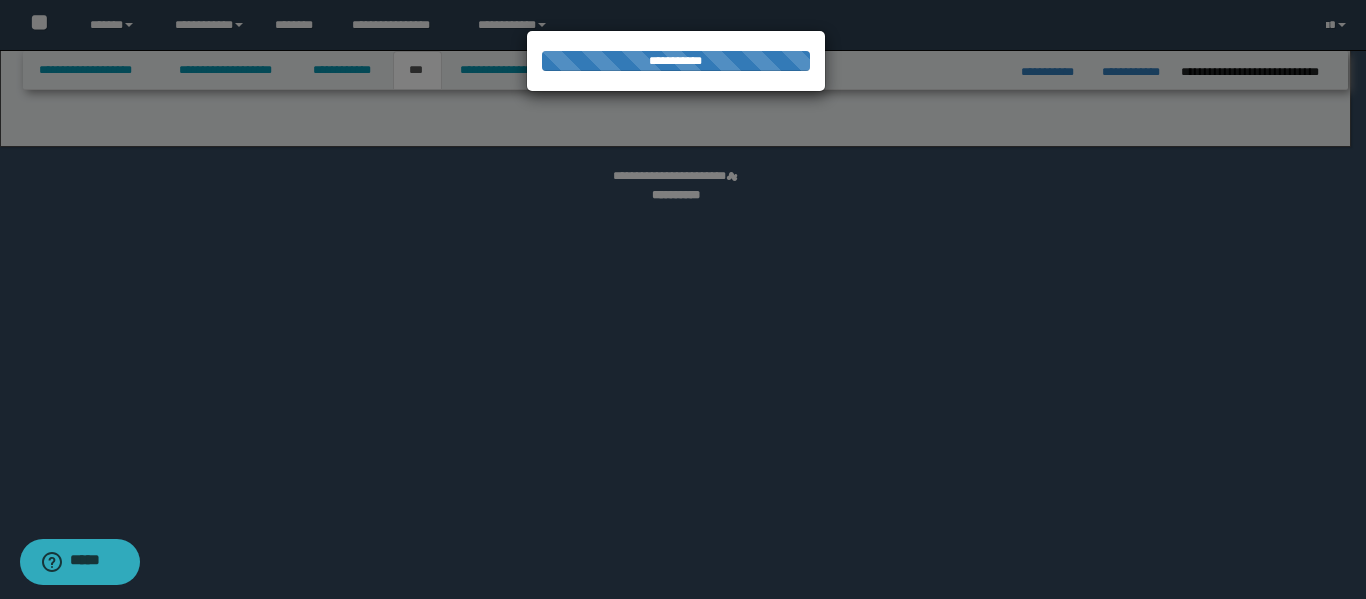select on "*" 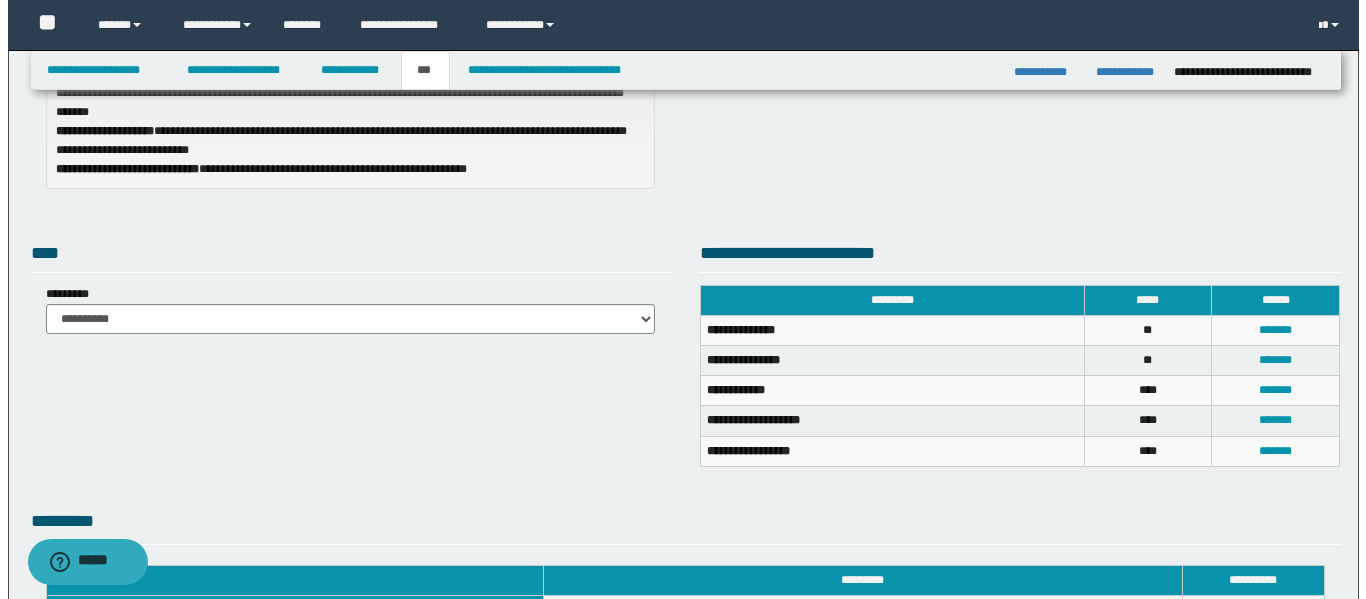 scroll, scrollTop: 277, scrollLeft: 0, axis: vertical 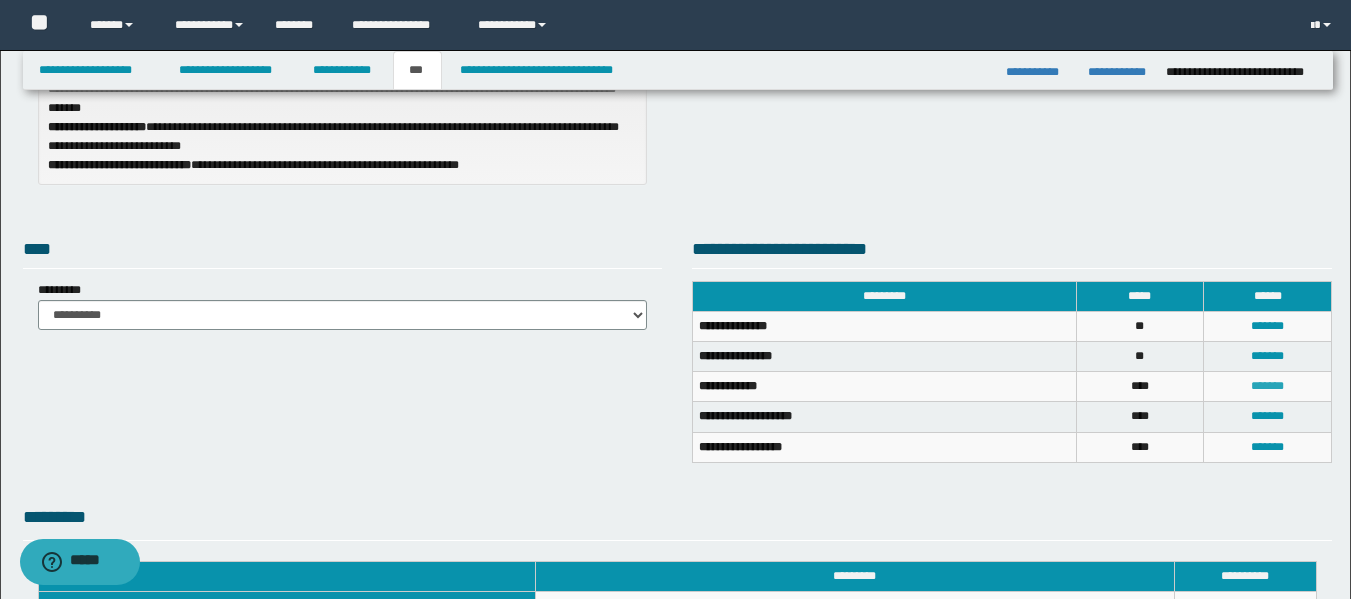 click on "*******" at bounding box center [1267, 386] 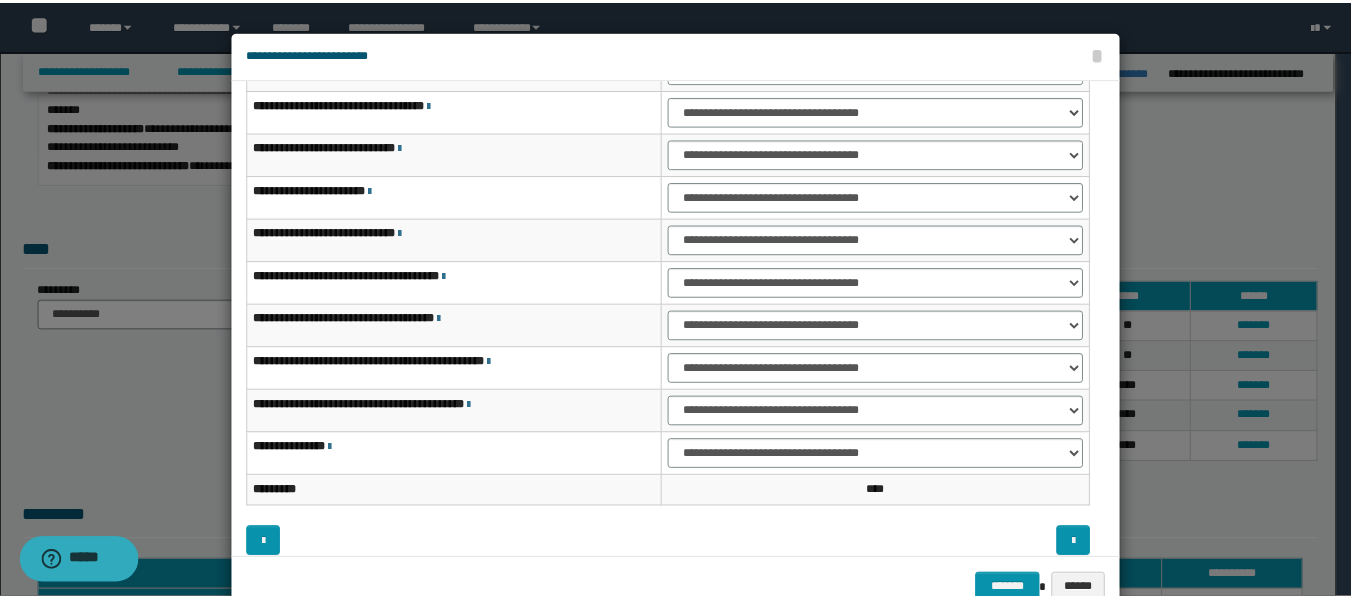 scroll, scrollTop: 121, scrollLeft: 0, axis: vertical 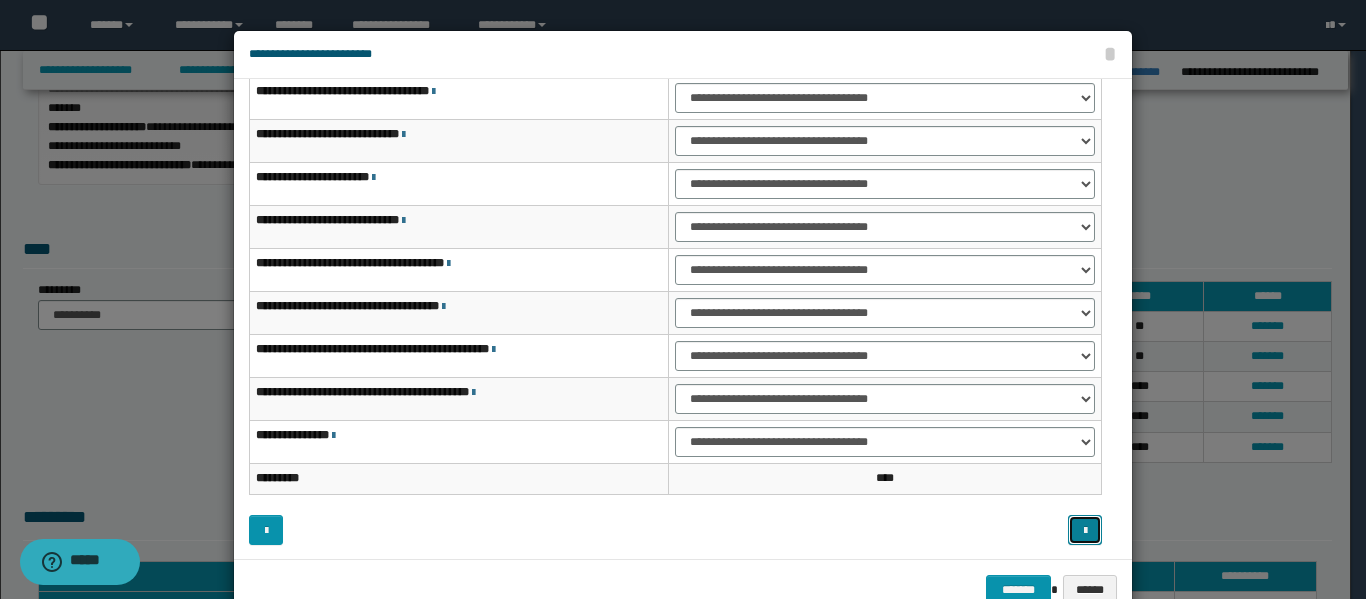 click at bounding box center [1085, 531] 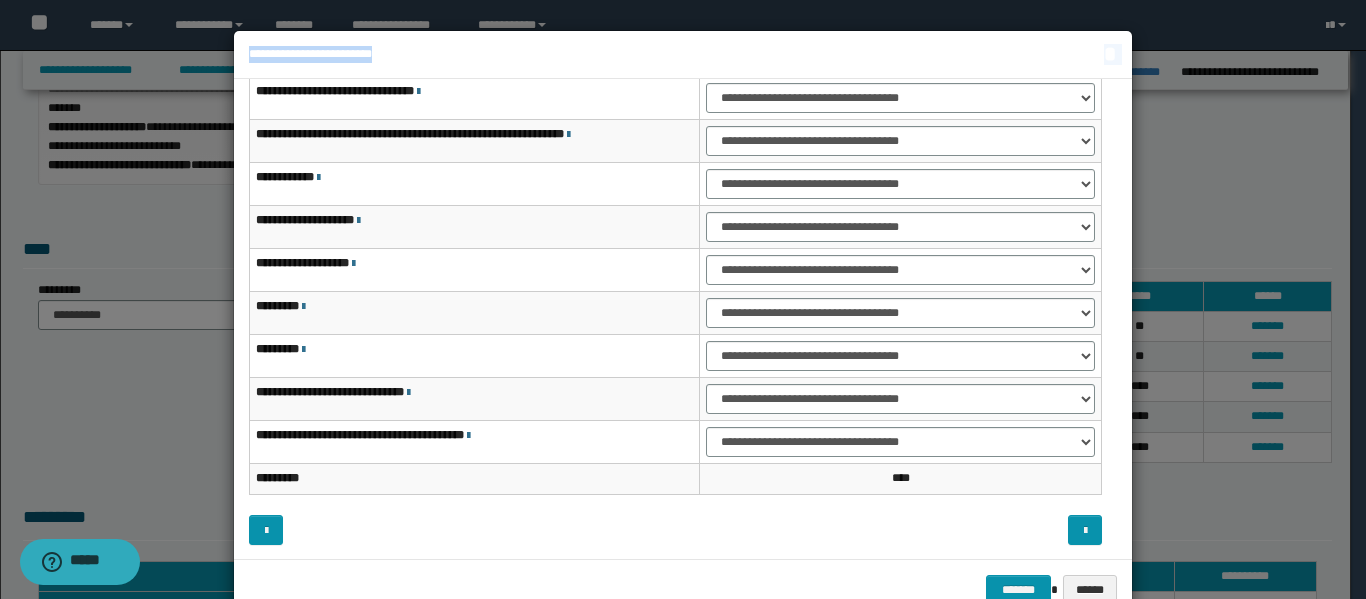 drag, startPoint x: 1128, startPoint y: 352, endPoint x: 1112, endPoint y: 276, distance: 77.665955 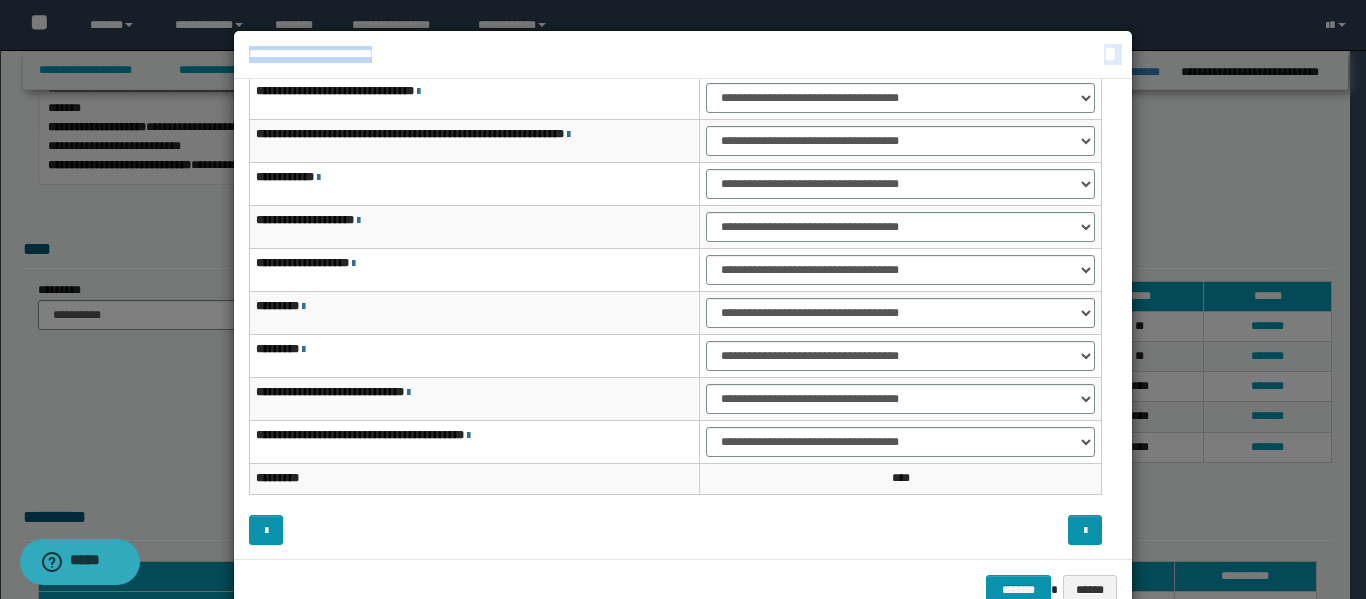 click on "*" at bounding box center (1109, 54) 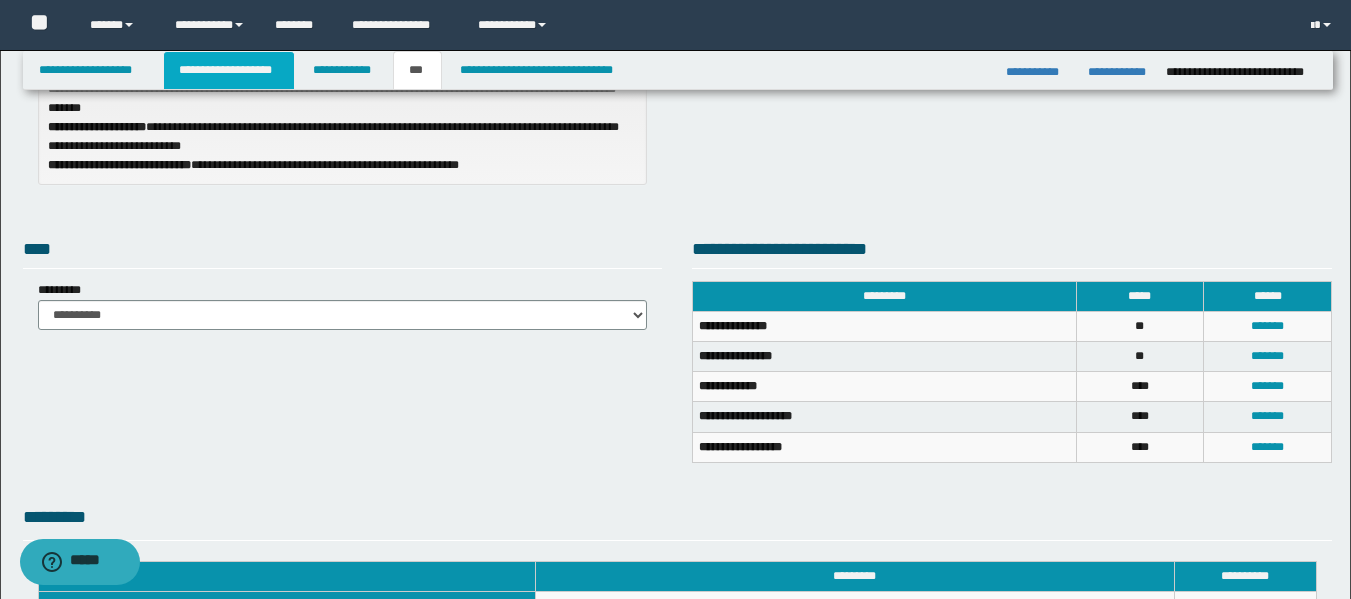 click on "**********" at bounding box center [229, 70] 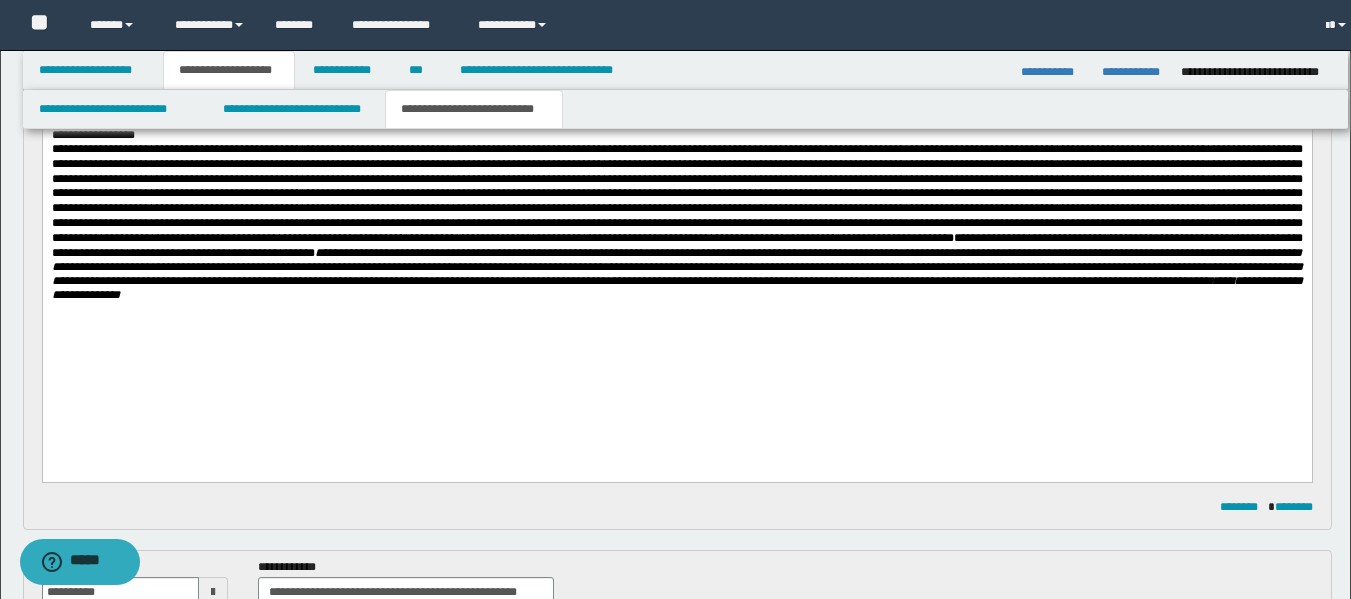 scroll, scrollTop: 308, scrollLeft: 0, axis: vertical 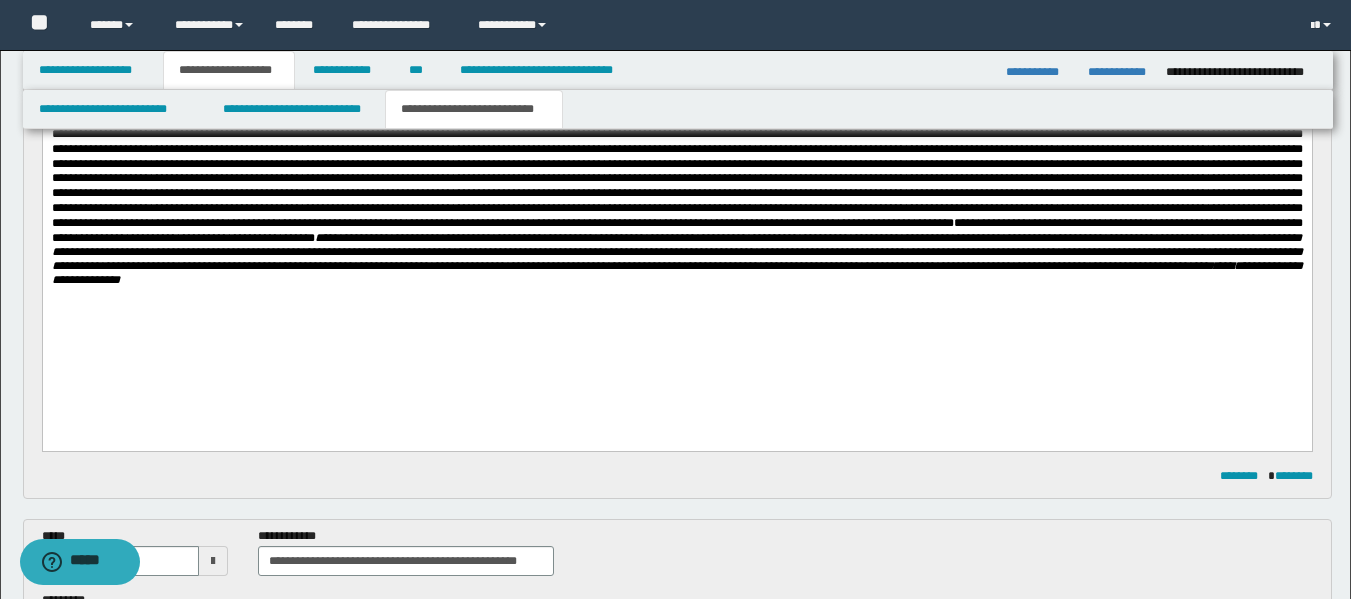 click on "**********" at bounding box center [676, 207] 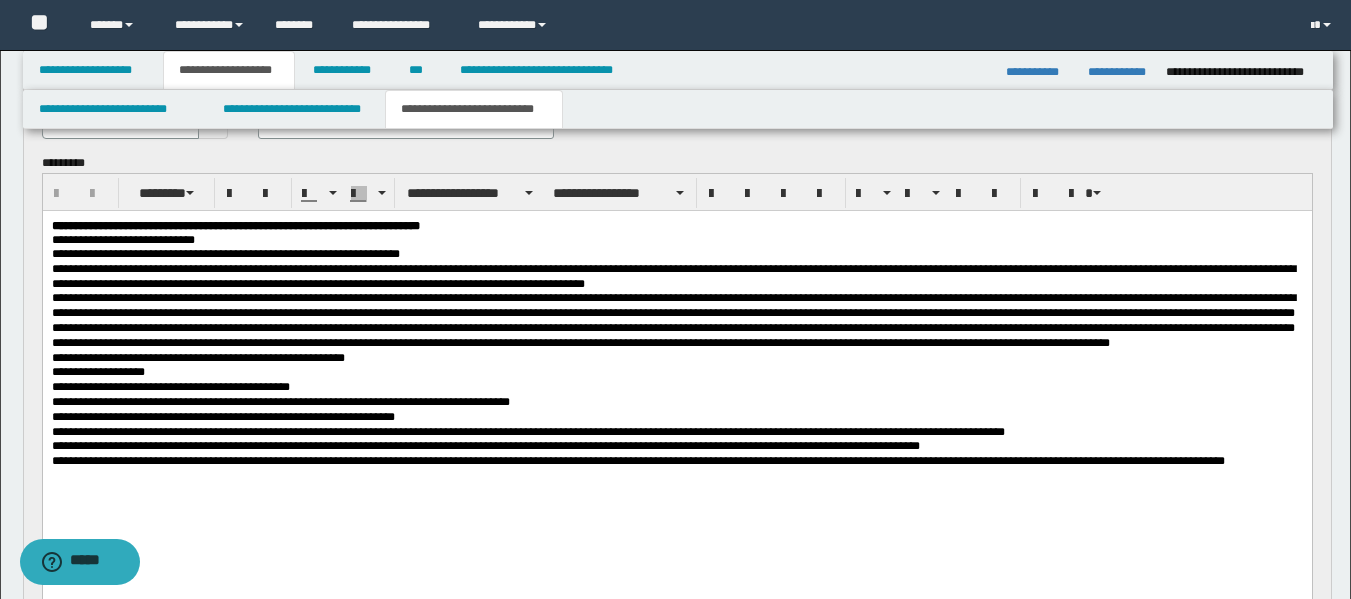 scroll, scrollTop: 766, scrollLeft: 0, axis: vertical 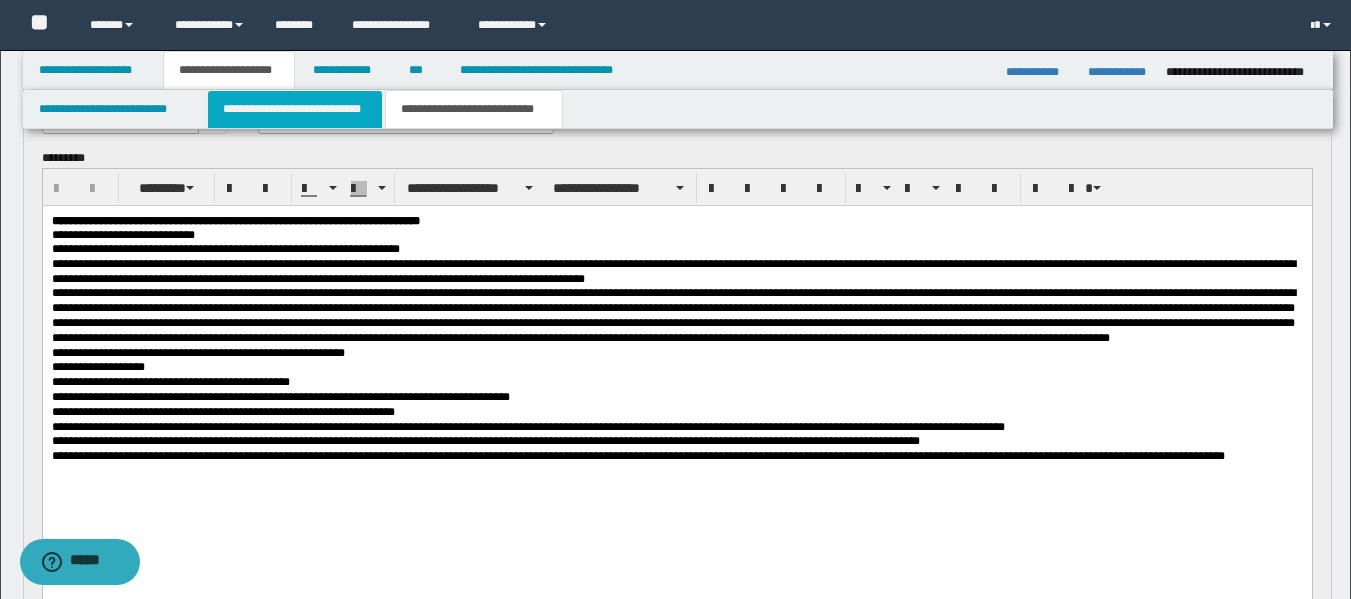 click on "**********" at bounding box center (295, 109) 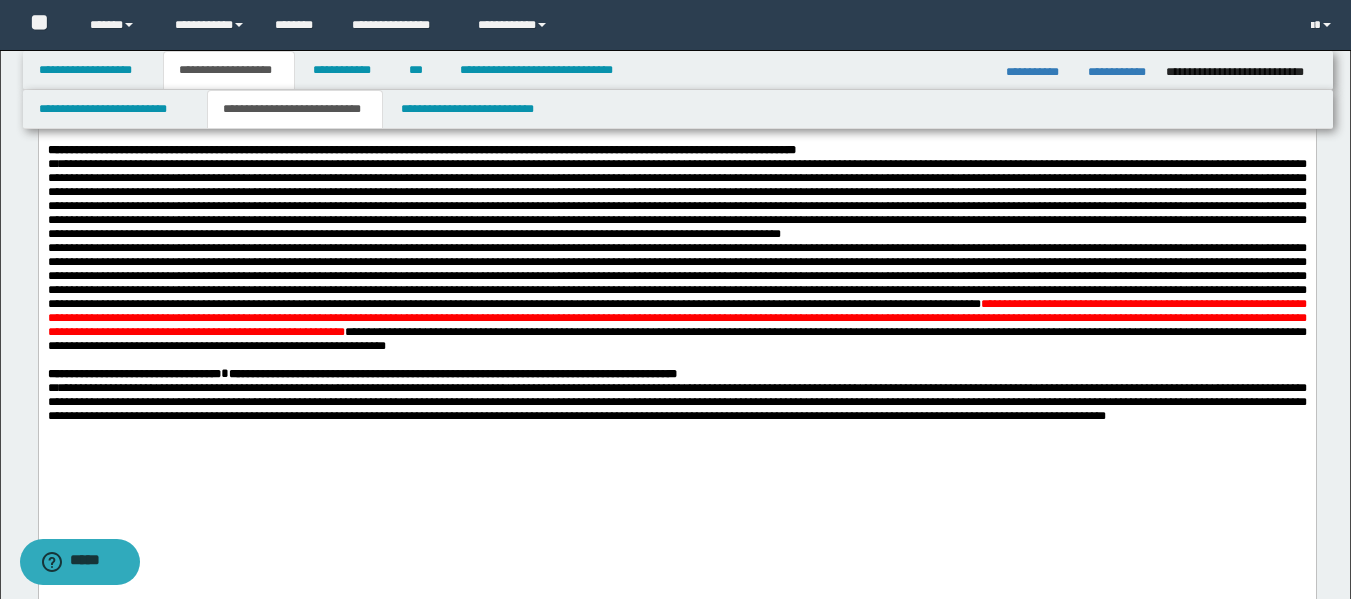 scroll, scrollTop: 830, scrollLeft: 0, axis: vertical 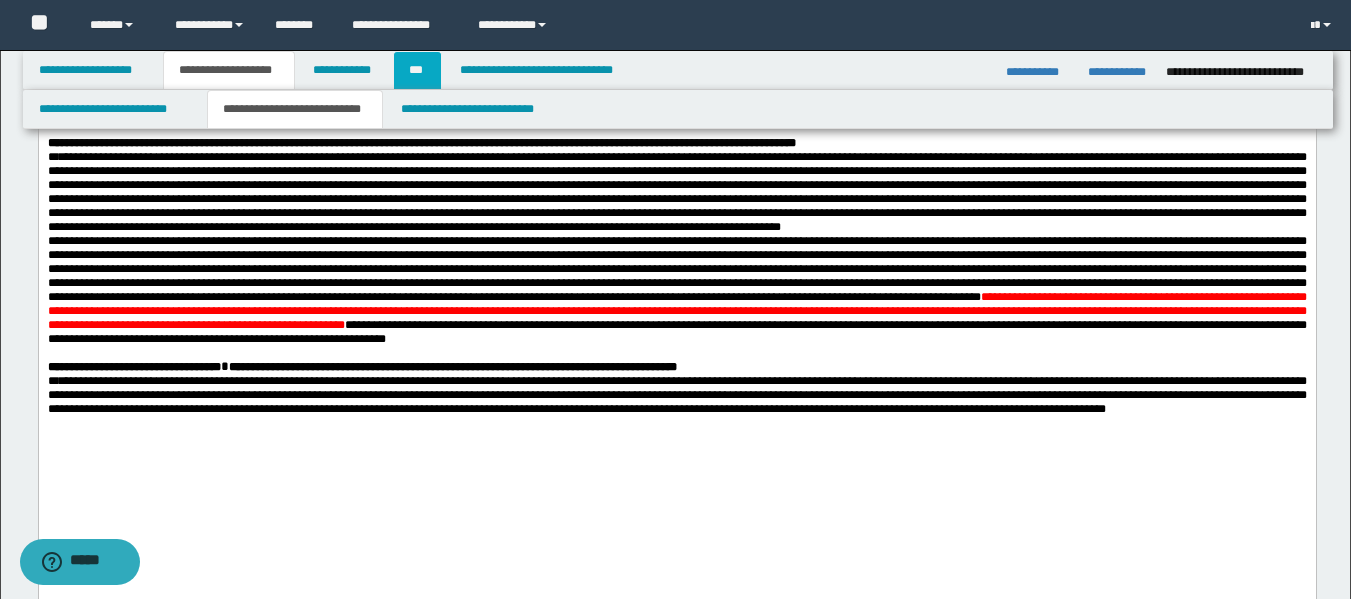 click on "***" at bounding box center (417, 70) 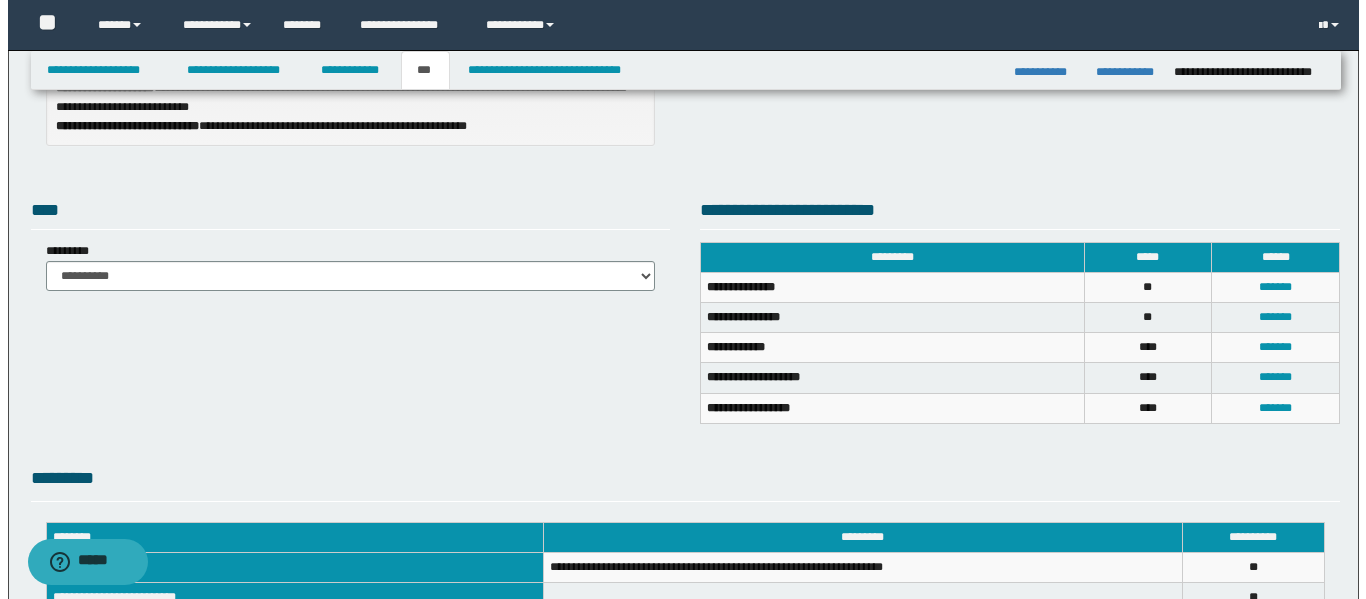 scroll, scrollTop: 309, scrollLeft: 0, axis: vertical 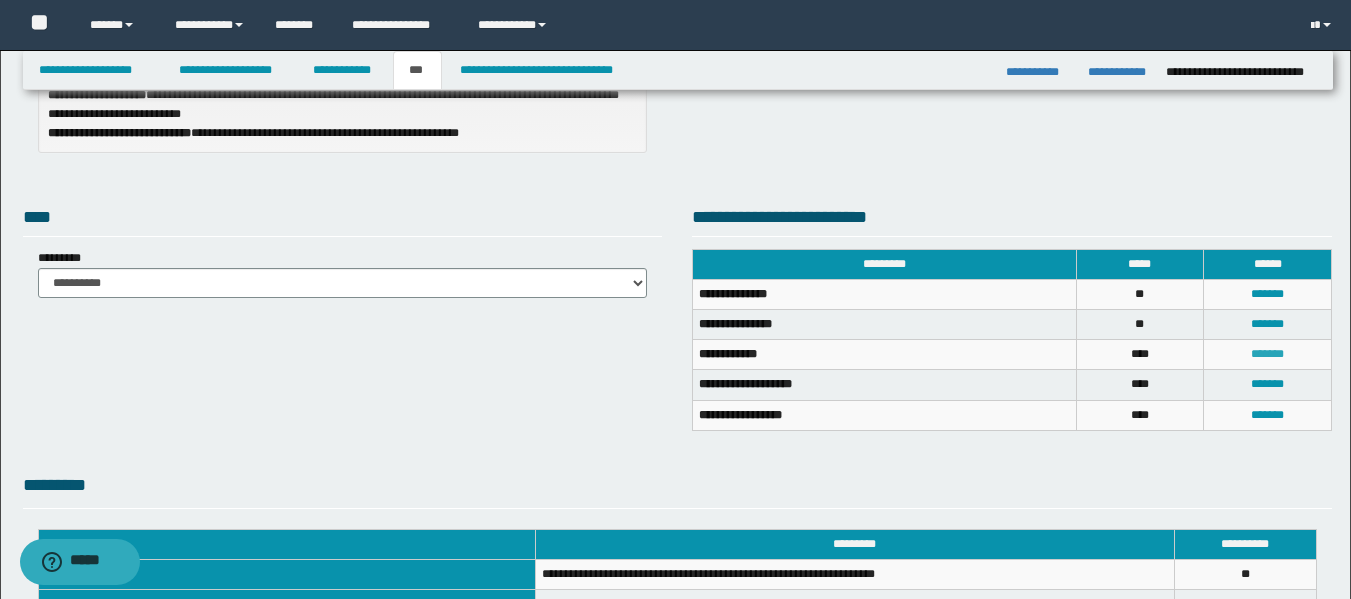 click on "*******" at bounding box center [1267, 354] 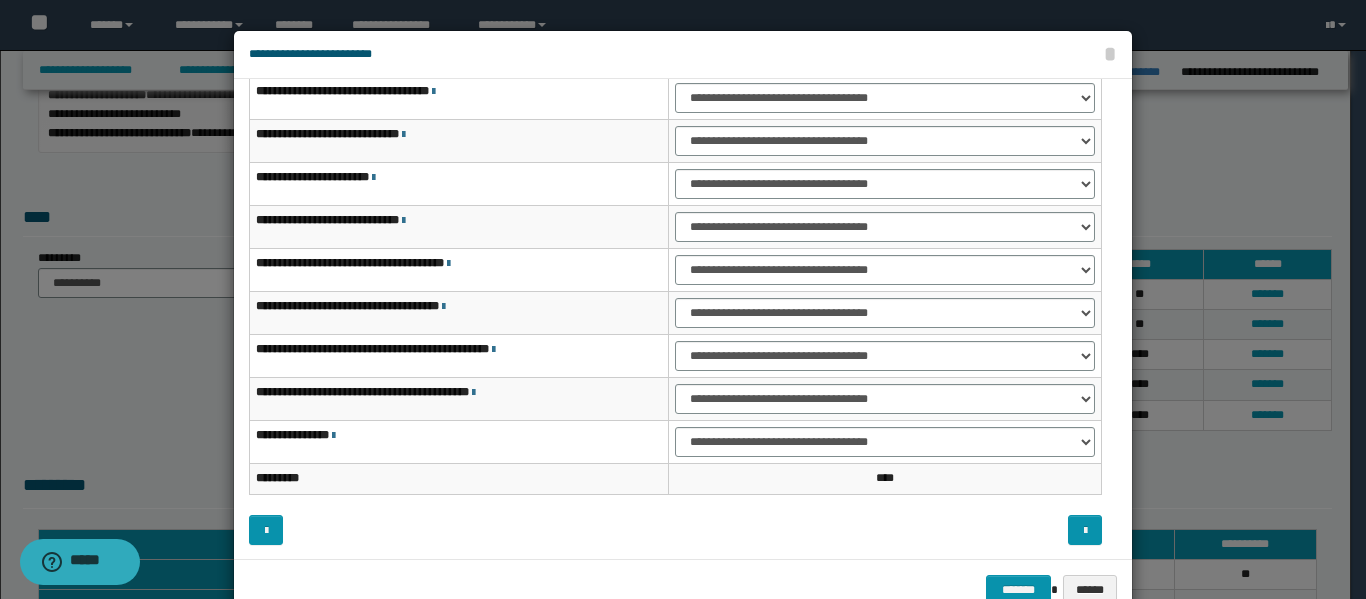 click at bounding box center (897, 530) 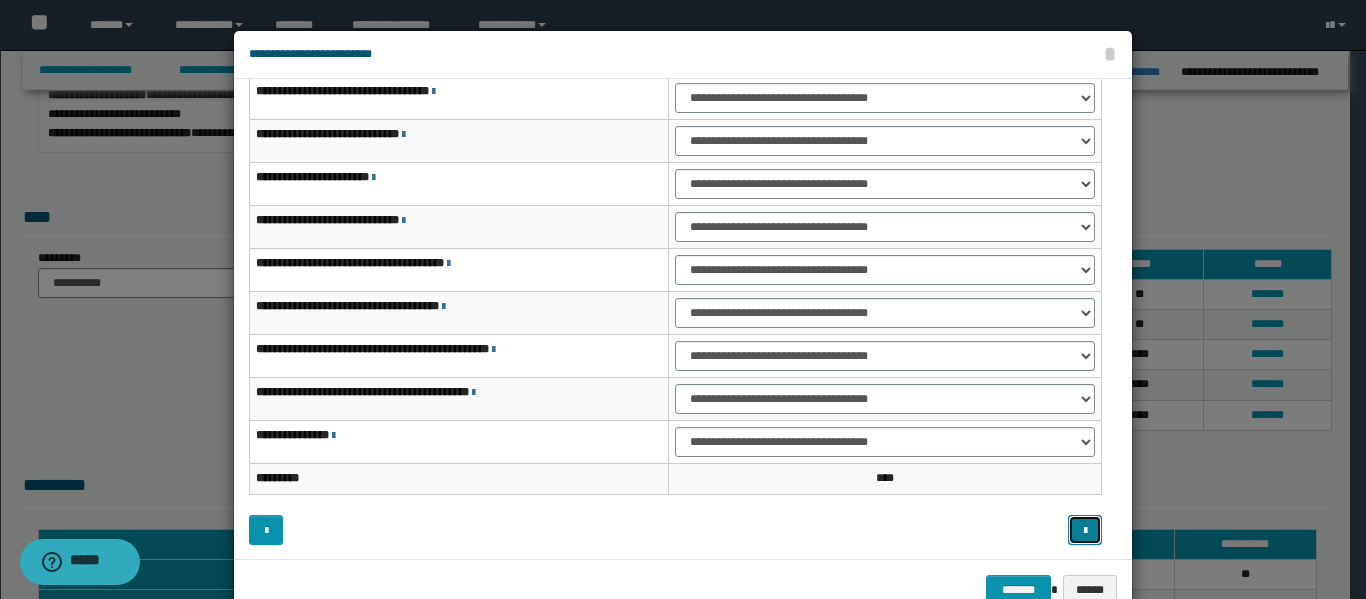click at bounding box center (1085, 531) 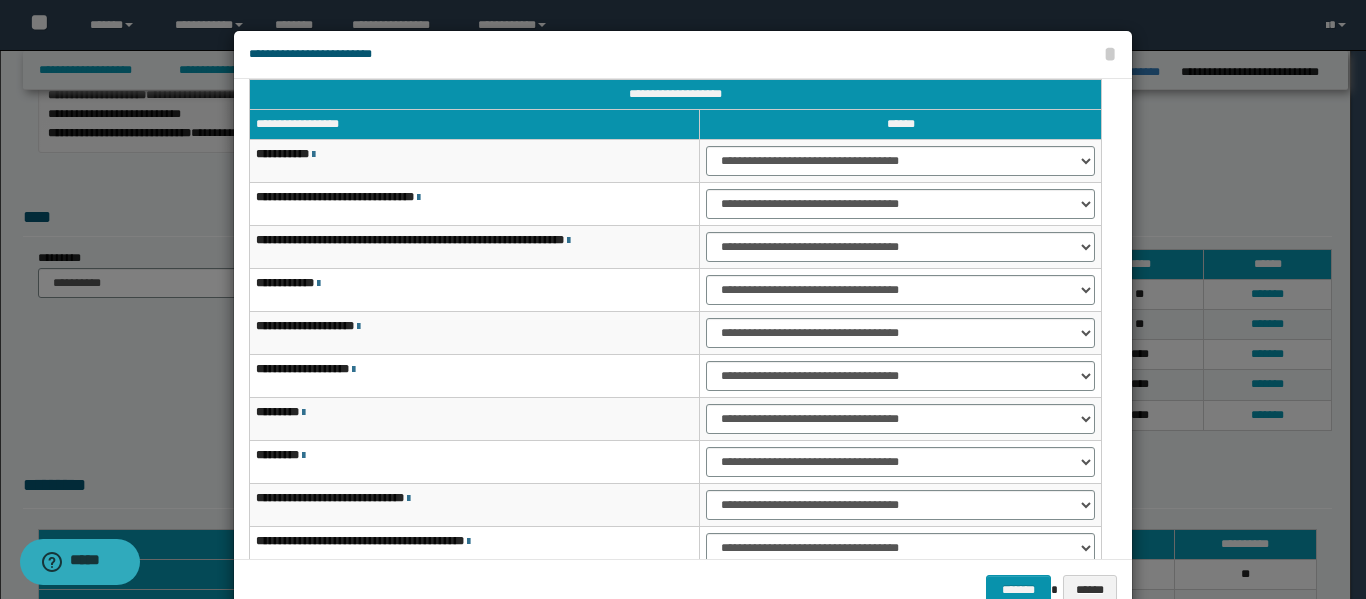 scroll, scrollTop: 0, scrollLeft: 0, axis: both 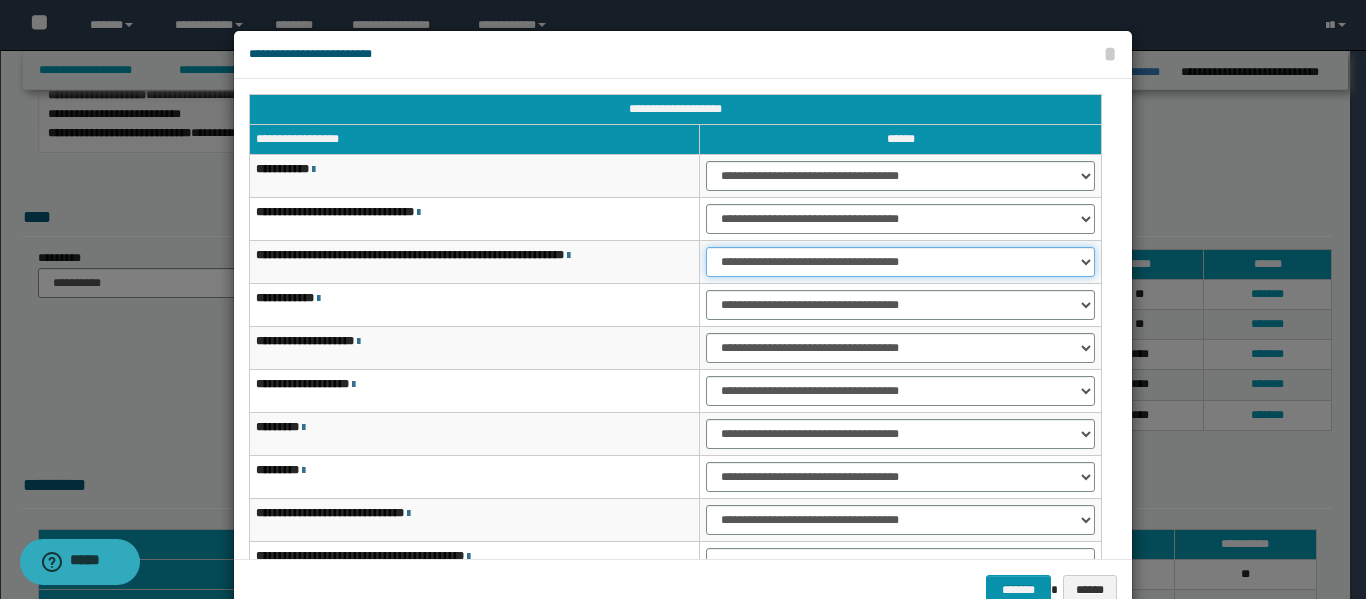 click on "**********" at bounding box center [900, 262] 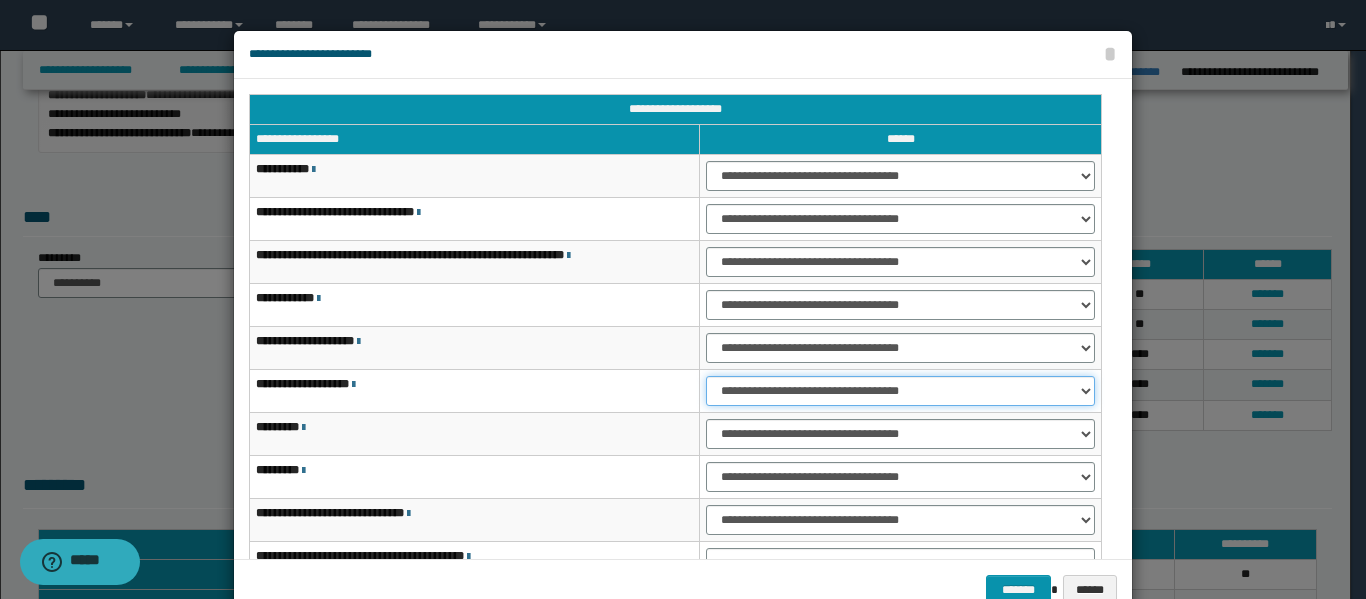 click on "**********" at bounding box center (900, 391) 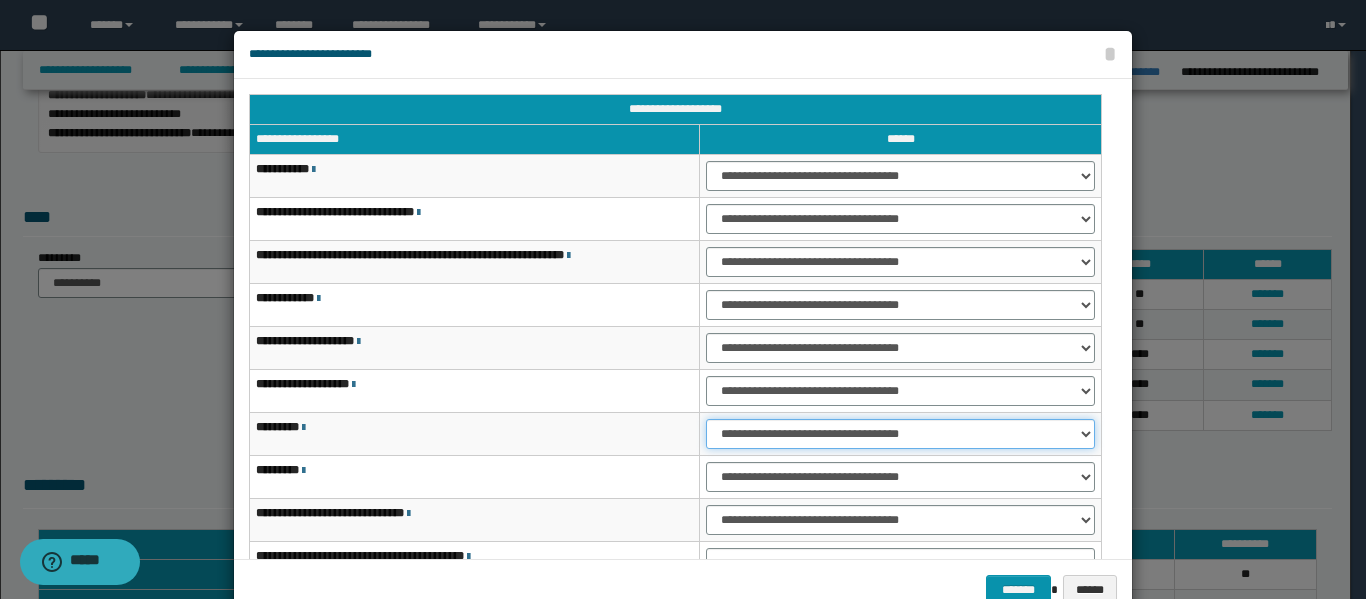 click on "**********" at bounding box center [900, 434] 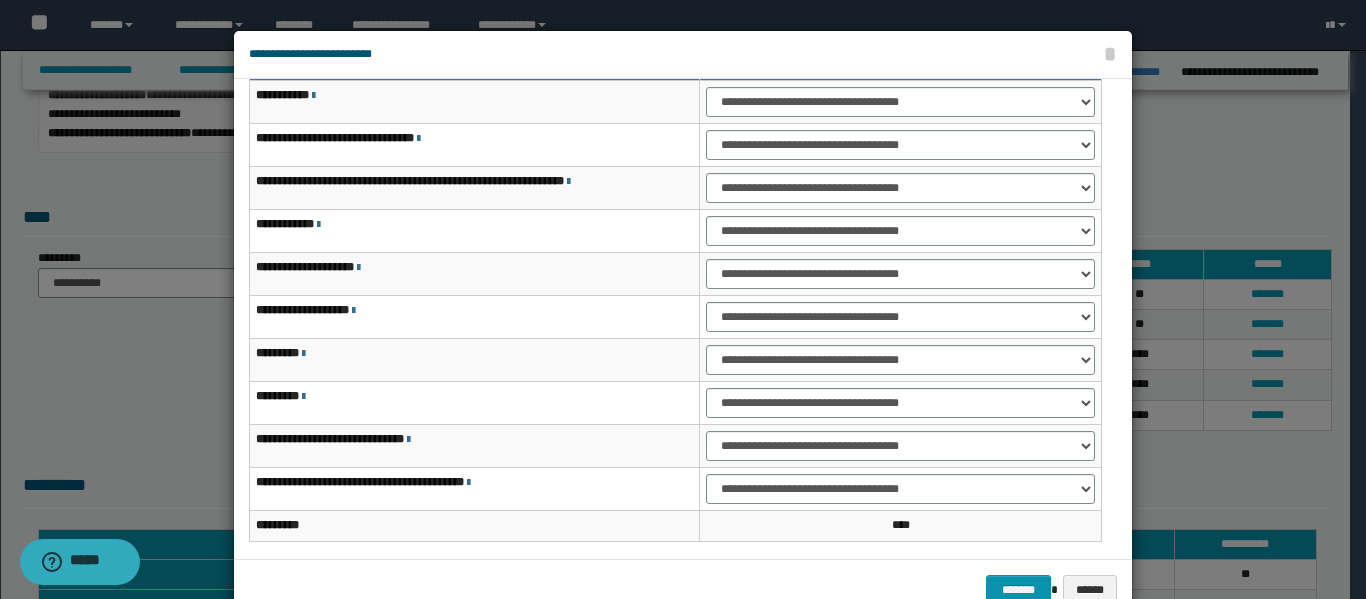 scroll, scrollTop: 112, scrollLeft: 0, axis: vertical 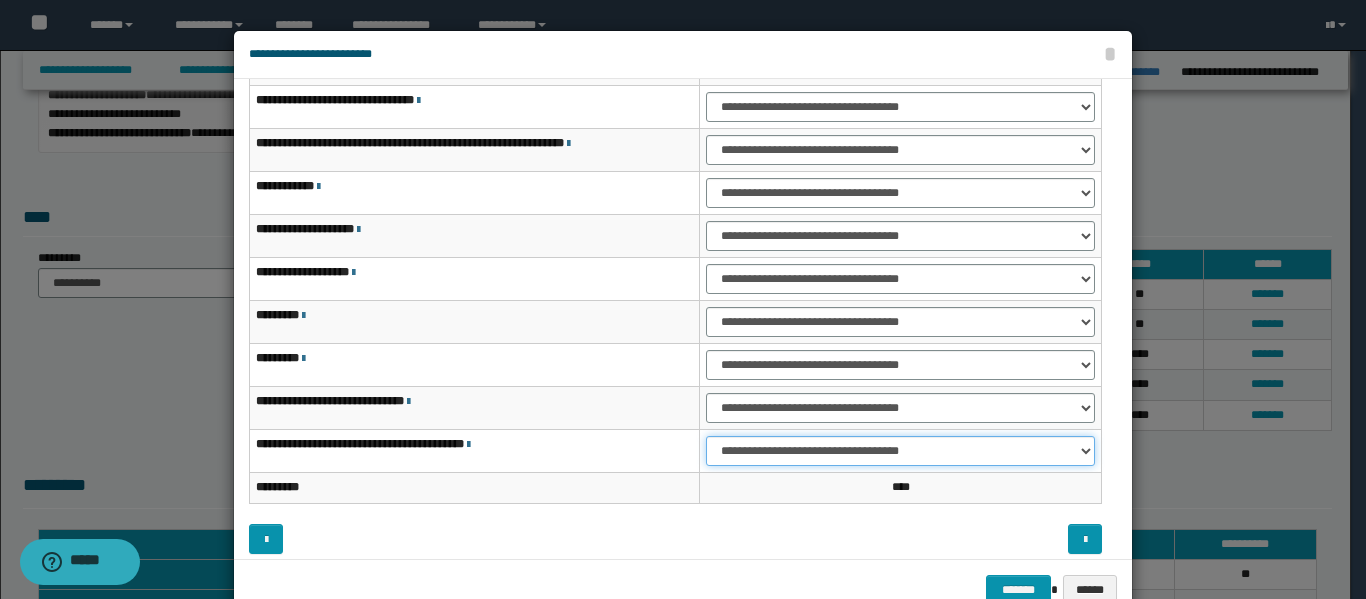 click on "**********" at bounding box center [900, 451] 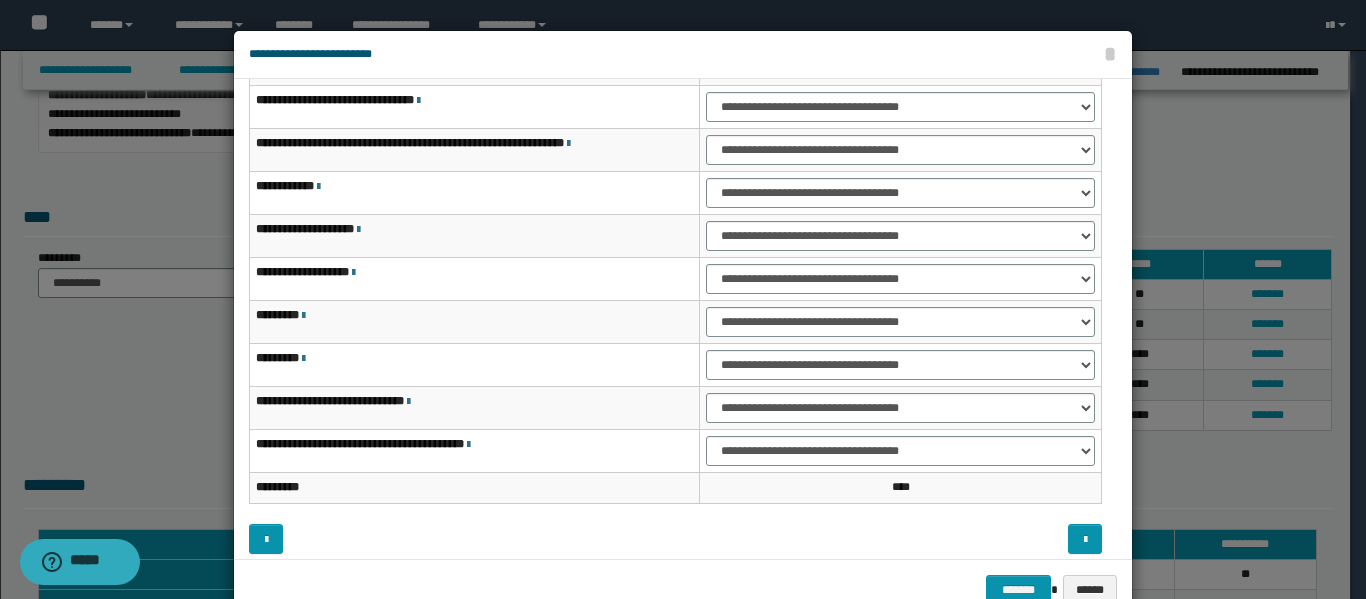 scroll, scrollTop: 121, scrollLeft: 0, axis: vertical 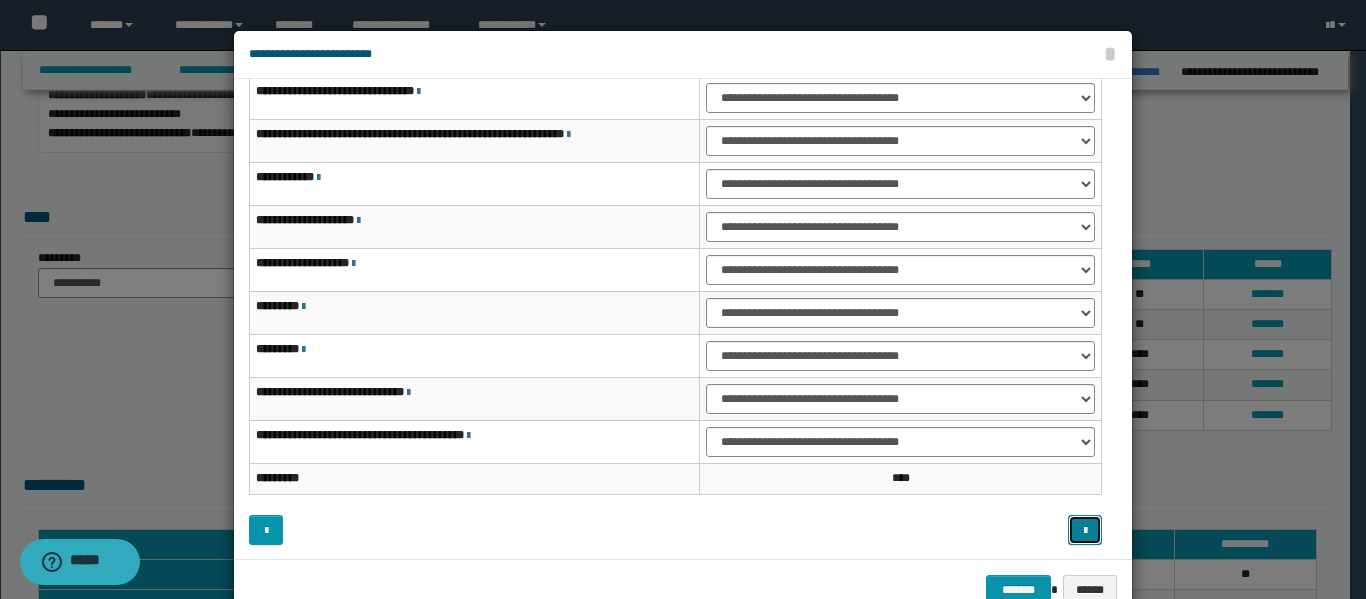 click at bounding box center [1085, 530] 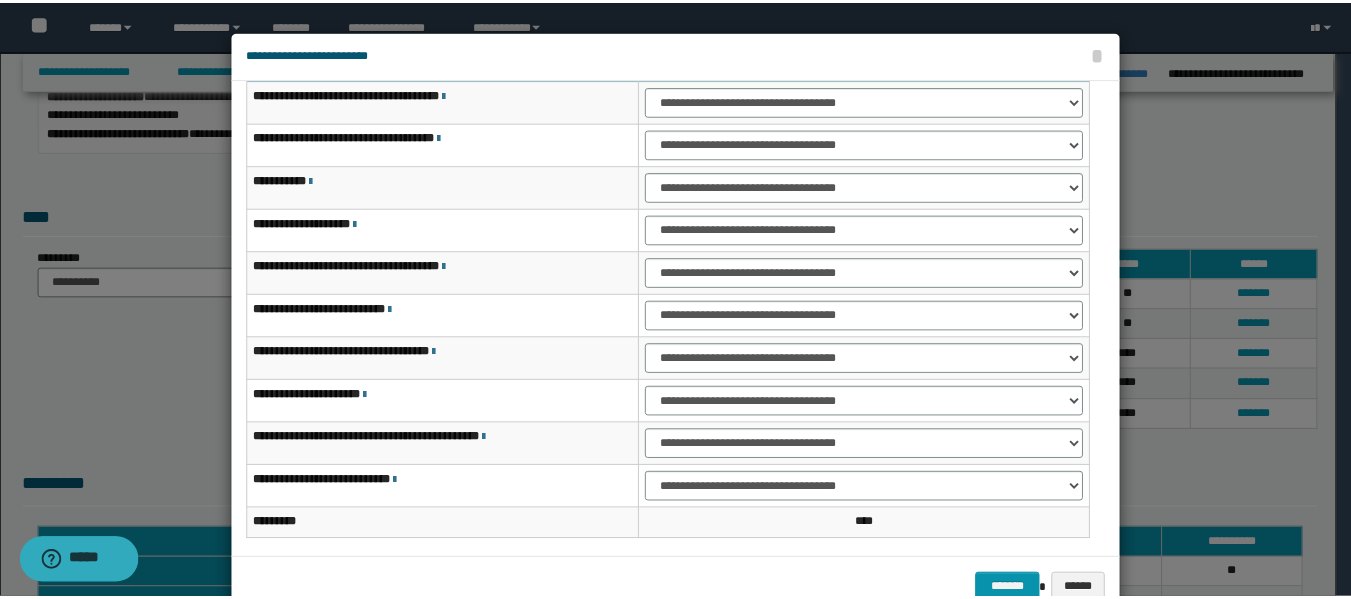 scroll, scrollTop: 74, scrollLeft: 0, axis: vertical 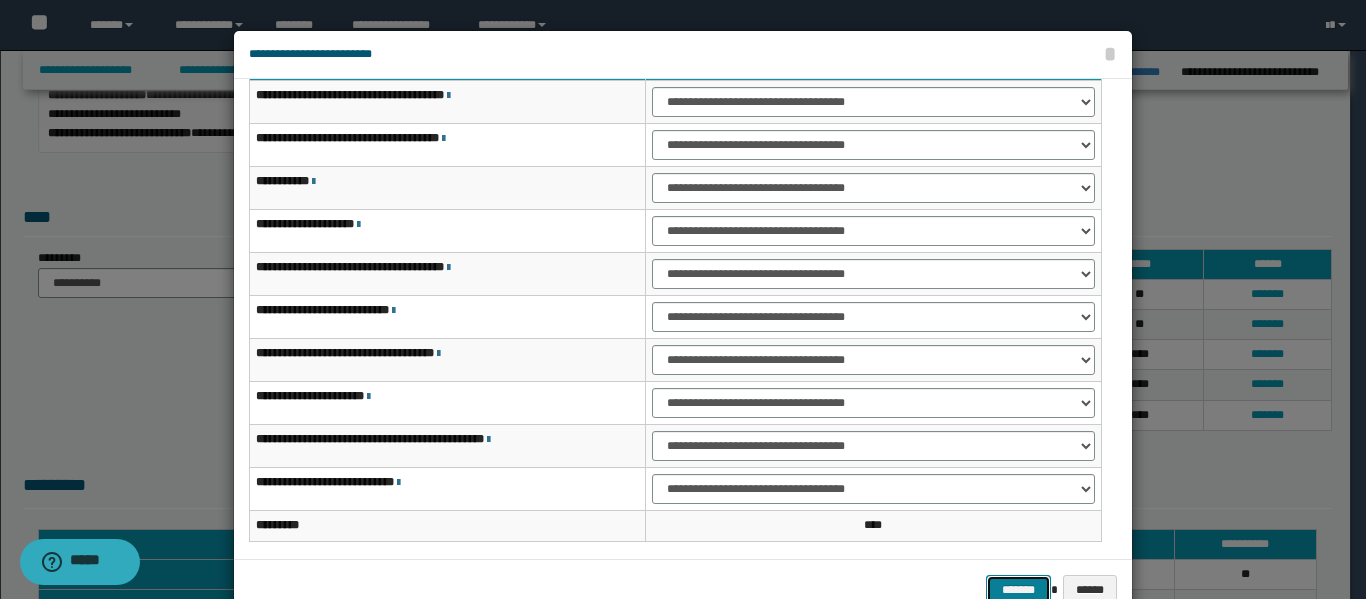 click on "*******" at bounding box center [1018, 590] 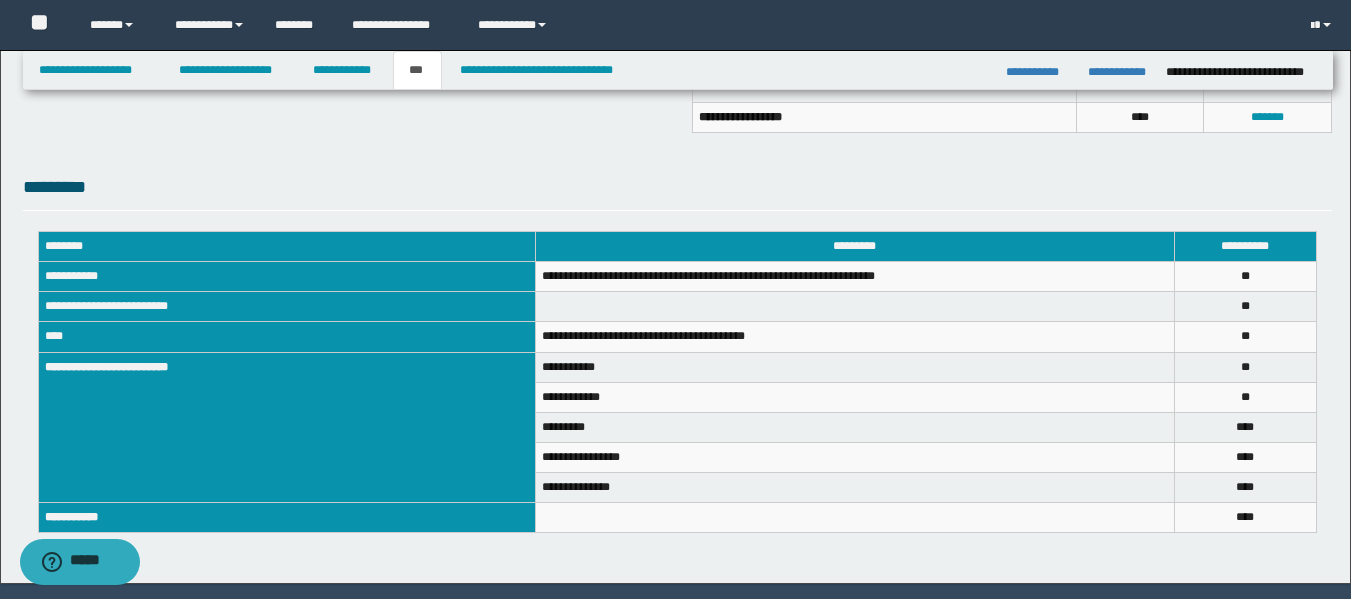 scroll, scrollTop: 611, scrollLeft: 0, axis: vertical 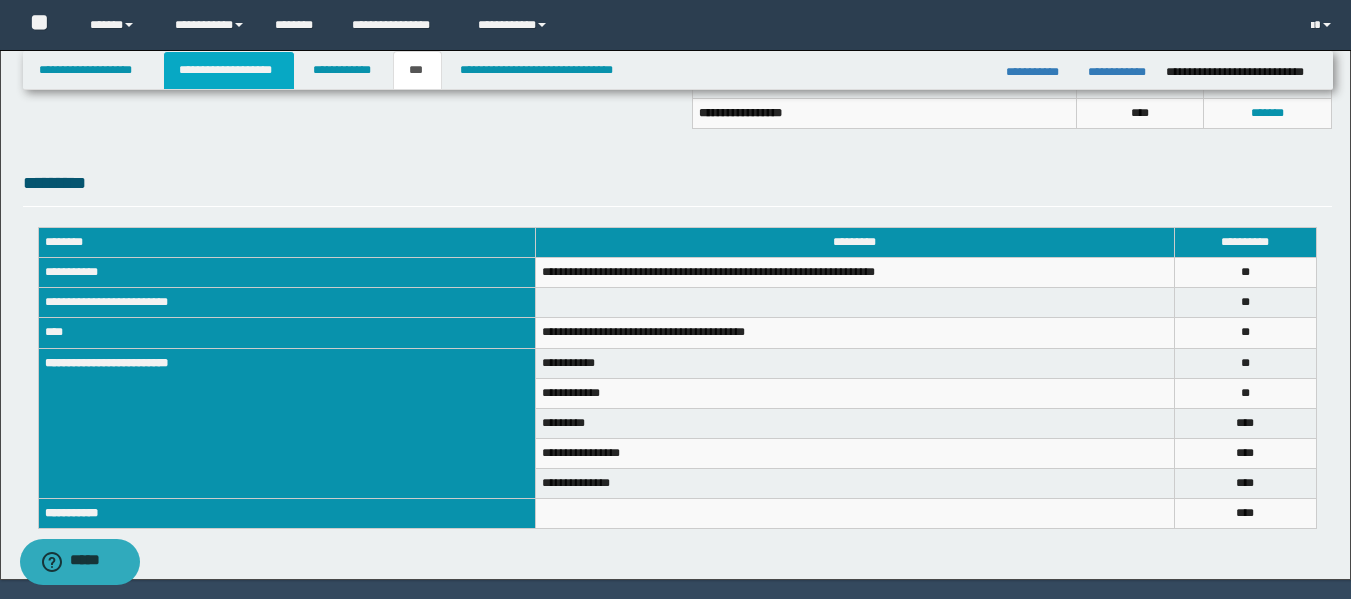 click on "**********" at bounding box center [229, 70] 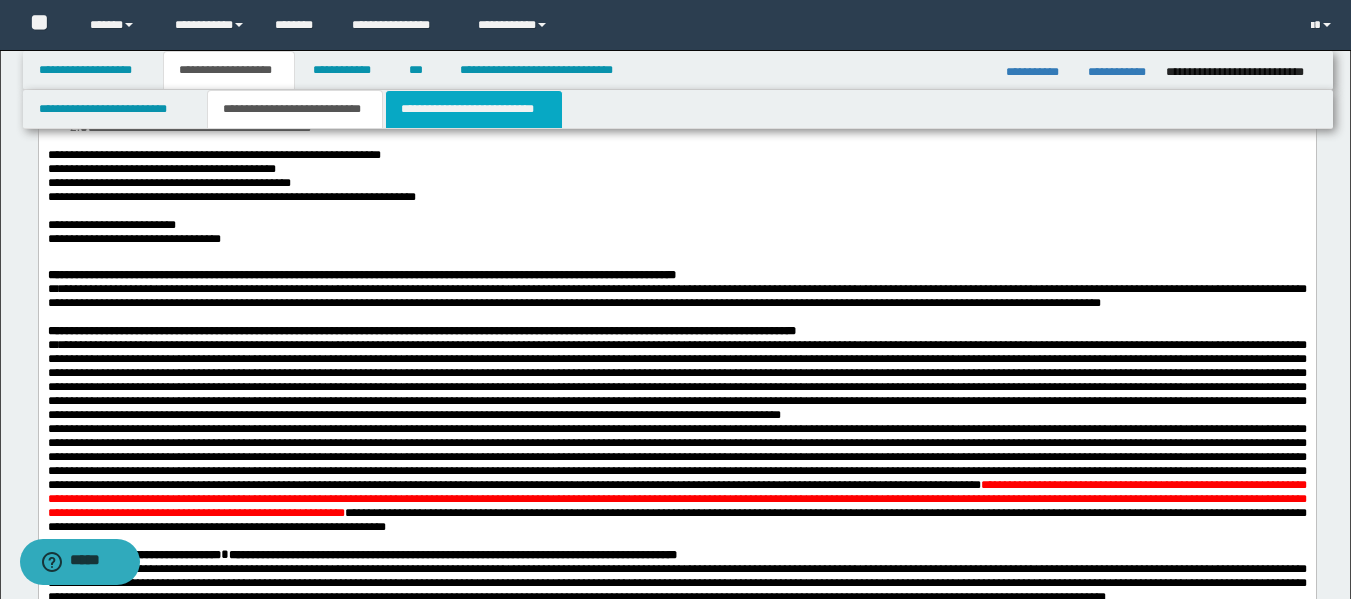 click on "**********" at bounding box center (474, 109) 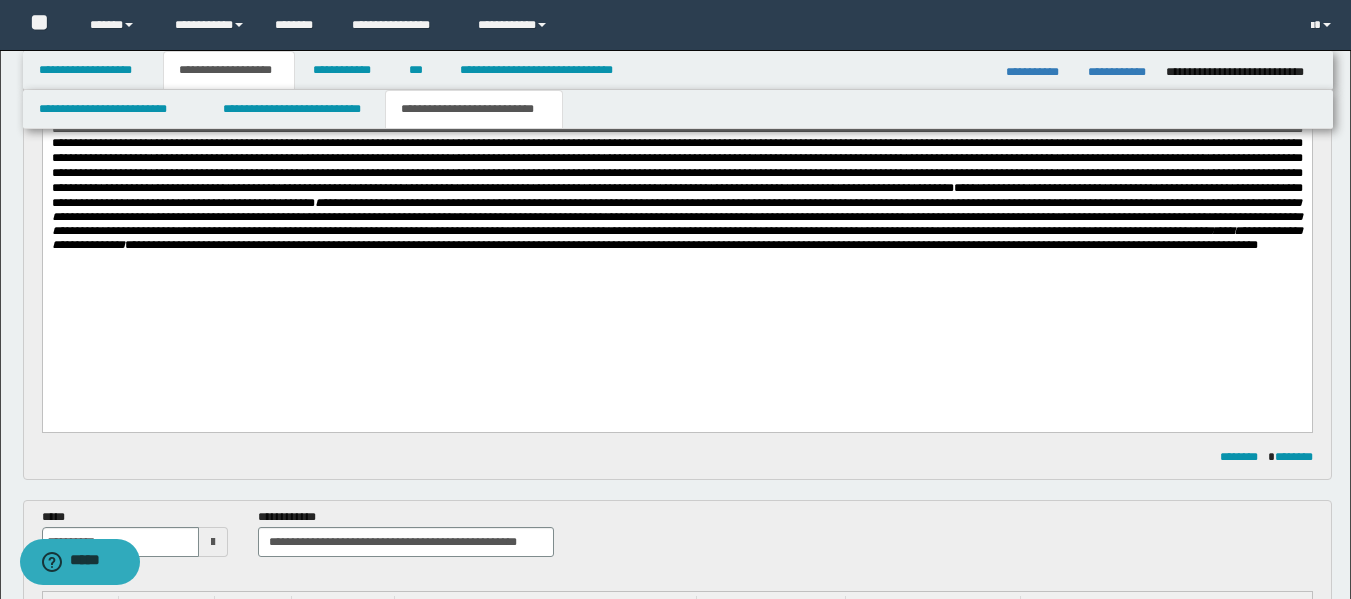 scroll, scrollTop: 335, scrollLeft: 0, axis: vertical 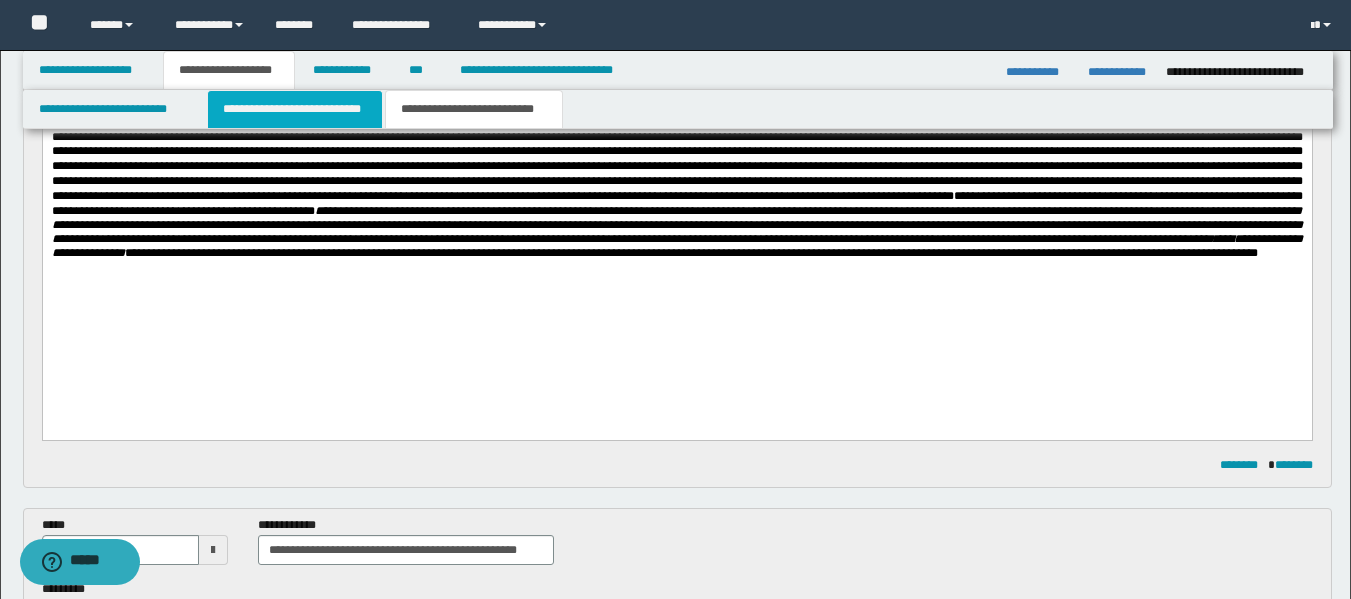 click on "**********" at bounding box center [295, 109] 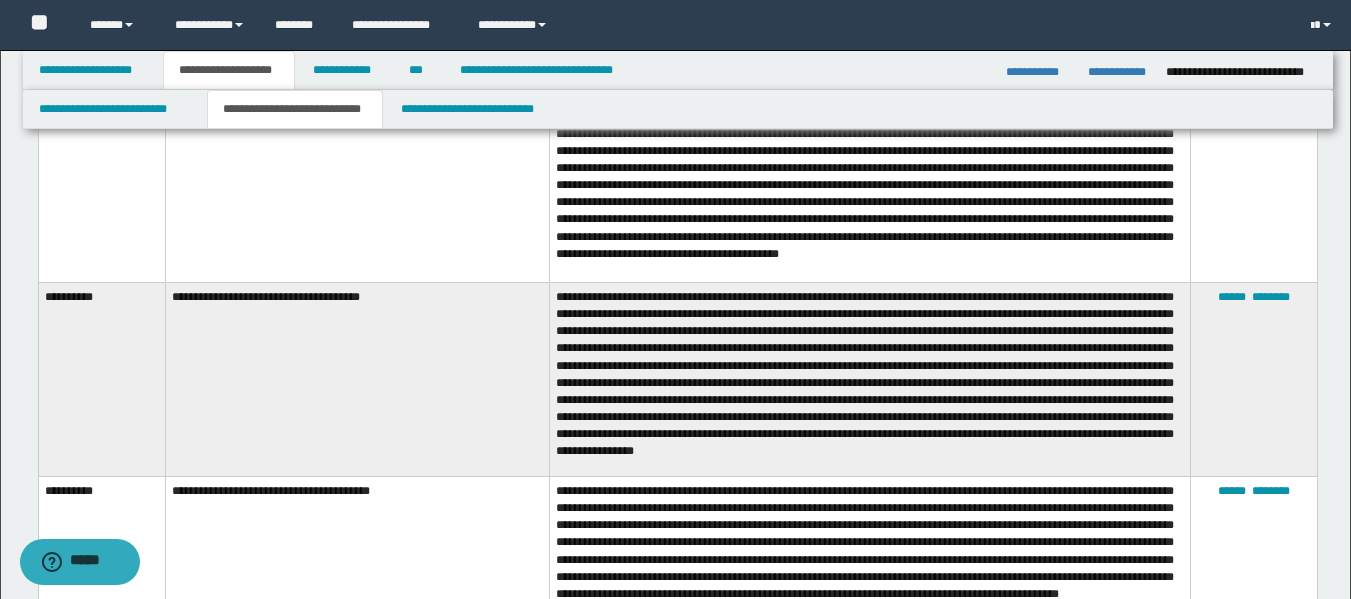 scroll, scrollTop: 2334, scrollLeft: 0, axis: vertical 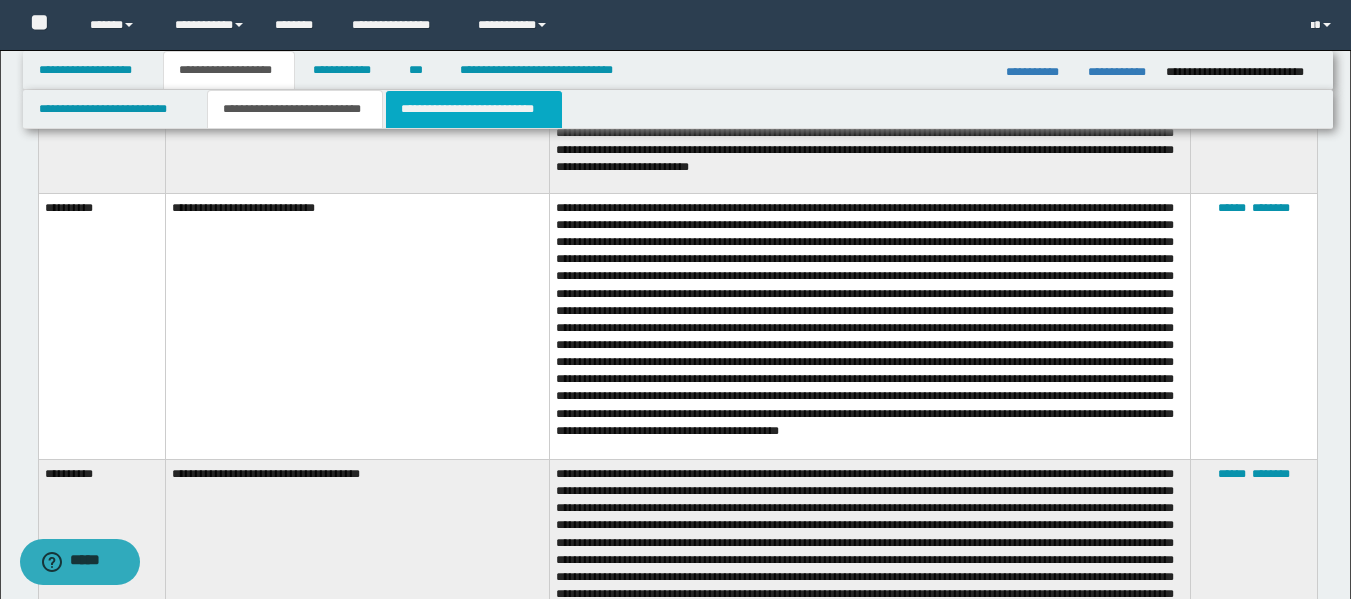 click on "**********" at bounding box center [474, 109] 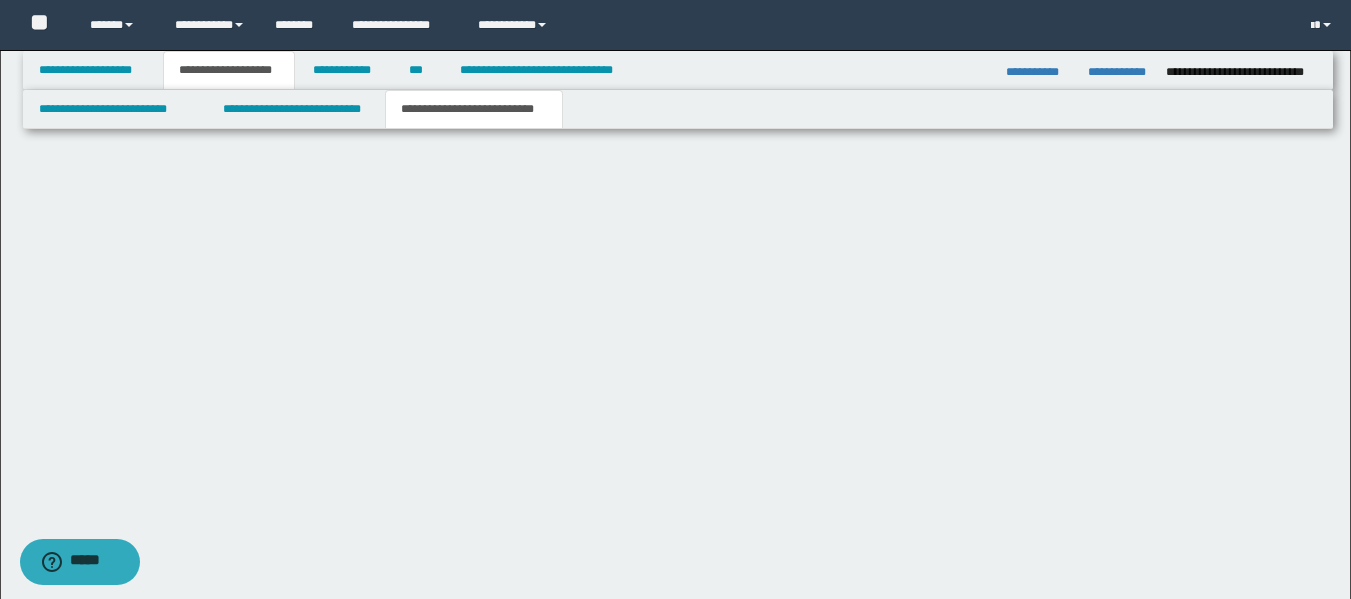 scroll, scrollTop: 1806, scrollLeft: 0, axis: vertical 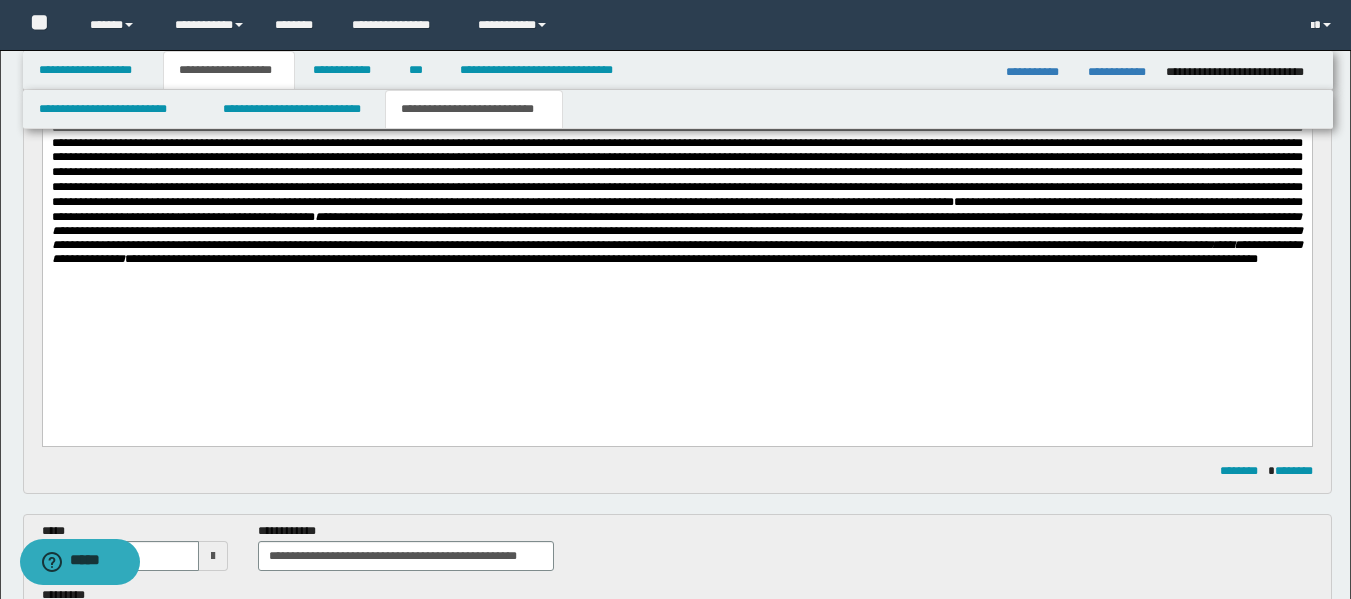 click on "**********" at bounding box center (690, 259) 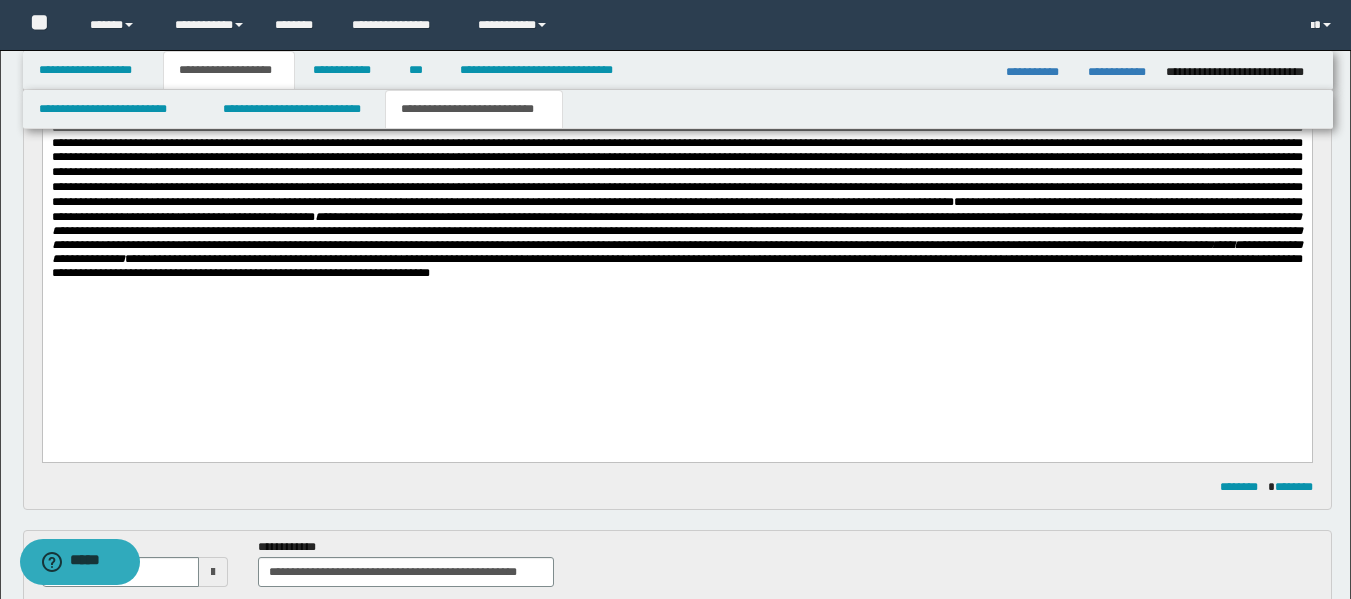 click on "**********" at bounding box center [676, 266] 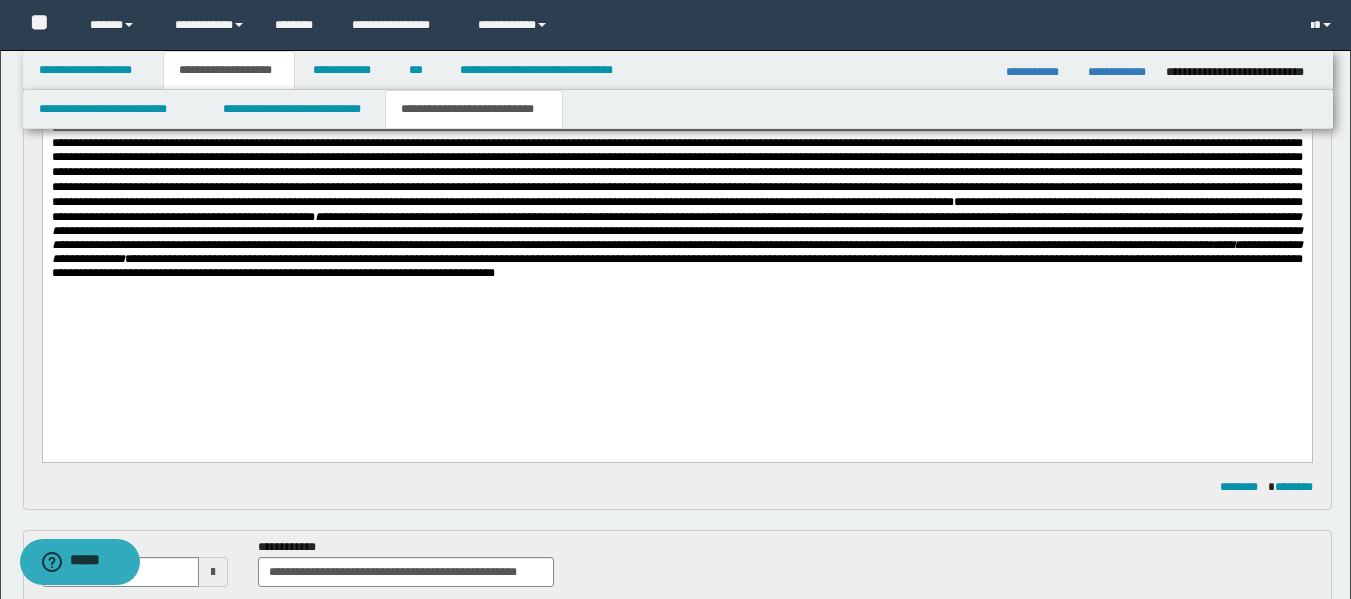 click on "**********" at bounding box center [676, 266] 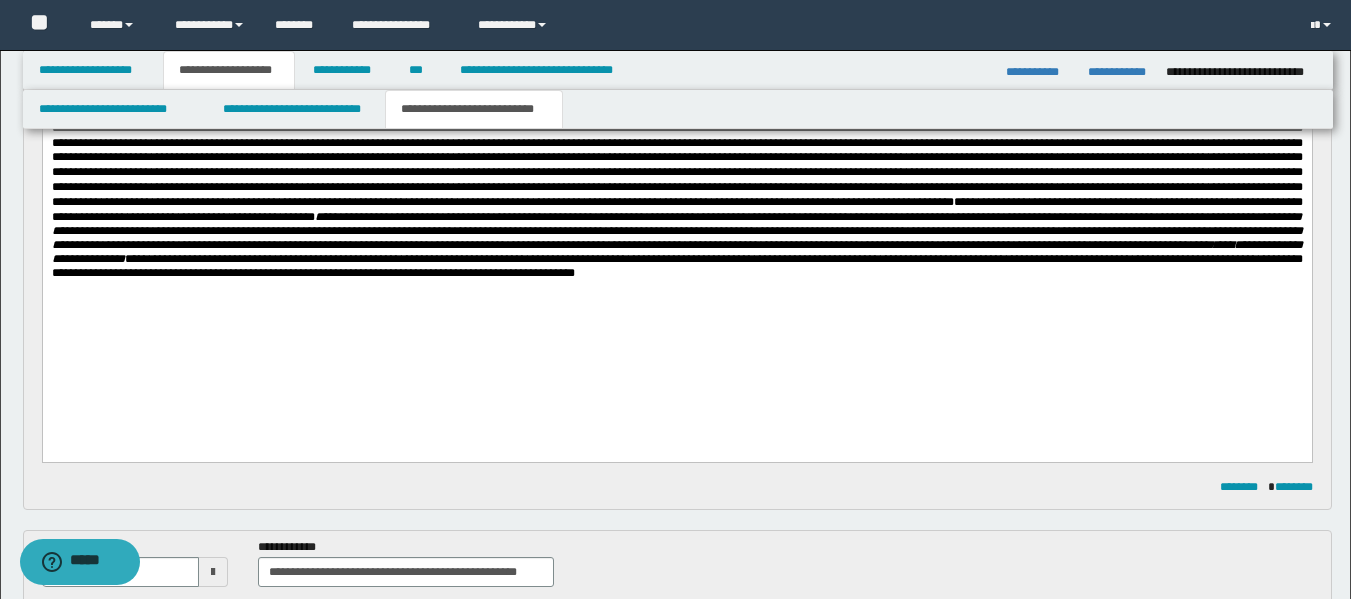 click on "**********" at bounding box center [676, 266] 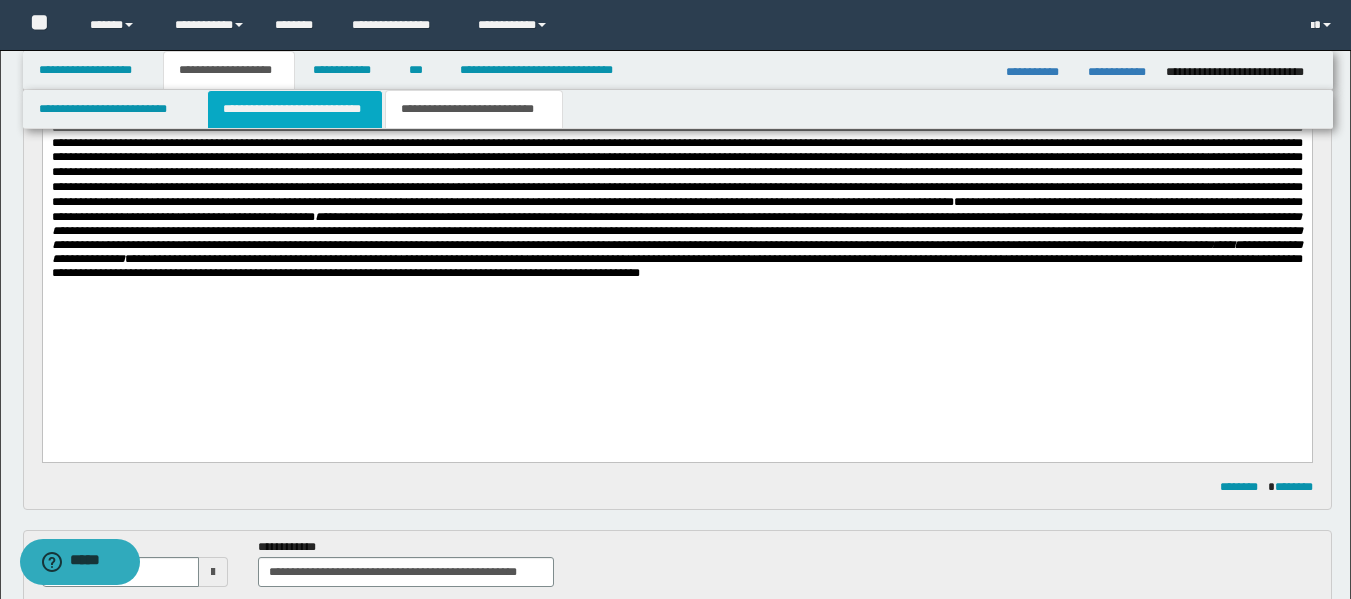 click on "**********" at bounding box center [295, 109] 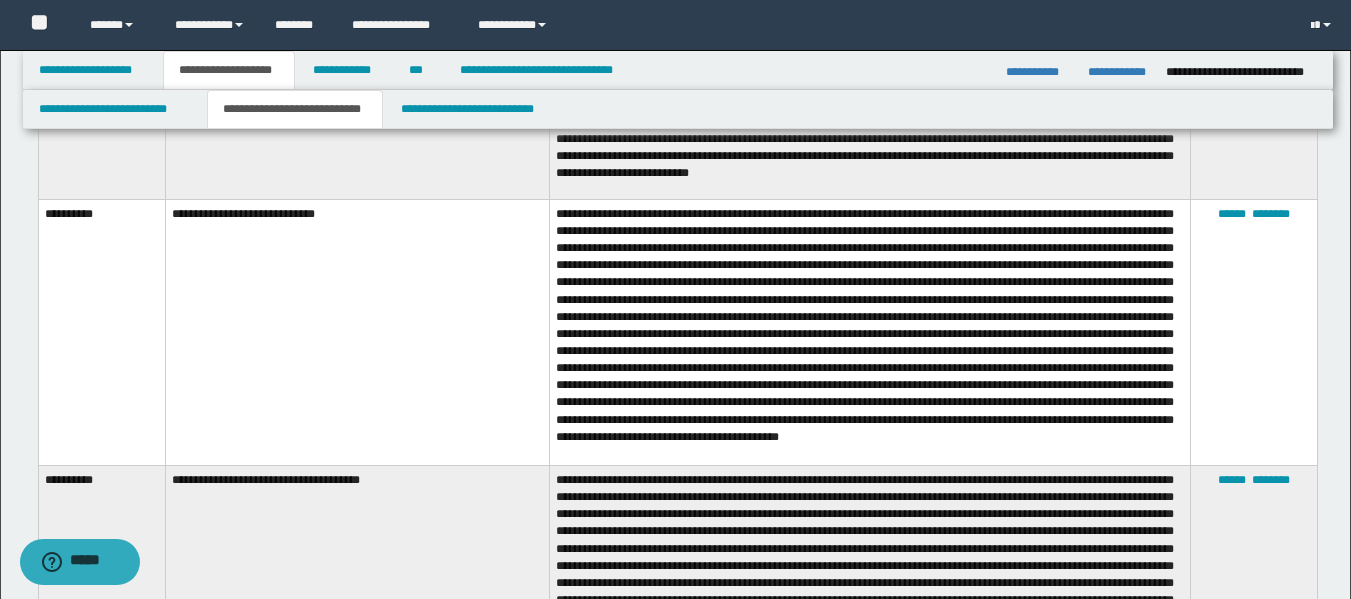 scroll, scrollTop: 2158, scrollLeft: 0, axis: vertical 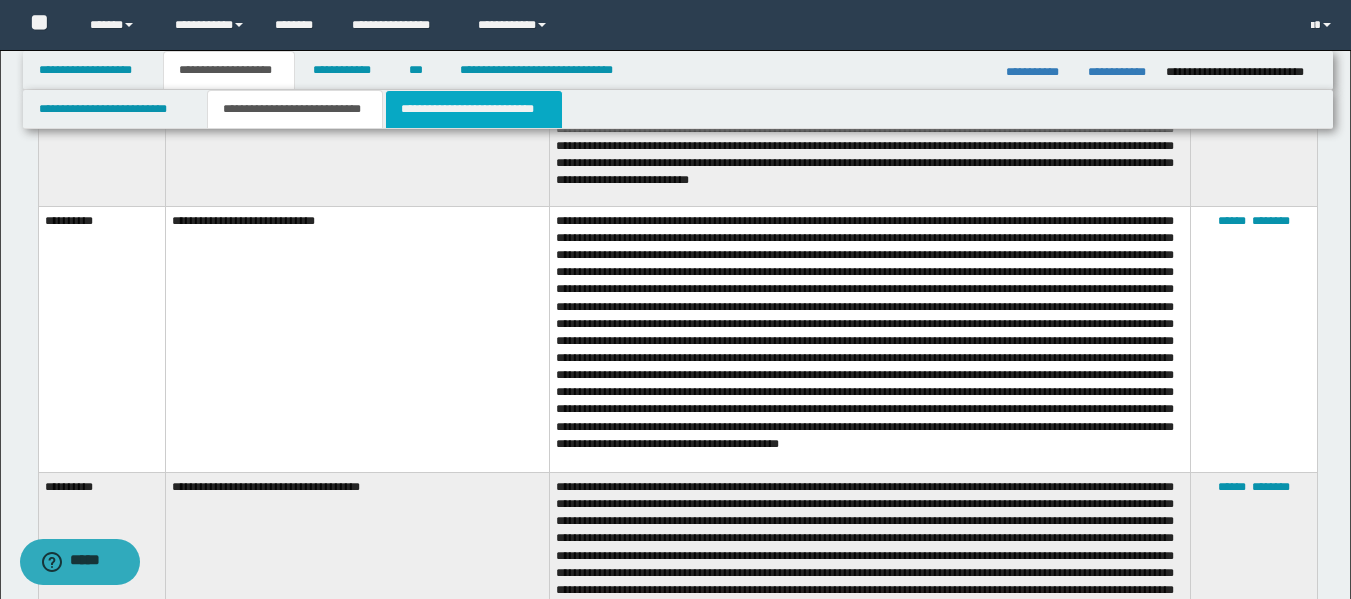 click on "**********" at bounding box center [474, 109] 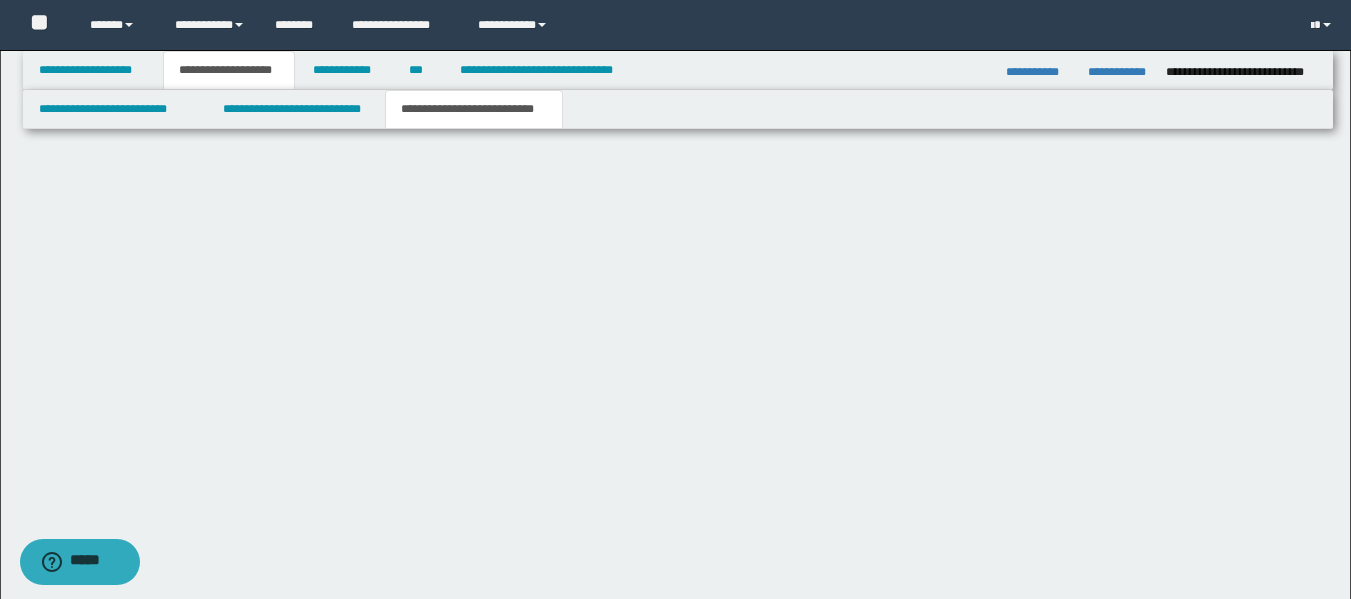 scroll, scrollTop: 1822, scrollLeft: 0, axis: vertical 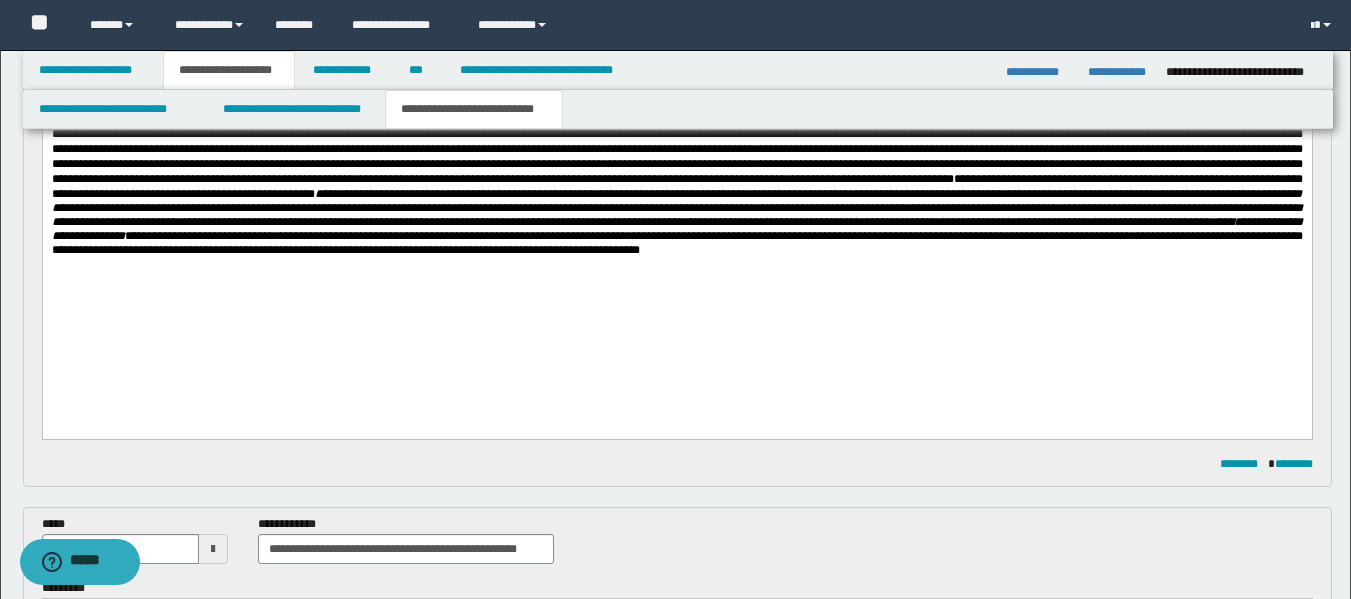 click on "**********" at bounding box center [676, 170] 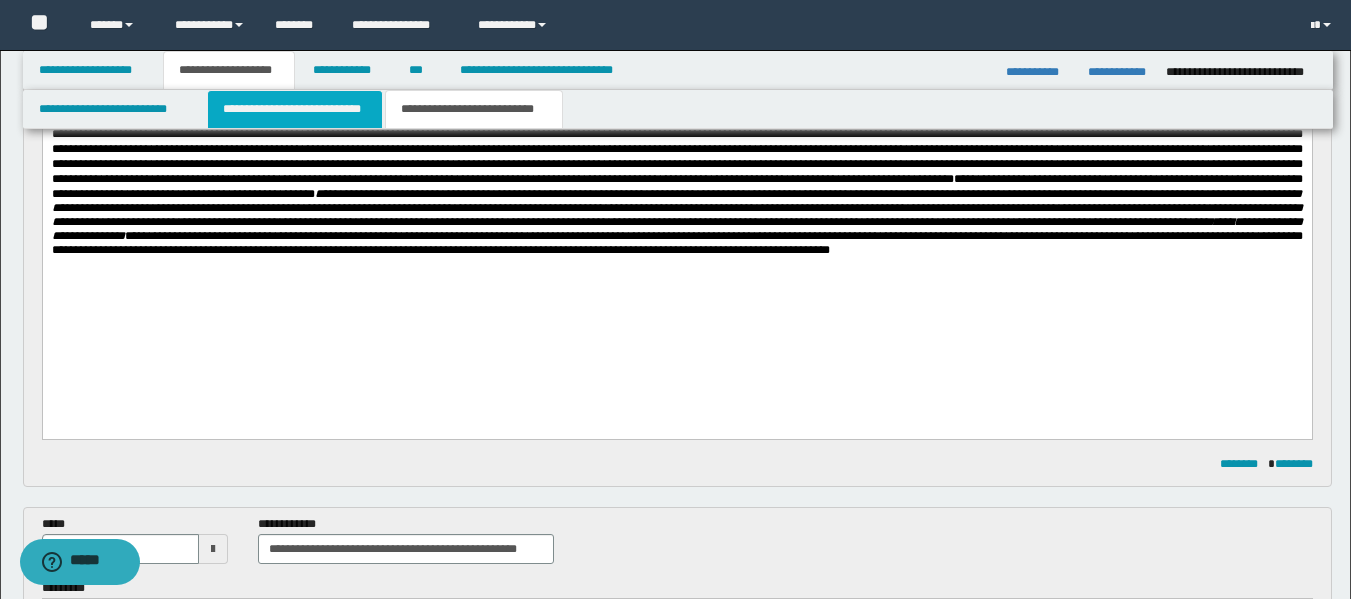click on "**********" at bounding box center [295, 109] 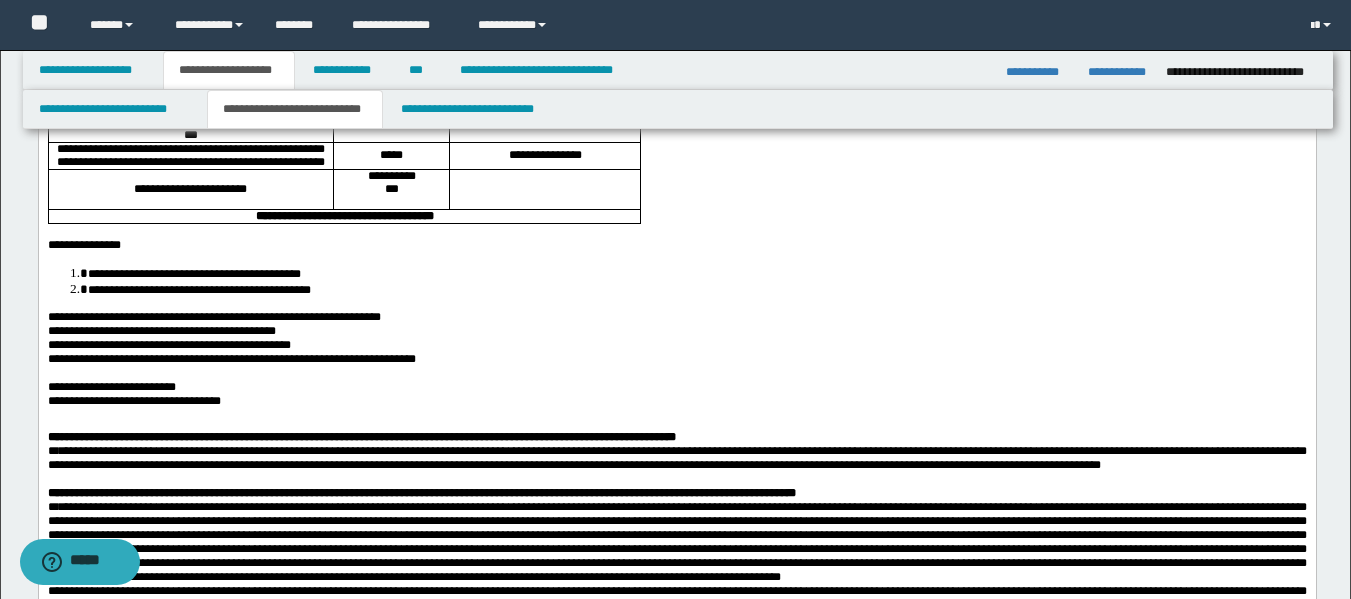 scroll, scrollTop: 473, scrollLeft: 0, axis: vertical 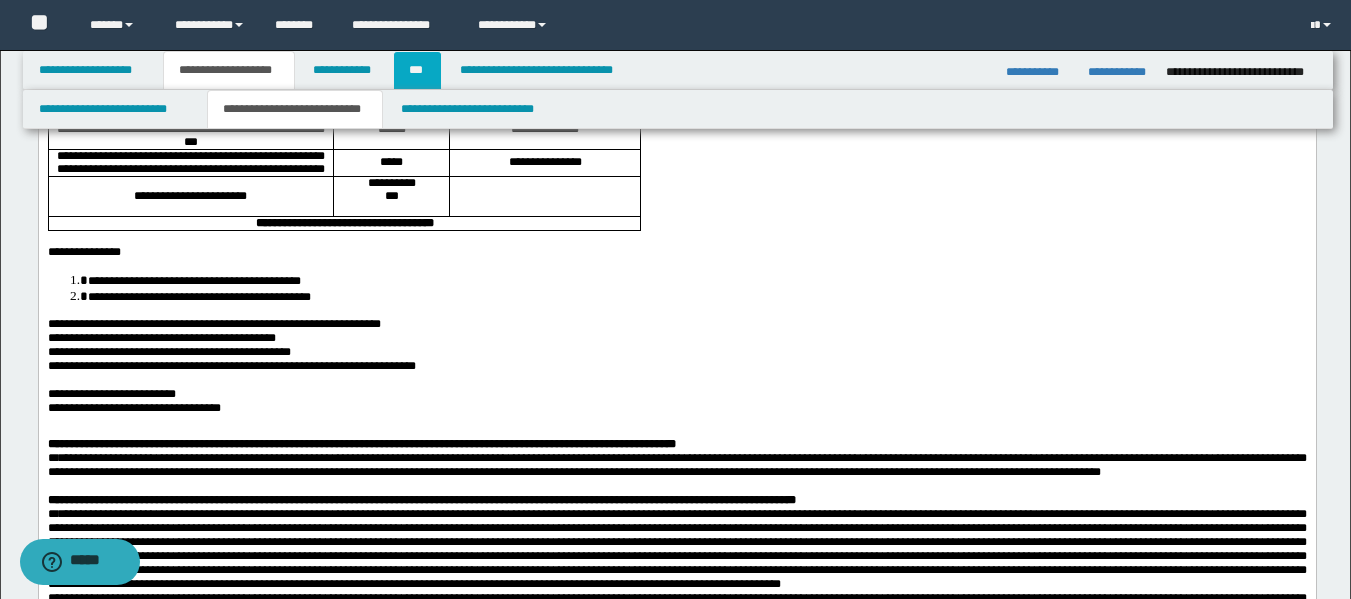 click on "***" at bounding box center [417, 70] 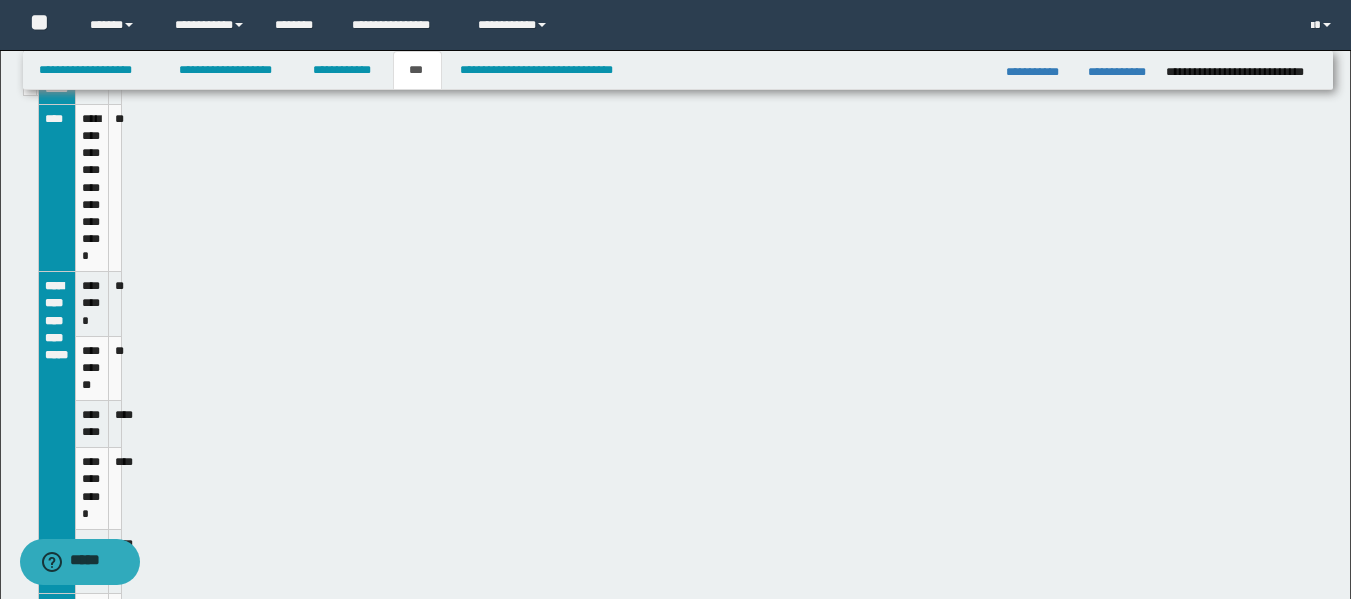 scroll, scrollTop: 442, scrollLeft: 0, axis: vertical 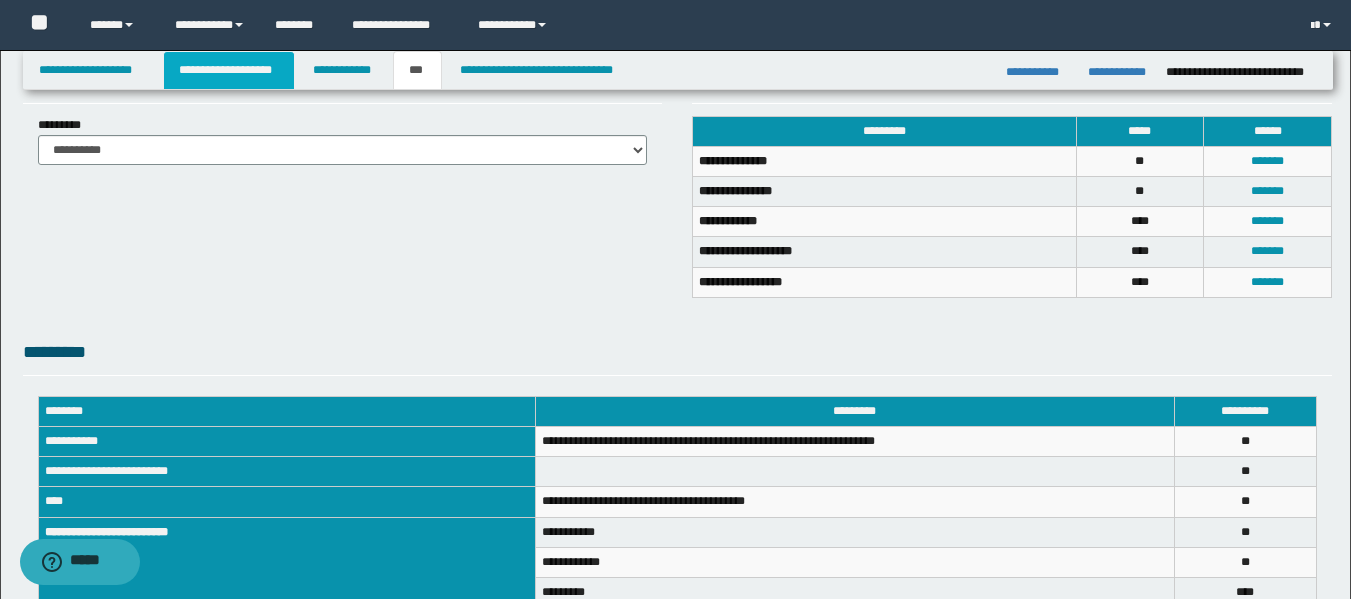click on "**********" at bounding box center [229, 70] 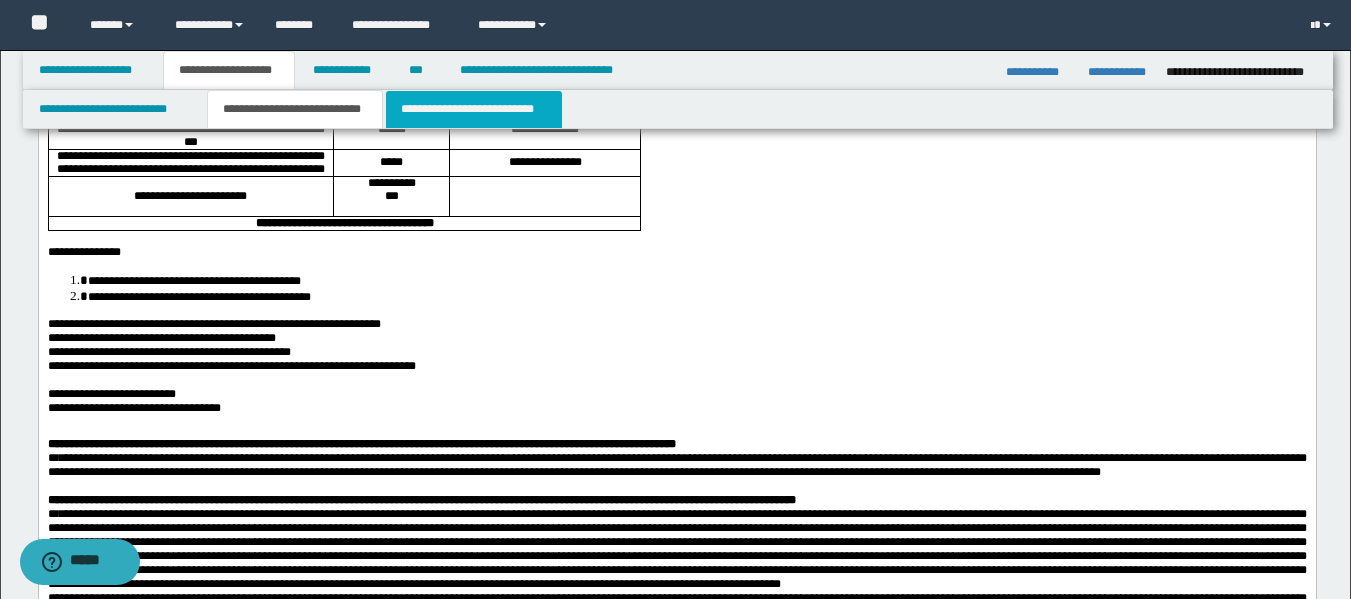 click on "**********" at bounding box center (474, 109) 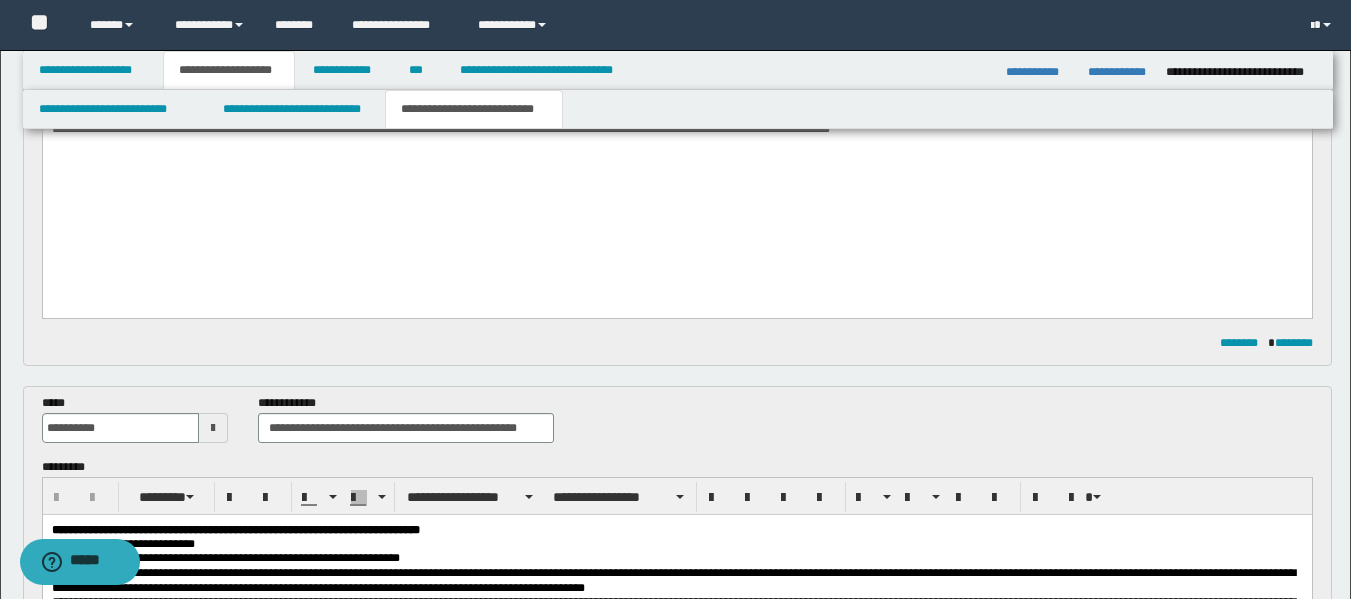 click on "**********" at bounding box center (676, 50) 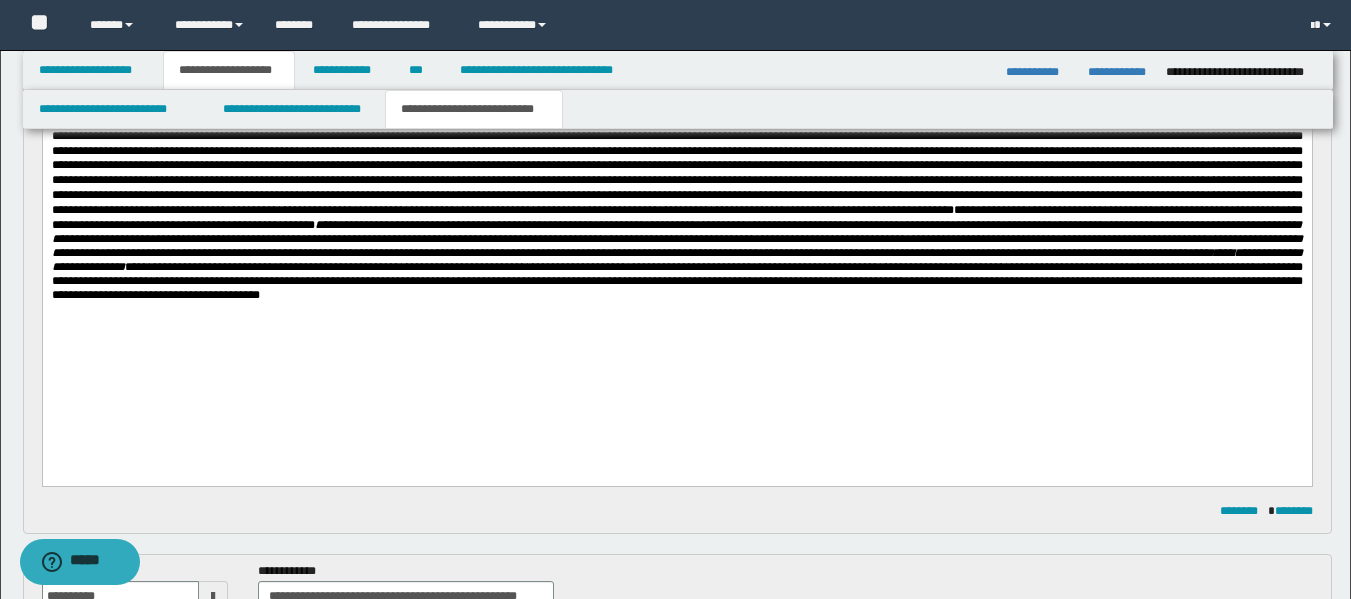 scroll, scrollTop: 300, scrollLeft: 0, axis: vertical 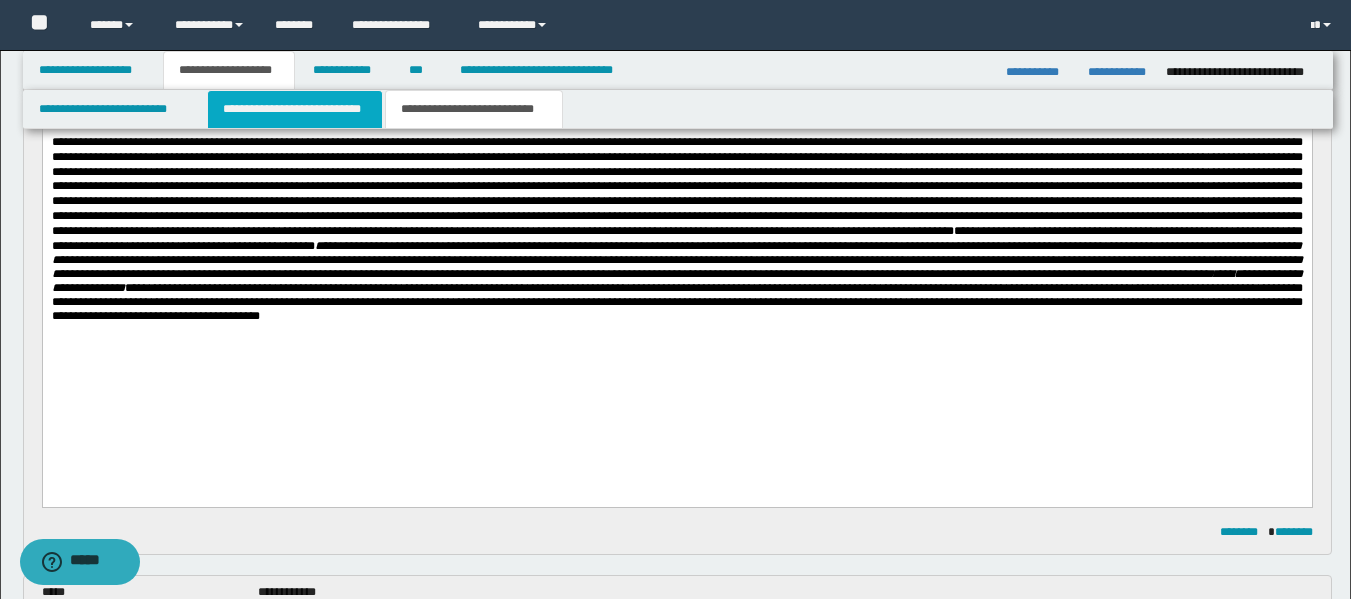 click on "**********" at bounding box center [295, 109] 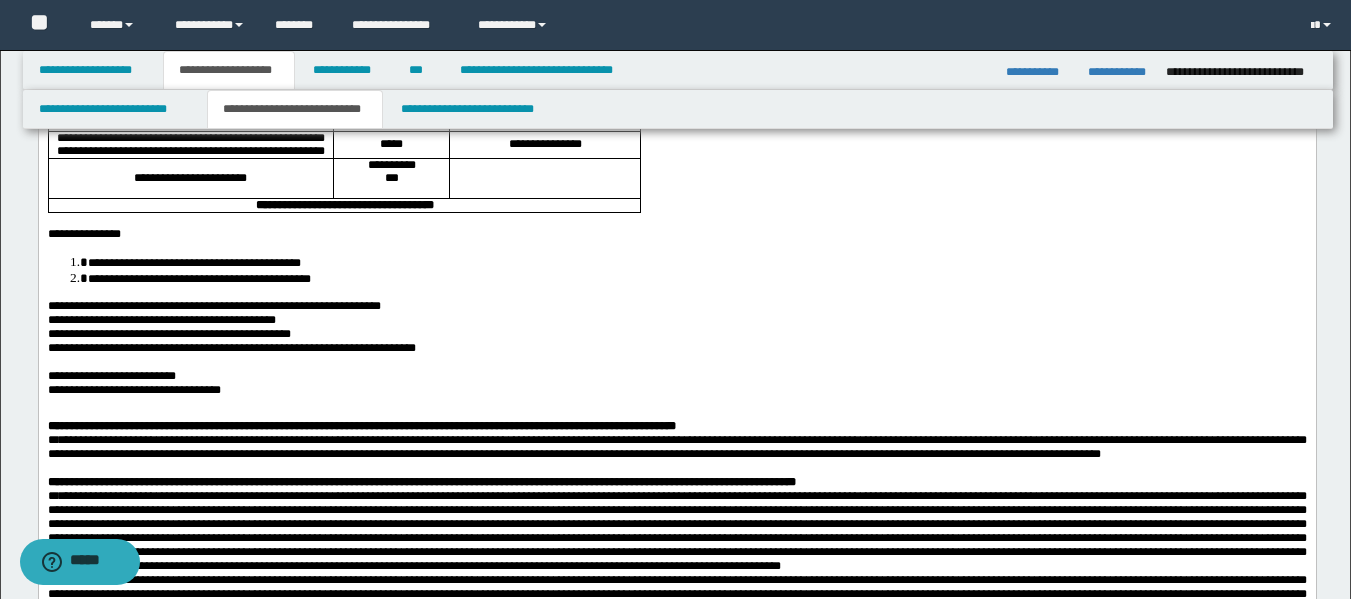 scroll, scrollTop: 513, scrollLeft: 0, axis: vertical 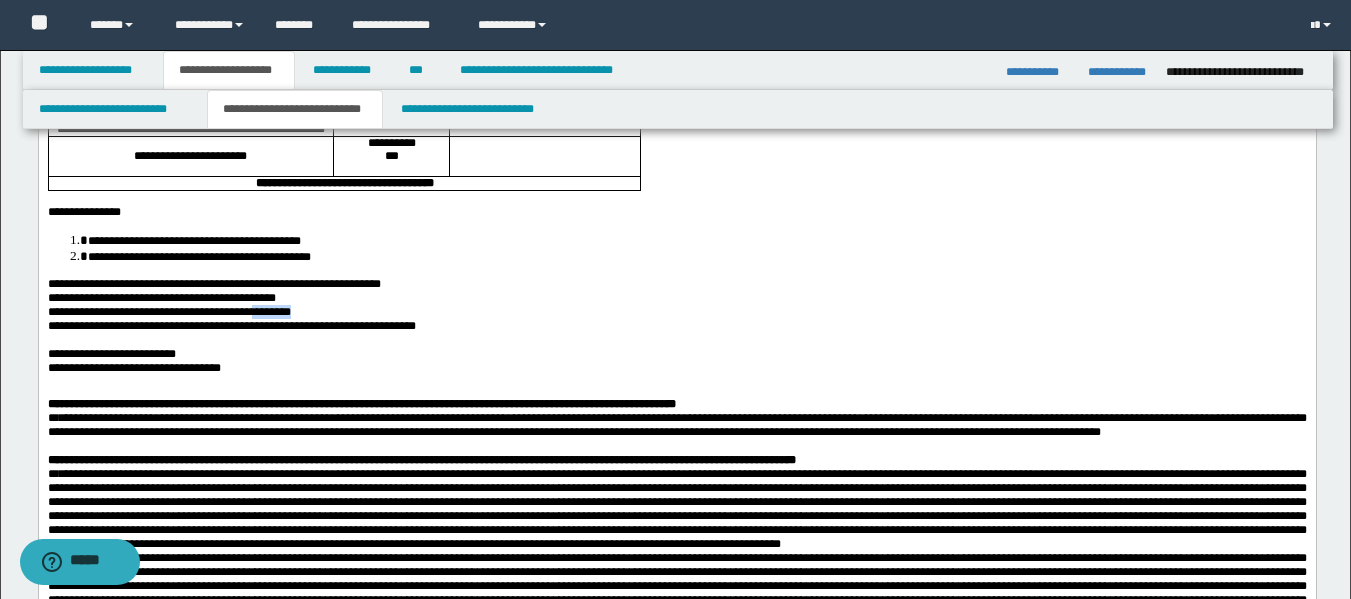 drag, startPoint x: 339, startPoint y: 396, endPoint x: 289, endPoint y: 397, distance: 50.01 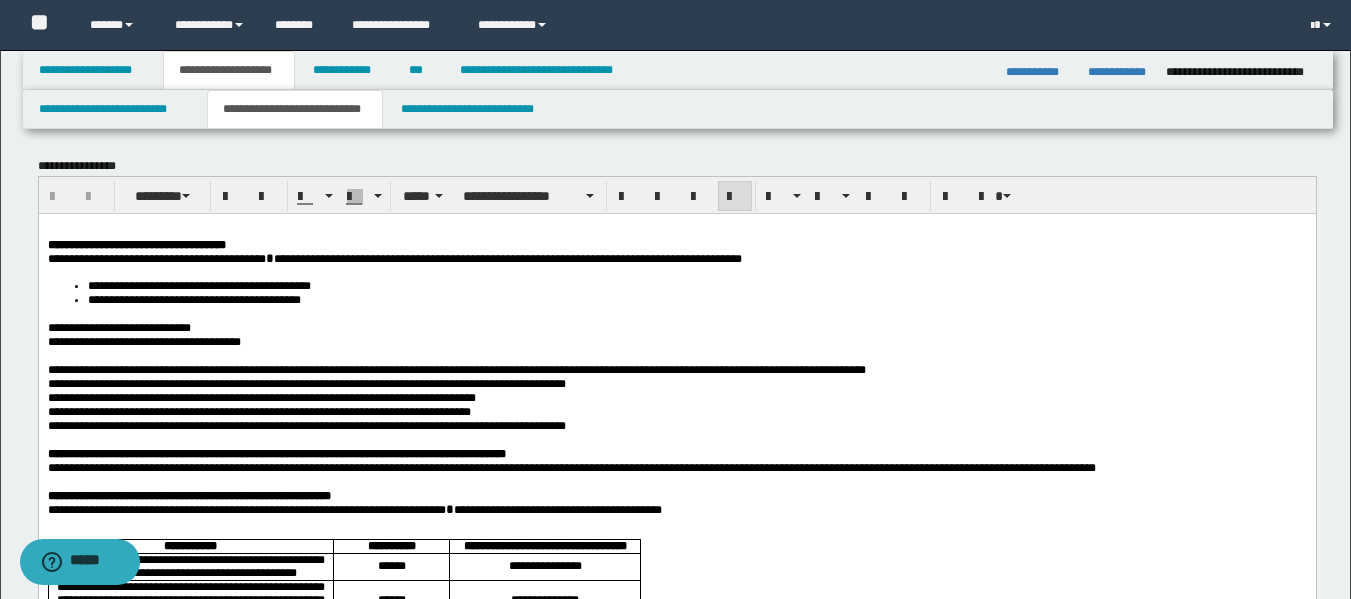scroll, scrollTop: 0, scrollLeft: 0, axis: both 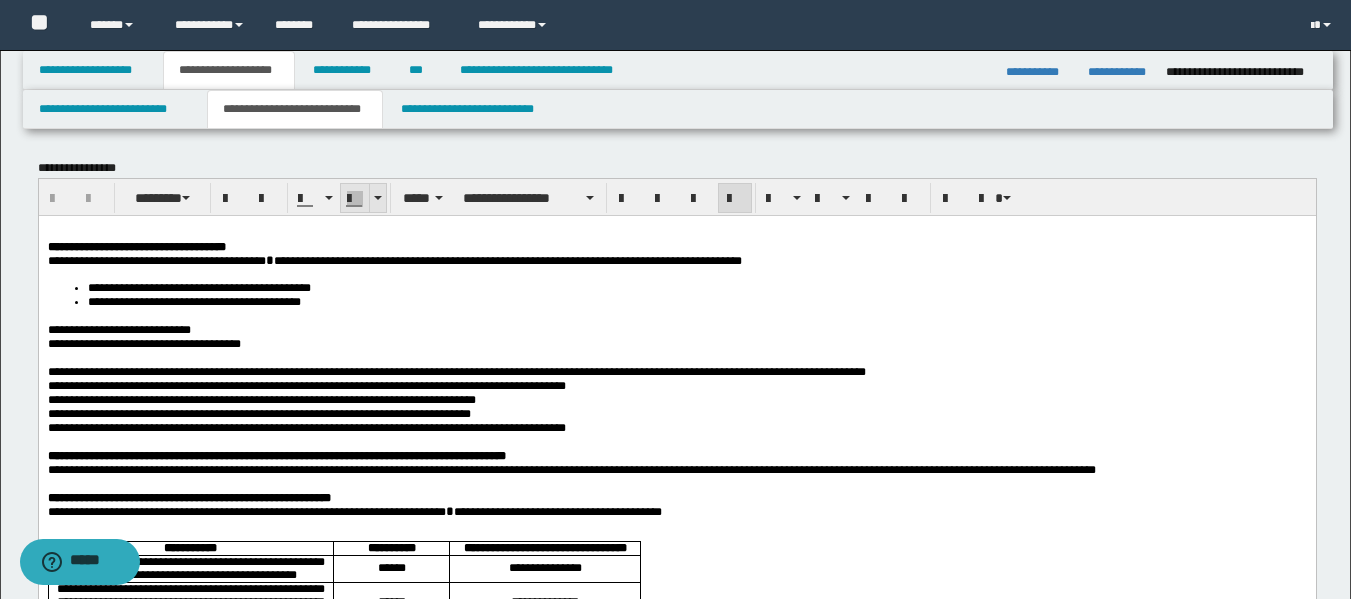 click at bounding box center [378, 198] 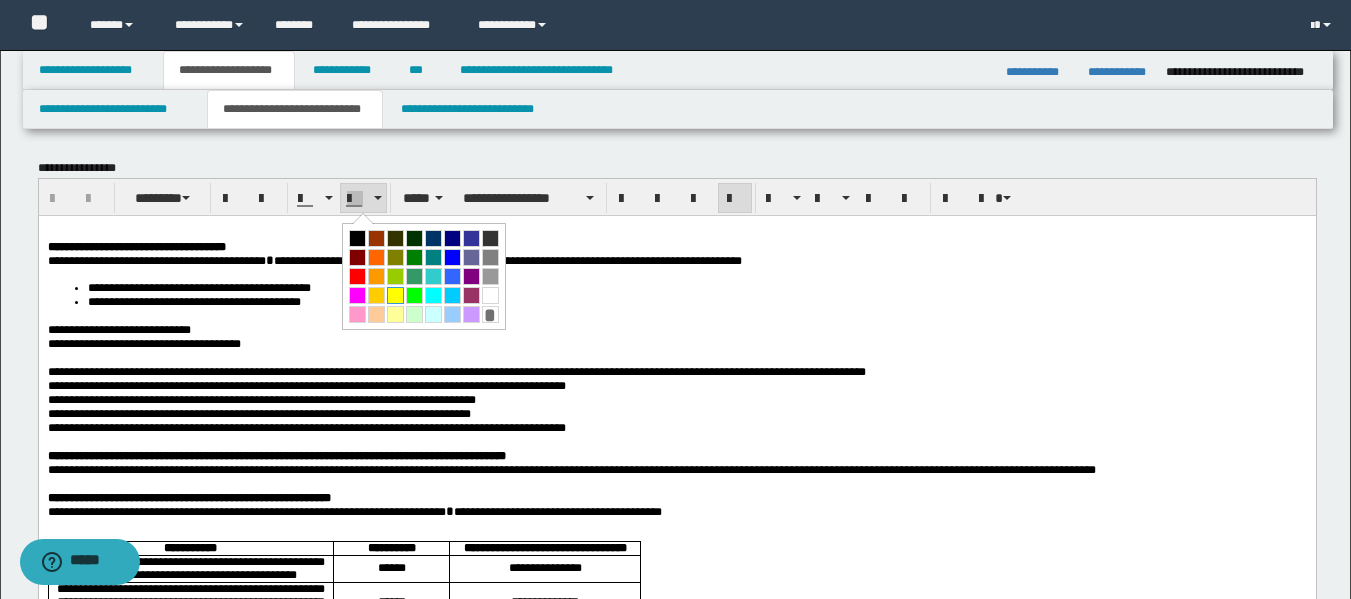 click at bounding box center (395, 295) 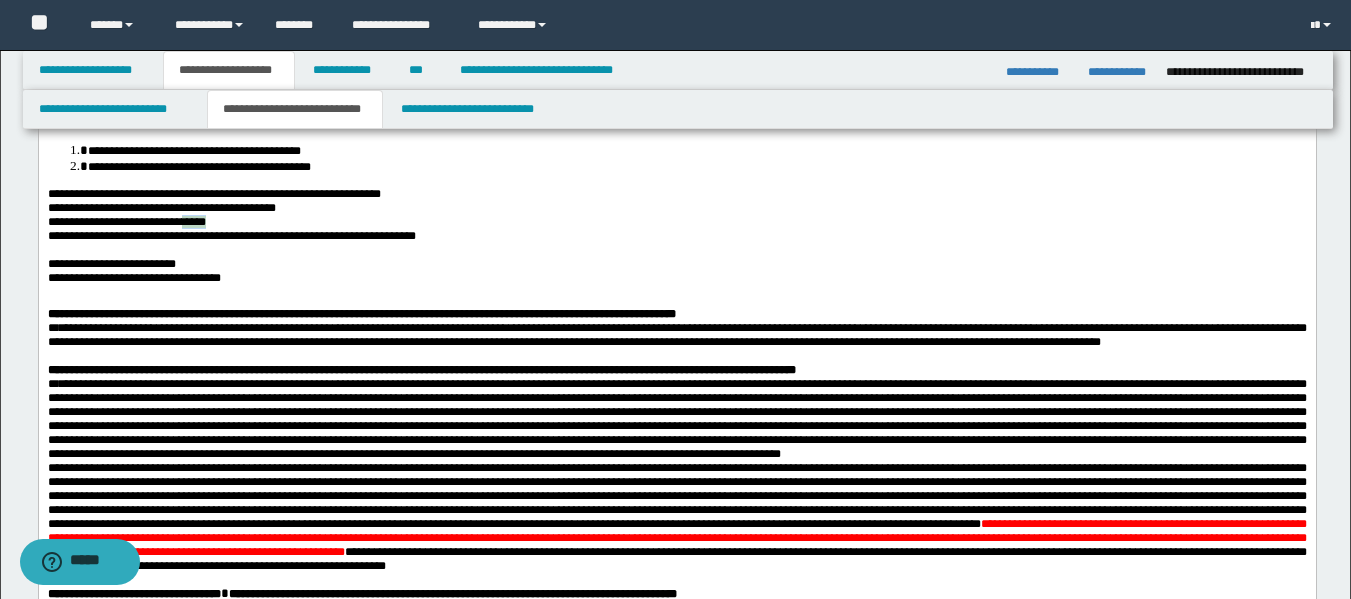 scroll, scrollTop: 617, scrollLeft: 0, axis: vertical 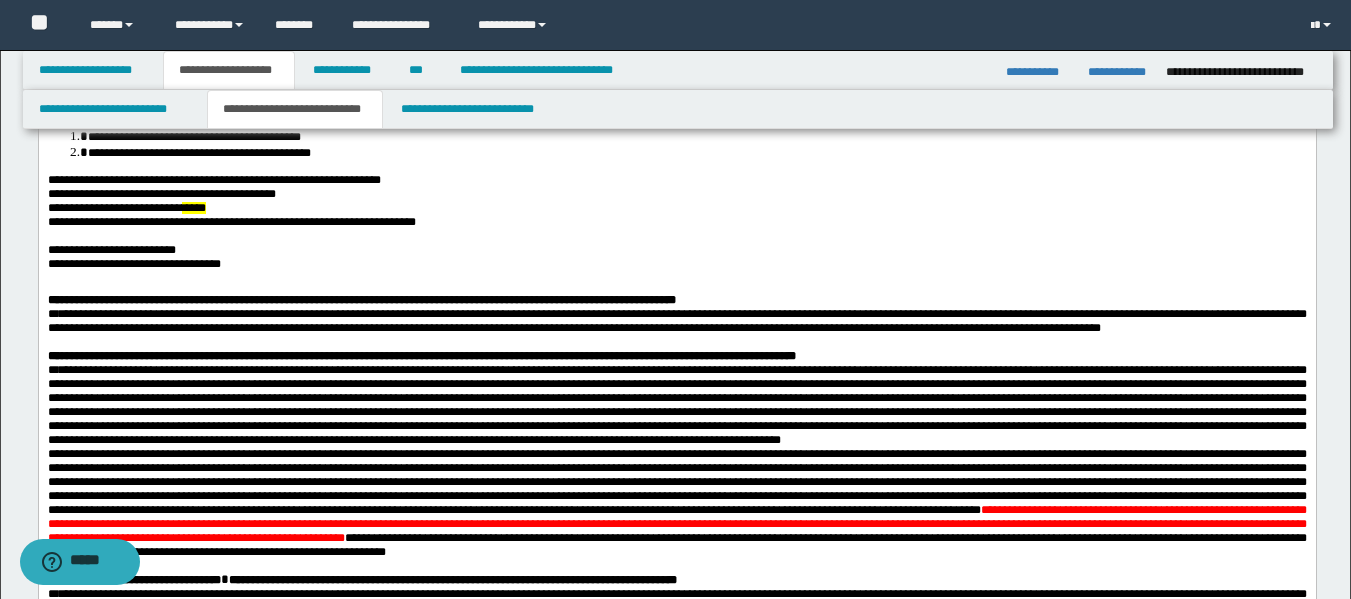 click on "**********" at bounding box center (676, 264) 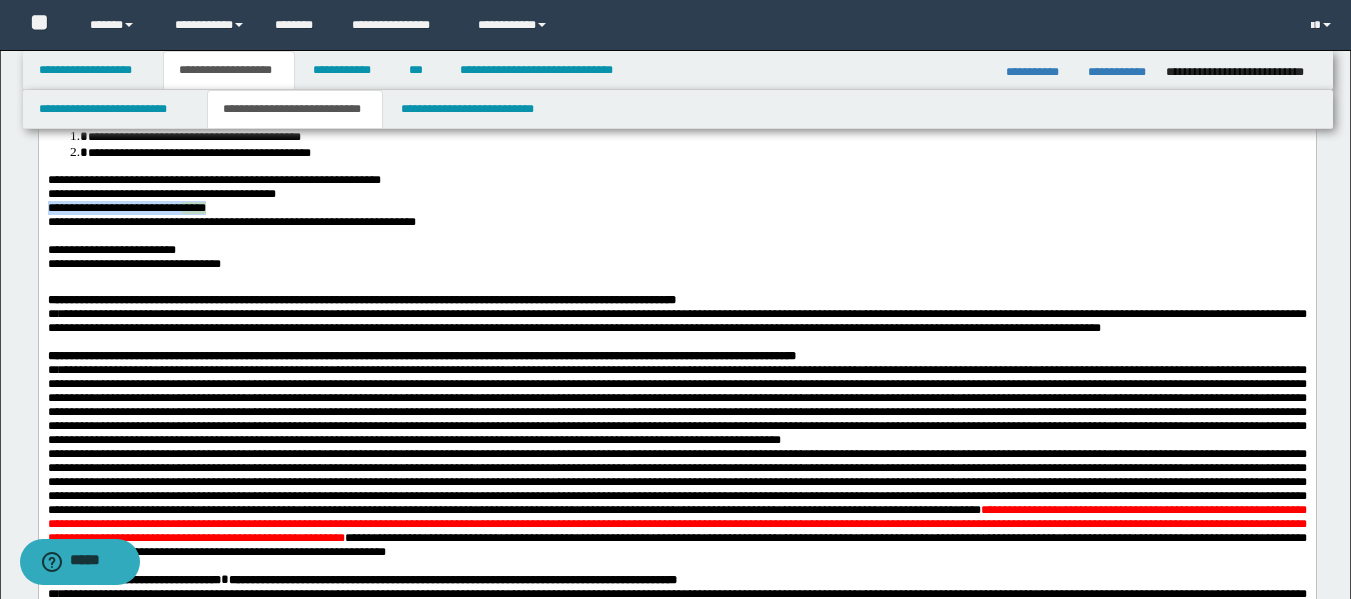drag, startPoint x: 367, startPoint y: 293, endPoint x: 43, endPoint y: 290, distance: 324.0139 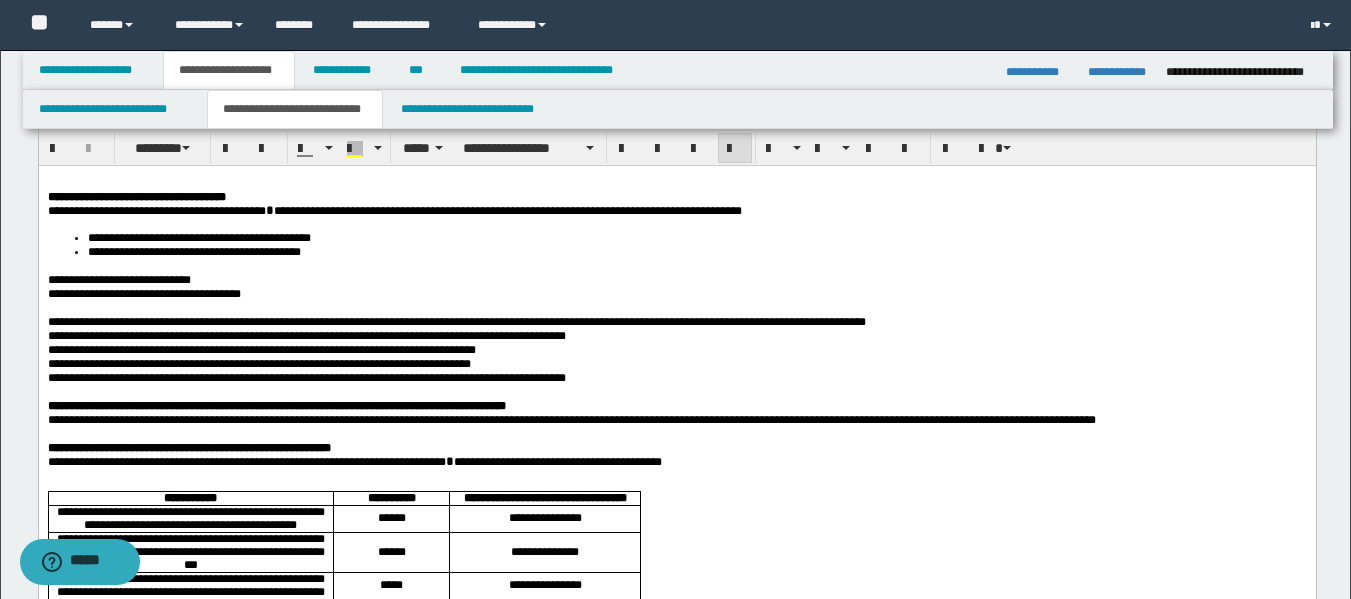 scroll, scrollTop: 0, scrollLeft: 0, axis: both 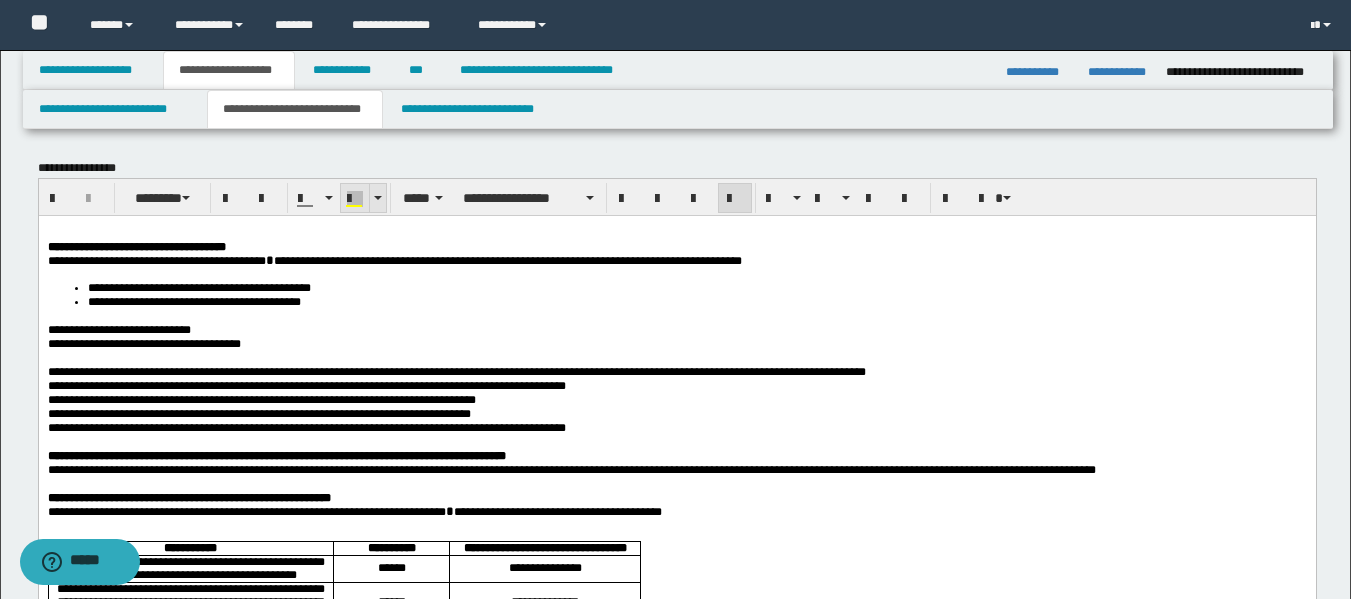 click at bounding box center [378, 198] 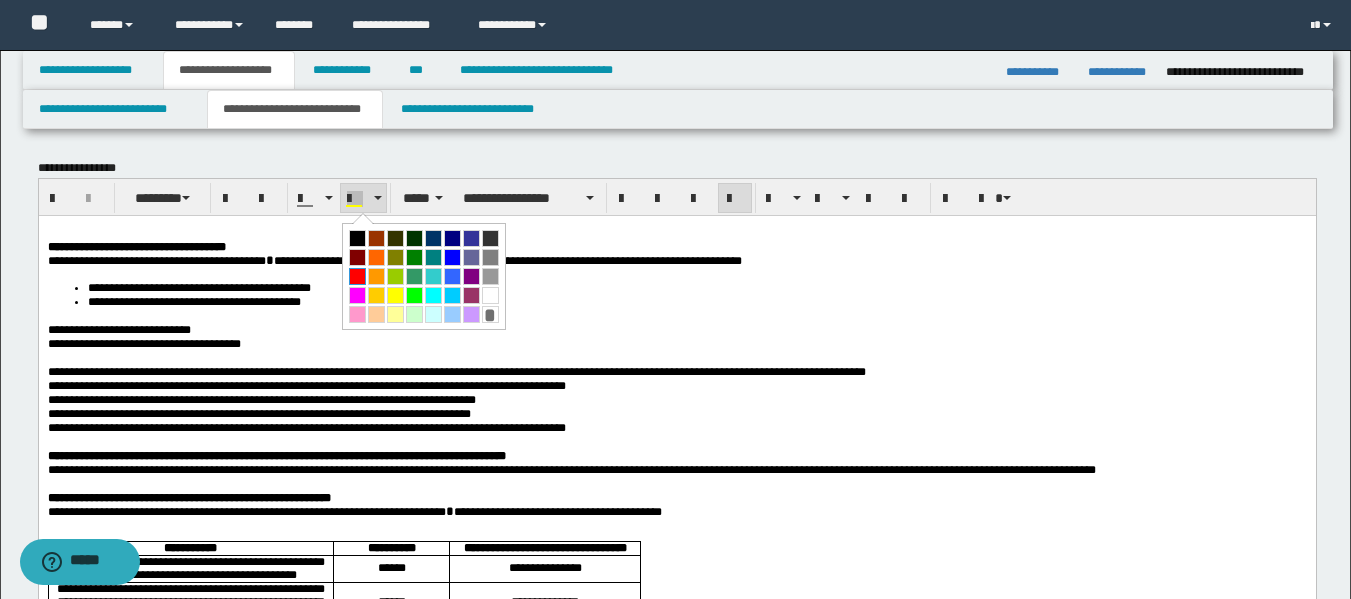click at bounding box center (357, 276) 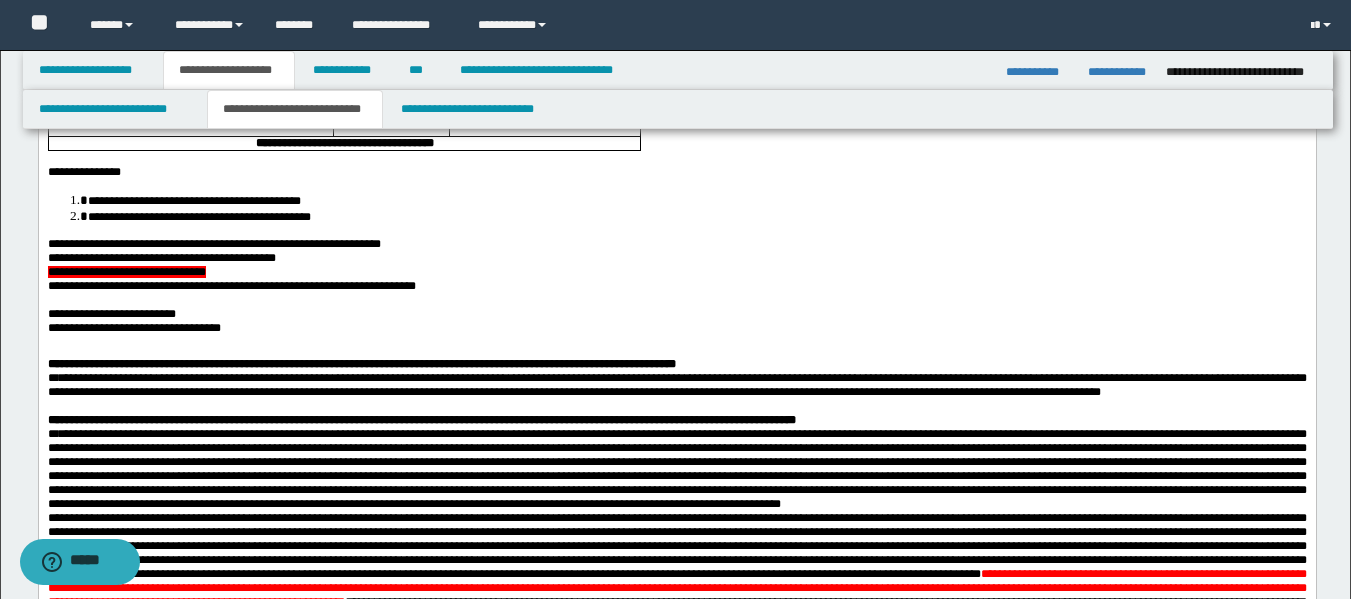 scroll, scrollTop: 560, scrollLeft: 0, axis: vertical 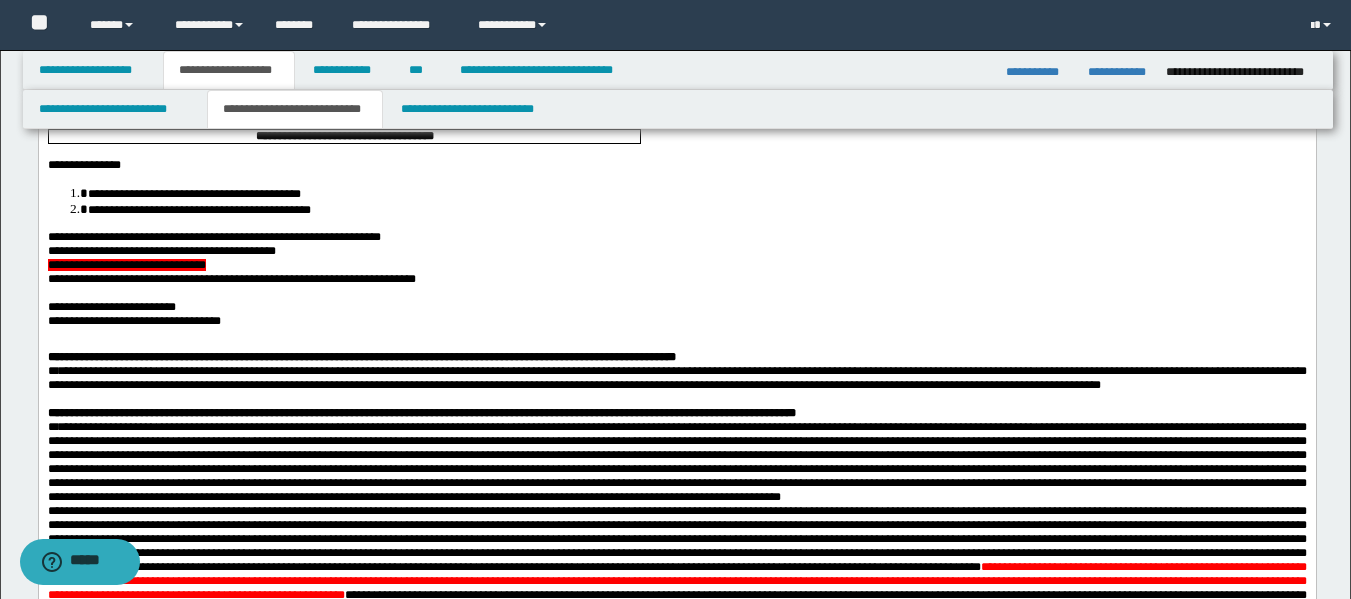 click on "**********" at bounding box center (676, 265) 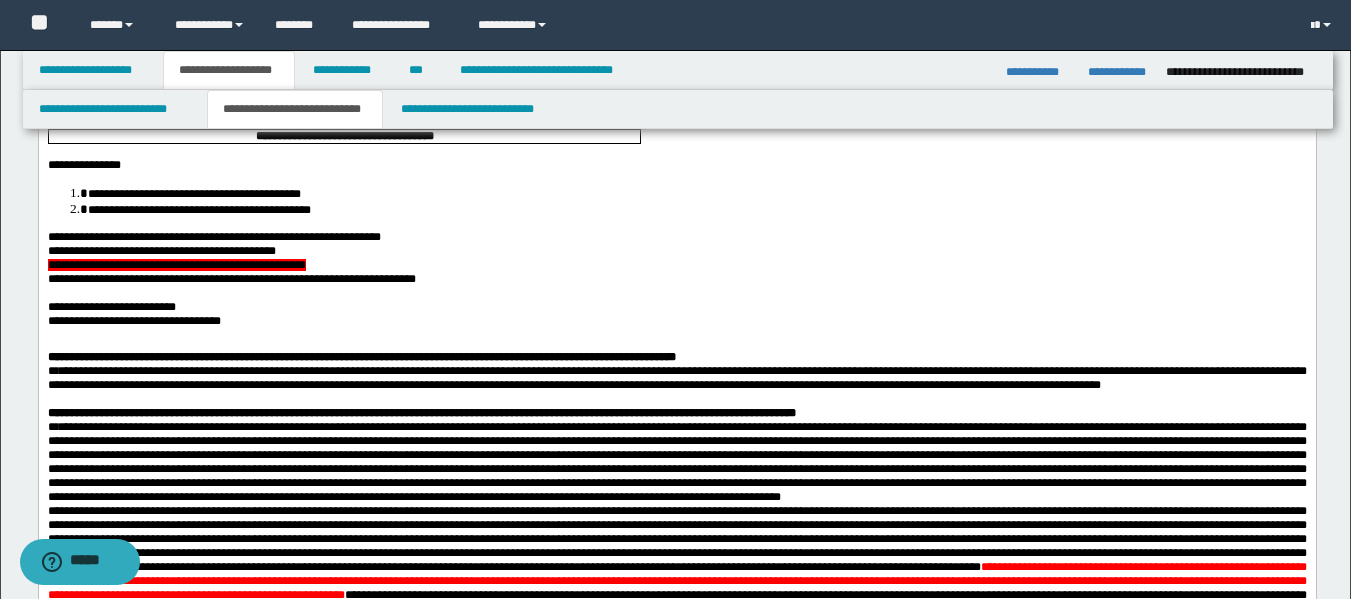 click on "**********" at bounding box center (676, 200) 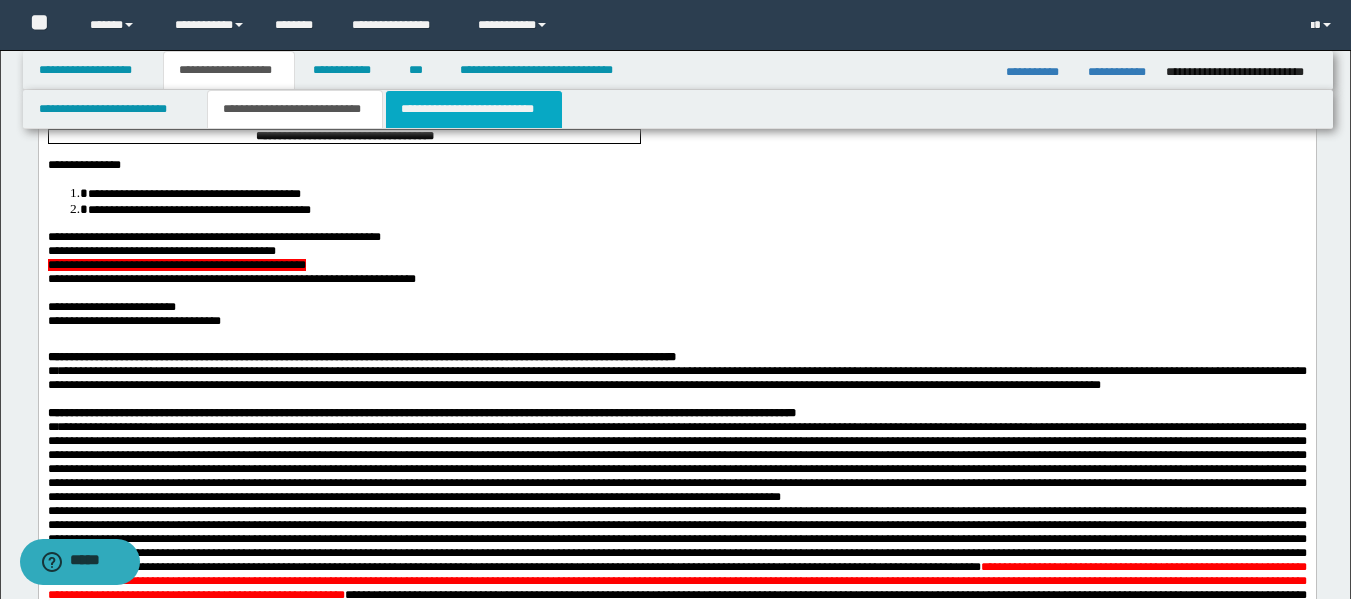 click on "**********" at bounding box center [474, 109] 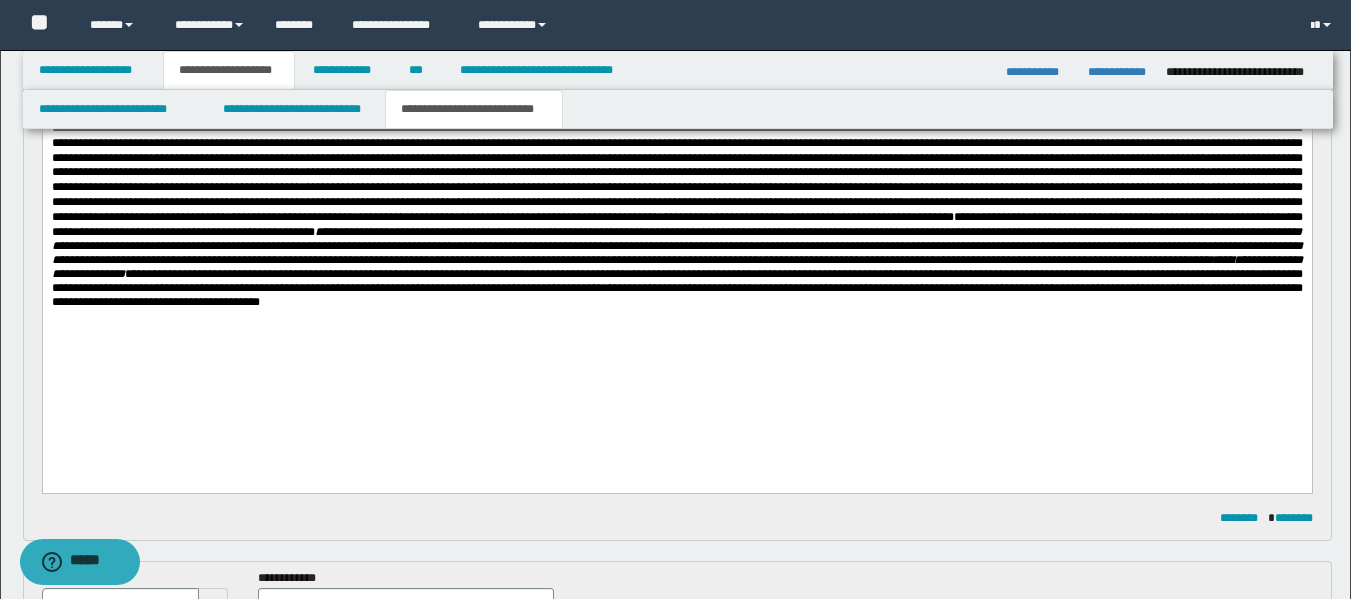 scroll, scrollTop: 266, scrollLeft: 0, axis: vertical 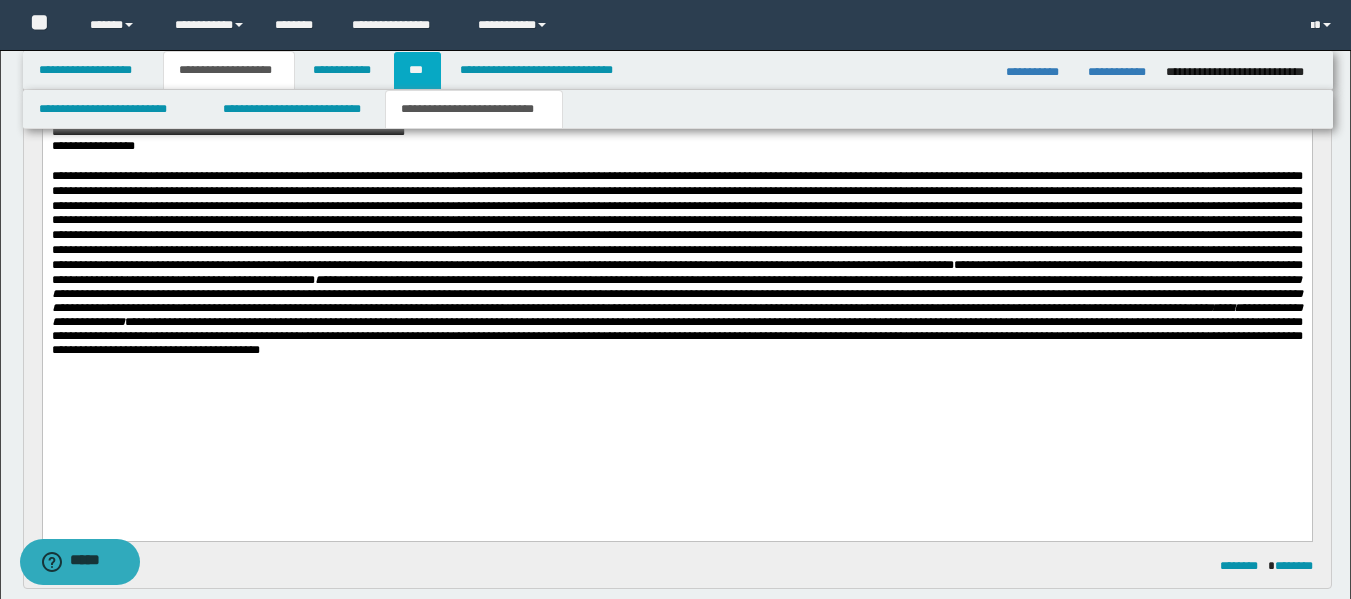 click on "***" at bounding box center [417, 70] 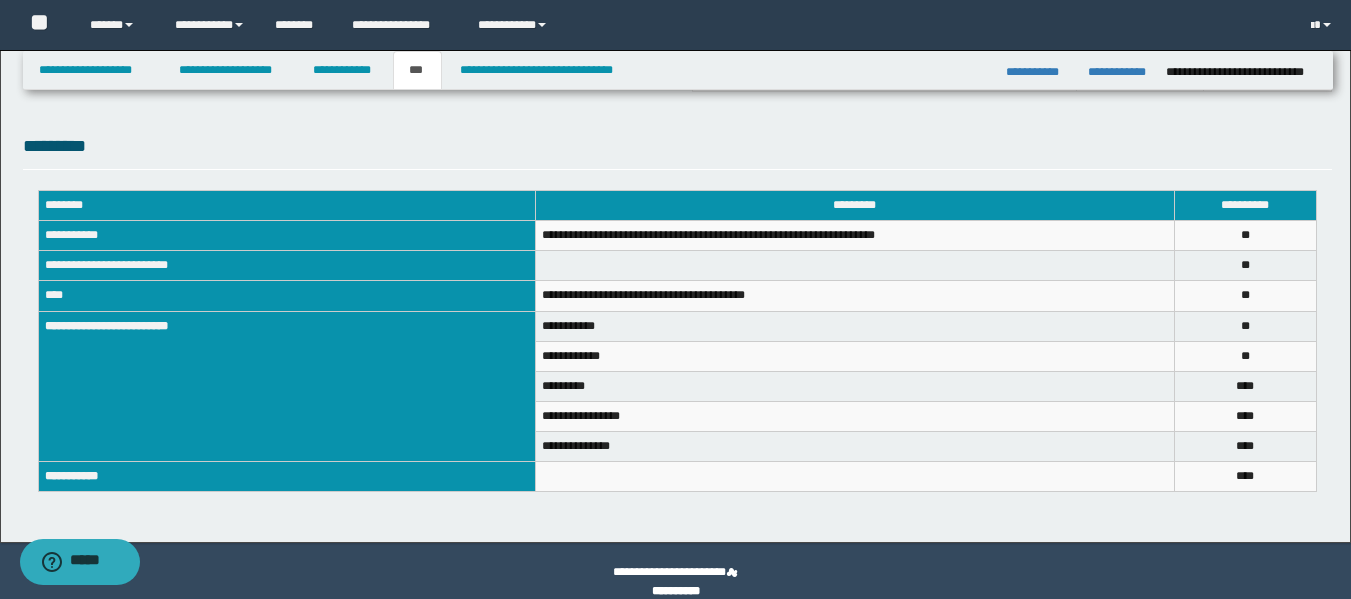 scroll, scrollTop: 661, scrollLeft: 0, axis: vertical 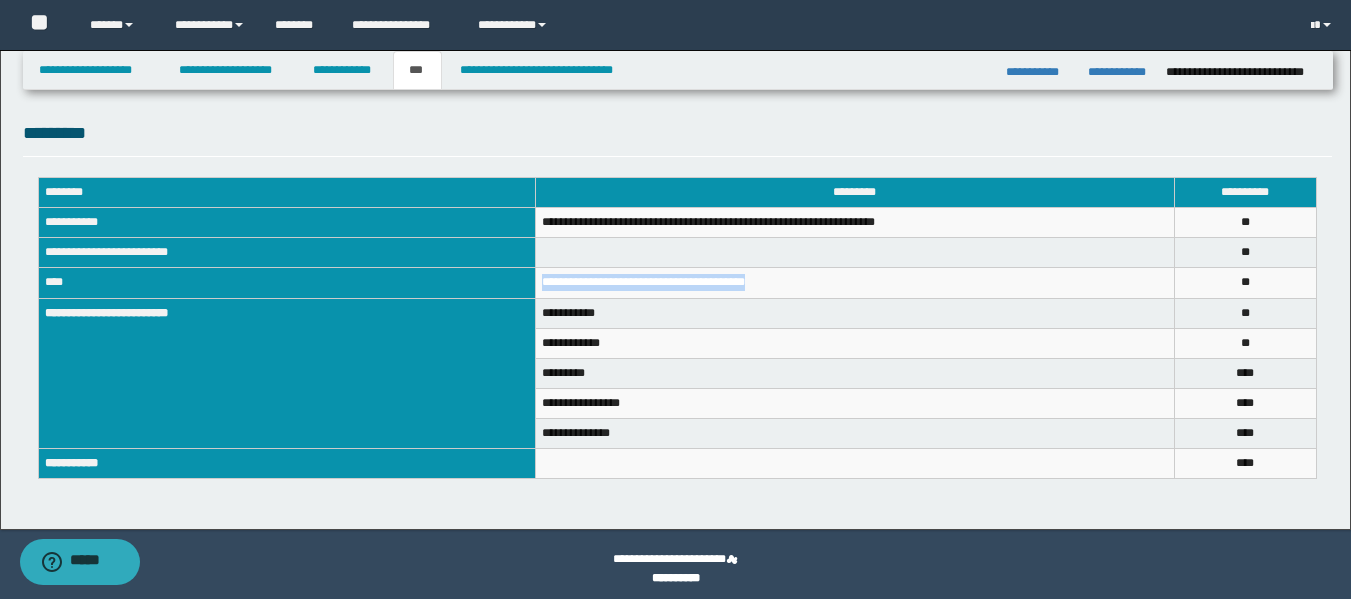 drag, startPoint x: 775, startPoint y: 283, endPoint x: 541, endPoint y: 294, distance: 234.2584 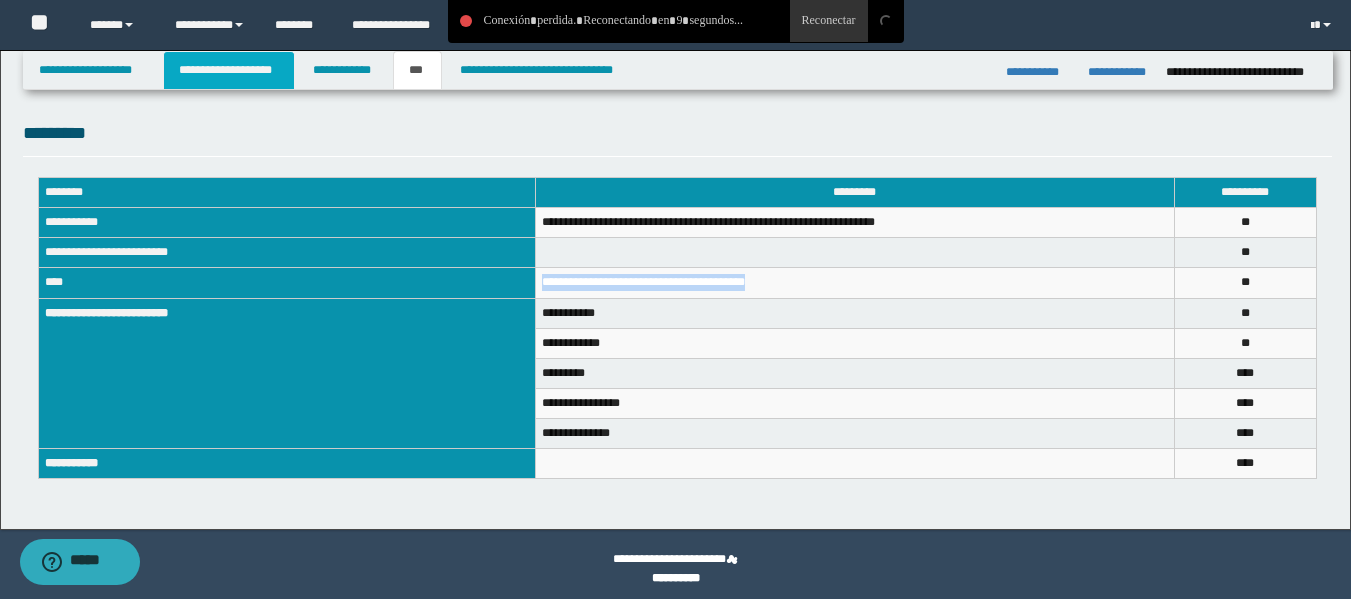 click on "**********" at bounding box center (229, 70) 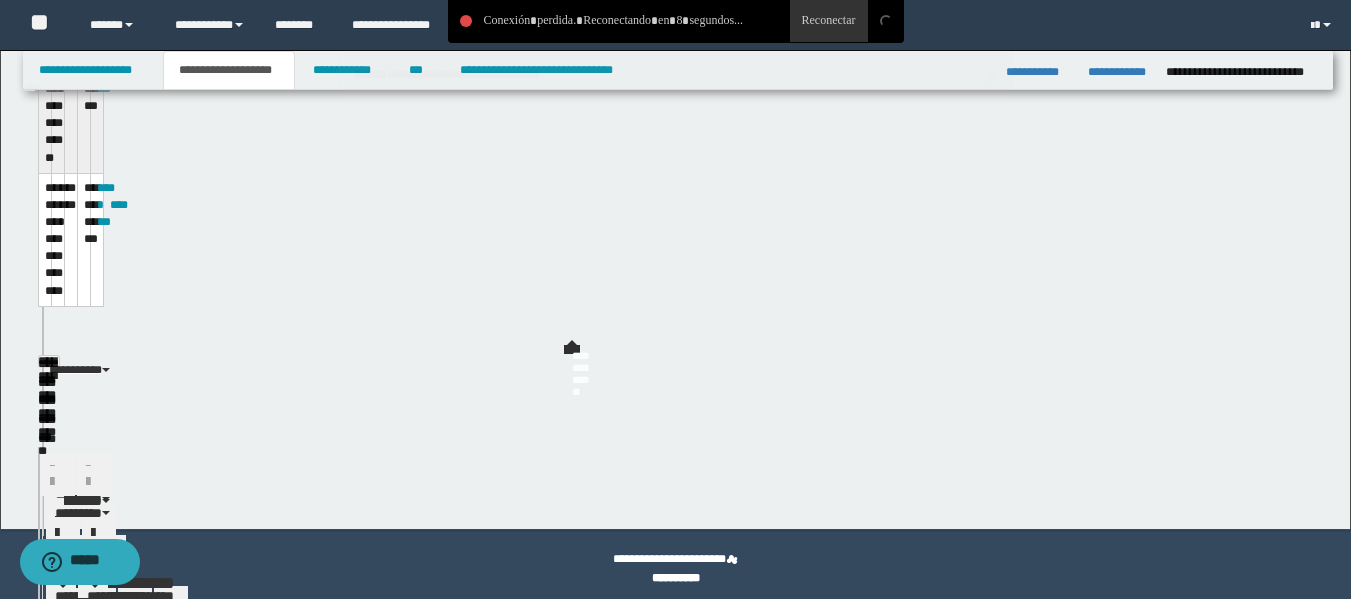 scroll, scrollTop: 692, scrollLeft: 0, axis: vertical 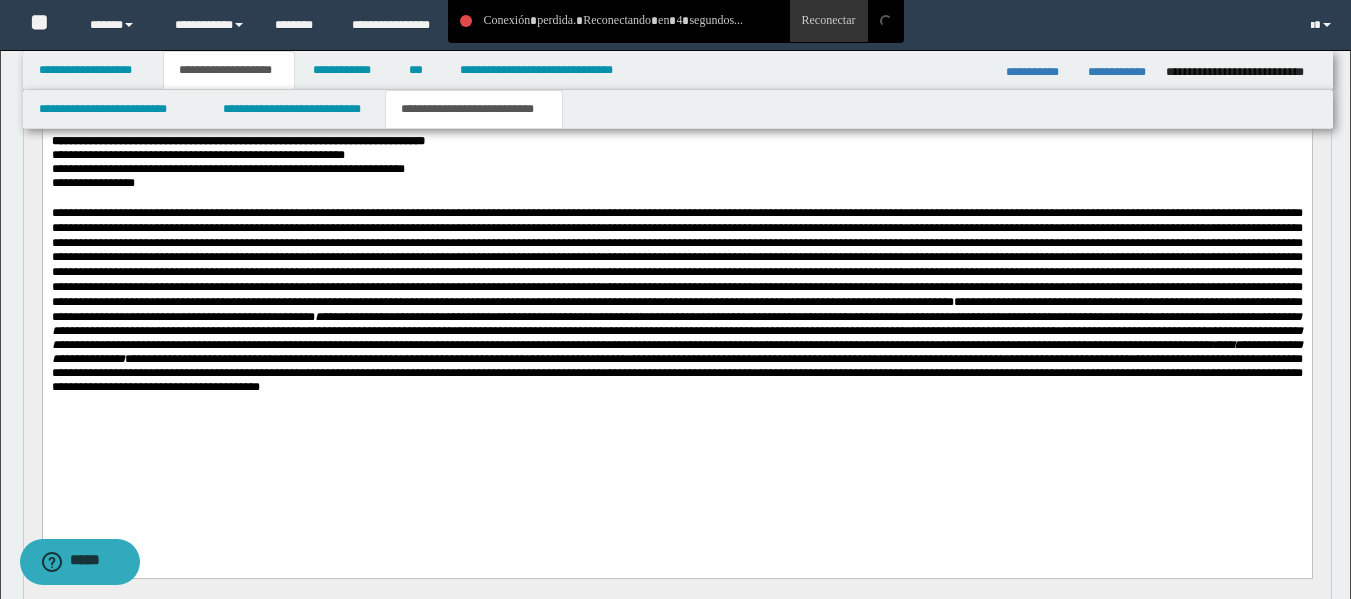 drag, startPoint x: 1365, startPoint y: 238, endPoint x: 1050, endPoint y: 20, distance: 383.0783 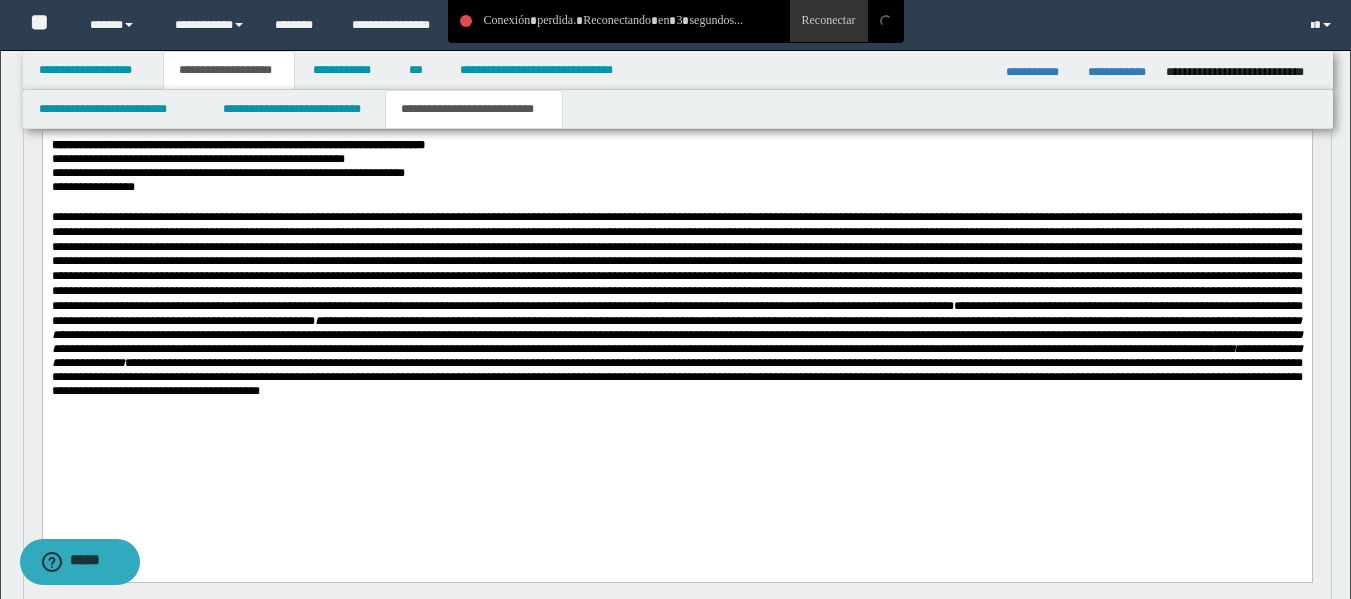 click on "**********" at bounding box center (676, 304) 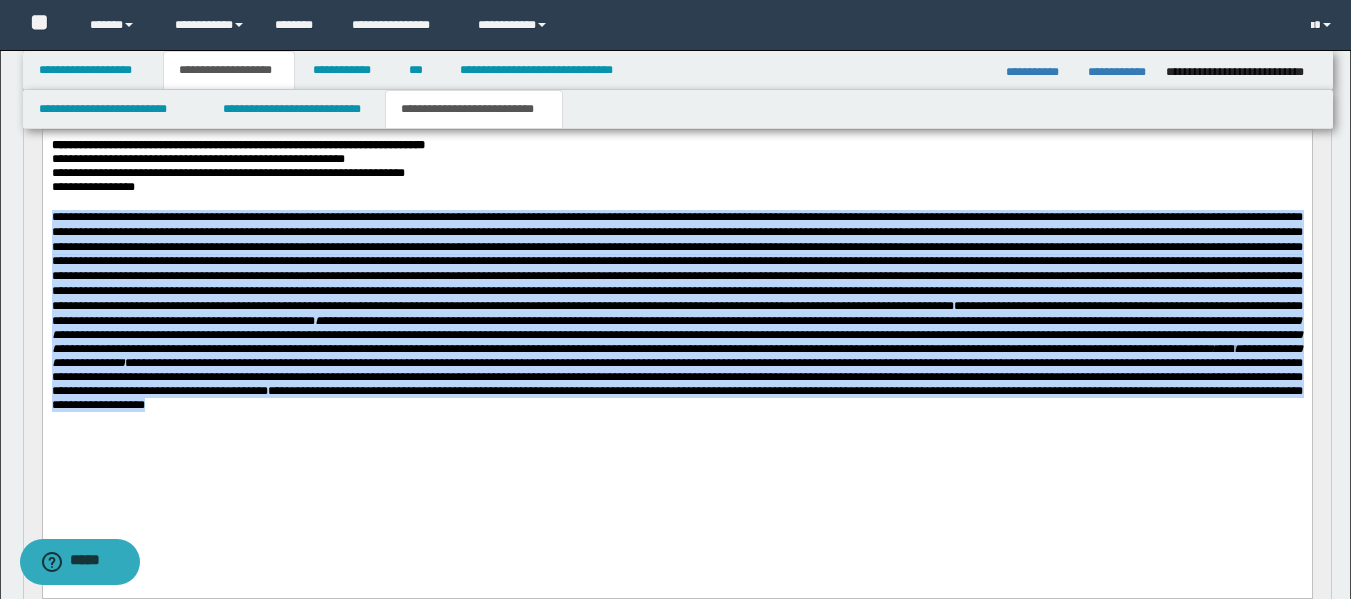 drag, startPoint x: 227, startPoint y: 449, endPoint x: 30, endPoint y: 222, distance: 300.5628 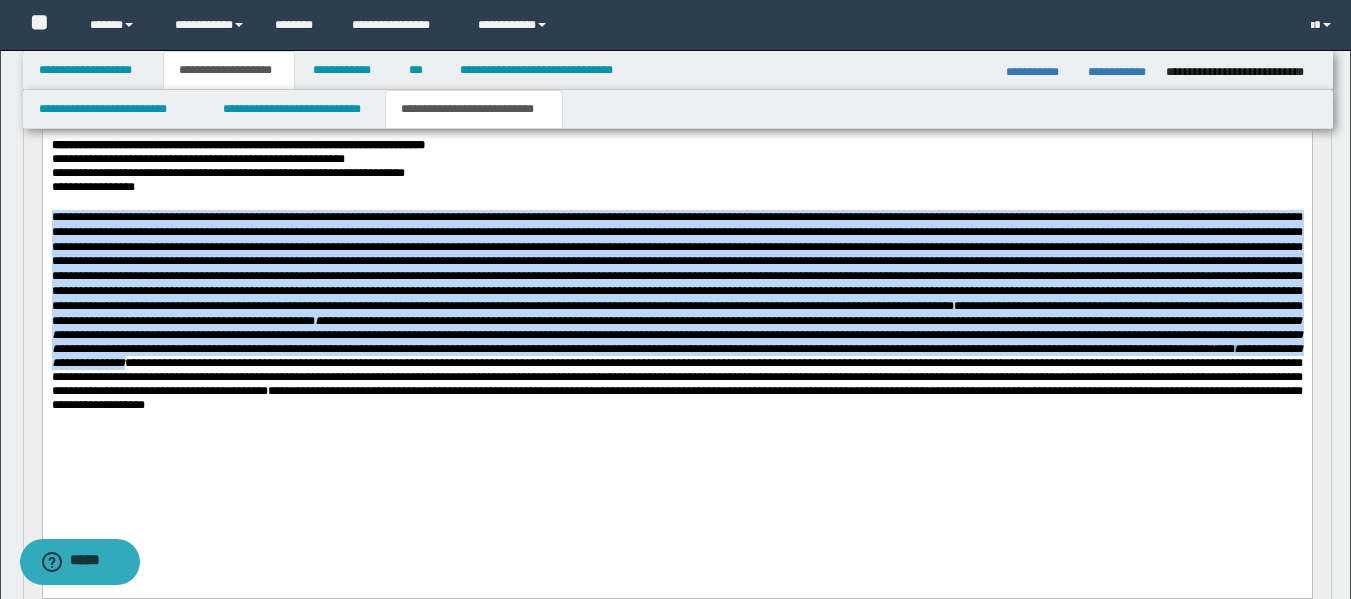 copy on "**********" 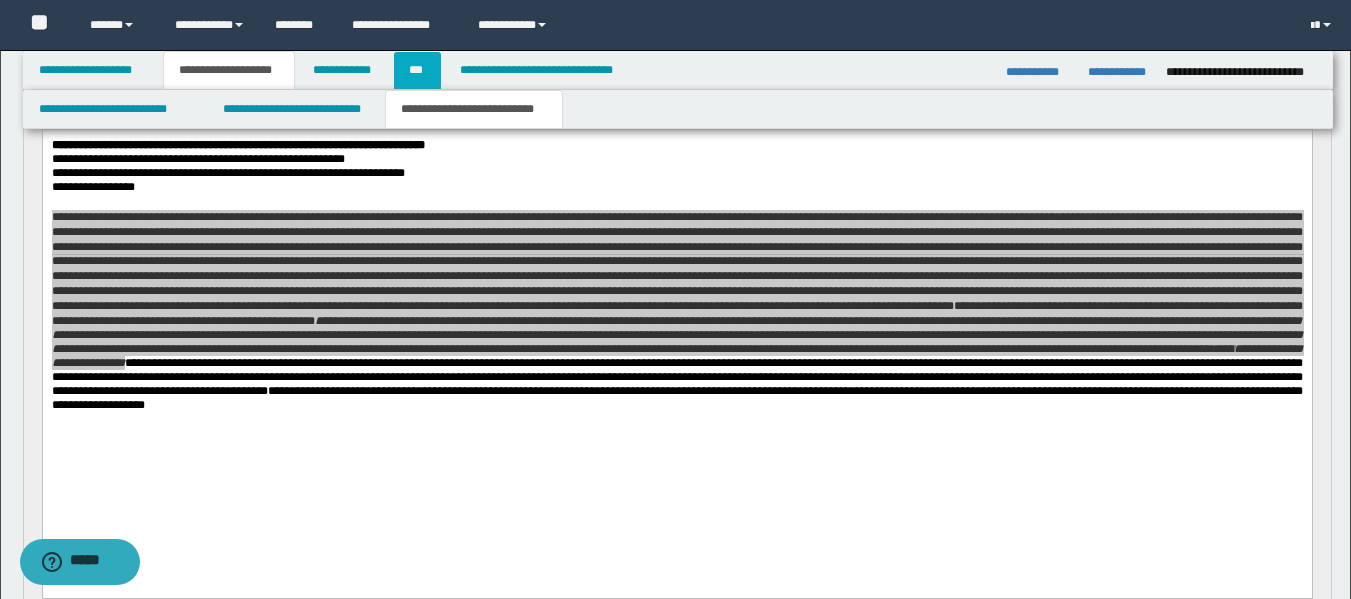 click on "***" at bounding box center [417, 70] 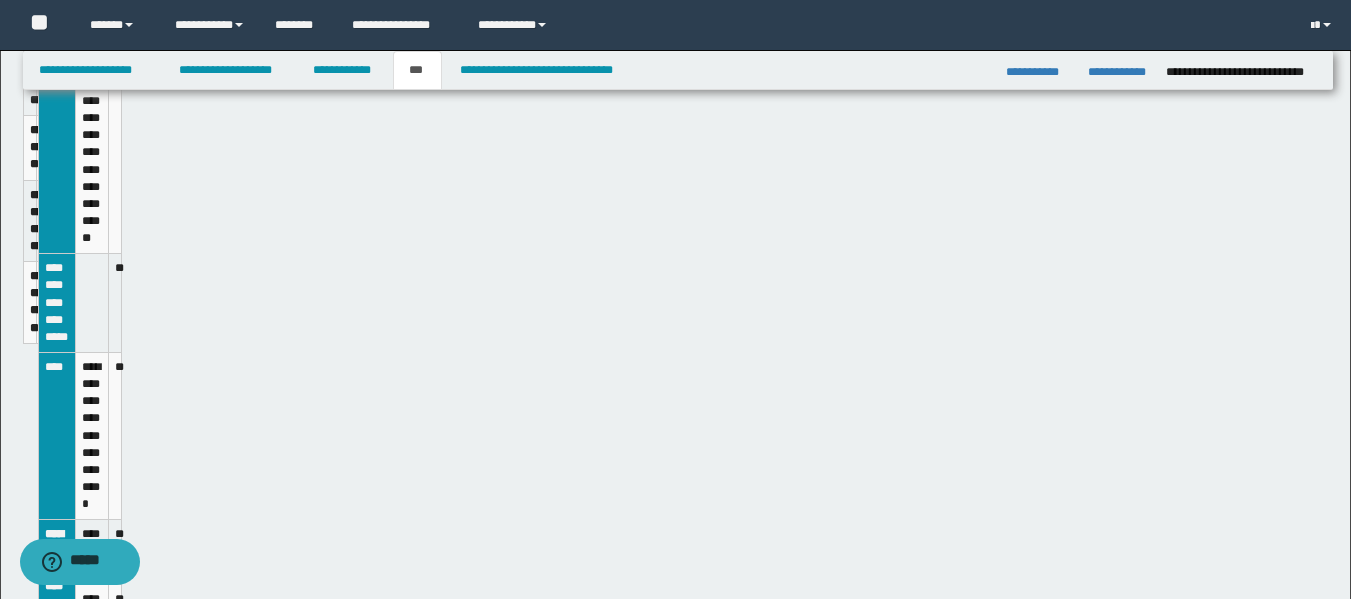 scroll, scrollTop: 194, scrollLeft: 0, axis: vertical 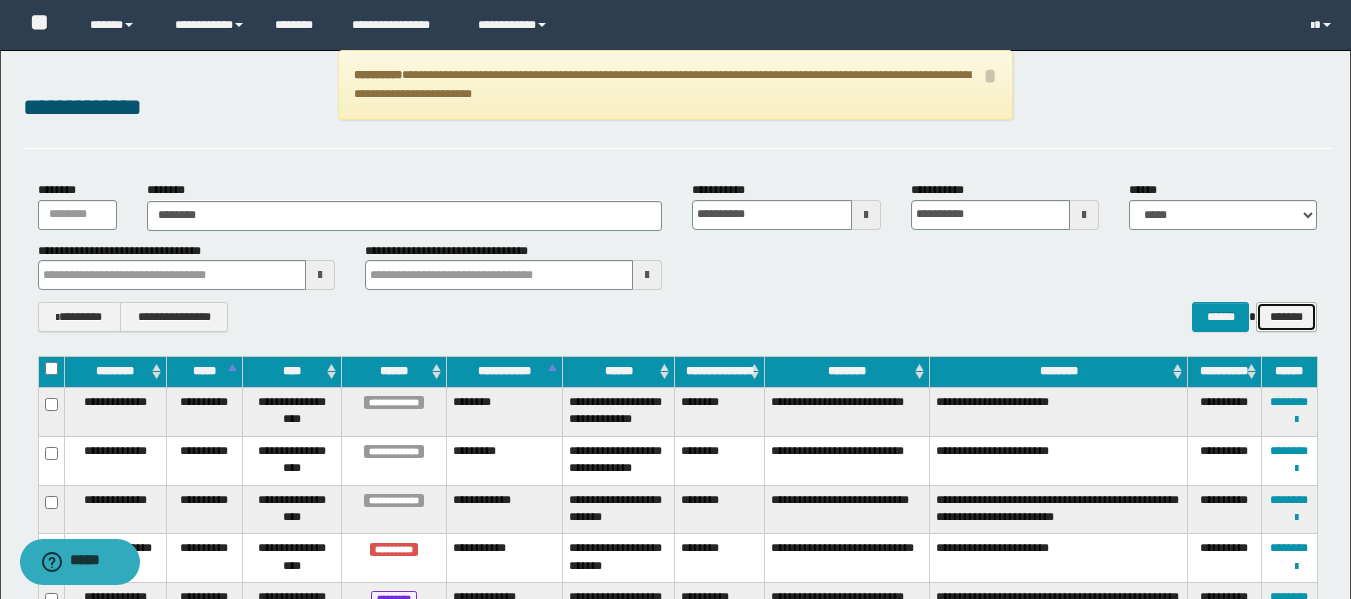 click on "*******" at bounding box center [1286, 317] 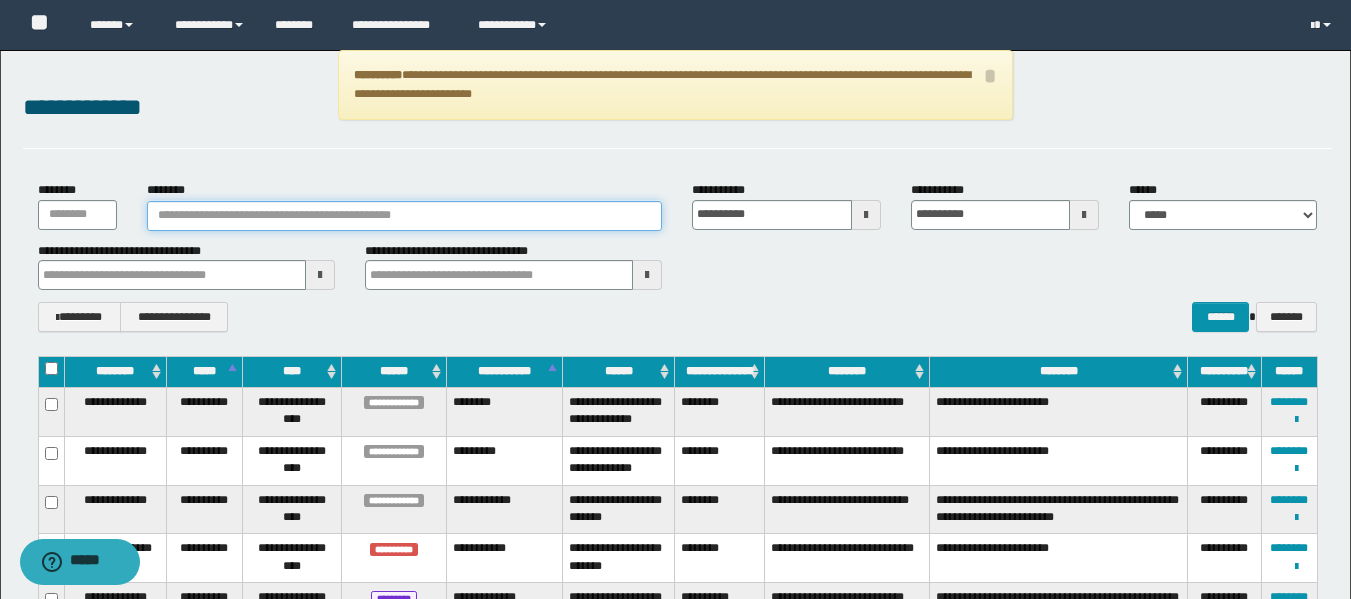 click on "********" at bounding box center [405, 216] 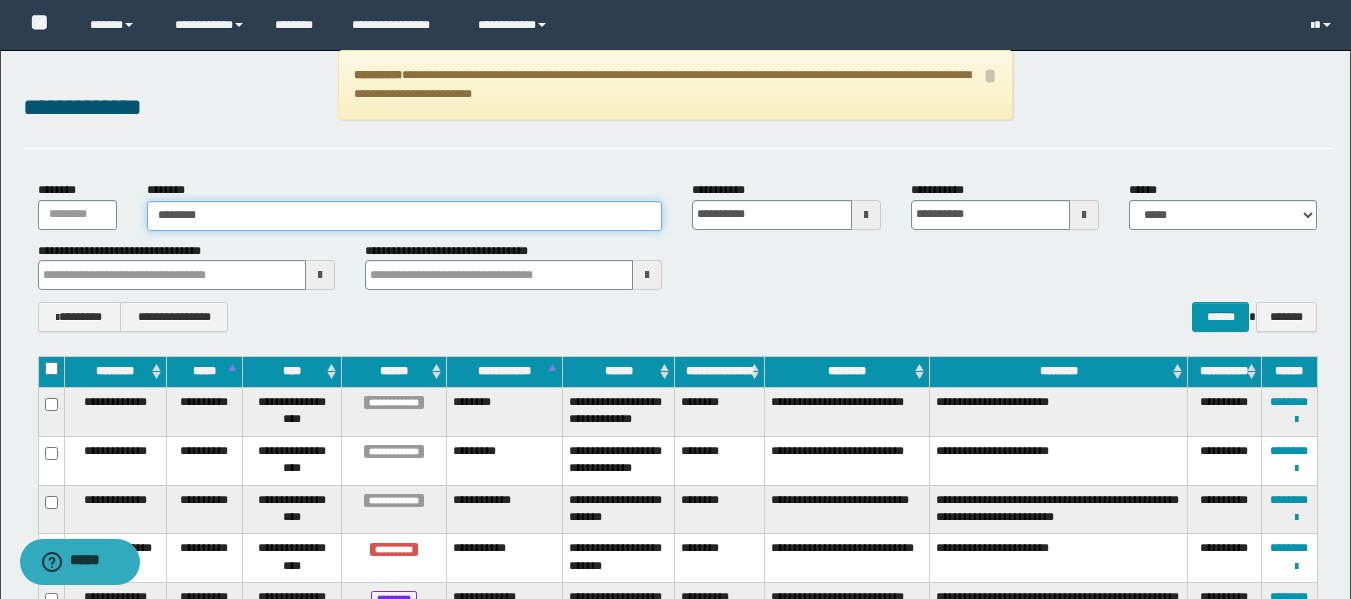 type on "********" 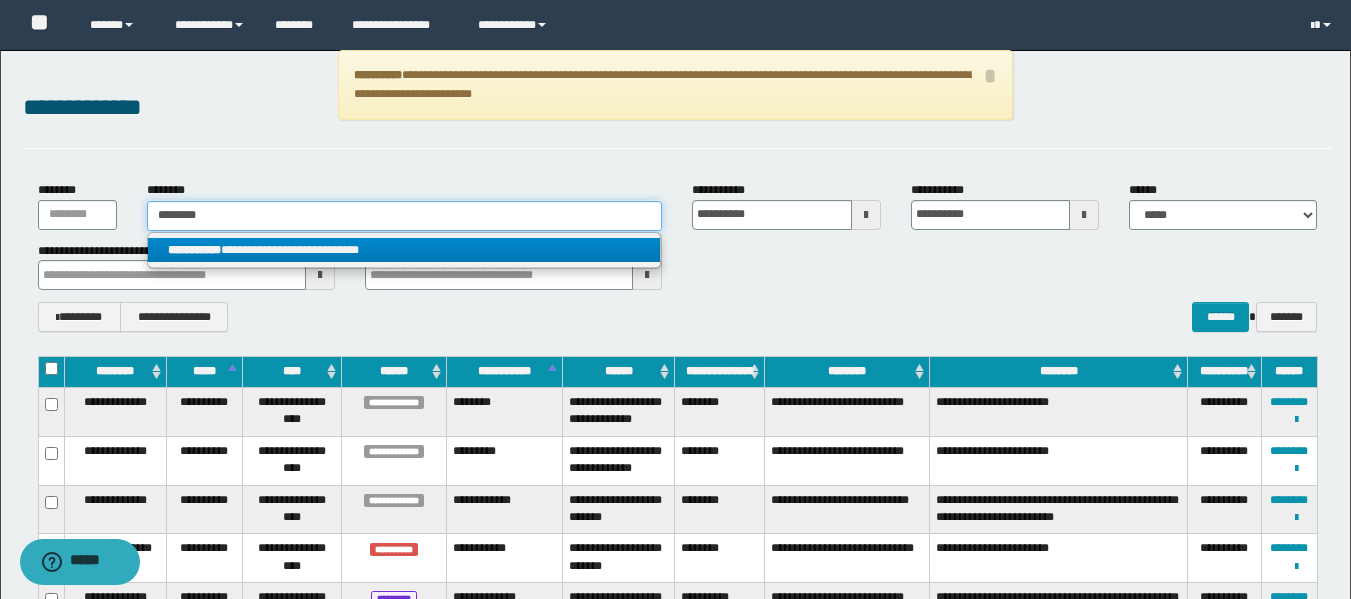 type on "********" 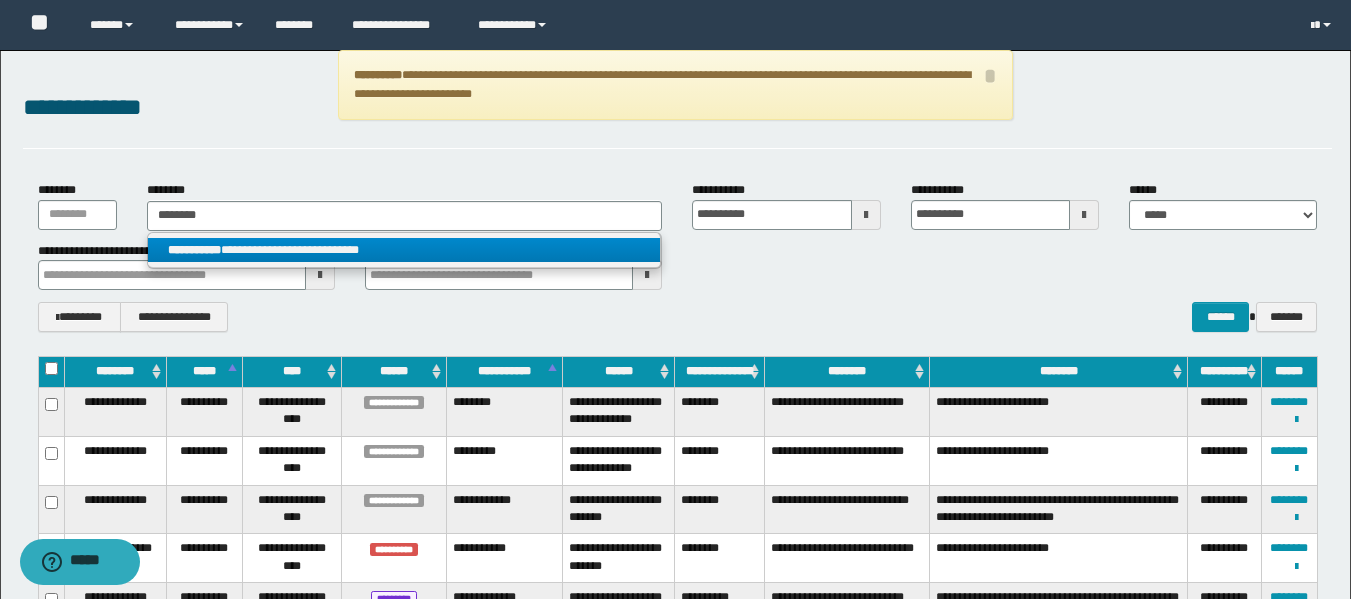 click on "**********" at bounding box center [404, 250] 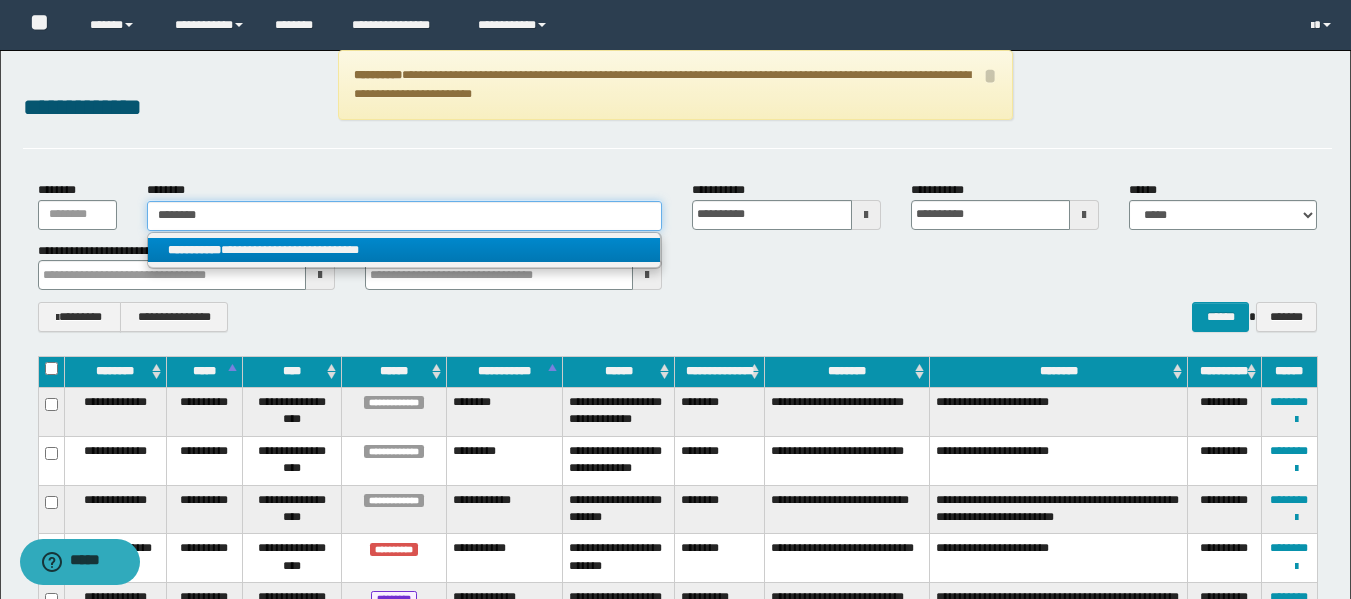 type 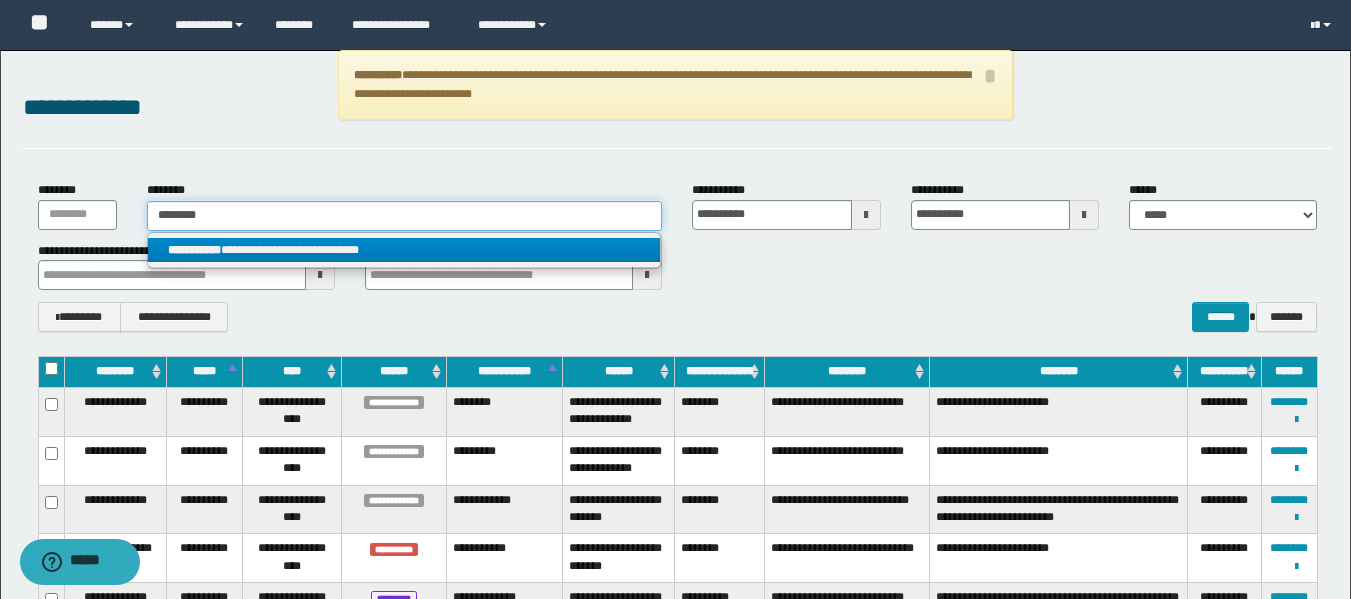 type on "**********" 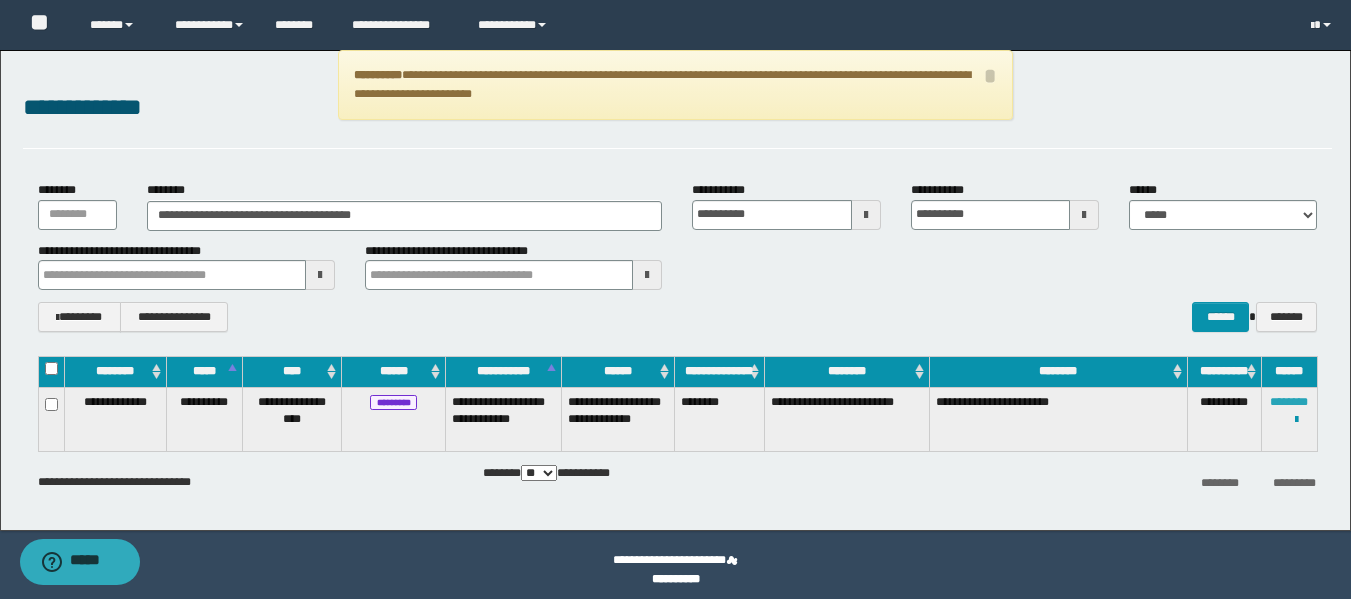 click on "********" at bounding box center [1289, 402] 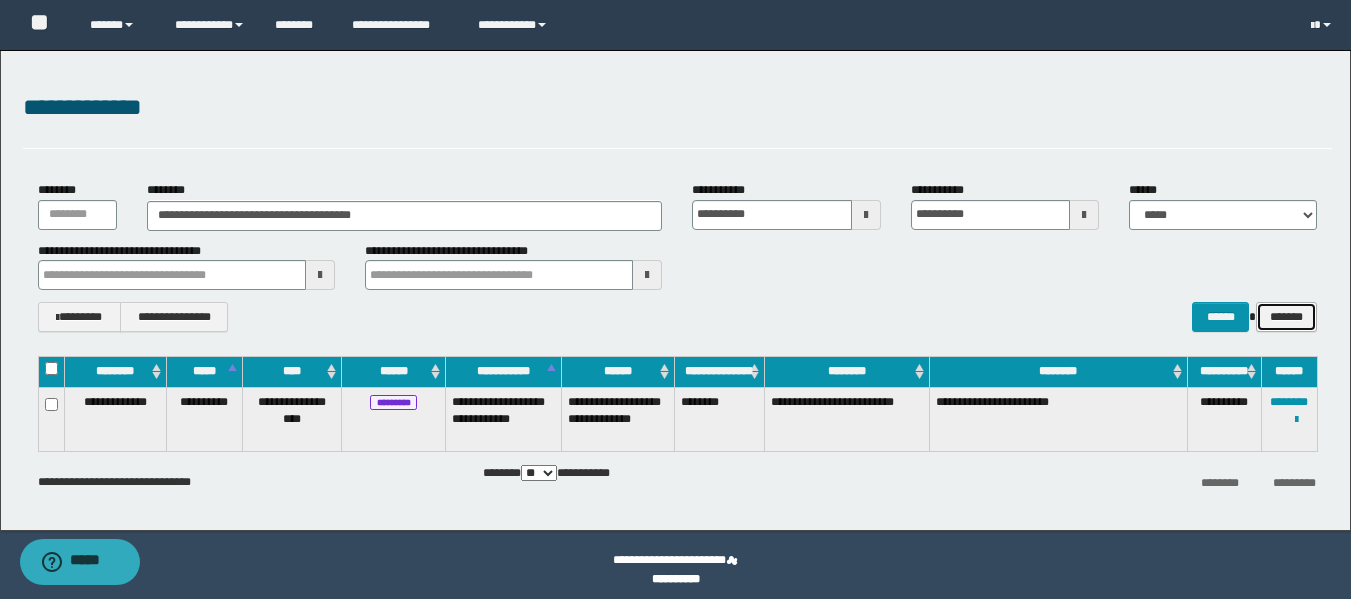 drag, startPoint x: 1293, startPoint y: 319, endPoint x: 884, endPoint y: 281, distance: 410.76147 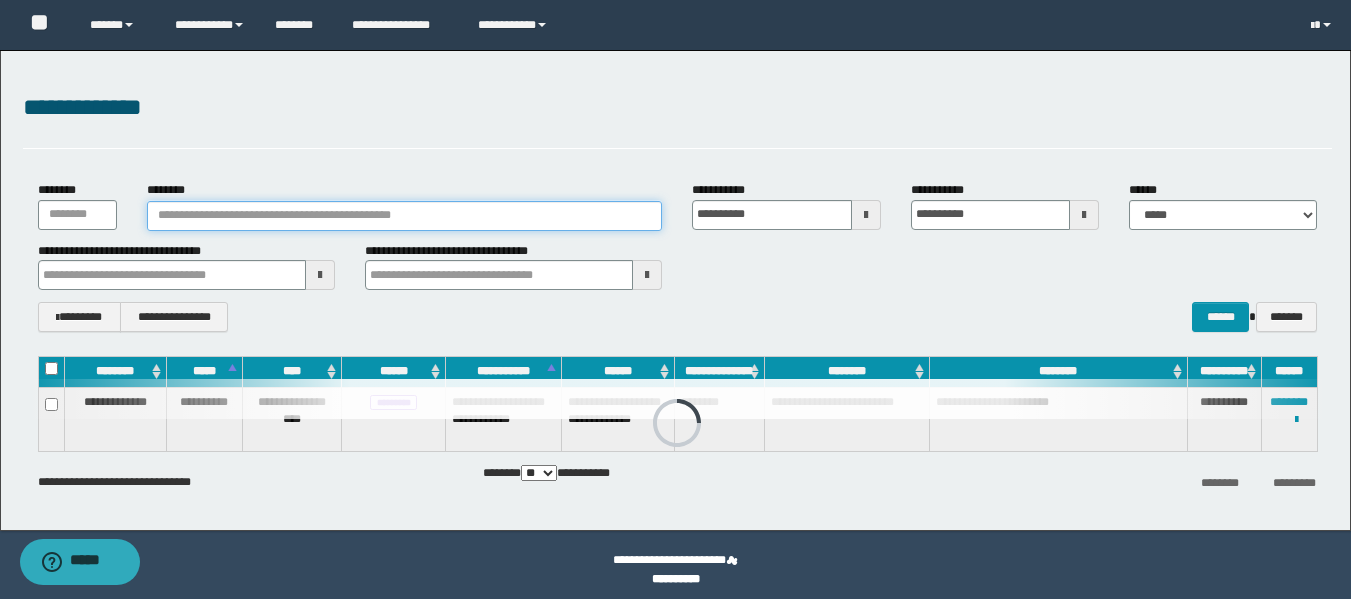 click on "********" at bounding box center (405, 216) 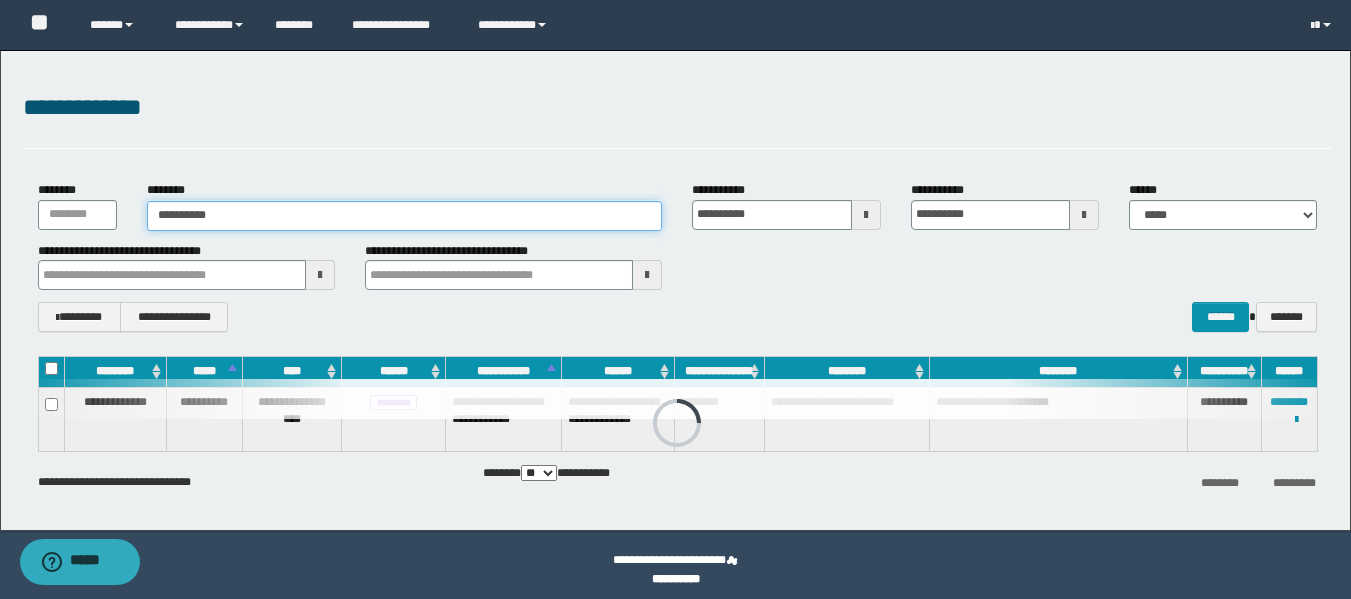 type on "**********" 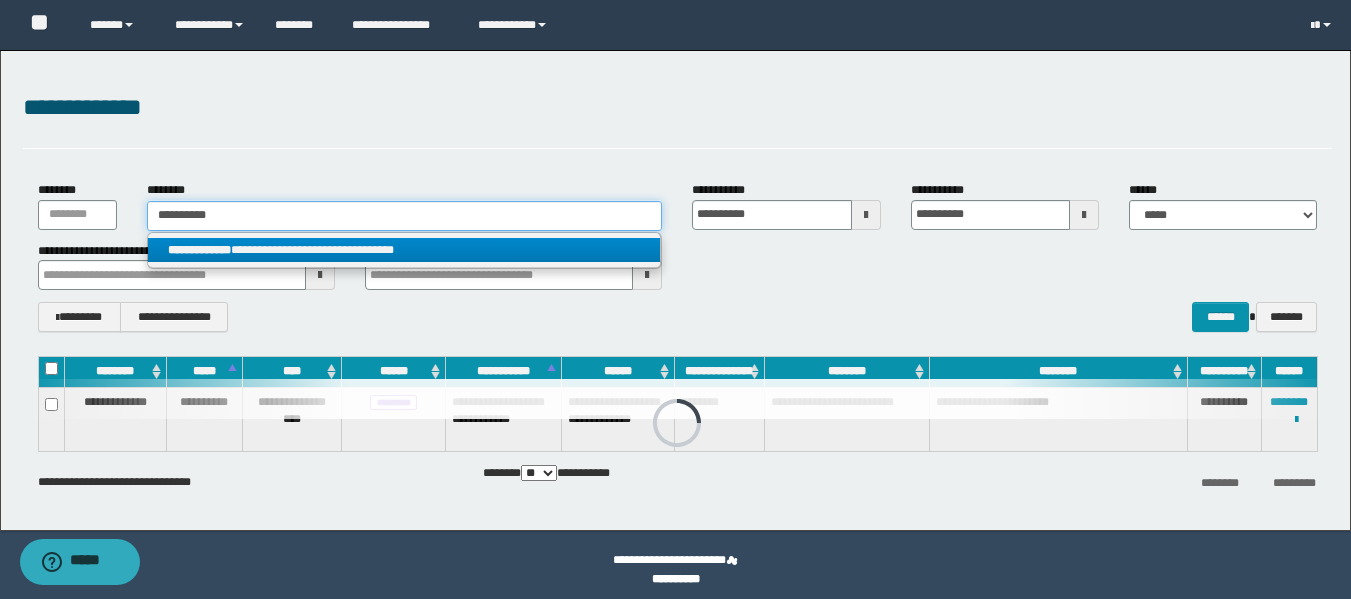 type on "**********" 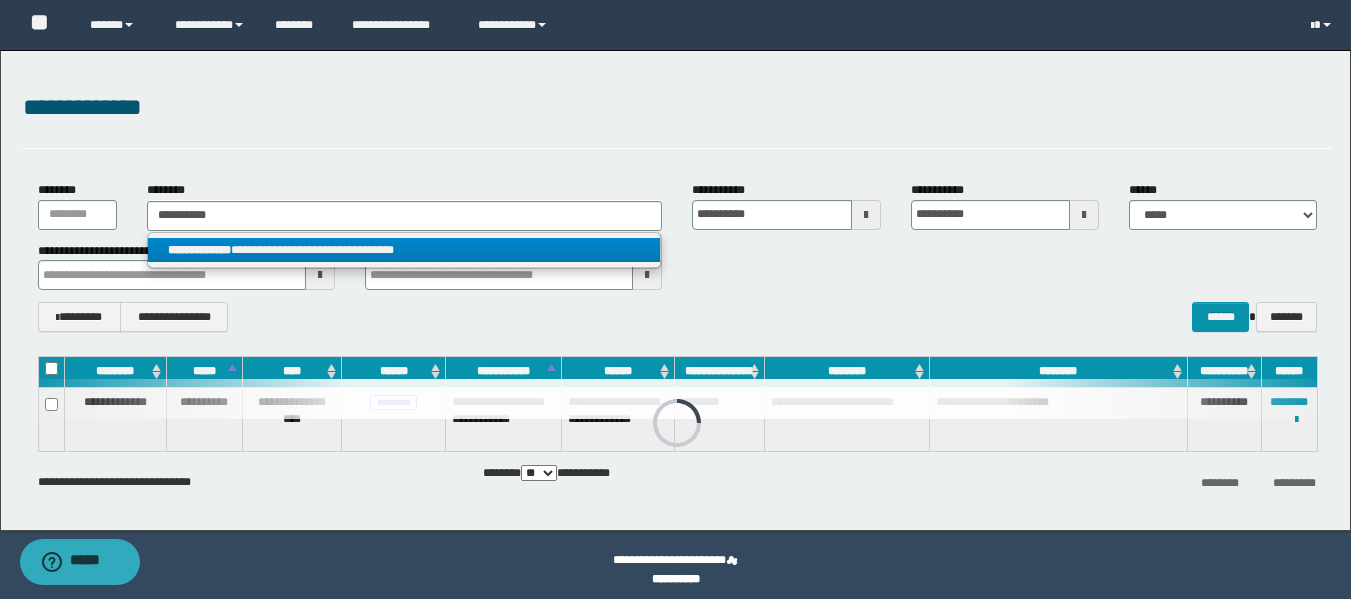 click on "**********" at bounding box center (404, 250) 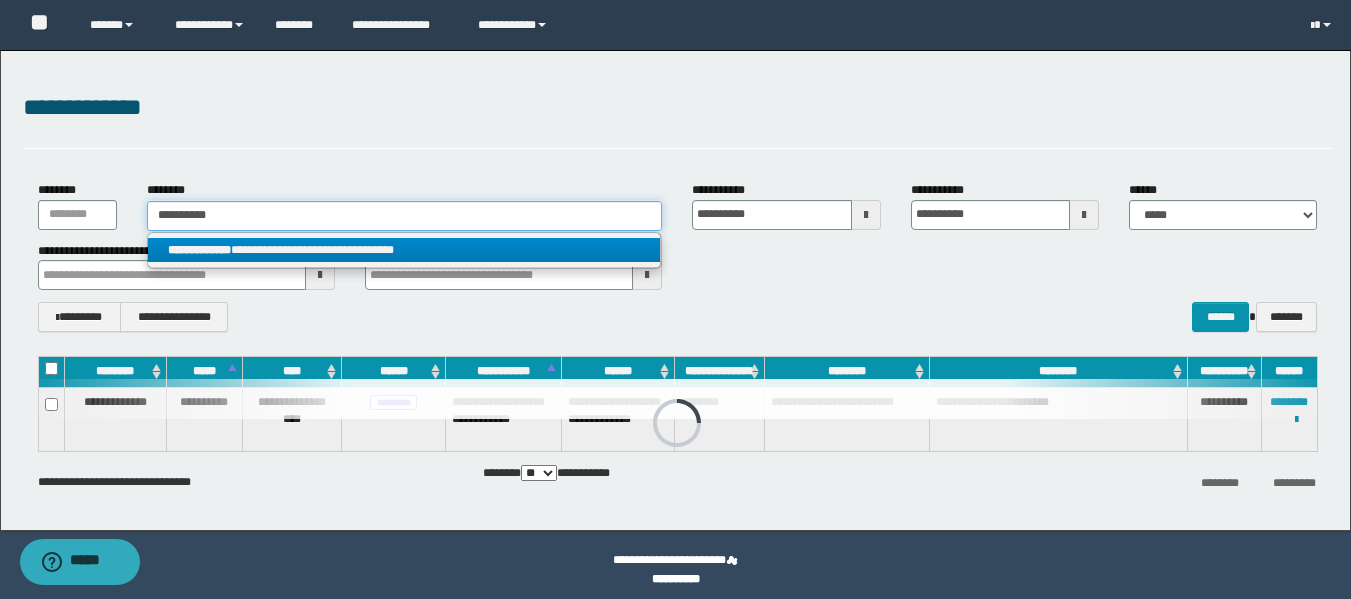 type 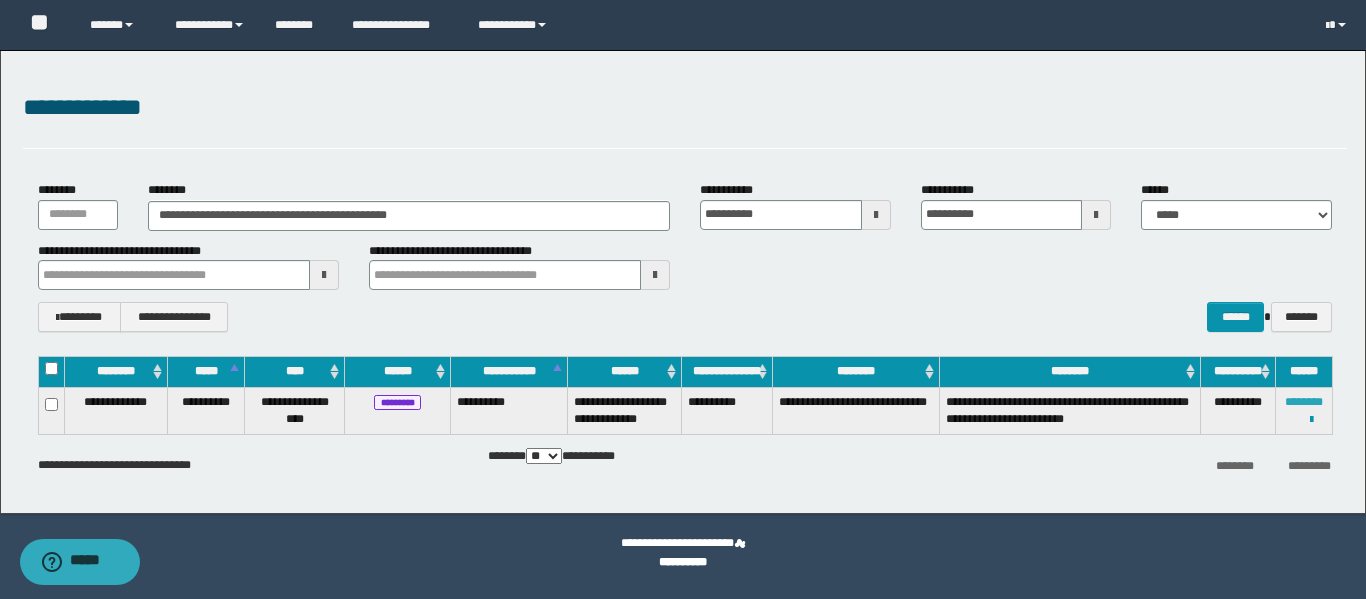 click on "********" at bounding box center (1304, 402) 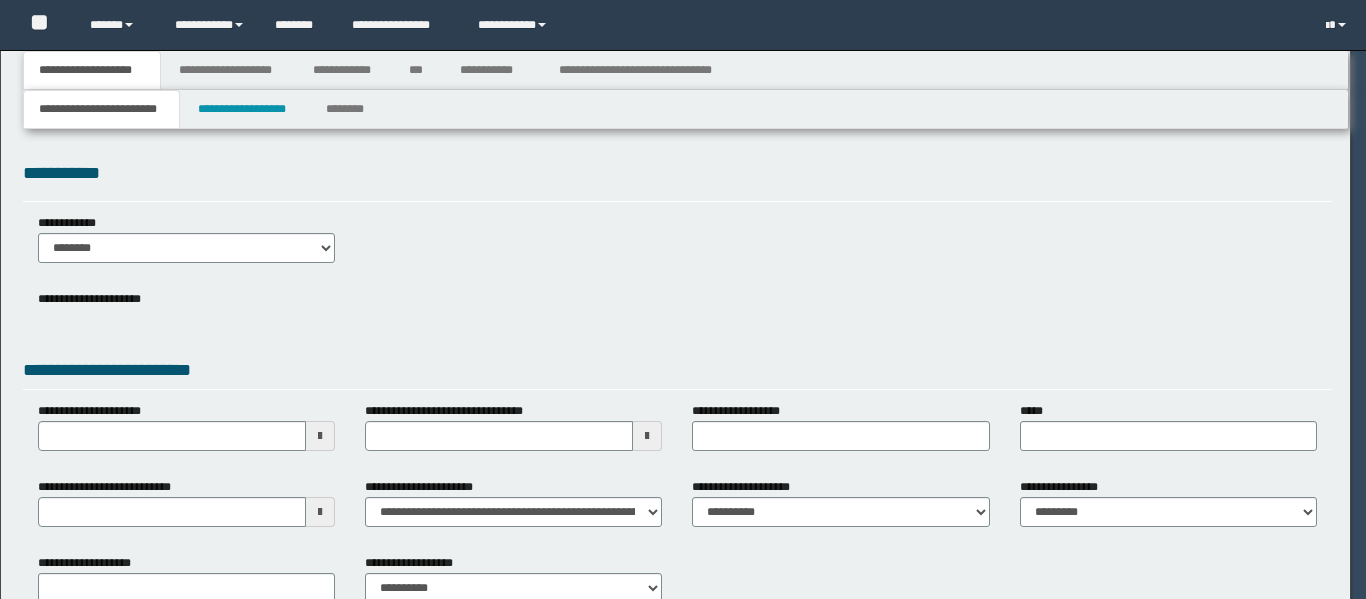 scroll, scrollTop: 0, scrollLeft: 0, axis: both 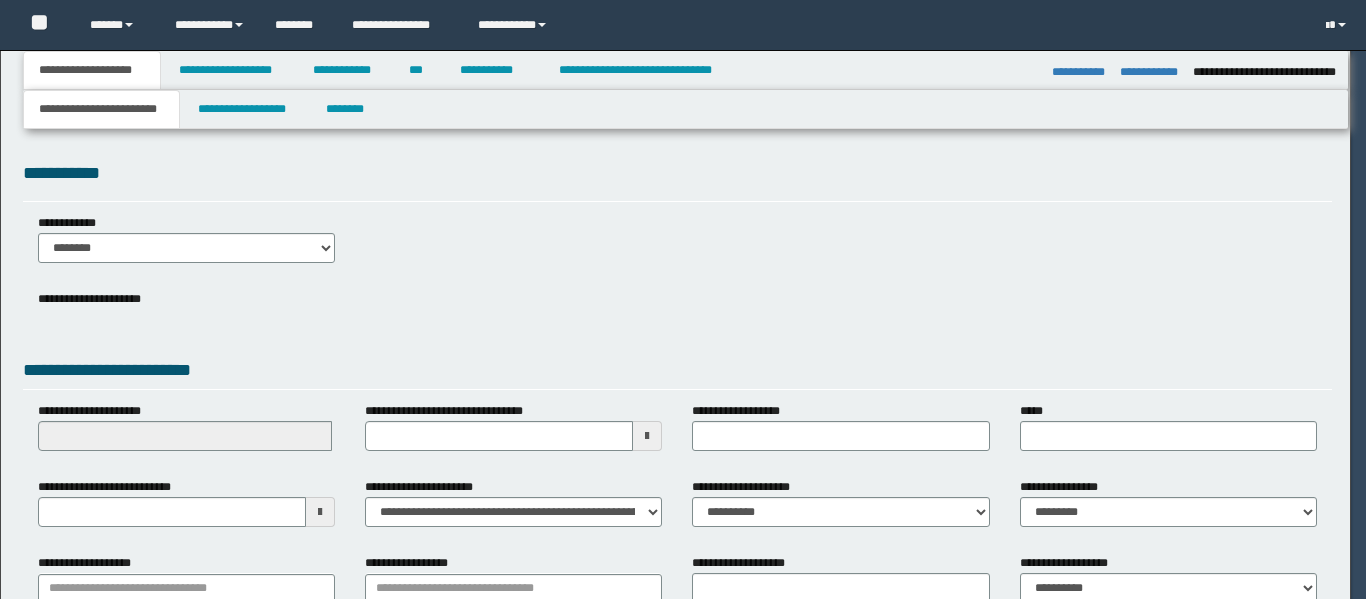 select on "*" 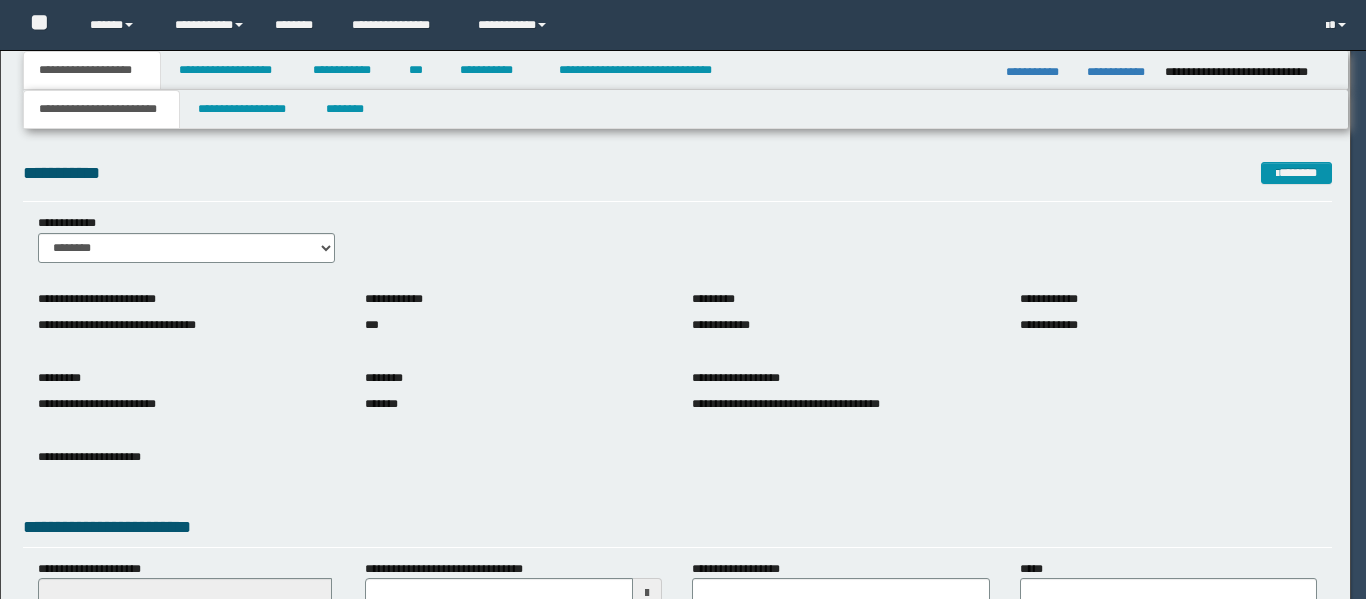 scroll, scrollTop: 0, scrollLeft: 0, axis: both 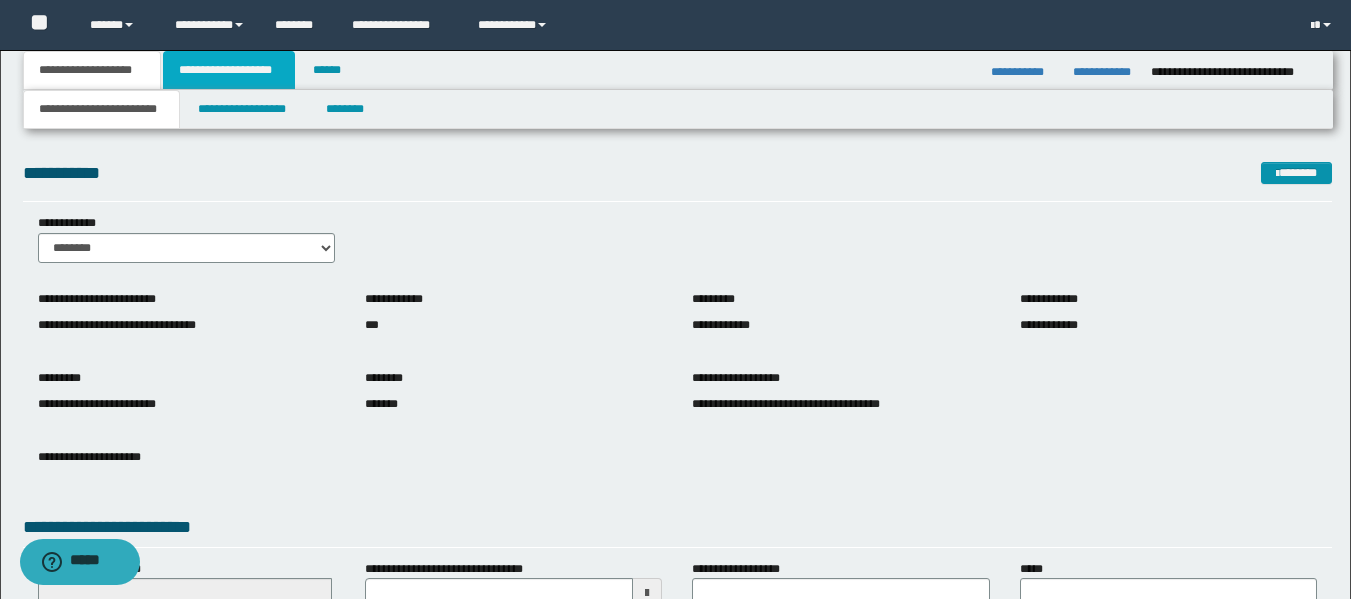 click on "**********" at bounding box center (229, 70) 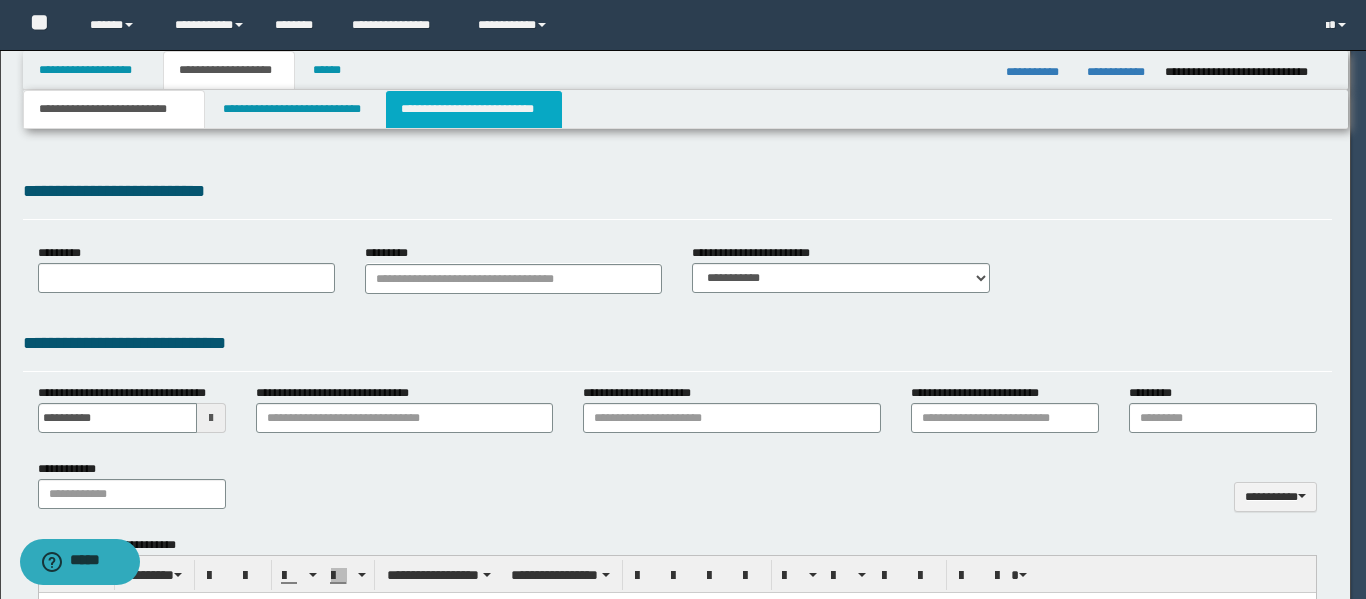 click on "**********" at bounding box center (474, 109) 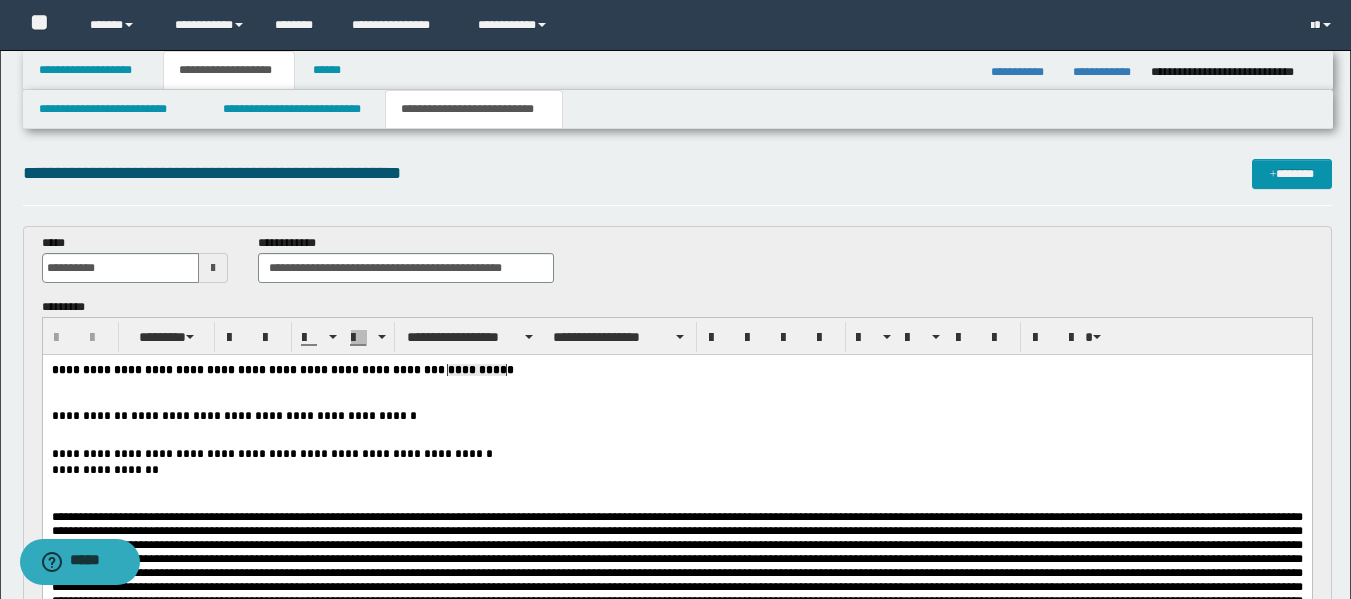 scroll, scrollTop: 0, scrollLeft: 0, axis: both 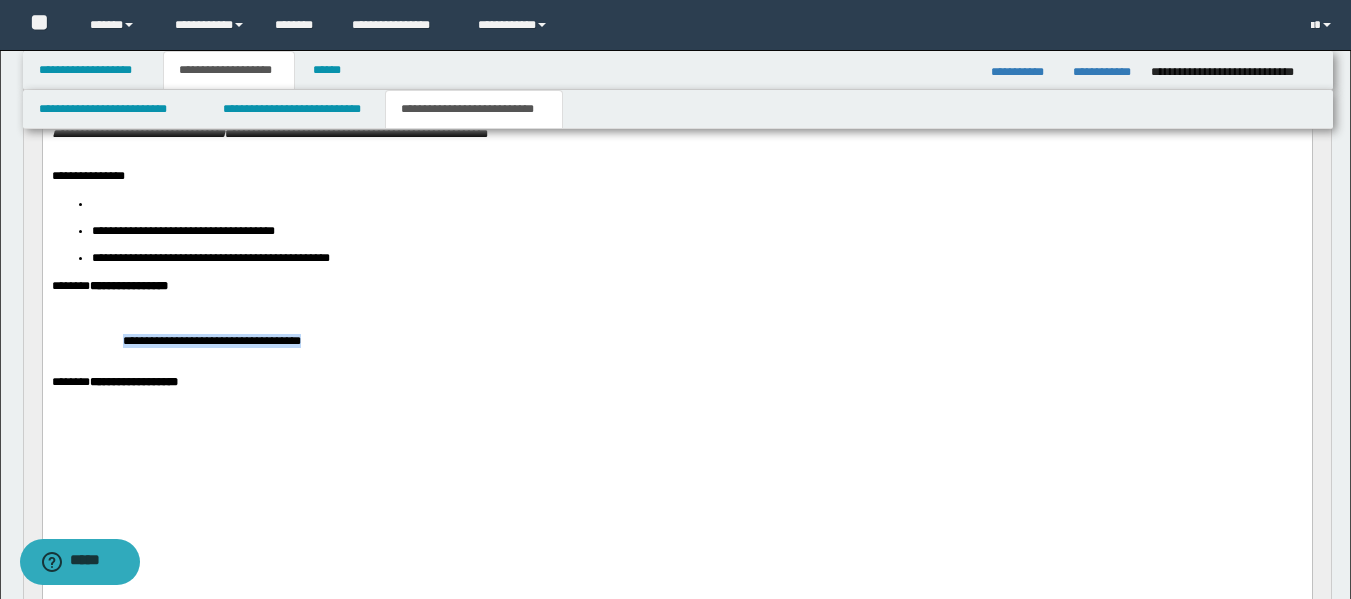 drag, startPoint x: 335, startPoint y: 420, endPoint x: 113, endPoint y: 420, distance: 222 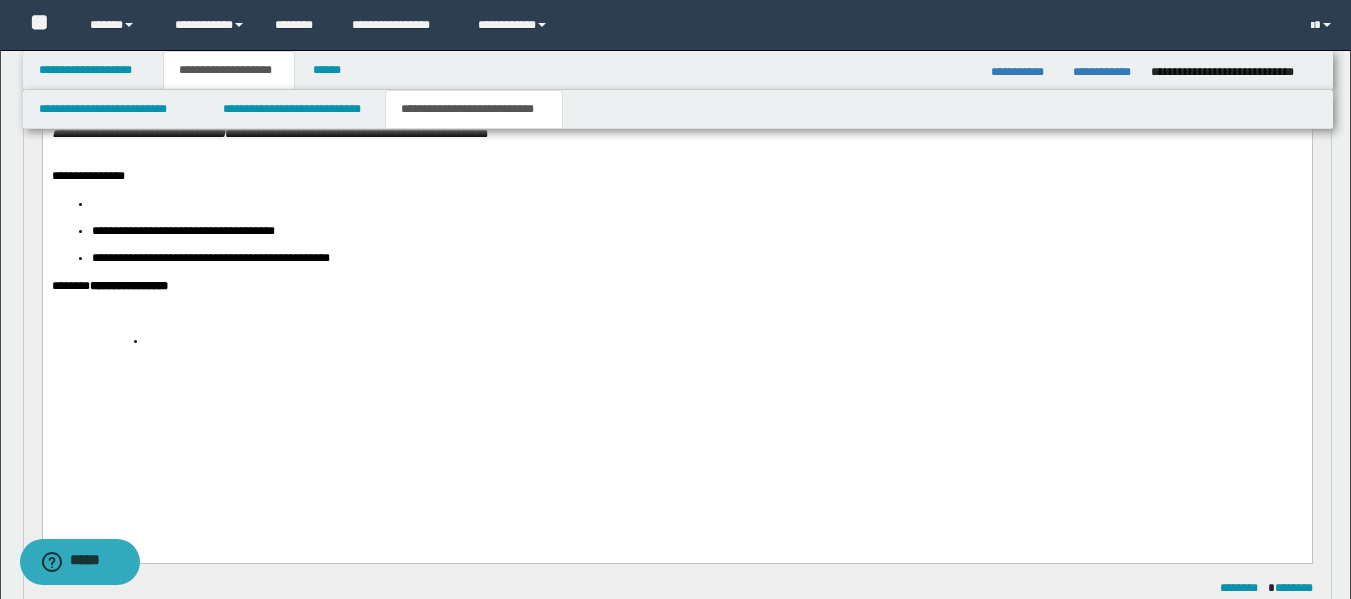 click on "**********" at bounding box center [210, 259] 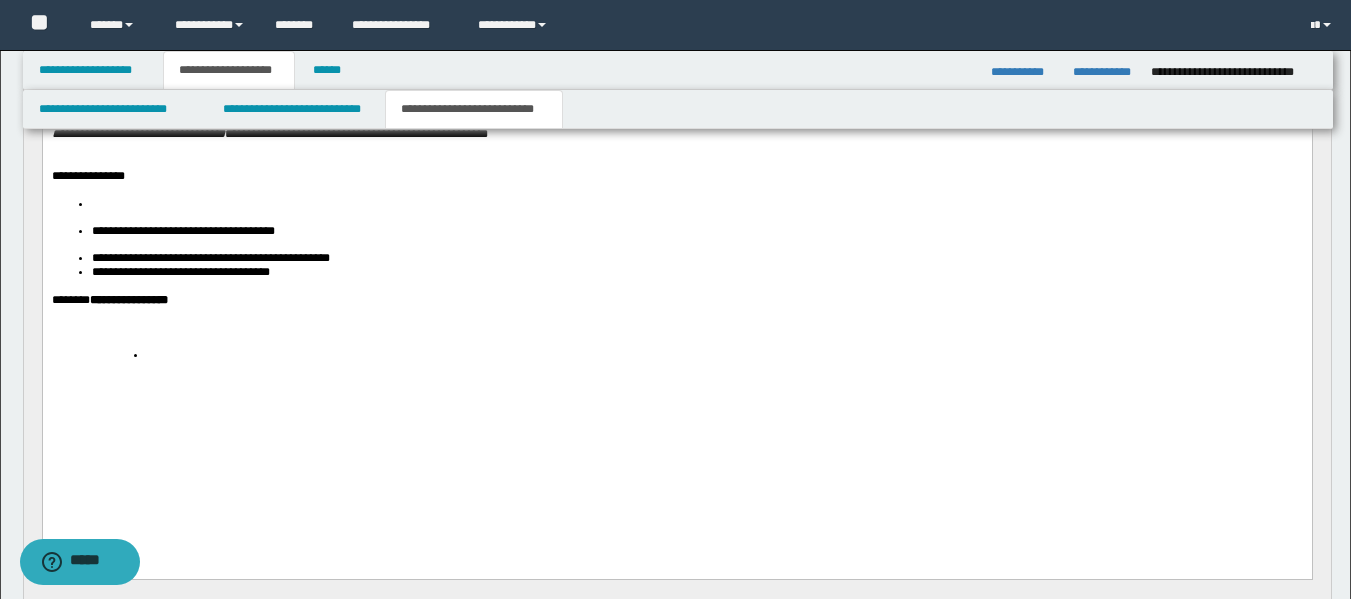 click on "**********" at bounding box center [696, 232] 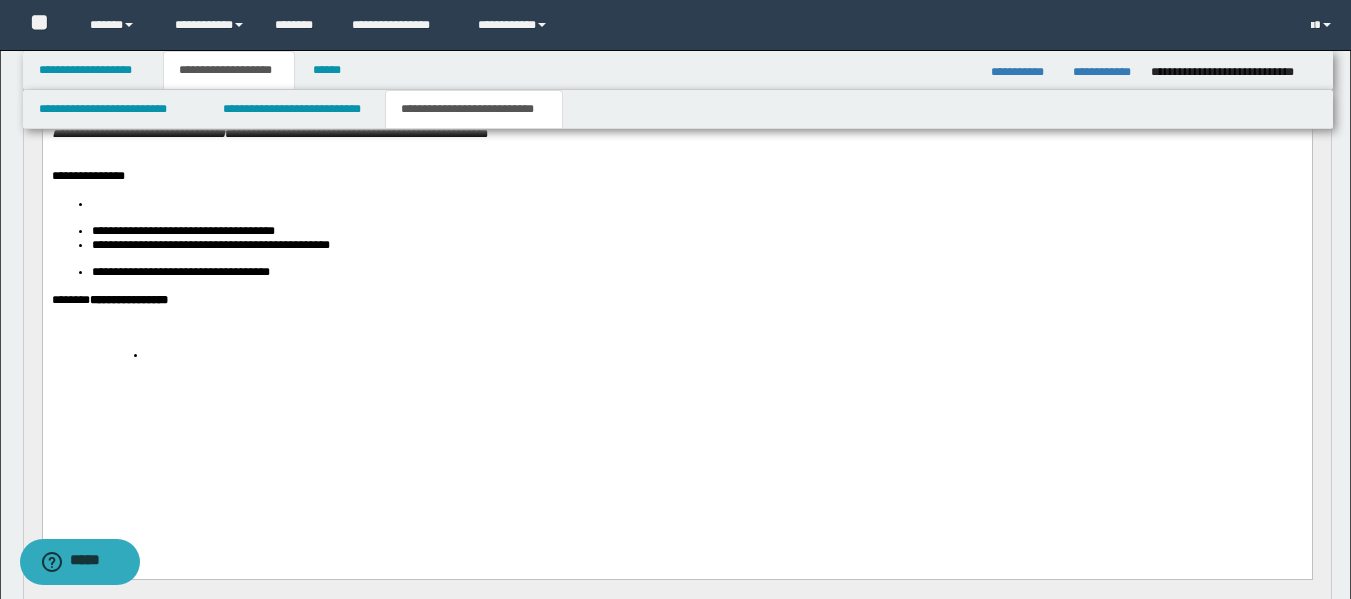 click at bounding box center [696, 205] 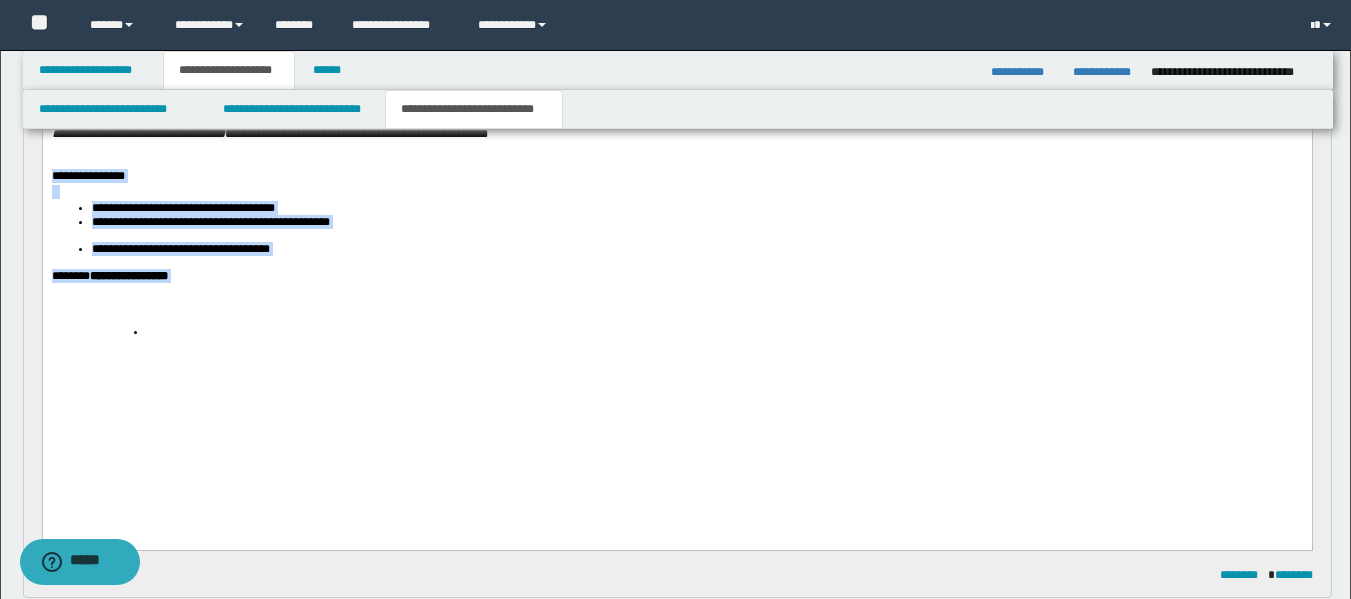 drag, startPoint x: 237, startPoint y: 353, endPoint x: 40, endPoint y: 234, distance: 230.15213 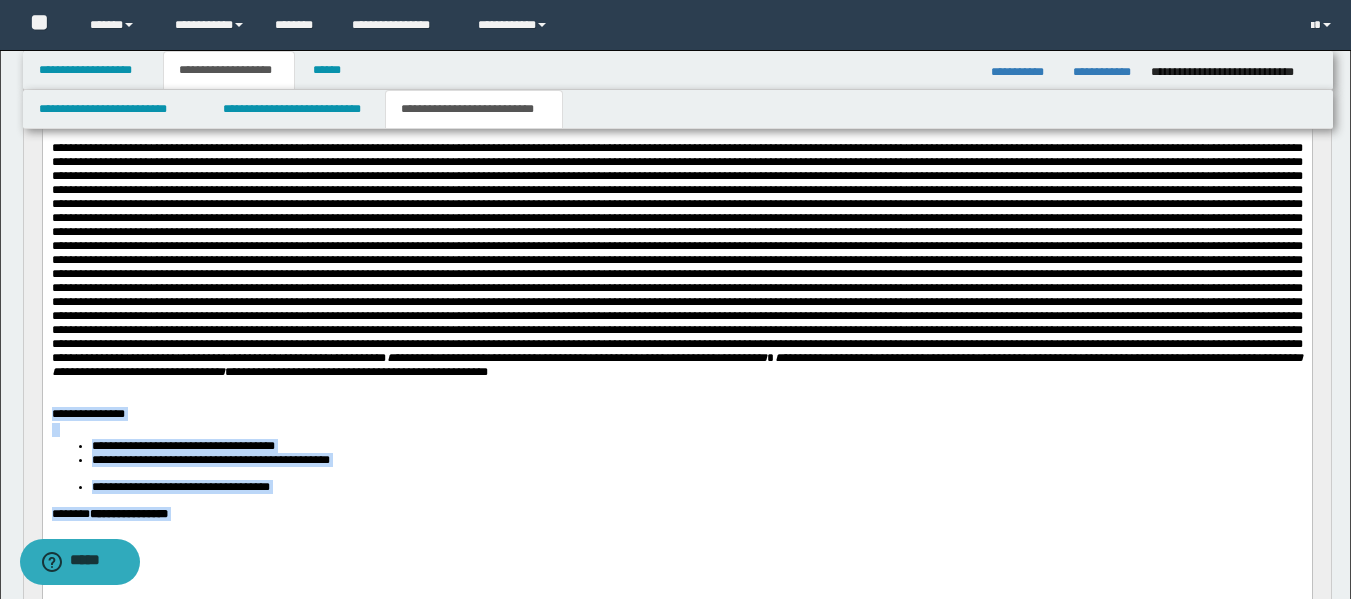 scroll, scrollTop: 361, scrollLeft: 0, axis: vertical 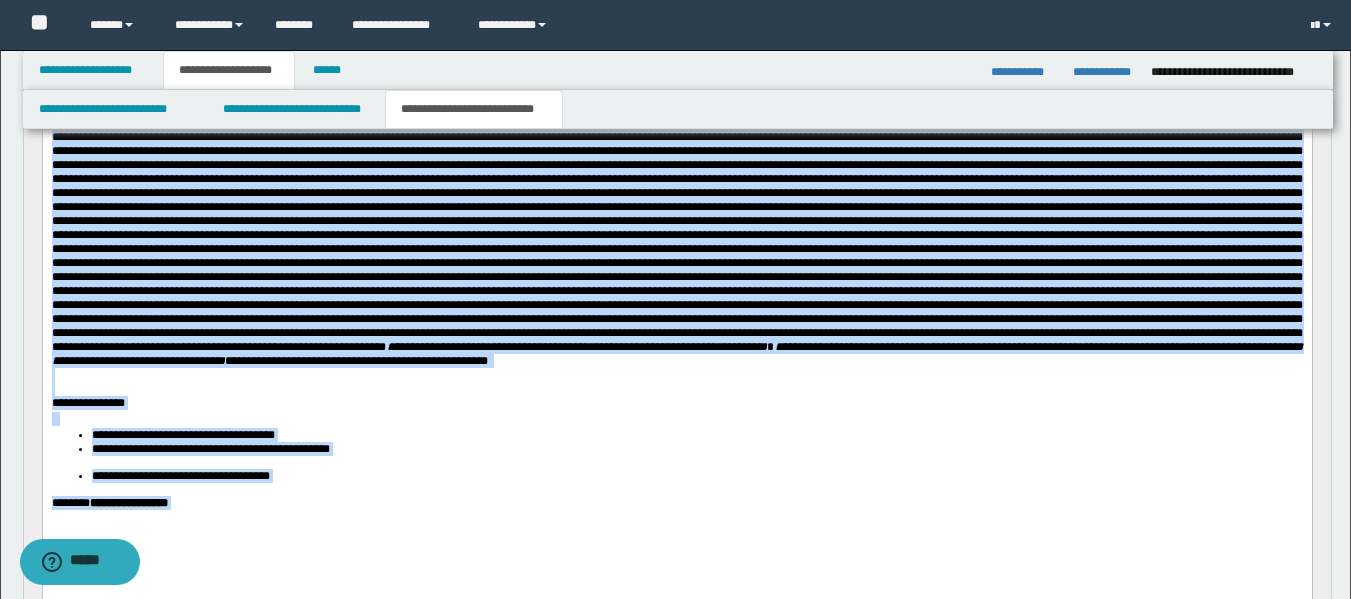 drag, startPoint x: 51, startPoint y: 140, endPoint x: 252, endPoint y: 589, distance: 491.93698 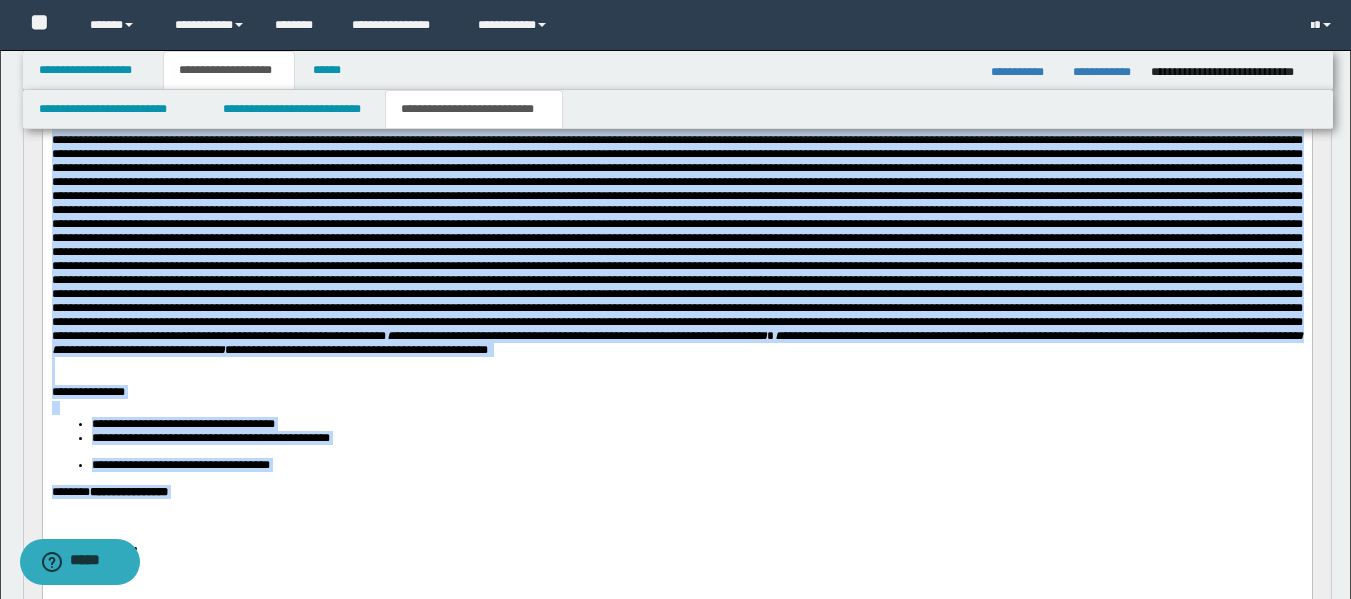 copy on "**********" 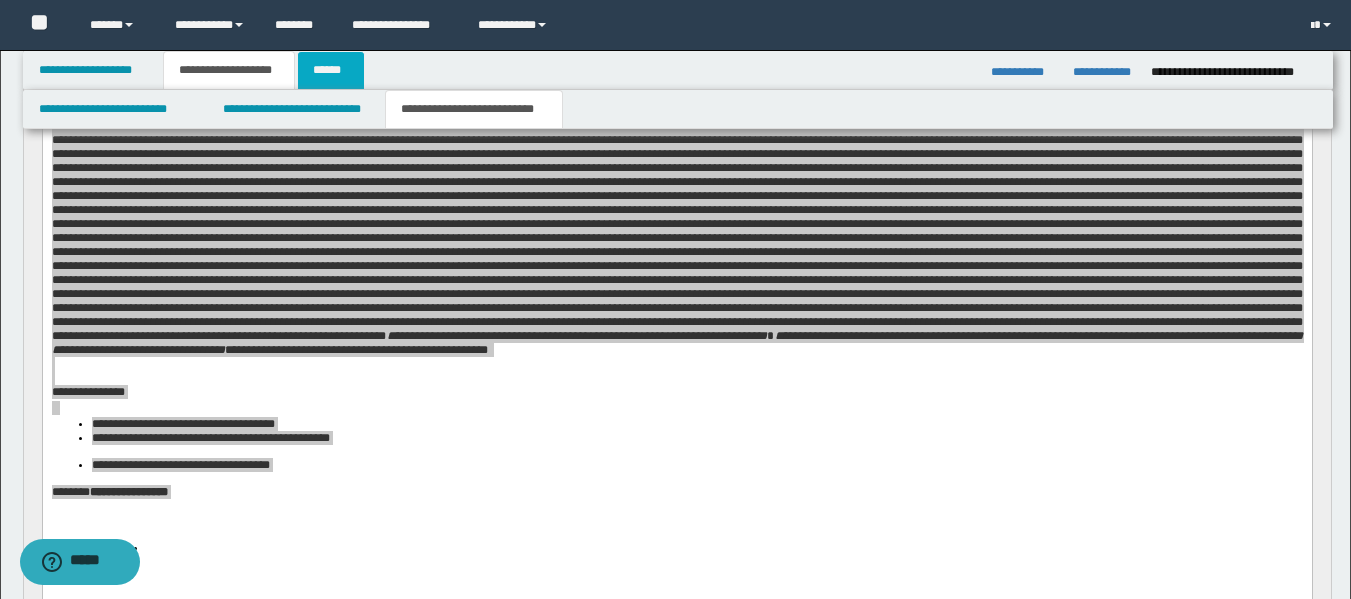 click on "******" at bounding box center (331, 70) 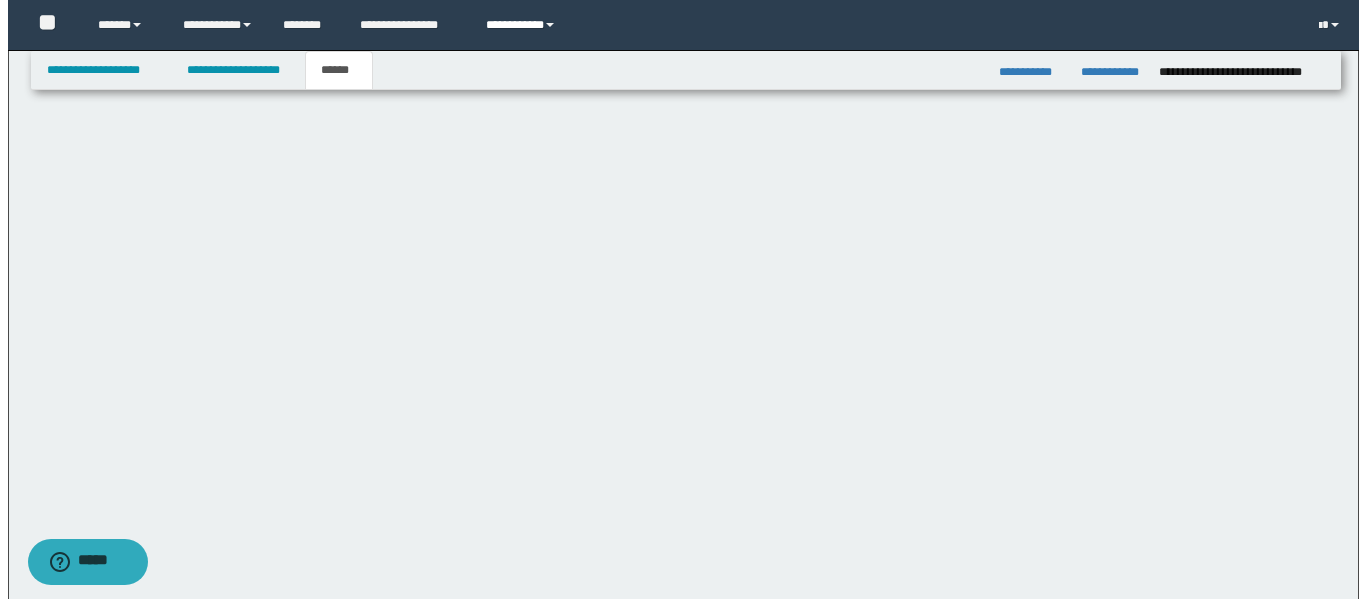 scroll, scrollTop: 0, scrollLeft: 0, axis: both 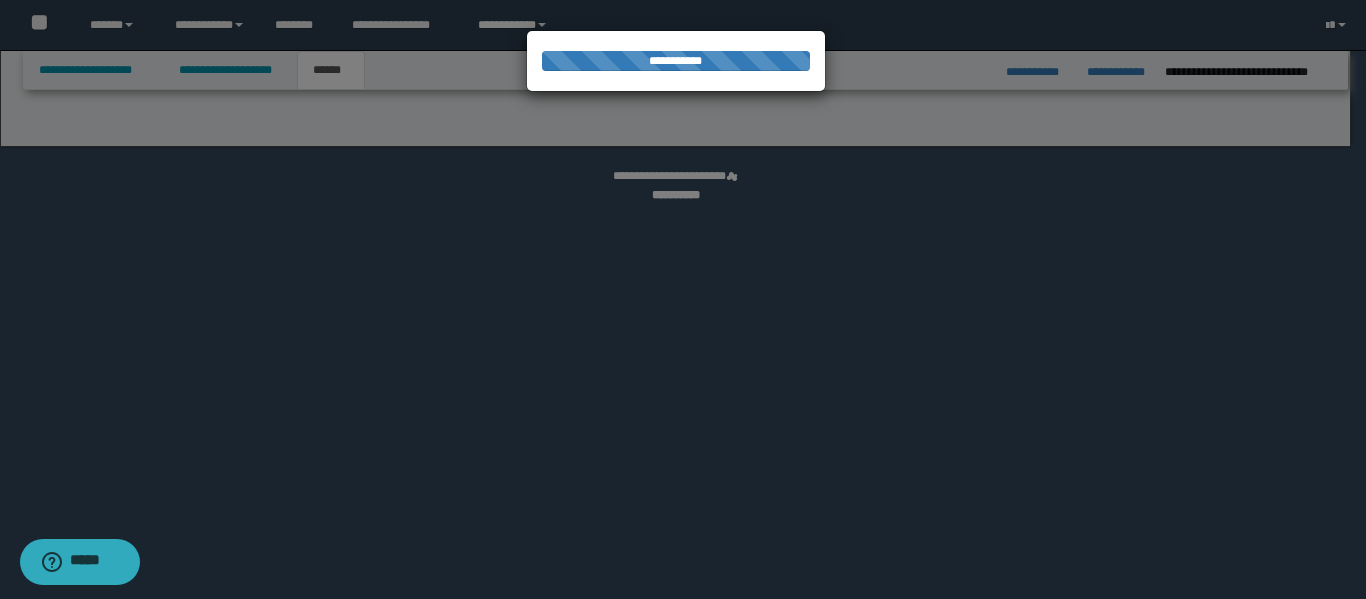 select on "*" 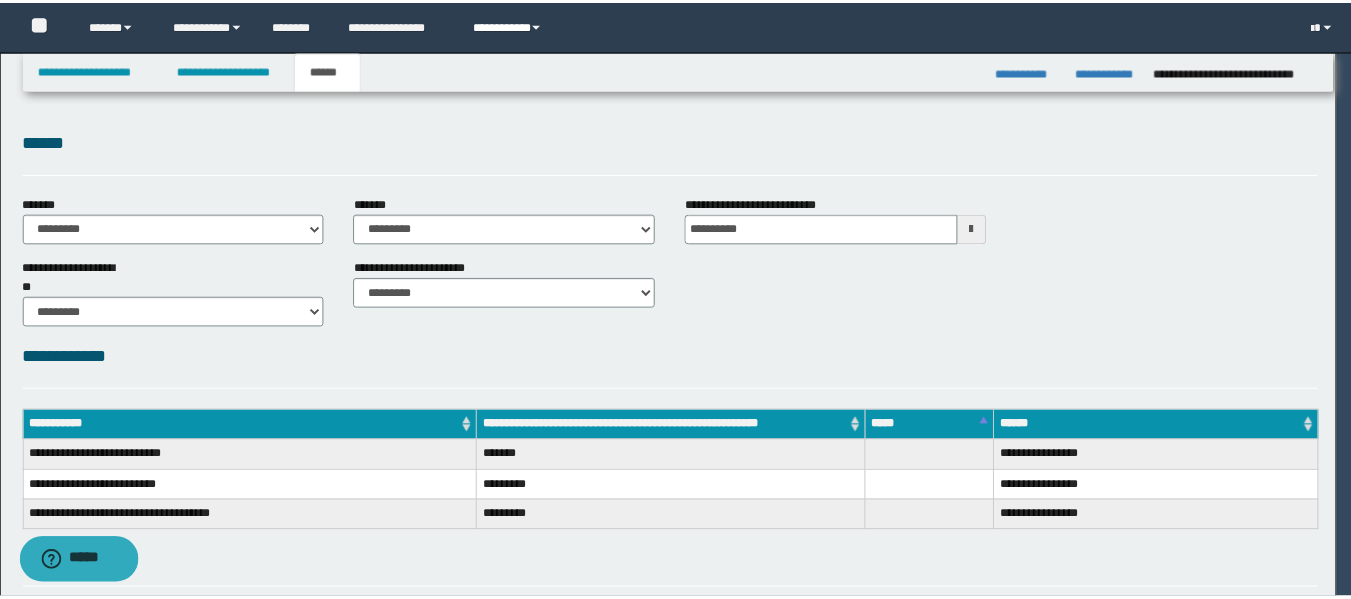 scroll, scrollTop: 0, scrollLeft: 0, axis: both 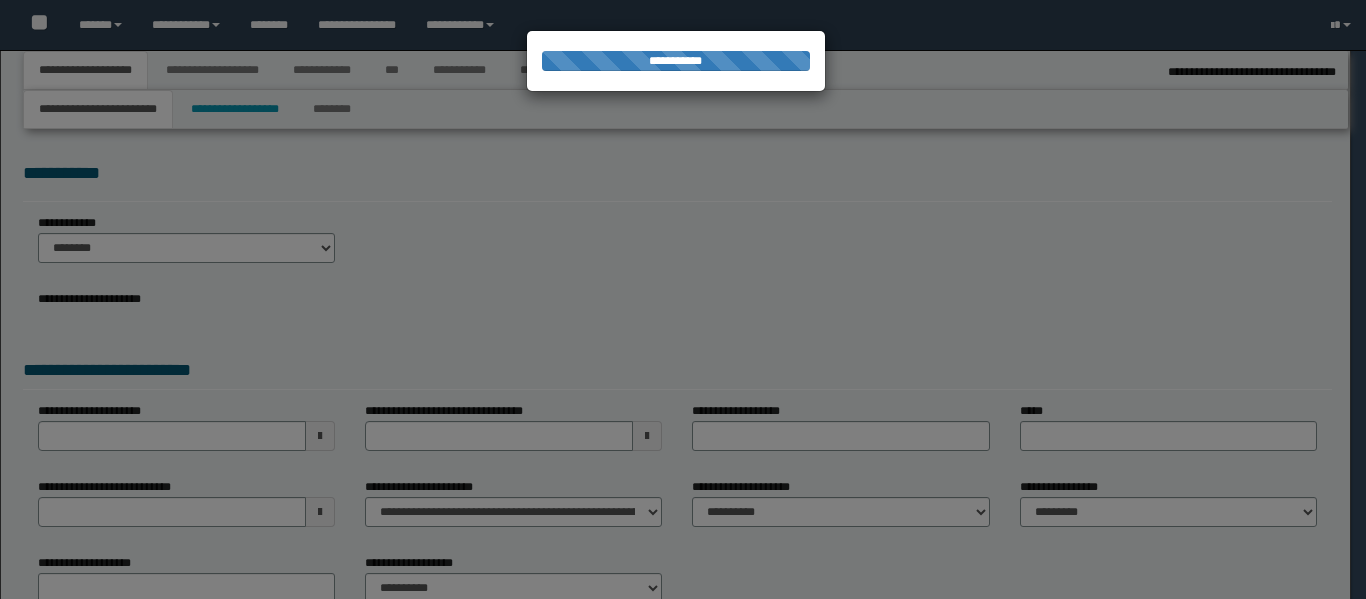 select on "**" 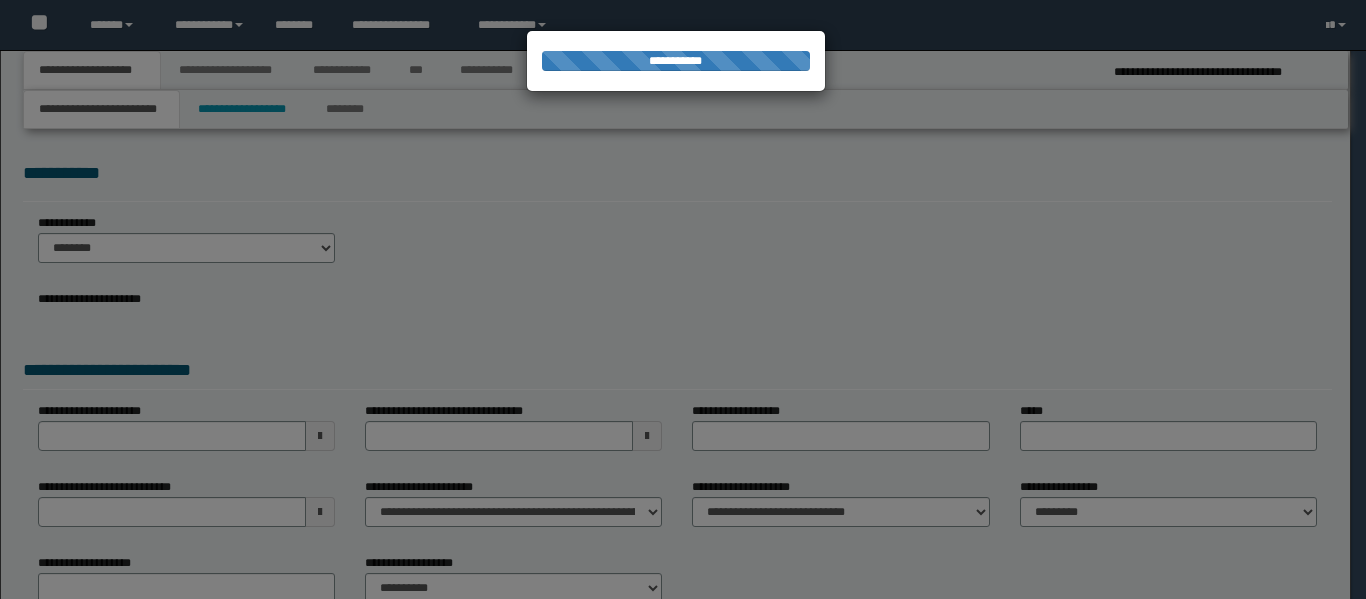scroll, scrollTop: 0, scrollLeft: 0, axis: both 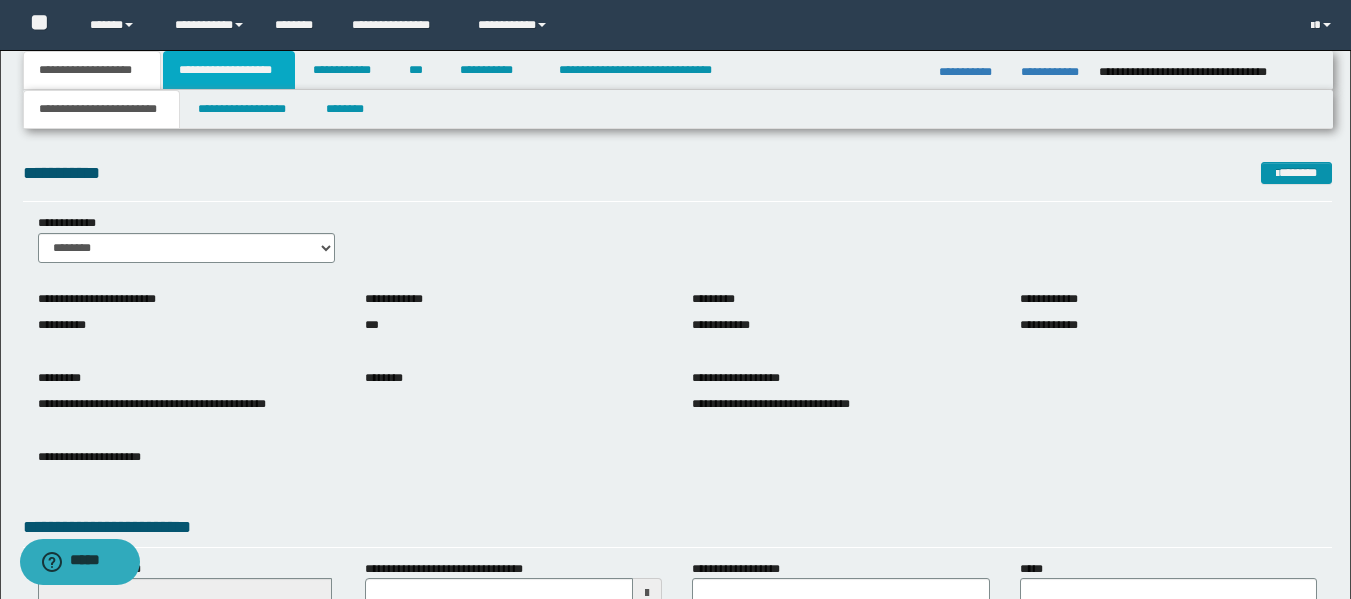 click on "**********" at bounding box center [229, 70] 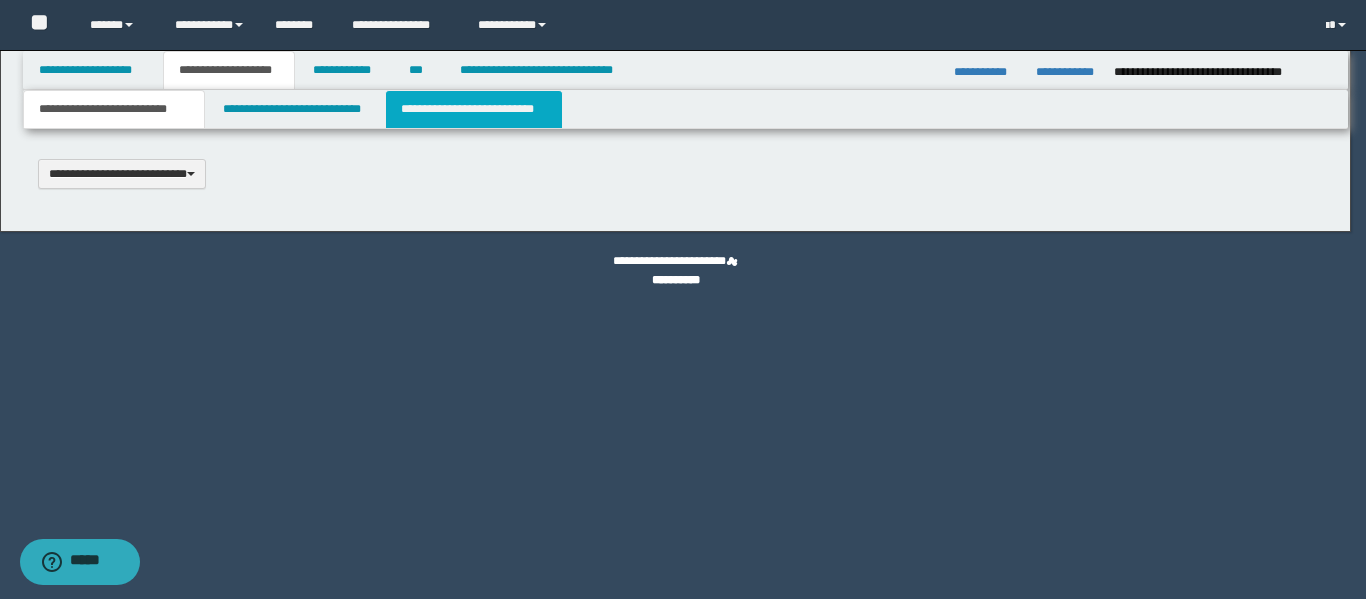 type 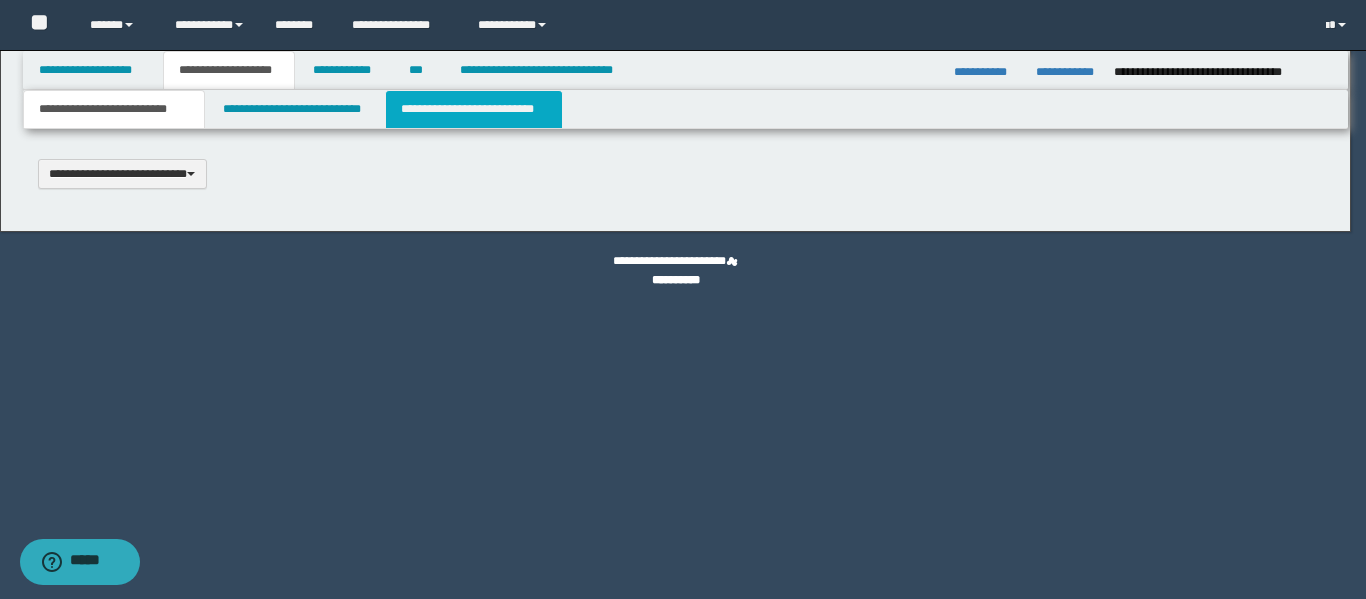 click on "**********" at bounding box center (474, 109) 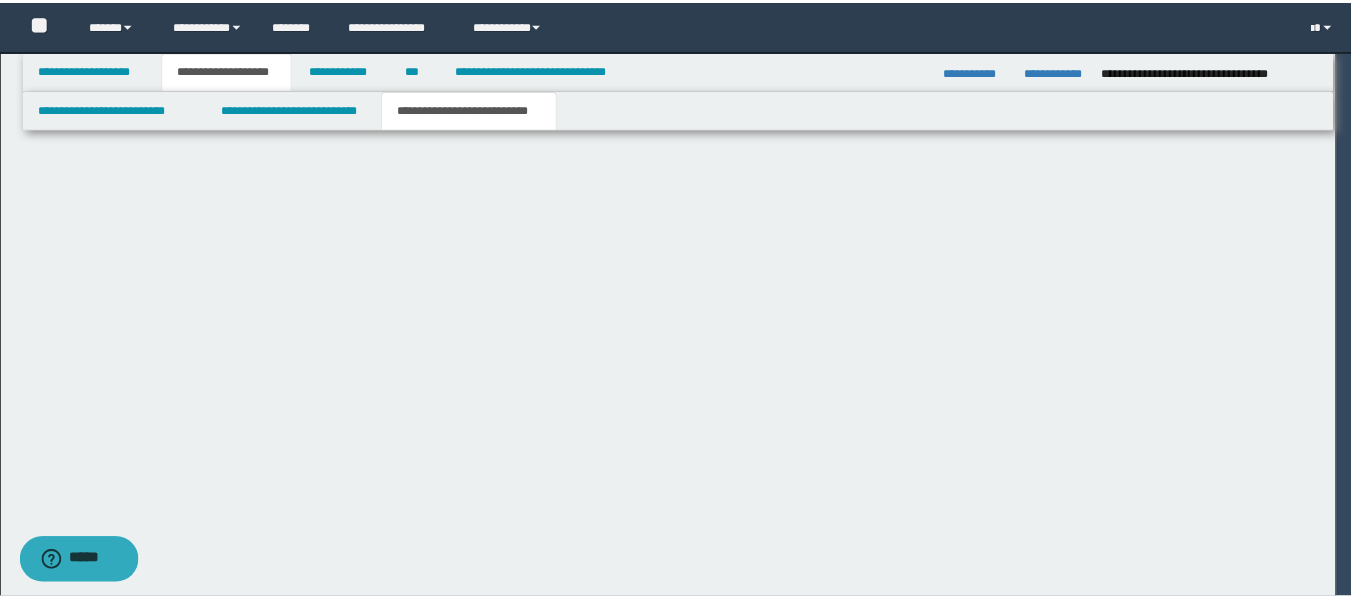 scroll, scrollTop: 0, scrollLeft: 0, axis: both 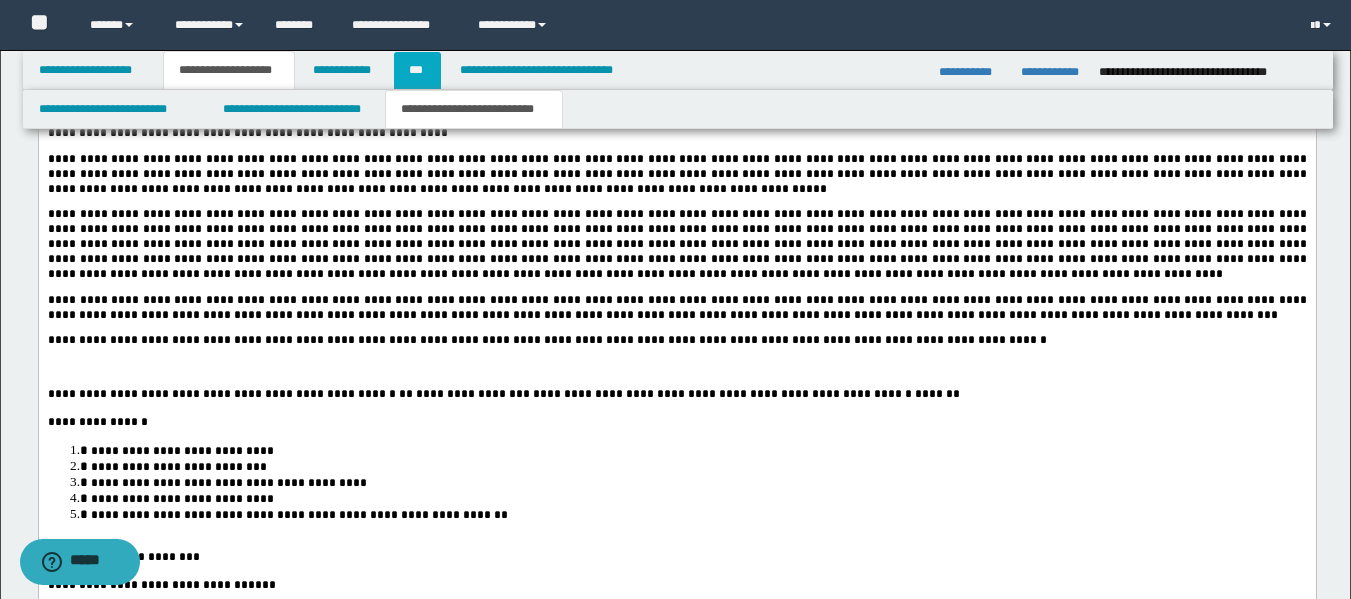 click on "***" at bounding box center [417, 70] 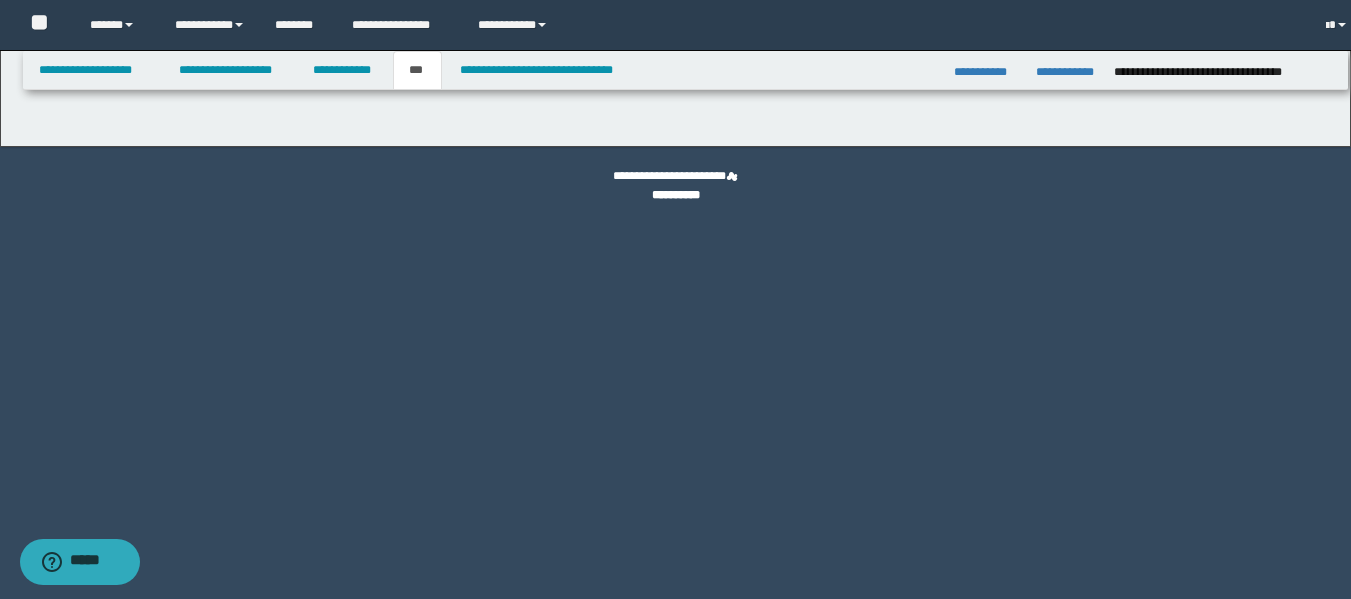 scroll, scrollTop: 0, scrollLeft: 0, axis: both 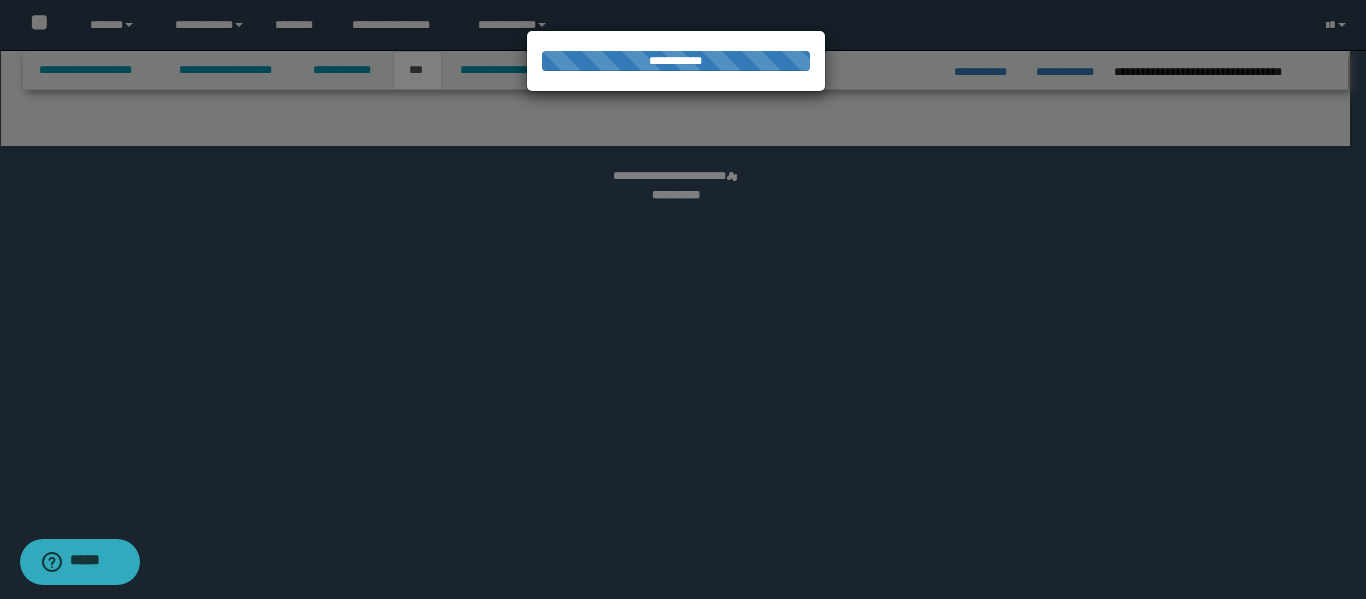 select on "**" 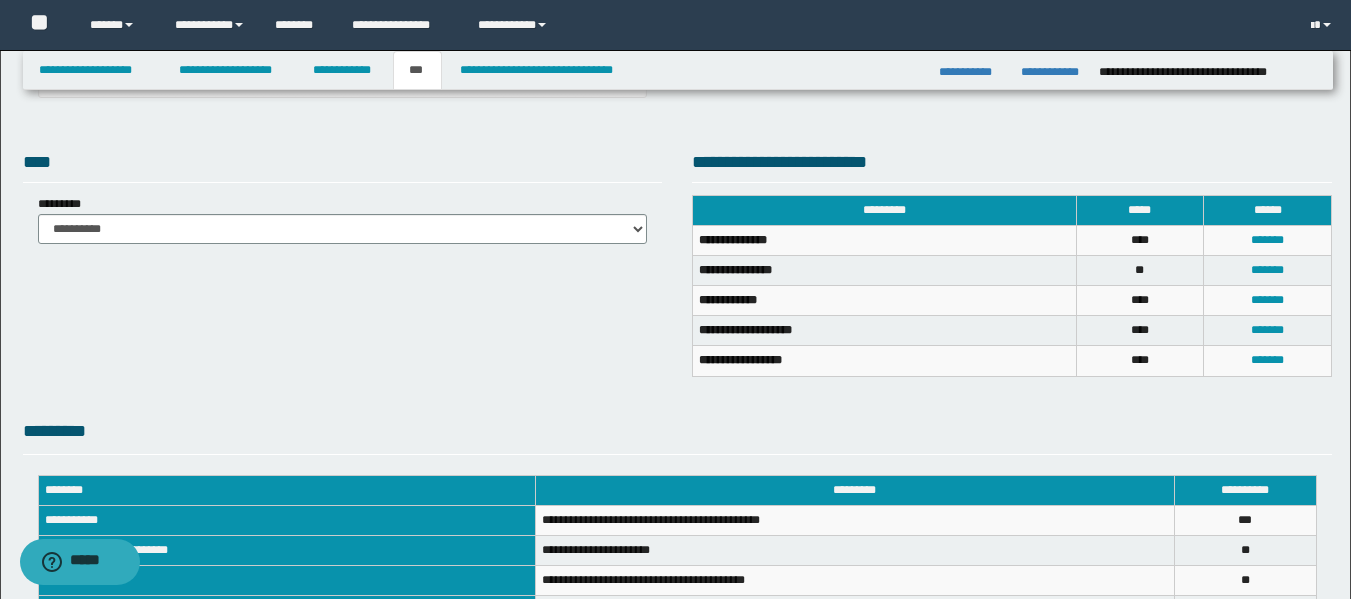 scroll, scrollTop: 357, scrollLeft: 0, axis: vertical 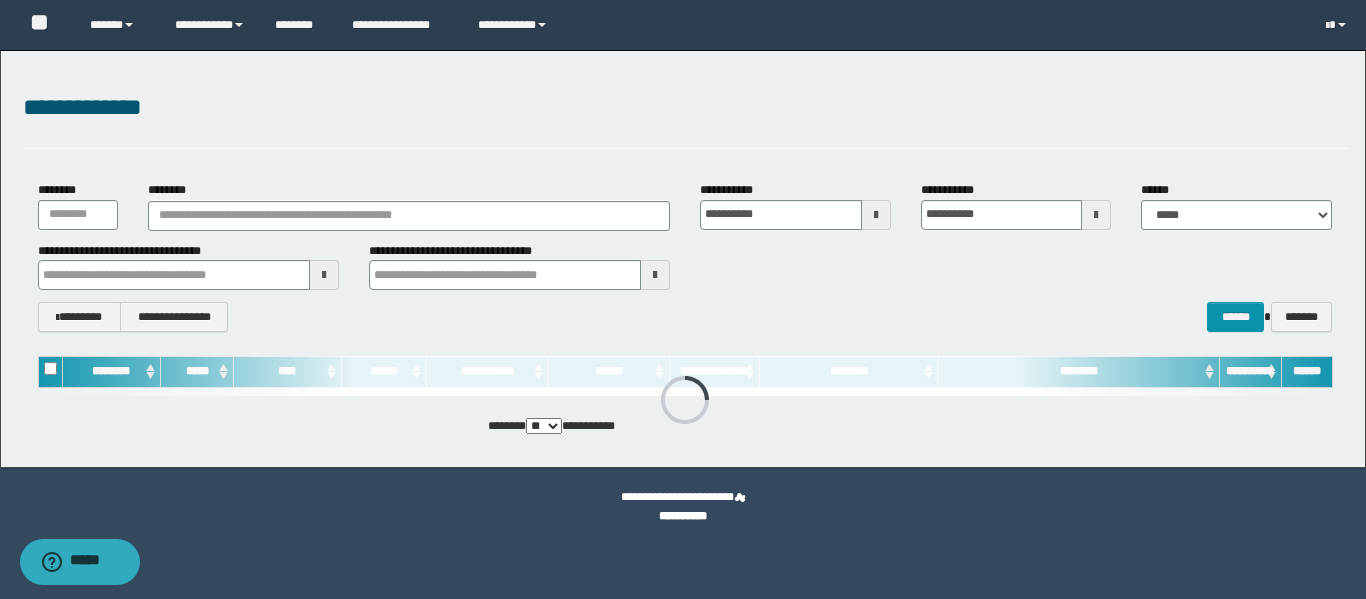 click at bounding box center (876, 215) 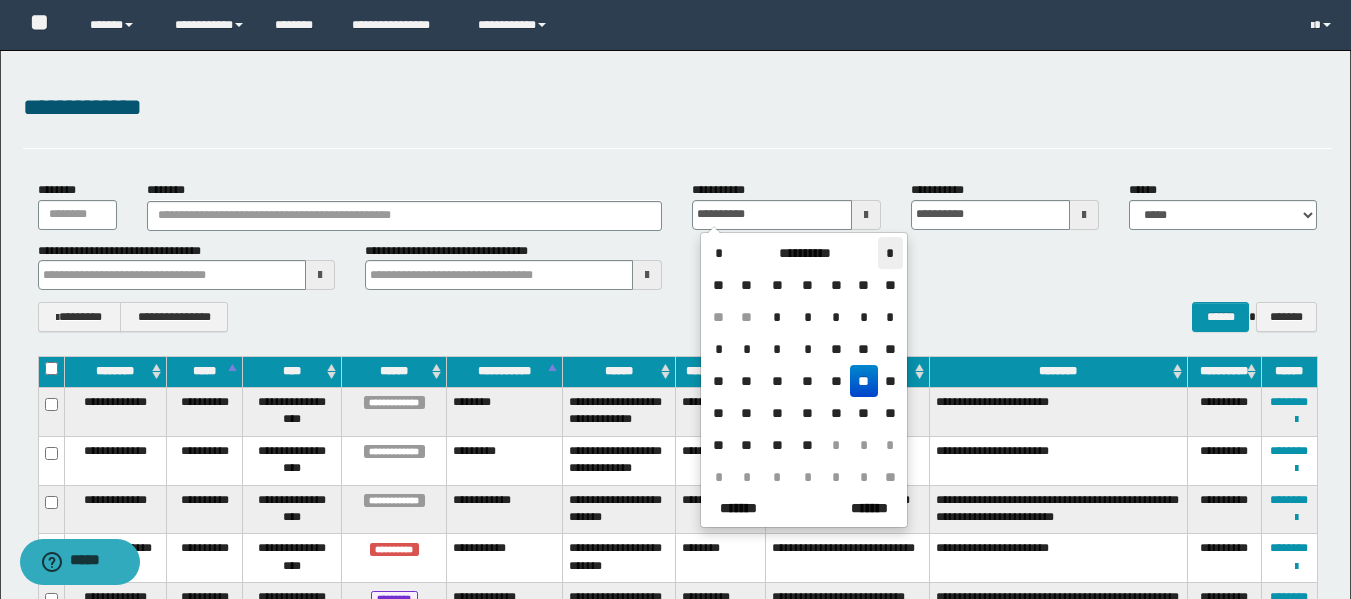 click on "*" at bounding box center [890, 253] 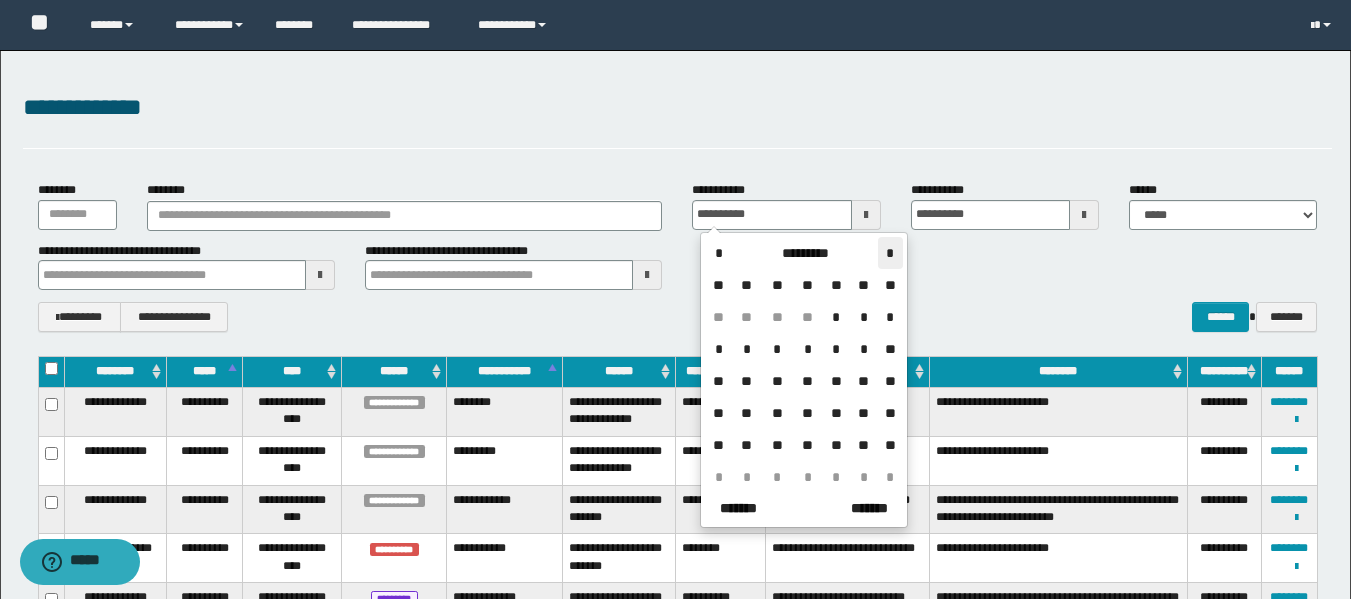click on "*" at bounding box center [890, 253] 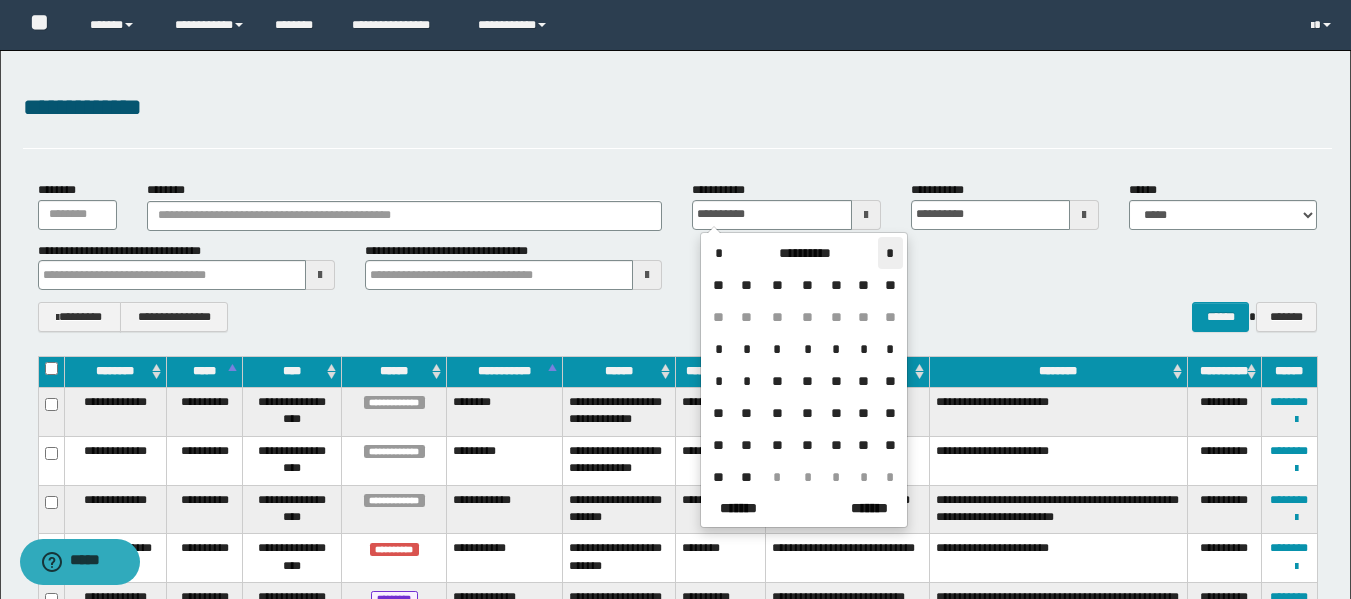 click on "*" at bounding box center (890, 253) 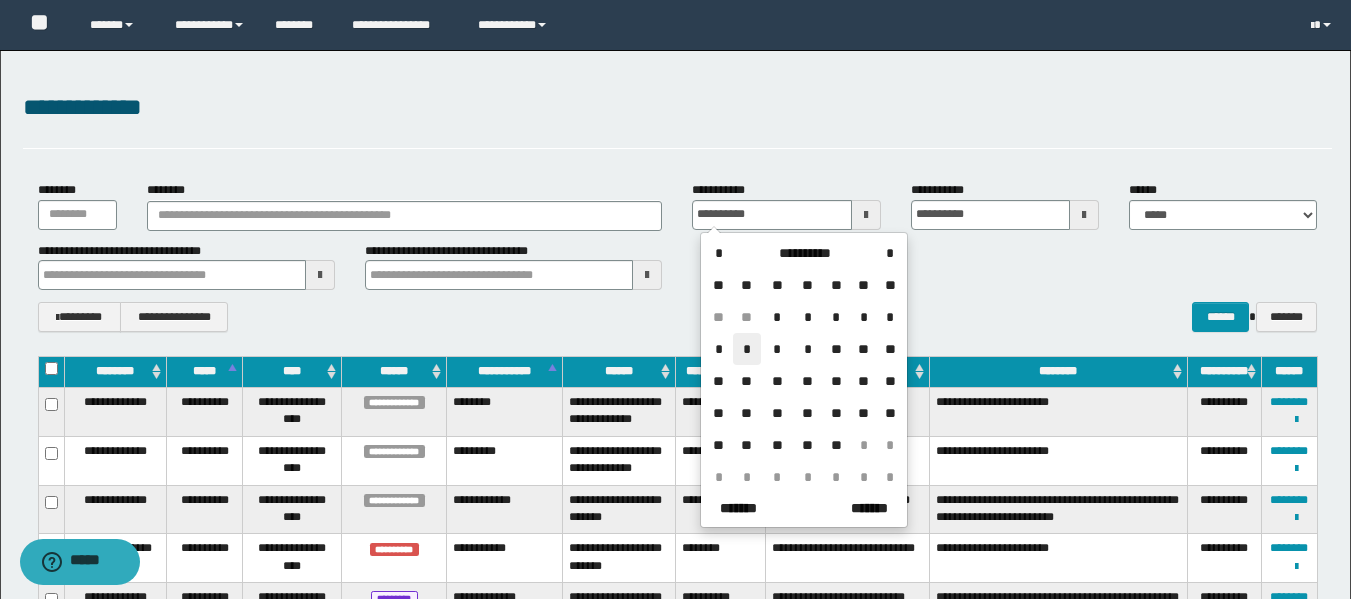 click on "*" at bounding box center [747, 349] 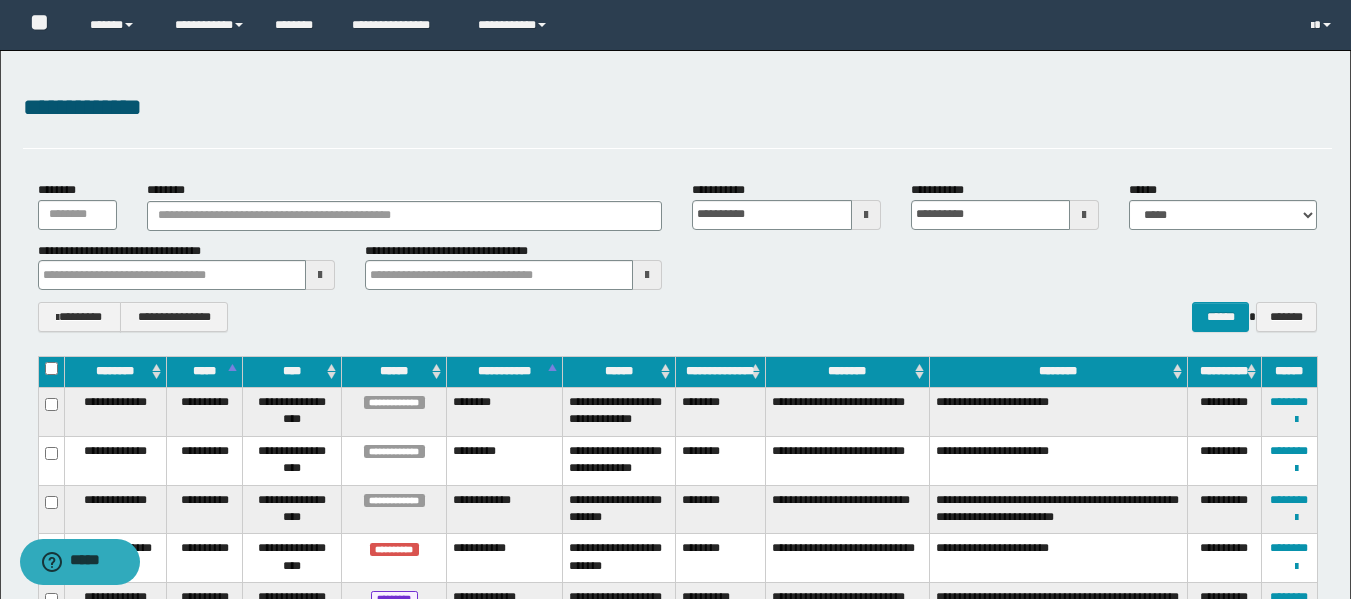 click at bounding box center [1084, 215] 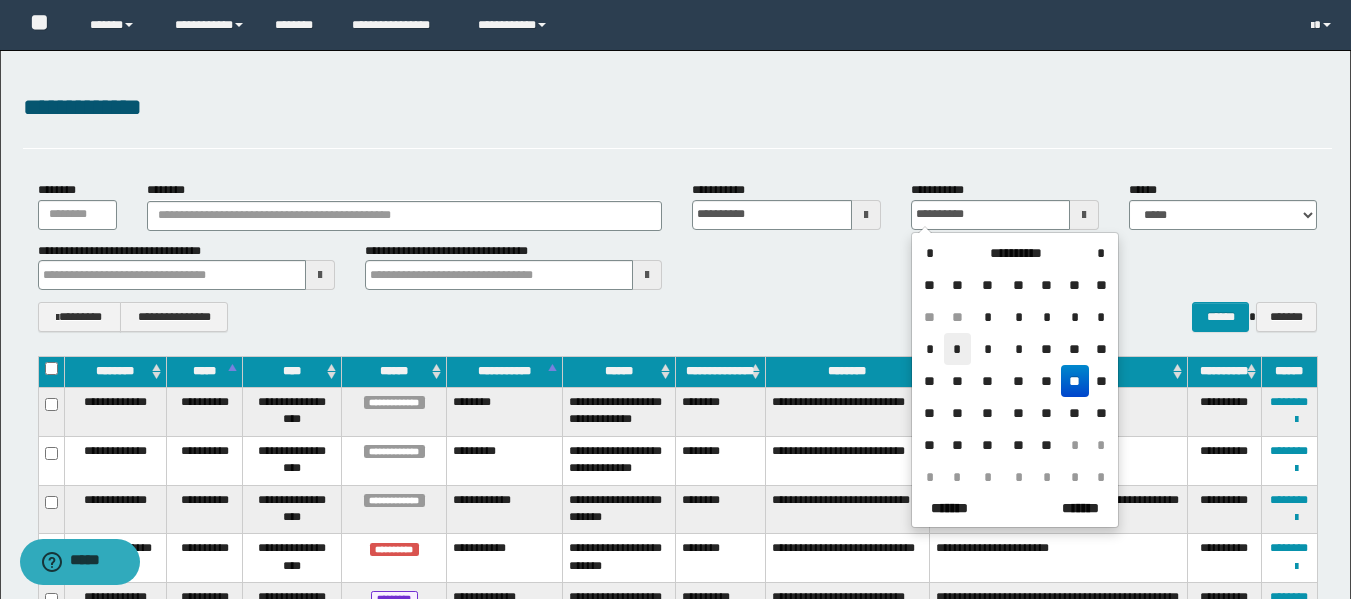 click on "*" at bounding box center (958, 349) 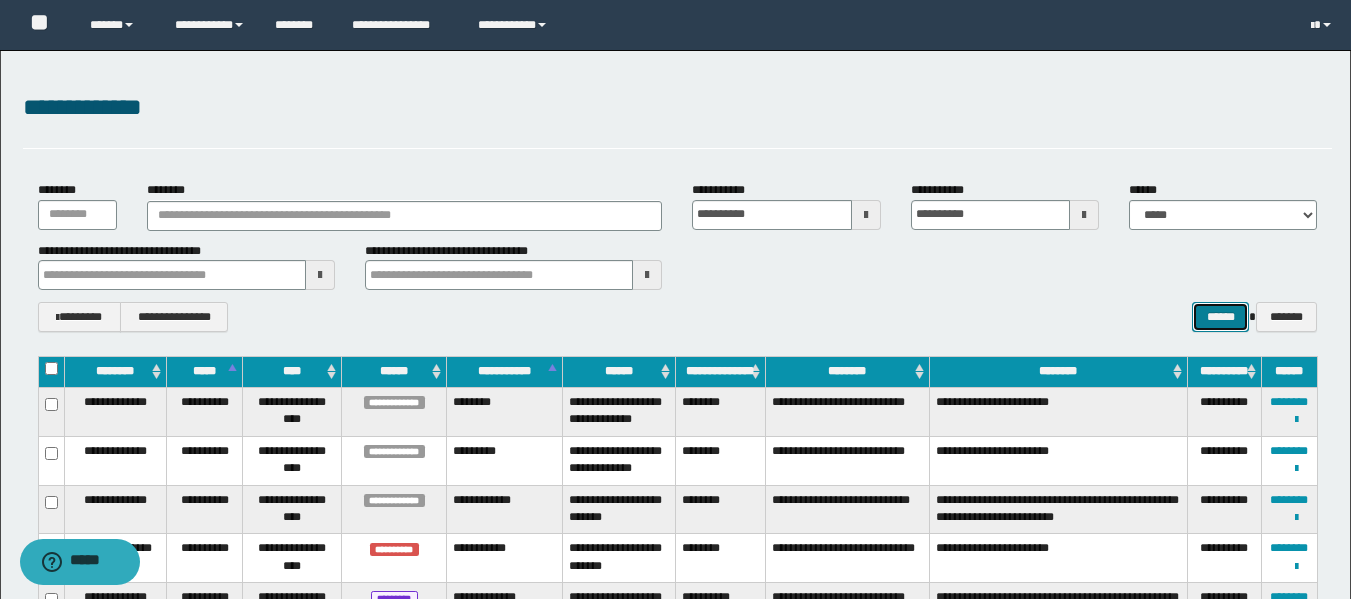 click on "******" at bounding box center [1220, 317] 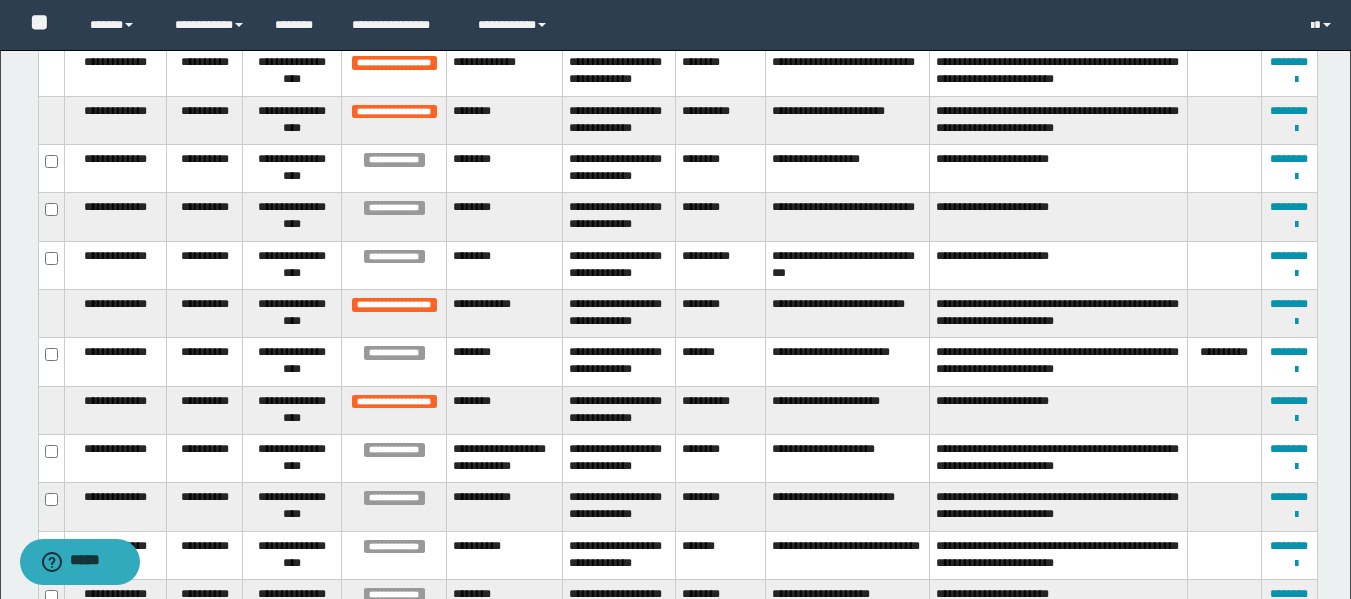 scroll, scrollTop: 1833, scrollLeft: 0, axis: vertical 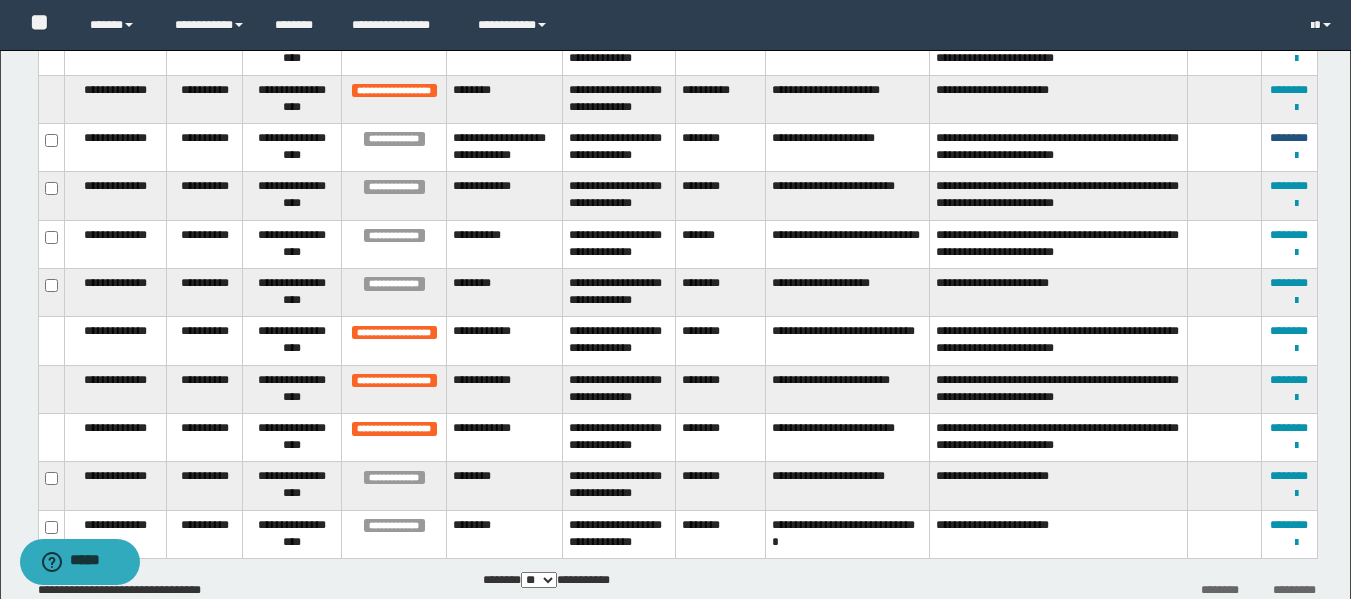 click on "********" at bounding box center (1289, 138) 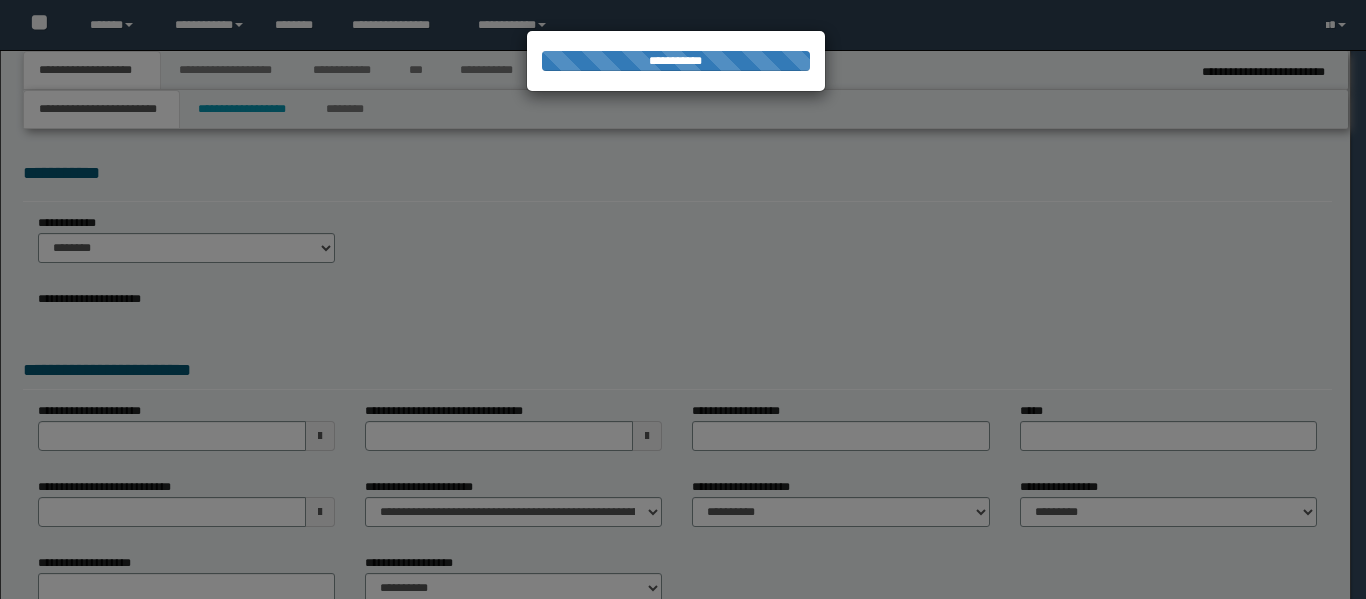 select on "**" 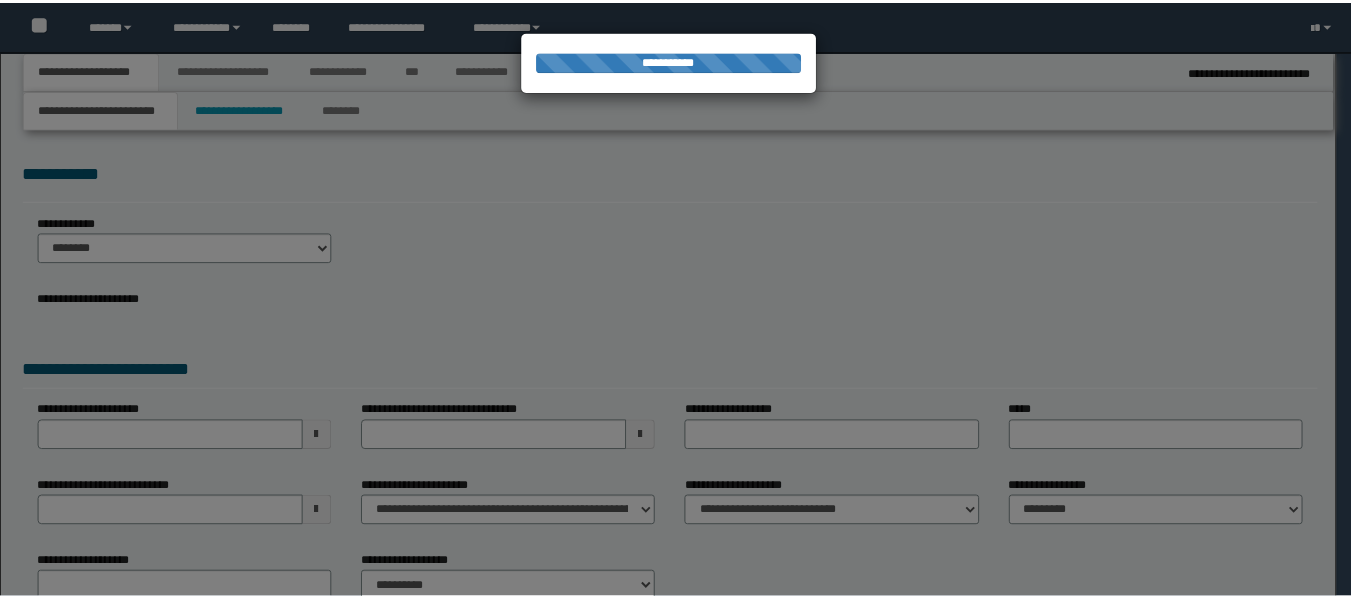 scroll, scrollTop: 0, scrollLeft: 0, axis: both 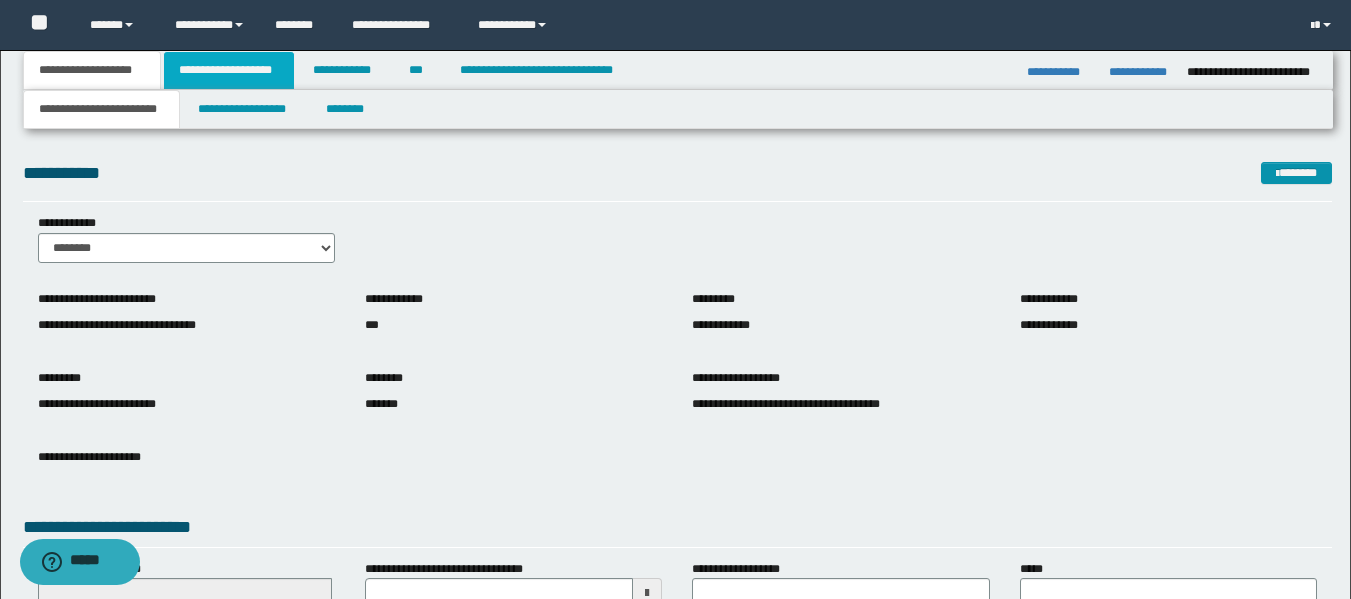 click on "**********" at bounding box center [229, 70] 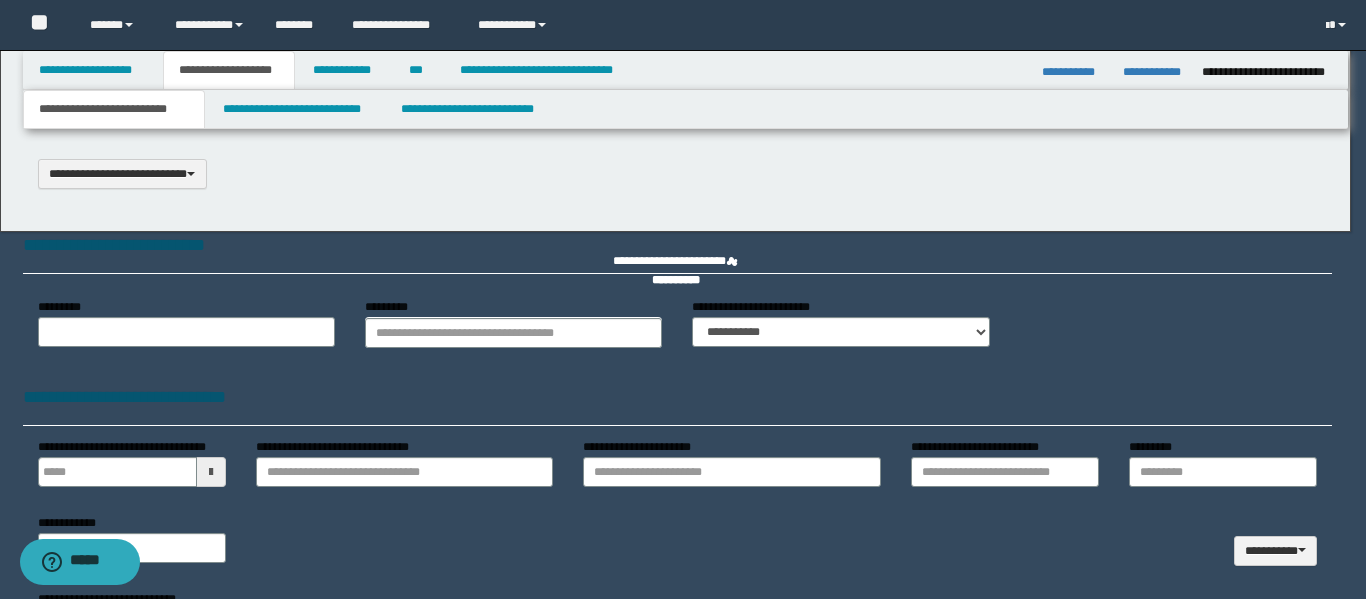 type 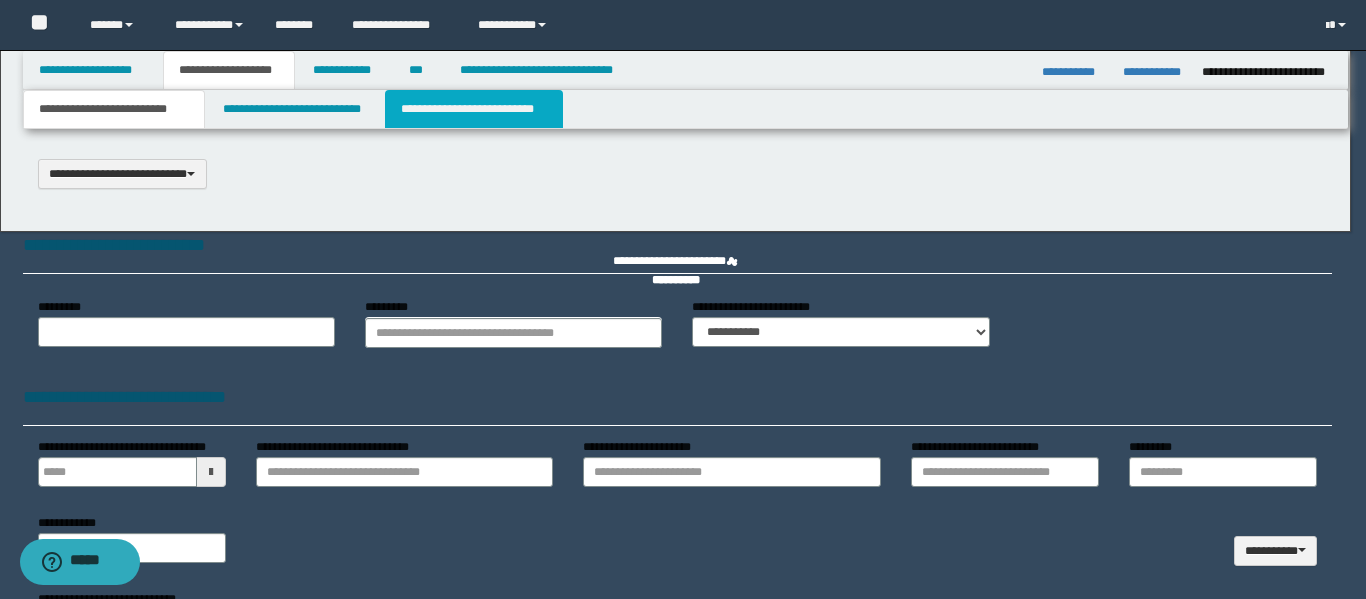 type on "**********" 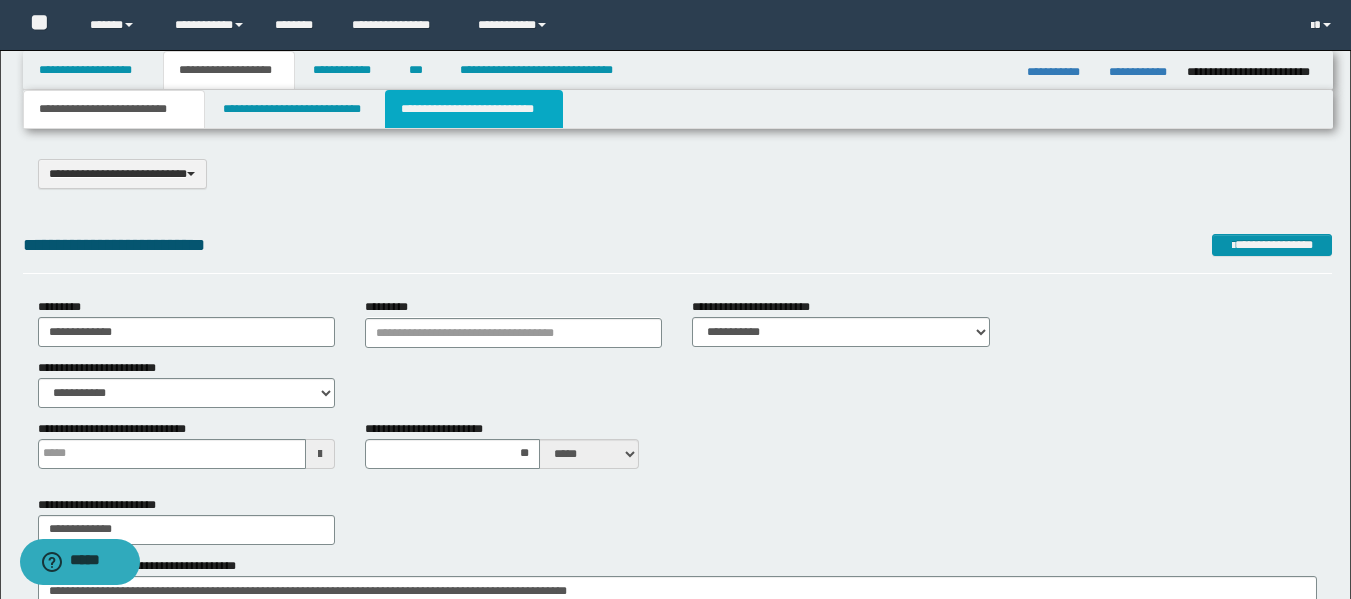 click on "**********" at bounding box center [474, 109] 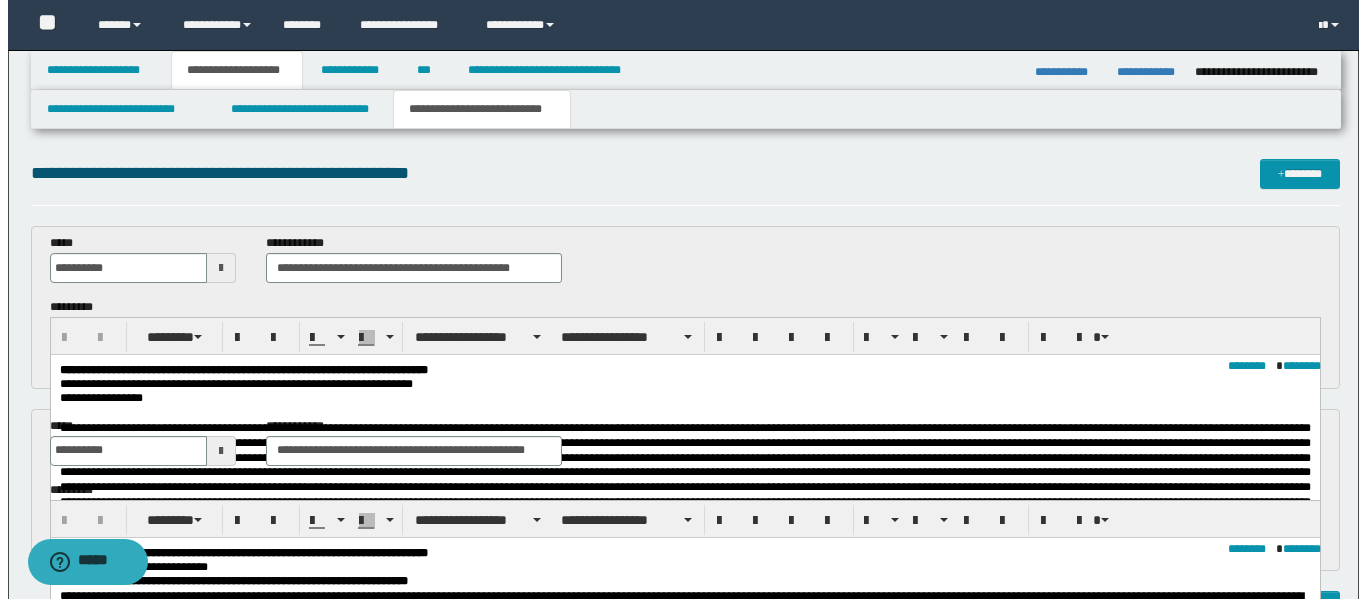 scroll, scrollTop: 0, scrollLeft: 0, axis: both 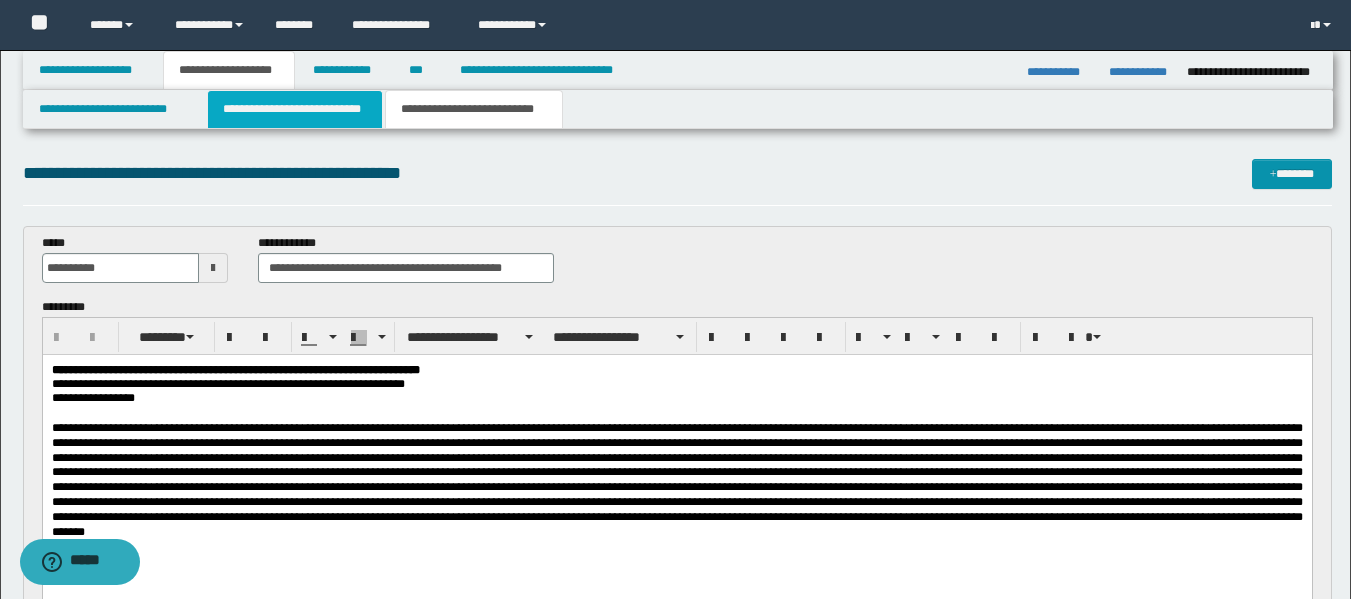 click on "**********" at bounding box center (295, 109) 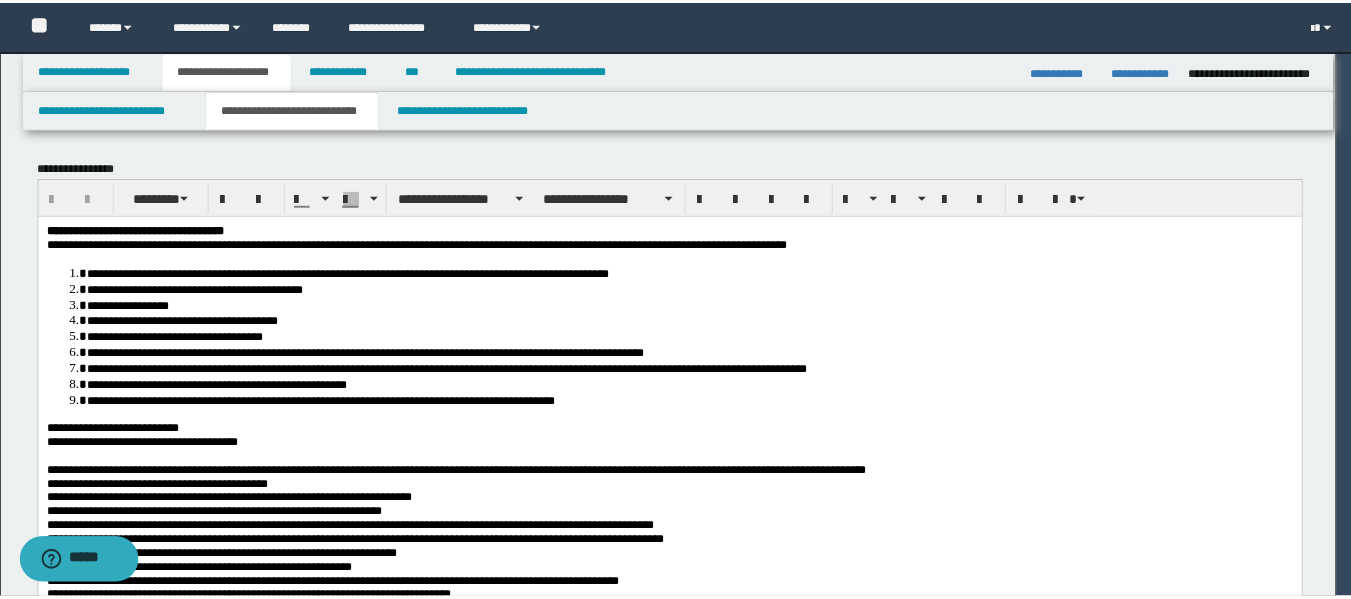 scroll, scrollTop: 0, scrollLeft: 0, axis: both 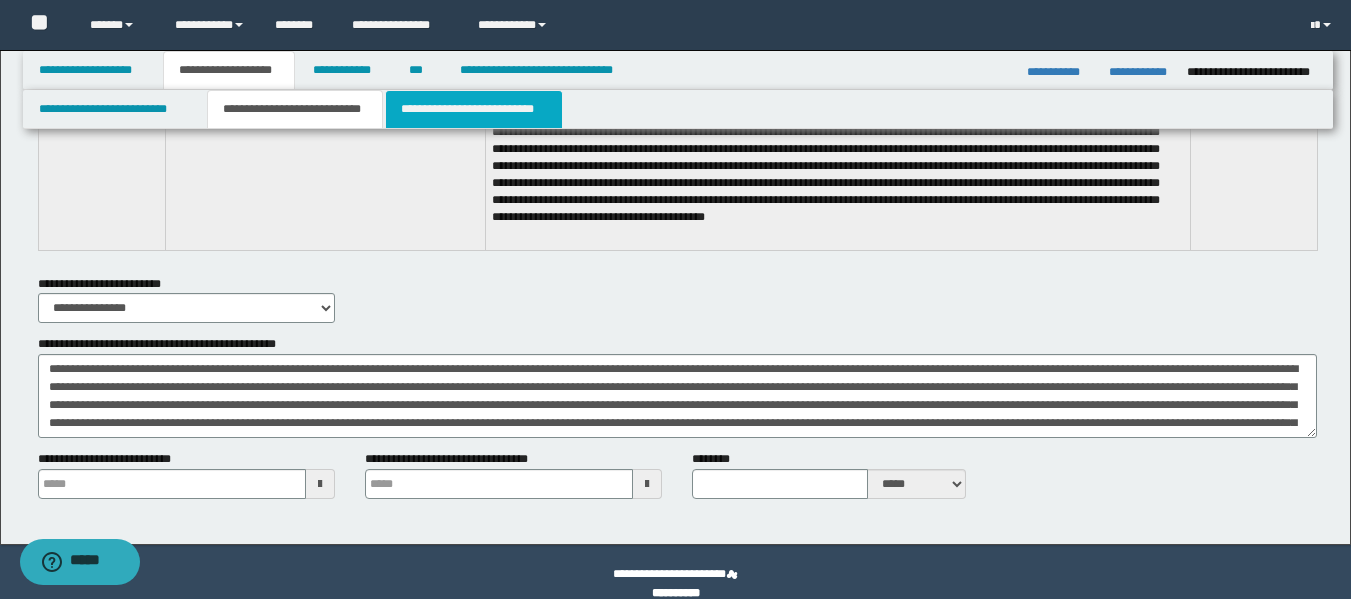 click on "**********" at bounding box center [474, 109] 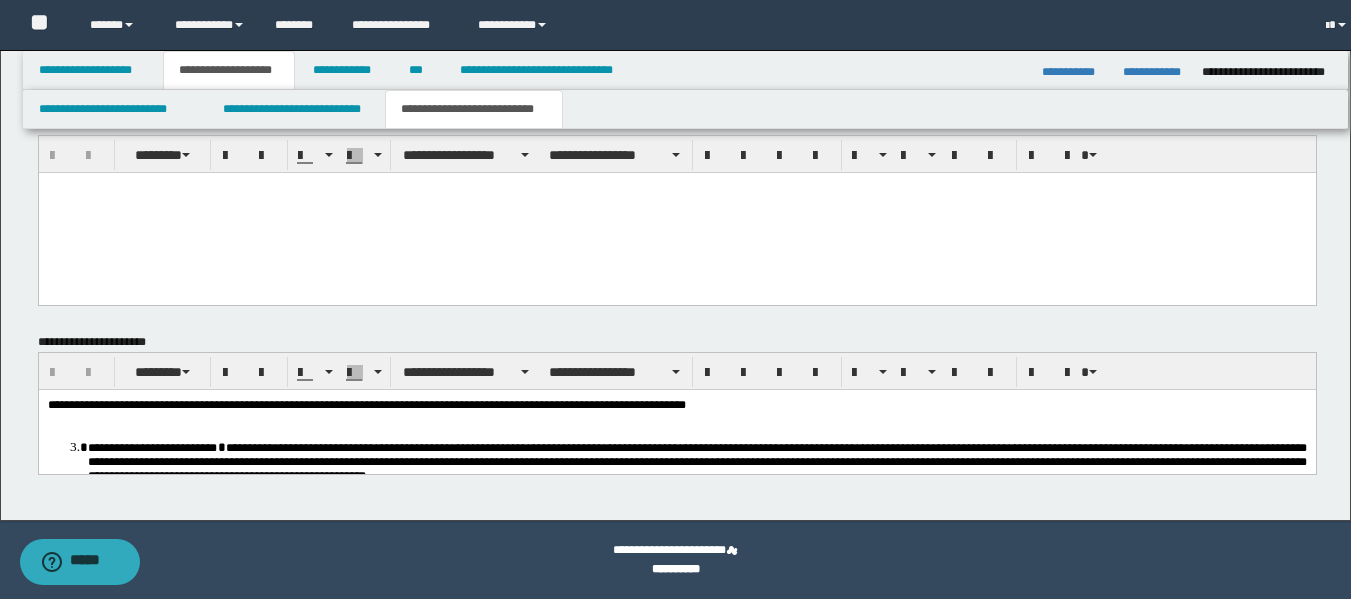 scroll, scrollTop: 2101, scrollLeft: 0, axis: vertical 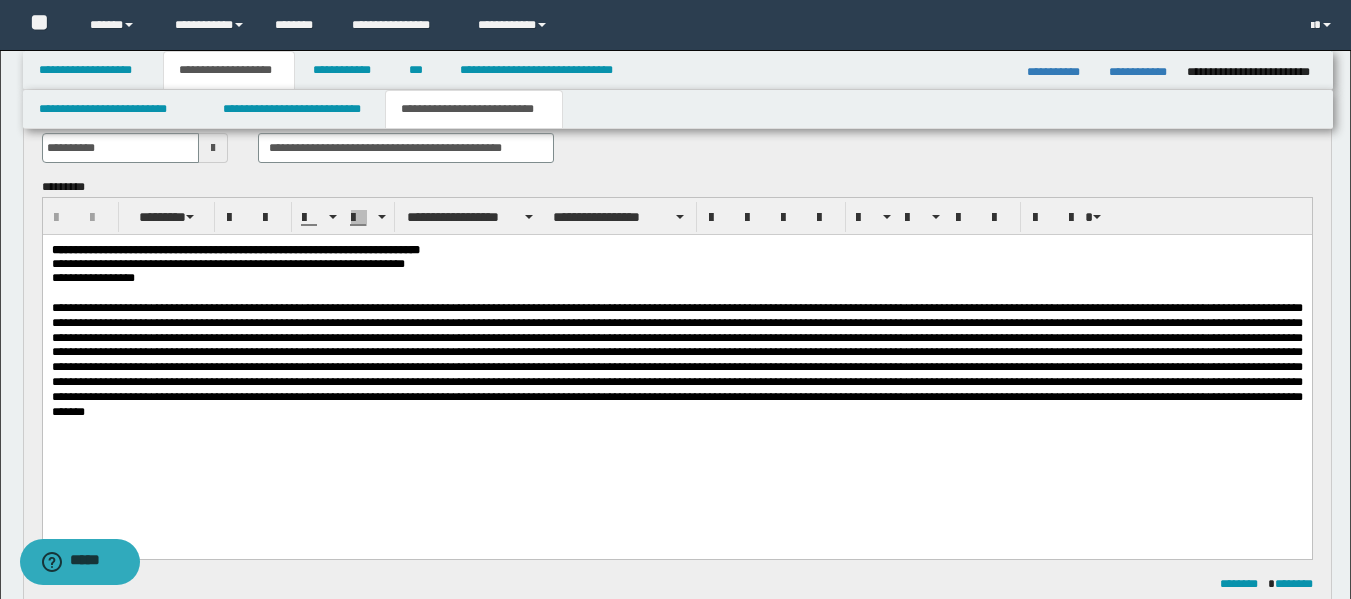 drag, startPoint x: 1364, startPoint y: 462, endPoint x: 873, endPoint y: 266, distance: 528.67474 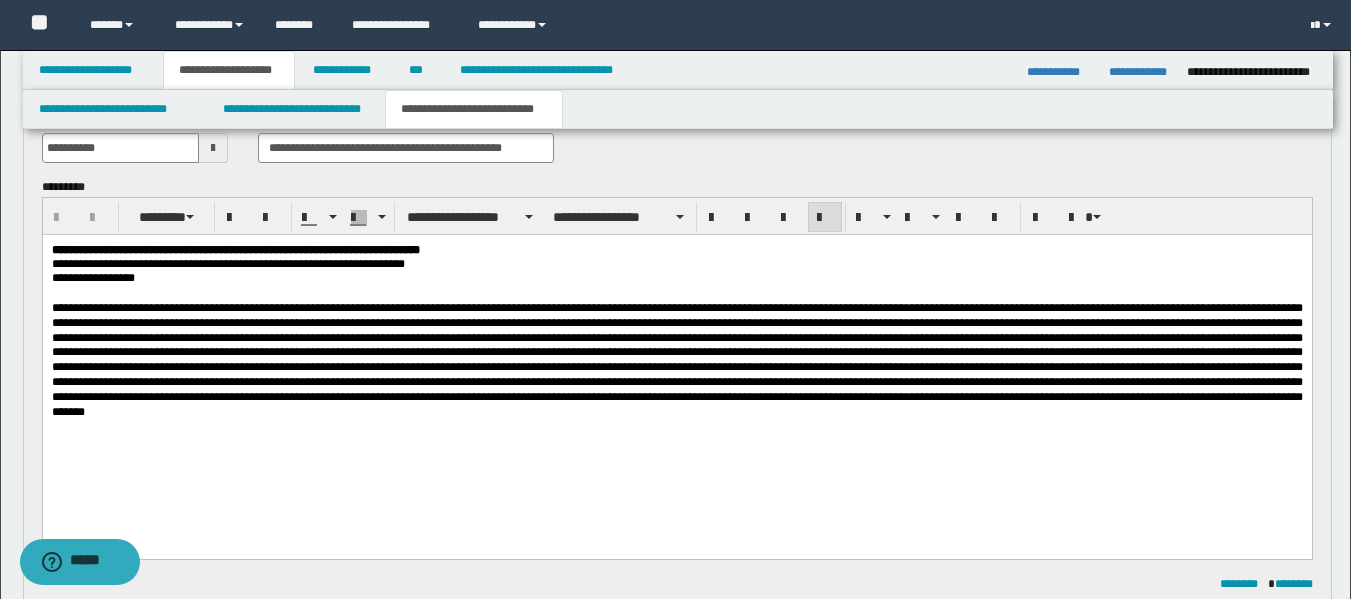 click at bounding box center [676, 360] 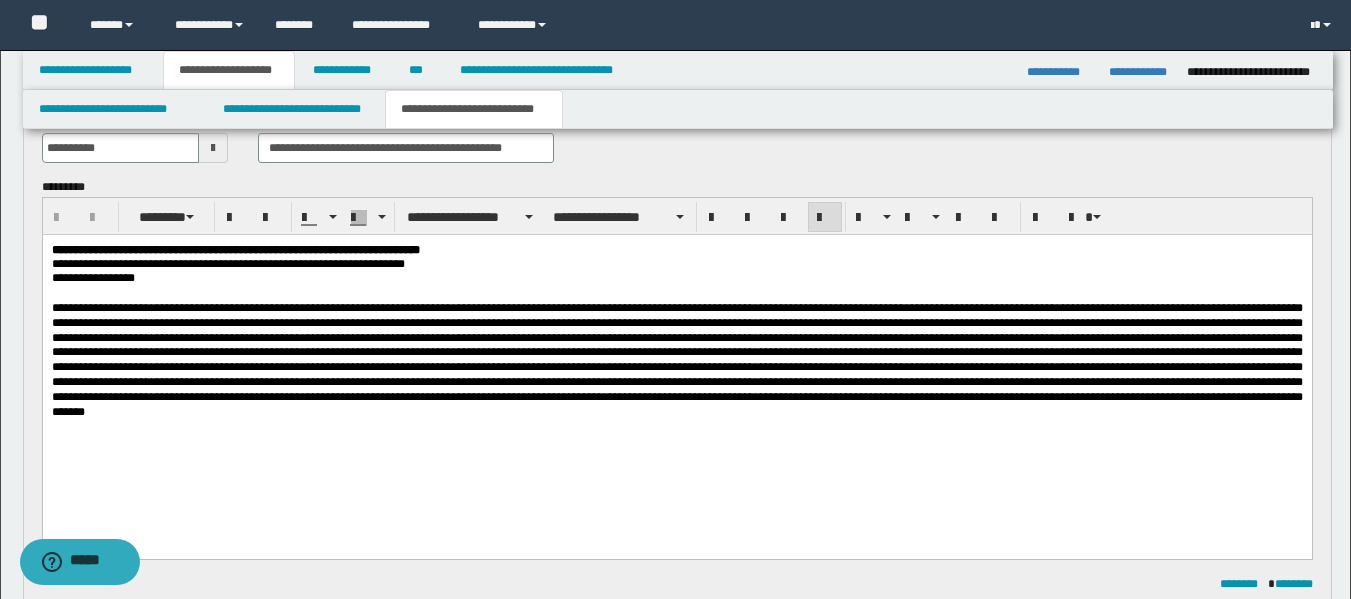 type 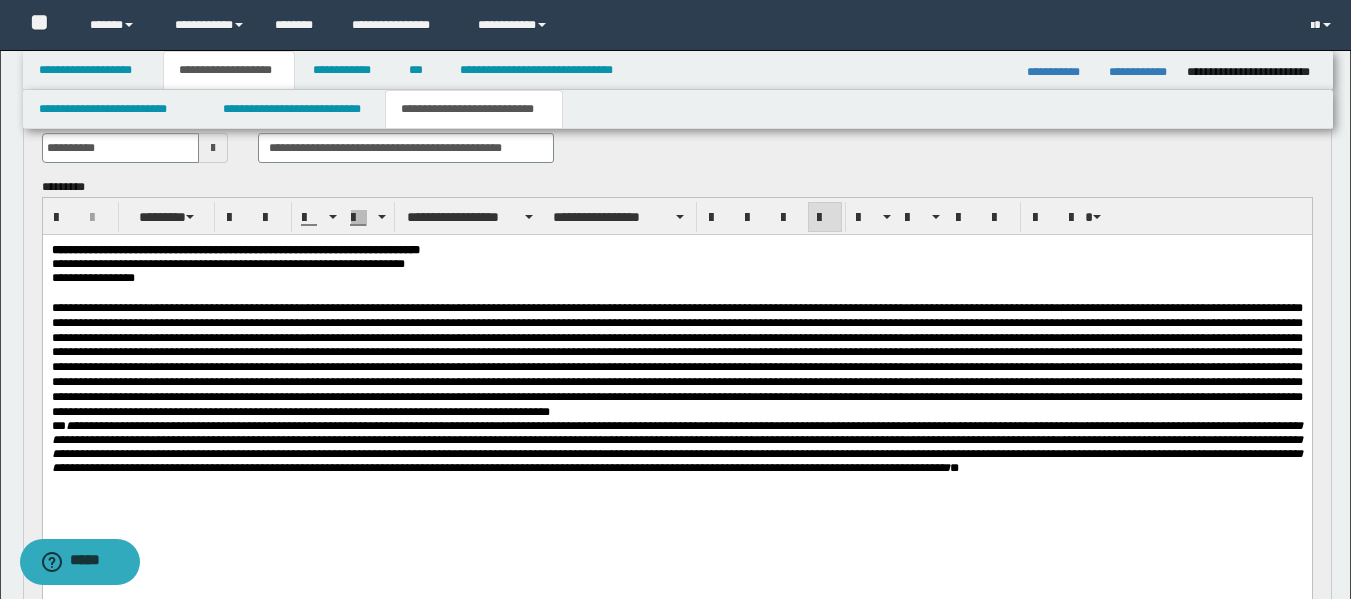 click at bounding box center [676, 360] 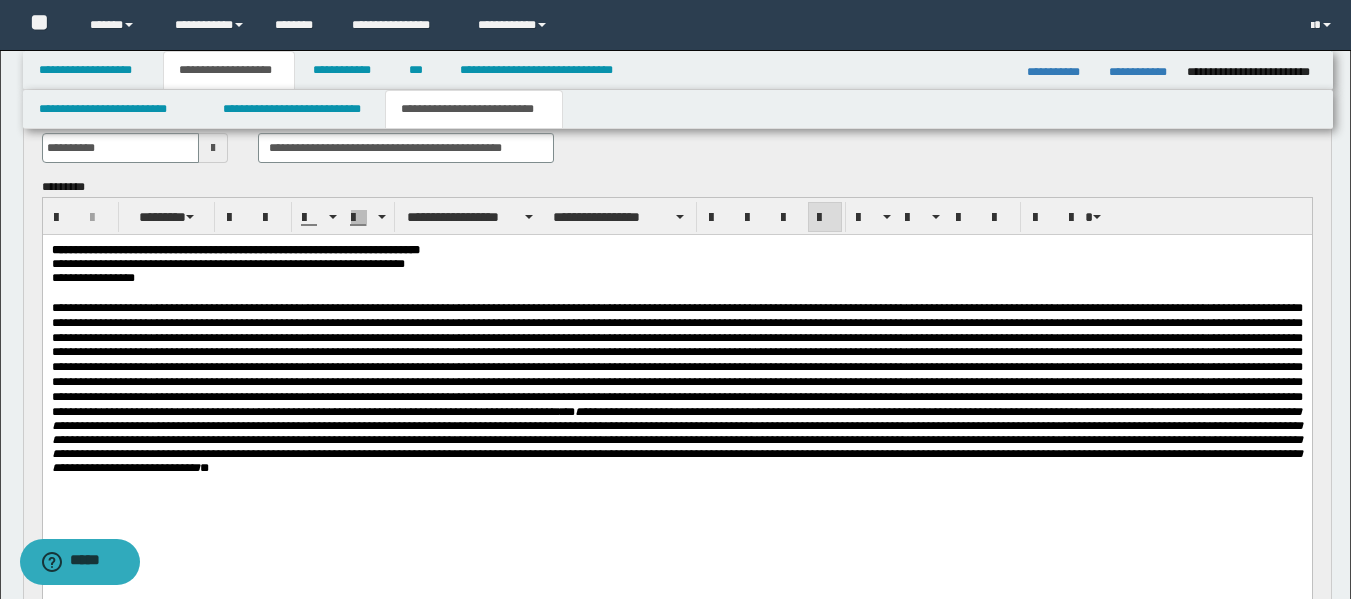click on "**********" at bounding box center (676, 440) 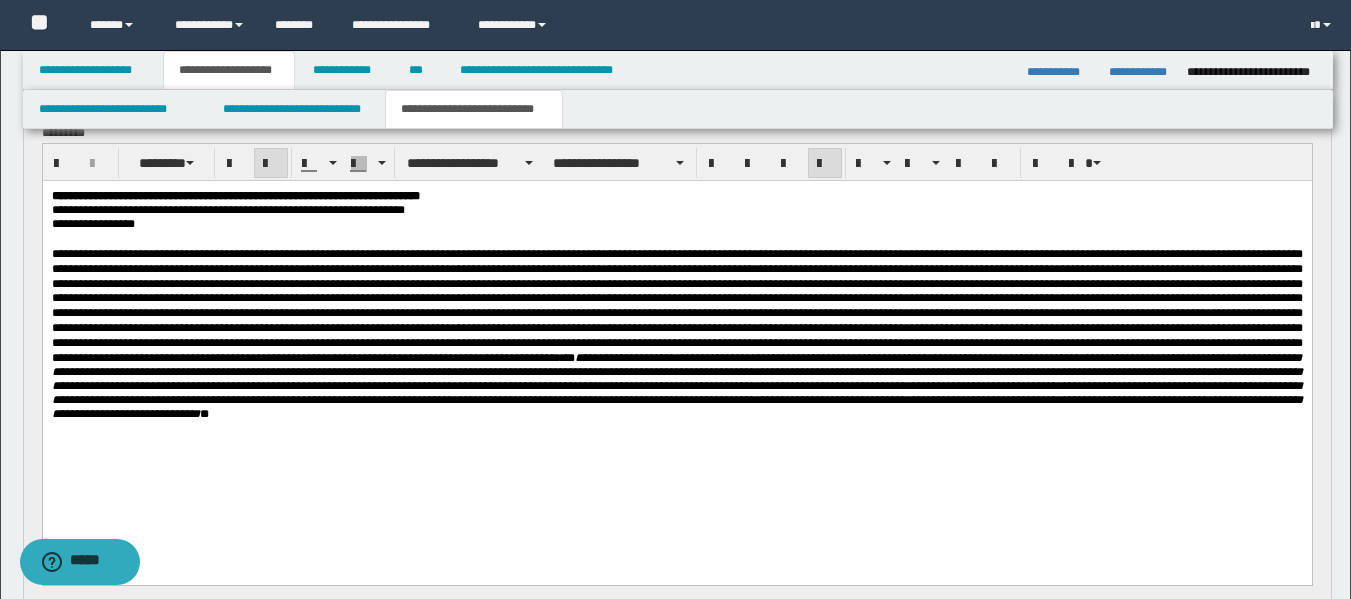 scroll, scrollTop: 184, scrollLeft: 0, axis: vertical 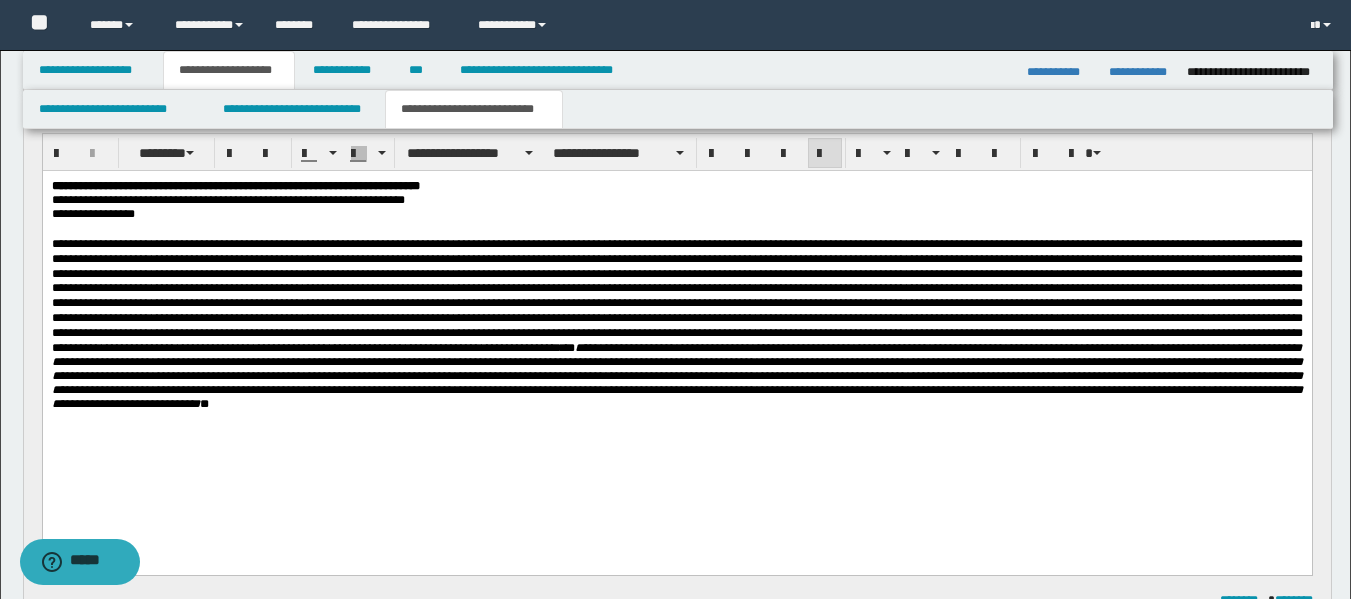 click on "**********" at bounding box center (676, 324) 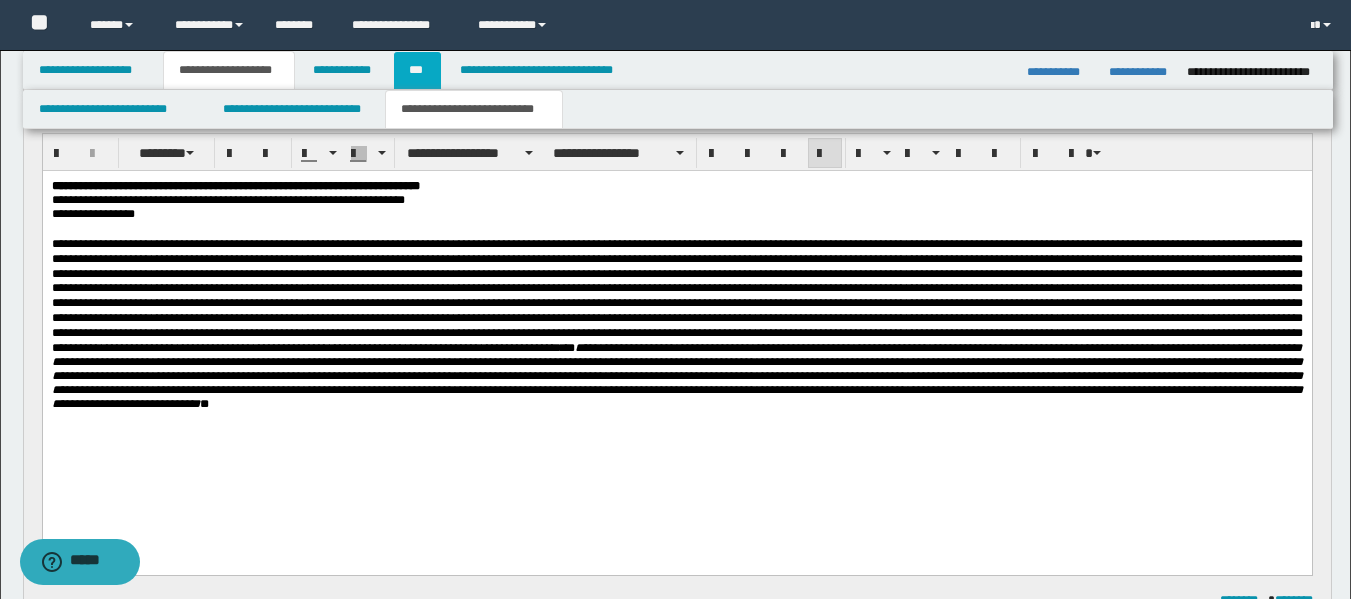 click on "***" at bounding box center [417, 70] 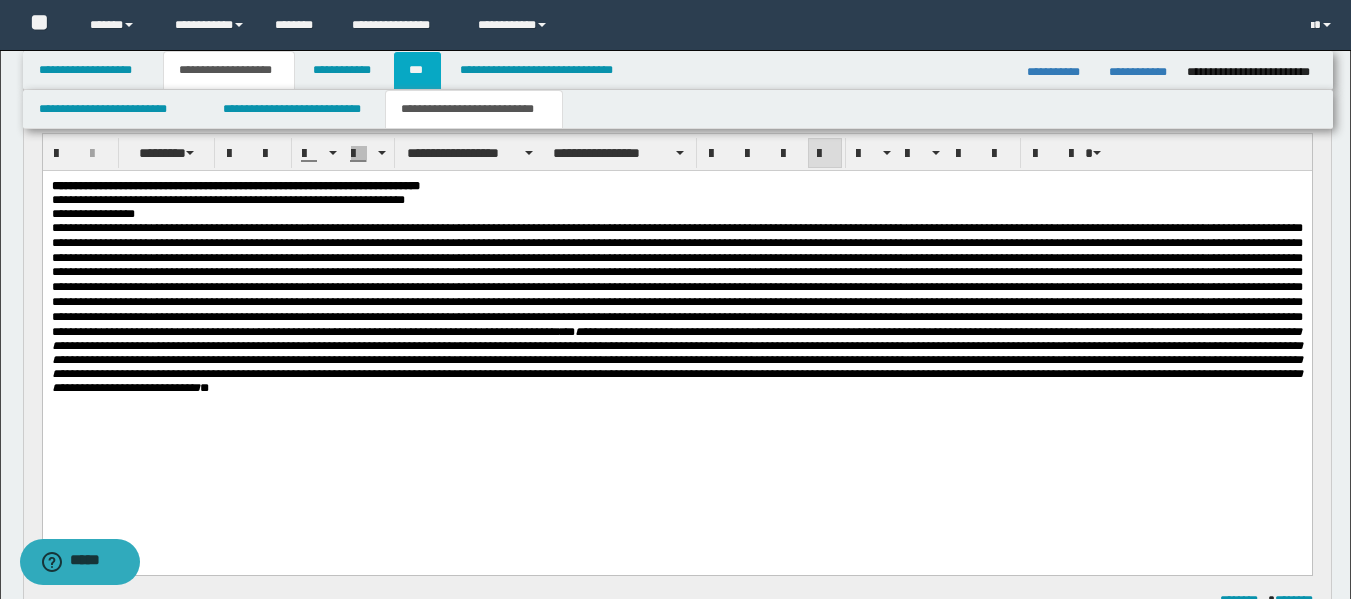 scroll, scrollTop: 0, scrollLeft: 0, axis: both 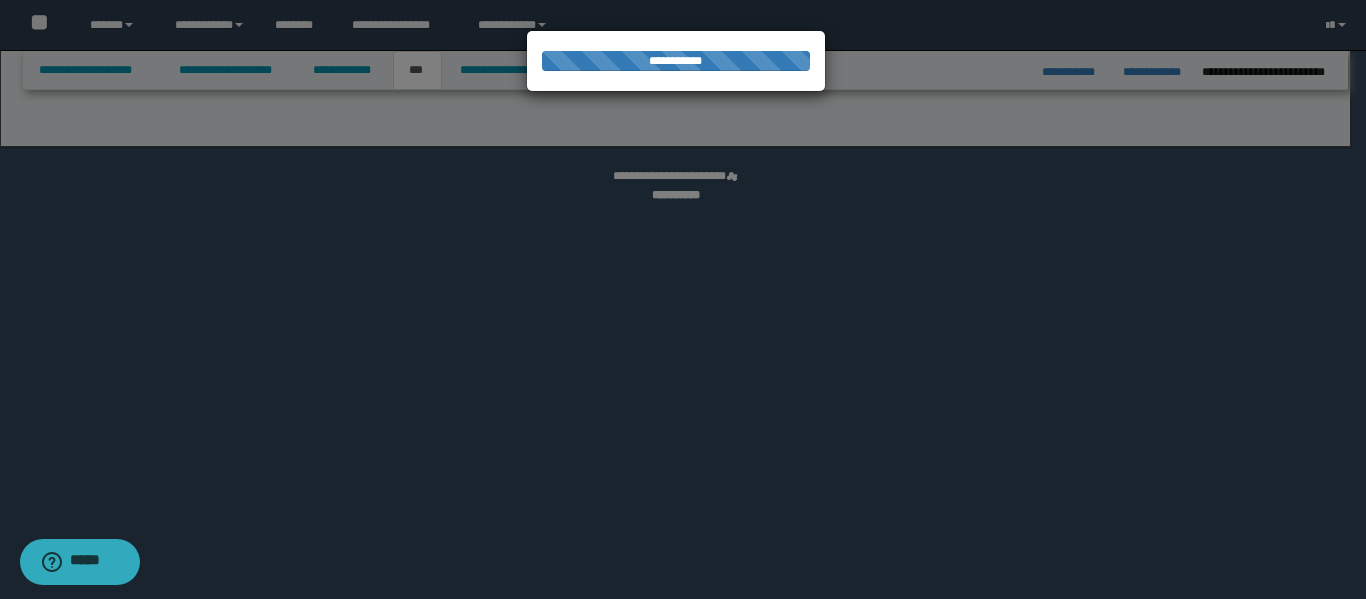select on "**" 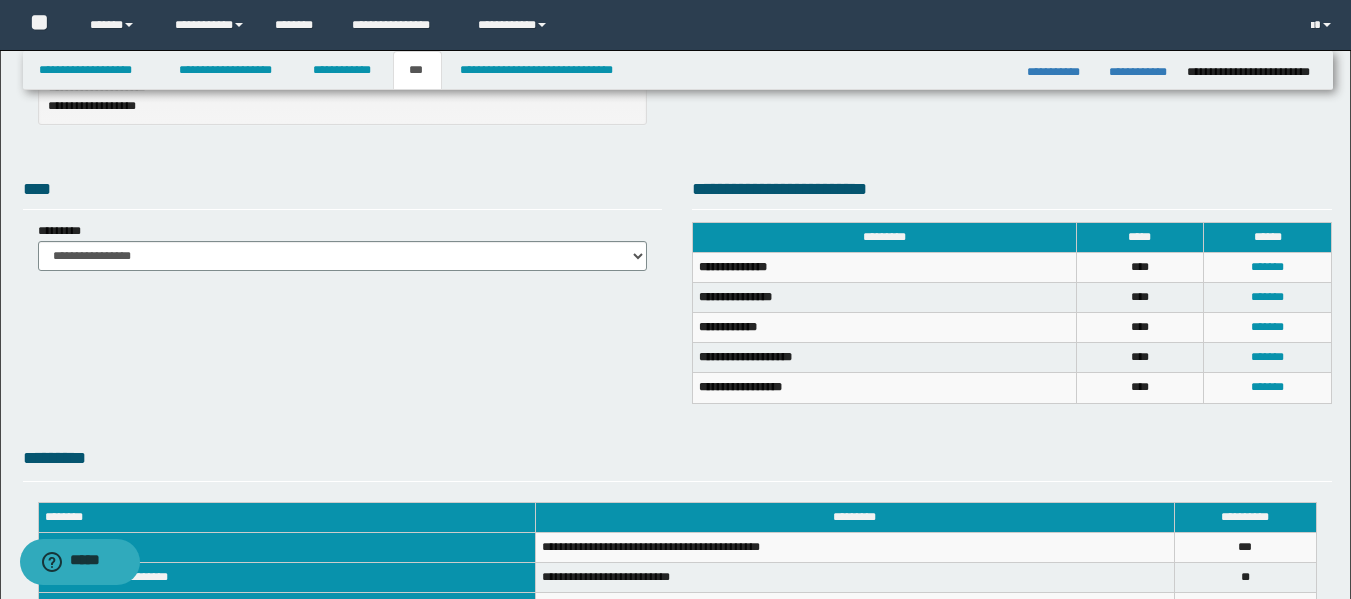 scroll, scrollTop: 348, scrollLeft: 0, axis: vertical 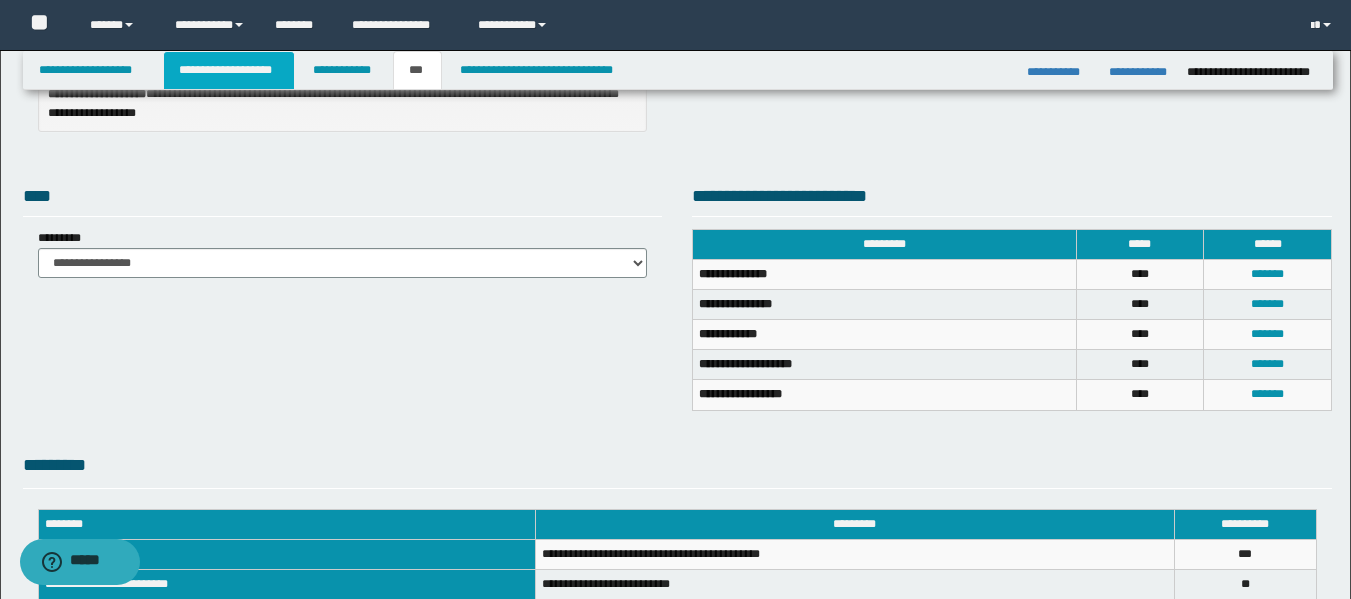 drag, startPoint x: 214, startPoint y: 77, endPoint x: 228, endPoint y: 76, distance: 14.035668 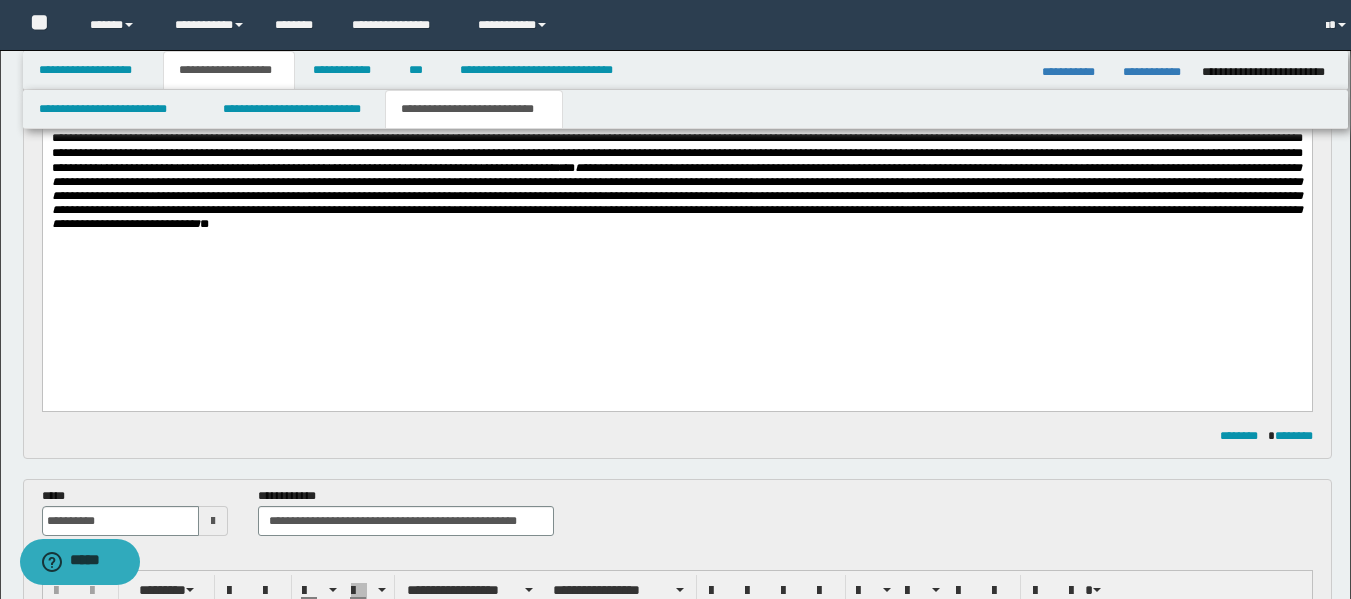 scroll, scrollTop: 379, scrollLeft: 0, axis: vertical 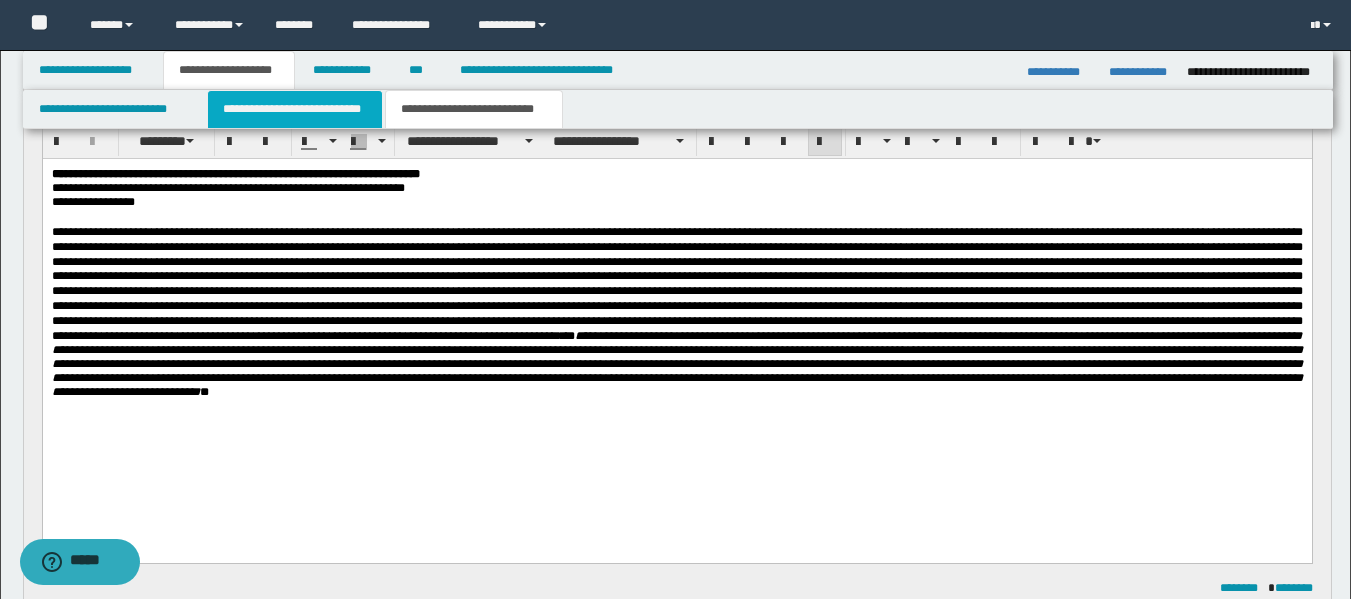 click on "**********" at bounding box center [295, 109] 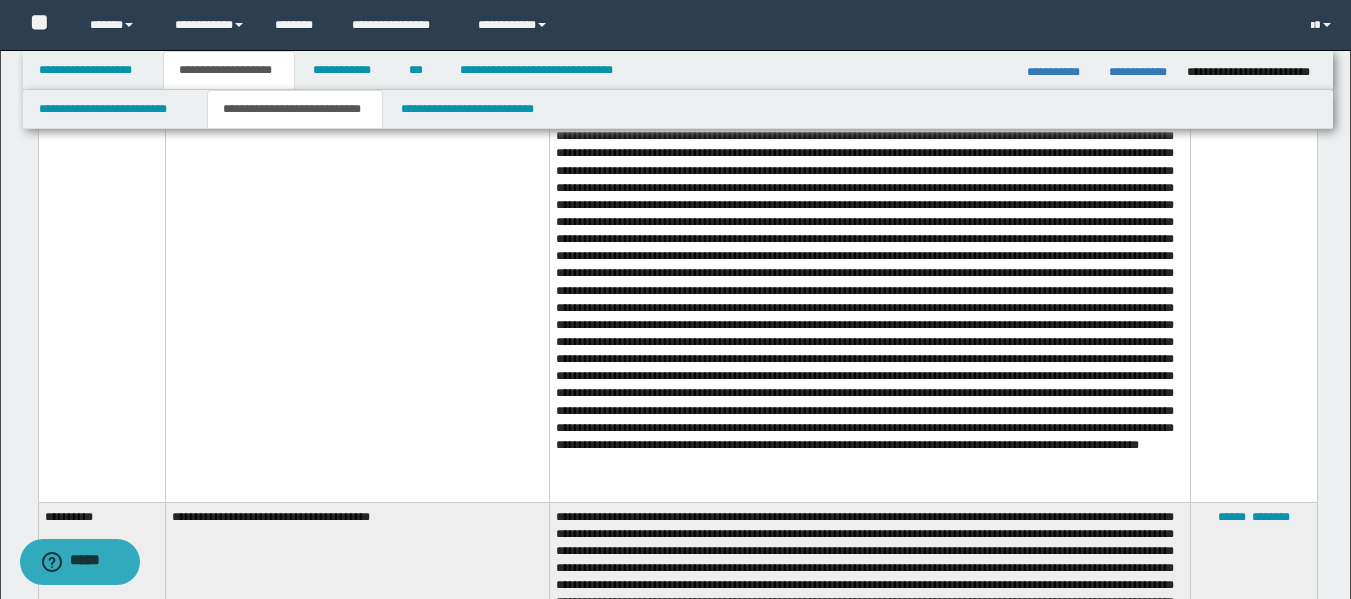 scroll, scrollTop: 6862, scrollLeft: 0, axis: vertical 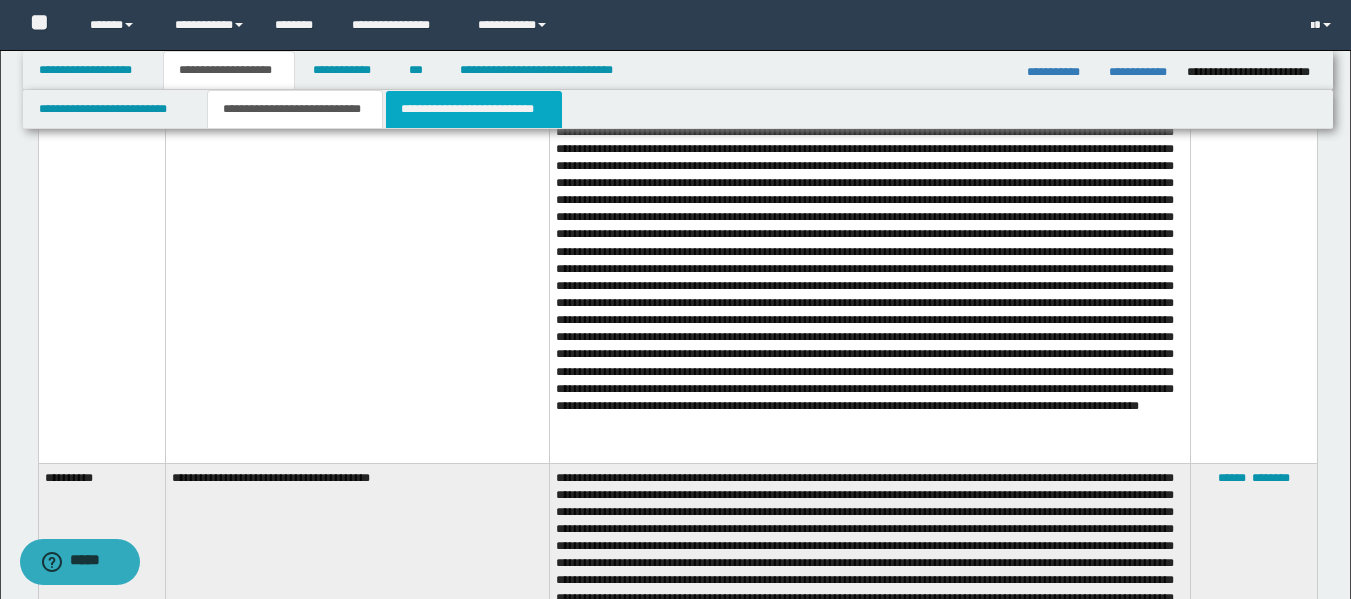 click on "**********" at bounding box center [474, 109] 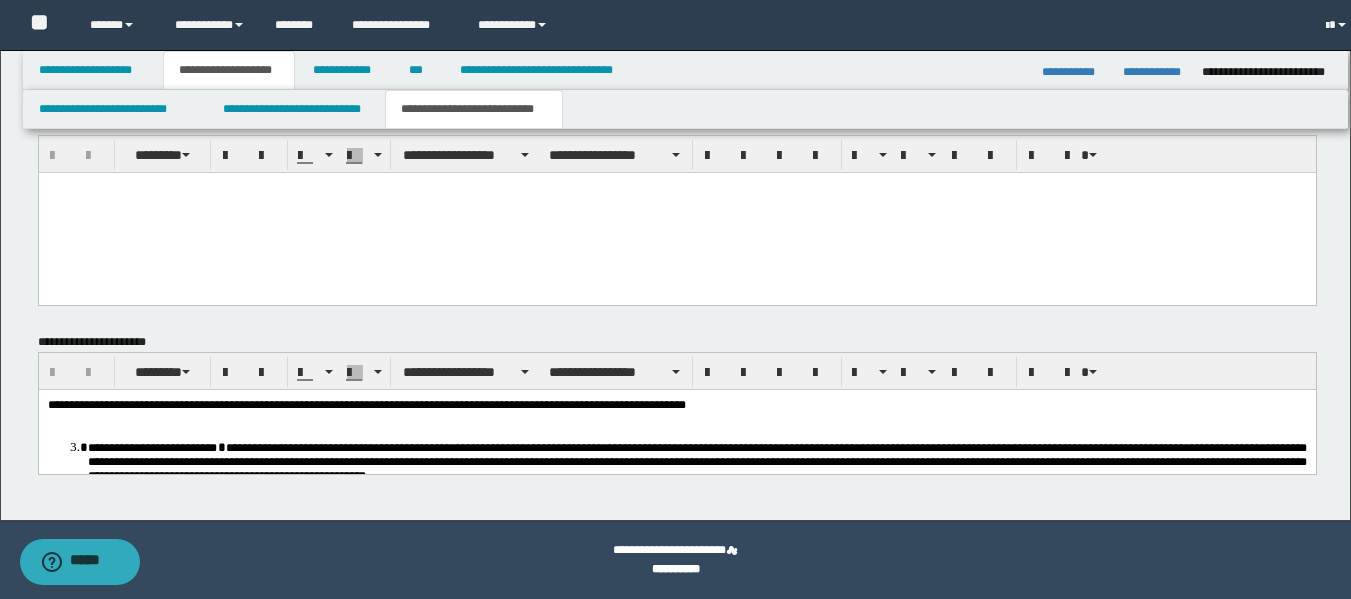 scroll, scrollTop: 2181, scrollLeft: 0, axis: vertical 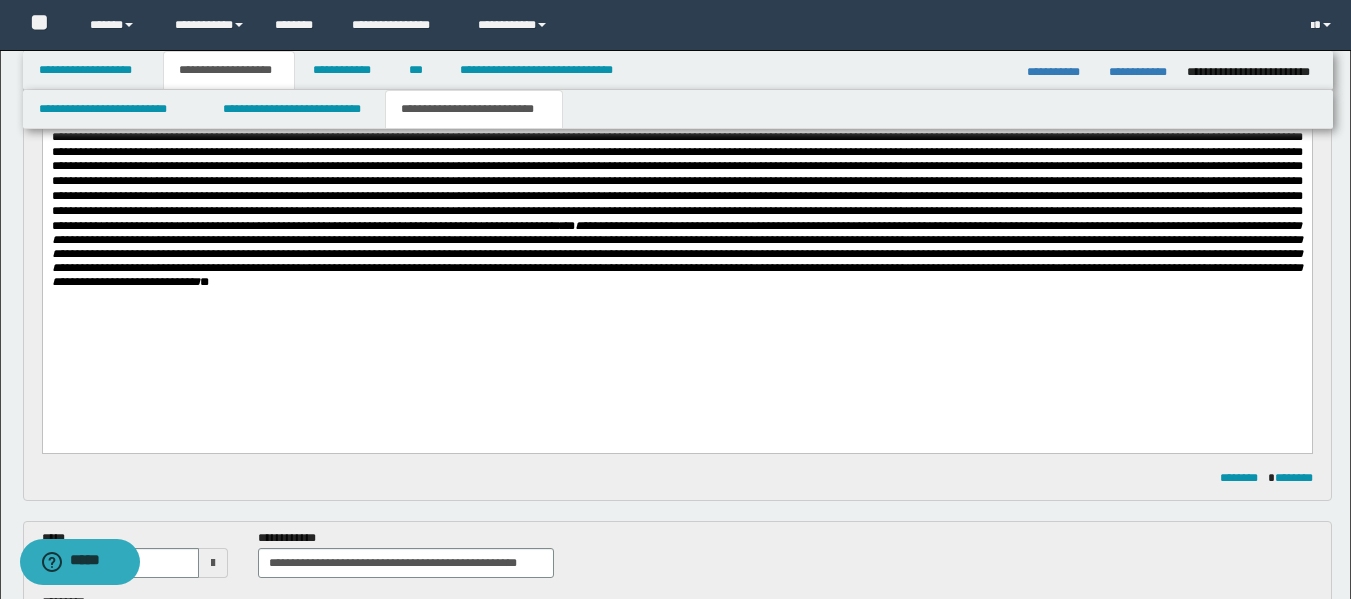 click at bounding box center (676, 297) 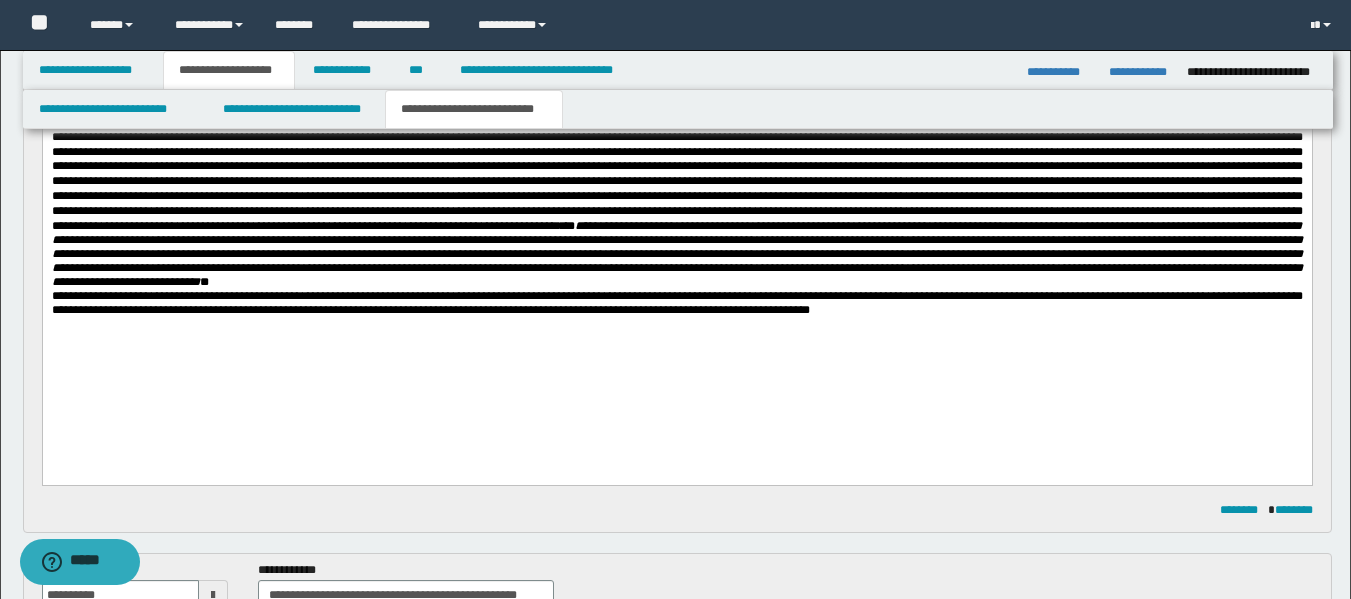 click on "**********" at bounding box center (676, 202) 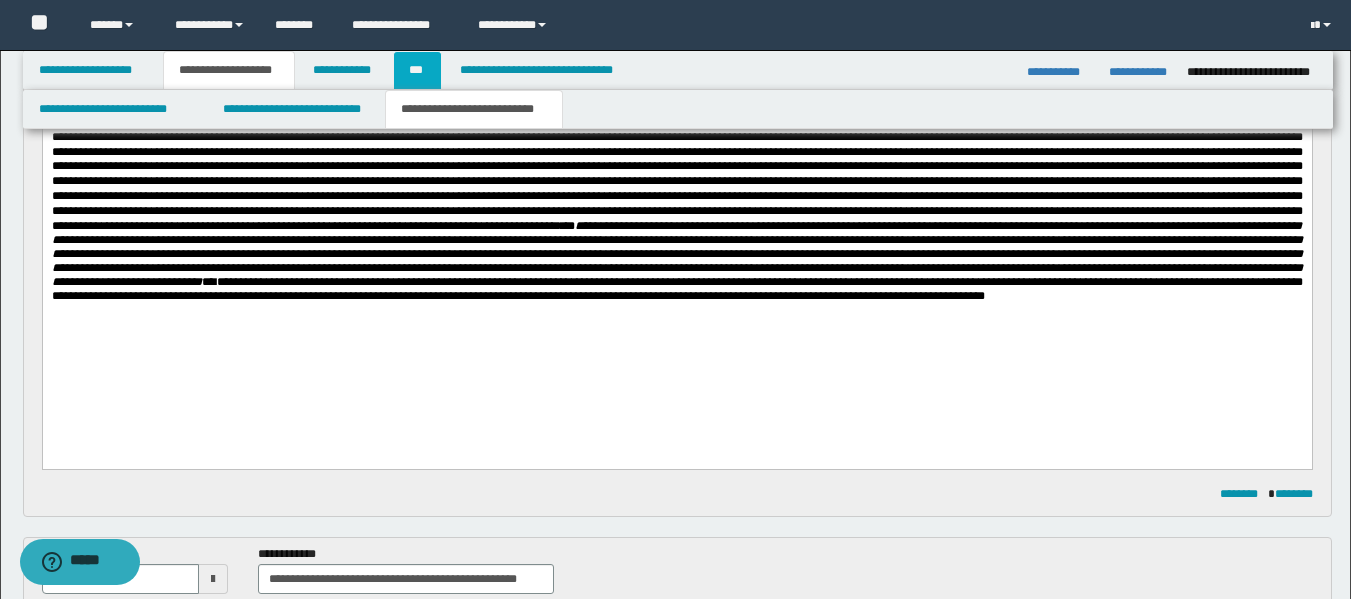 click on "***" at bounding box center (417, 70) 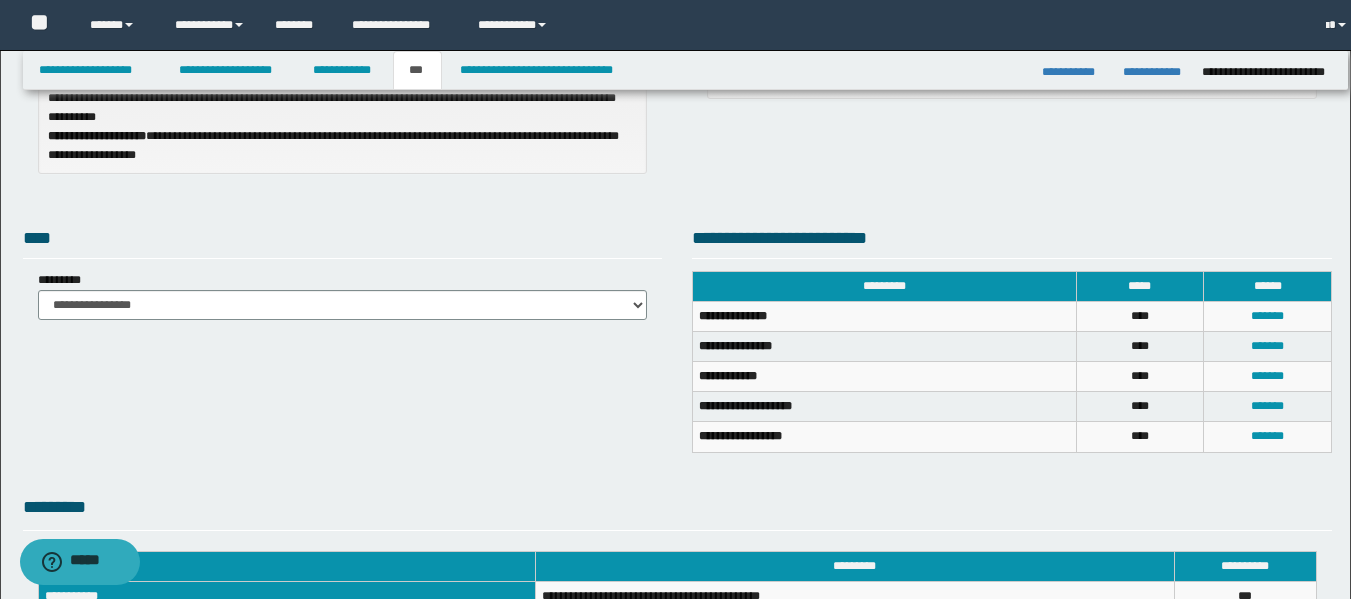 scroll, scrollTop: 275, scrollLeft: 0, axis: vertical 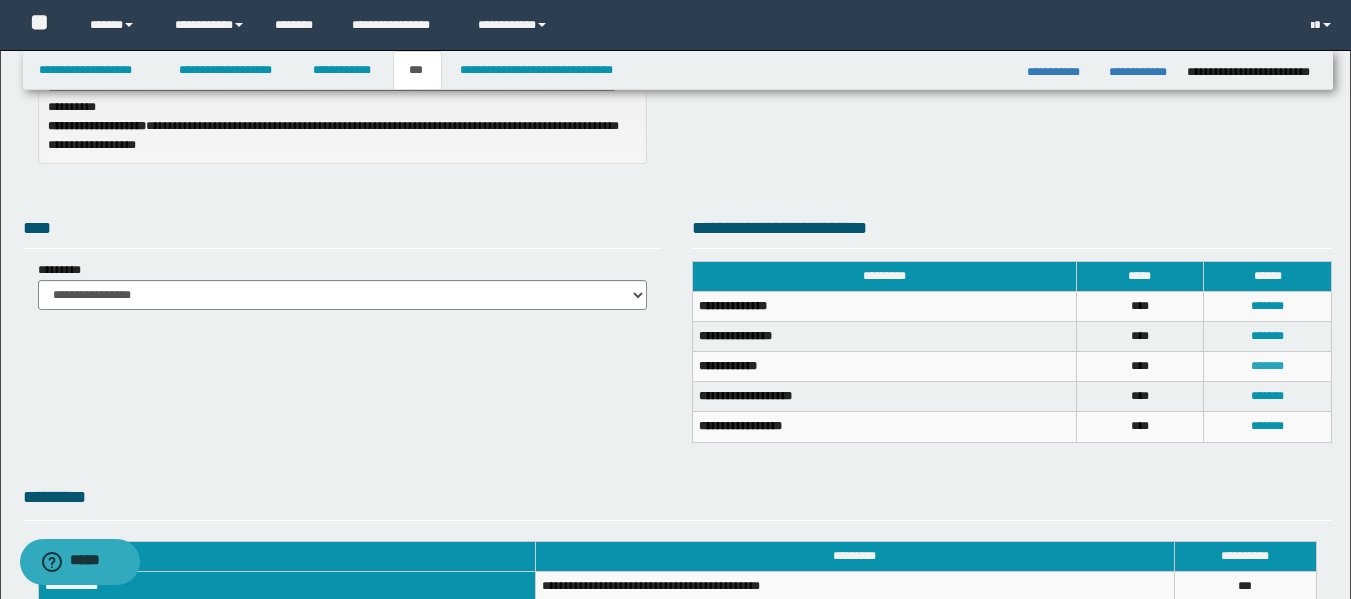 click on "*******" at bounding box center (1267, 366) 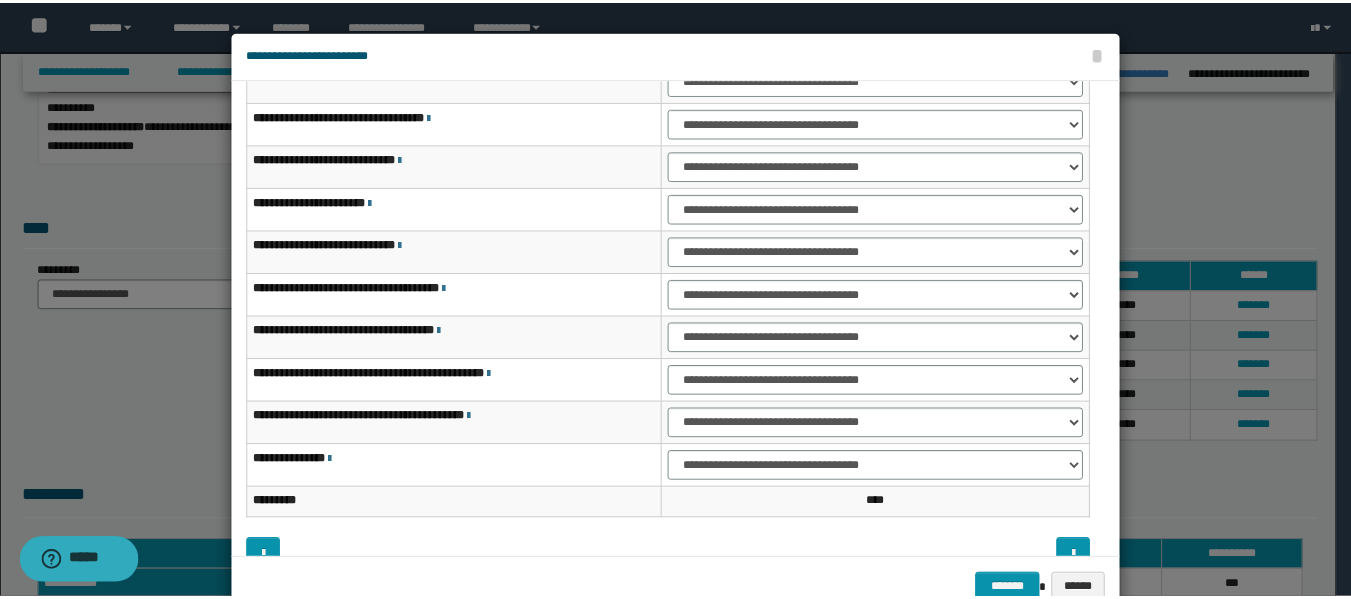 scroll, scrollTop: 107, scrollLeft: 0, axis: vertical 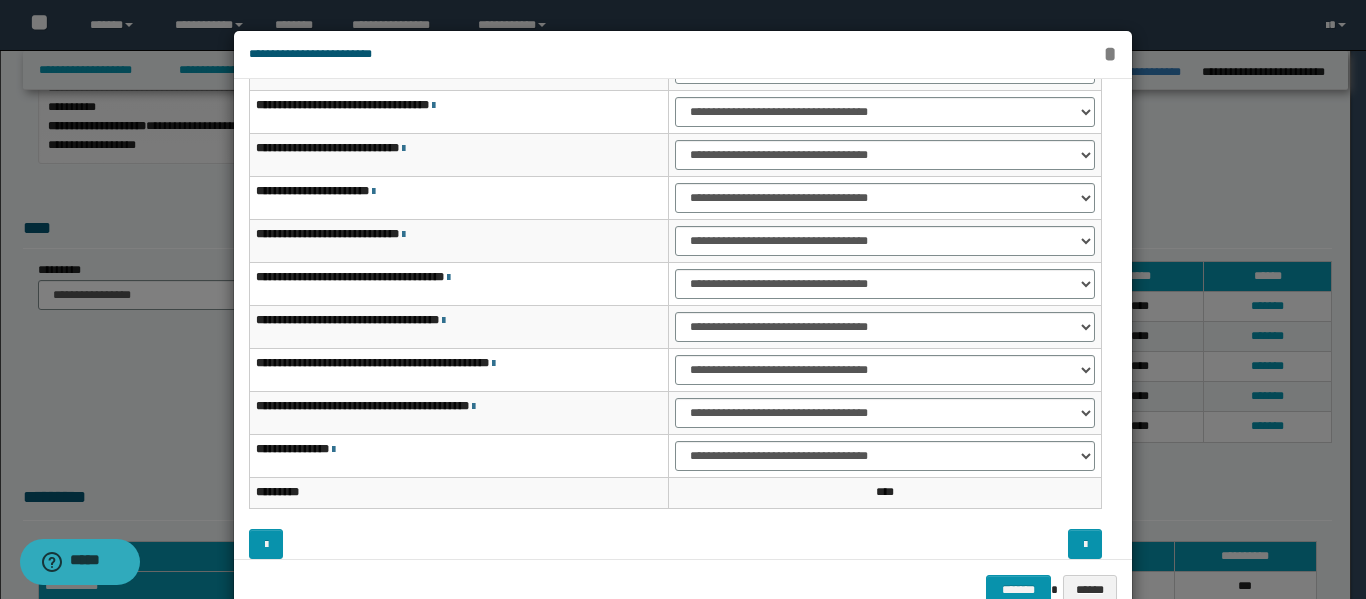 click on "*" at bounding box center (1109, 54) 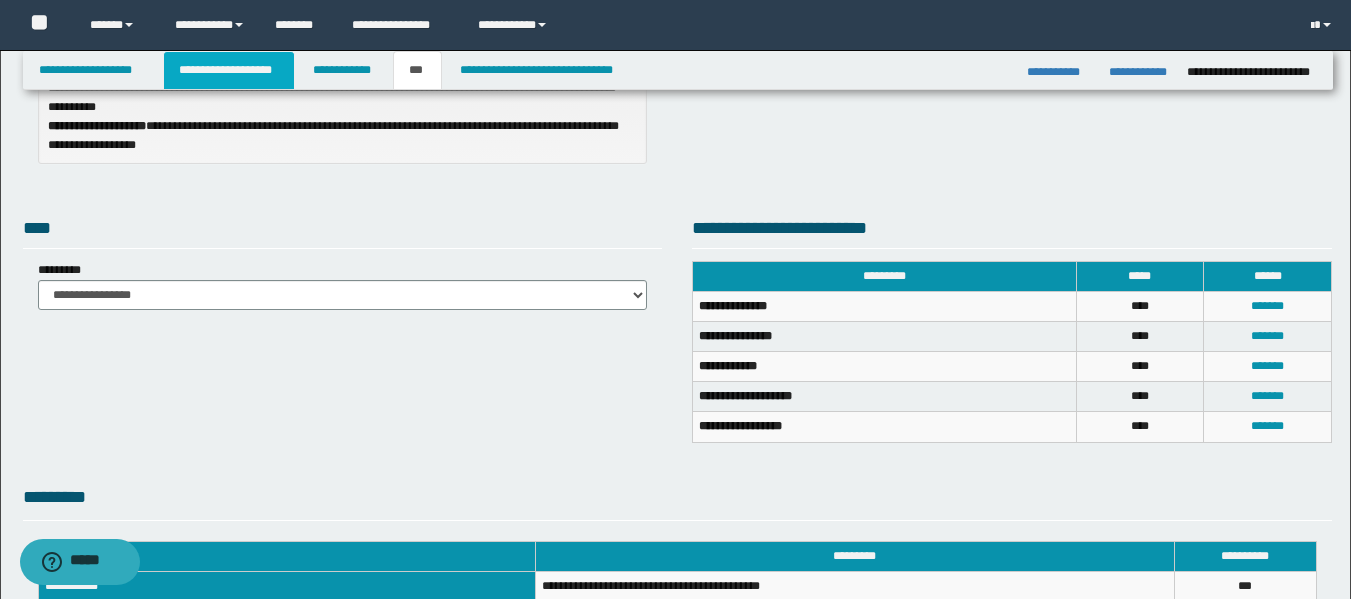 click on "**********" at bounding box center [229, 70] 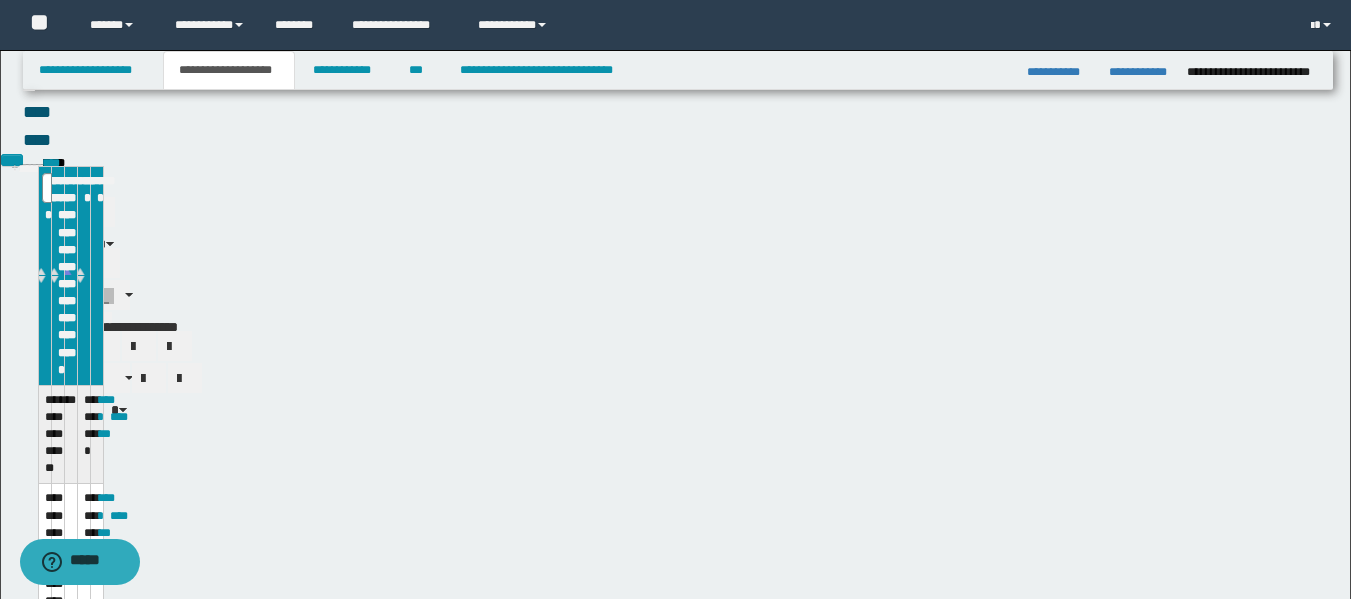 scroll, scrollTop: 347, scrollLeft: 0, axis: vertical 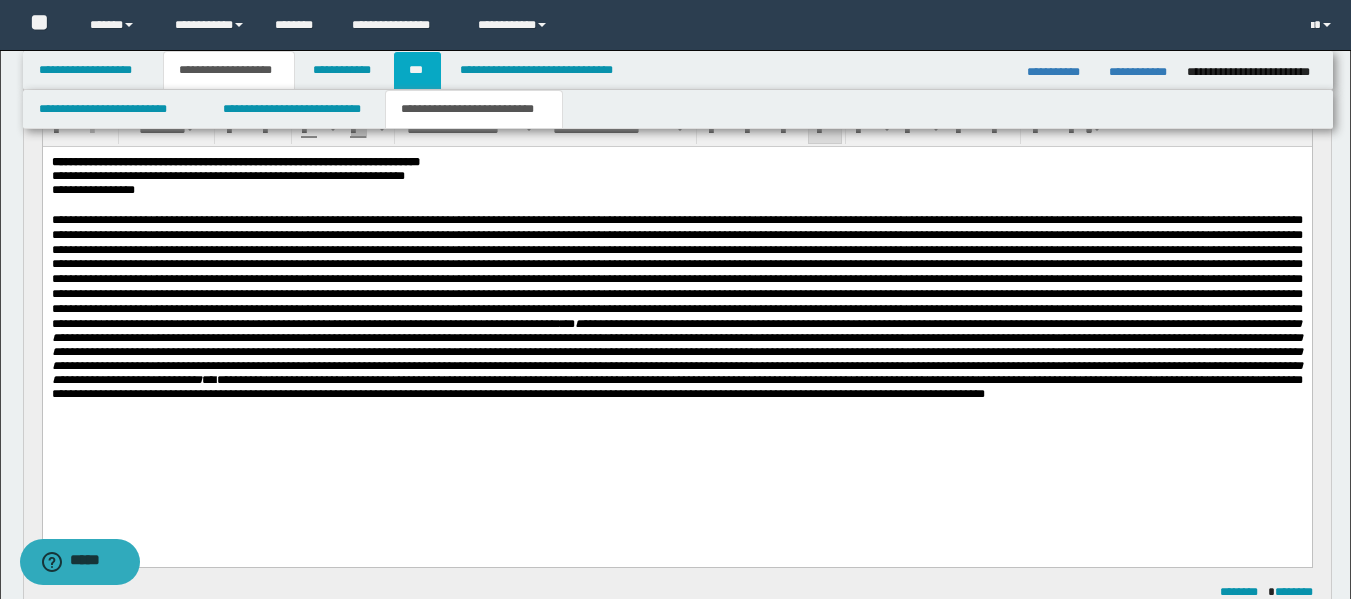 click on "***" at bounding box center [417, 70] 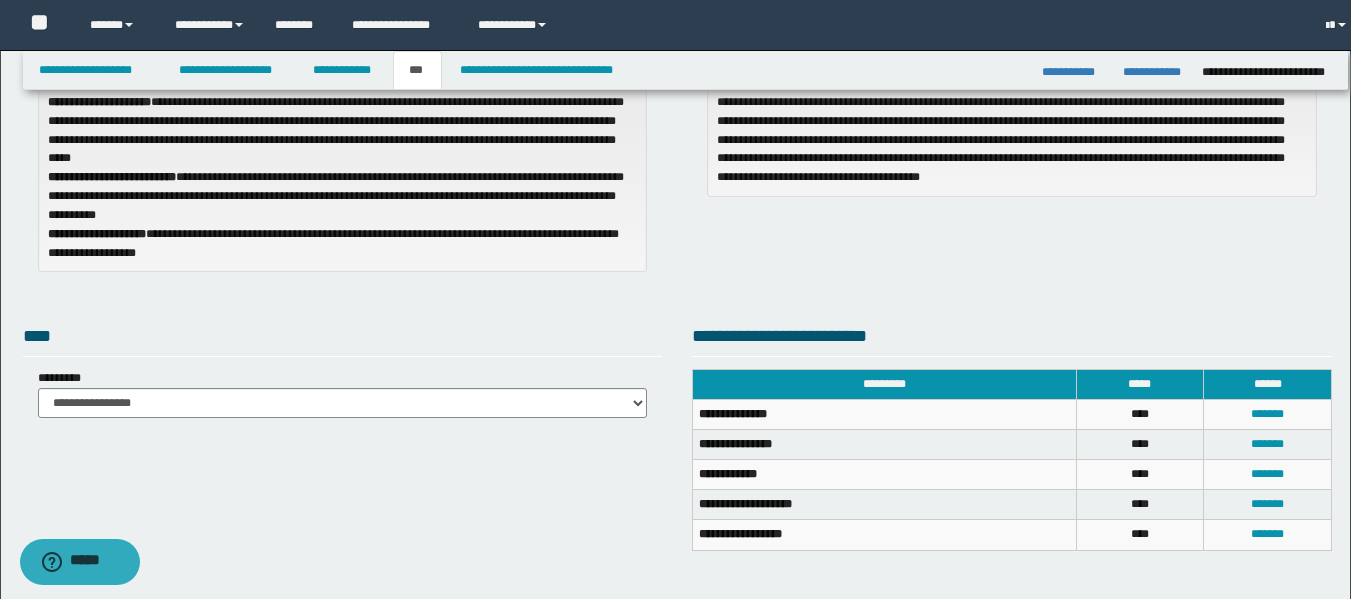 scroll, scrollTop: 177, scrollLeft: 0, axis: vertical 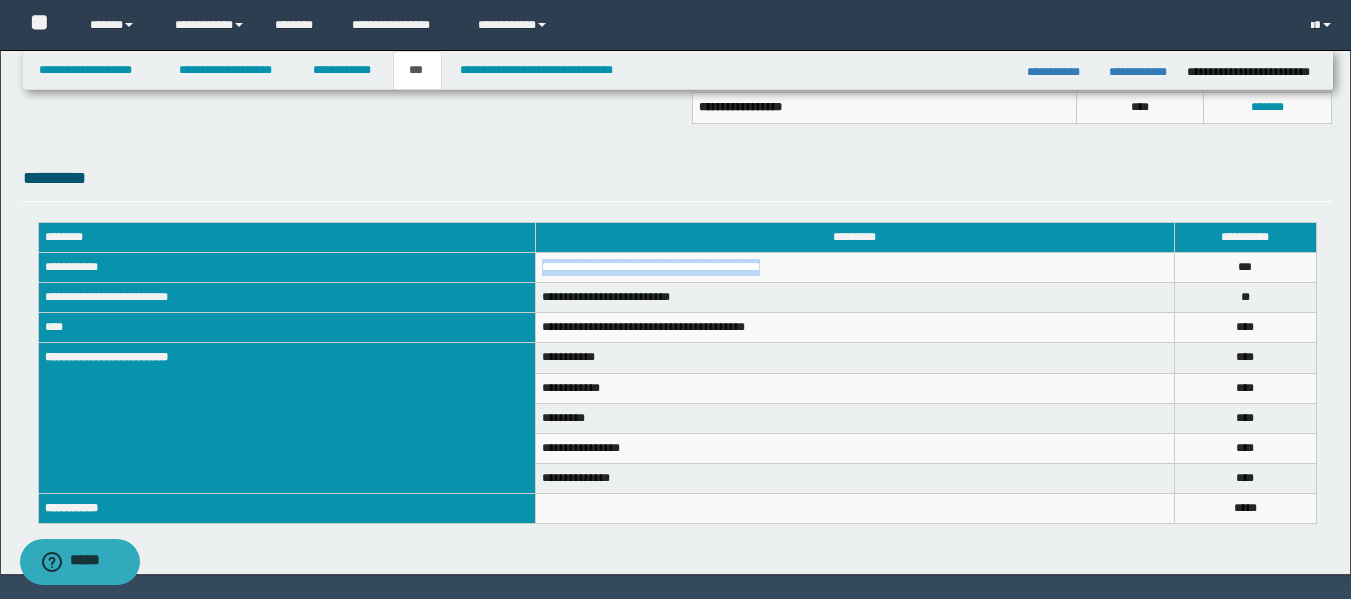 drag, startPoint x: 786, startPoint y: 268, endPoint x: 545, endPoint y: 264, distance: 241.03319 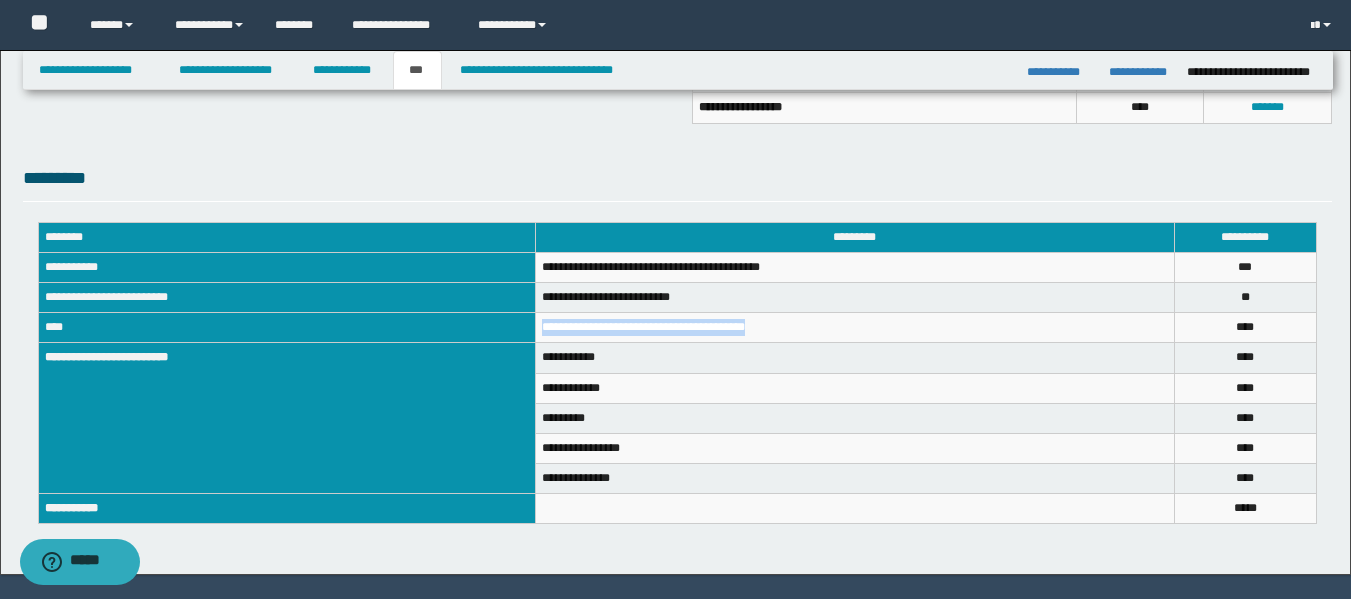 drag, startPoint x: 775, startPoint y: 330, endPoint x: 544, endPoint y: 337, distance: 231.10603 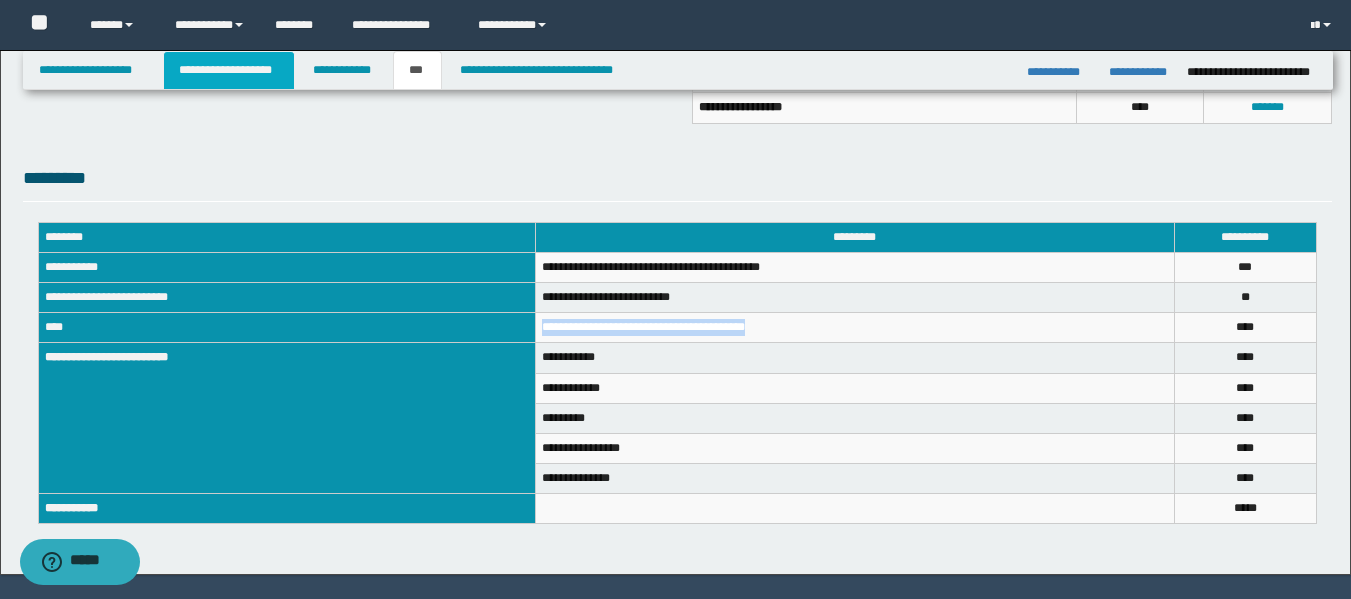 click on "**********" at bounding box center (229, 70) 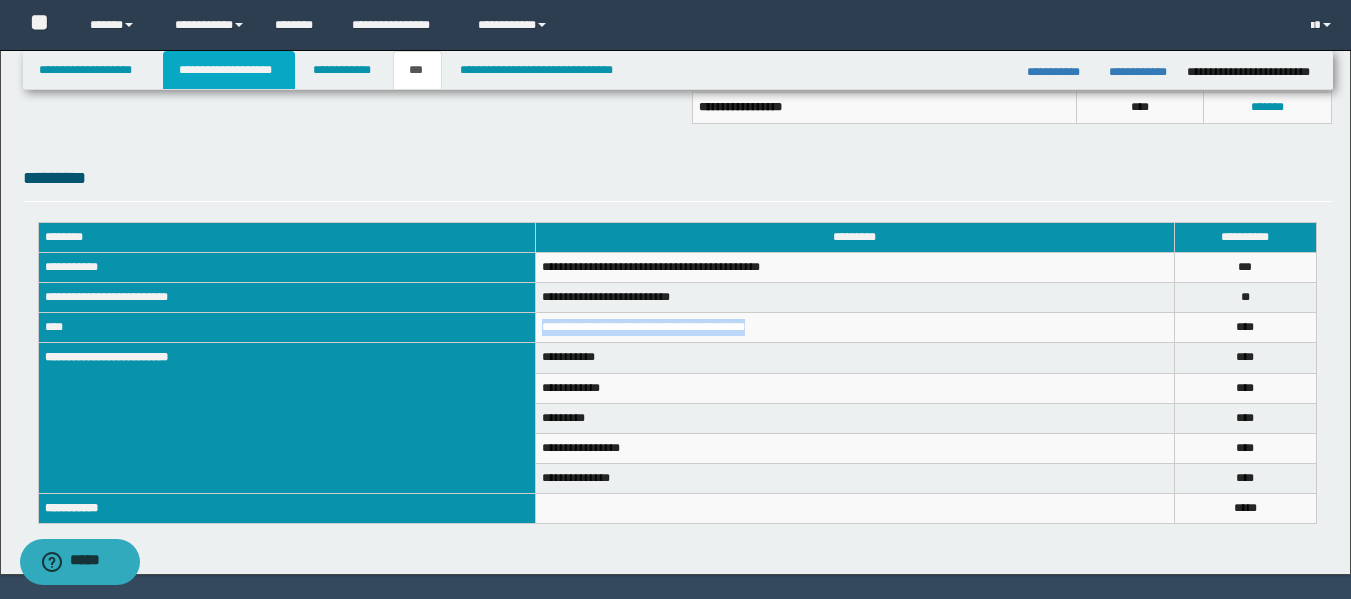 scroll, scrollTop: 666, scrollLeft: 0, axis: vertical 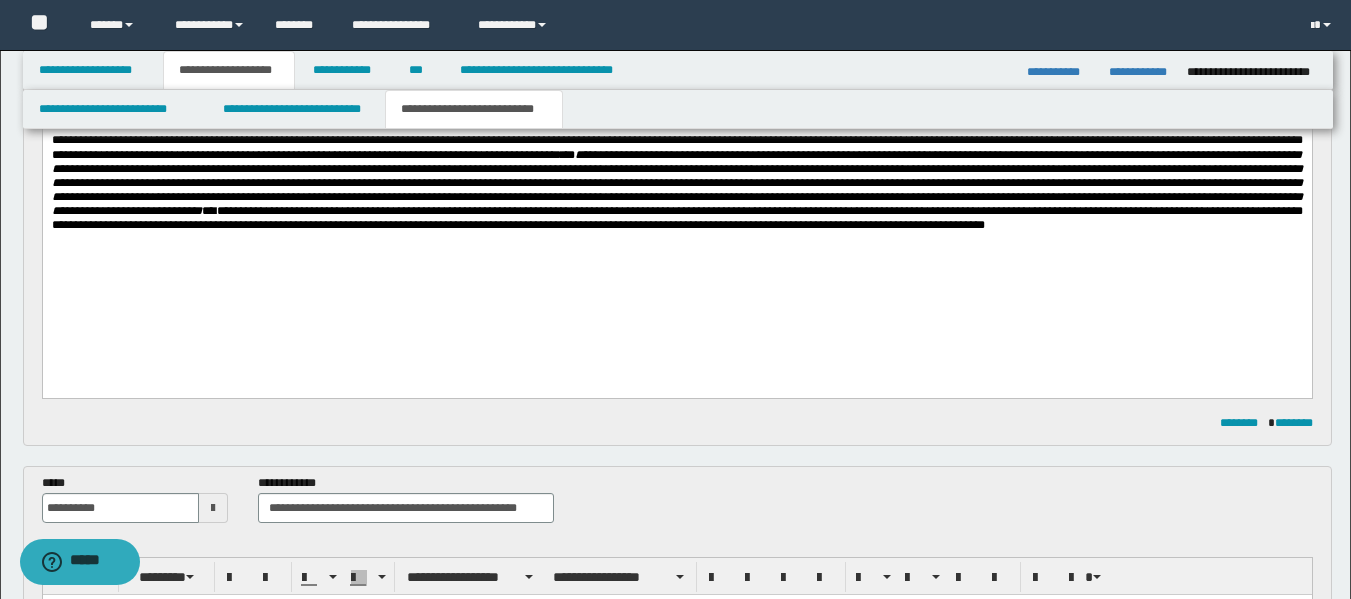 click on "**********" at bounding box center (676, 219) 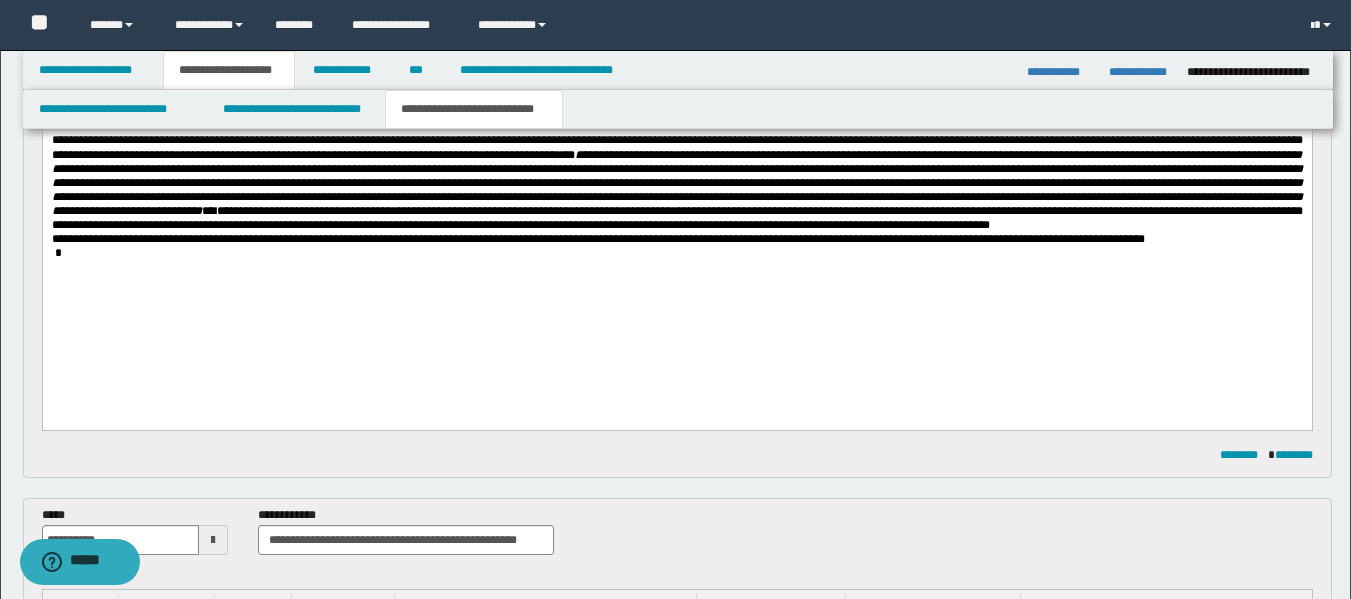 click on "**********" at bounding box center [676, 139] 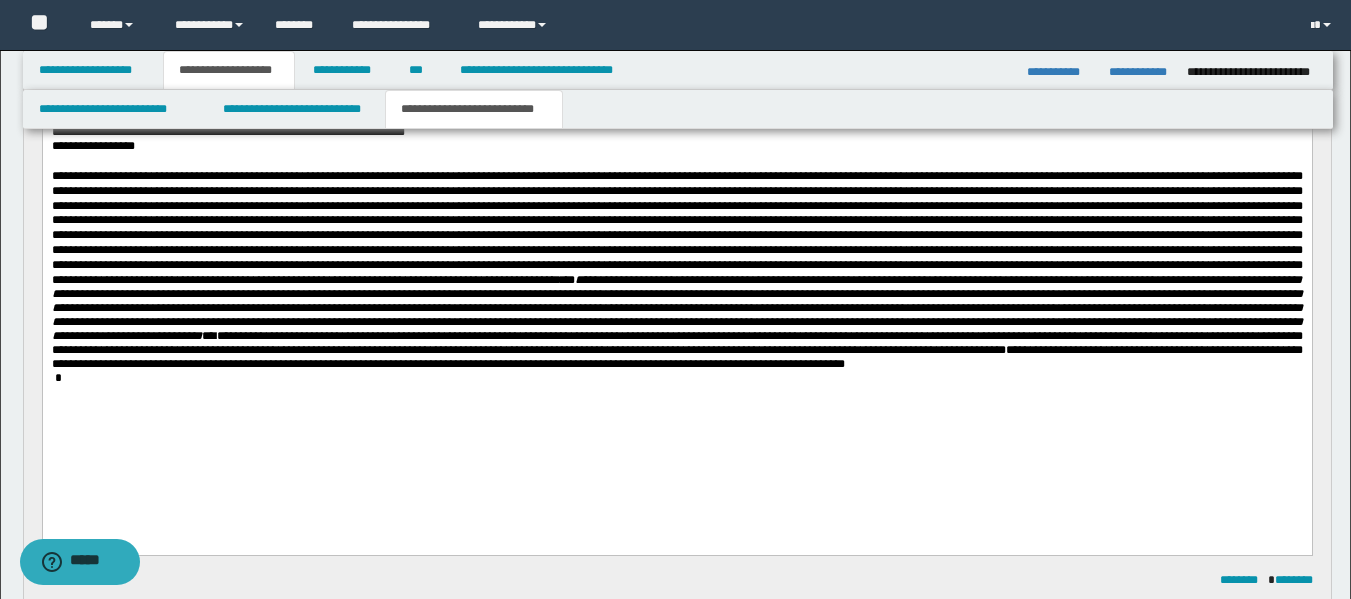 scroll, scrollTop: 227, scrollLeft: 0, axis: vertical 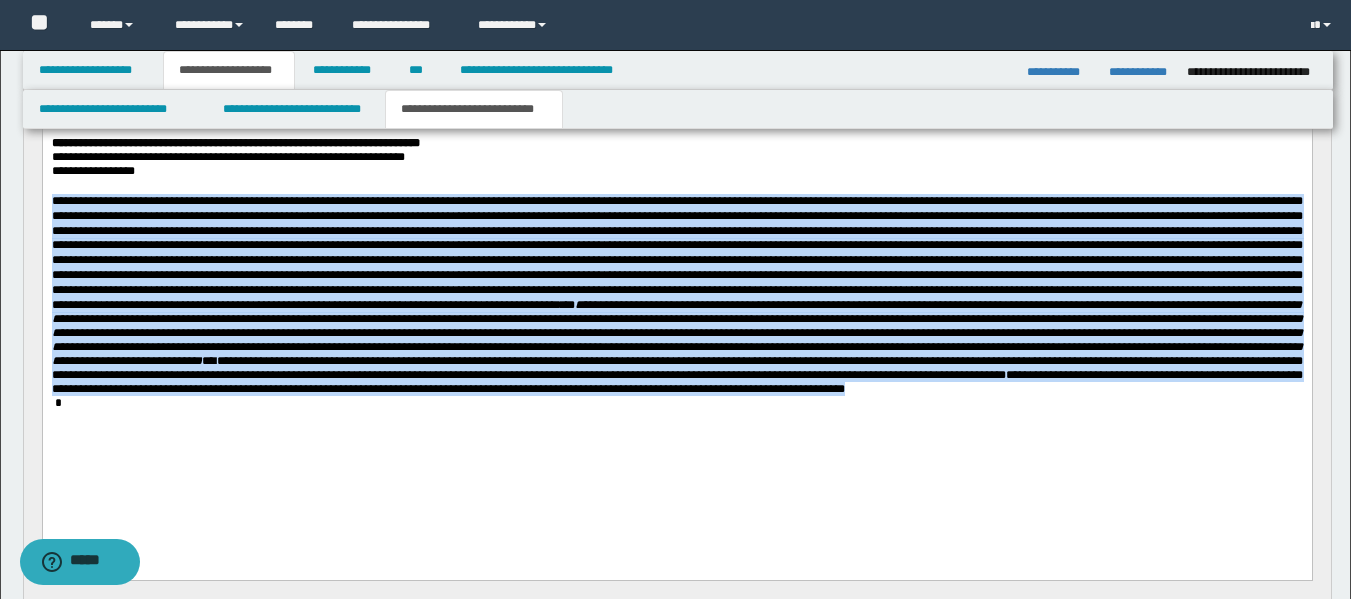 drag, startPoint x: 997, startPoint y: 434, endPoint x: 54, endPoint y: 340, distance: 947.67346 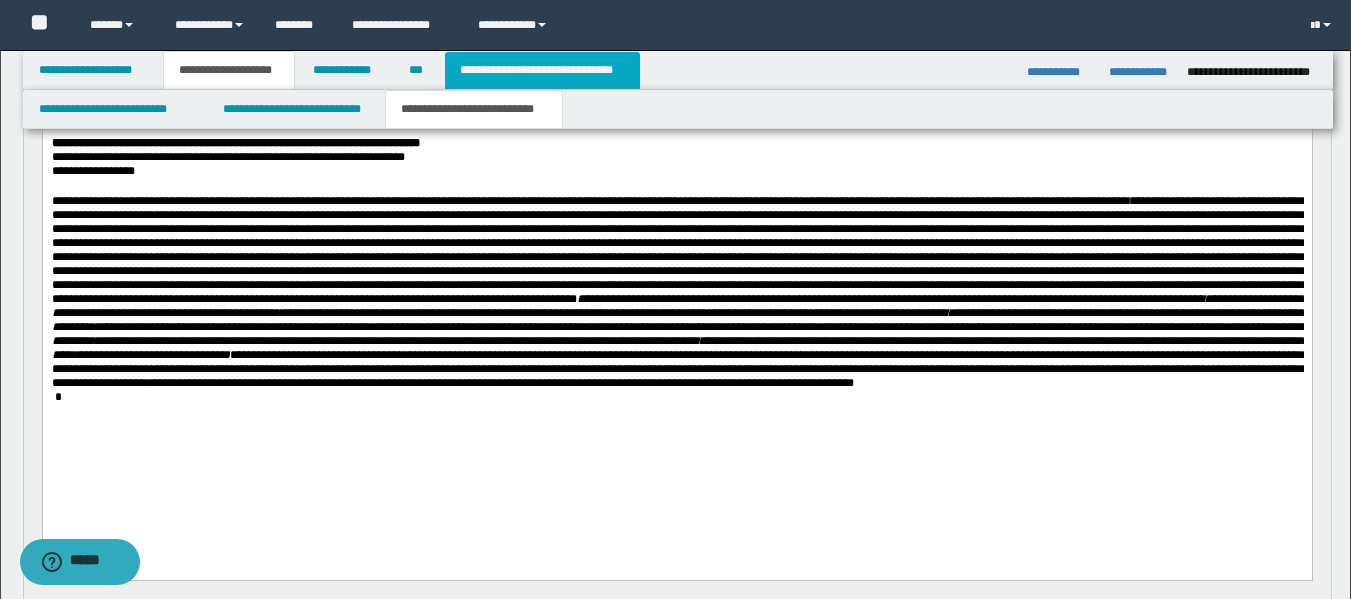 click on "**********" at bounding box center [542, 70] 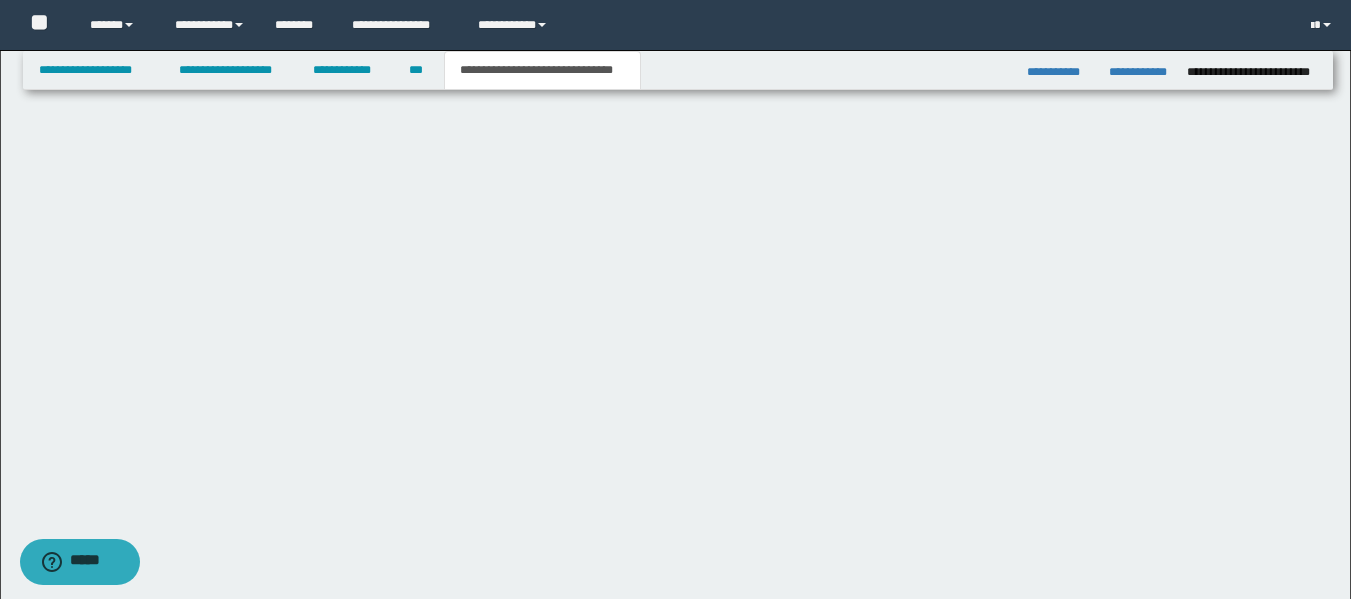 scroll, scrollTop: 0, scrollLeft: 0, axis: both 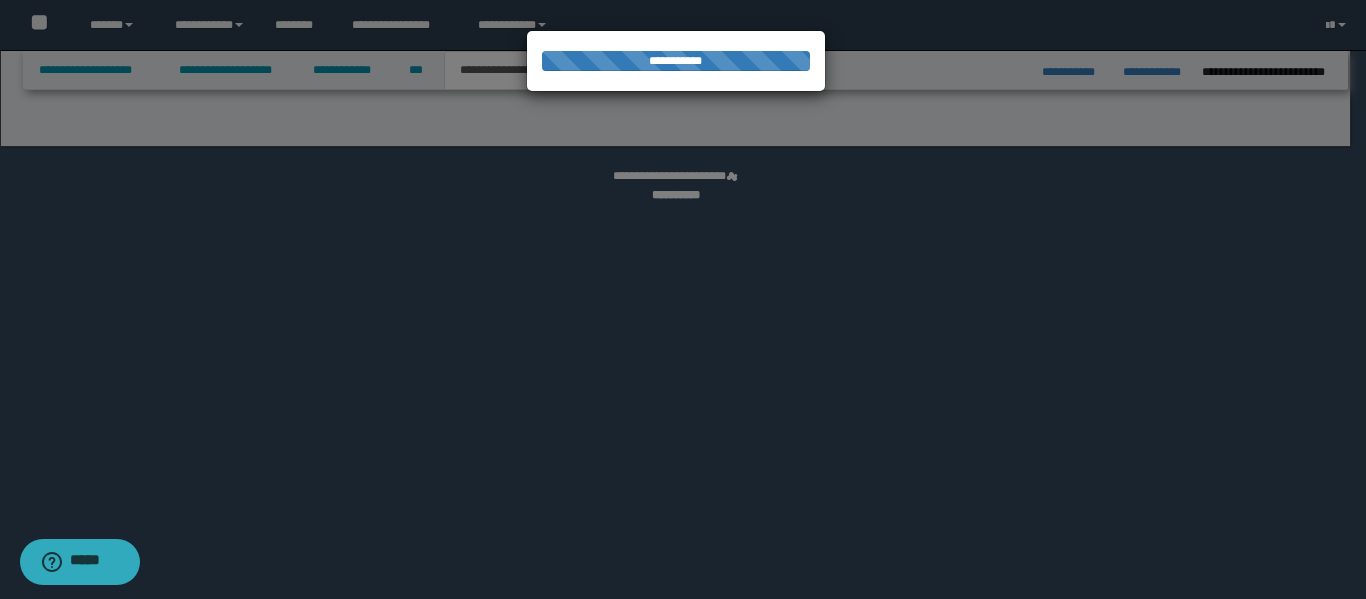 select on "*" 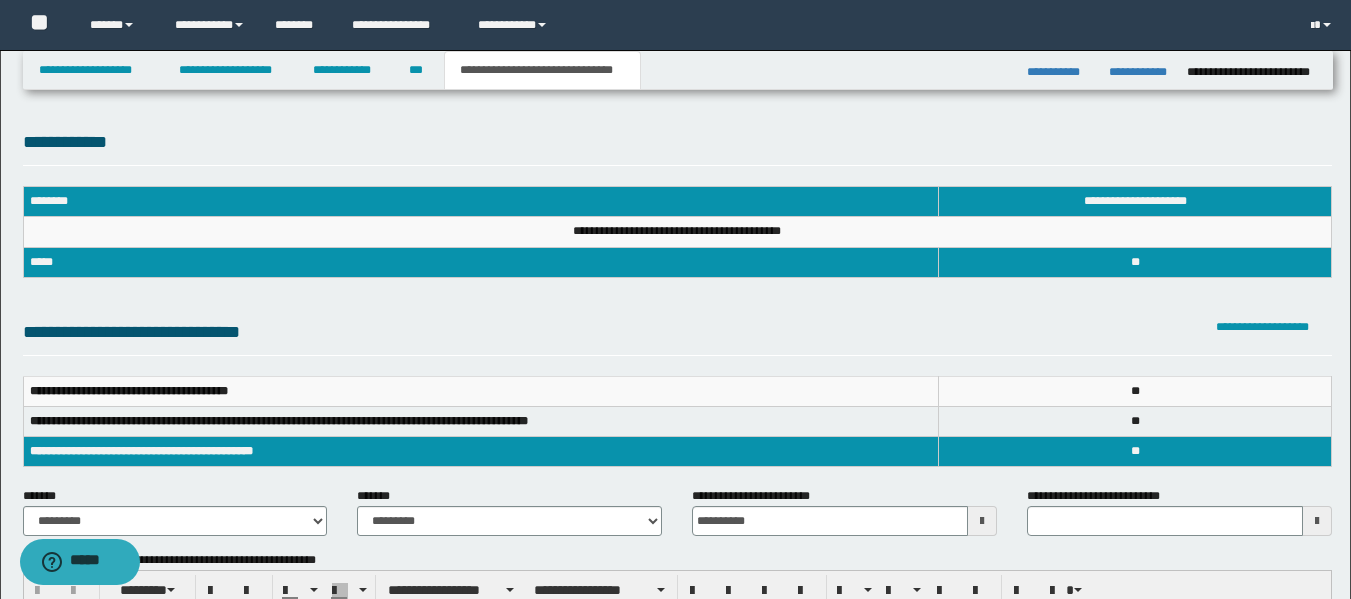scroll, scrollTop: 0, scrollLeft: 0, axis: both 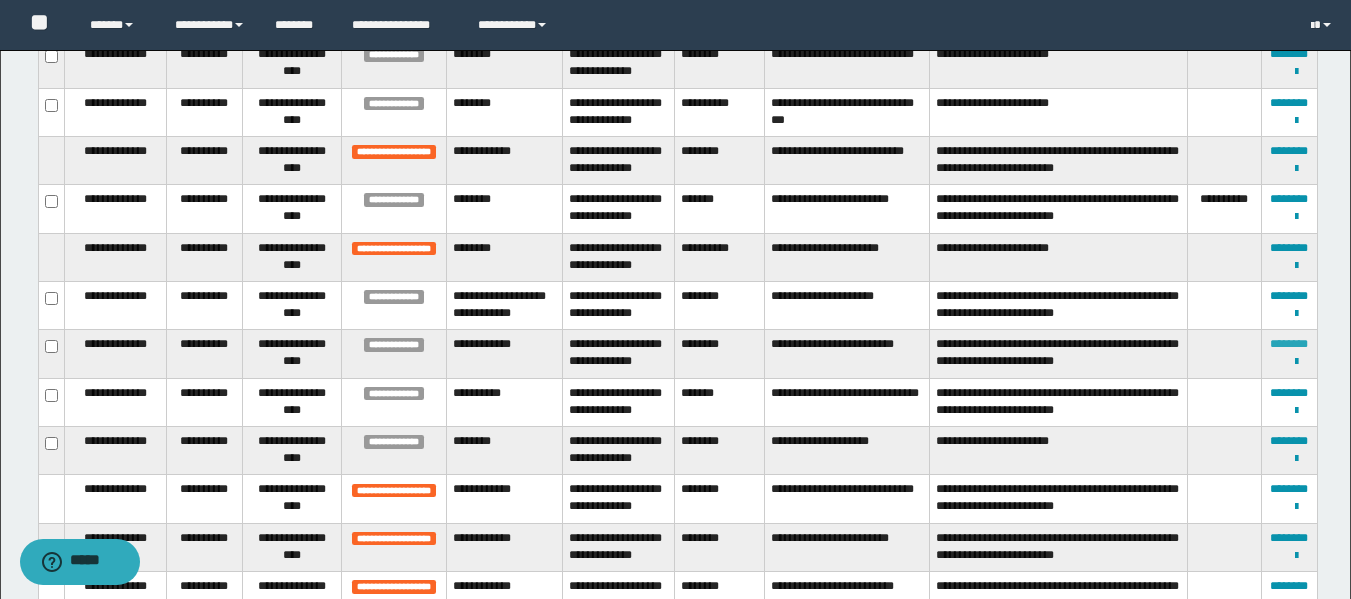 click on "********" at bounding box center [1289, 344] 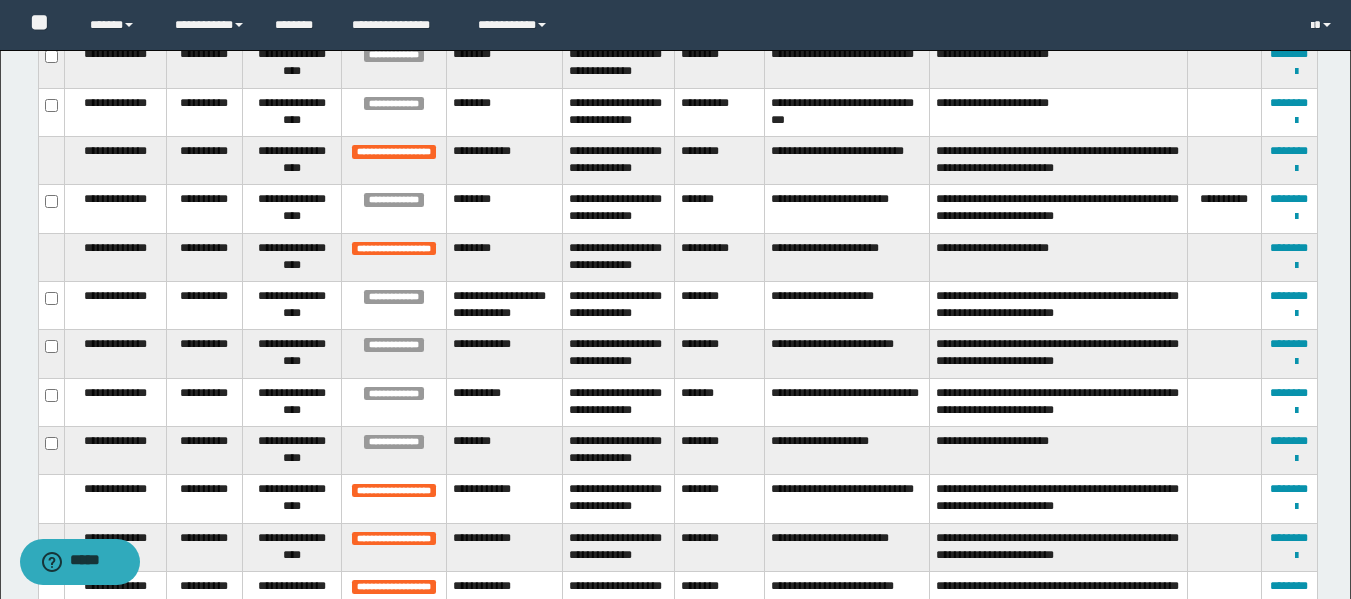 scroll, scrollTop: 48, scrollLeft: 0, axis: vertical 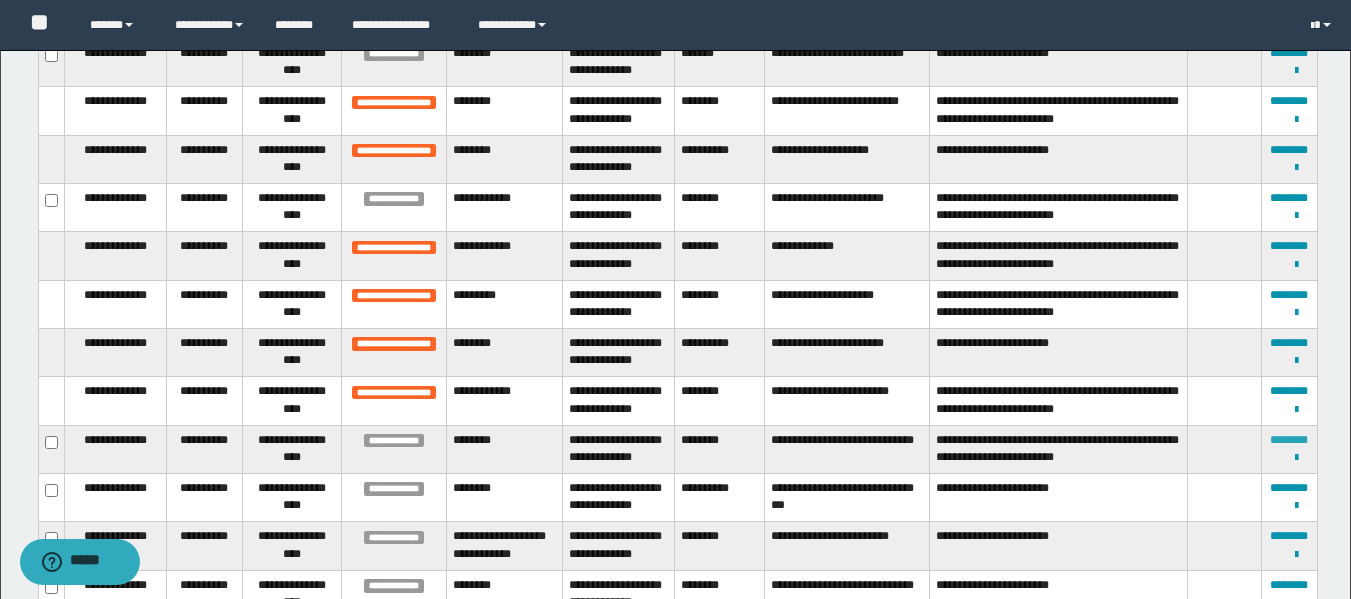 click on "********" at bounding box center (1289, 440) 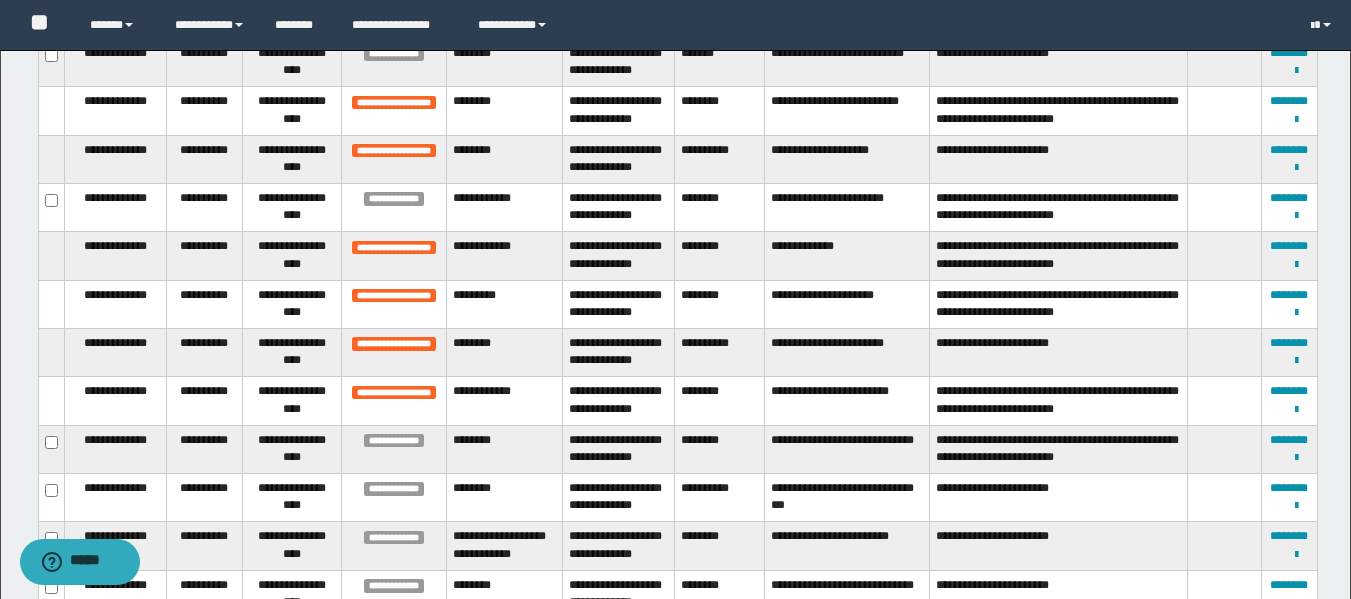scroll, scrollTop: 546, scrollLeft: 0, axis: vertical 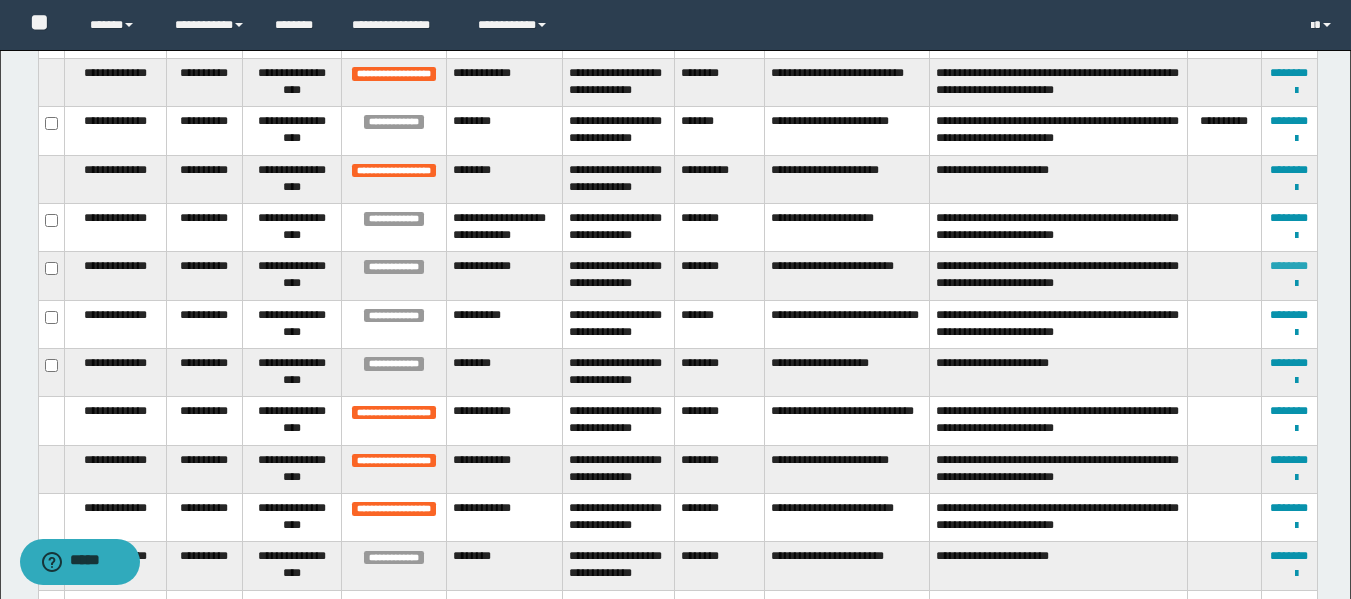 click on "********" at bounding box center (1289, 266) 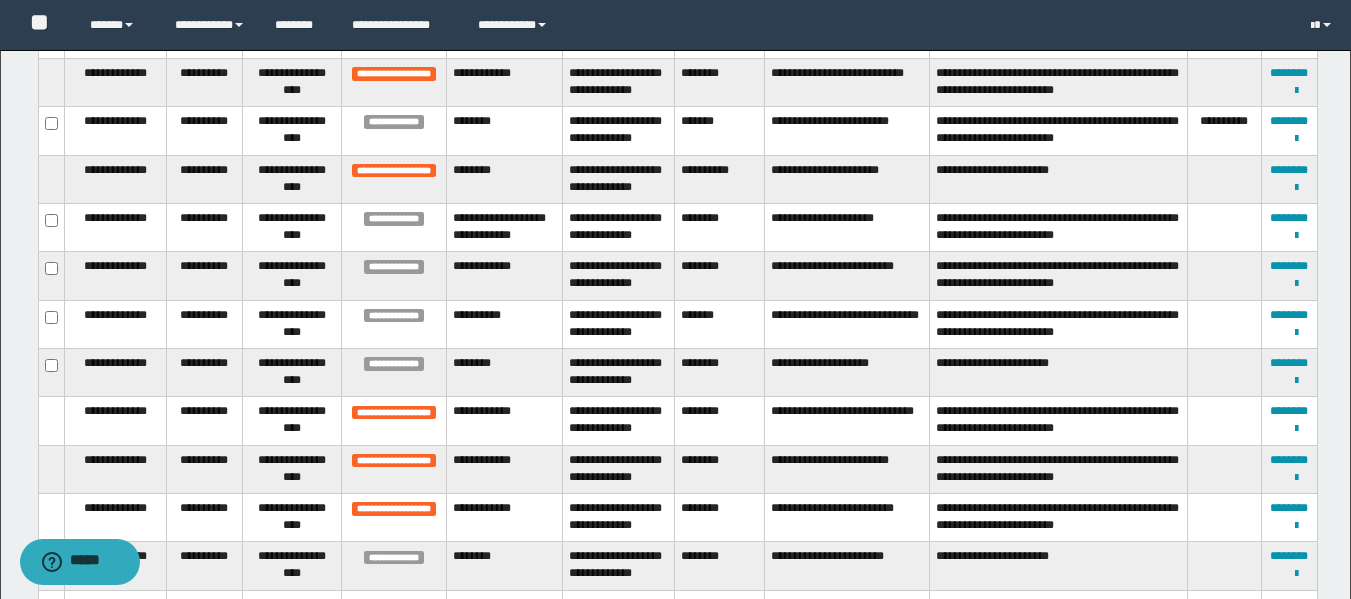 scroll, scrollTop: 126, scrollLeft: 0, axis: vertical 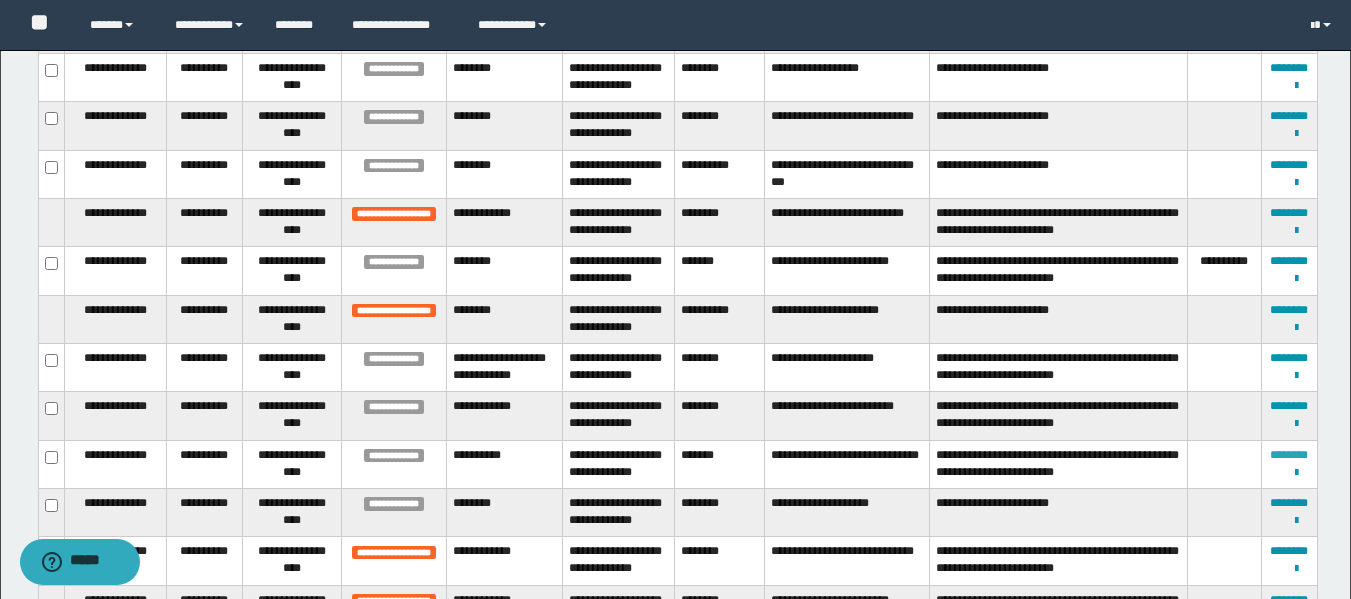 click on "********" at bounding box center (1289, 455) 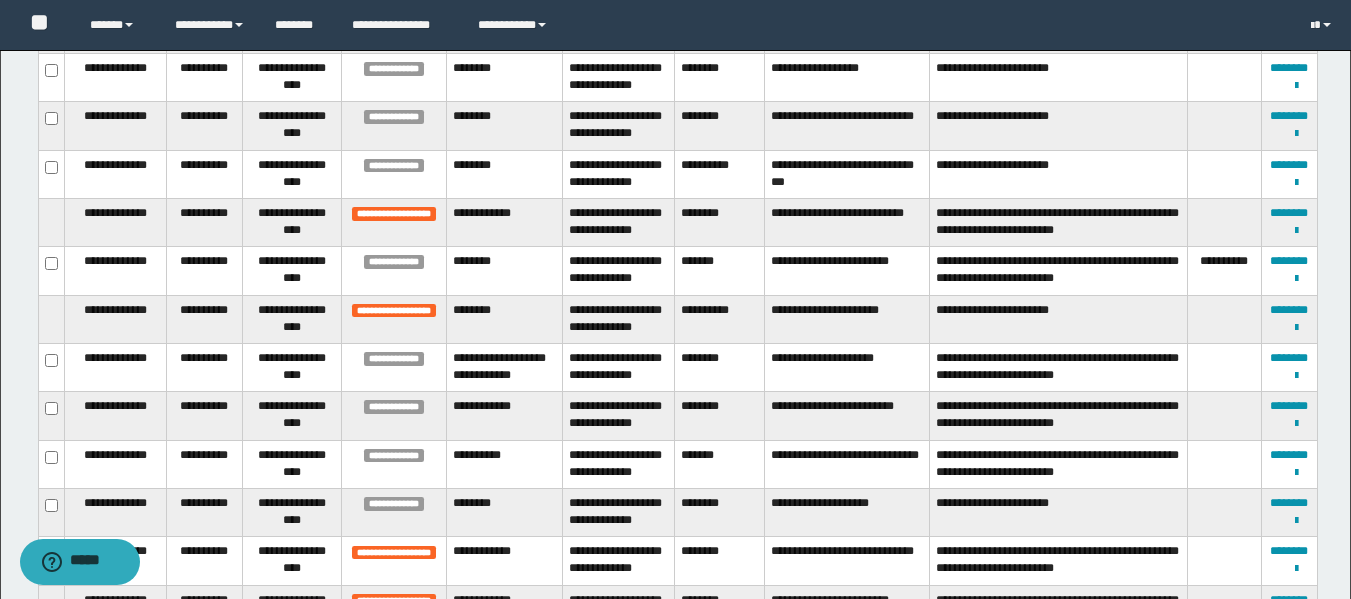 scroll, scrollTop: 0, scrollLeft: 0, axis: both 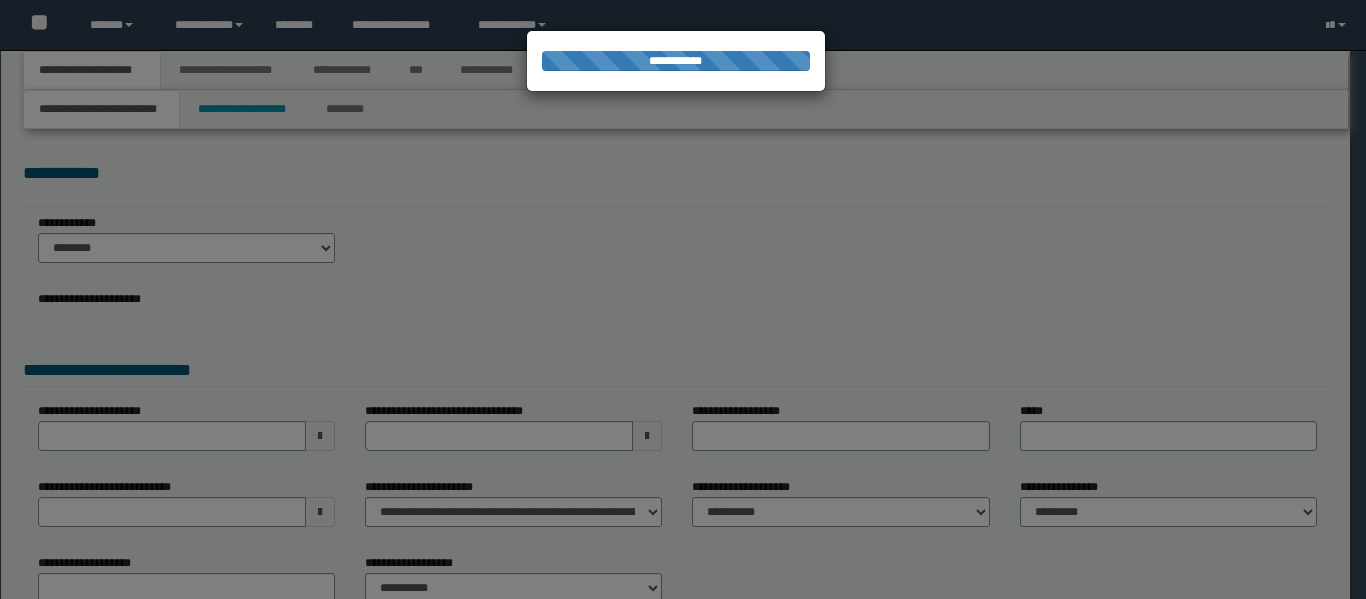 select on "**" 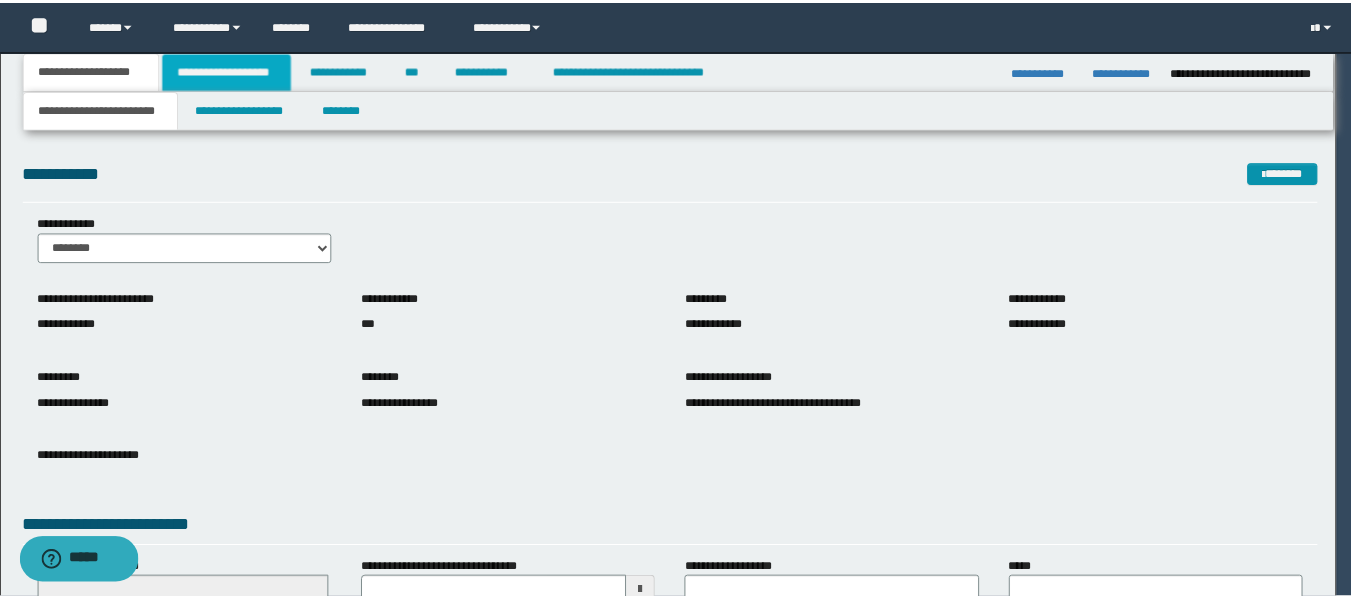 scroll, scrollTop: 0, scrollLeft: 0, axis: both 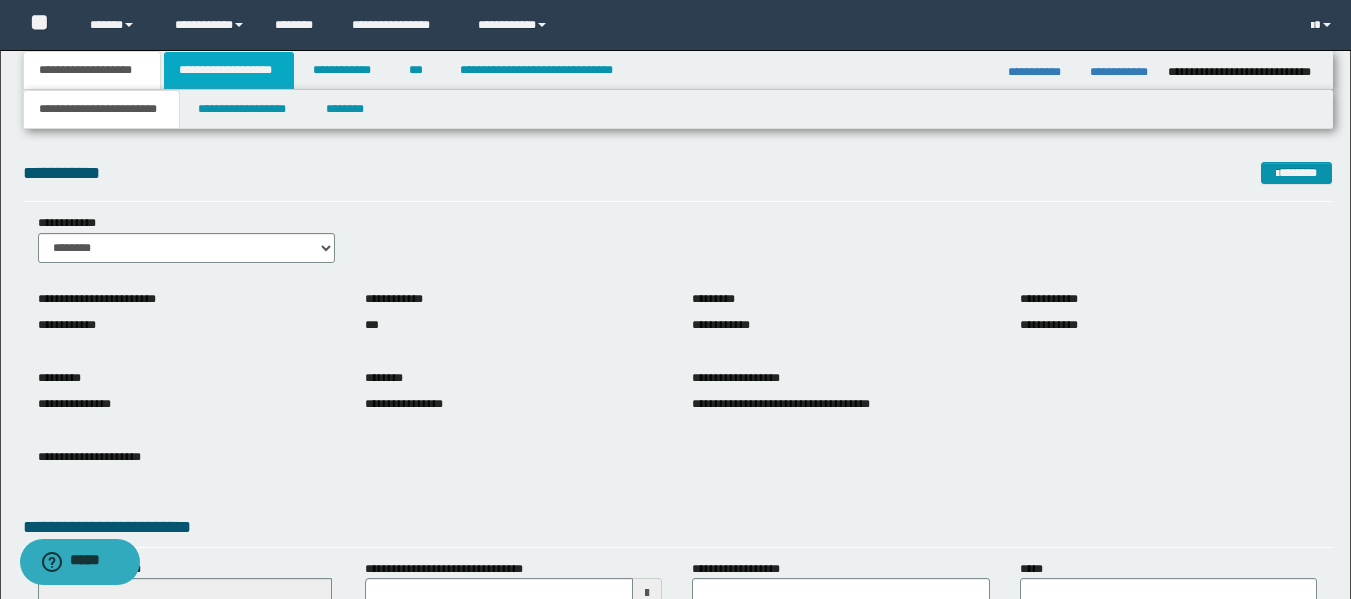 click on "**********" at bounding box center [229, 70] 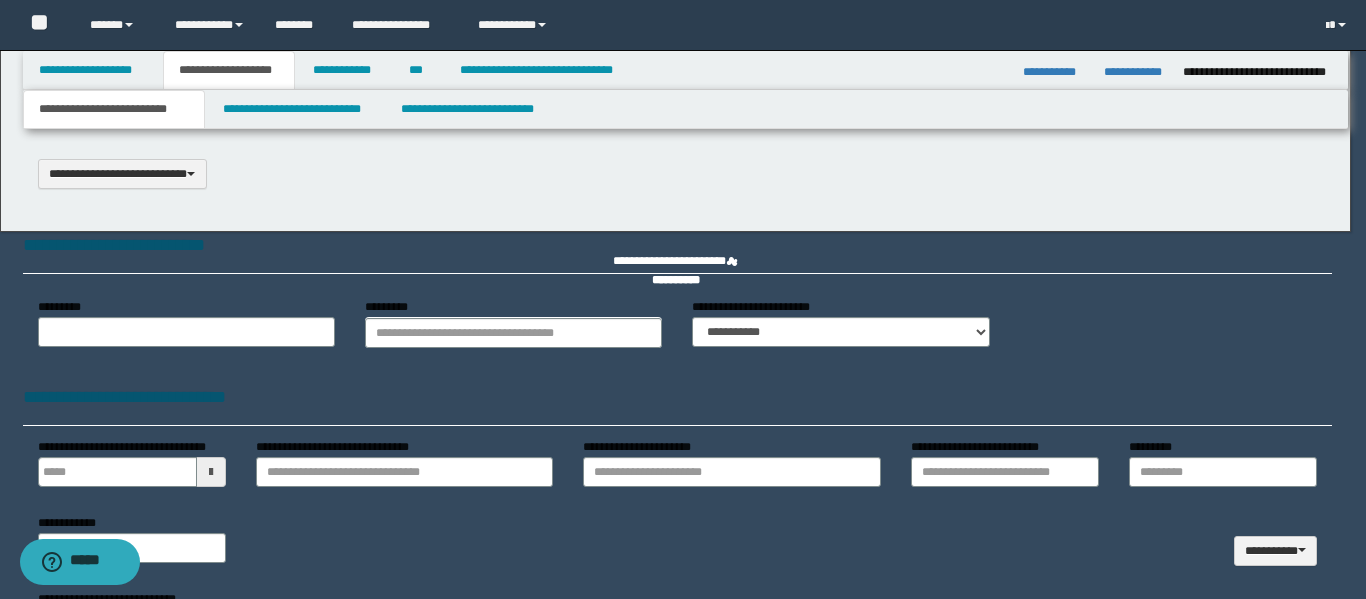 type 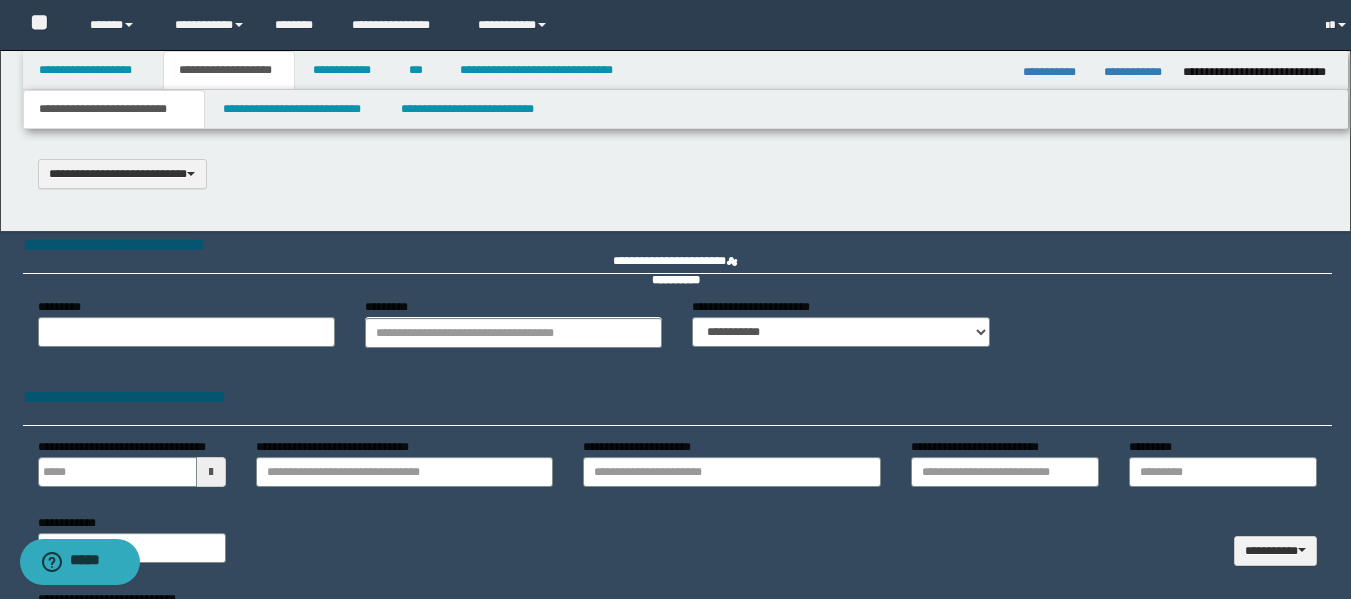 type on "**********" 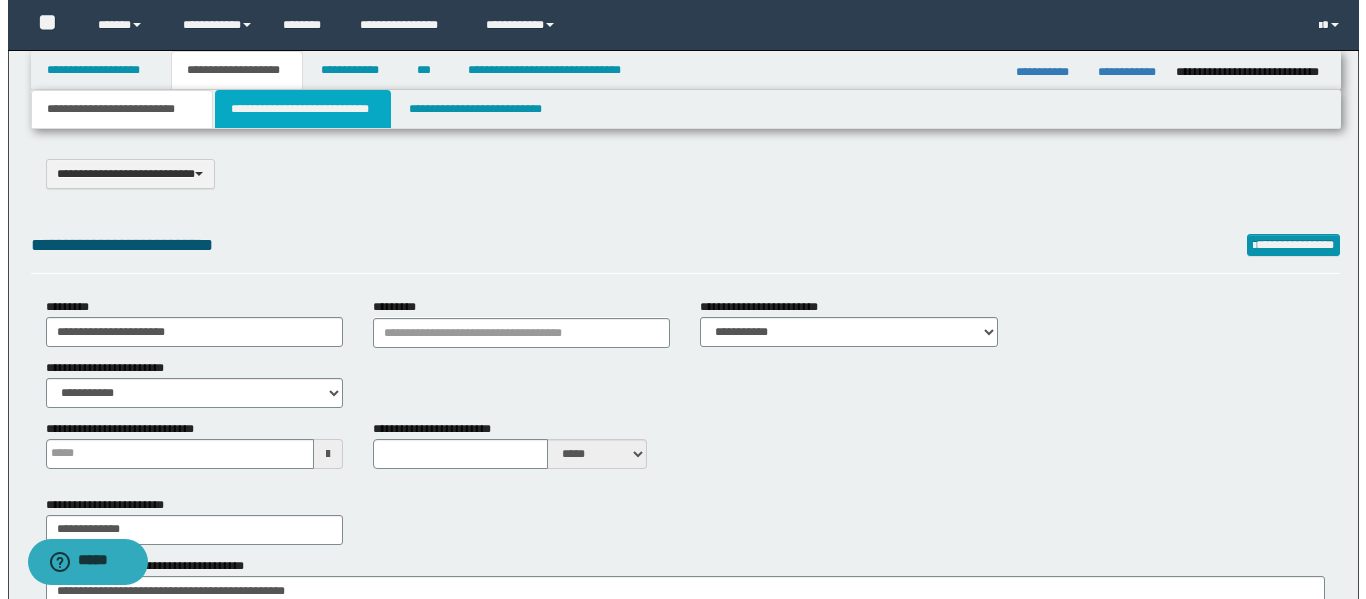 scroll, scrollTop: 0, scrollLeft: 0, axis: both 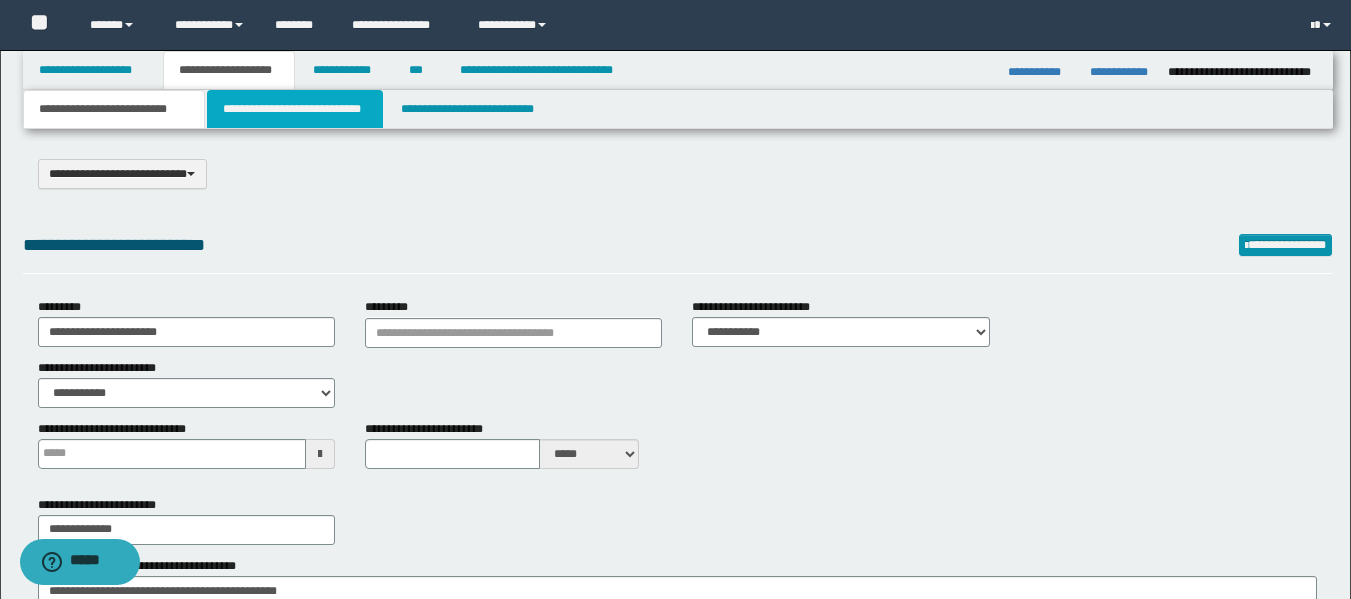 click on "**********" at bounding box center [295, 109] 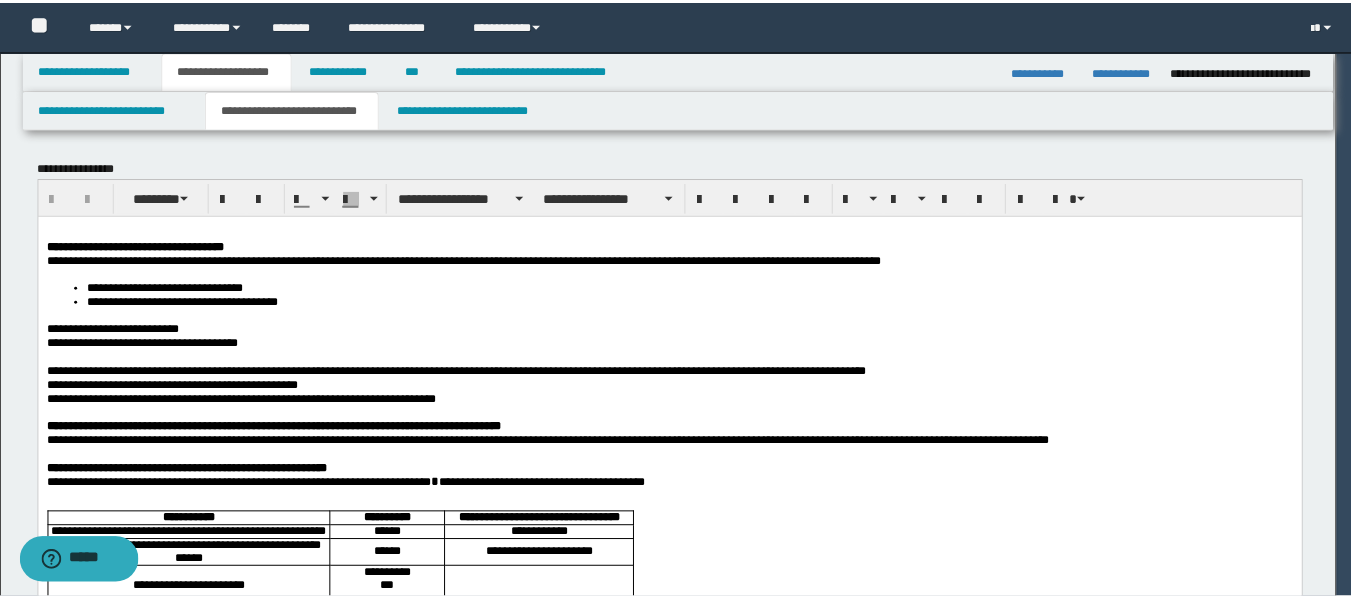 scroll, scrollTop: 0, scrollLeft: 0, axis: both 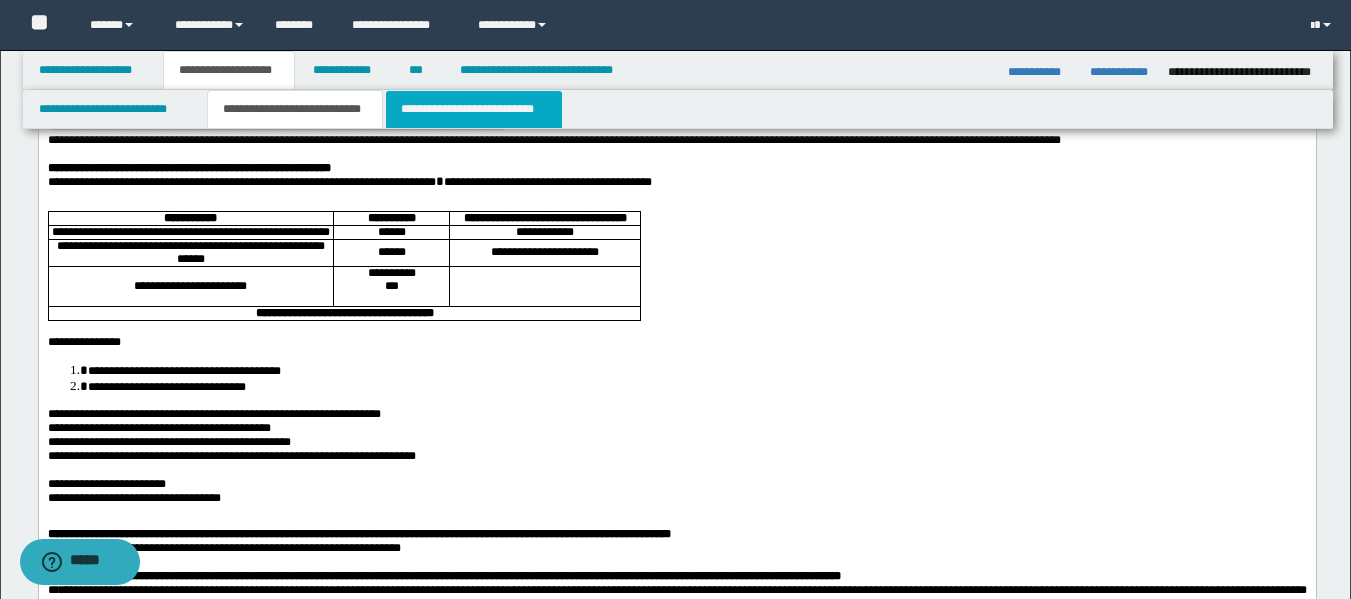 click on "**********" at bounding box center [474, 109] 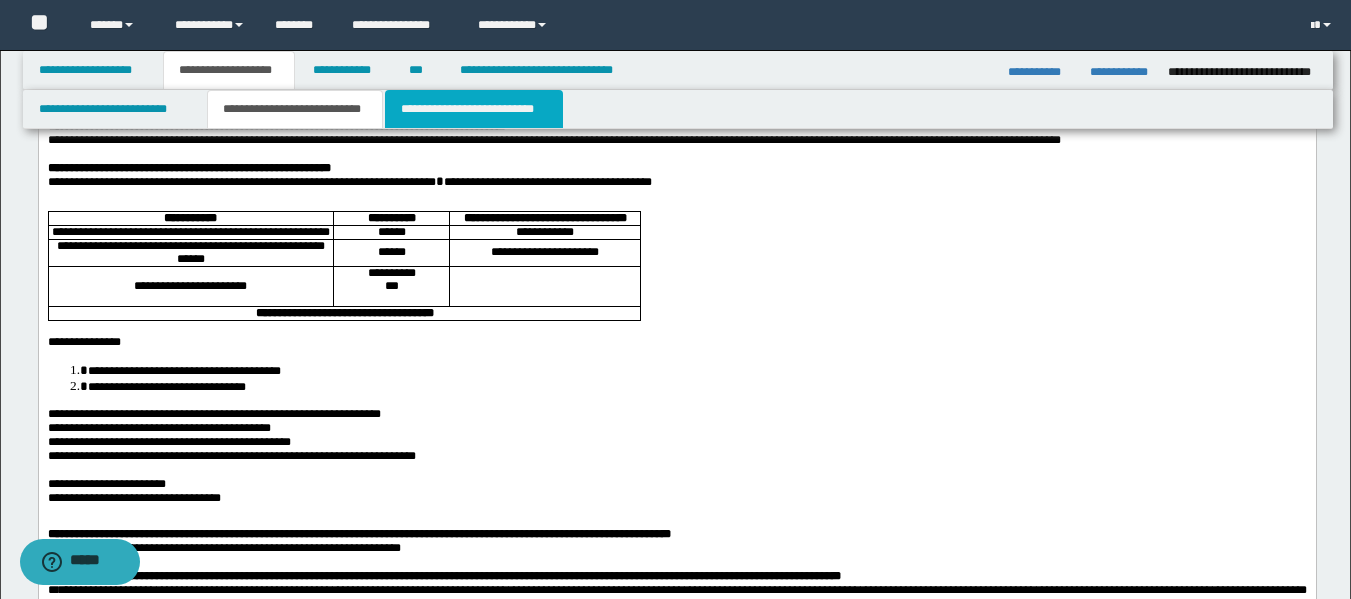 scroll, scrollTop: 0, scrollLeft: 0, axis: both 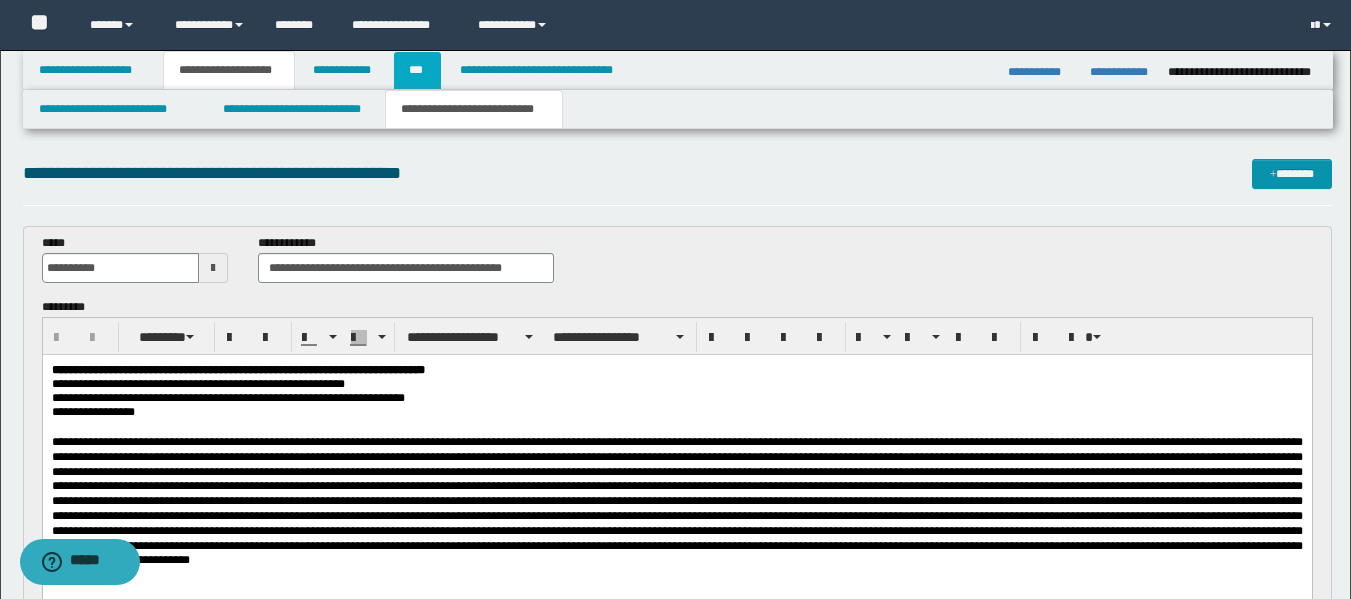 click on "***" at bounding box center [417, 70] 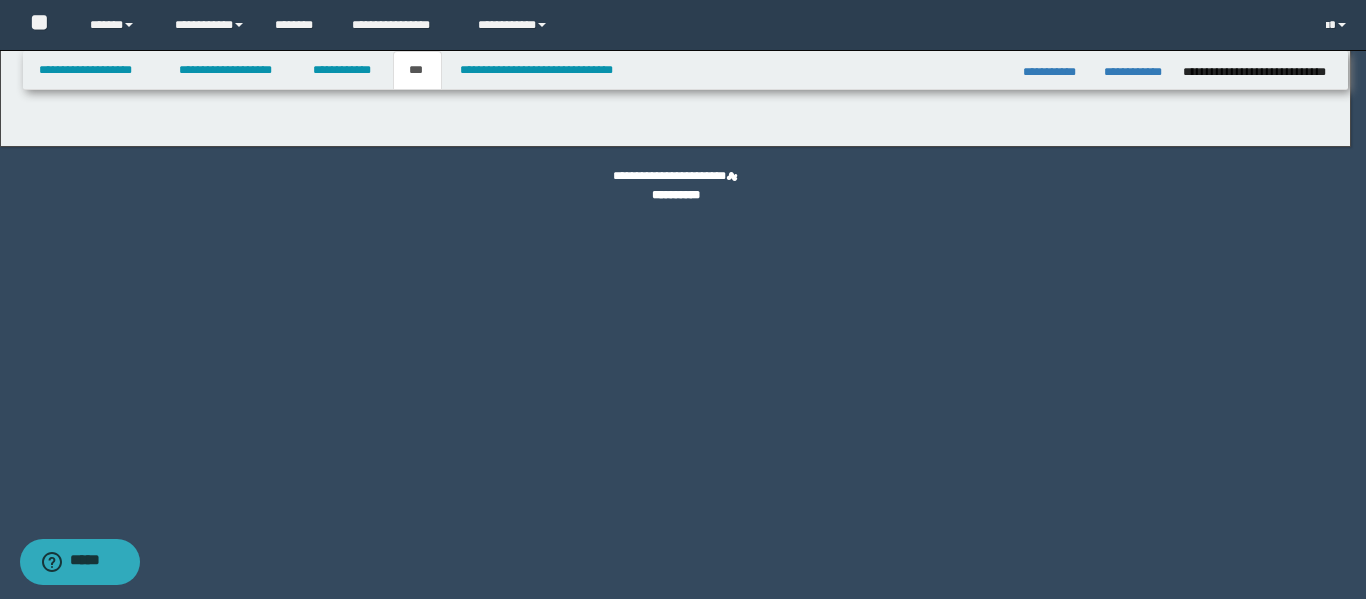 select on "**" 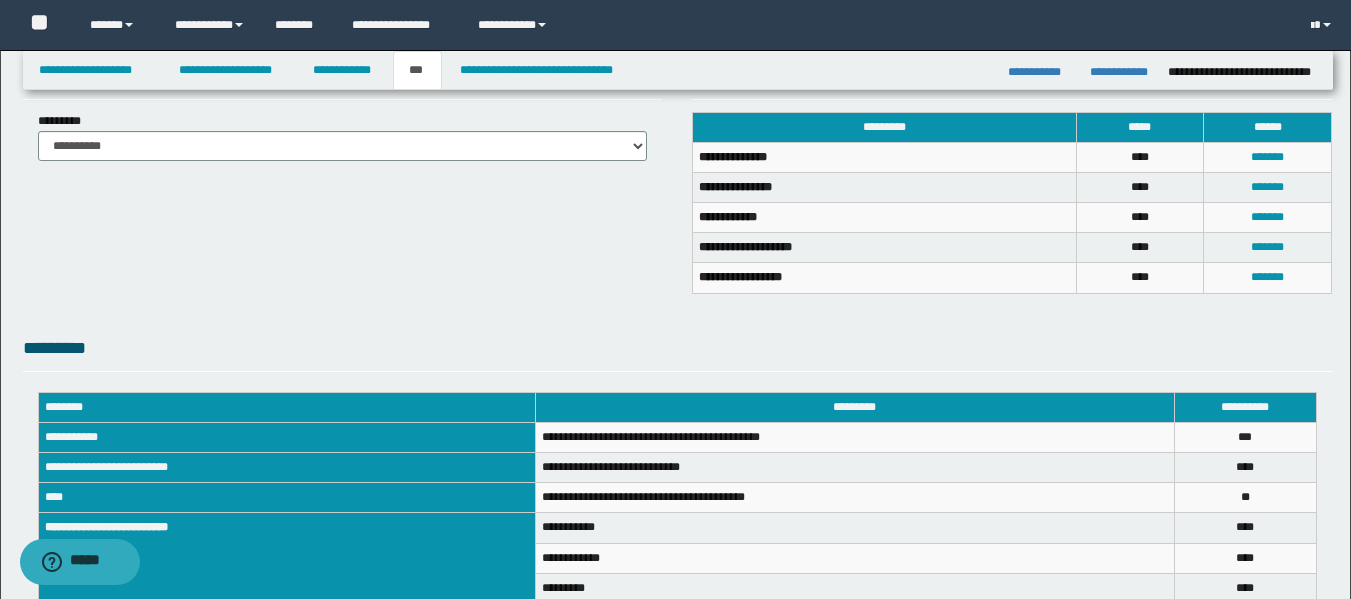 scroll, scrollTop: 460, scrollLeft: 0, axis: vertical 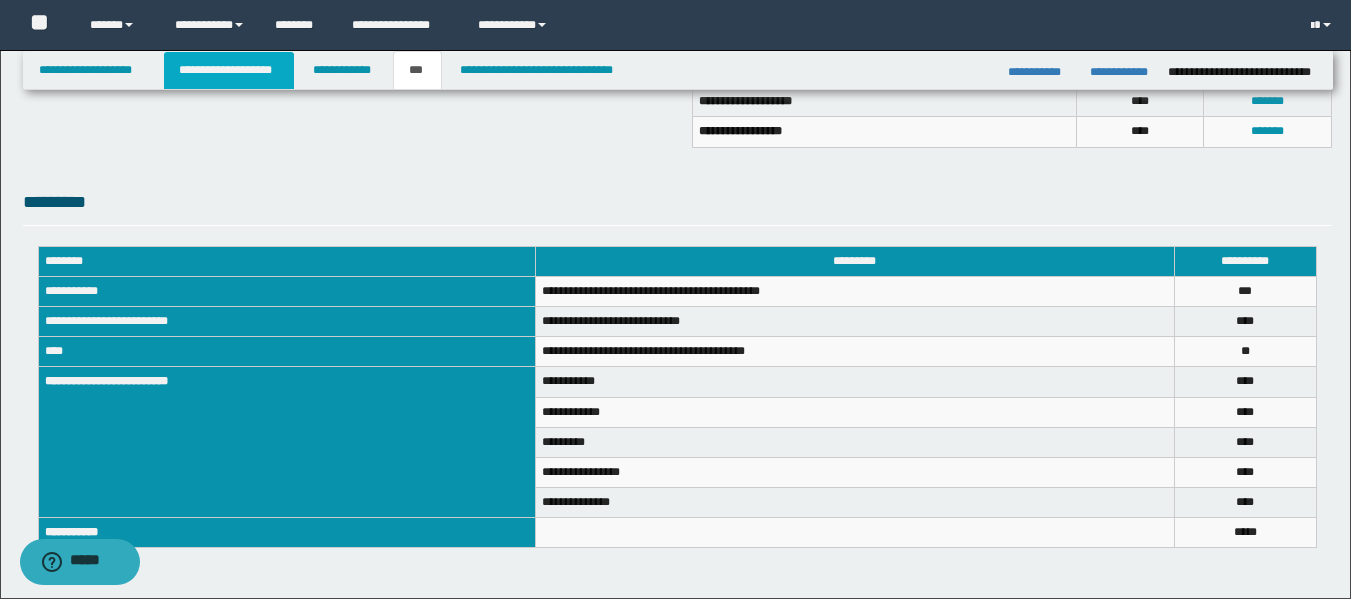 click on "**********" at bounding box center (229, 70) 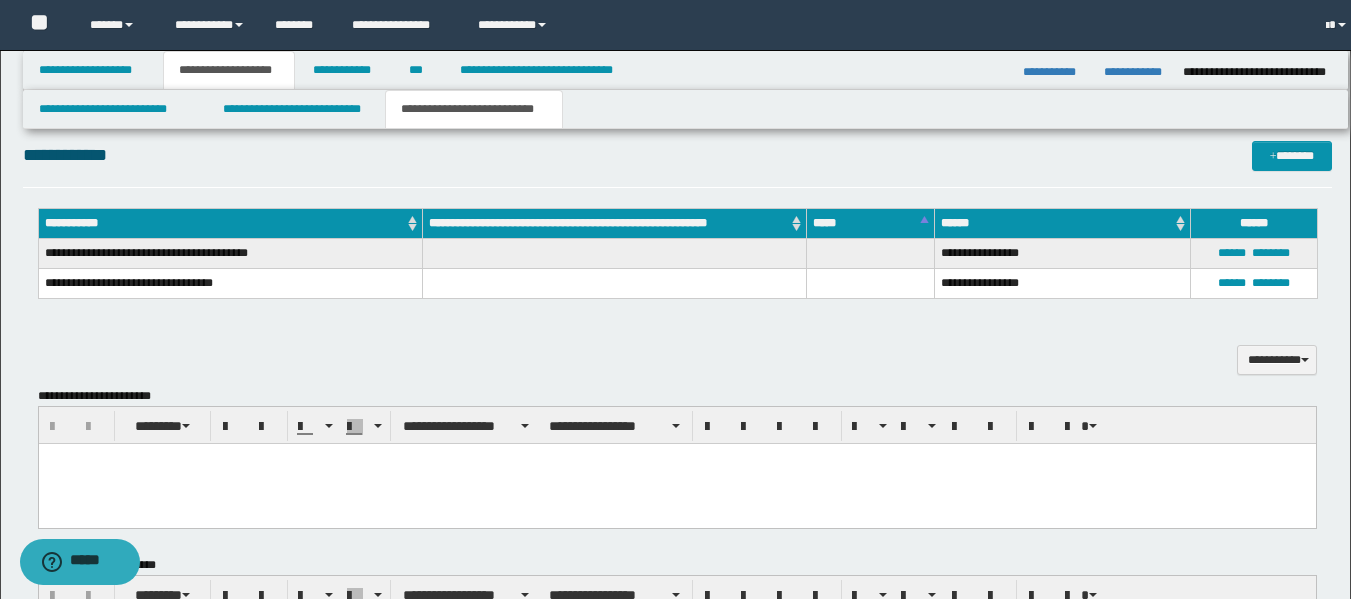 scroll, scrollTop: 642, scrollLeft: 0, axis: vertical 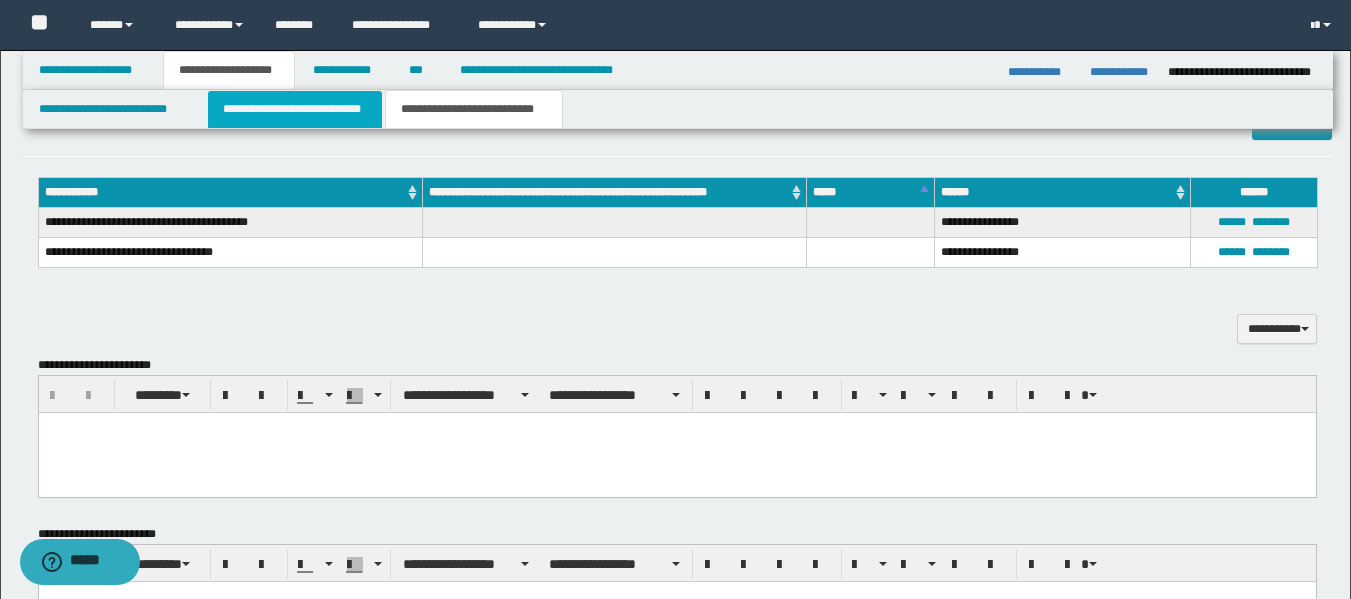 click on "**********" at bounding box center (295, 109) 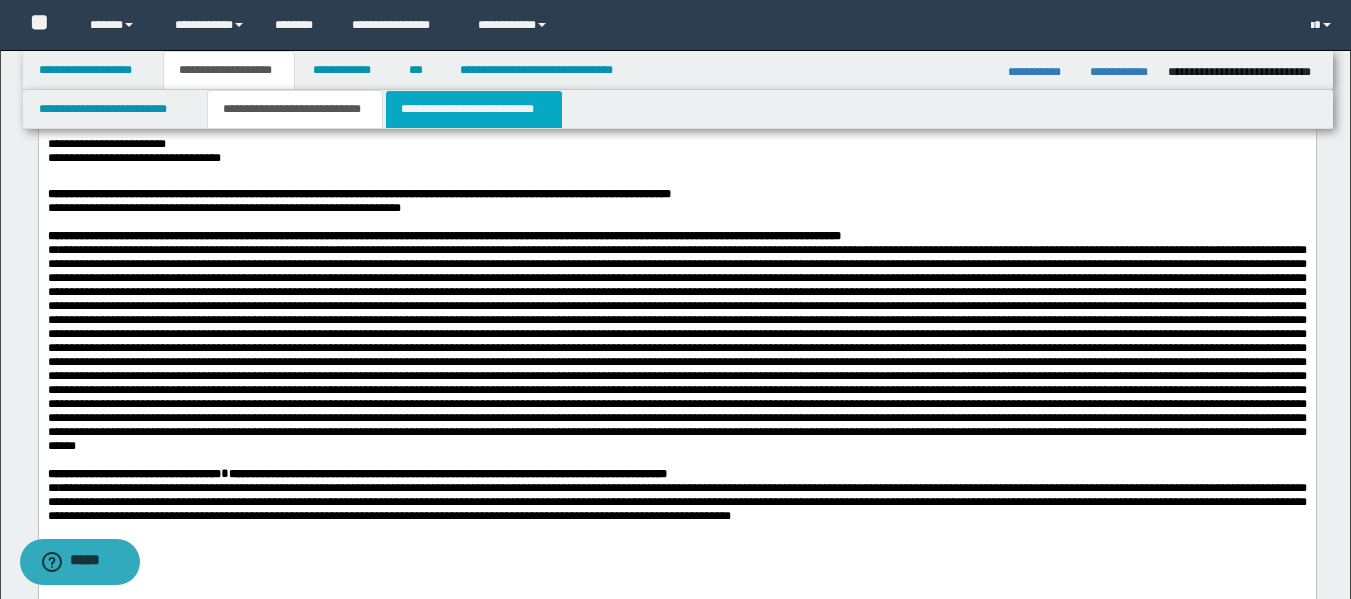 click on "**********" at bounding box center (474, 109) 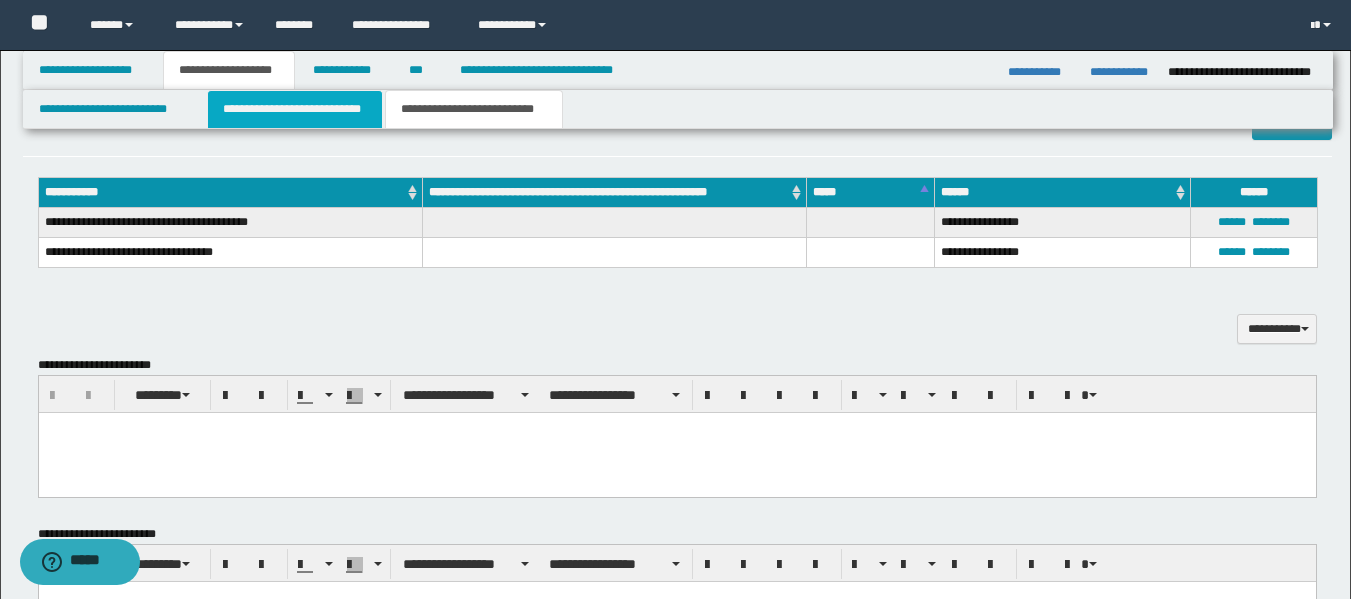 click on "**********" at bounding box center (295, 109) 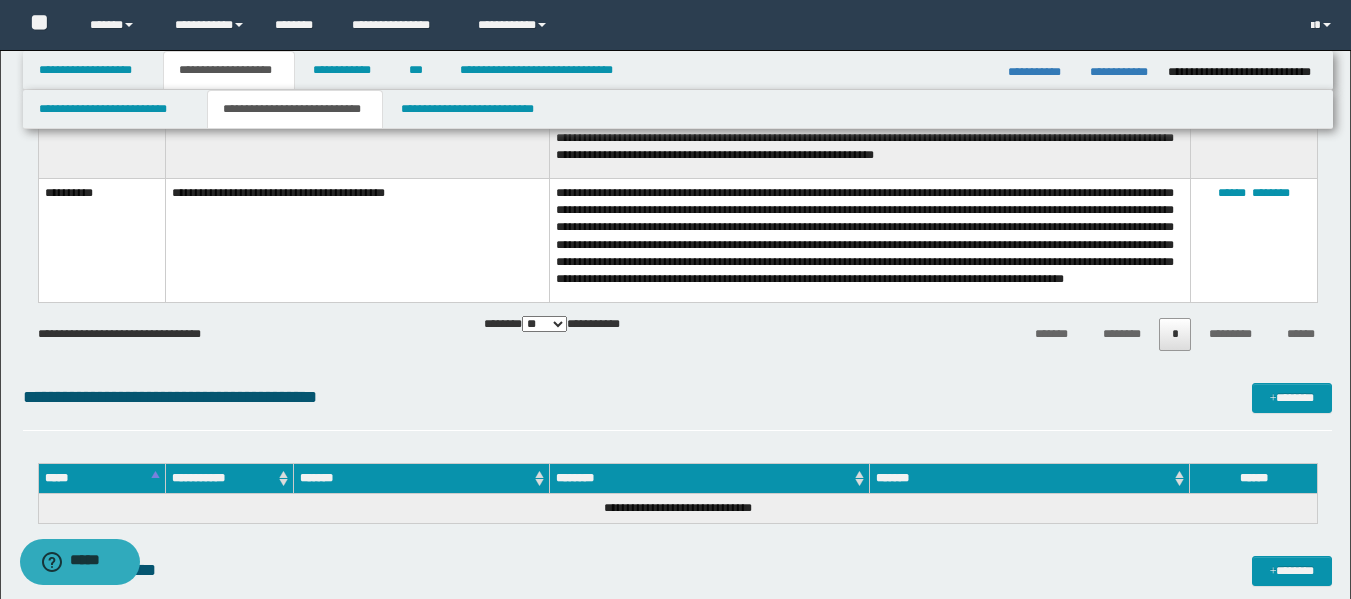 scroll, scrollTop: 3312, scrollLeft: 0, axis: vertical 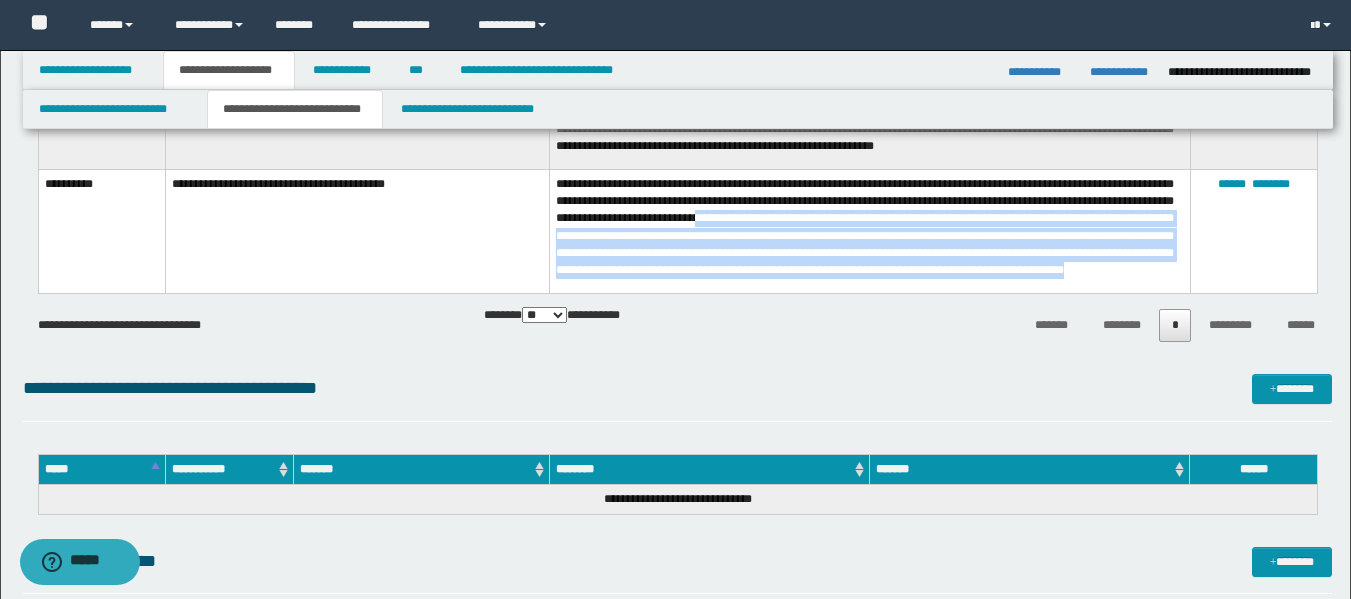 drag, startPoint x: 810, startPoint y: 212, endPoint x: 779, endPoint y: 273, distance: 68.42514 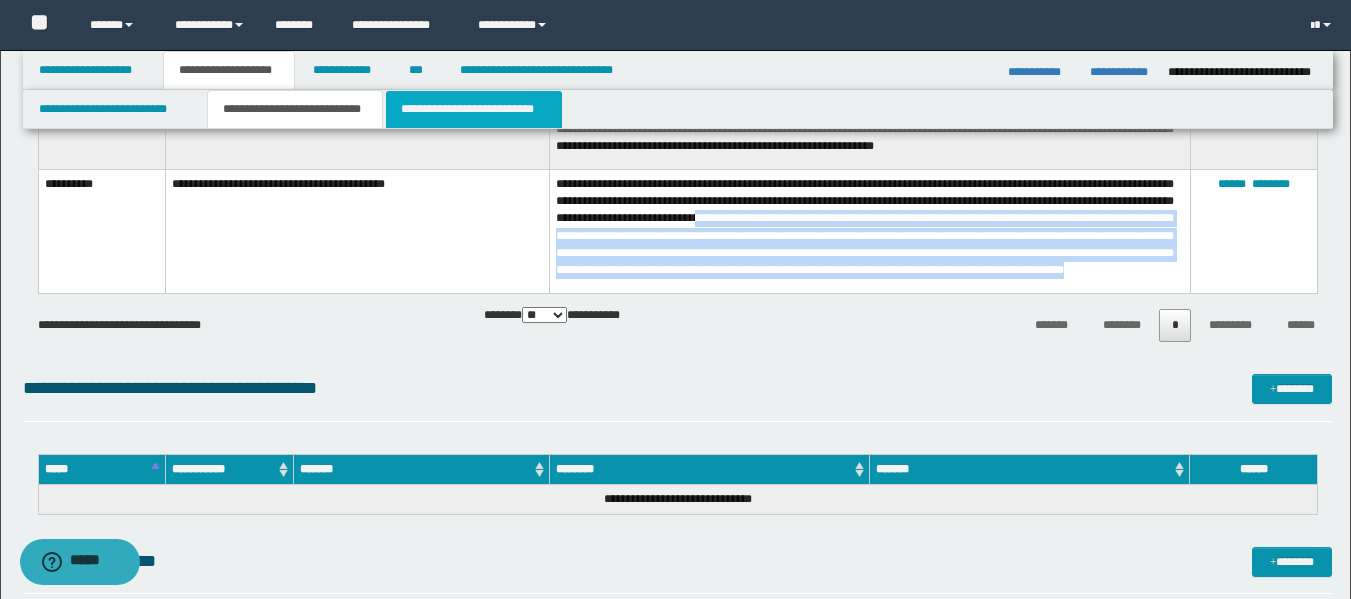 click on "**********" at bounding box center (474, 109) 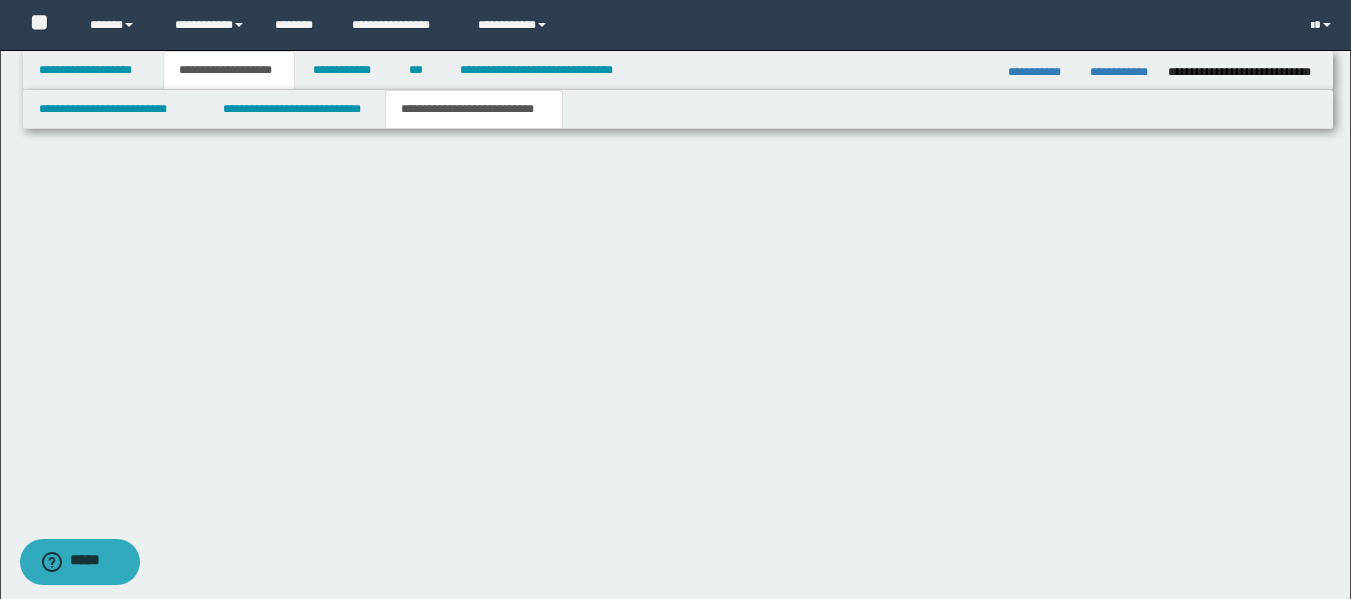 scroll, scrollTop: 1002, scrollLeft: 0, axis: vertical 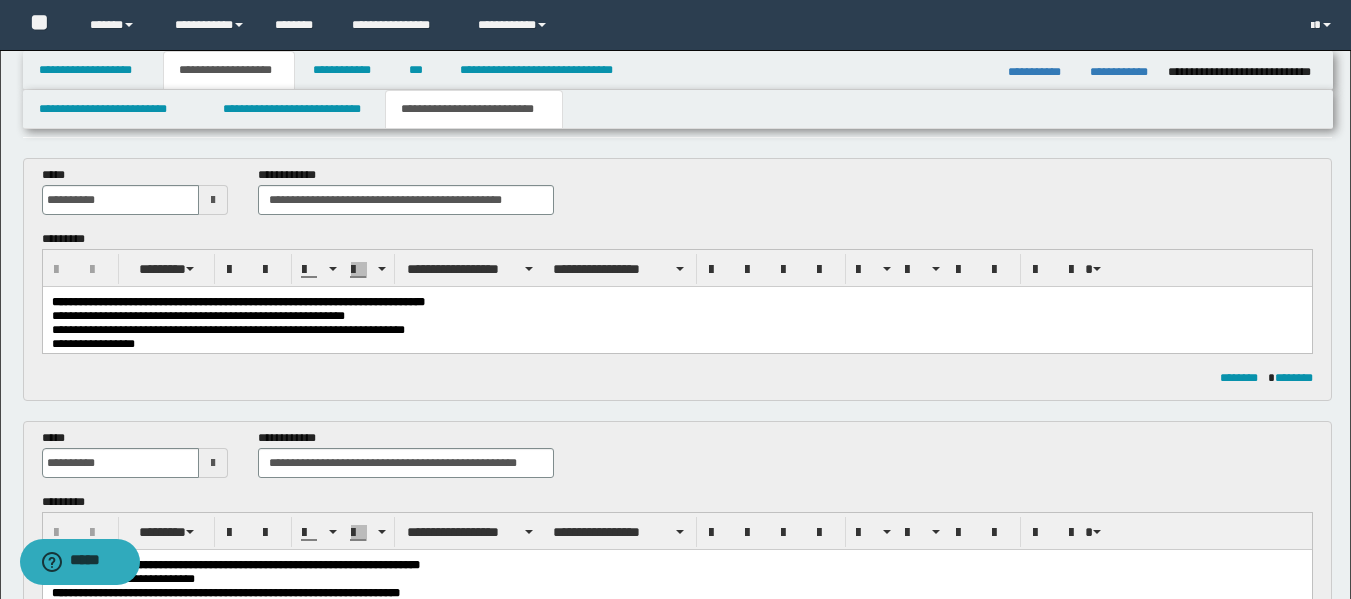 click on "**********" at bounding box center [676, 330] 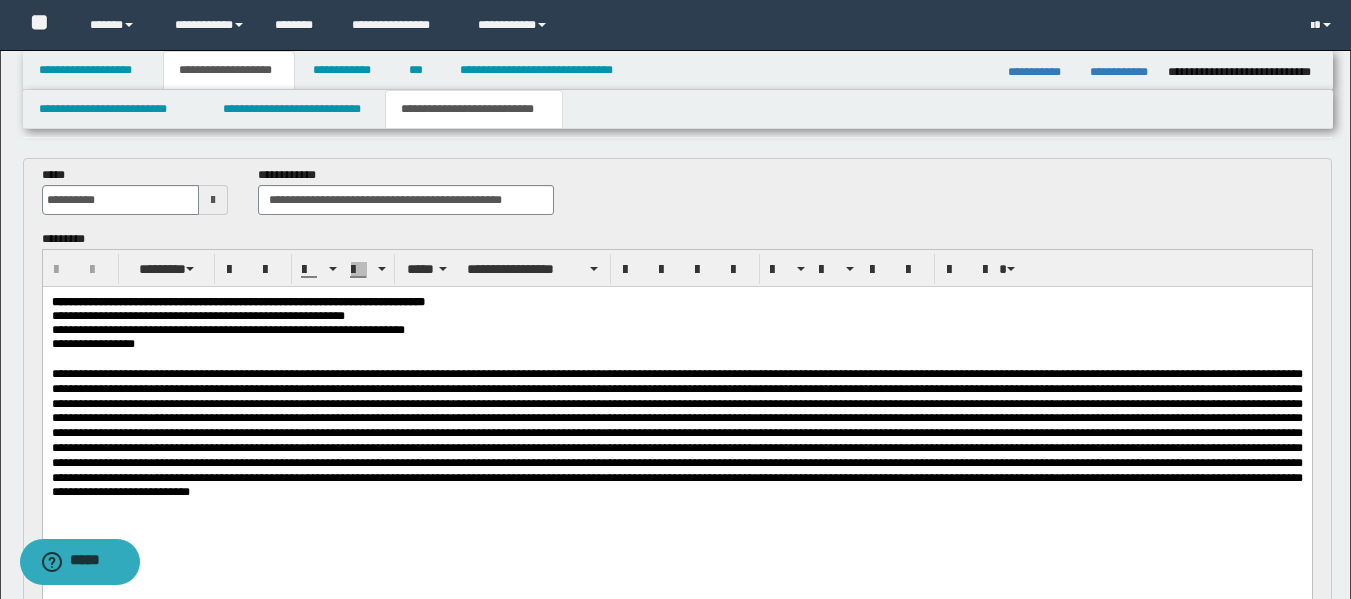 click at bounding box center [676, 433] 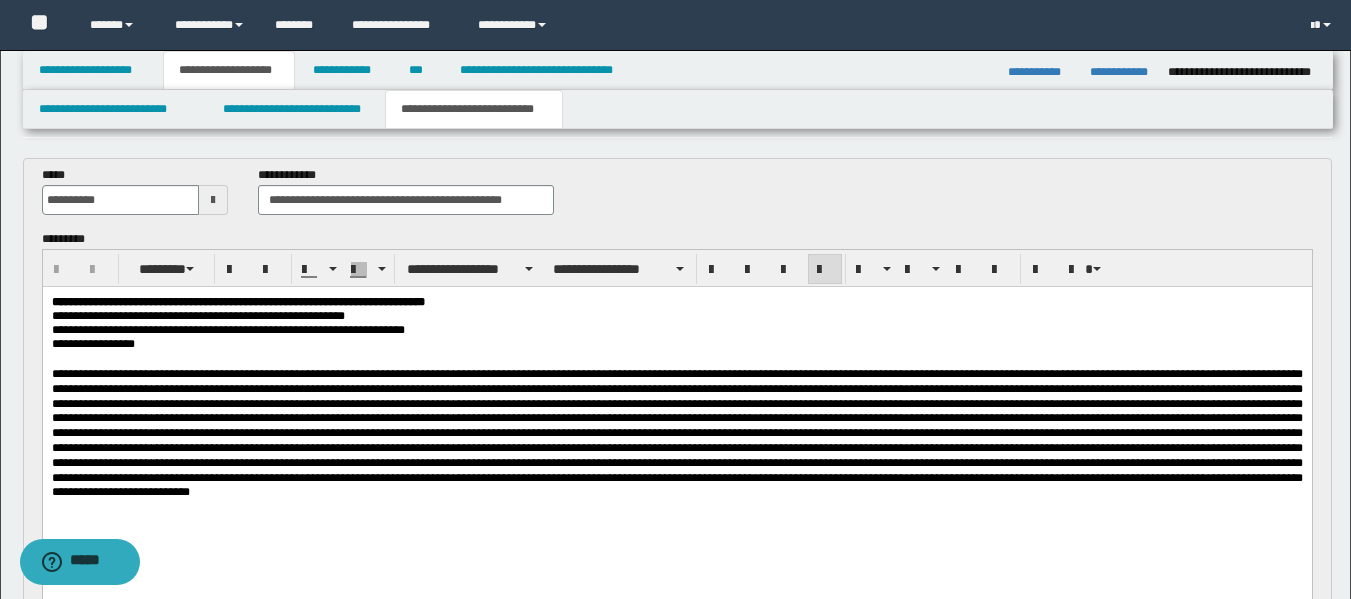 type 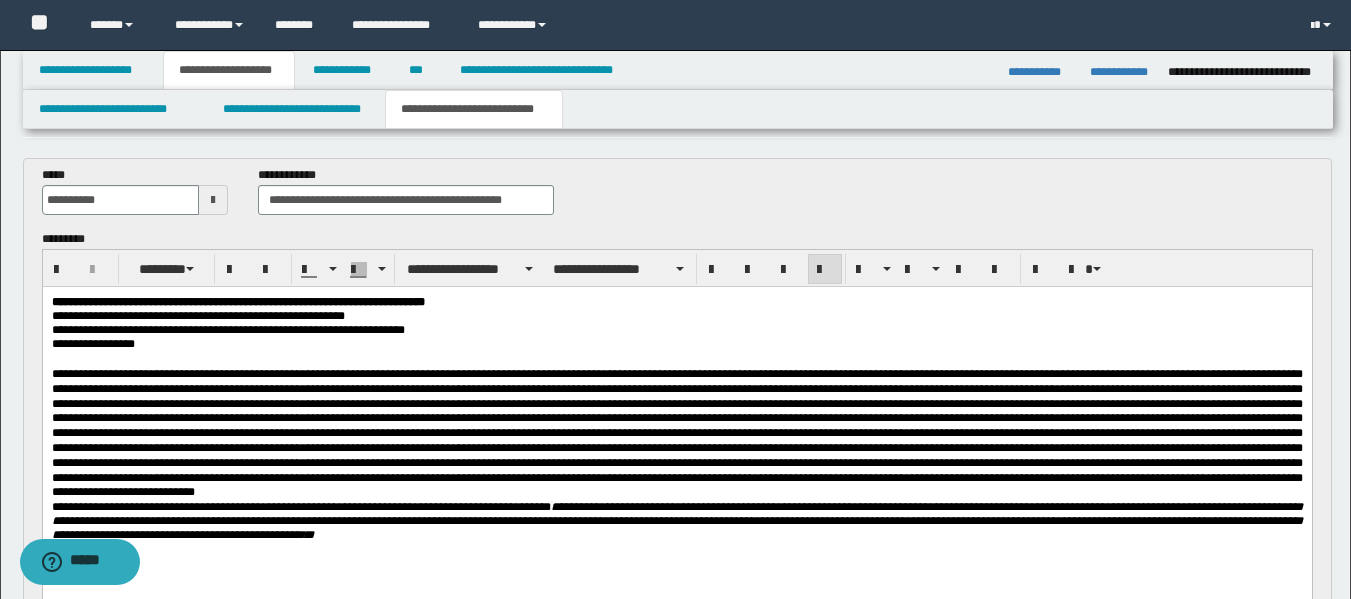 click at bounding box center [676, 433] 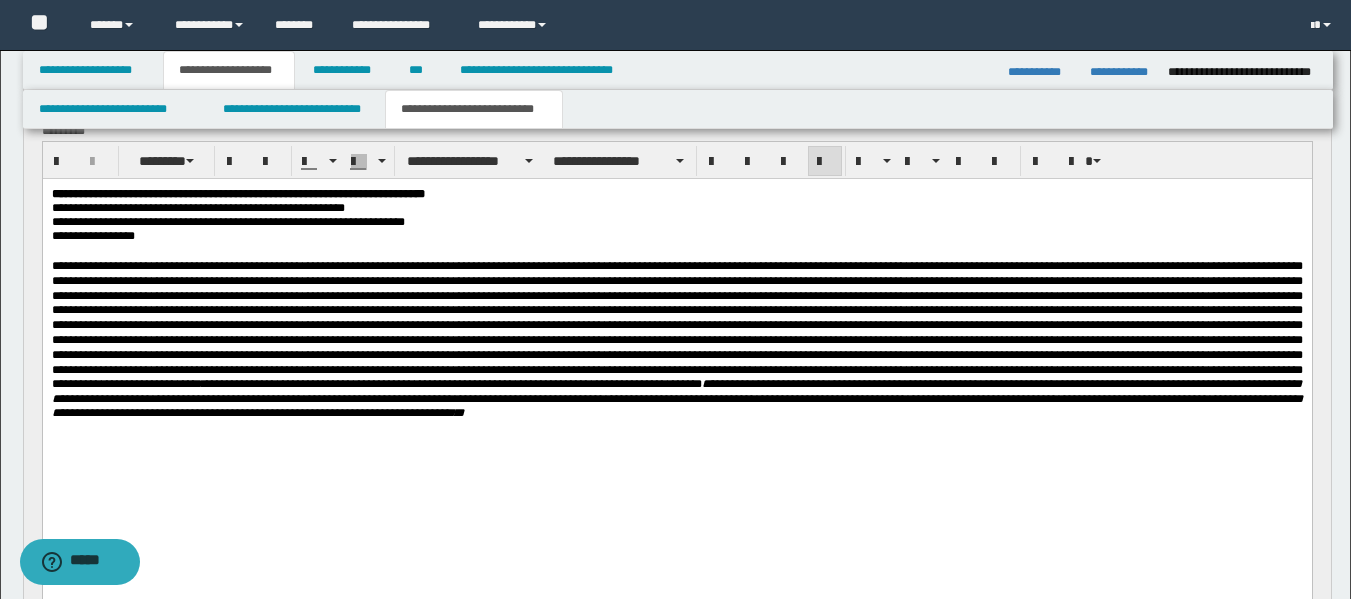scroll, scrollTop: 179, scrollLeft: 0, axis: vertical 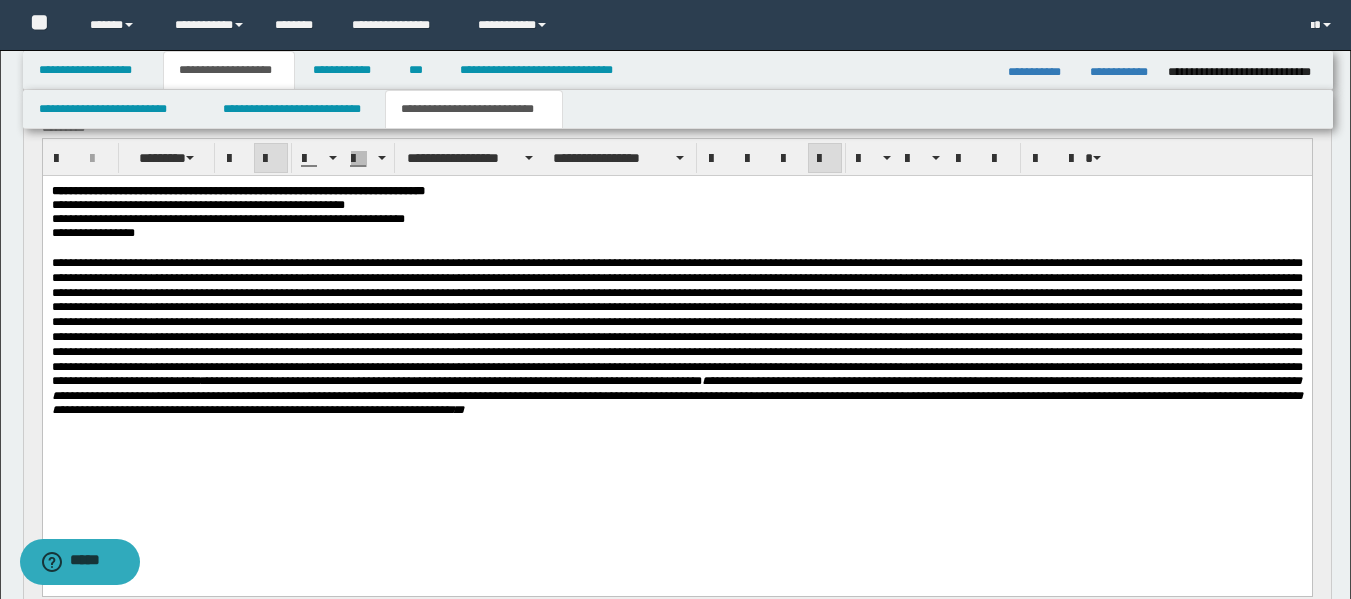 click on "**********" at bounding box center [676, 336] 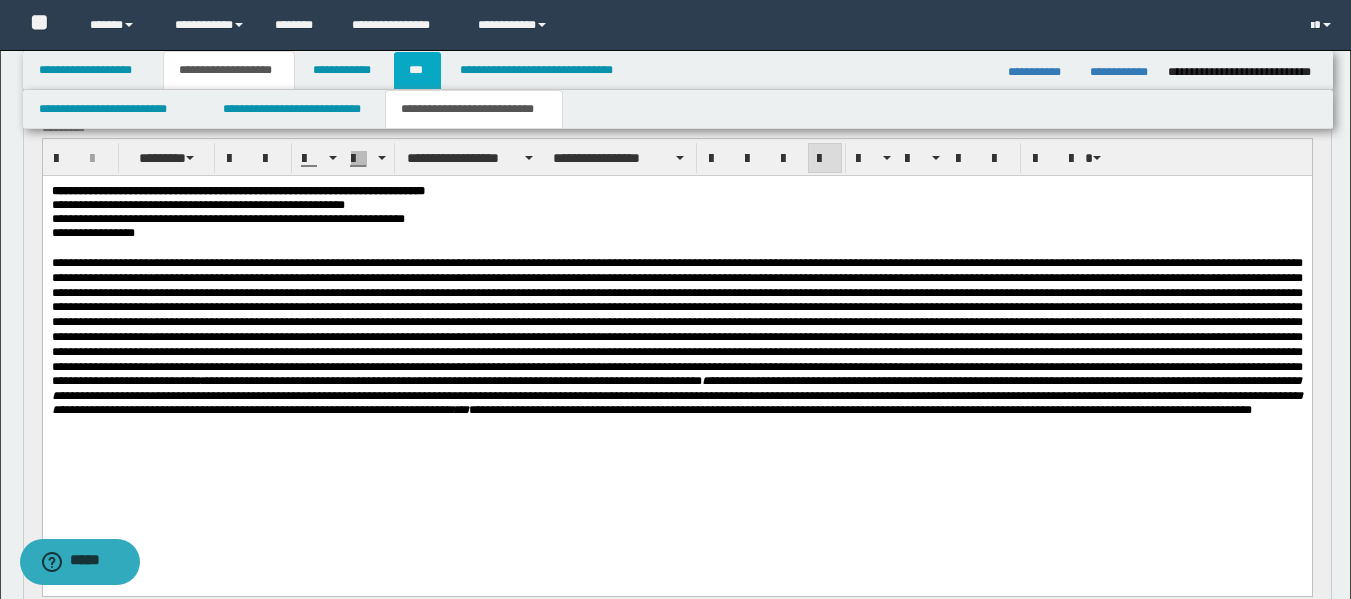 click on "***" at bounding box center (417, 70) 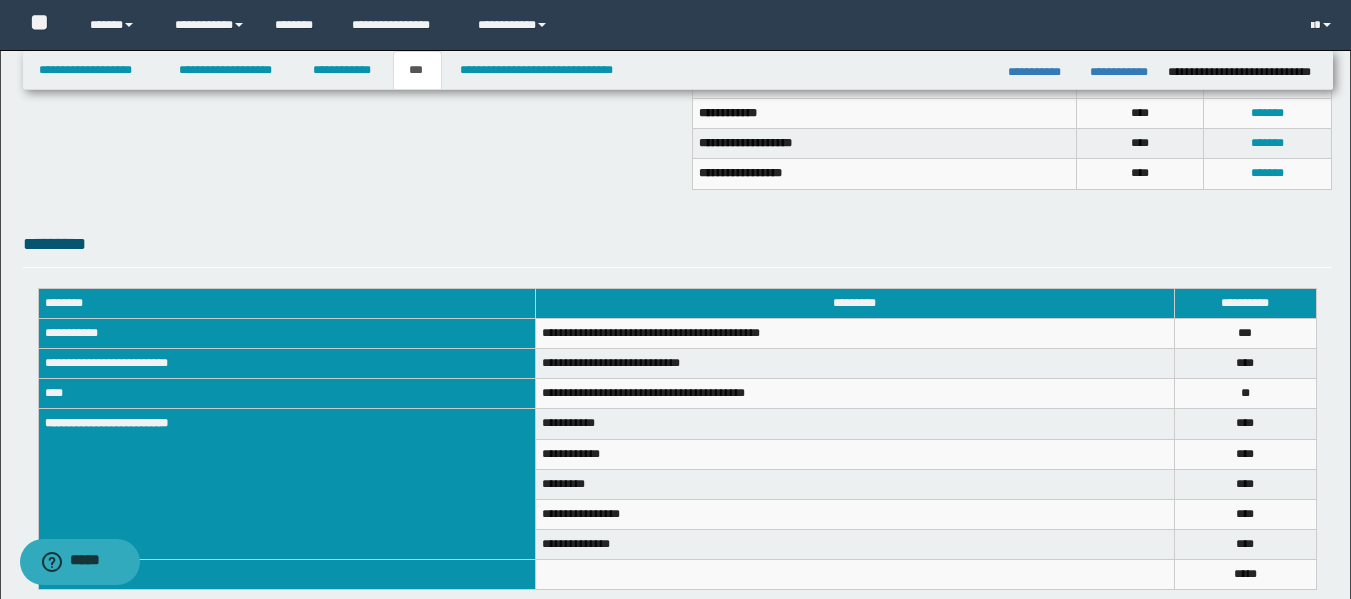 scroll, scrollTop: 574, scrollLeft: 0, axis: vertical 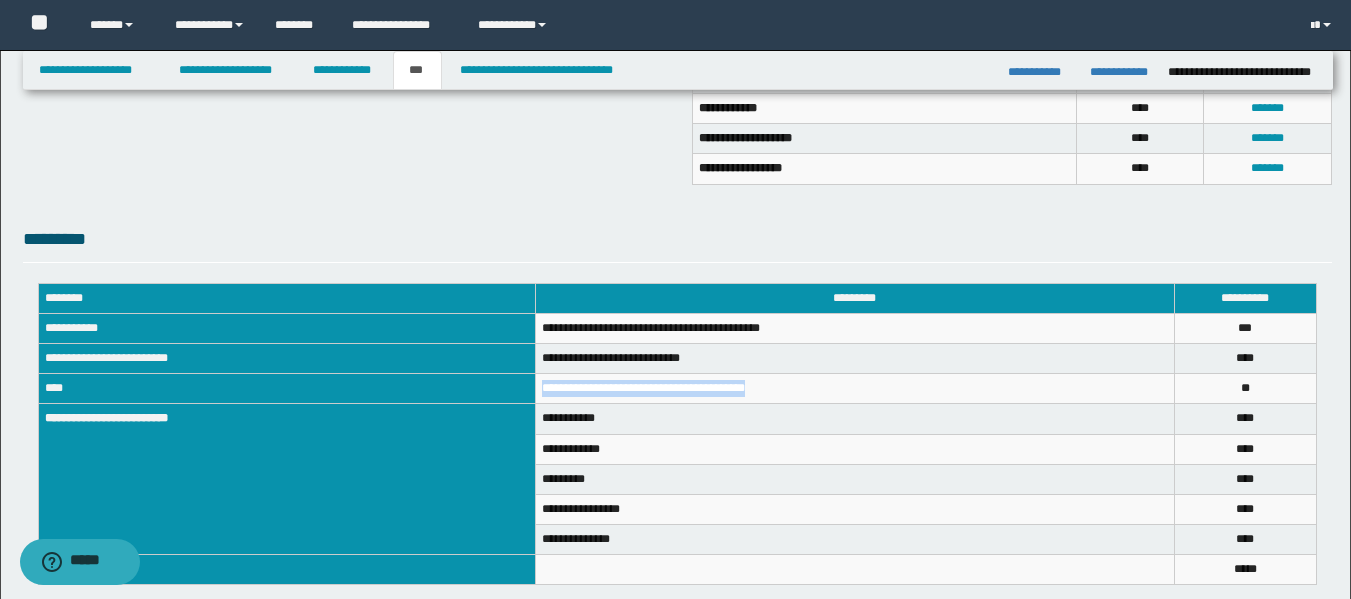 drag, startPoint x: 774, startPoint y: 386, endPoint x: 542, endPoint y: 397, distance: 232.26064 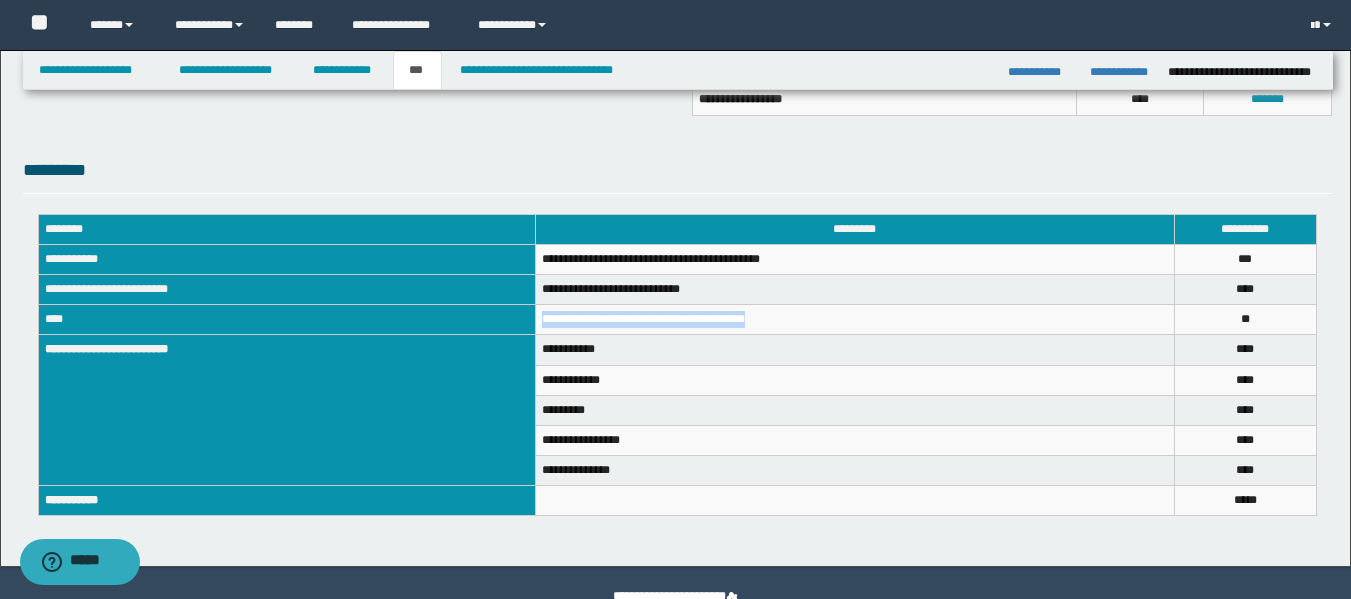 scroll, scrollTop: 640, scrollLeft: 0, axis: vertical 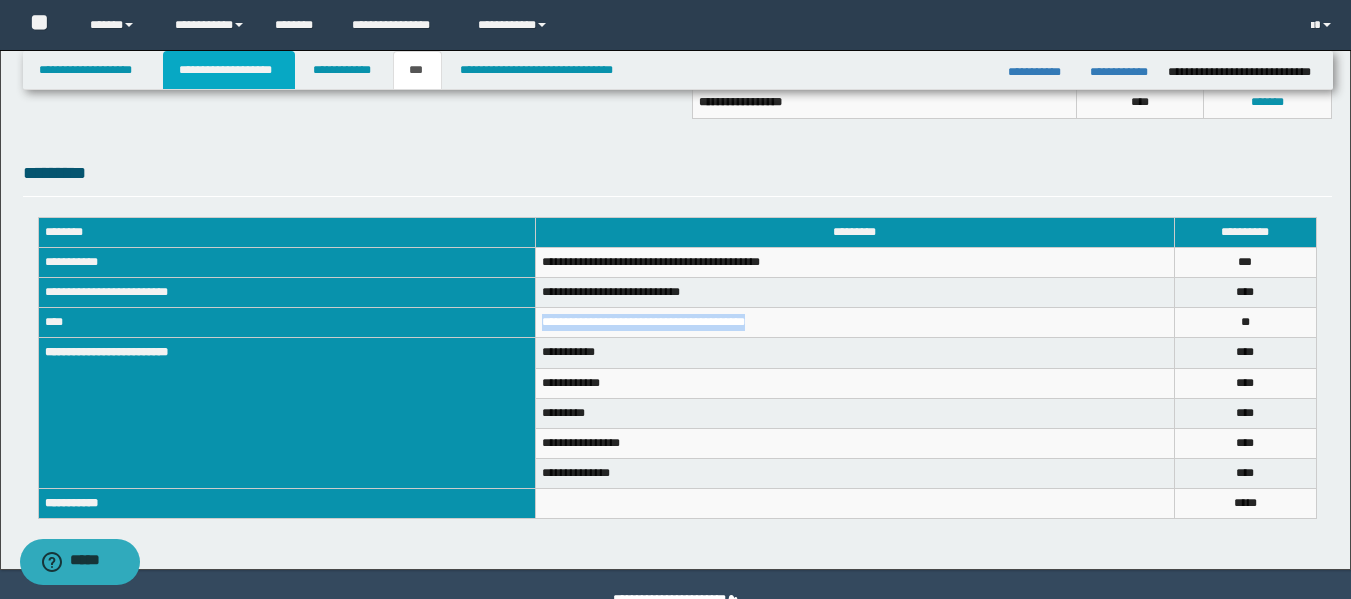 drag, startPoint x: 248, startPoint y: 64, endPoint x: 736, endPoint y: 163, distance: 497.94077 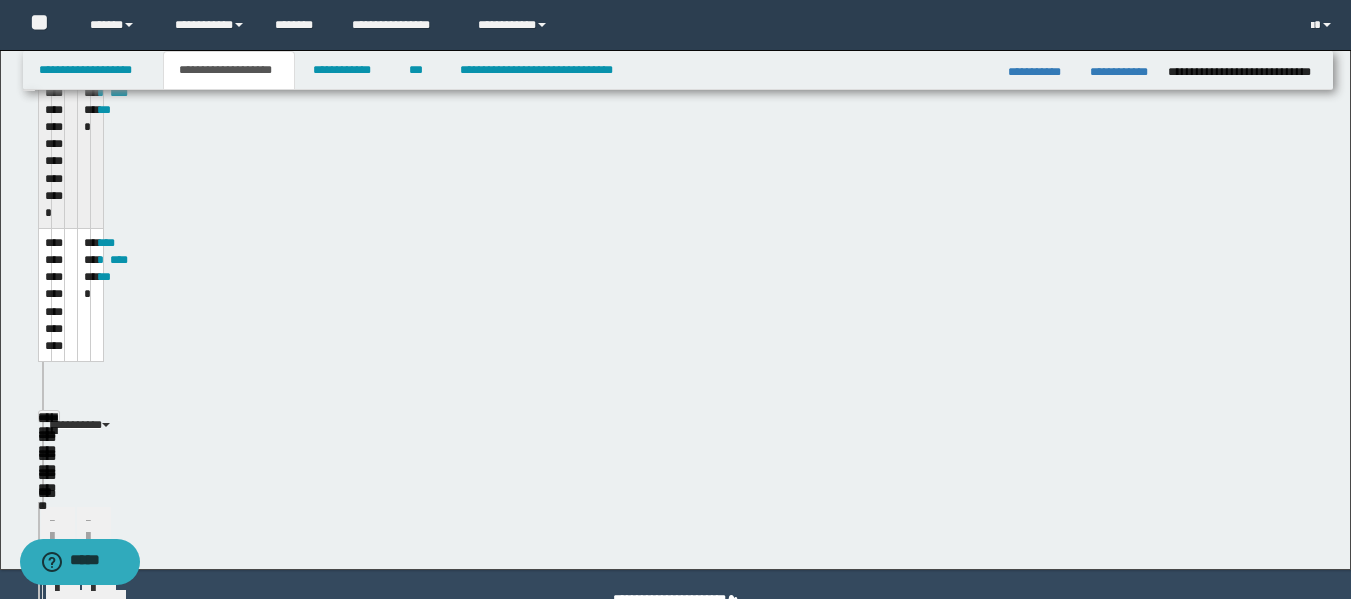 scroll, scrollTop: 671, scrollLeft: 0, axis: vertical 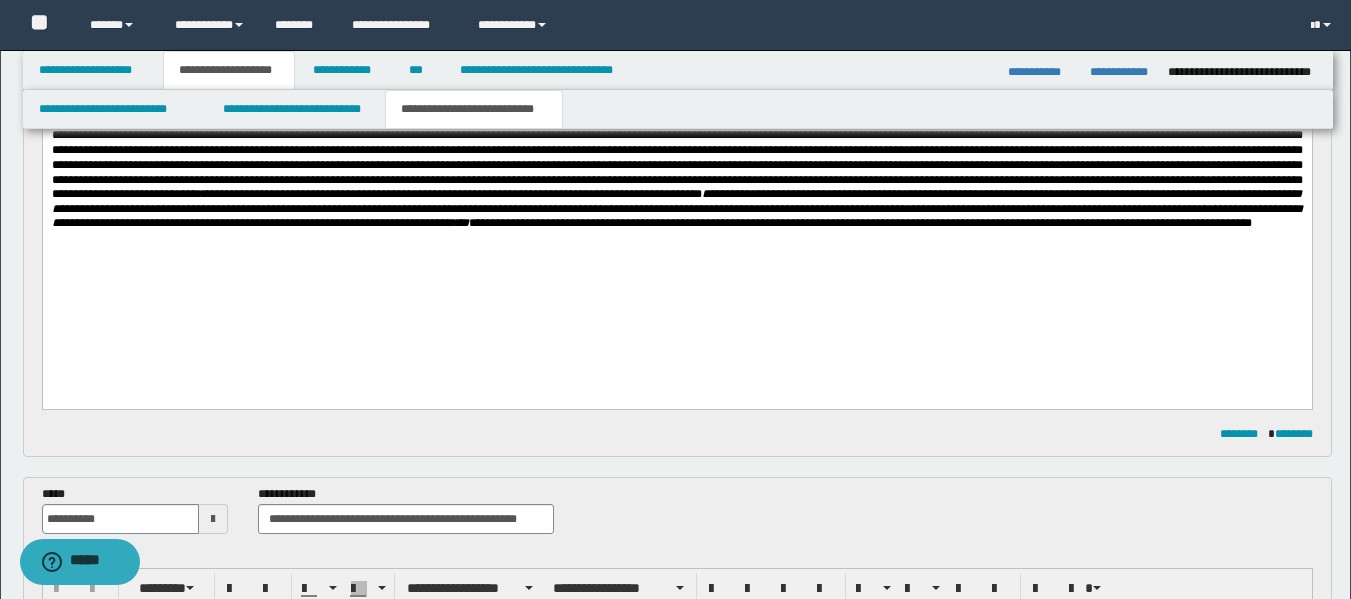 click on "**********" at bounding box center (676, 150) 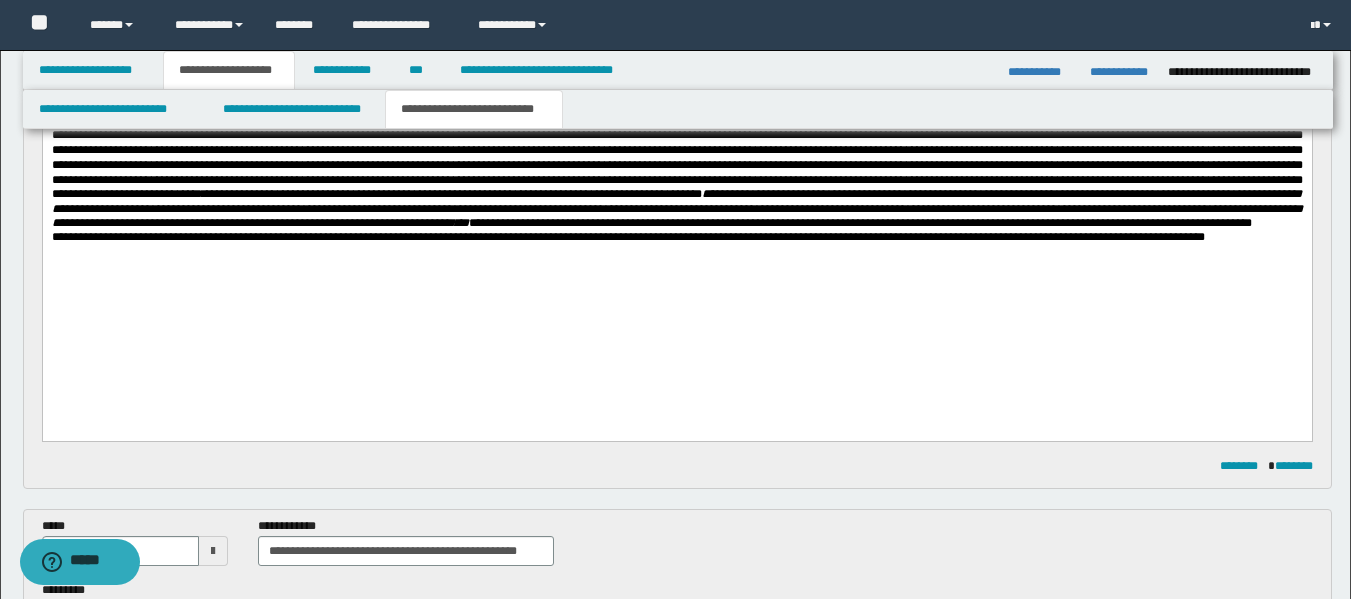 click on "**********" at bounding box center [859, 224] 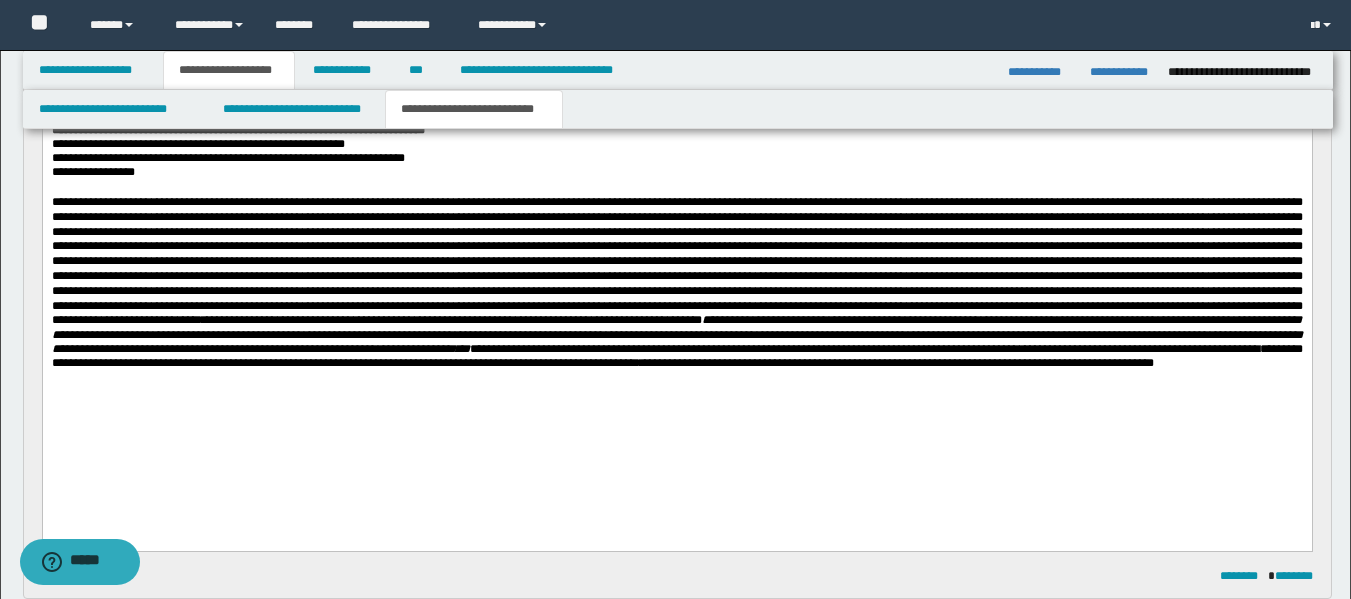 scroll, scrollTop: 233, scrollLeft: 0, axis: vertical 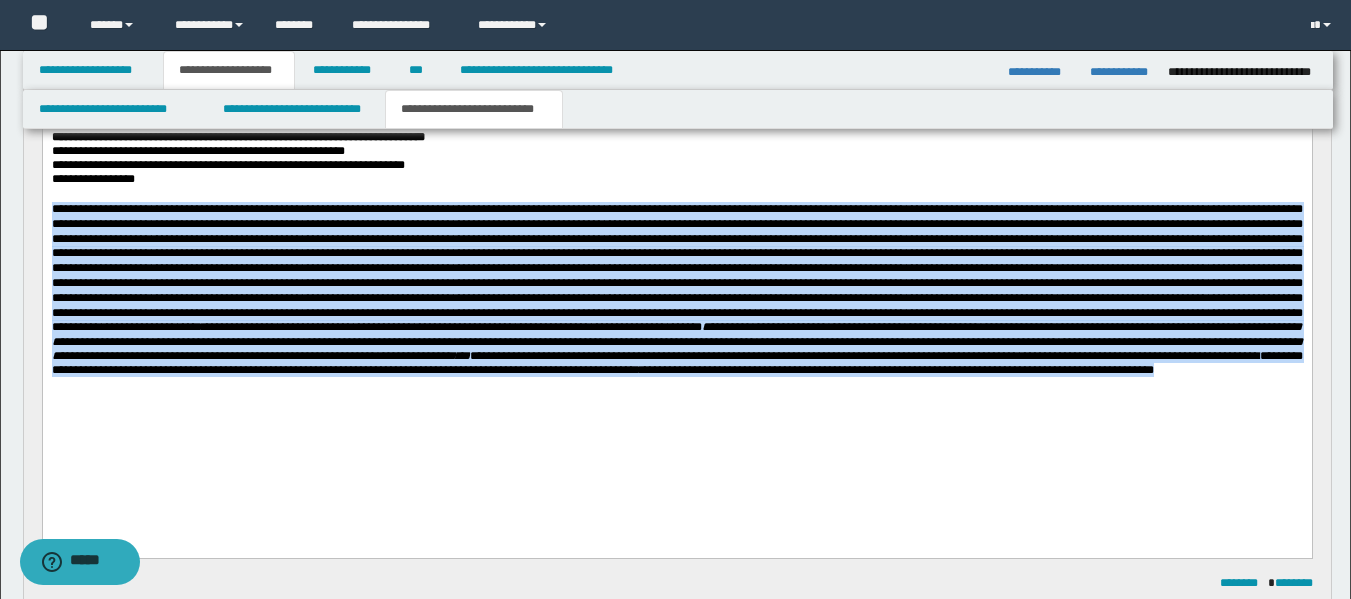 drag, startPoint x: 1077, startPoint y: 387, endPoint x: 96, endPoint y: 203, distance: 998.1067 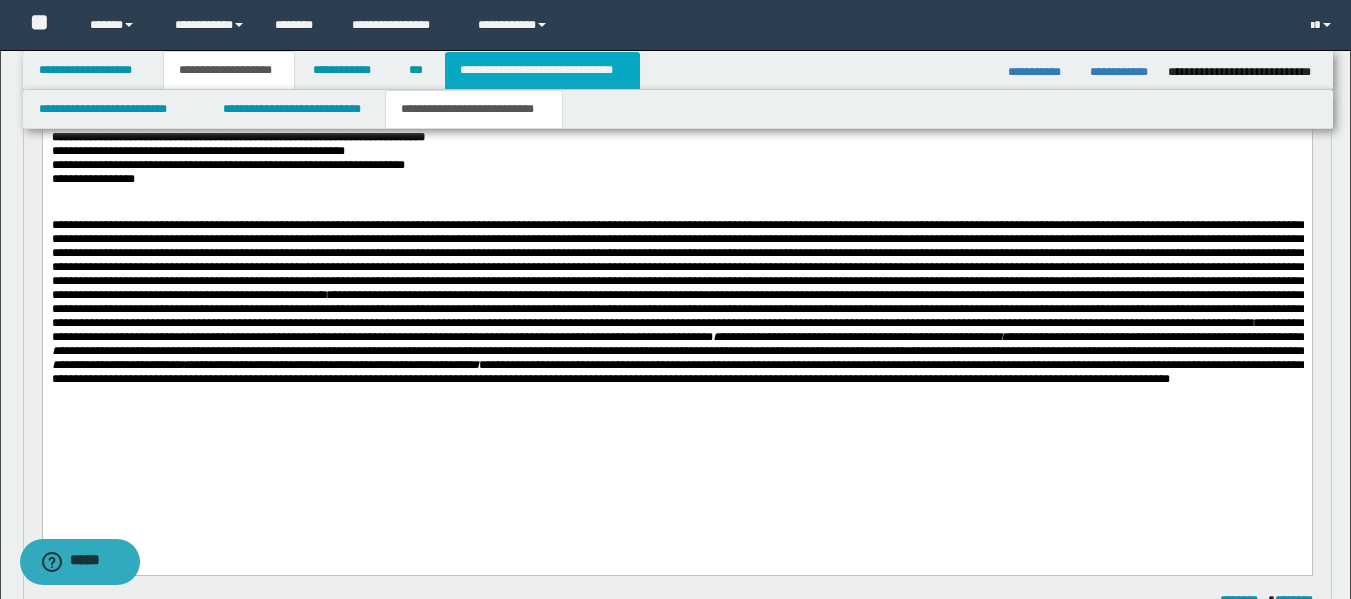 click on "**********" at bounding box center [542, 70] 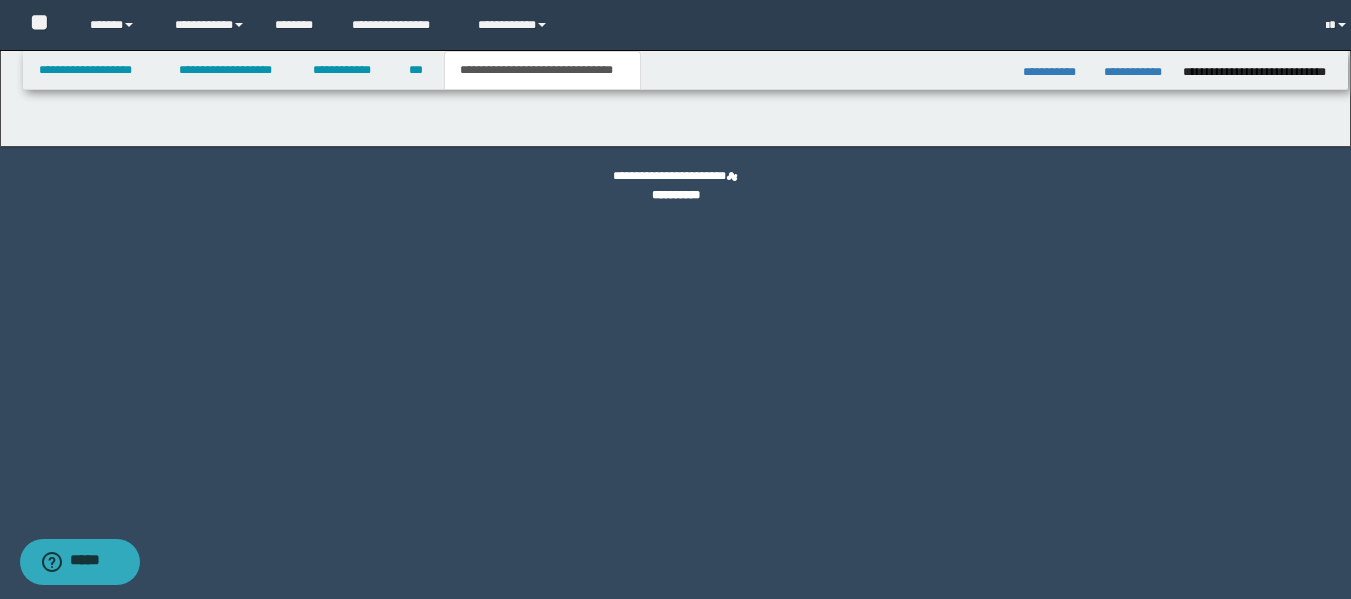 scroll, scrollTop: 0, scrollLeft: 0, axis: both 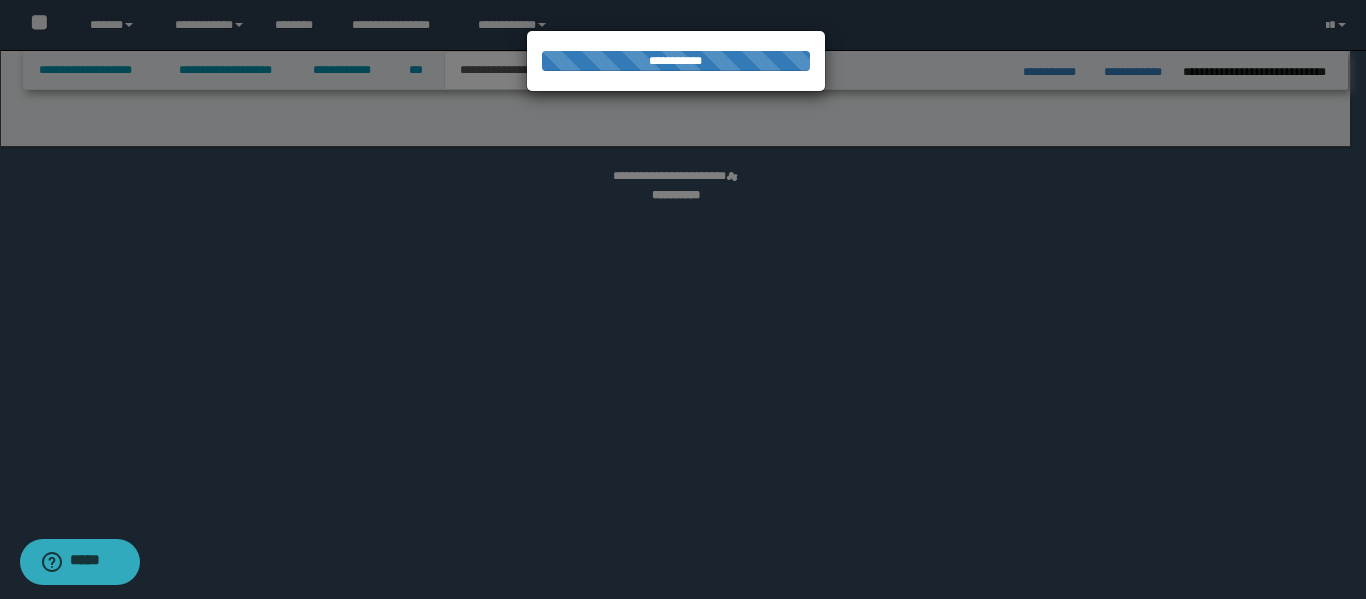 select on "*" 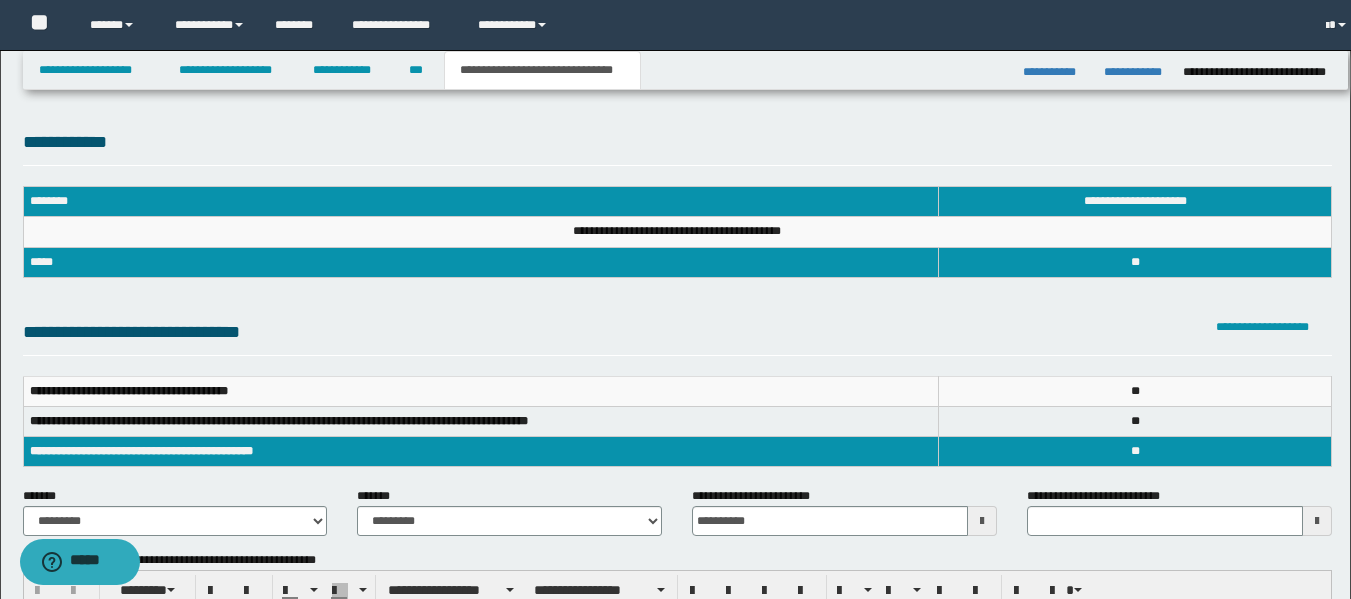 scroll, scrollTop: 0, scrollLeft: 0, axis: both 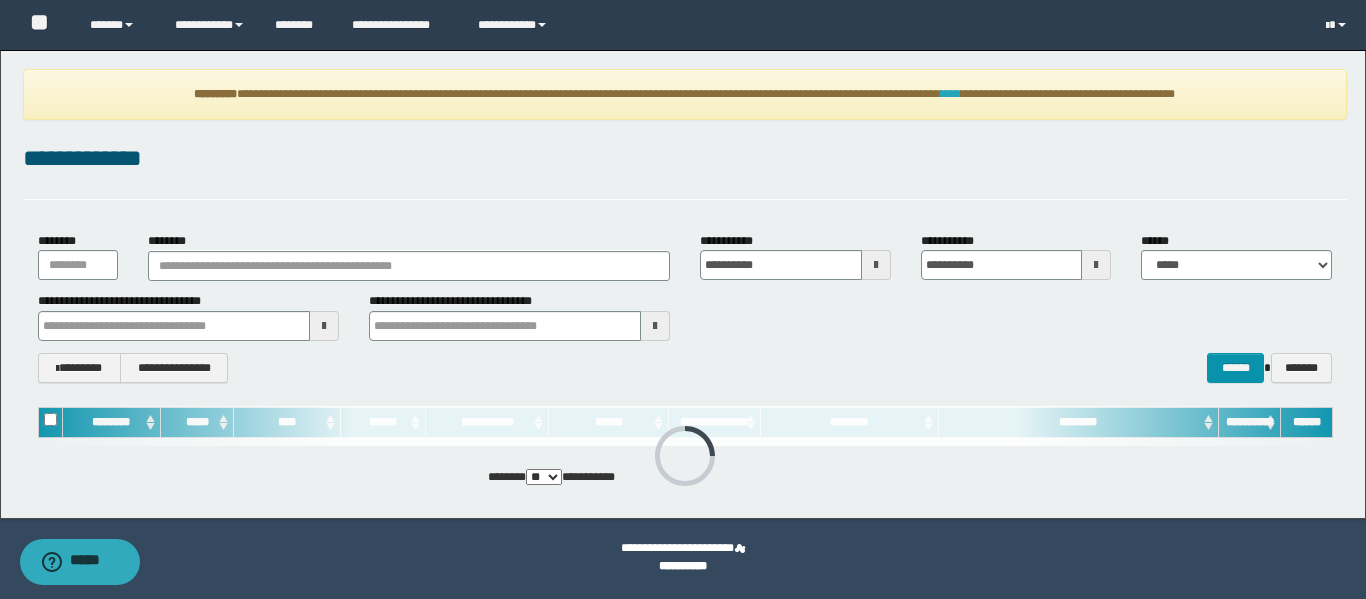 click on "****" at bounding box center [951, 94] 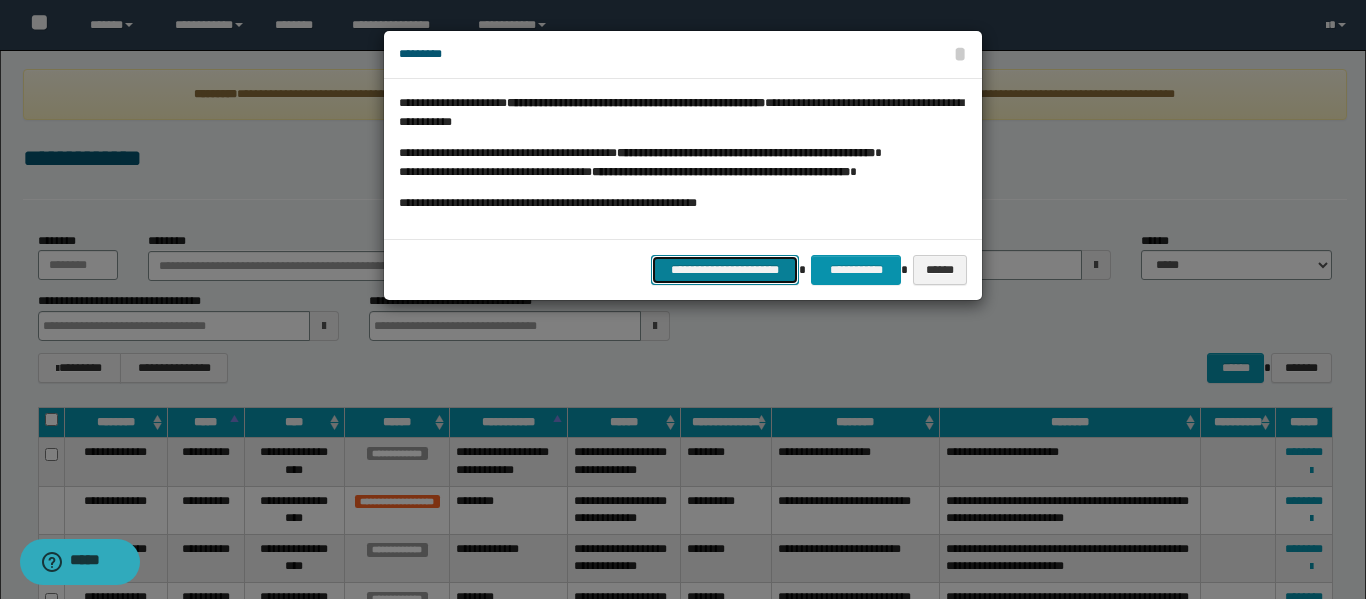 click on "**********" at bounding box center [725, 270] 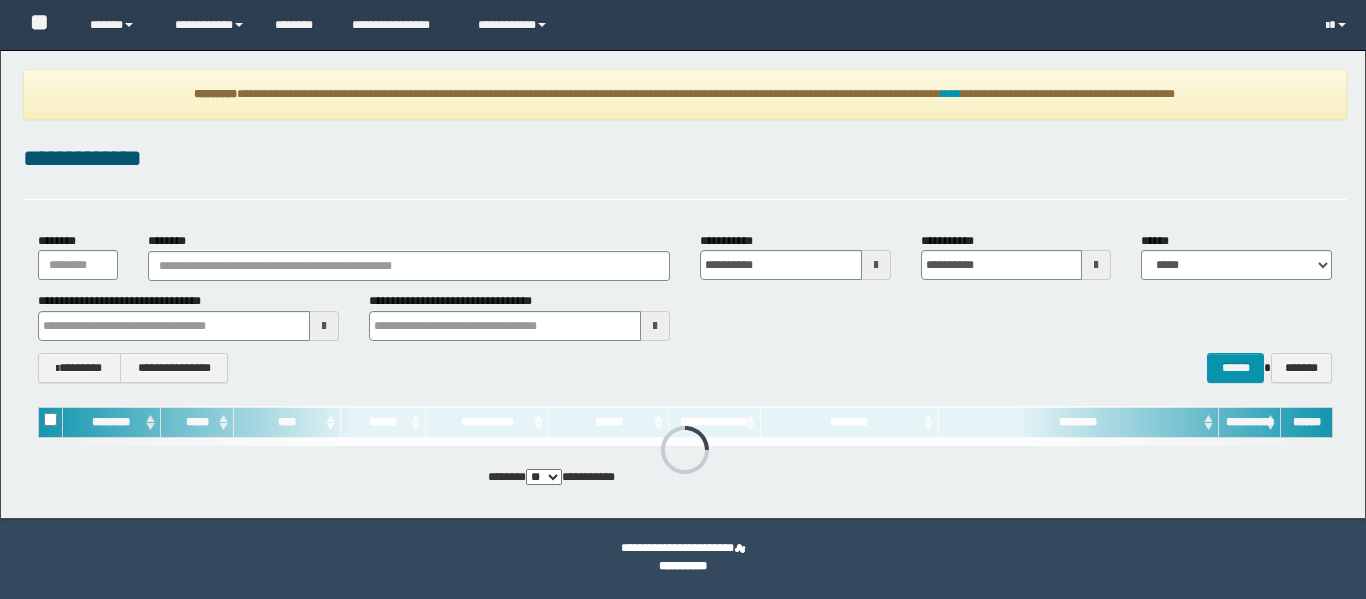 scroll, scrollTop: 0, scrollLeft: 0, axis: both 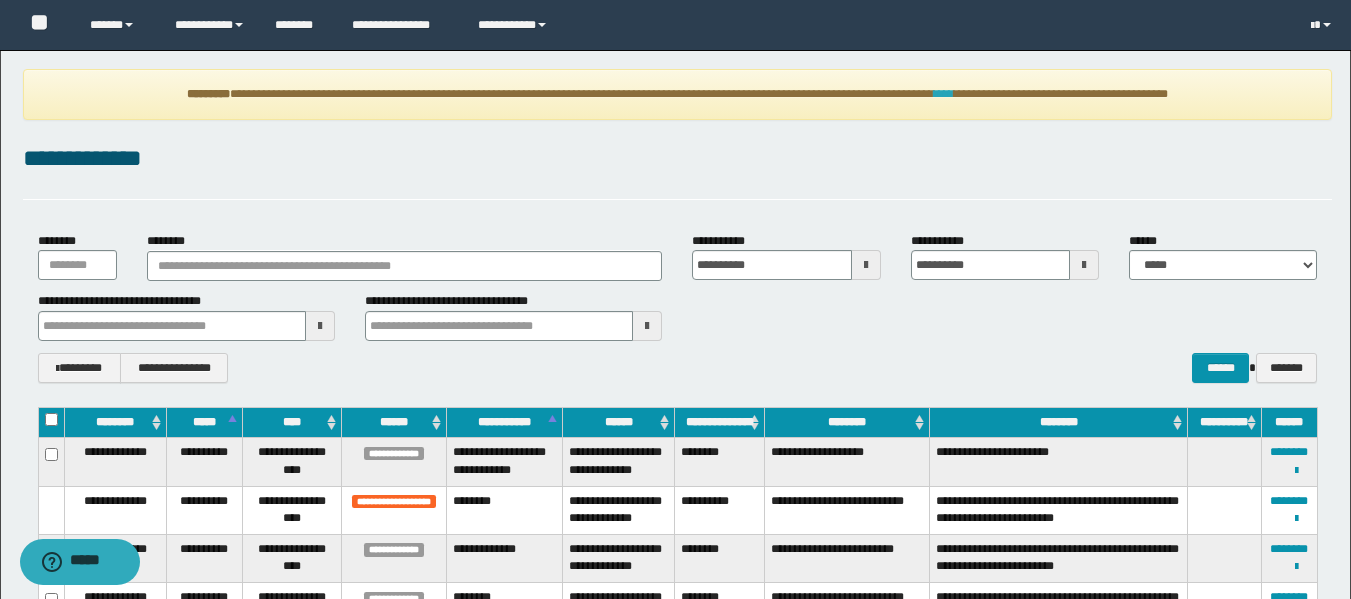 click on "****" at bounding box center (944, 94) 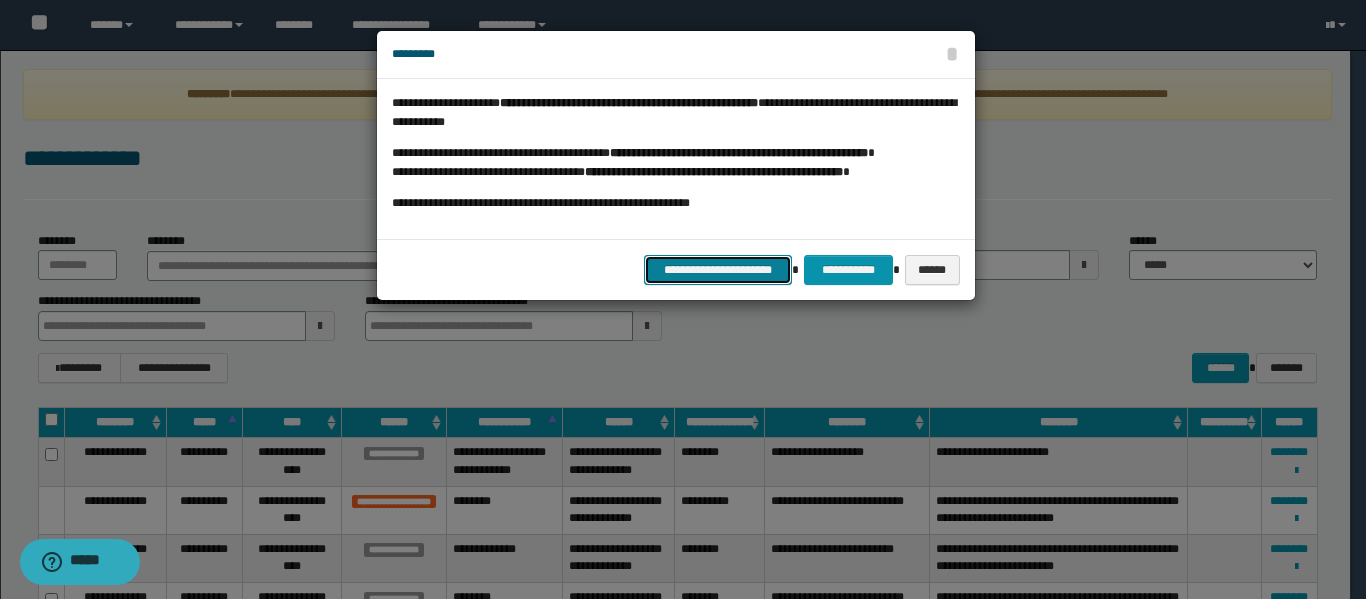 click on "**********" at bounding box center [718, 270] 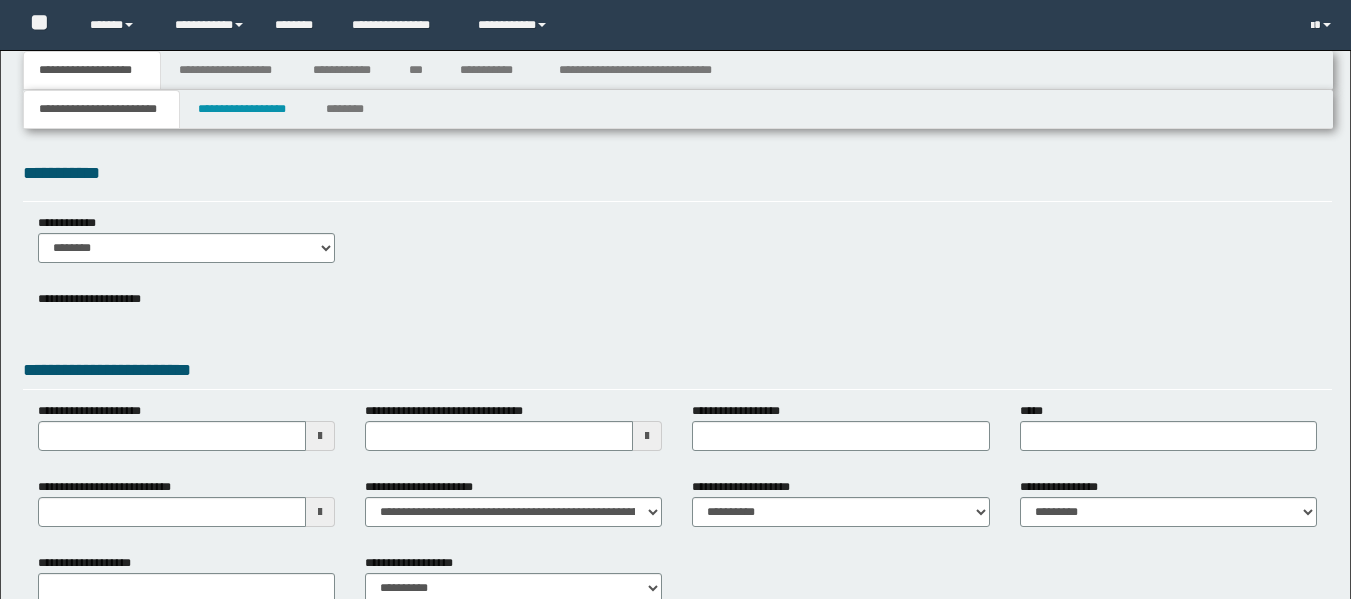 type 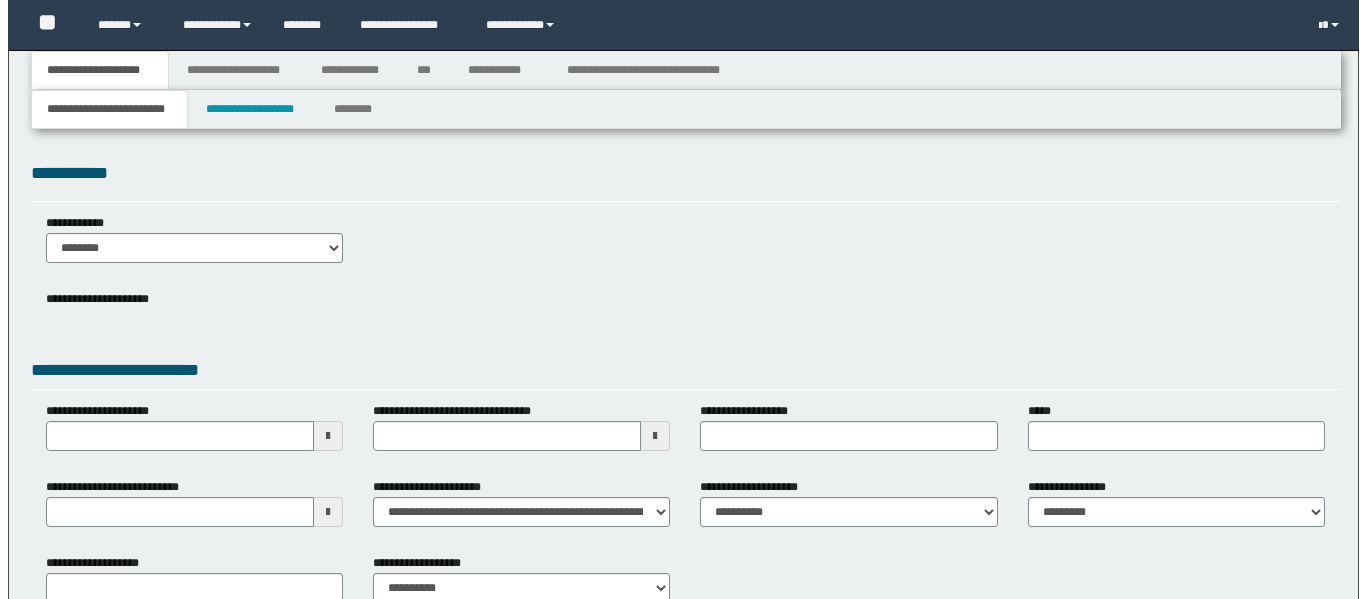 scroll, scrollTop: 0, scrollLeft: 0, axis: both 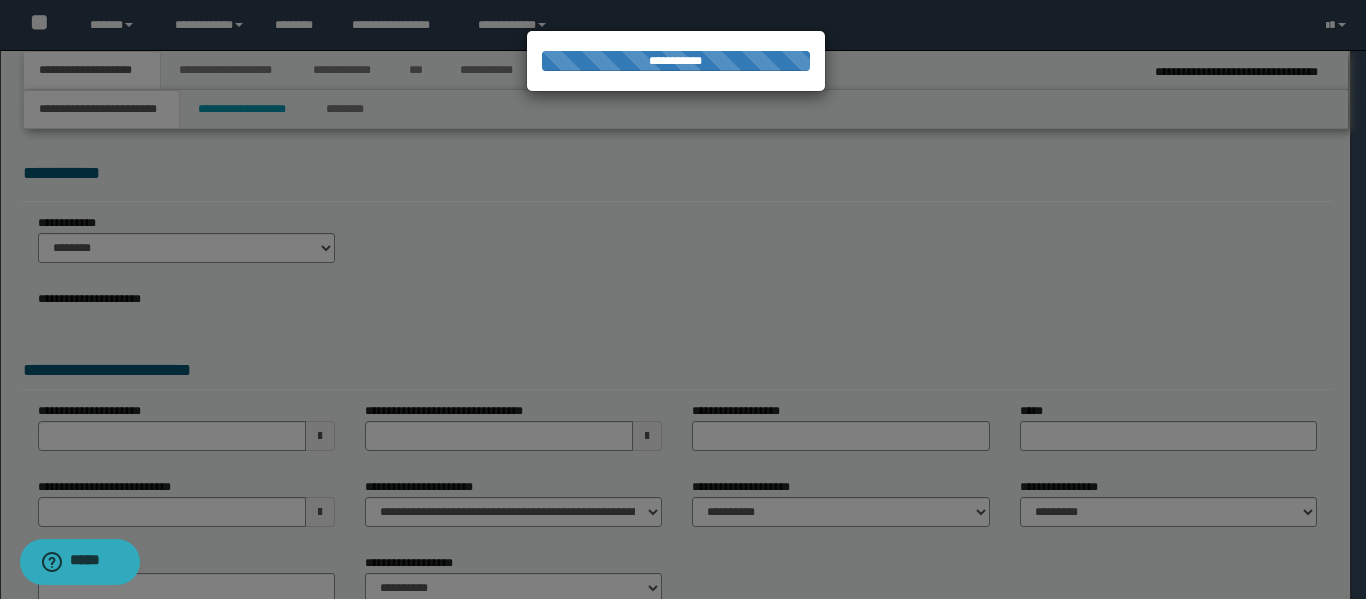 type on "**********" 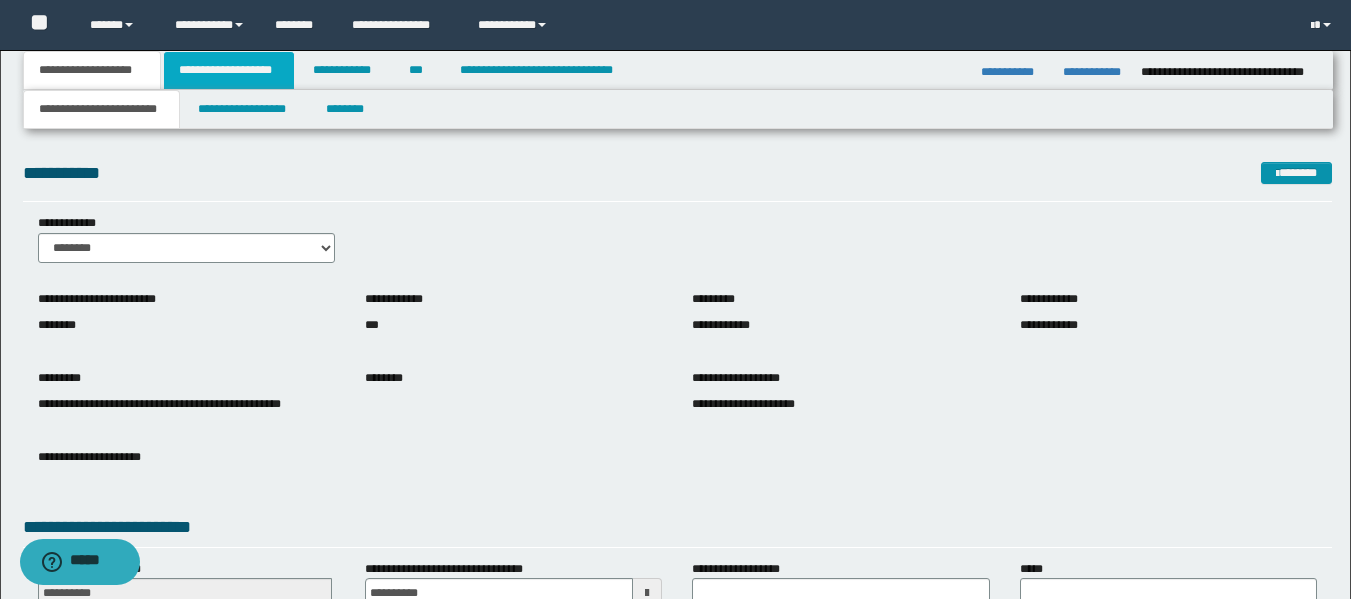 click on "**********" at bounding box center [229, 70] 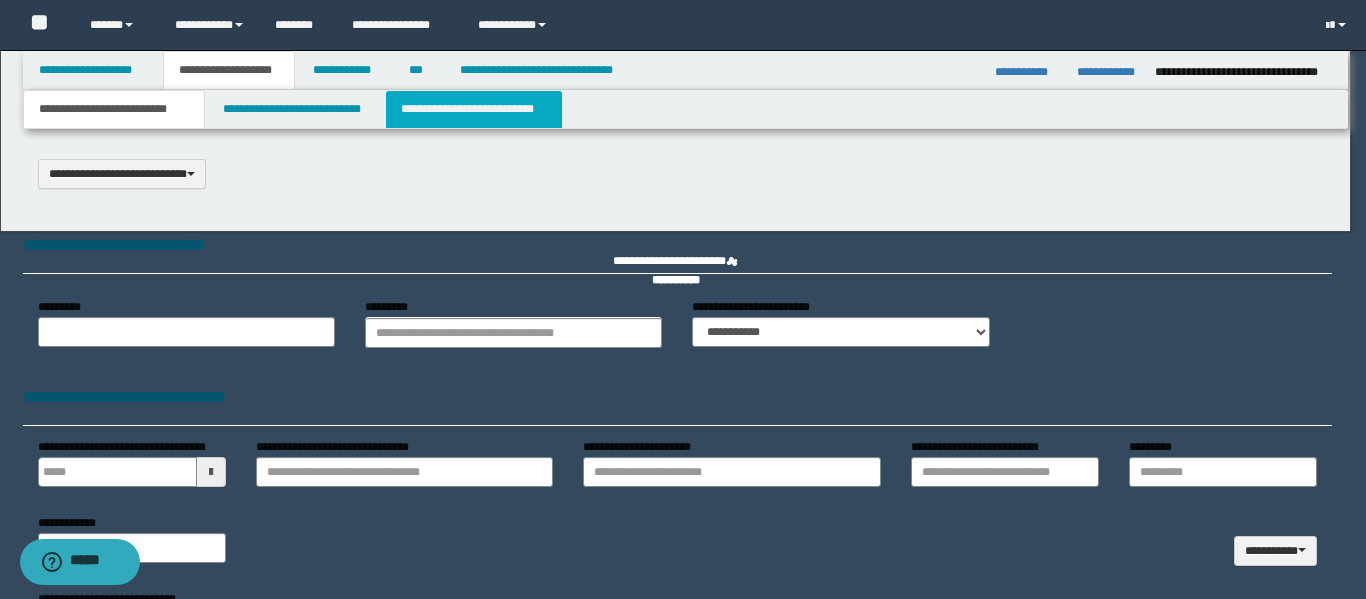 type 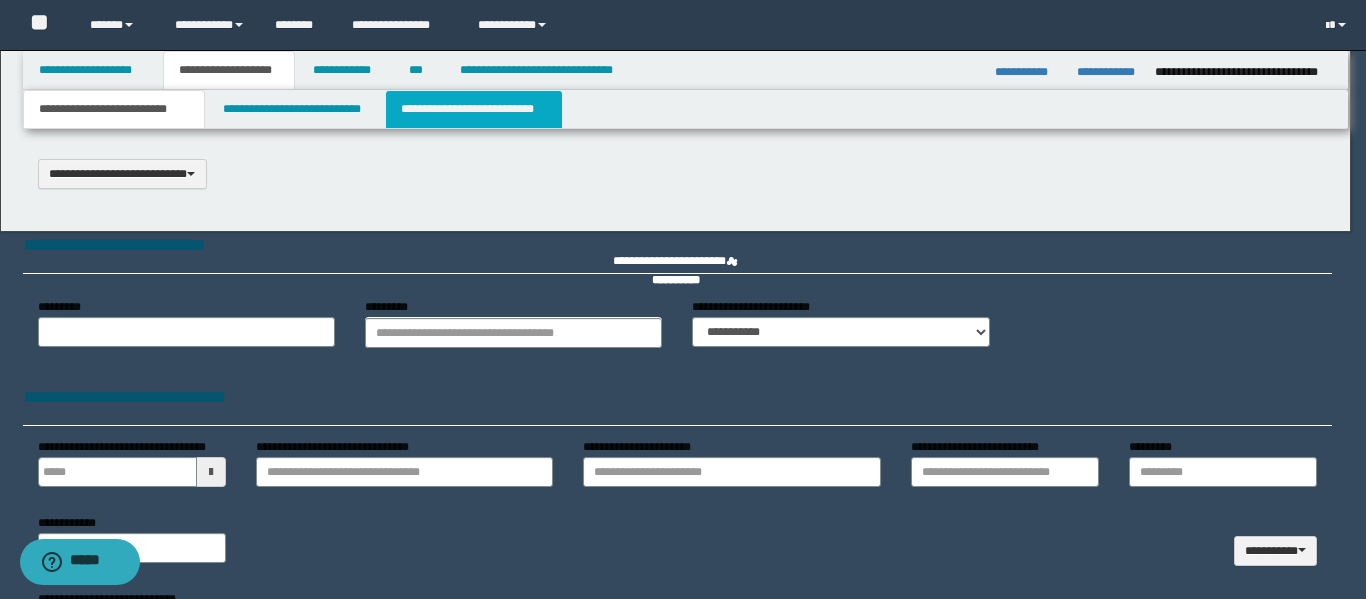 type on "**********" 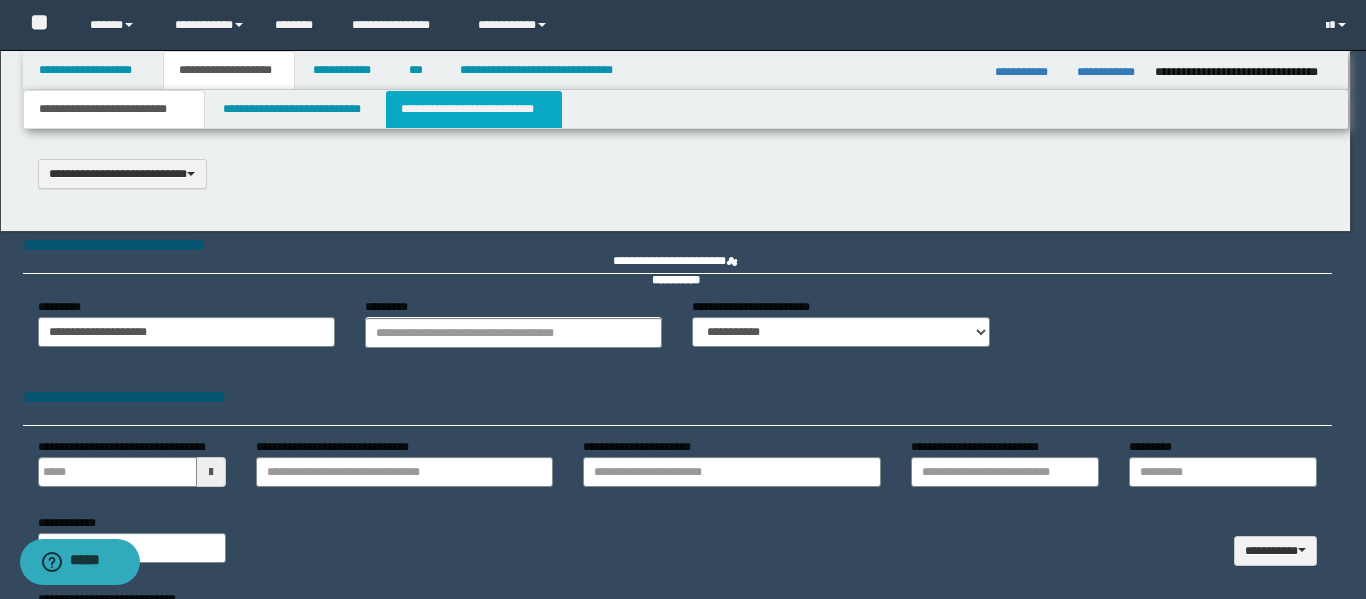 select on "*" 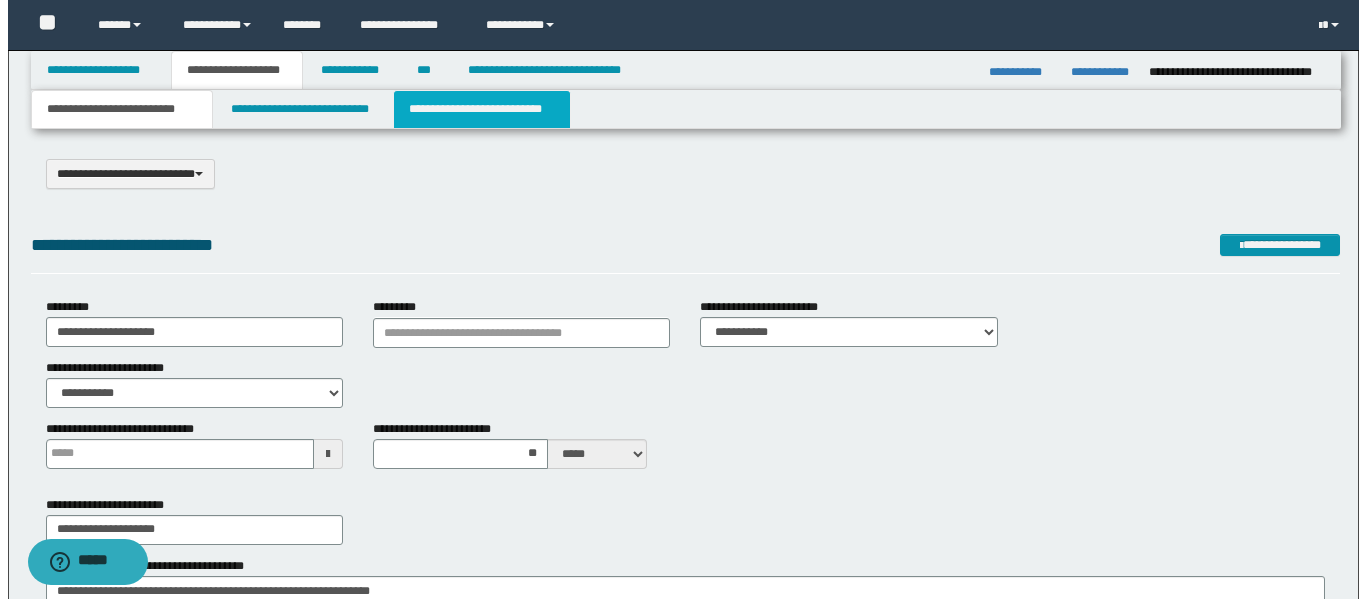 scroll, scrollTop: 0, scrollLeft: 0, axis: both 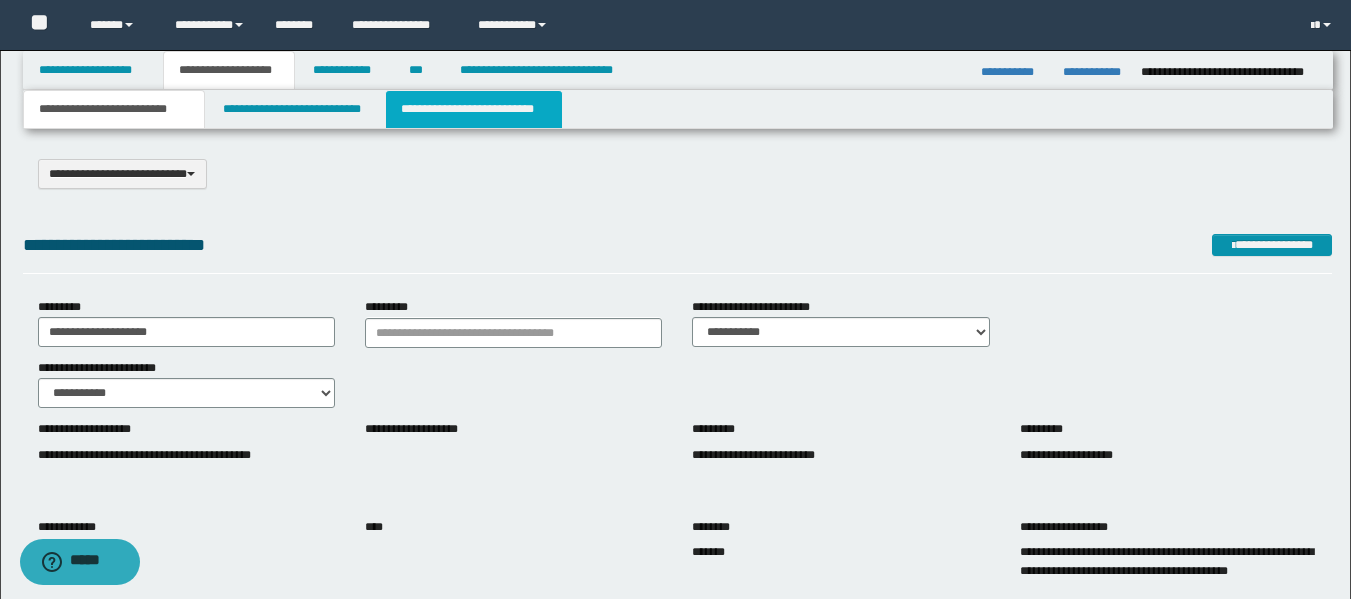 click on "**********" at bounding box center [474, 109] 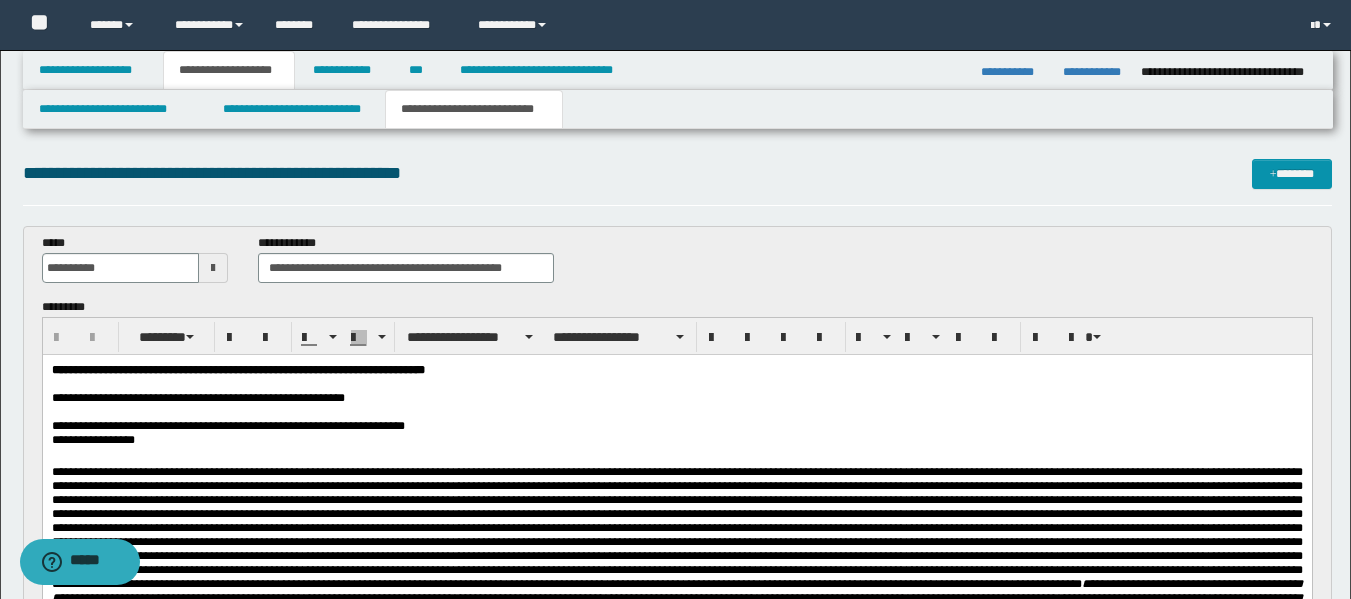 scroll, scrollTop: 0, scrollLeft: 0, axis: both 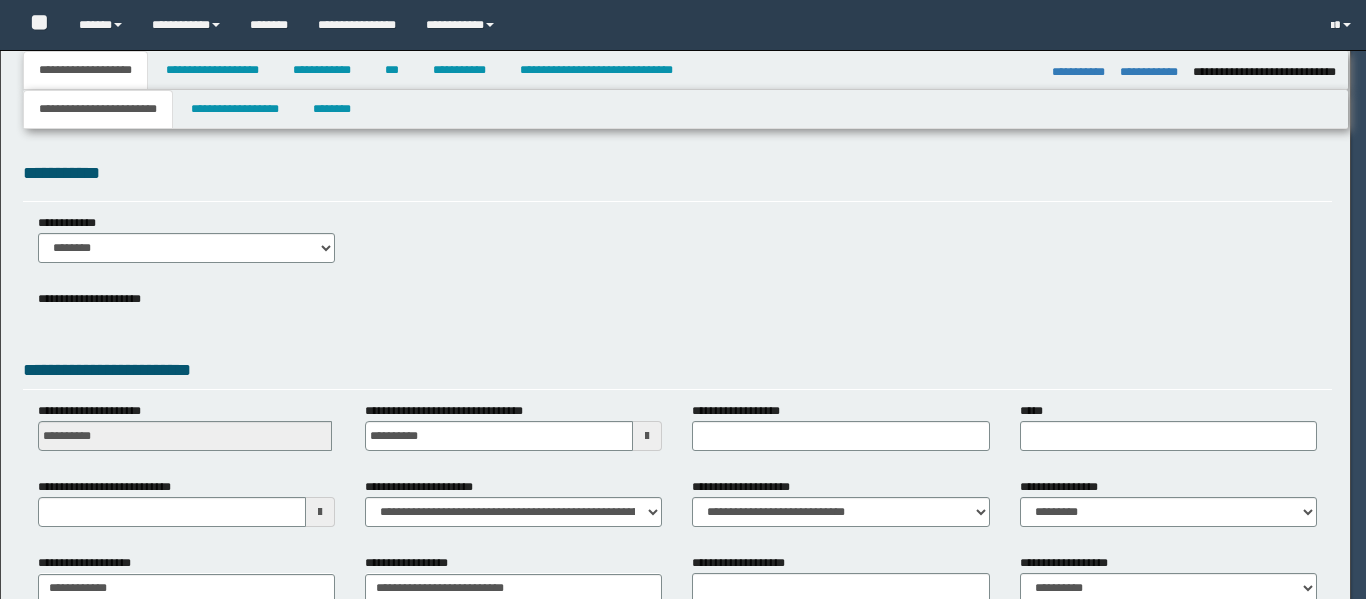select on "**" 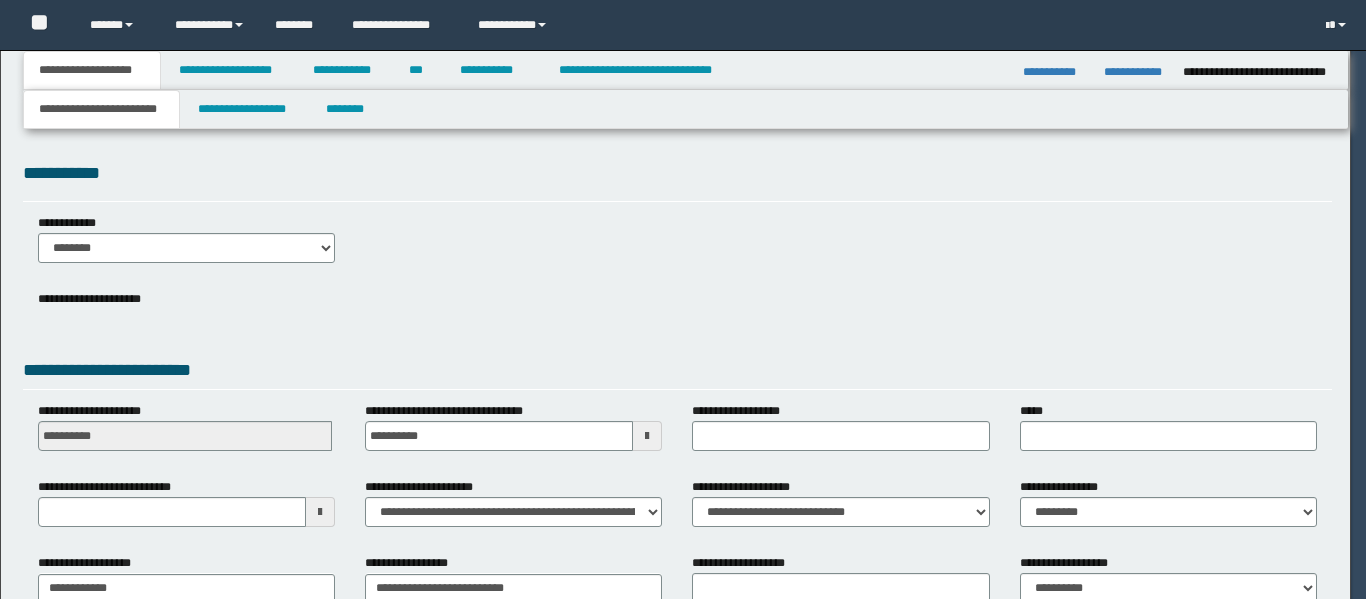 scroll, scrollTop: 0, scrollLeft: 0, axis: both 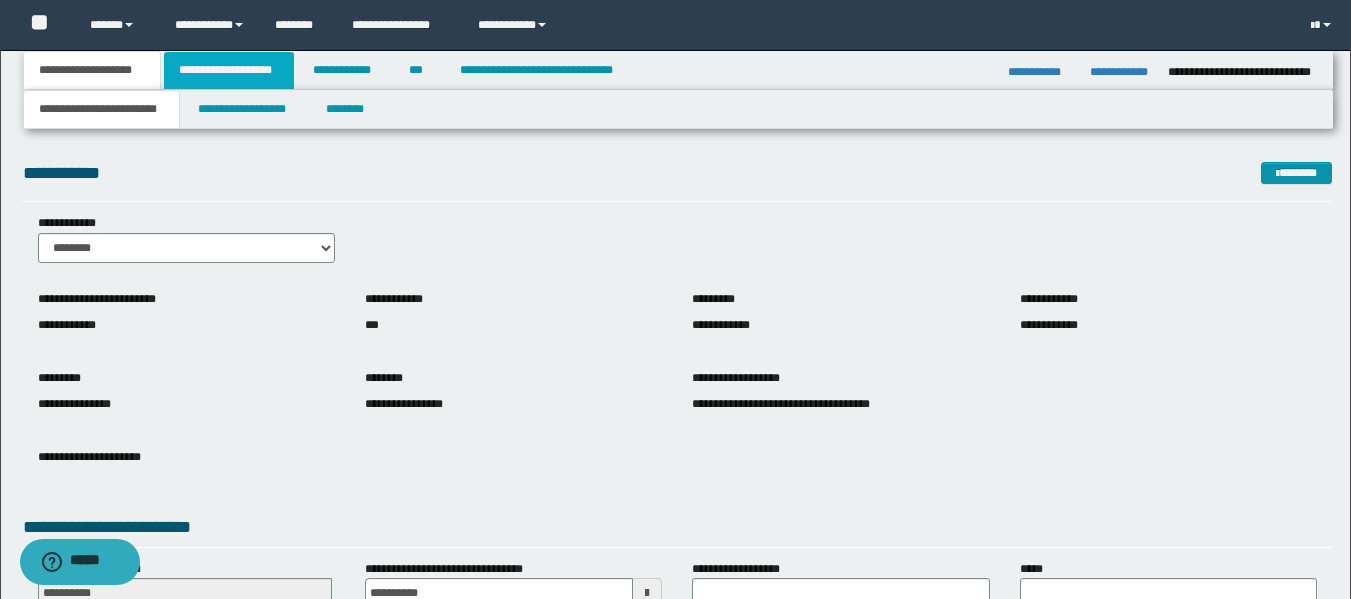 click on "**********" at bounding box center (229, 70) 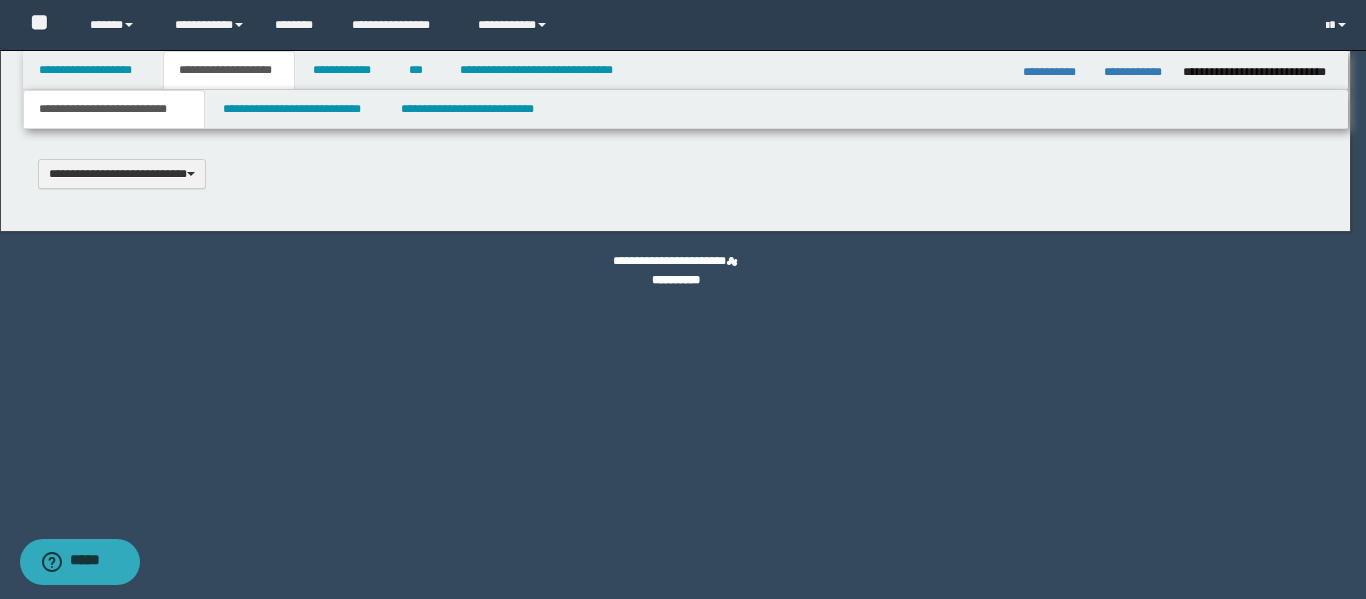 type 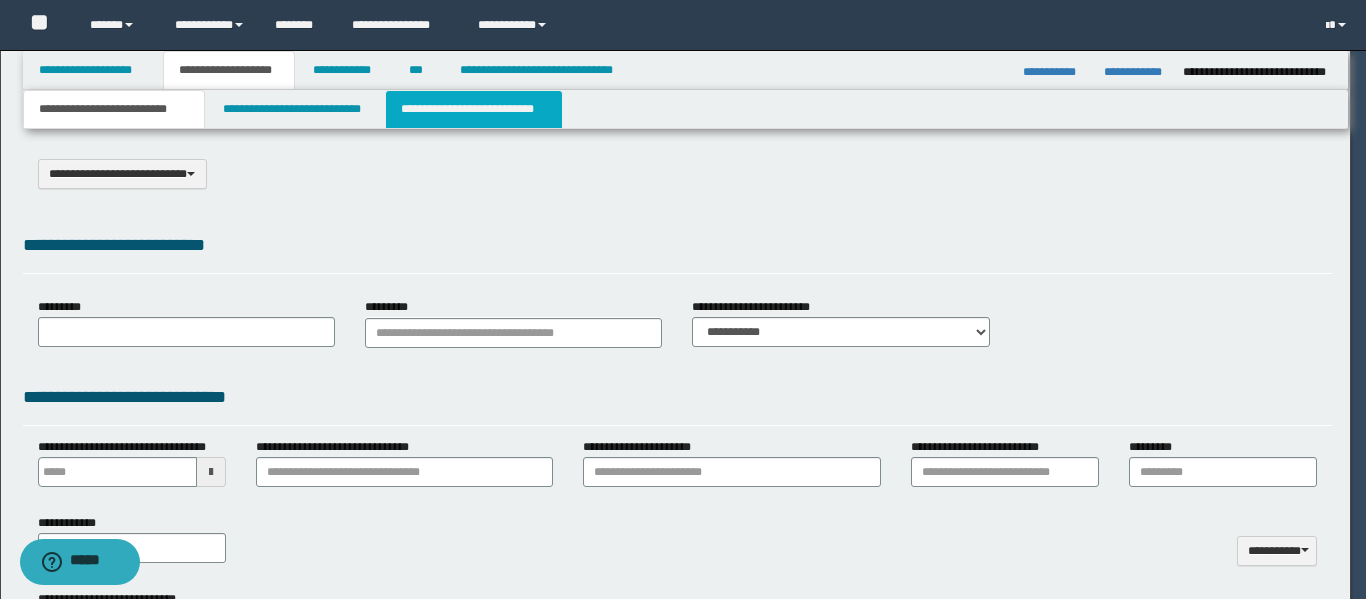 click on "**********" at bounding box center (683, 299) 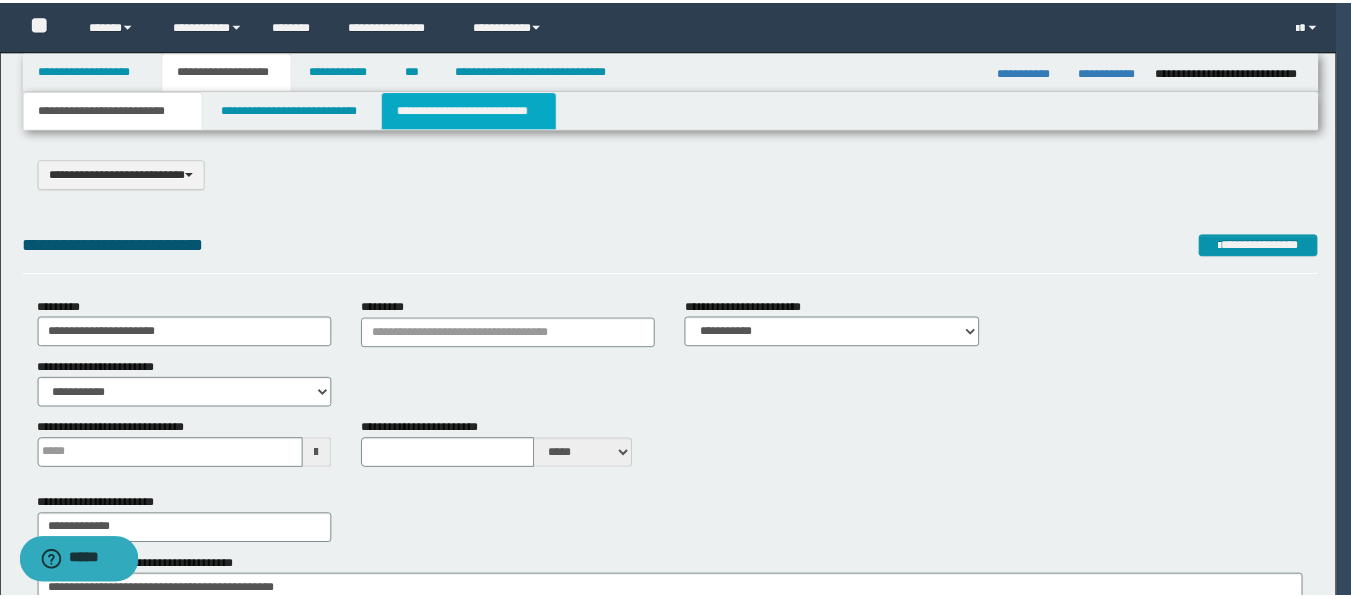 scroll, scrollTop: 0, scrollLeft: 0, axis: both 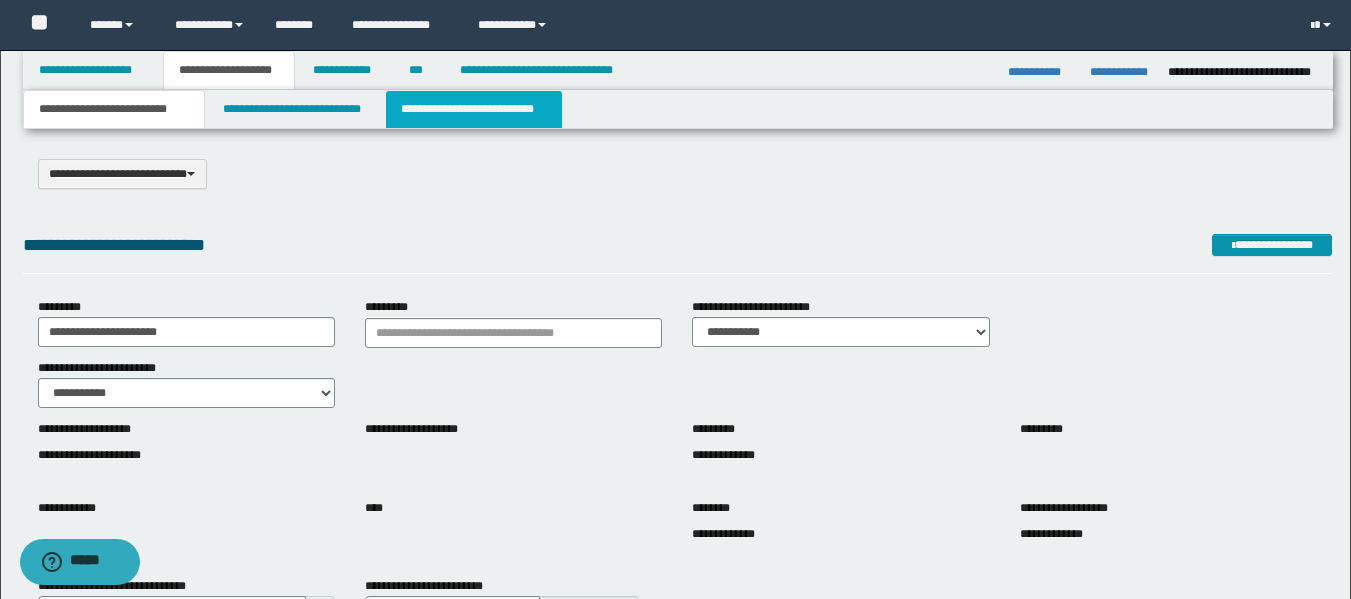 click on "**********" at bounding box center (474, 109) 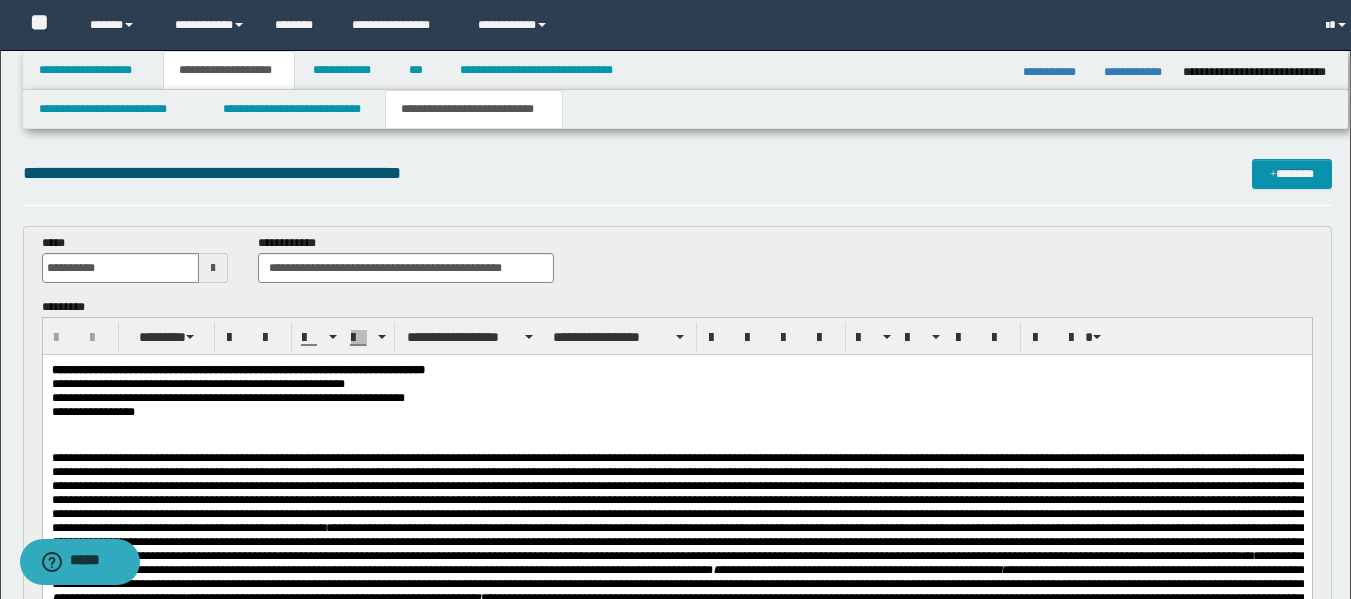 scroll, scrollTop: 0, scrollLeft: 0, axis: both 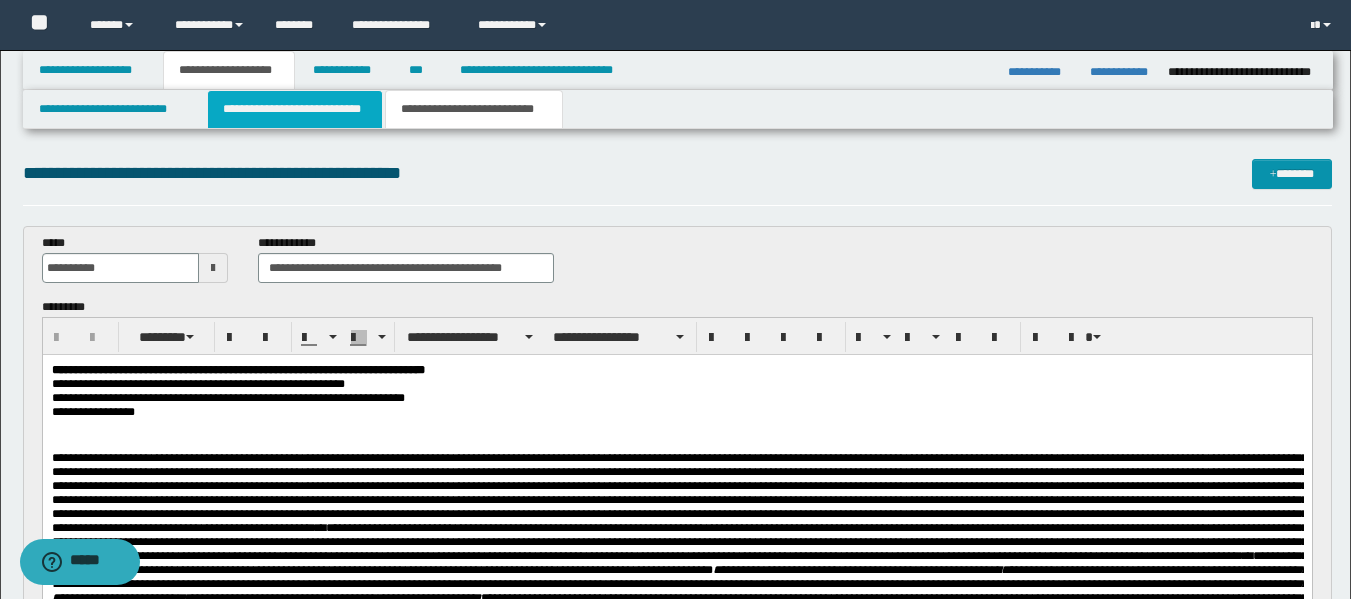 click on "**********" at bounding box center (295, 109) 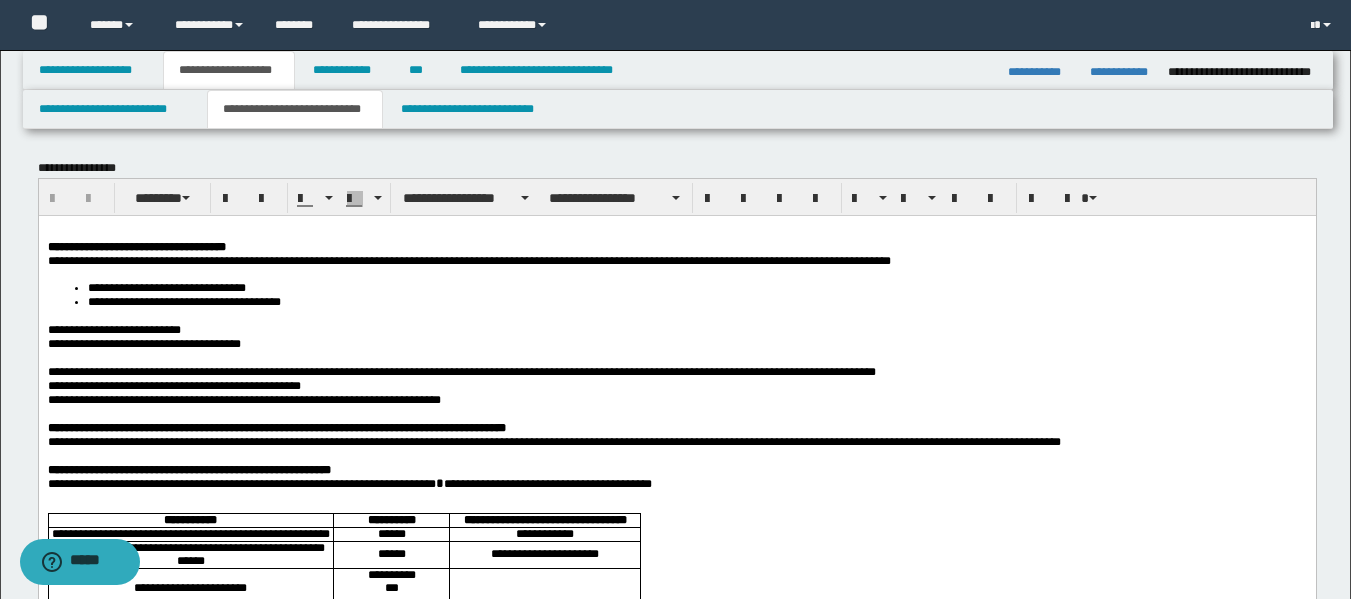 scroll, scrollTop: 0, scrollLeft: 0, axis: both 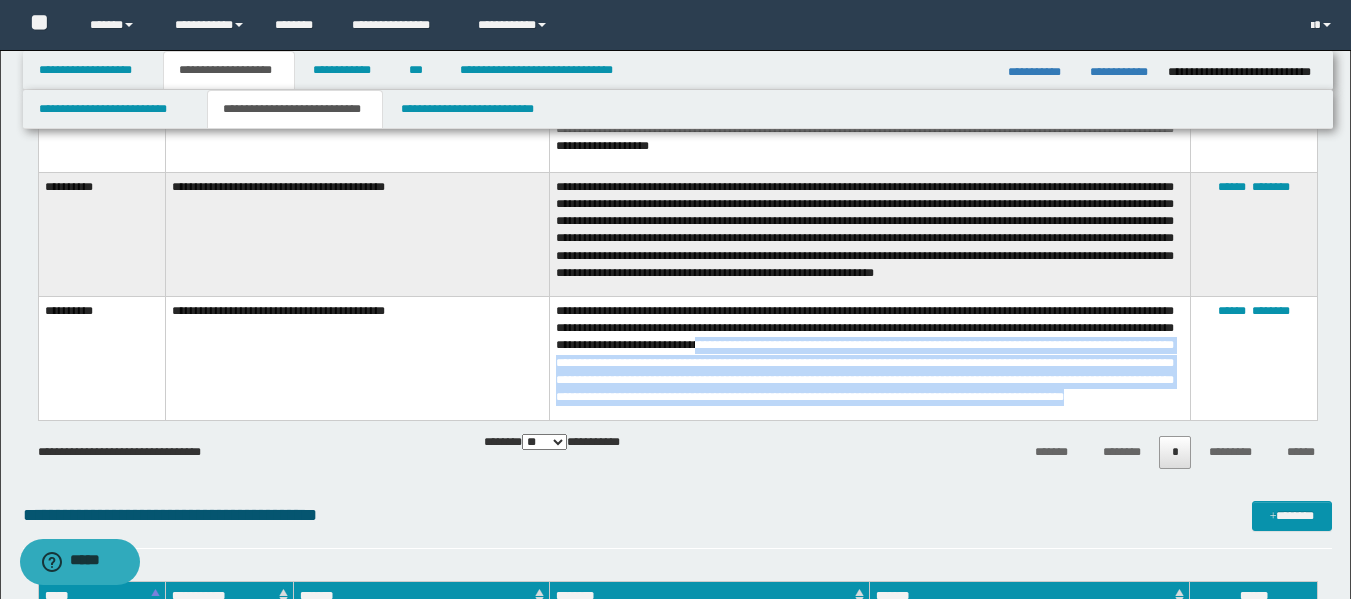 drag, startPoint x: 812, startPoint y: 344, endPoint x: 771, endPoint y: 406, distance: 74.330345 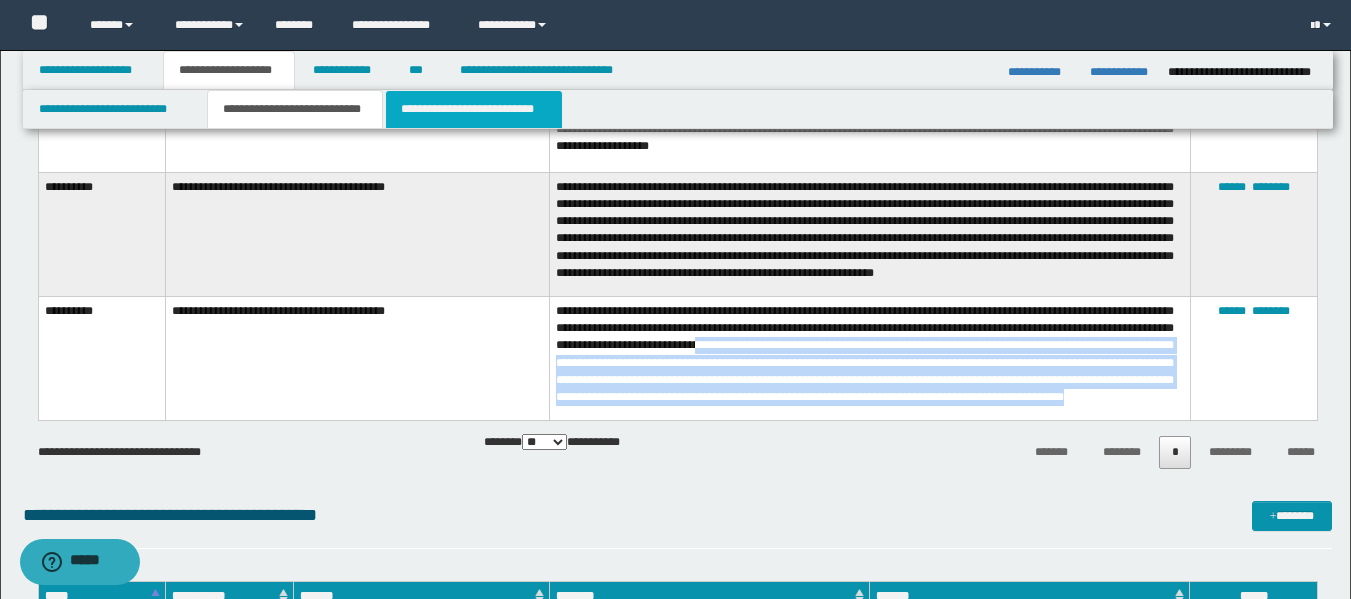 click on "**********" at bounding box center [474, 109] 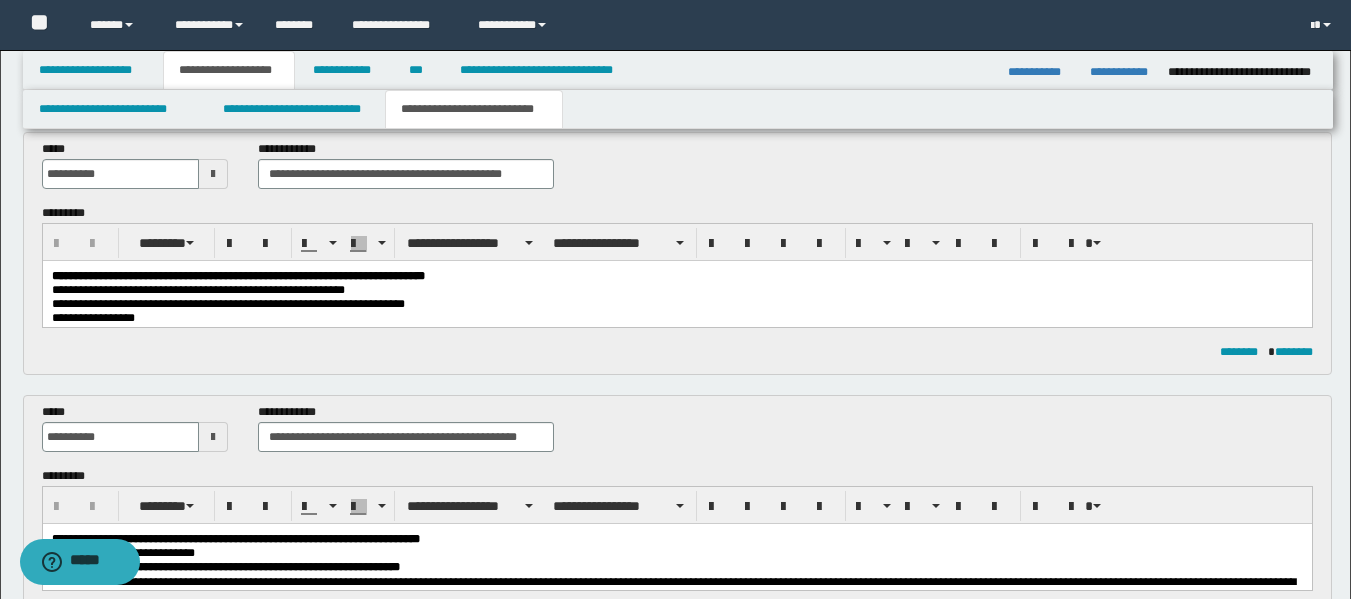 scroll, scrollTop: 74, scrollLeft: 0, axis: vertical 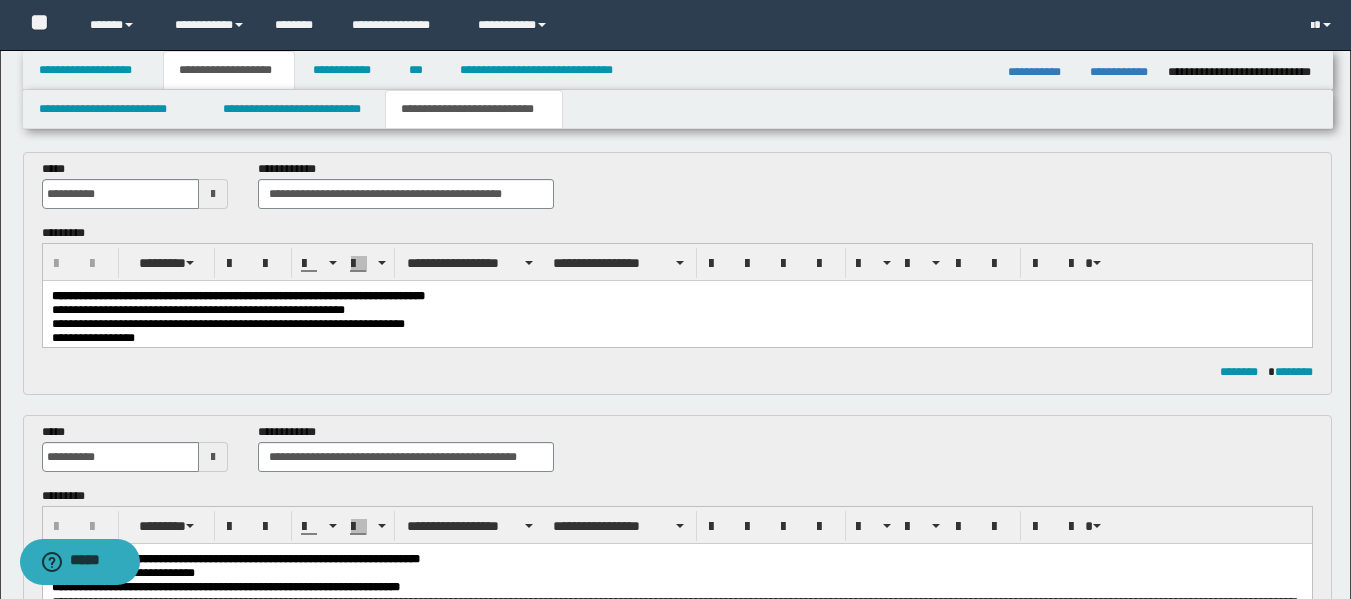 click on "**********" at bounding box center (676, 310) 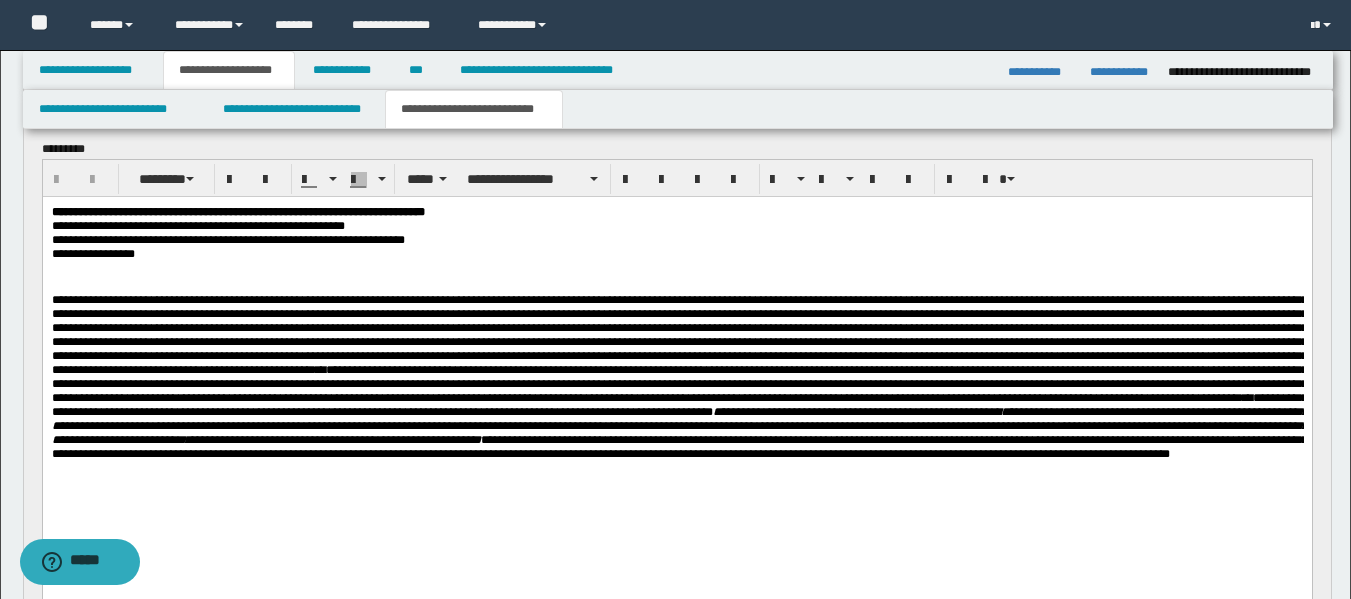scroll, scrollTop: 155, scrollLeft: 0, axis: vertical 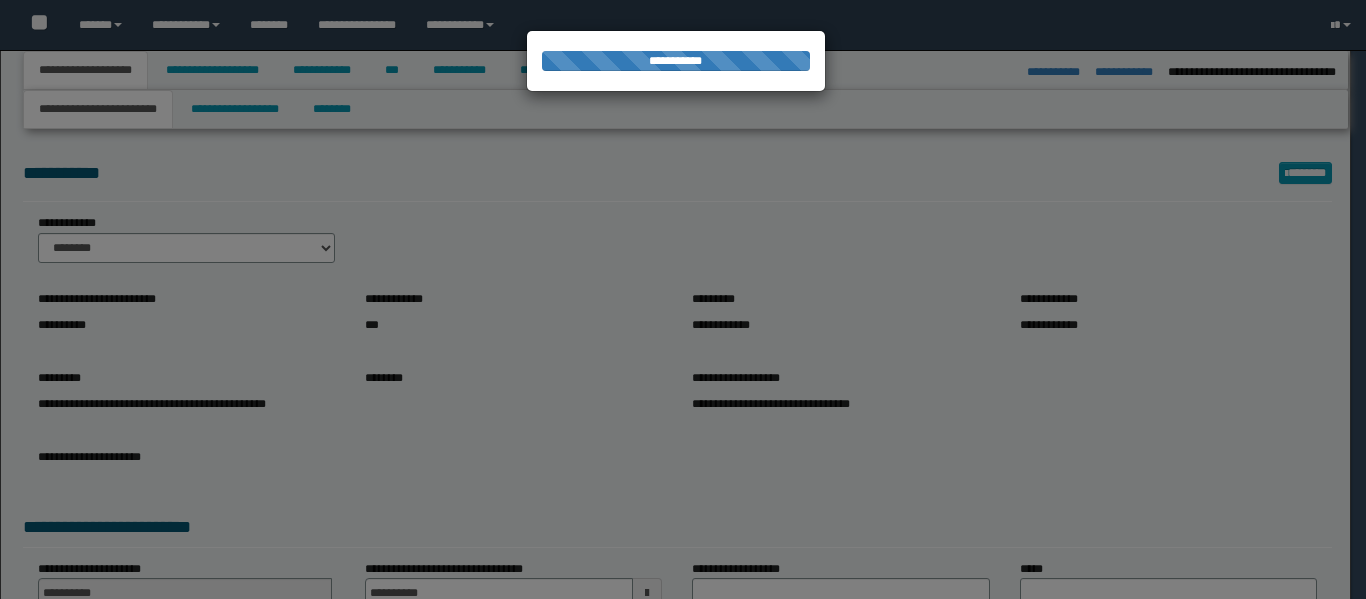 select on "**" 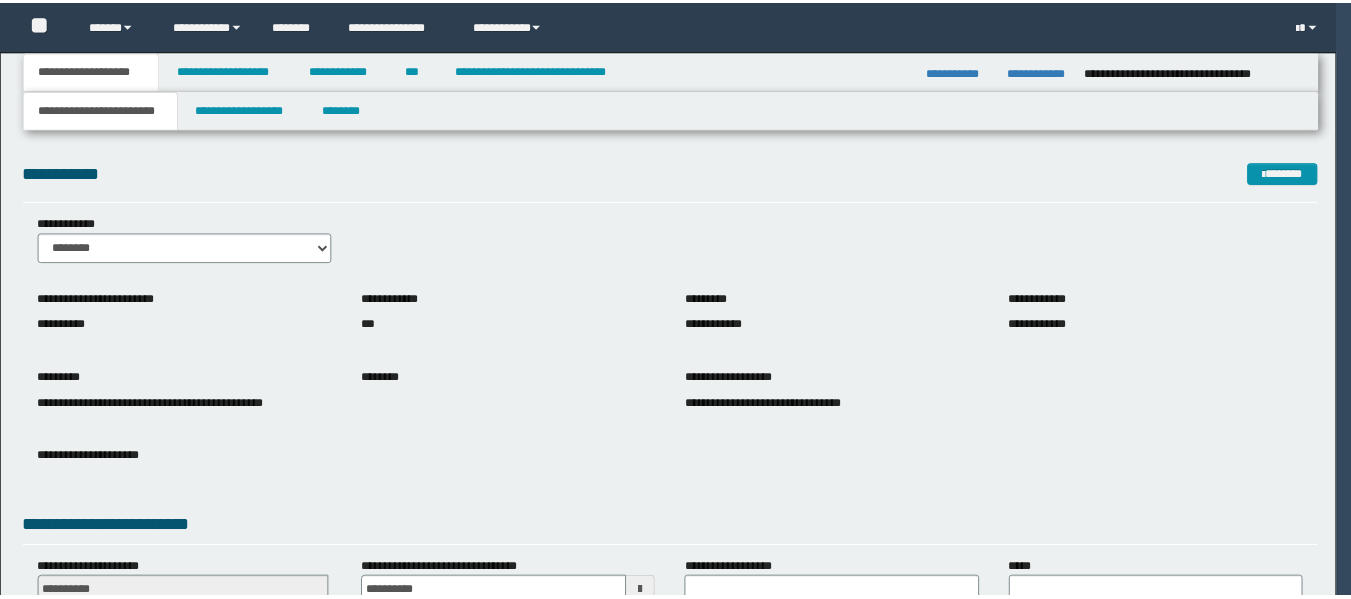 scroll, scrollTop: 0, scrollLeft: 0, axis: both 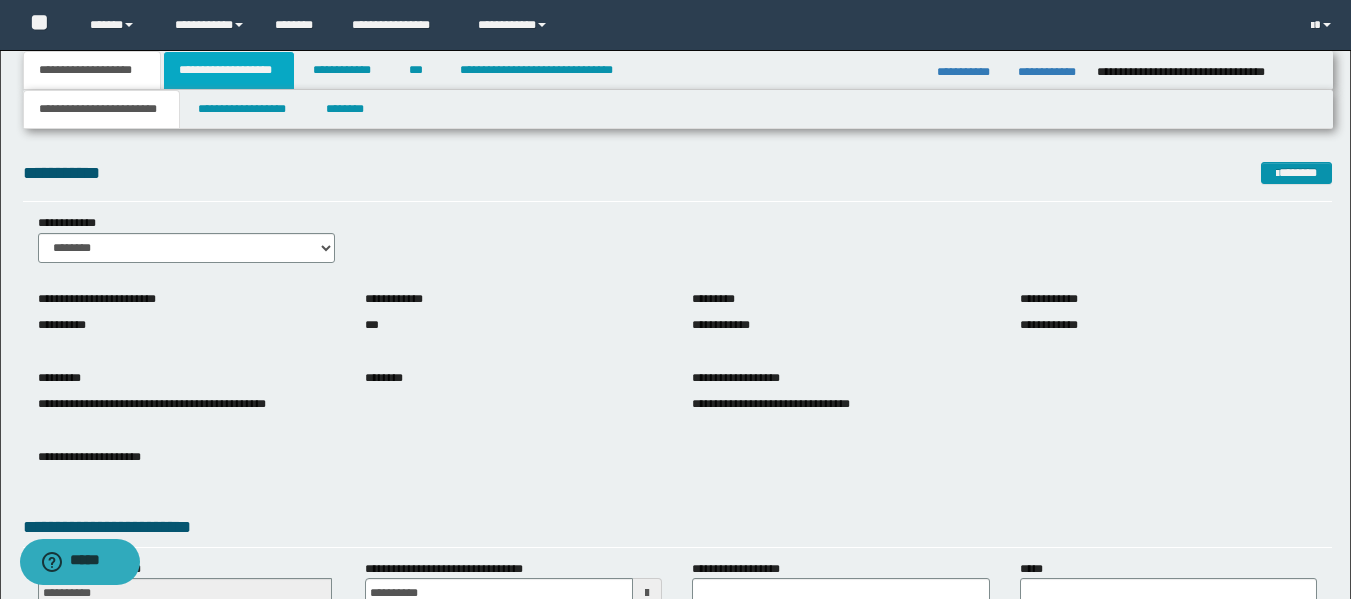 click on "**********" at bounding box center (229, 70) 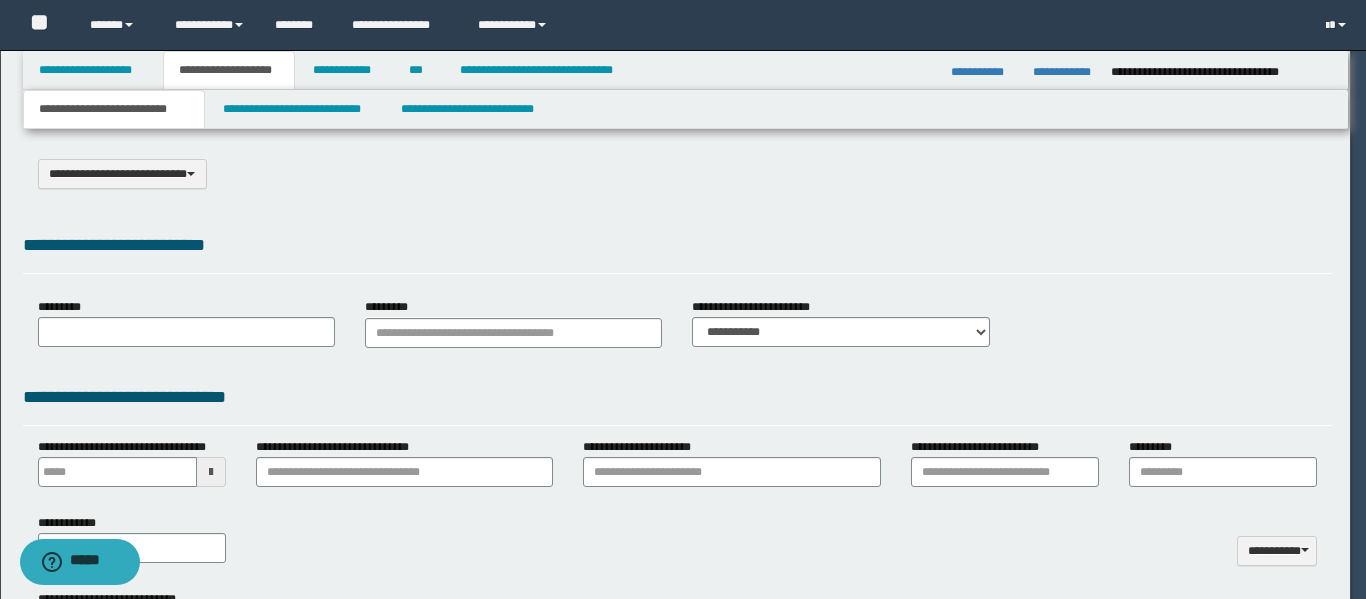 type on "**********" 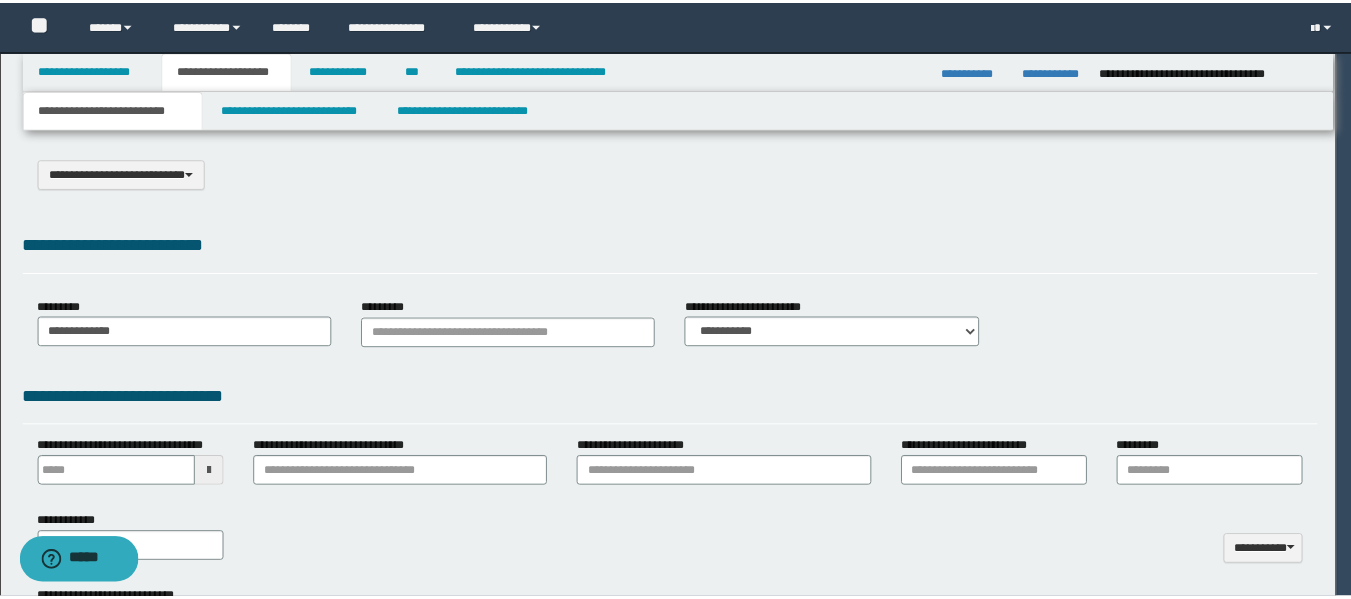 scroll, scrollTop: 0, scrollLeft: 0, axis: both 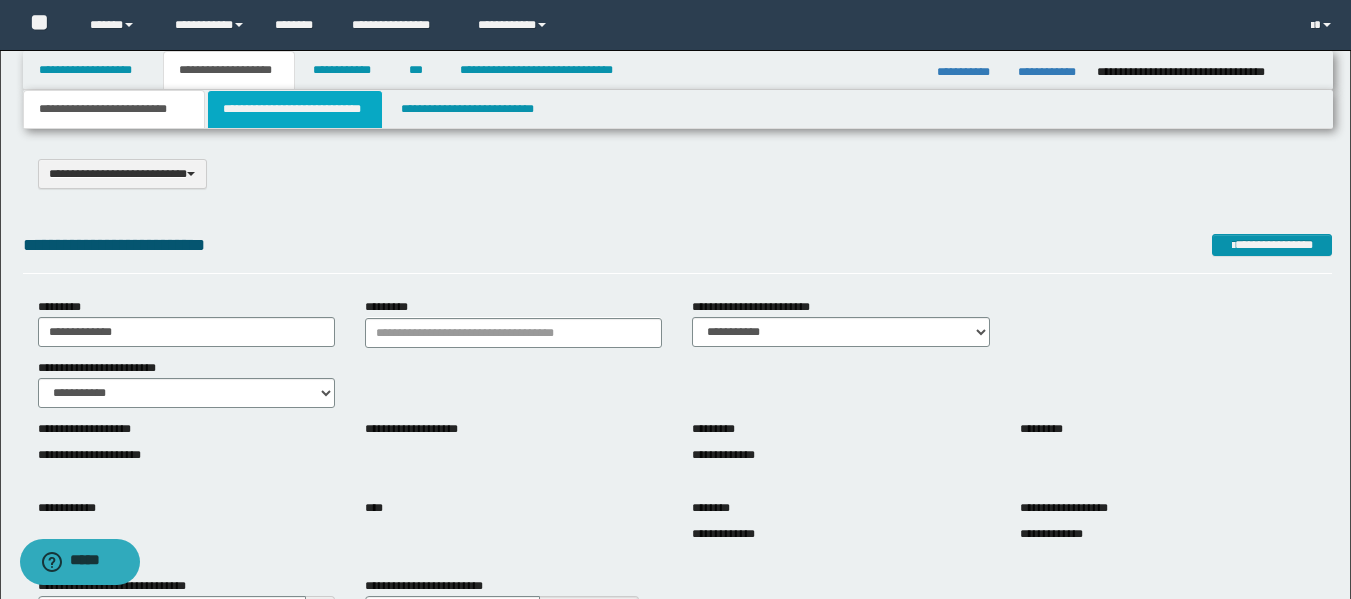 click on "**********" at bounding box center (295, 109) 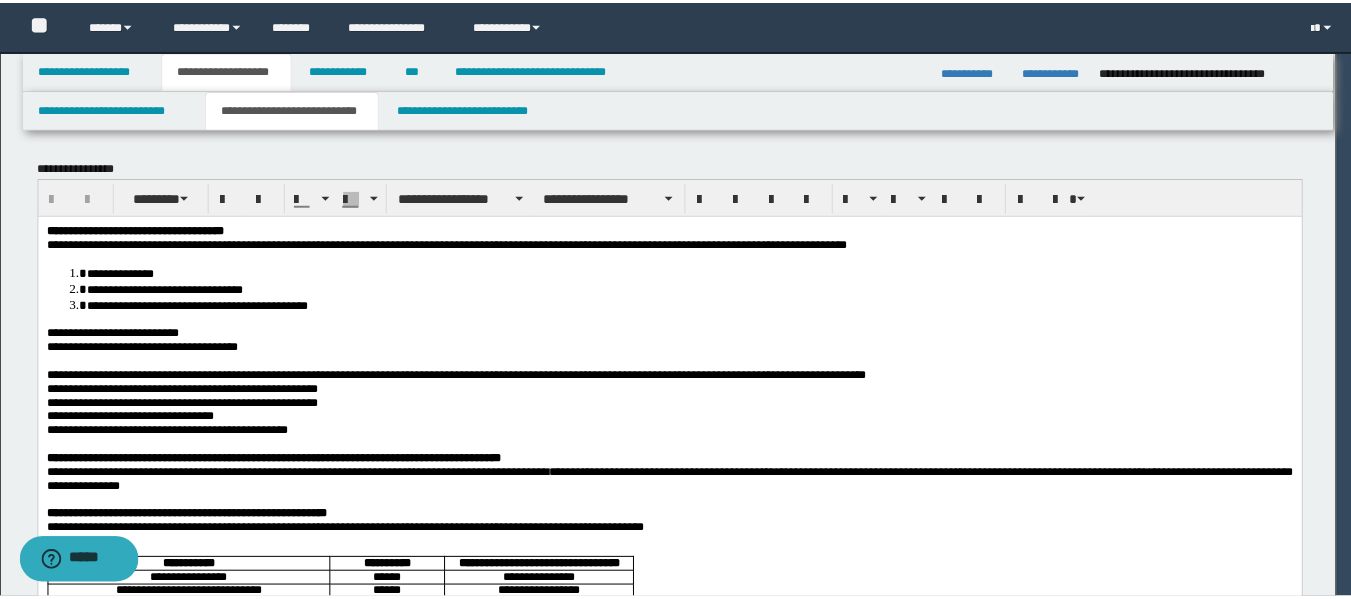 scroll, scrollTop: 0, scrollLeft: 0, axis: both 